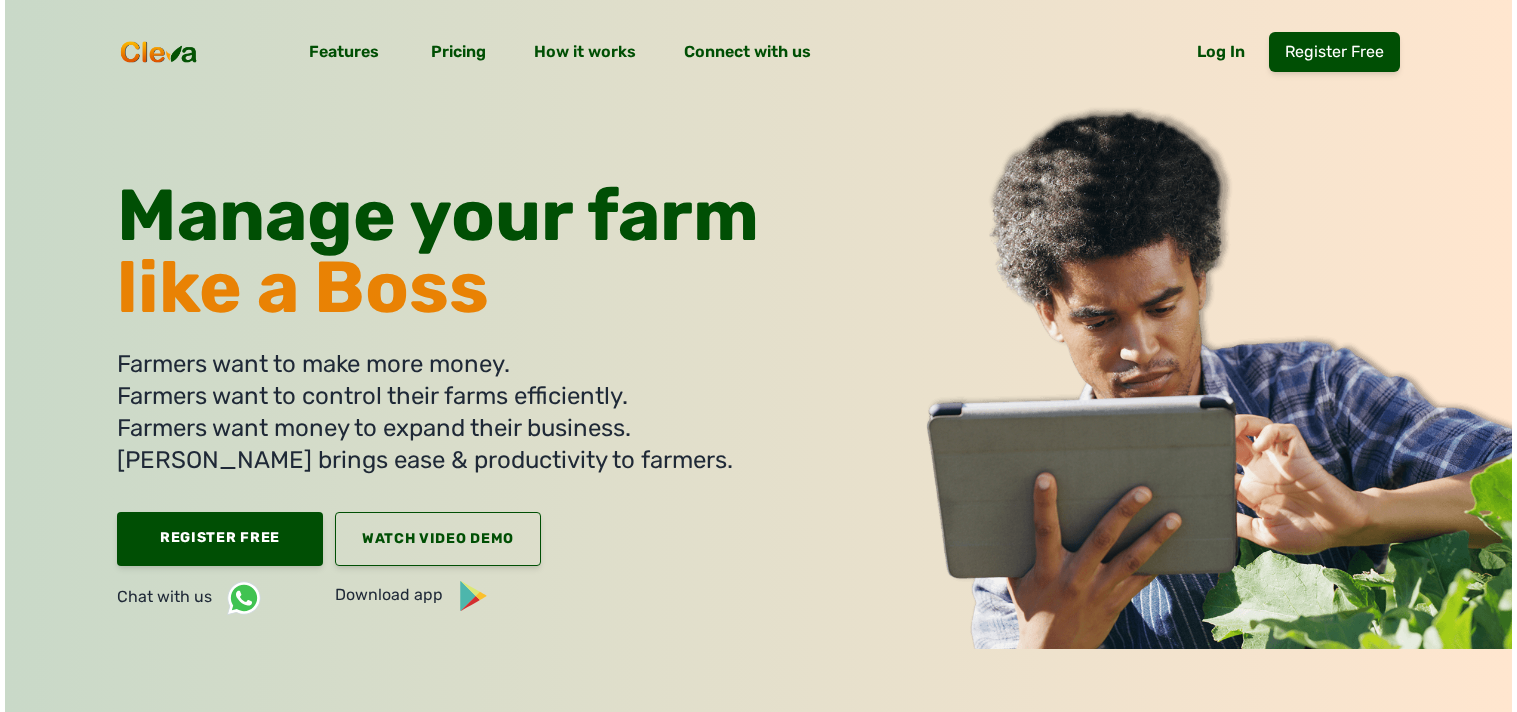 scroll, scrollTop: 0, scrollLeft: 0, axis: both 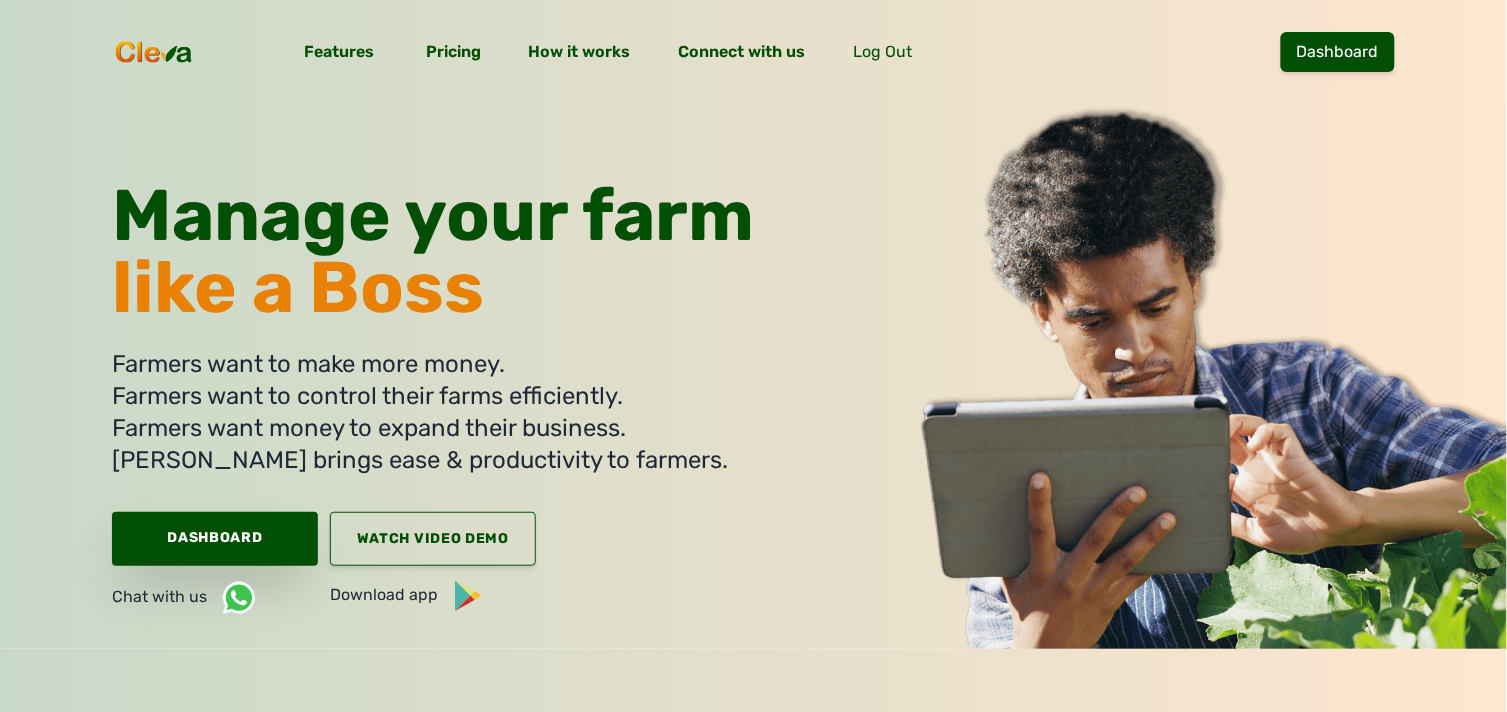 click on "Dashboard" at bounding box center [215, 539] 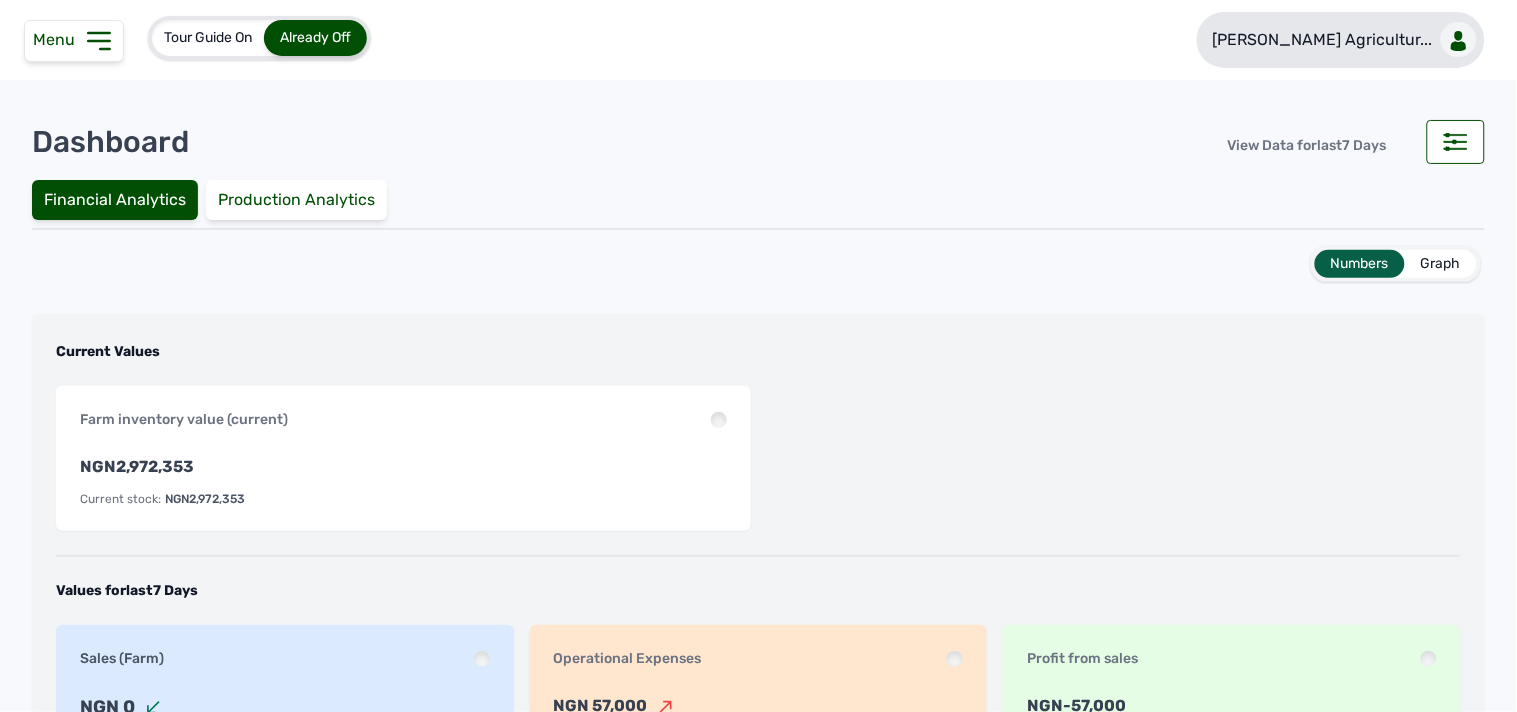 click on "[PERSON_NAME] Agricultur..." at bounding box center (1323, 40) 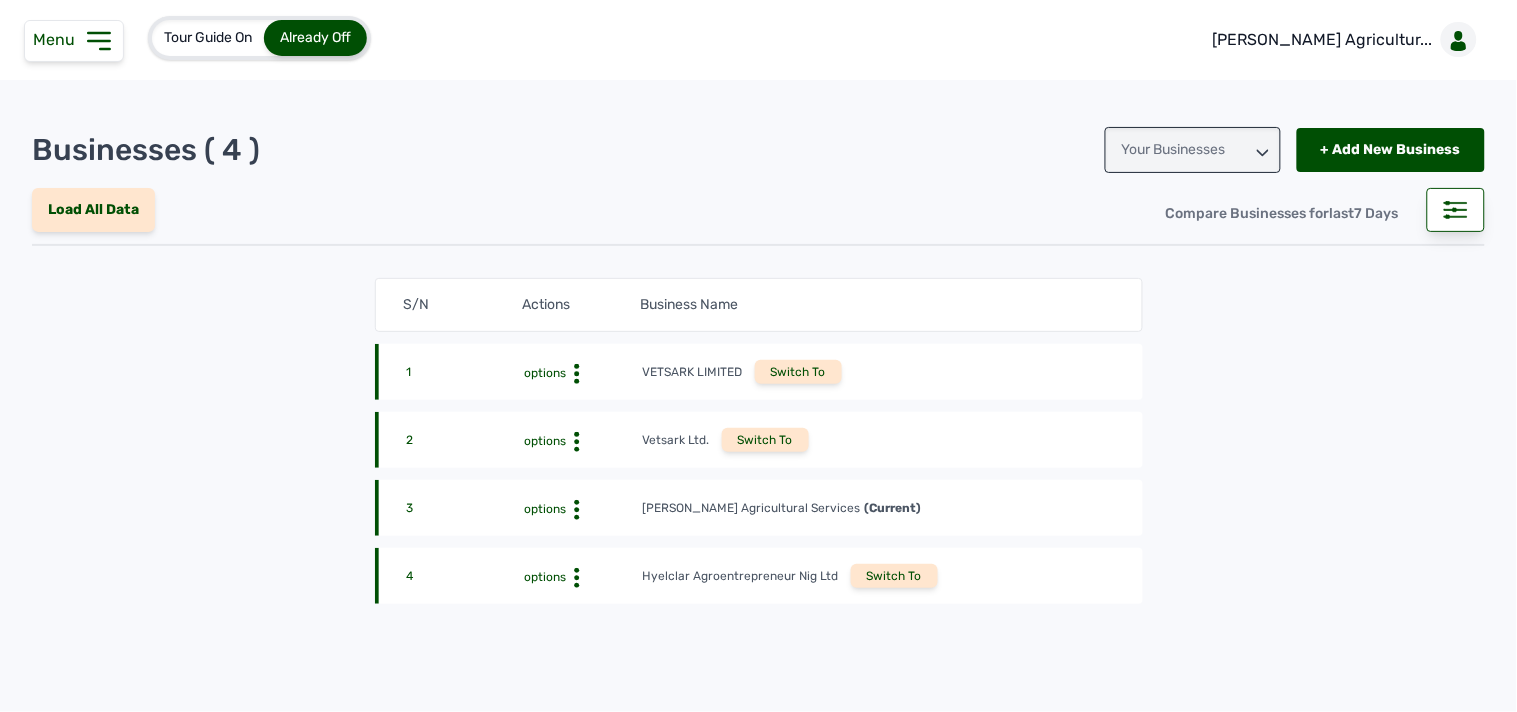 click on "Hyelclar Agroentrepreneur Nig Ltd" at bounding box center (741, 576) 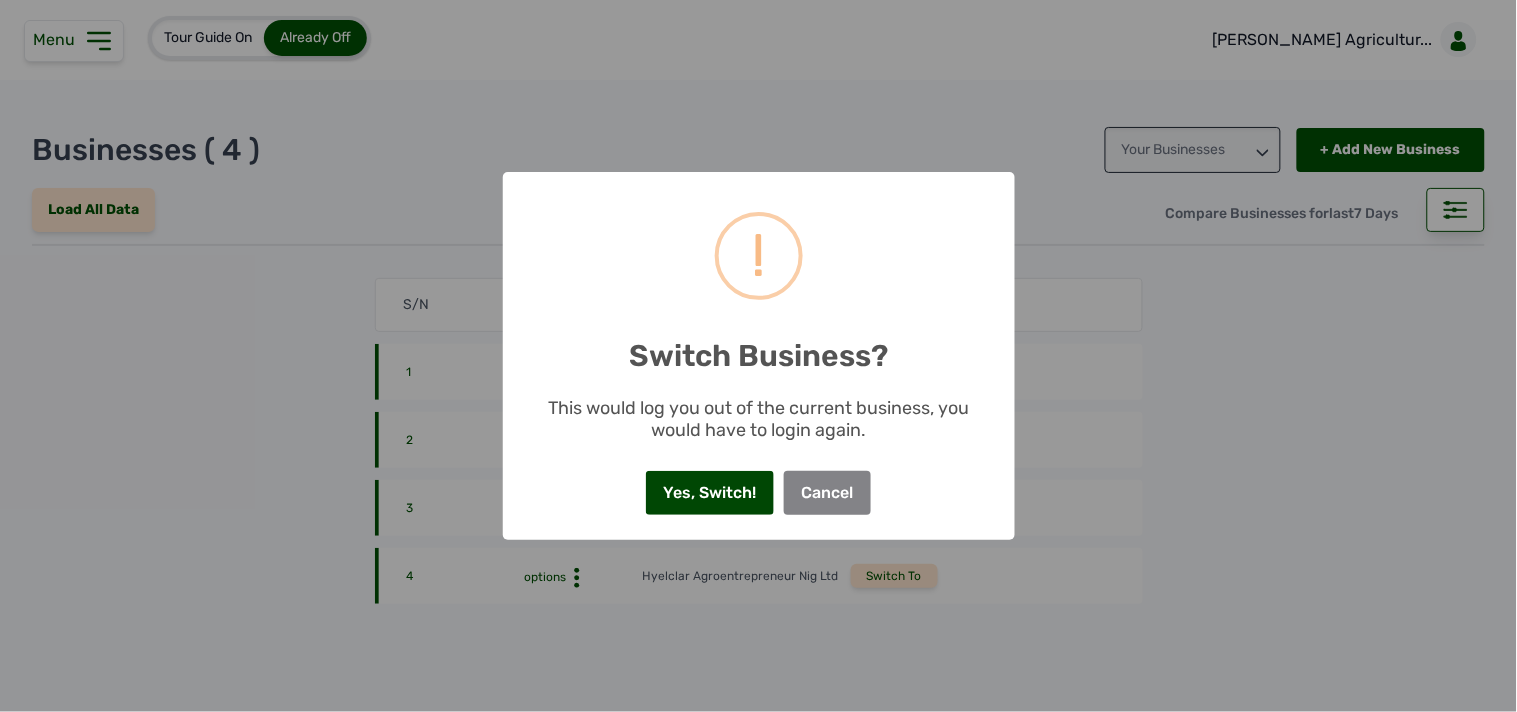 click on "Yes, Switch!" at bounding box center [710, 493] 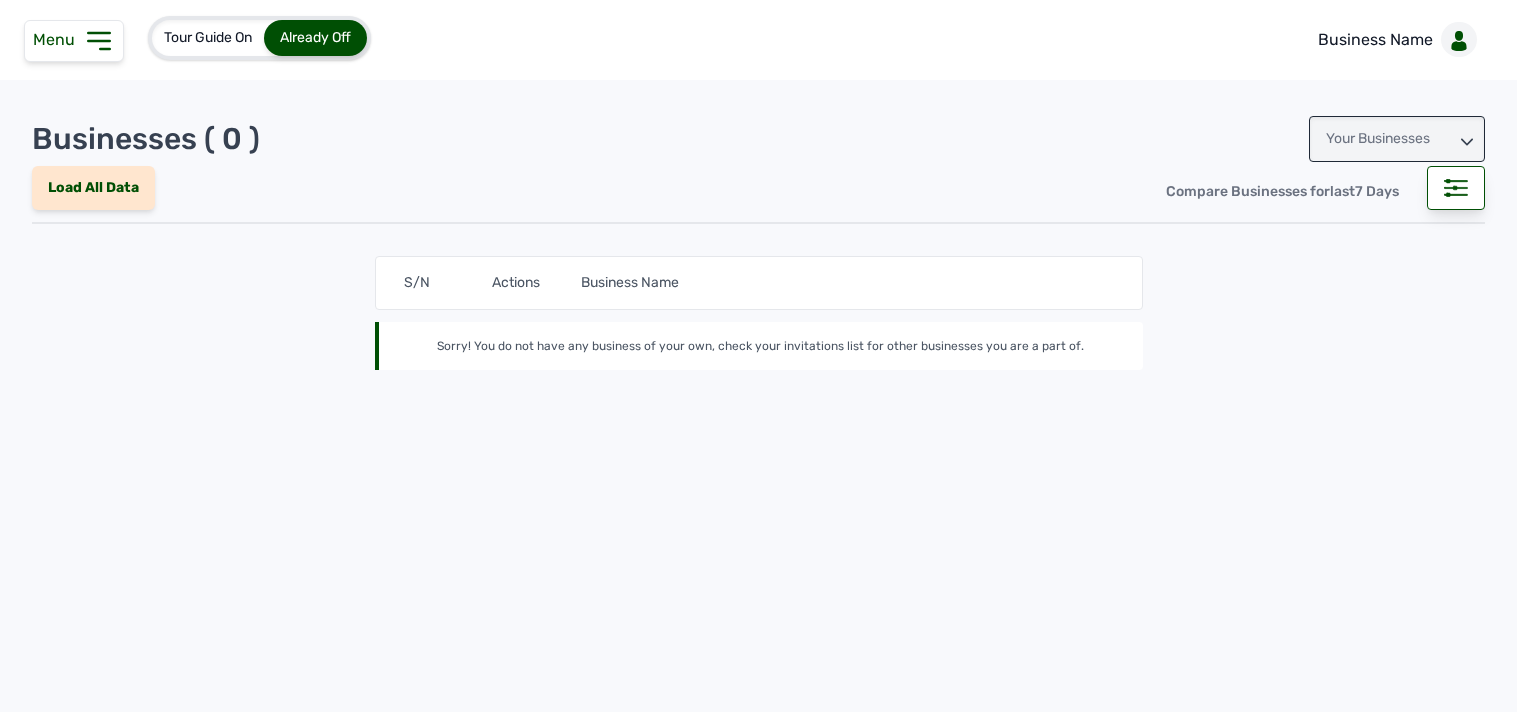 scroll, scrollTop: 0, scrollLeft: 0, axis: both 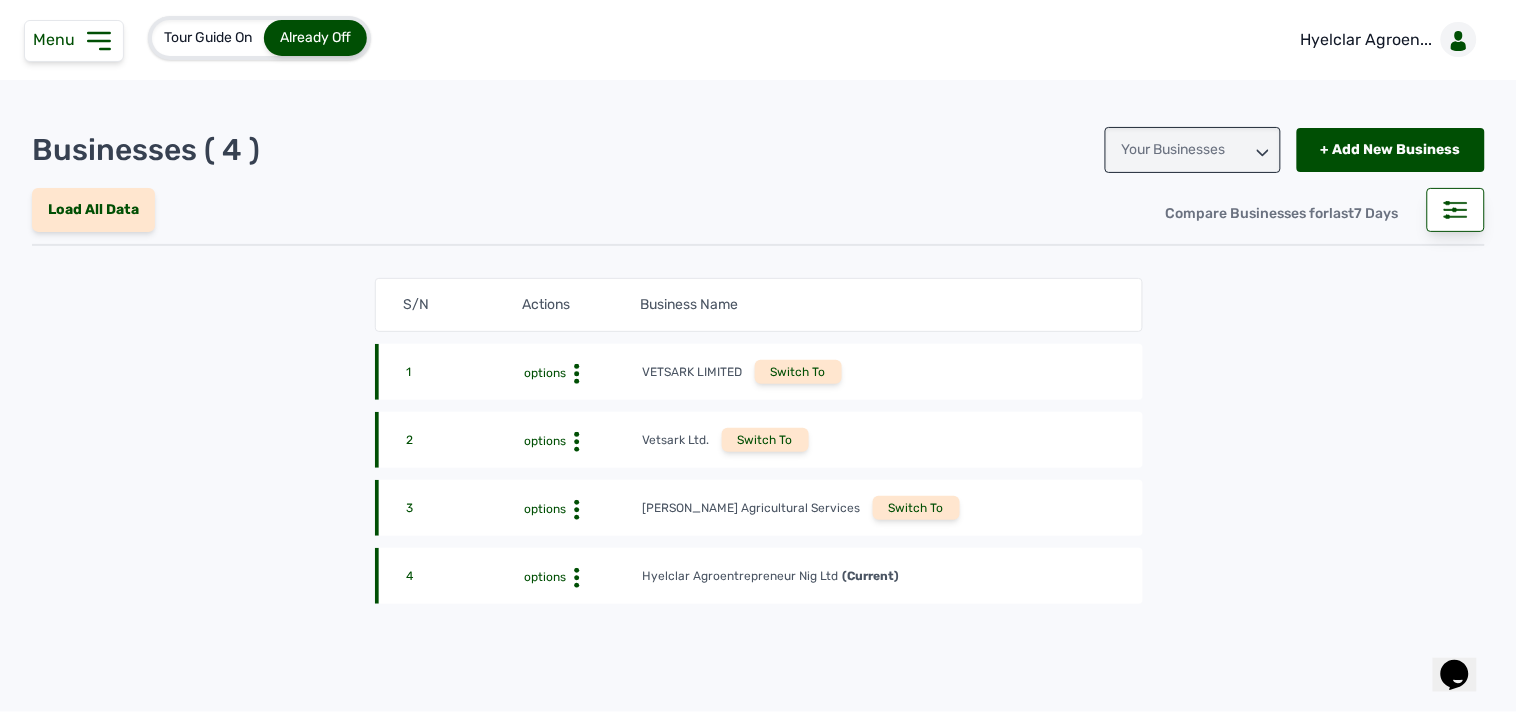 click 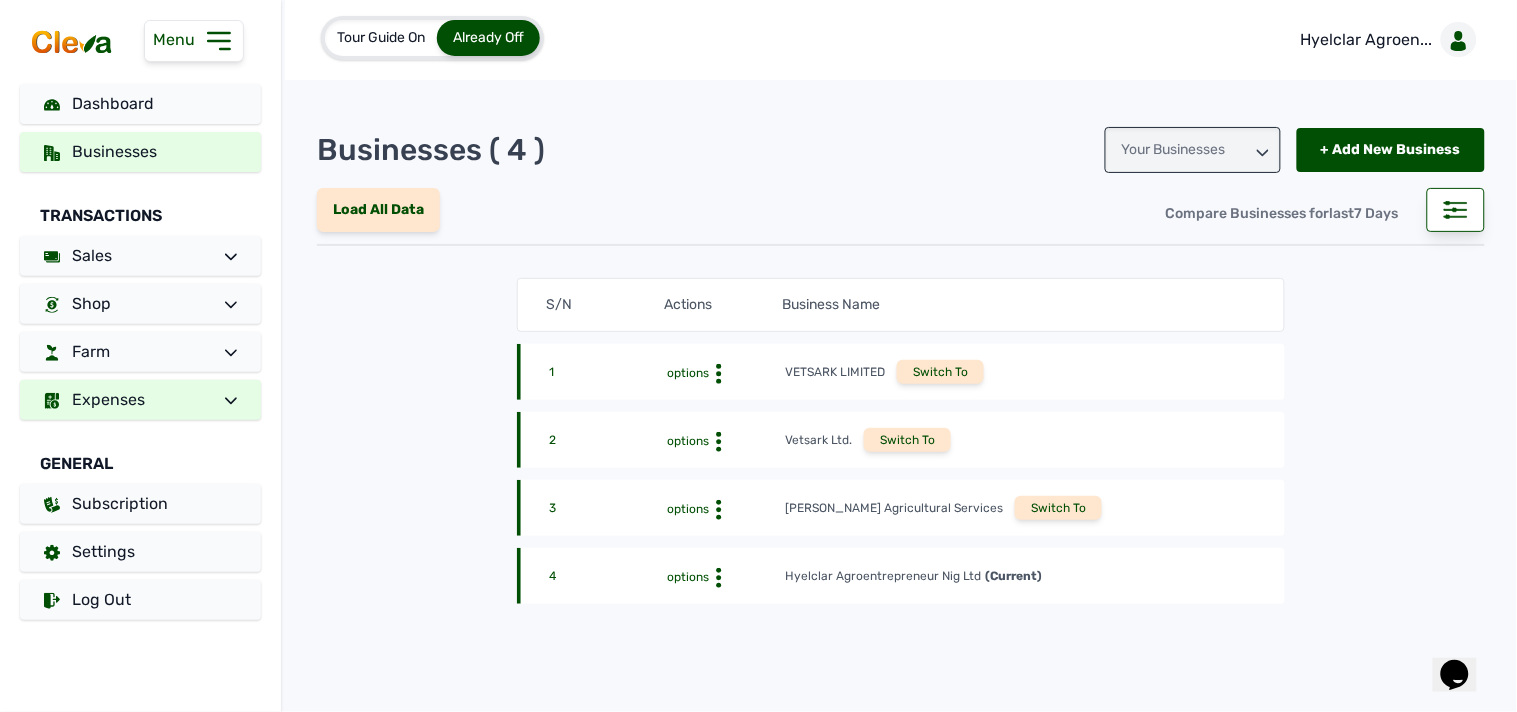 click on "Expenses" at bounding box center [140, 400] 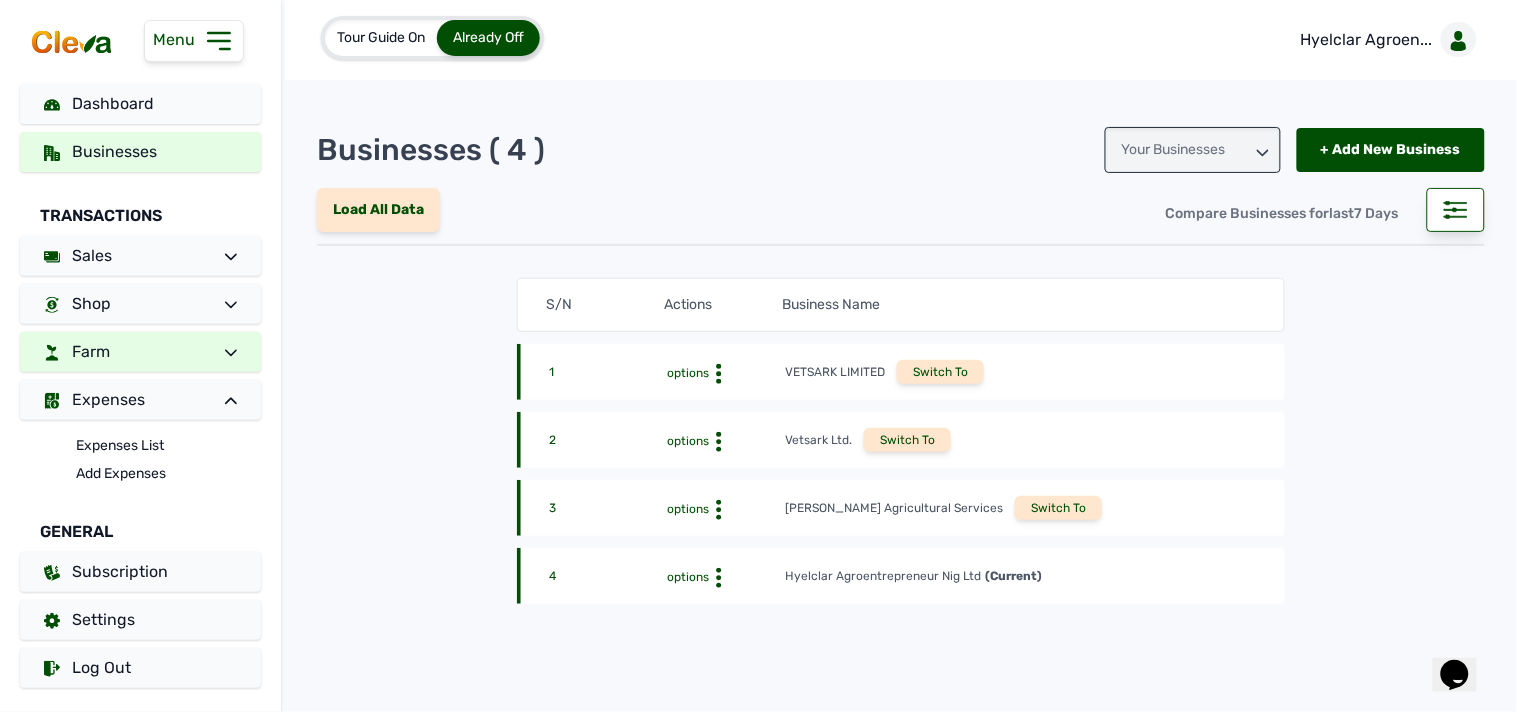 click 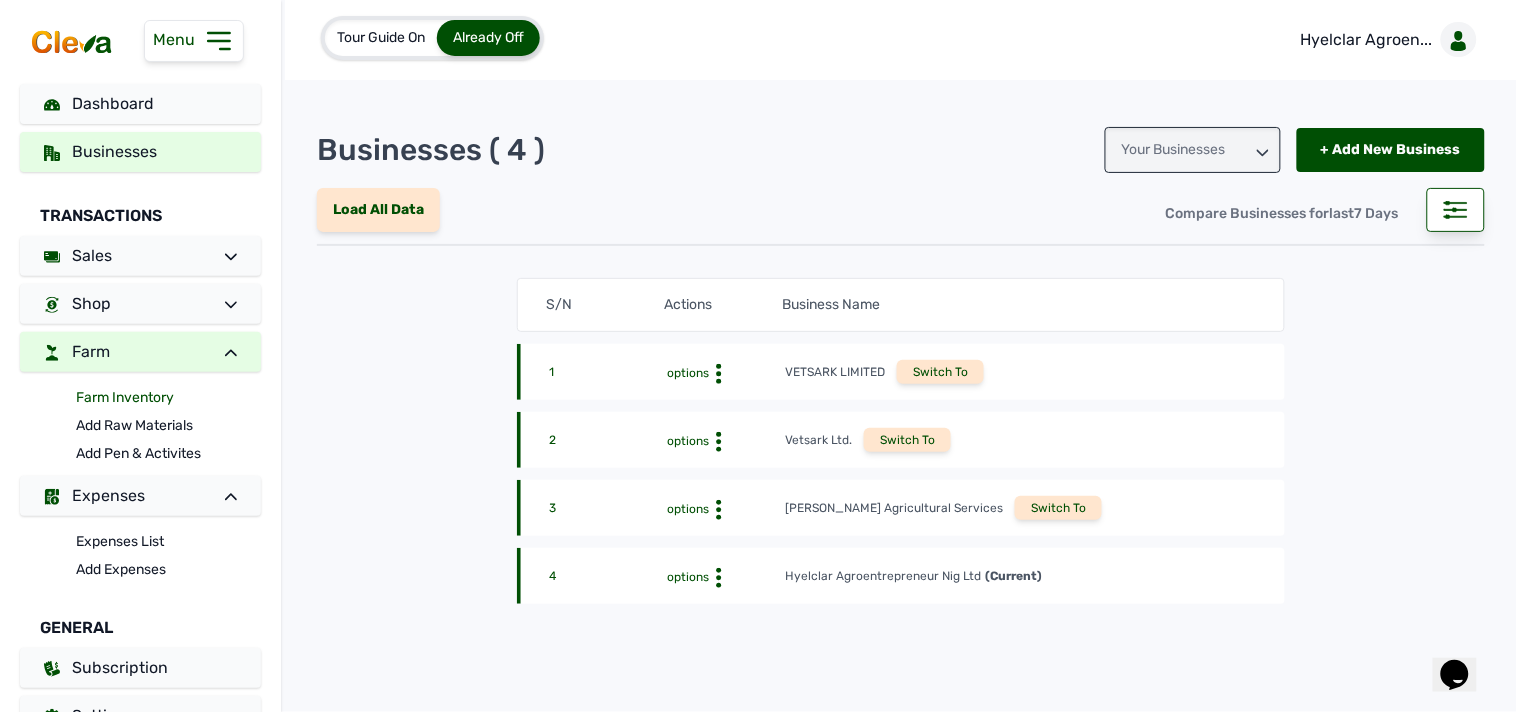 click on "Farm Inventory" at bounding box center [168, 398] 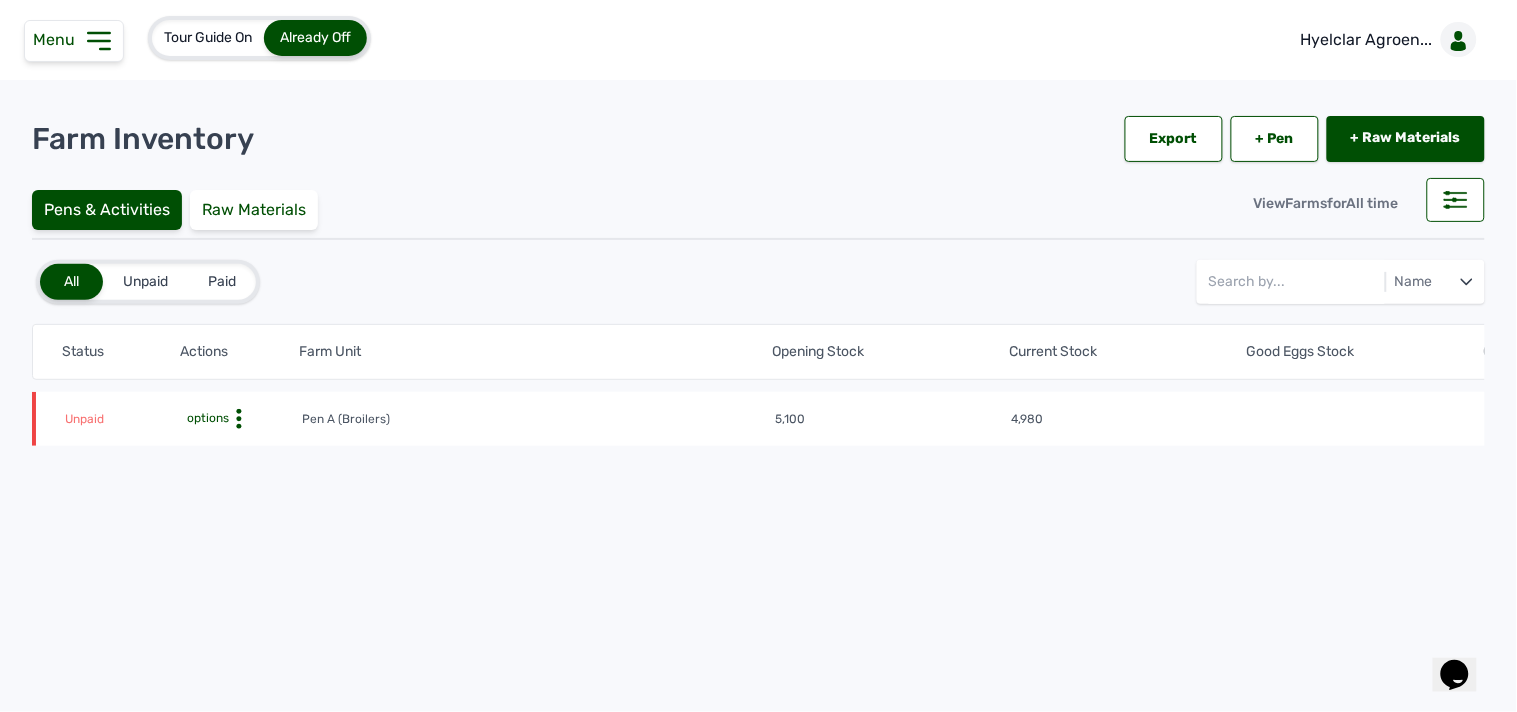 click 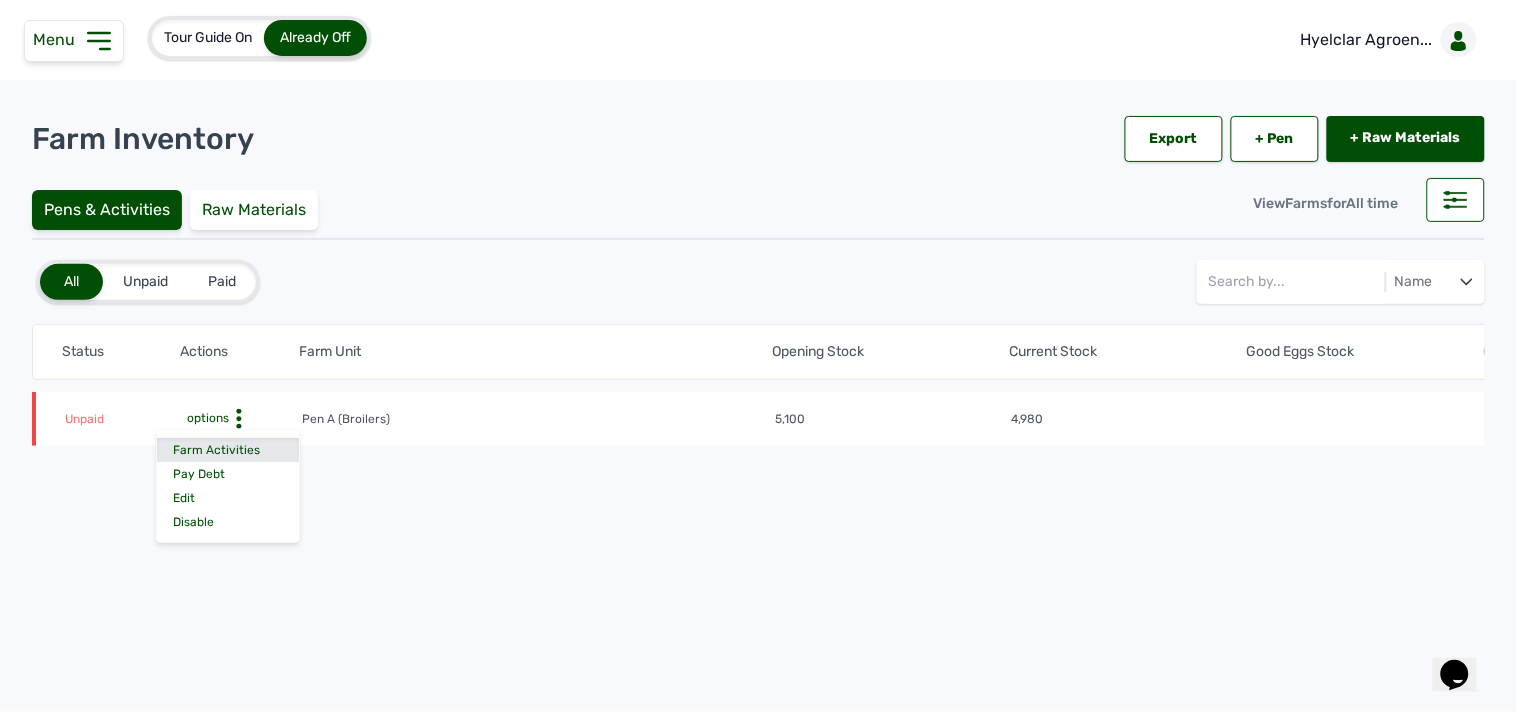 click on "Farm Activities" at bounding box center [228, 450] 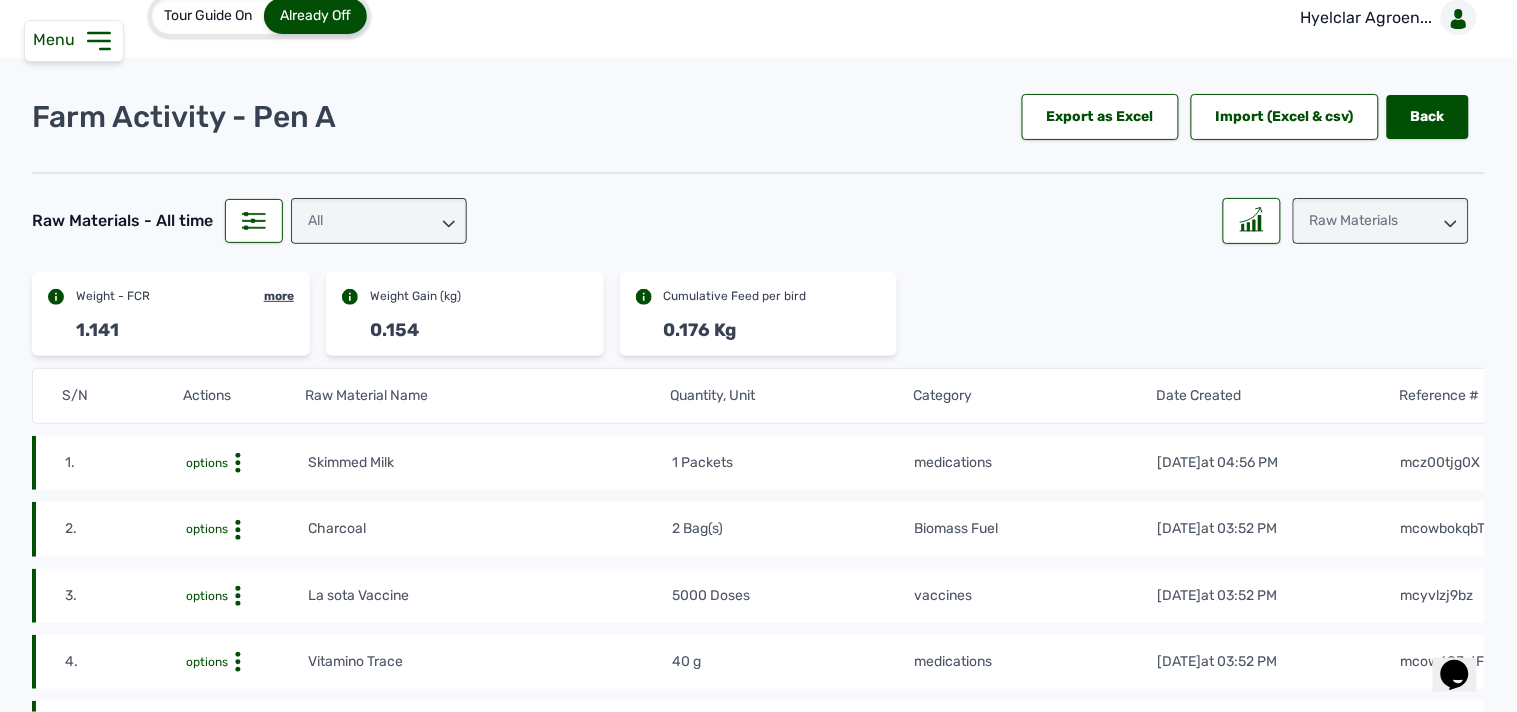 scroll, scrollTop: 0, scrollLeft: 0, axis: both 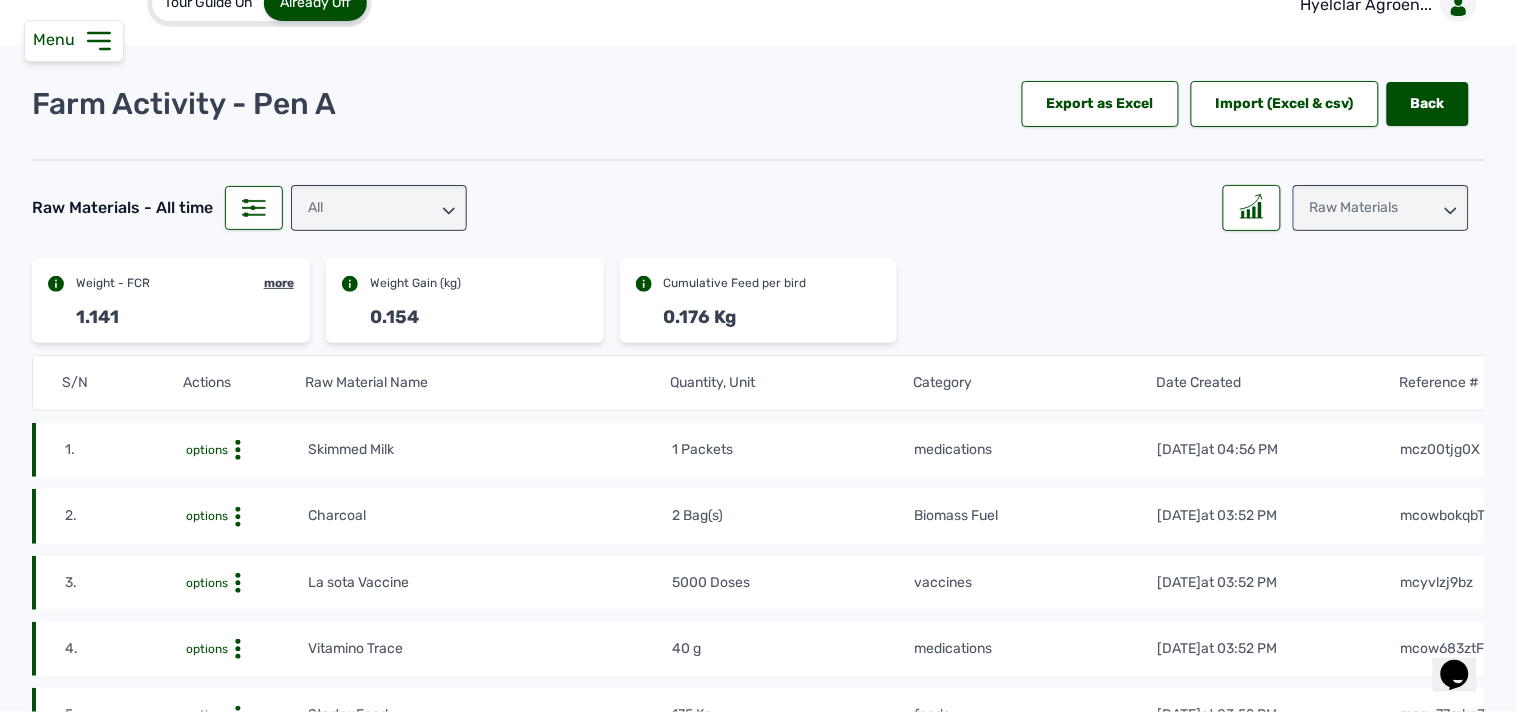 click on "Menu" at bounding box center [74, 41] 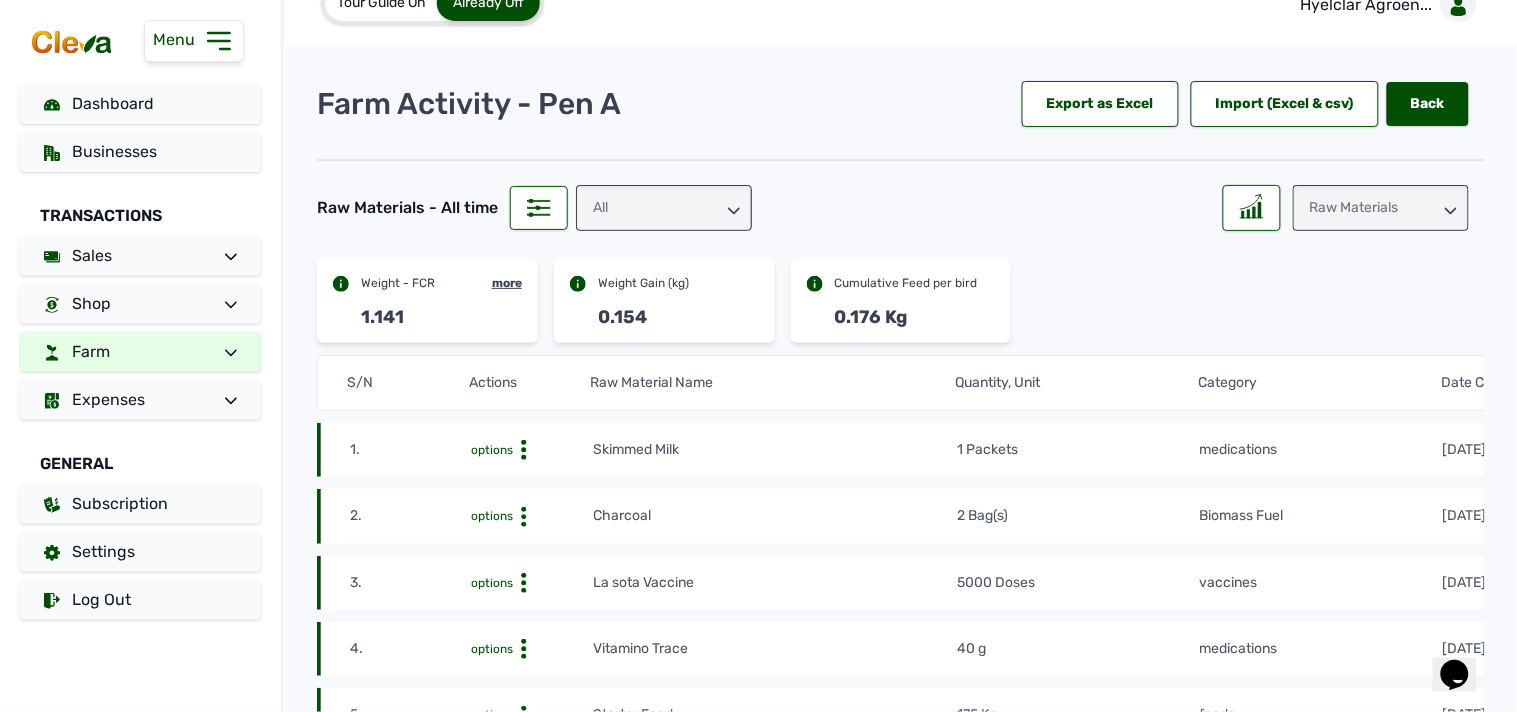 click on "Farm Activity - Pen A  Export as Excel   Import (Excel & csv)  Back Back" at bounding box center (901, 104) 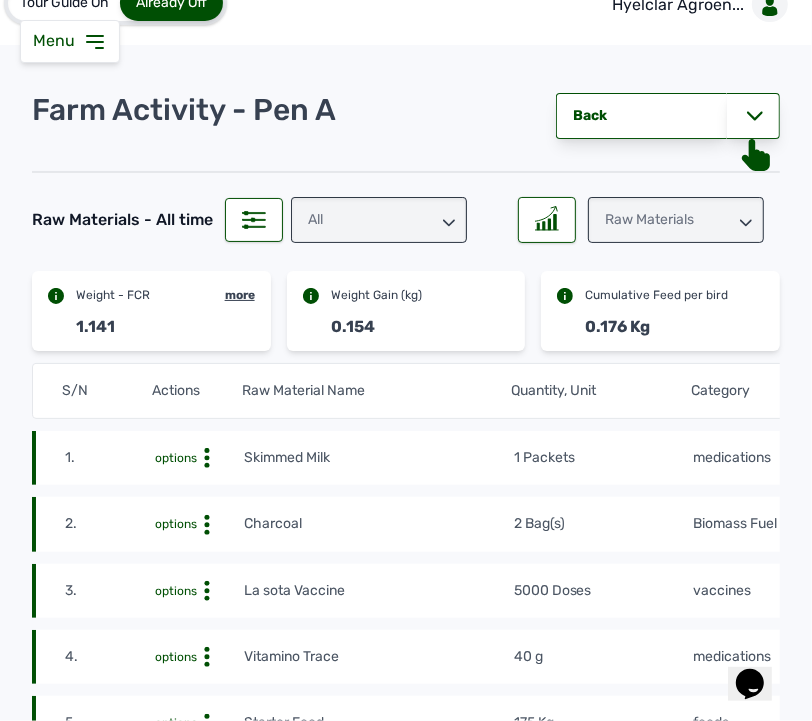 click 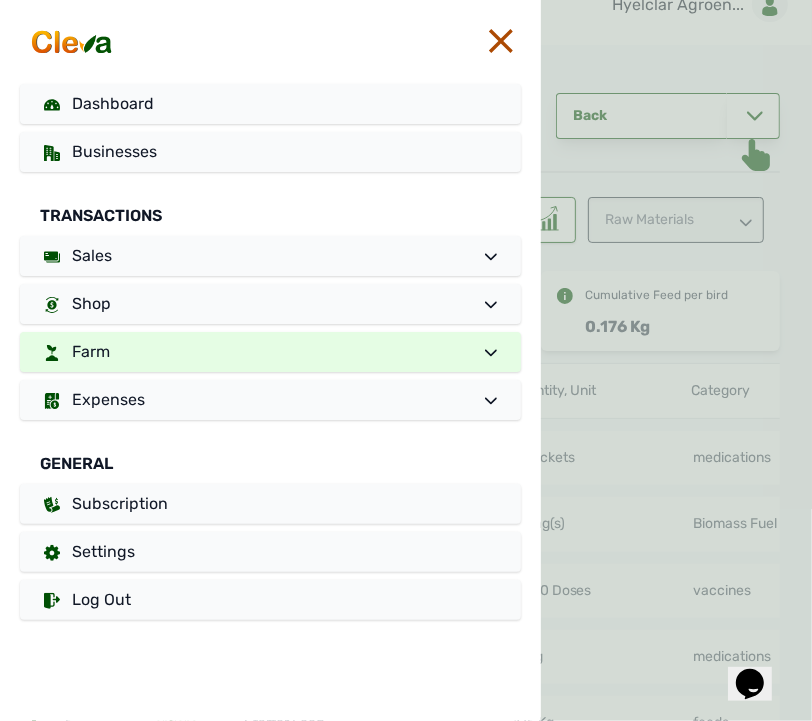 click on "Farm" at bounding box center [270, 352] 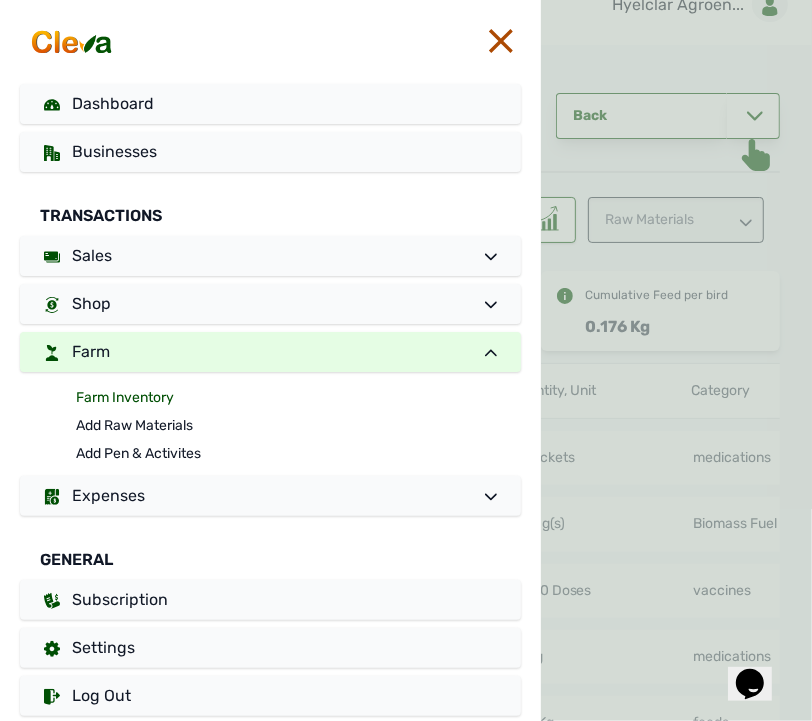 click on "Farm Inventory" at bounding box center (298, 398) 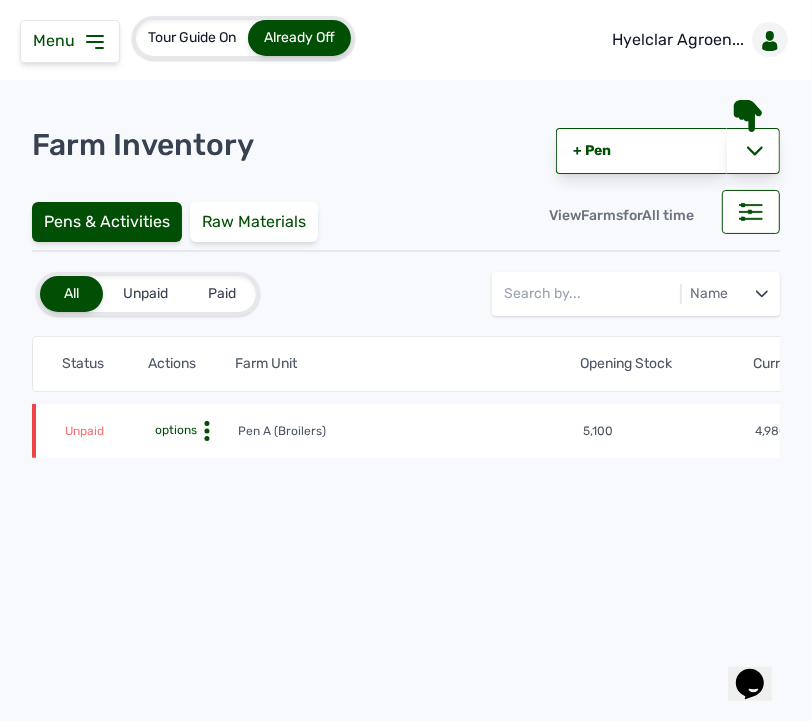 click 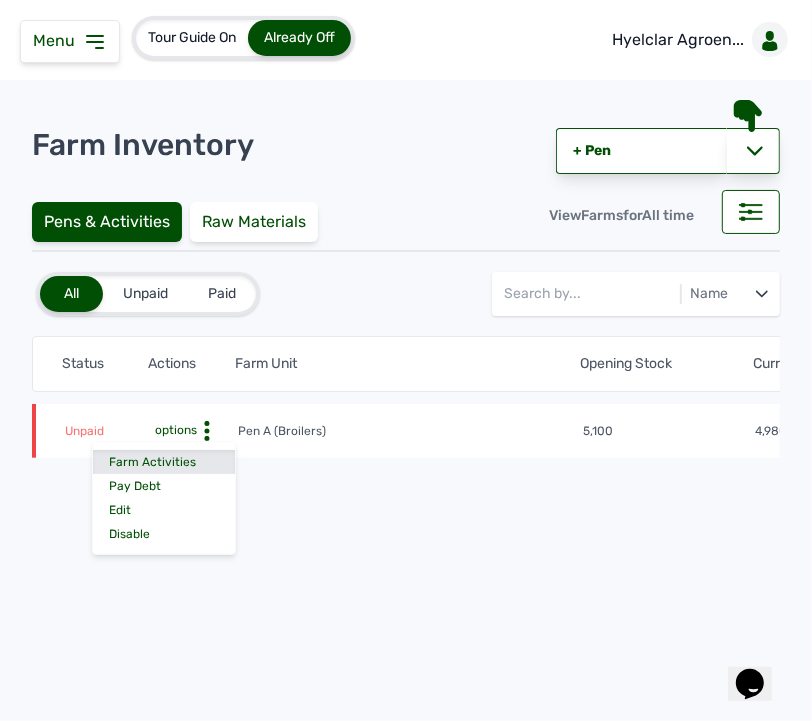 click on "Farm Activities" at bounding box center (164, 462) 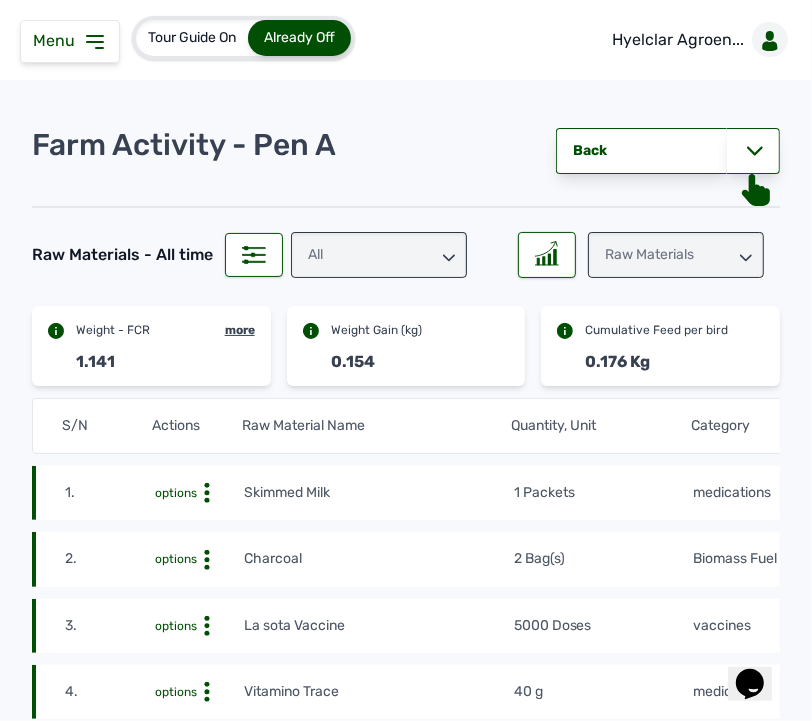 click on "1 Packets" at bounding box center (602, 493) 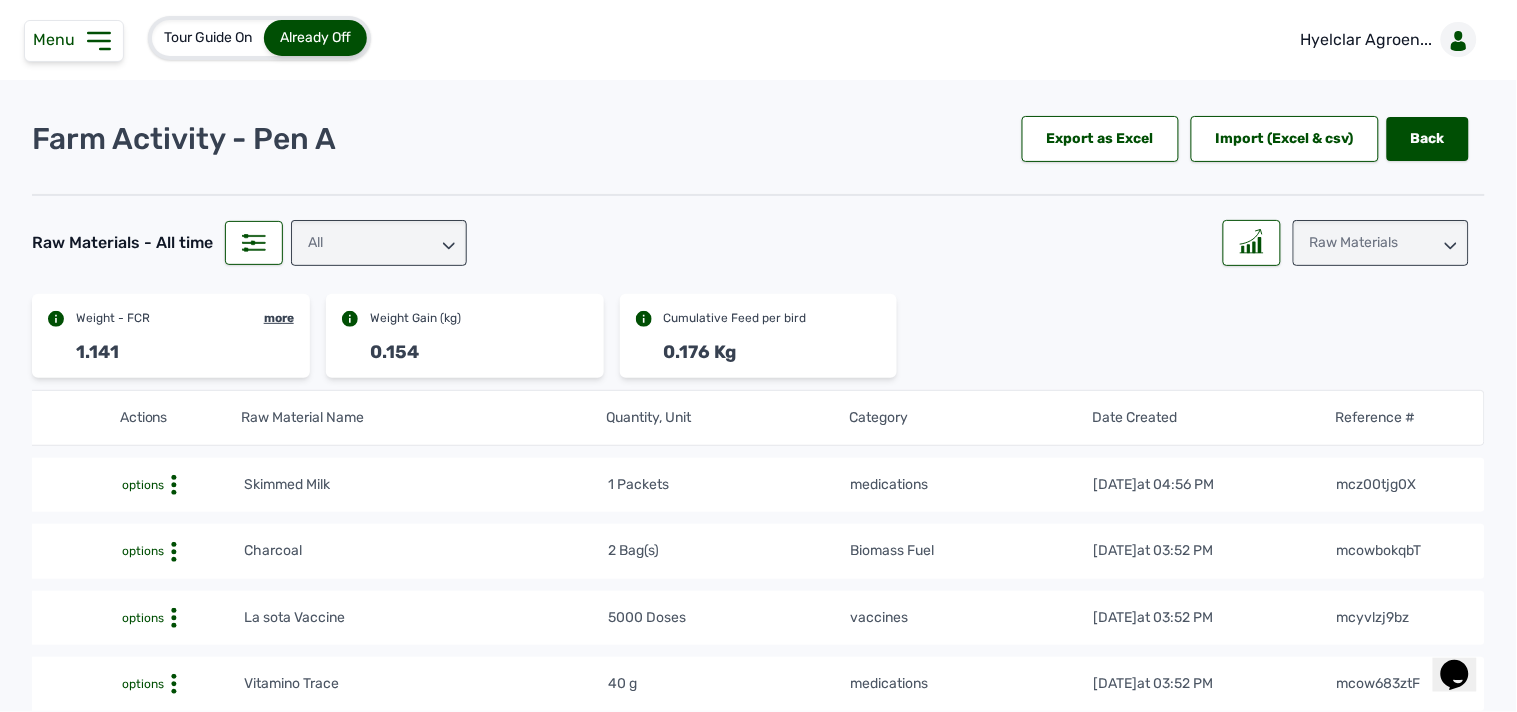 scroll, scrollTop: 0, scrollLeft: 74, axis: horizontal 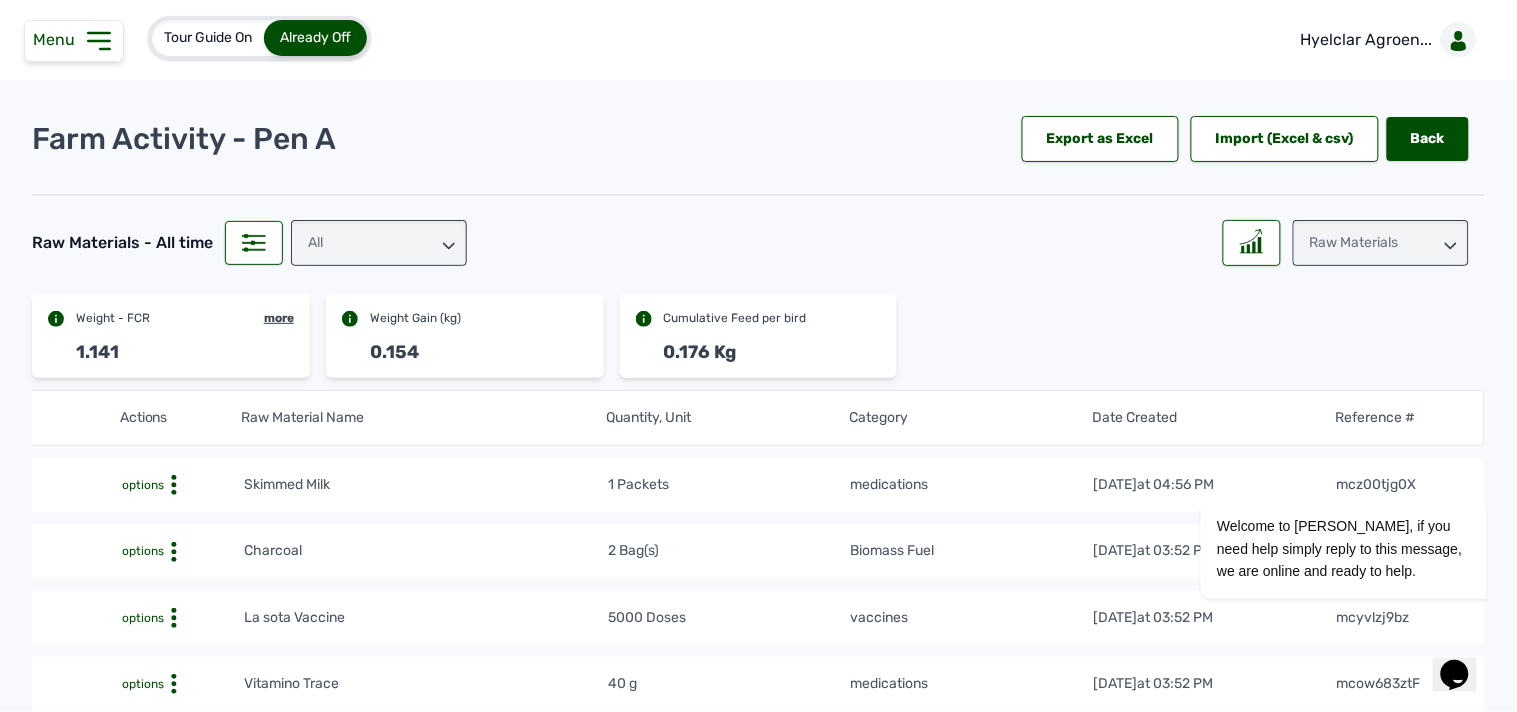 click 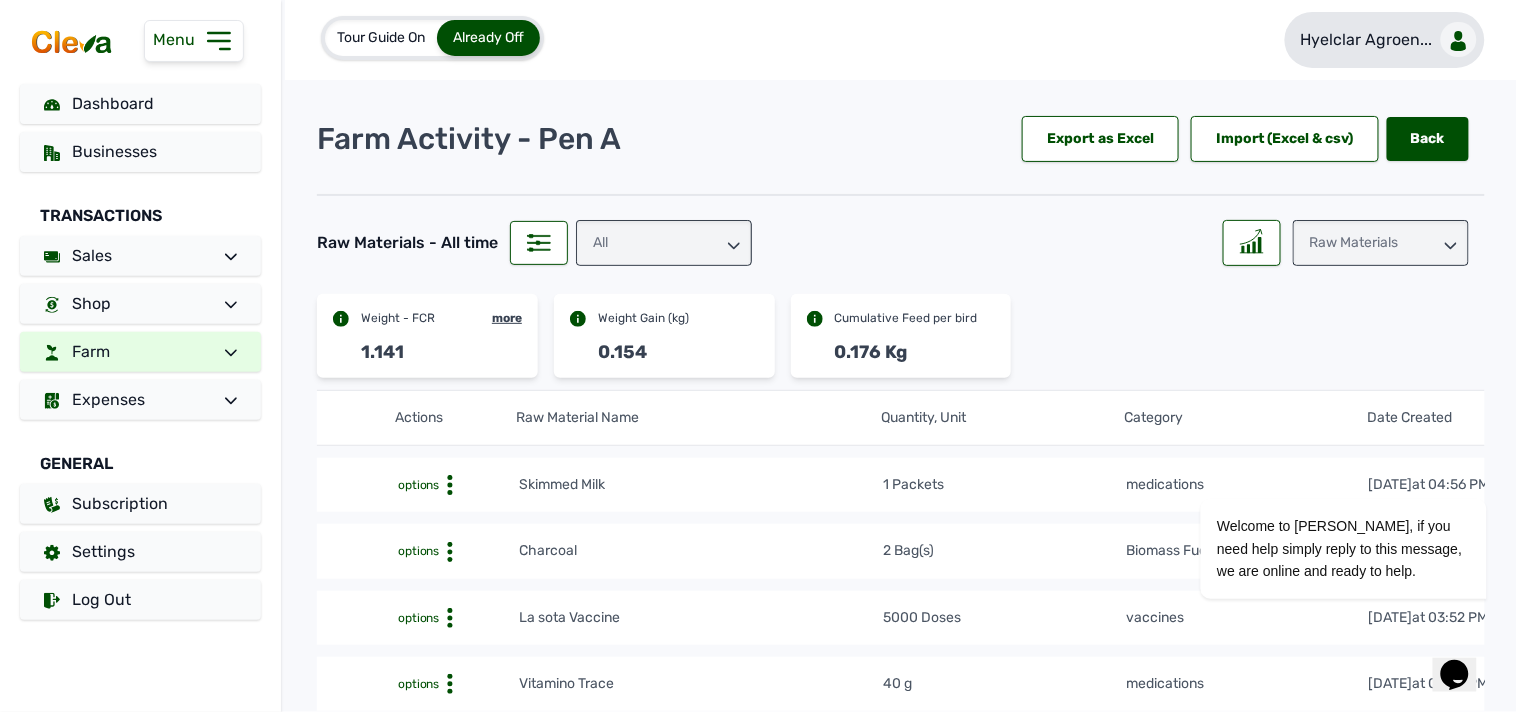click on "Hyelclar Agroen..." at bounding box center [1385, 40] 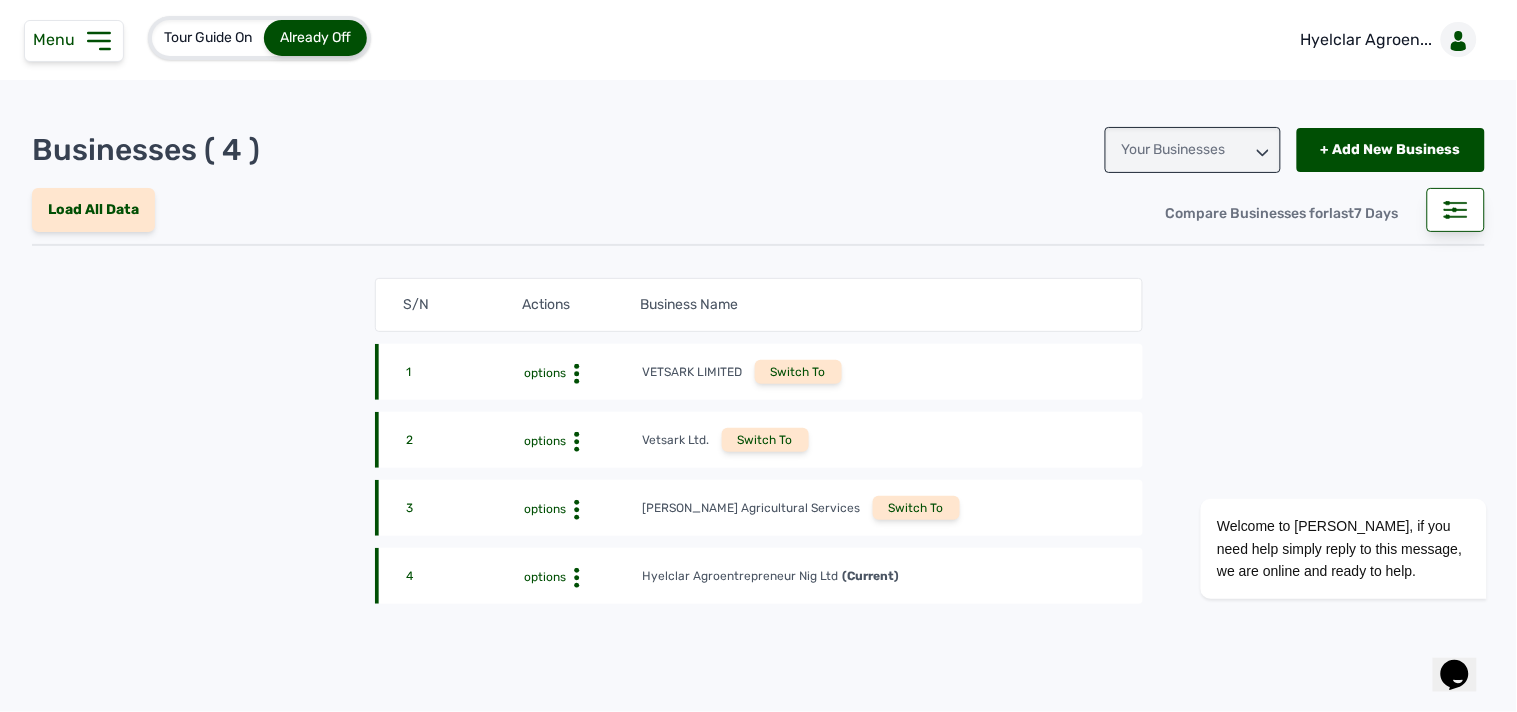 click on "Switch To" at bounding box center [916, 508] 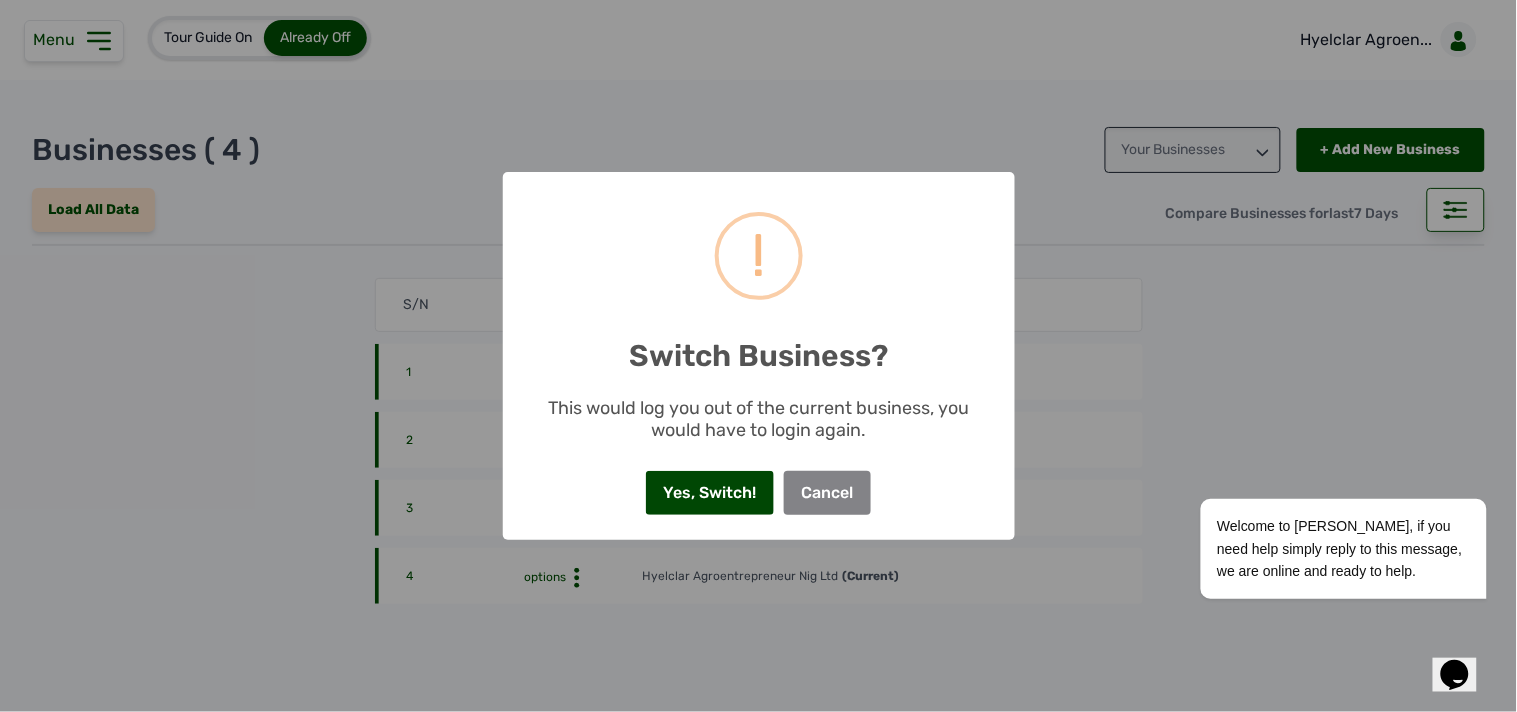 click on "Yes, Switch!" at bounding box center (710, 493) 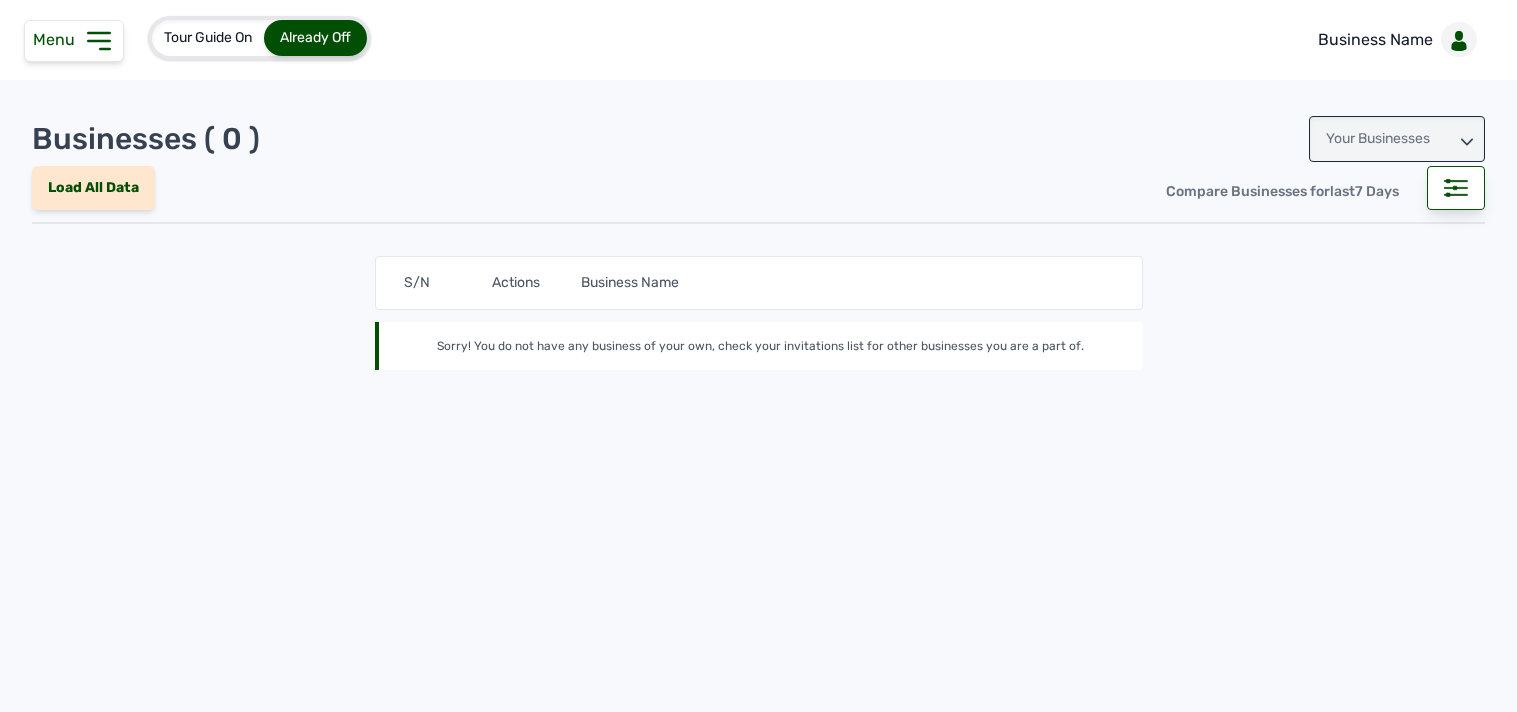 scroll, scrollTop: 0, scrollLeft: 0, axis: both 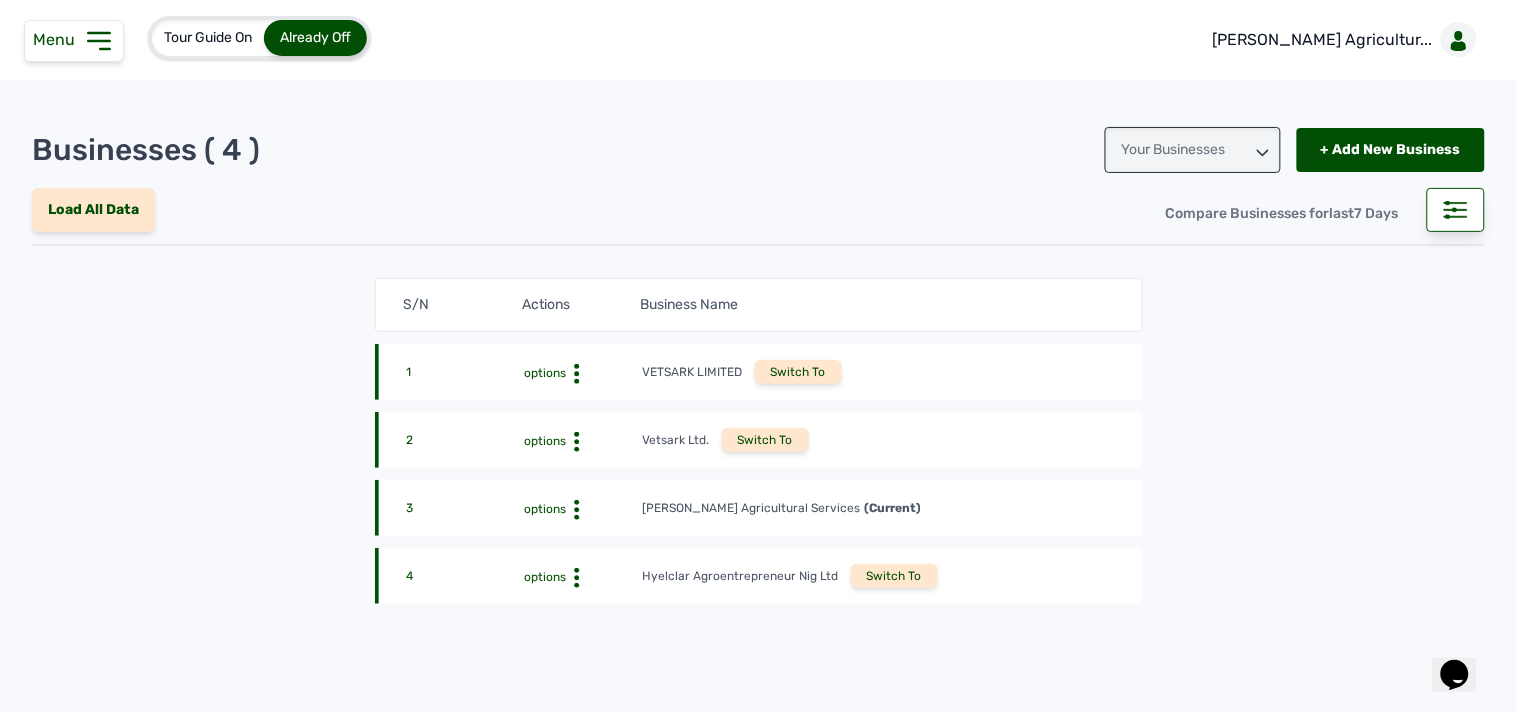 click 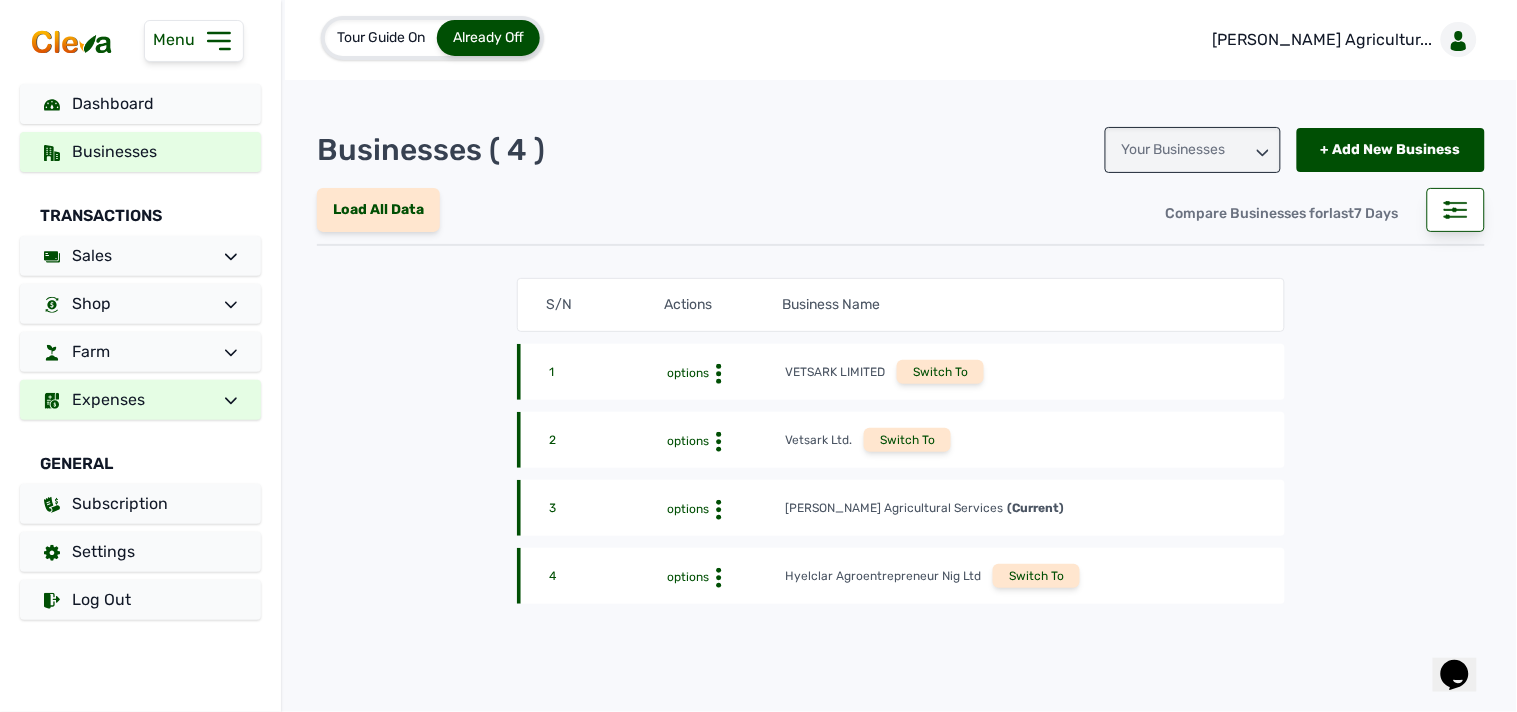 click 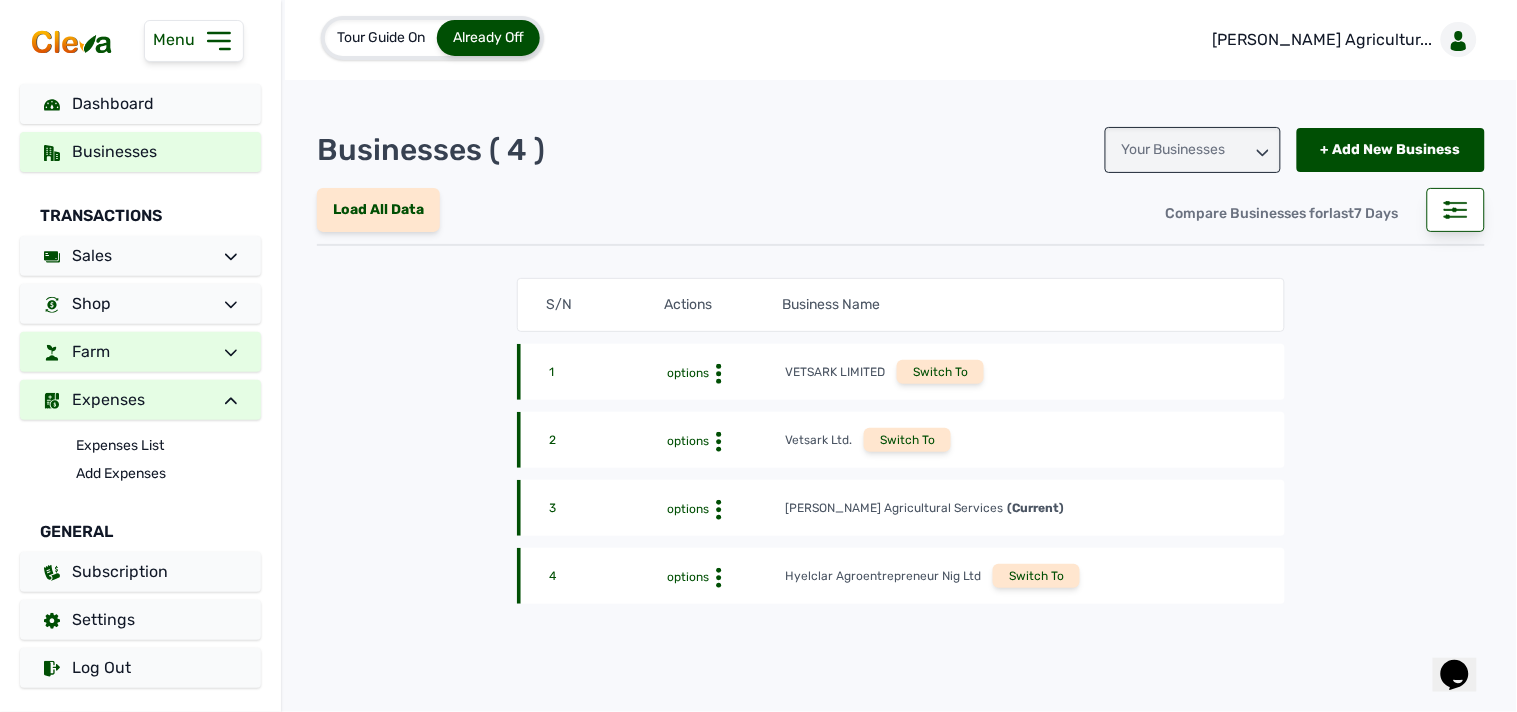 click 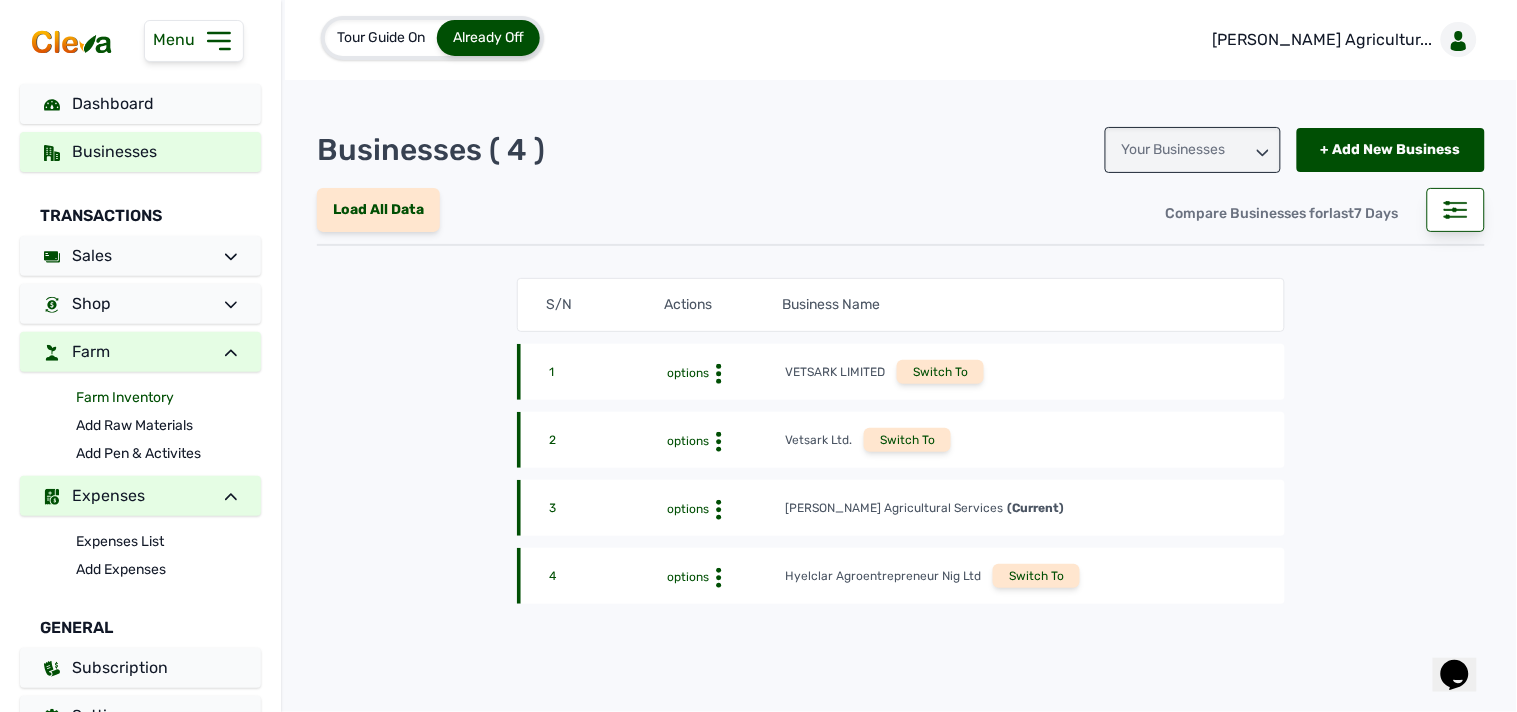 click on "Farm Inventory" at bounding box center (168, 398) 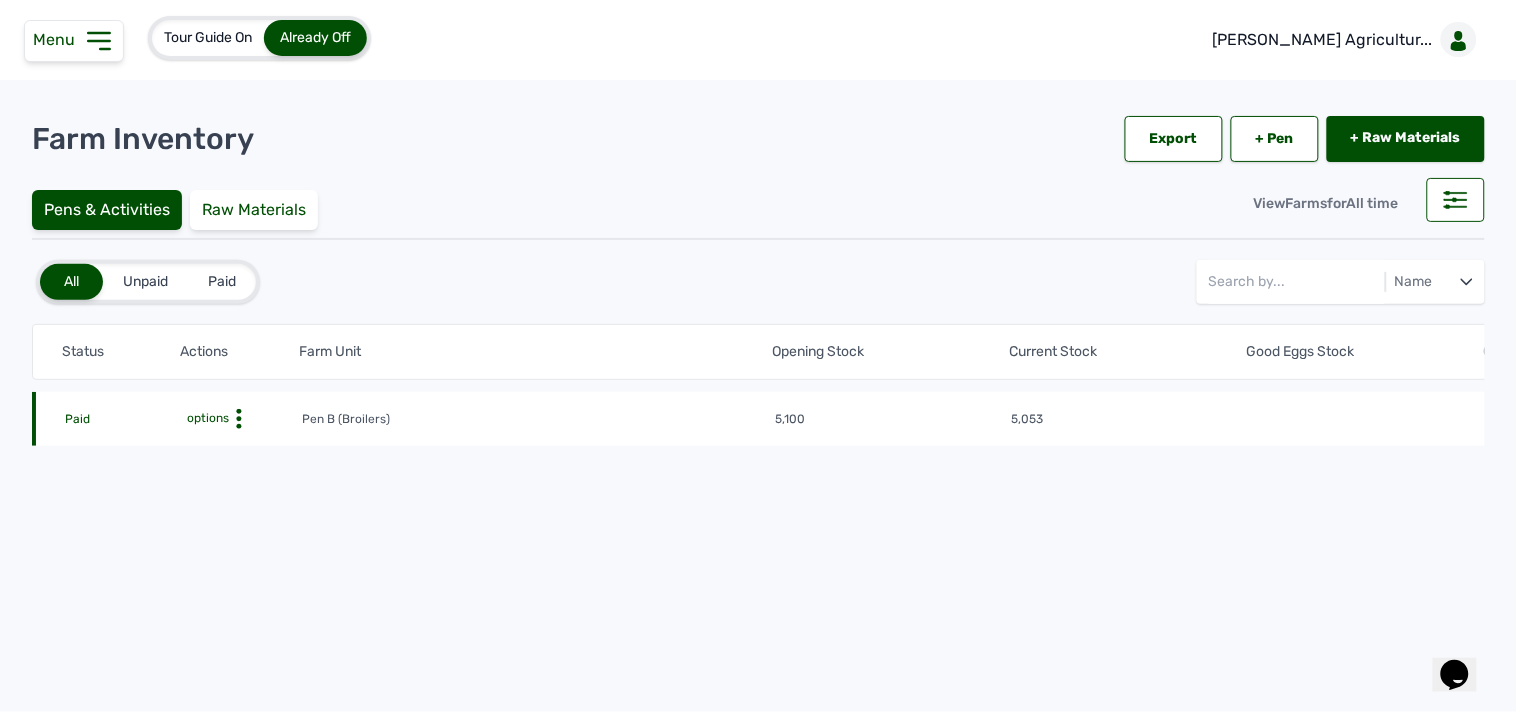click 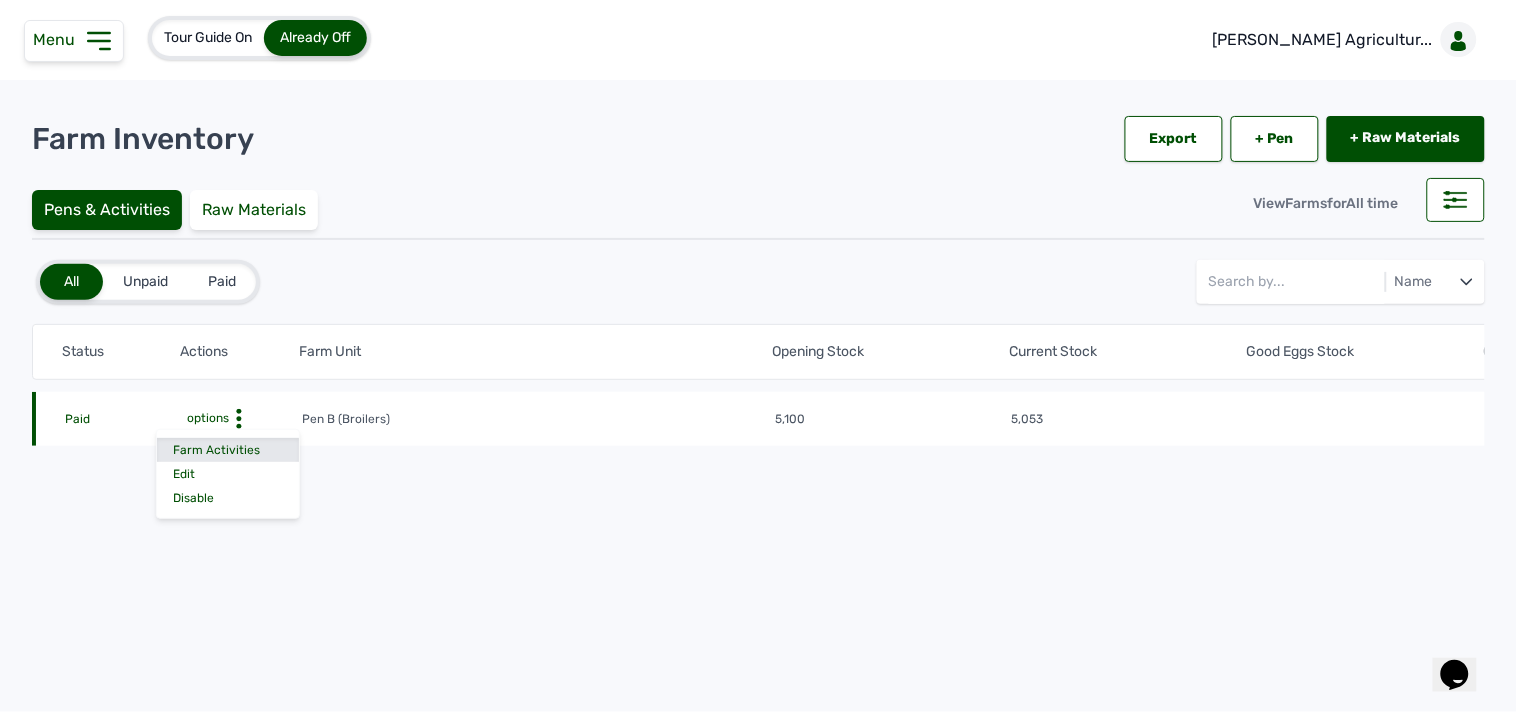 click on "Farm Activities" at bounding box center [228, 450] 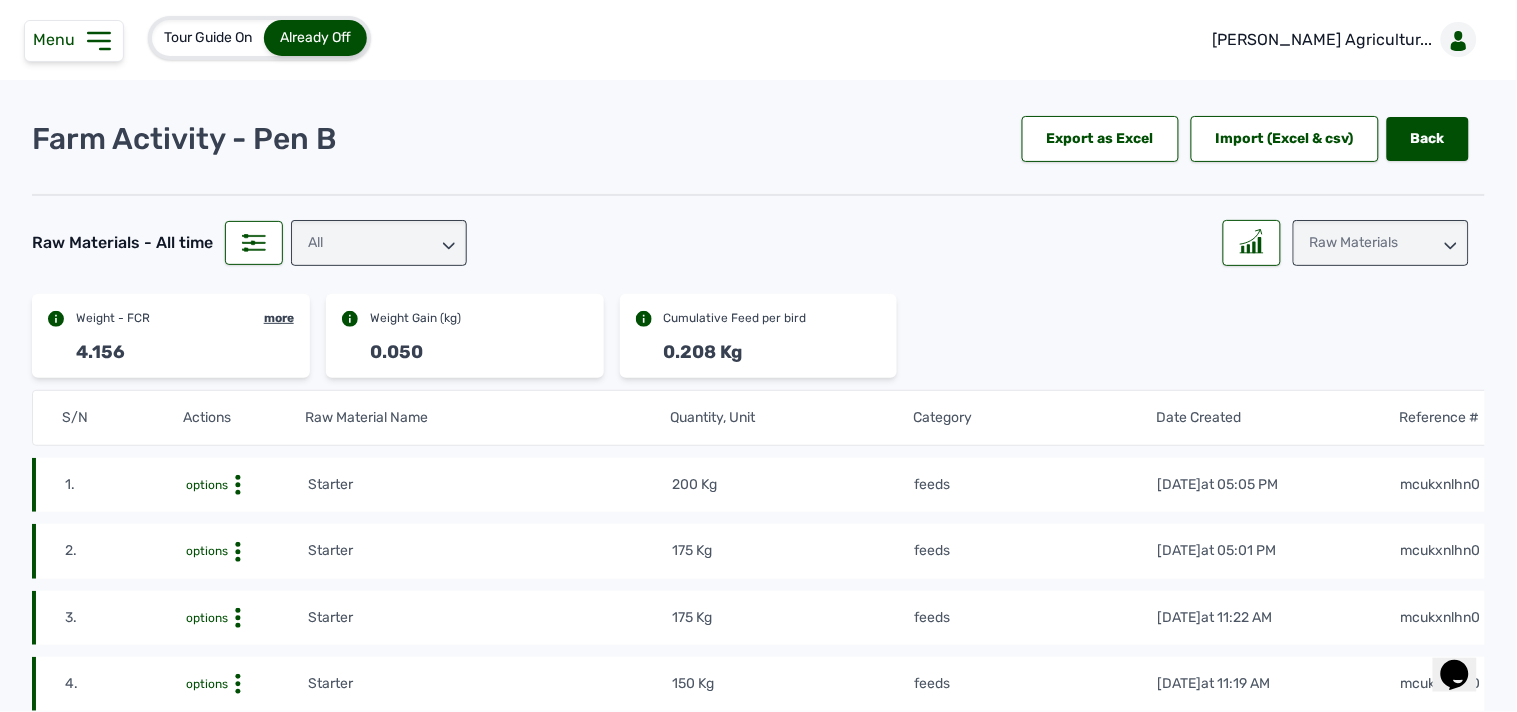 click on "1. options Starter 200 Kg feeds 10th Jul 2025   at 05:05 PM mcukxnlhn0" 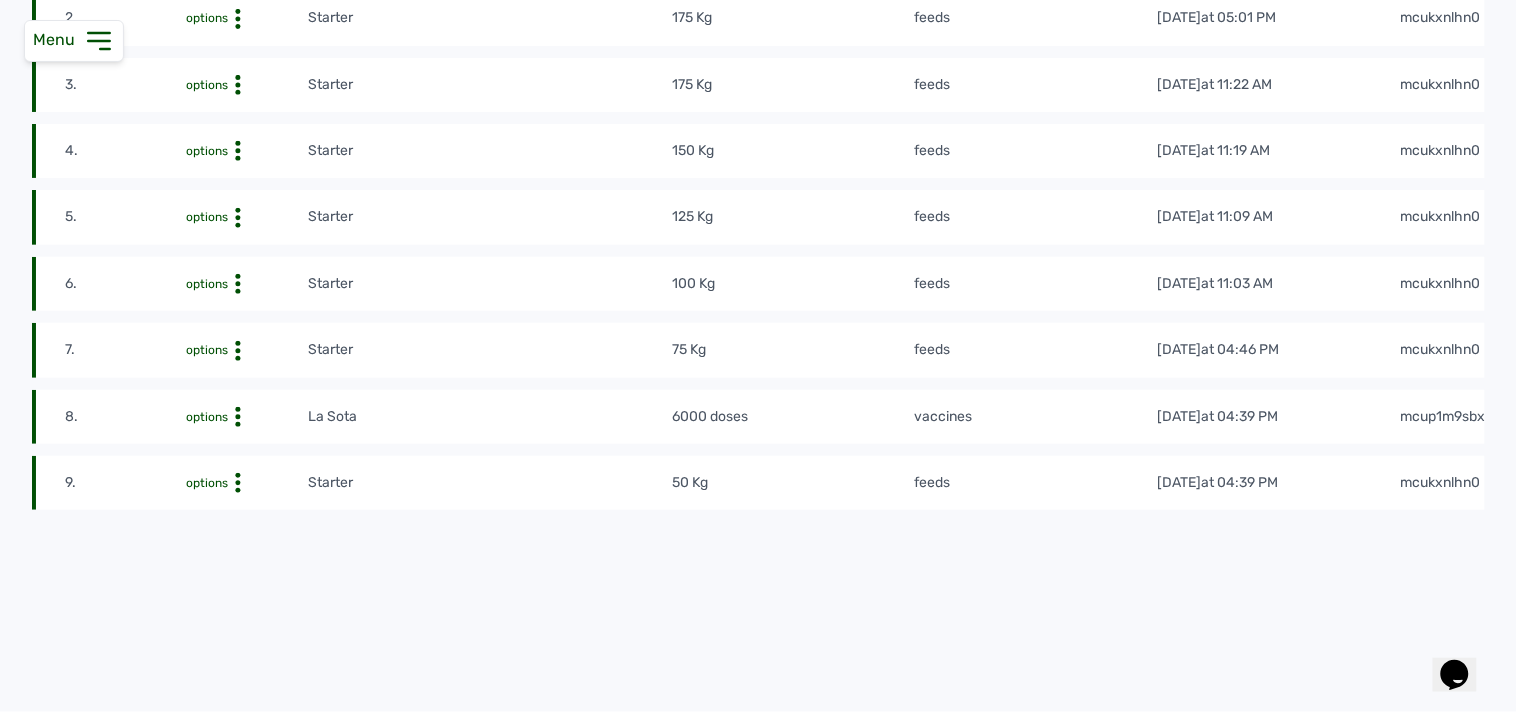 scroll, scrollTop: 488, scrollLeft: 0, axis: vertical 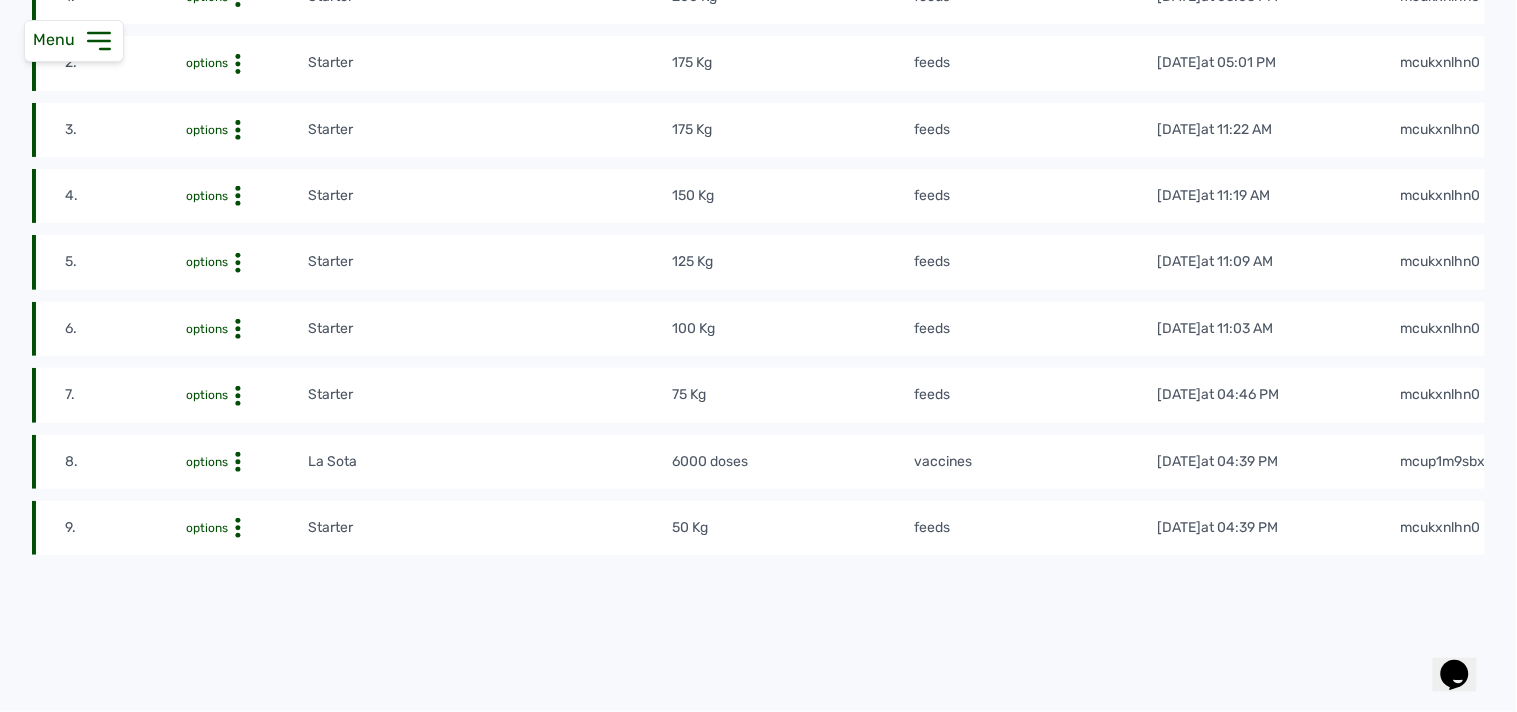 click on "5. options Starter 125 Kg feeds 6th Jul 2025   at 11:09 AM mcukxnlhn0" 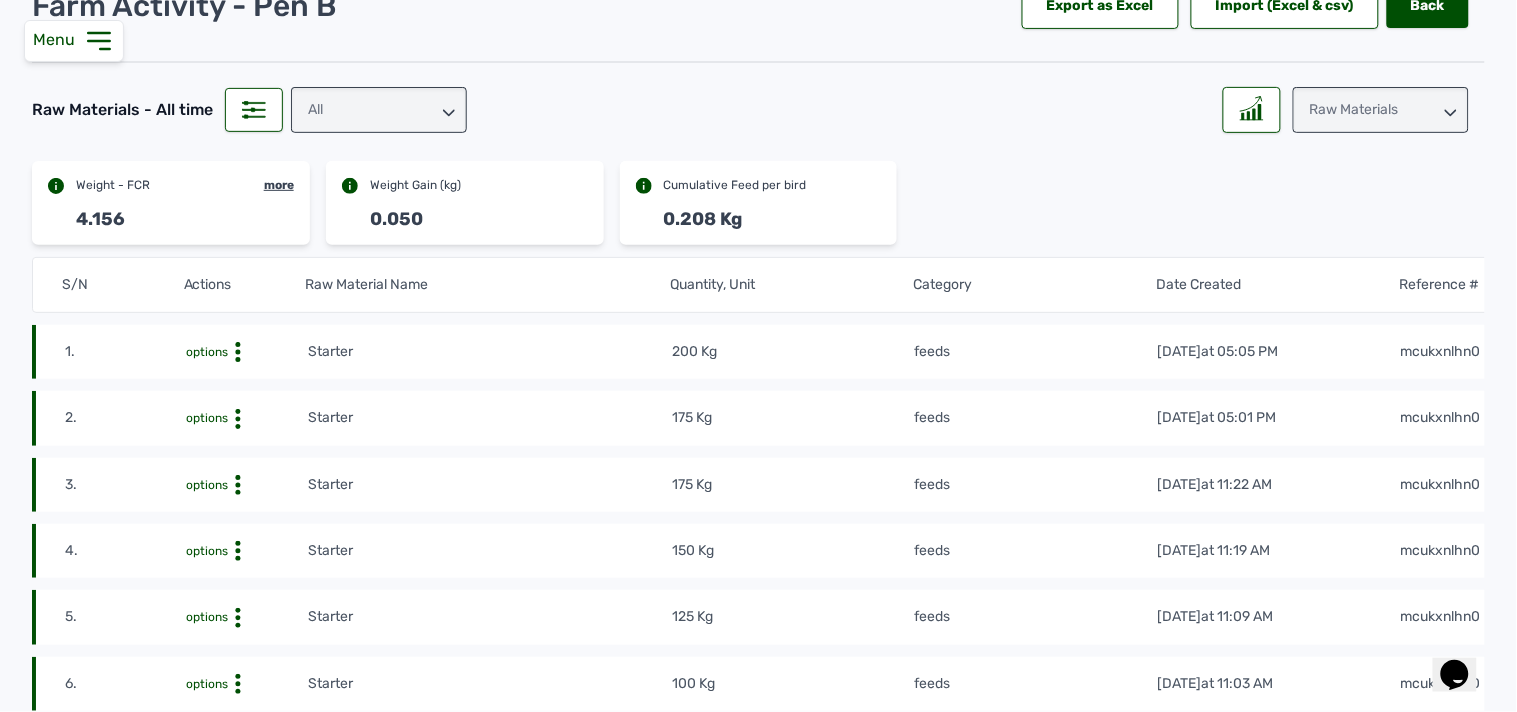 scroll, scrollTop: 177, scrollLeft: 0, axis: vertical 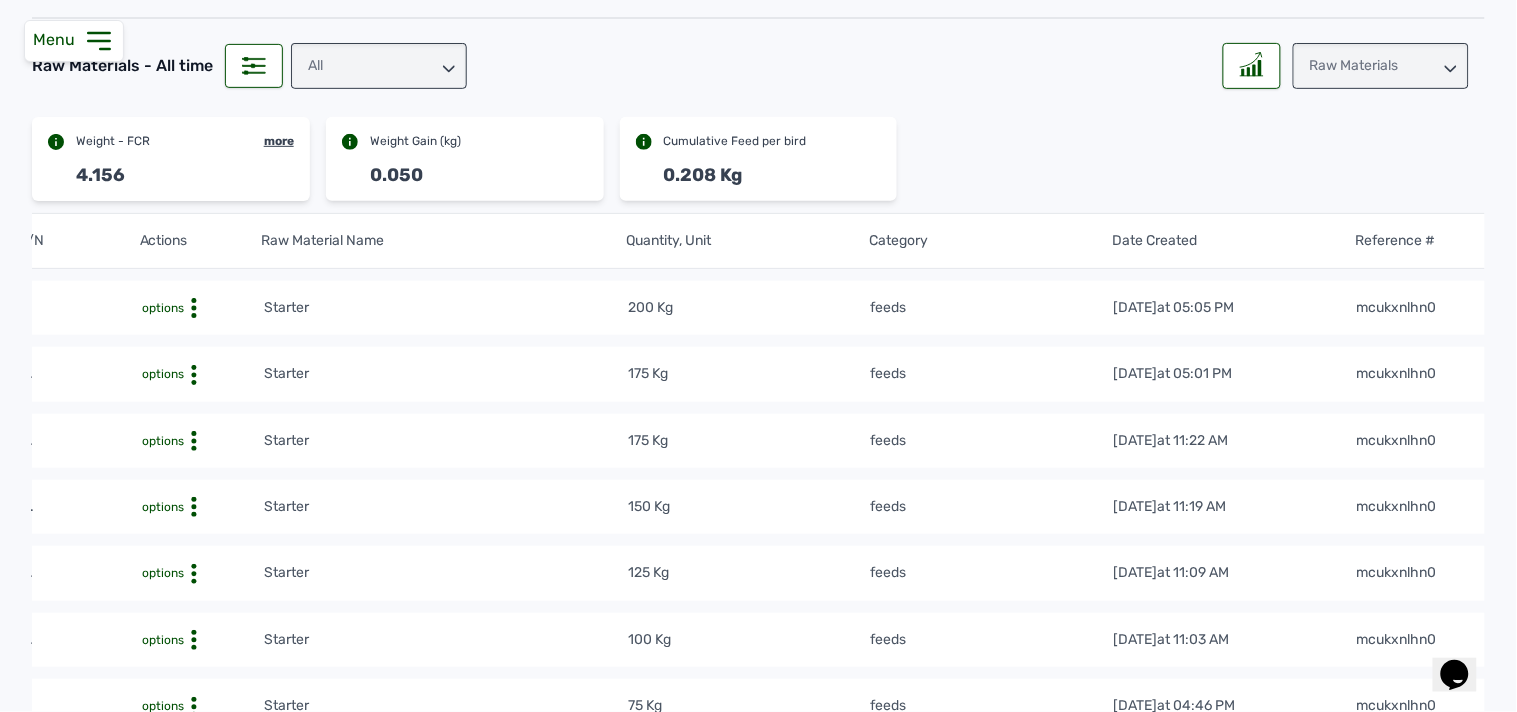 click 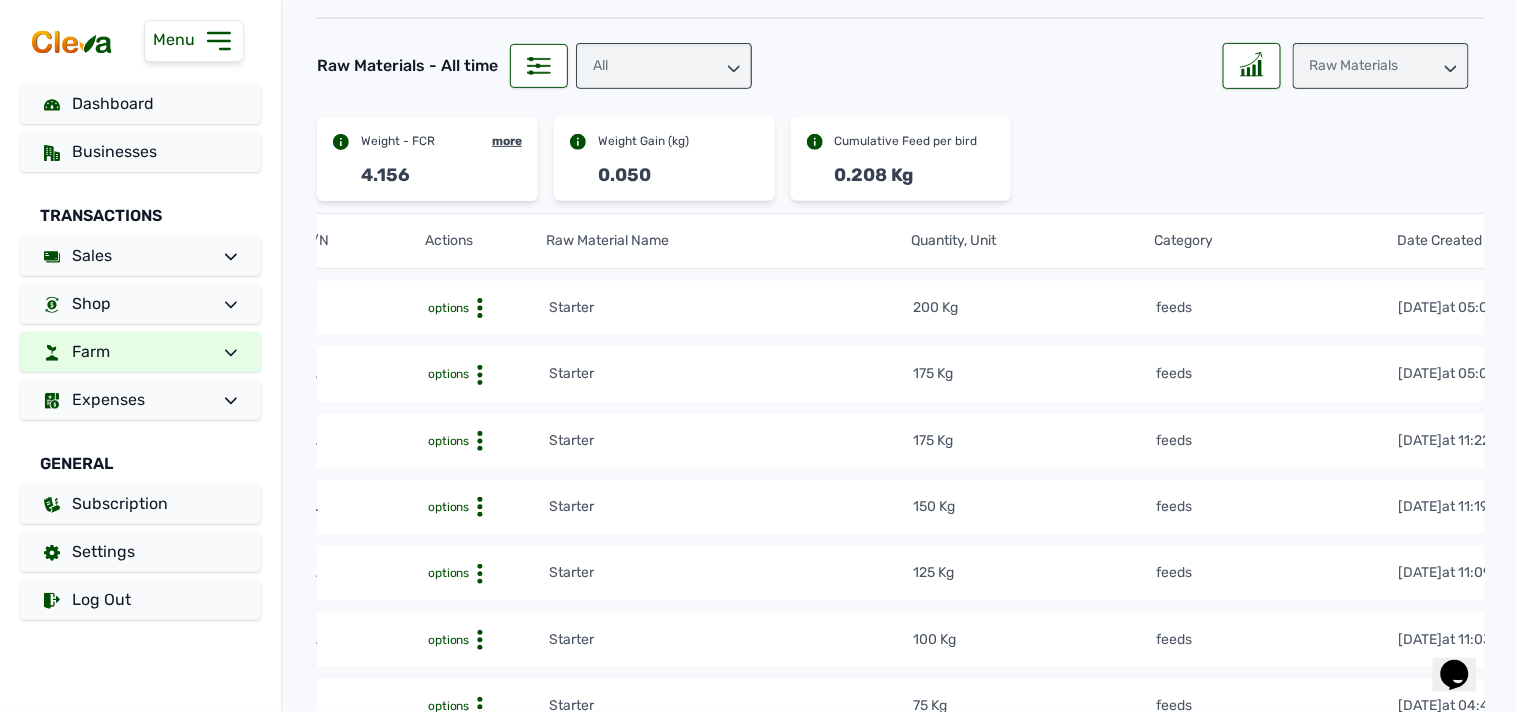 click on "Farm" at bounding box center [140, 352] 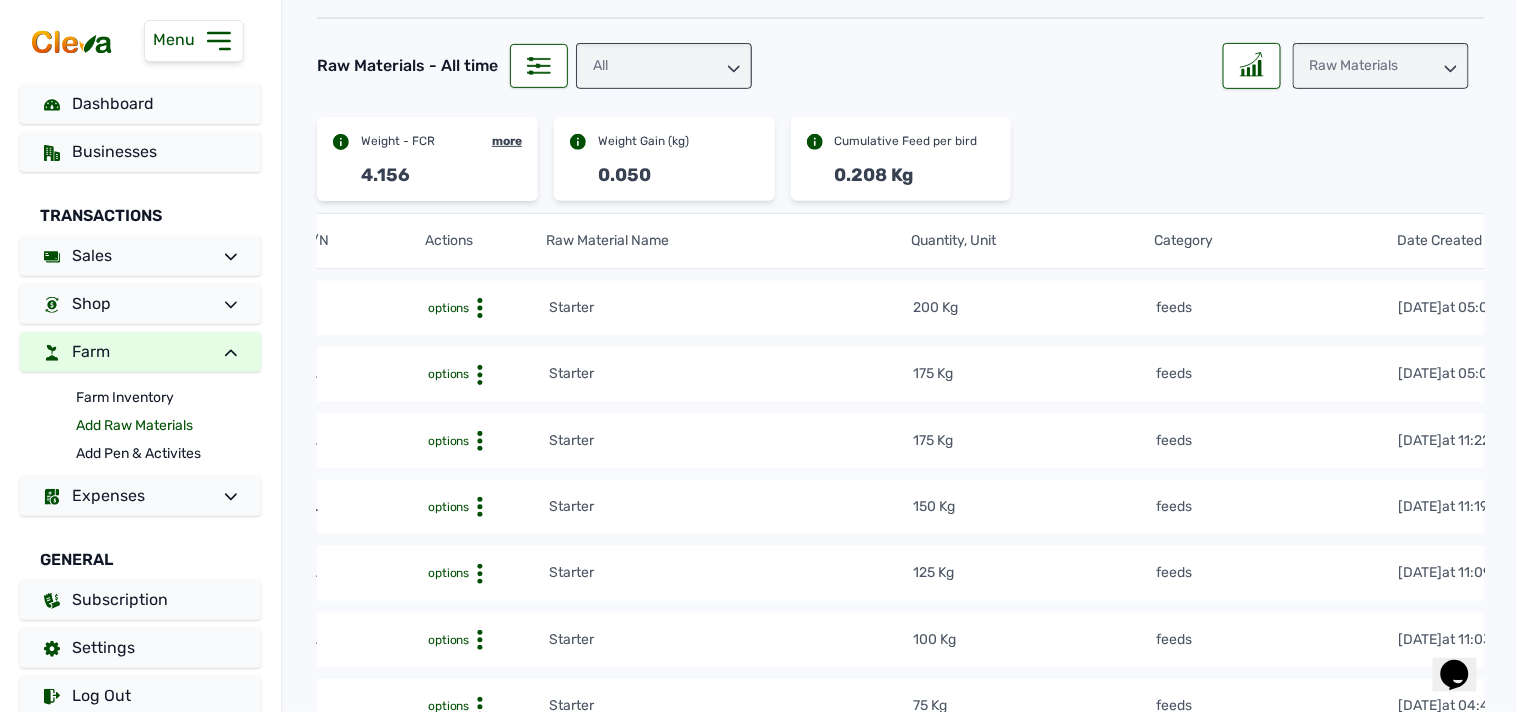 click on "Add Raw Materials" at bounding box center [168, 426] 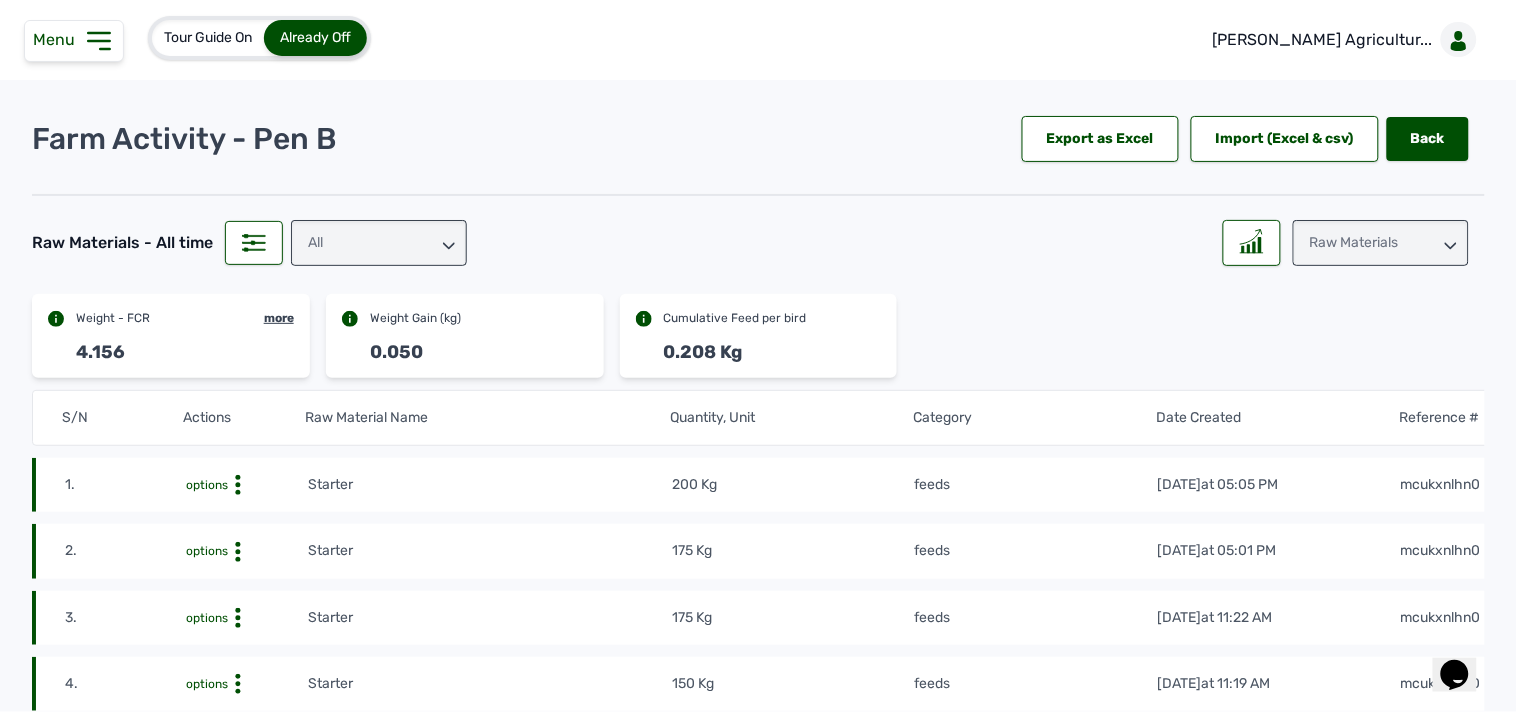 click 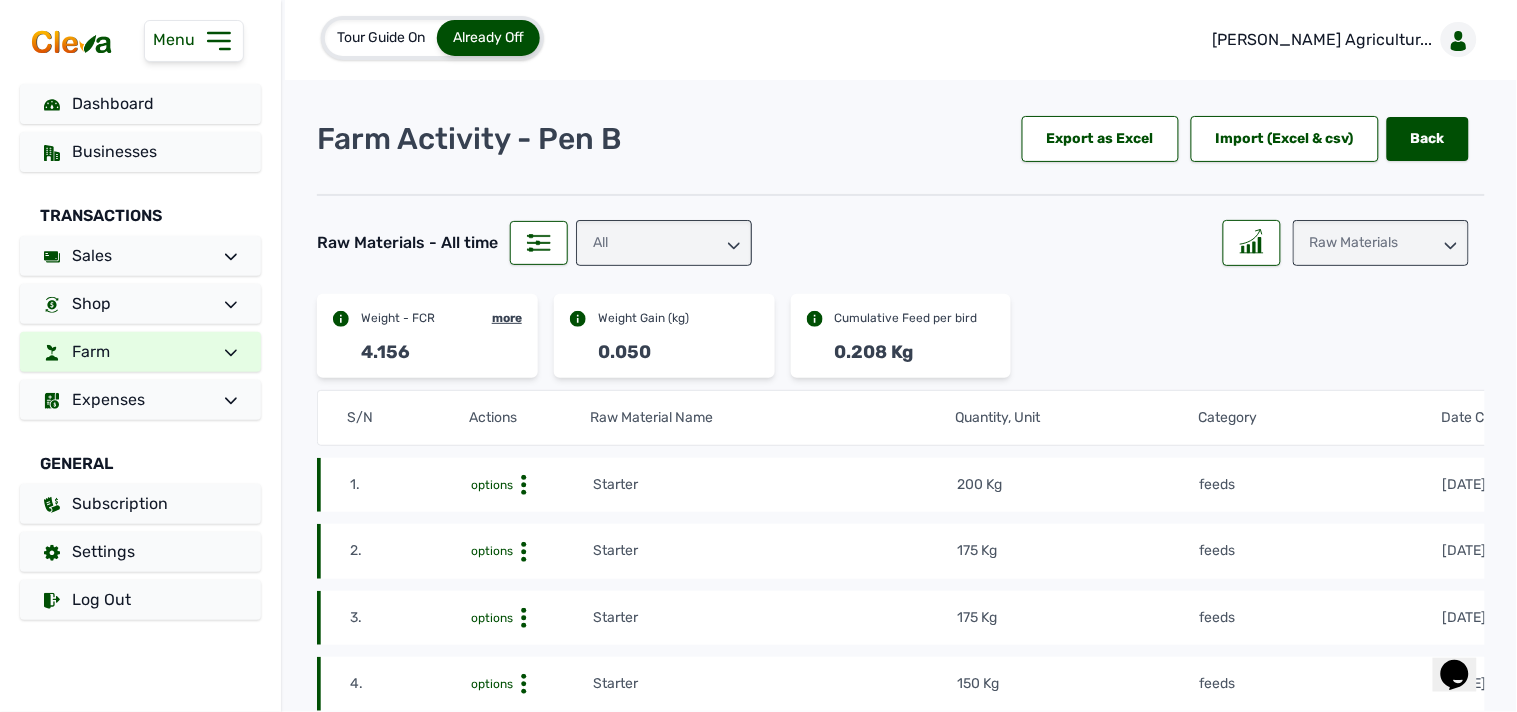 click at bounding box center (223, 352) 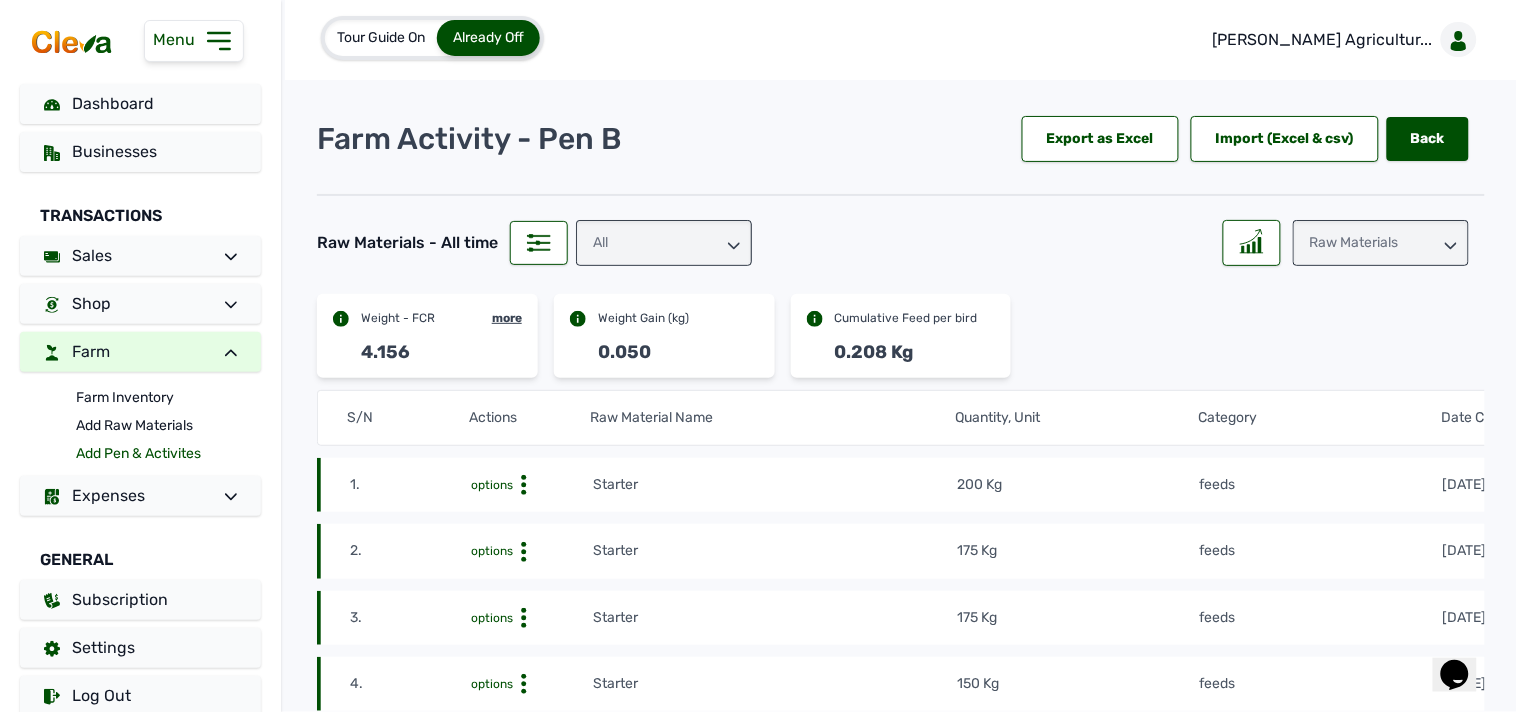 click on "Add Pen & Activites" at bounding box center (168, 454) 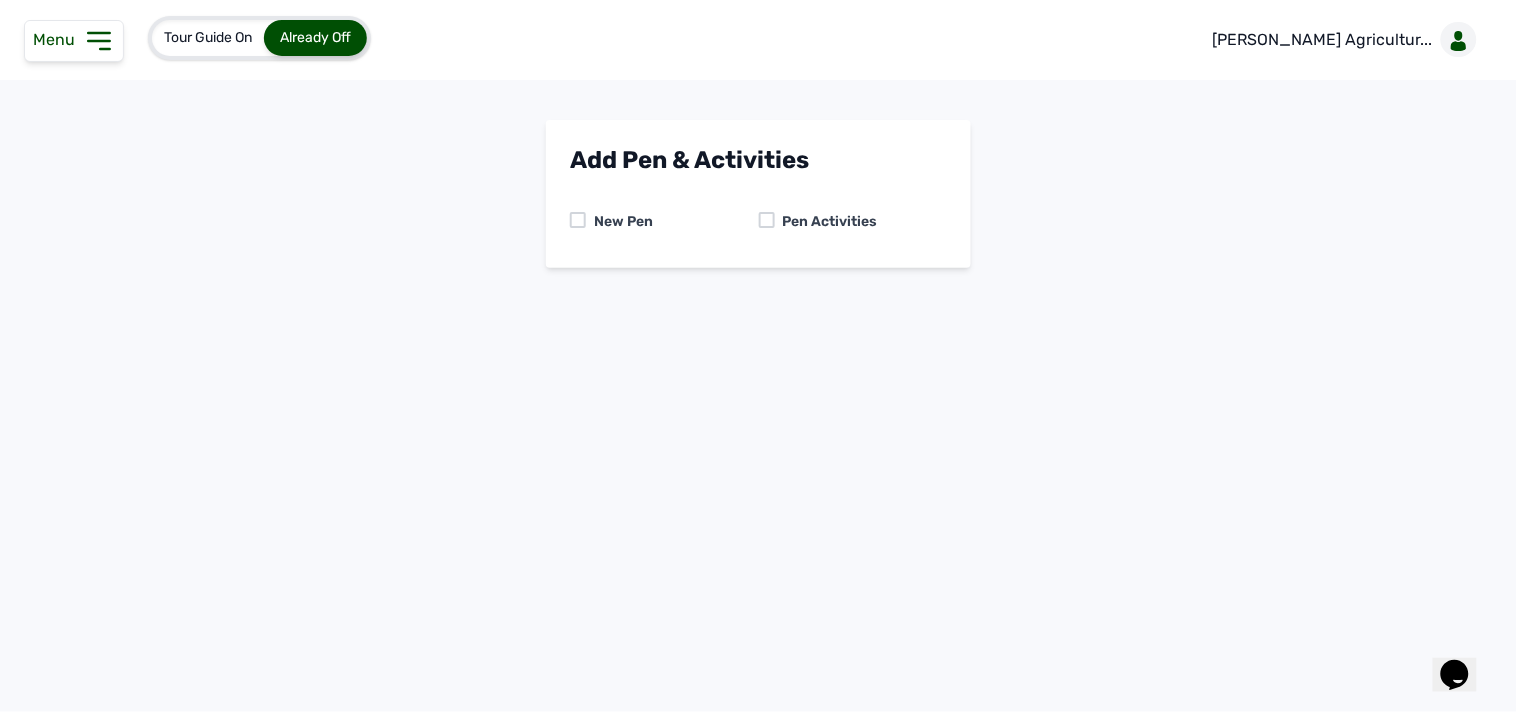 click at bounding box center [767, 220] 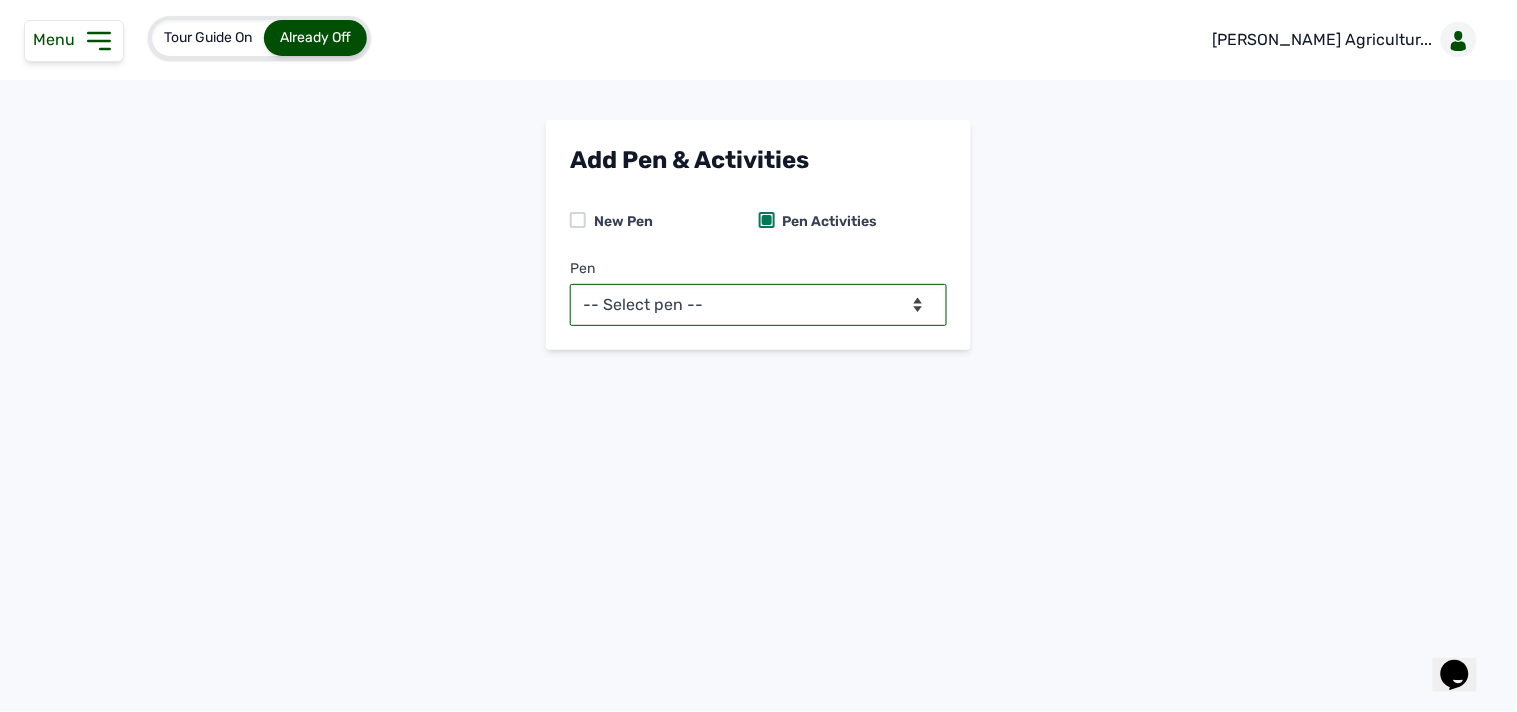 click on "-- Select pen -- Pen B (Broilers)" at bounding box center [758, 305] 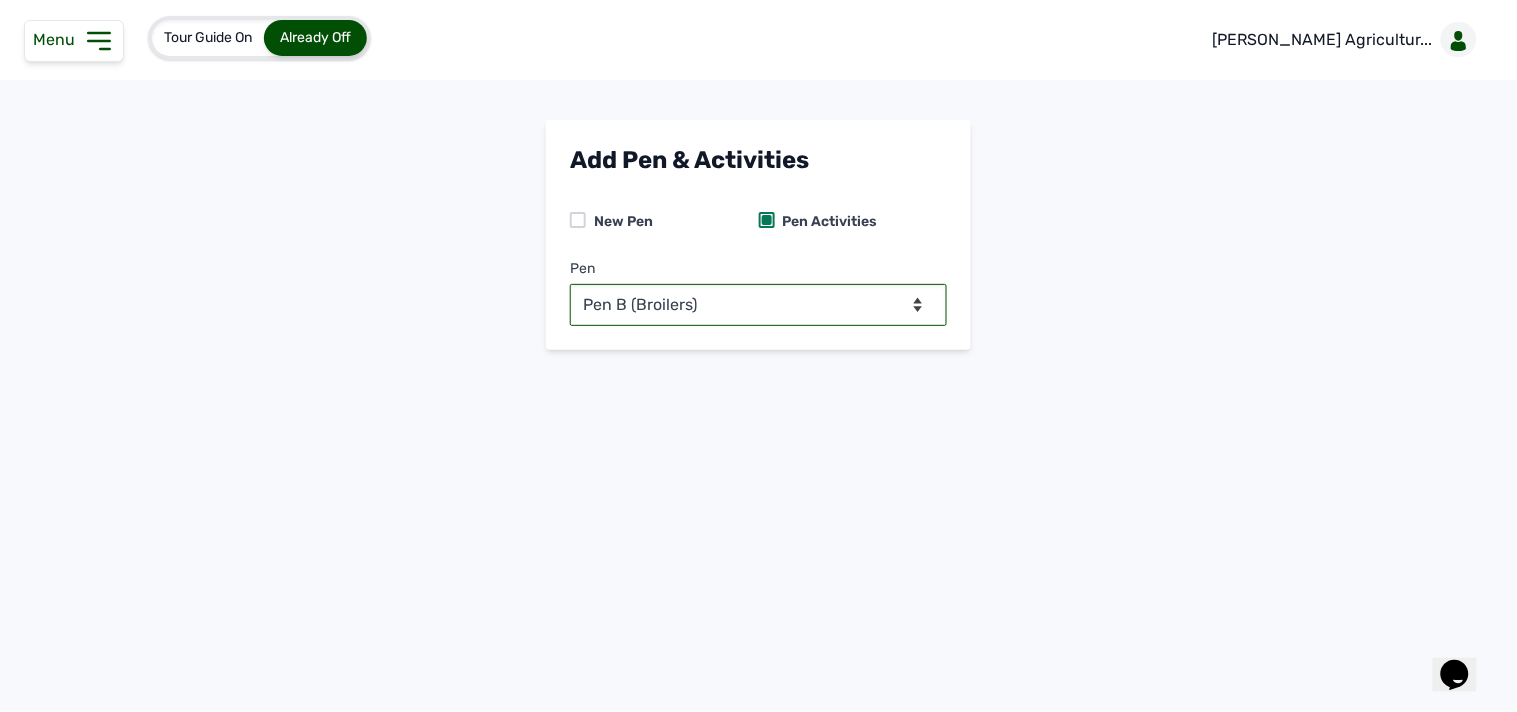 click on "-- Select pen -- Pen B (Broilers)" at bounding box center (758, 305) 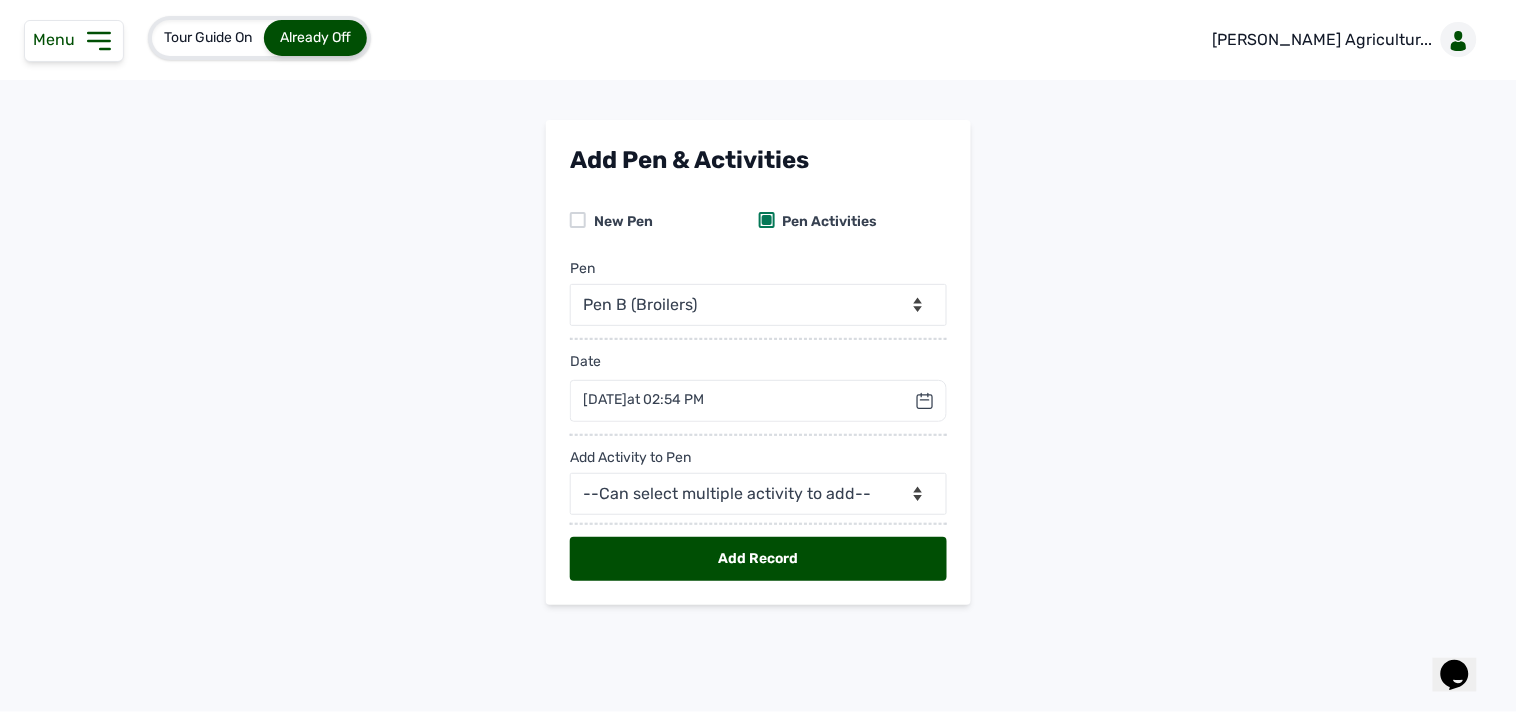 click on "at 02:54 PM" at bounding box center [665, 399] 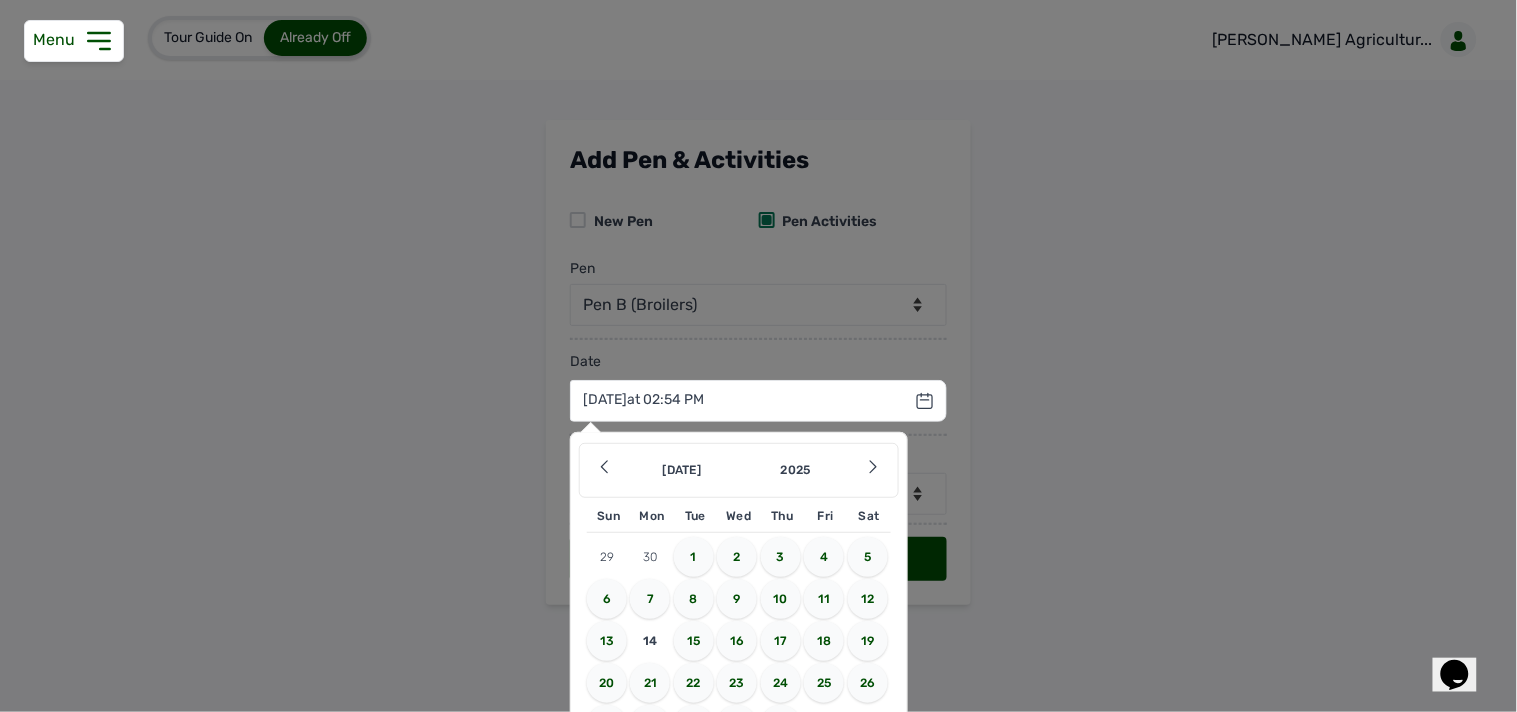 click on "Jul 2025 Jan Feb Mar Apr May Jun Jul Aug Sep Oct Nov Dec 2025 2026 2027 2028 2029 2030 2031 2032 2033 2034 2035 2036 Sun Mon Tue Wed Thu Fri Sat 29 30 1 2 3 4 5 6 7 8 9 10 11 12 13 14 15 16 17 18 19 20 21 22 23 24 25 26 27 28 29 30 31 1 2 3 4 5 6 7 8 9 Cancel" at bounding box center (758, 401) 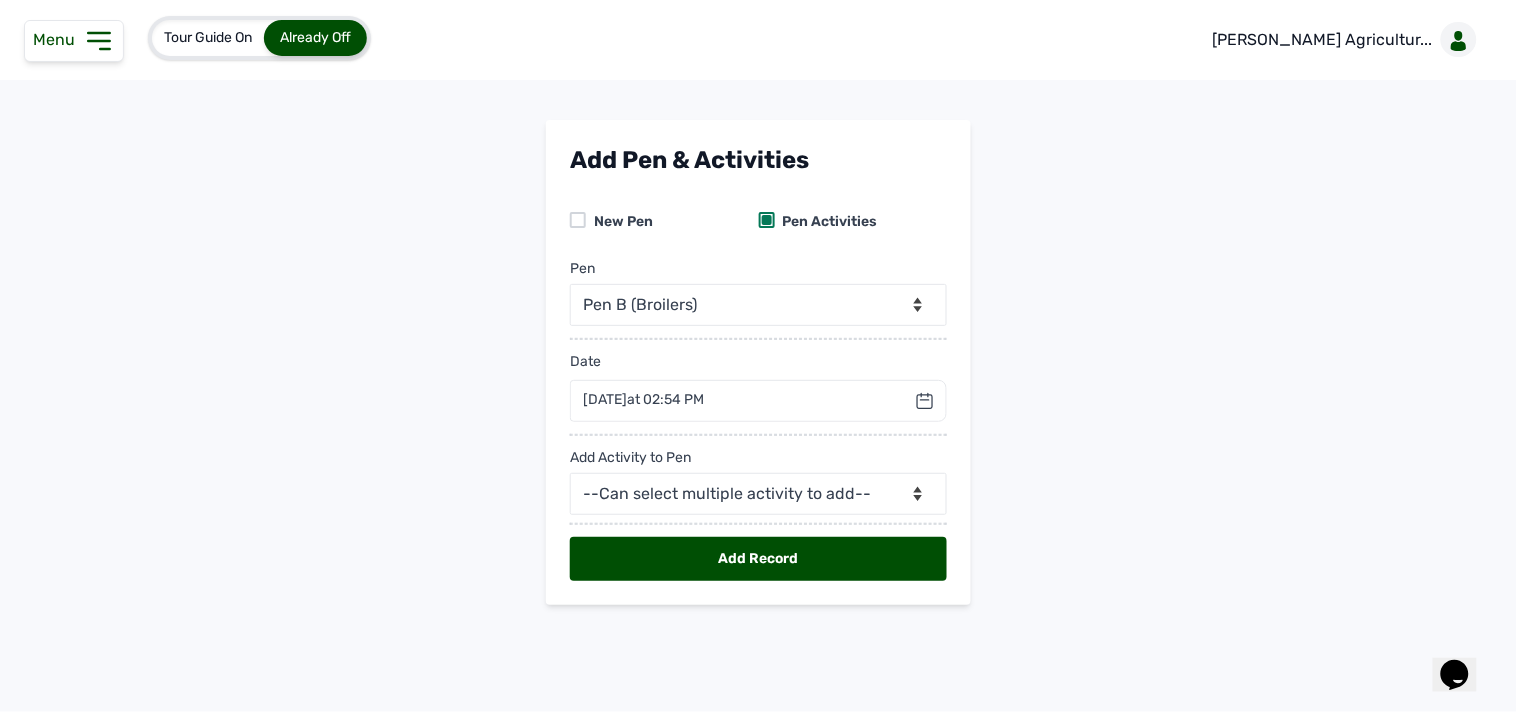 click 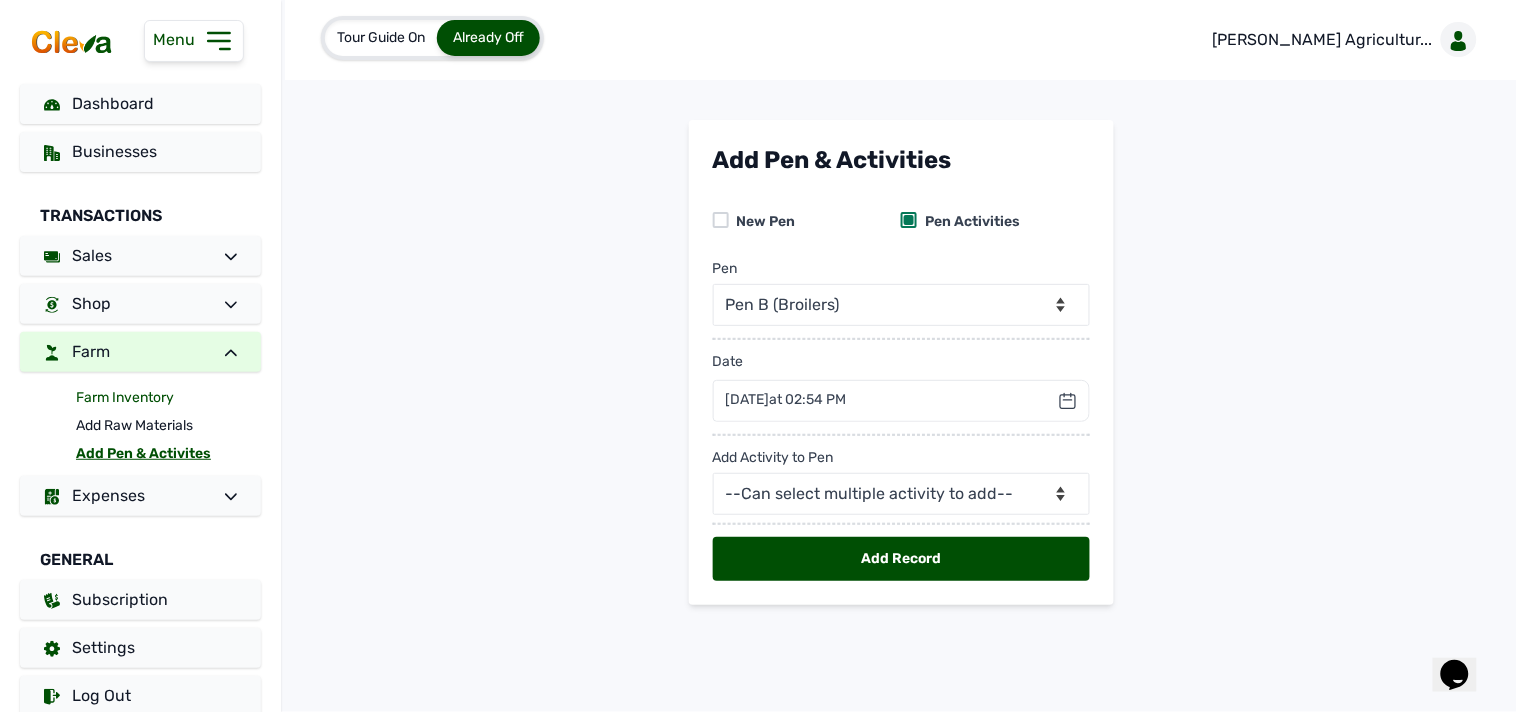 click on "Farm Inventory" at bounding box center (168, 398) 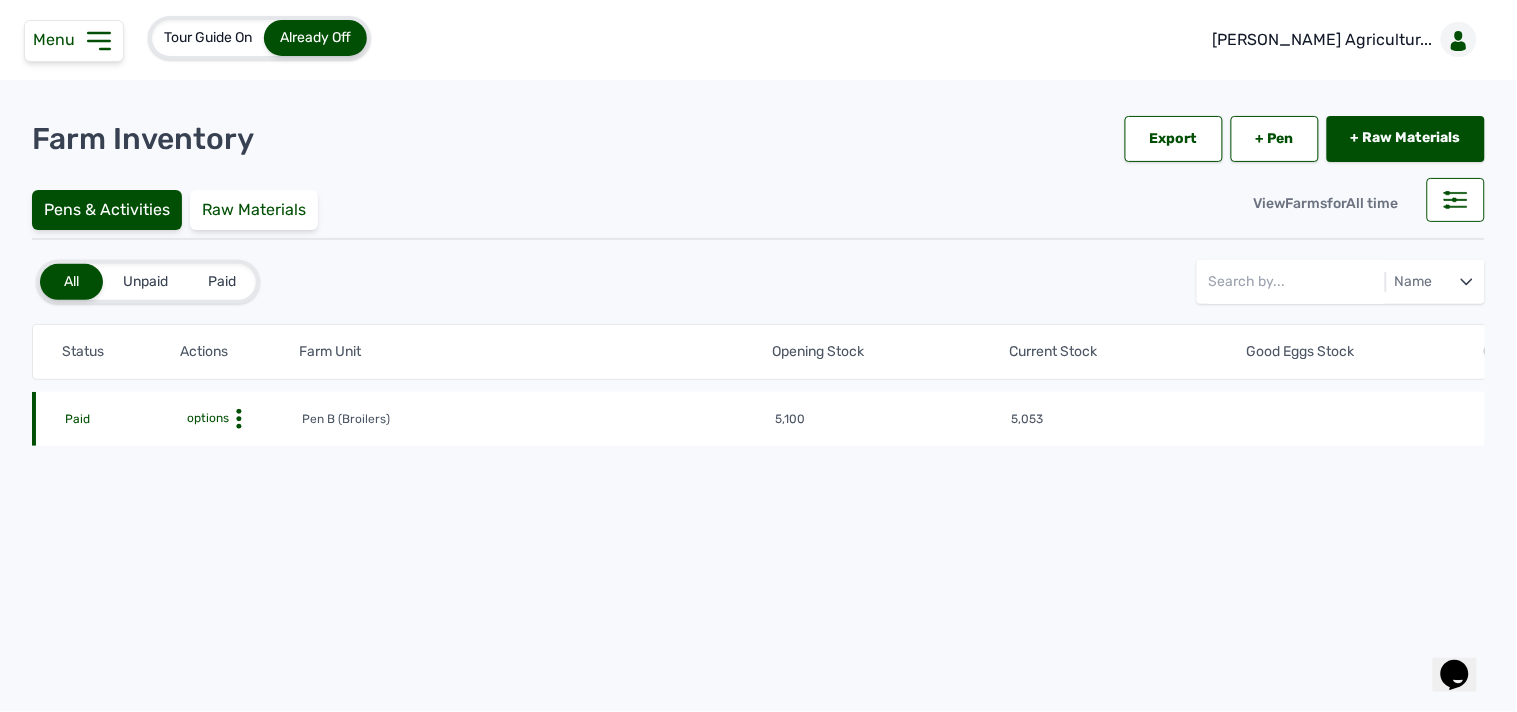 click 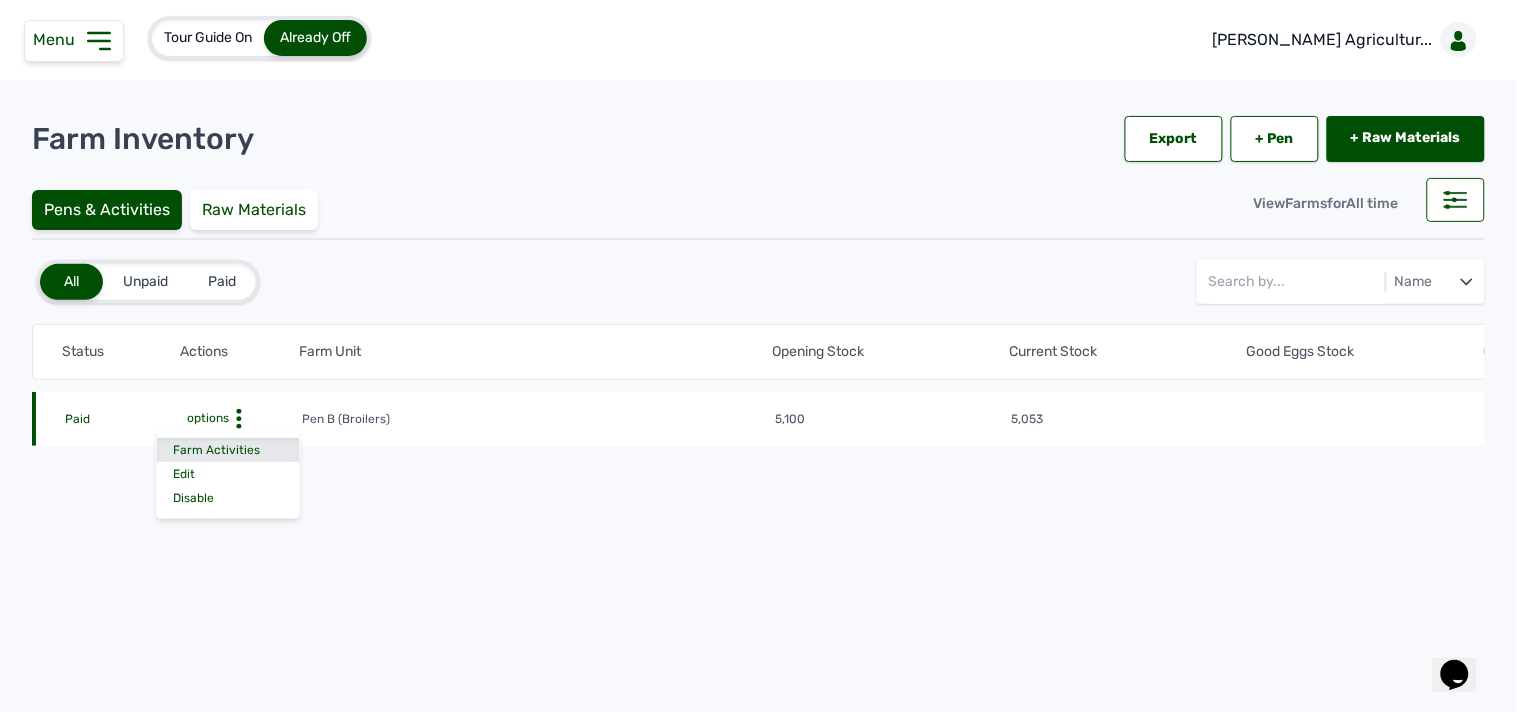 click on "Farm Activities" at bounding box center (228, 450) 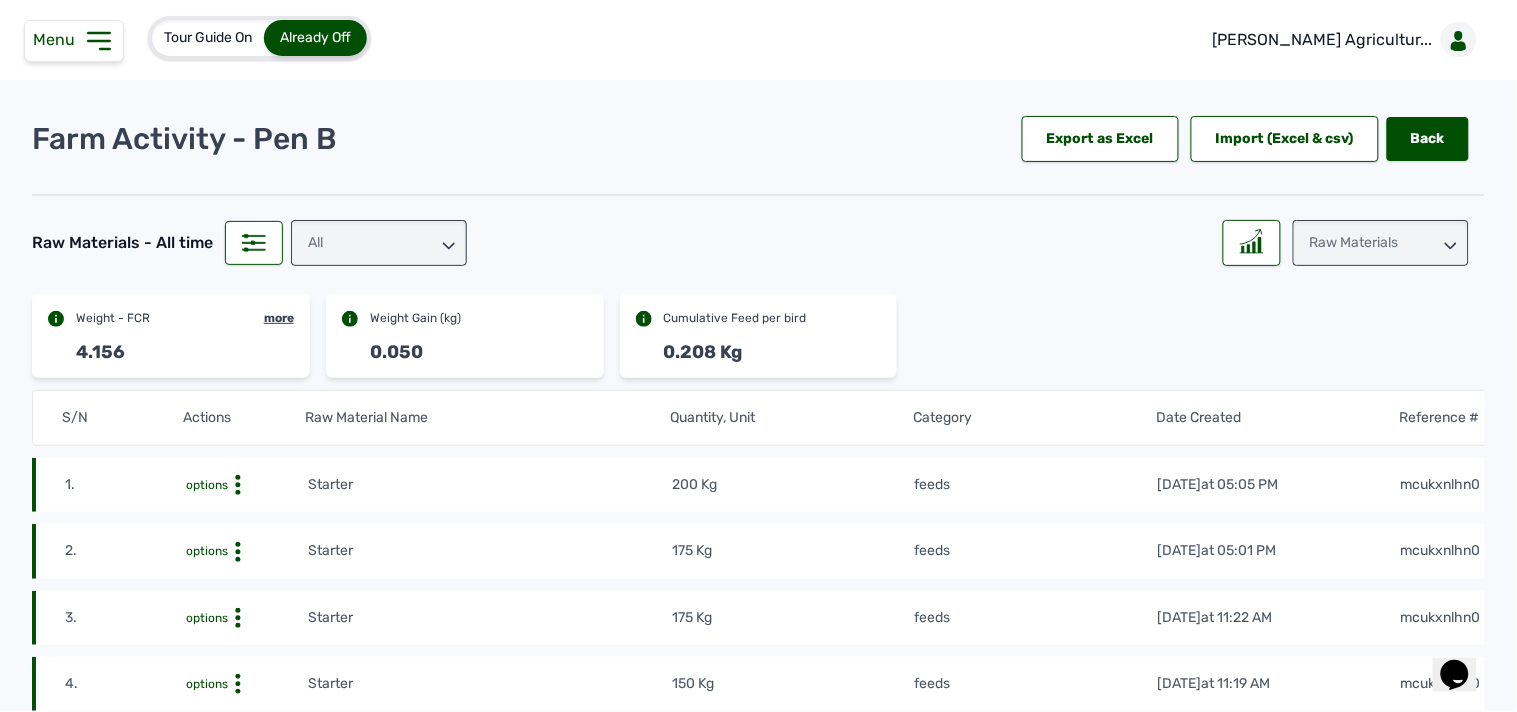 click 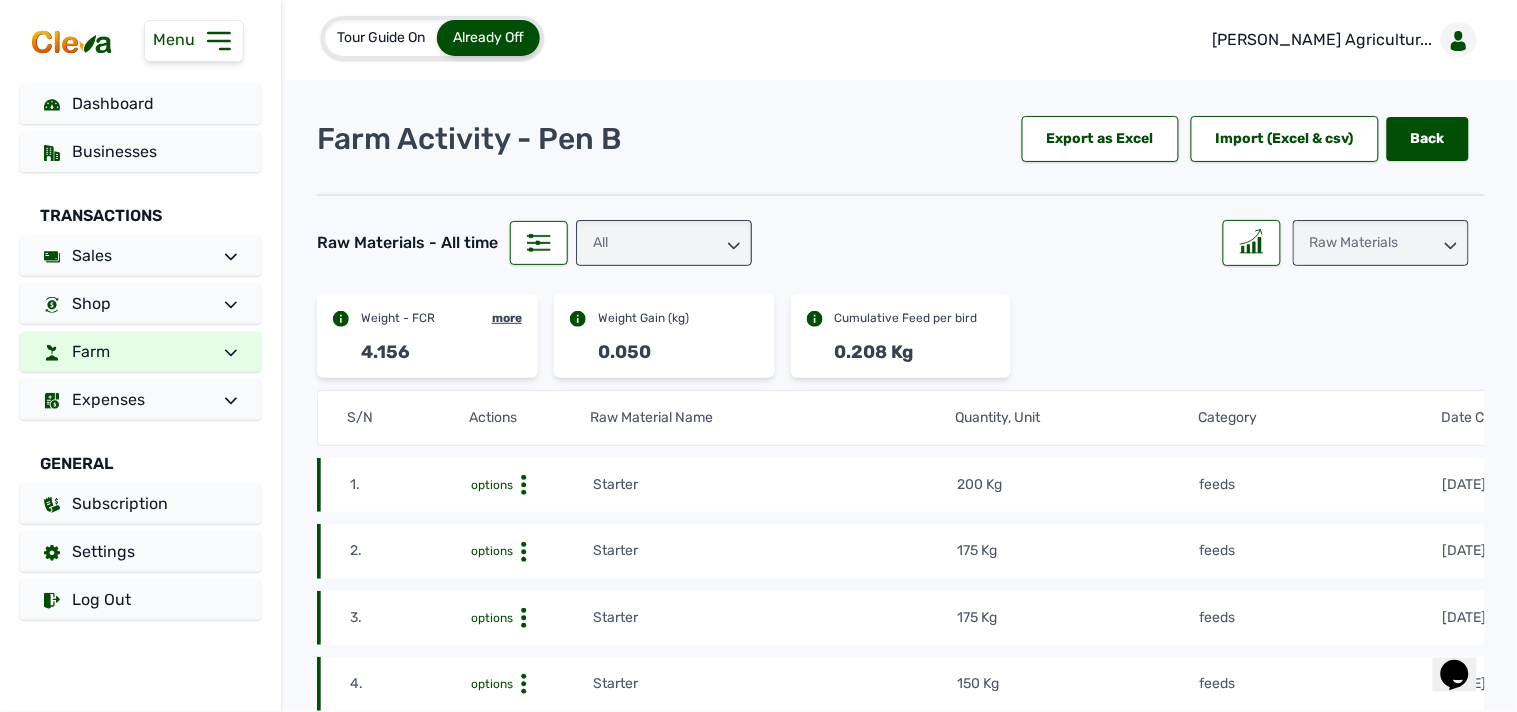 click on "Farm" at bounding box center [140, 352] 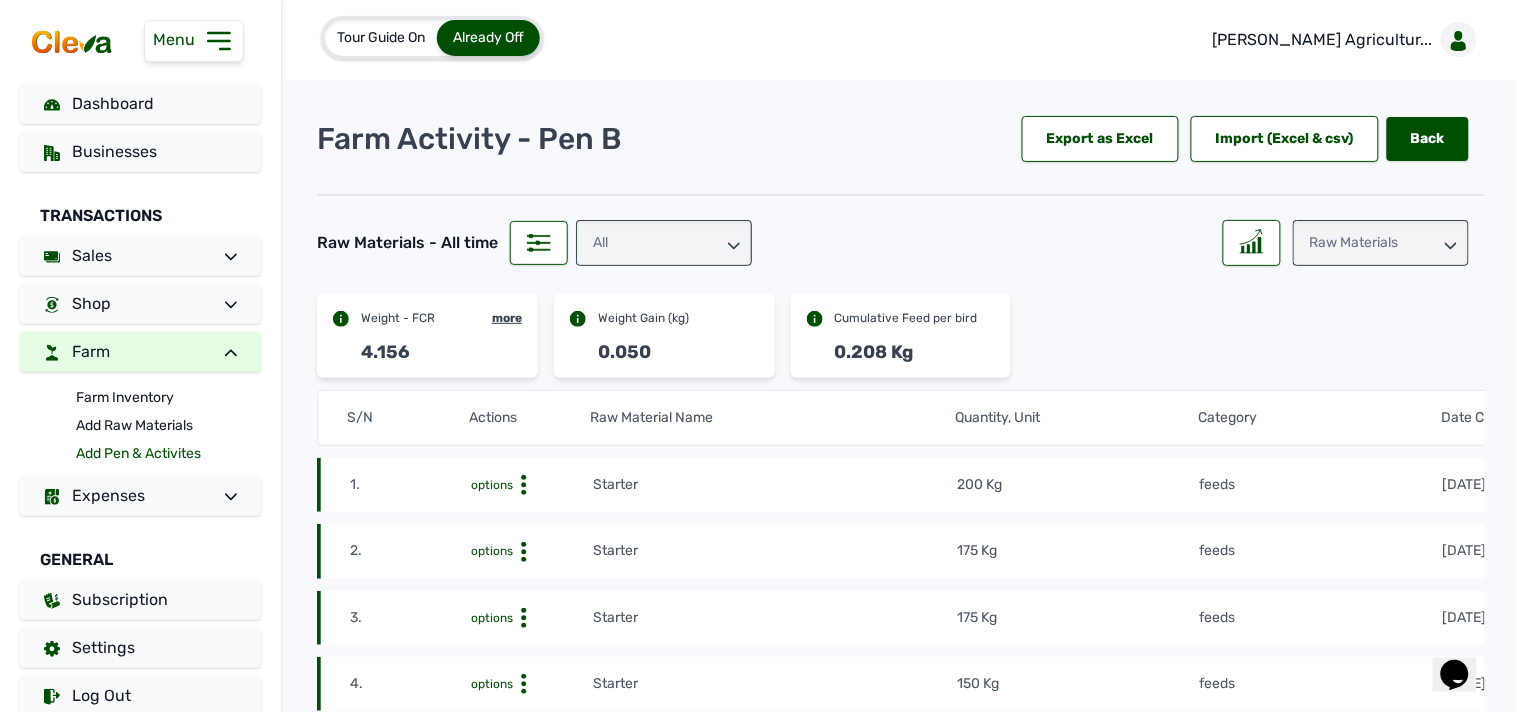 click on "Add Pen & Activites" at bounding box center [168, 454] 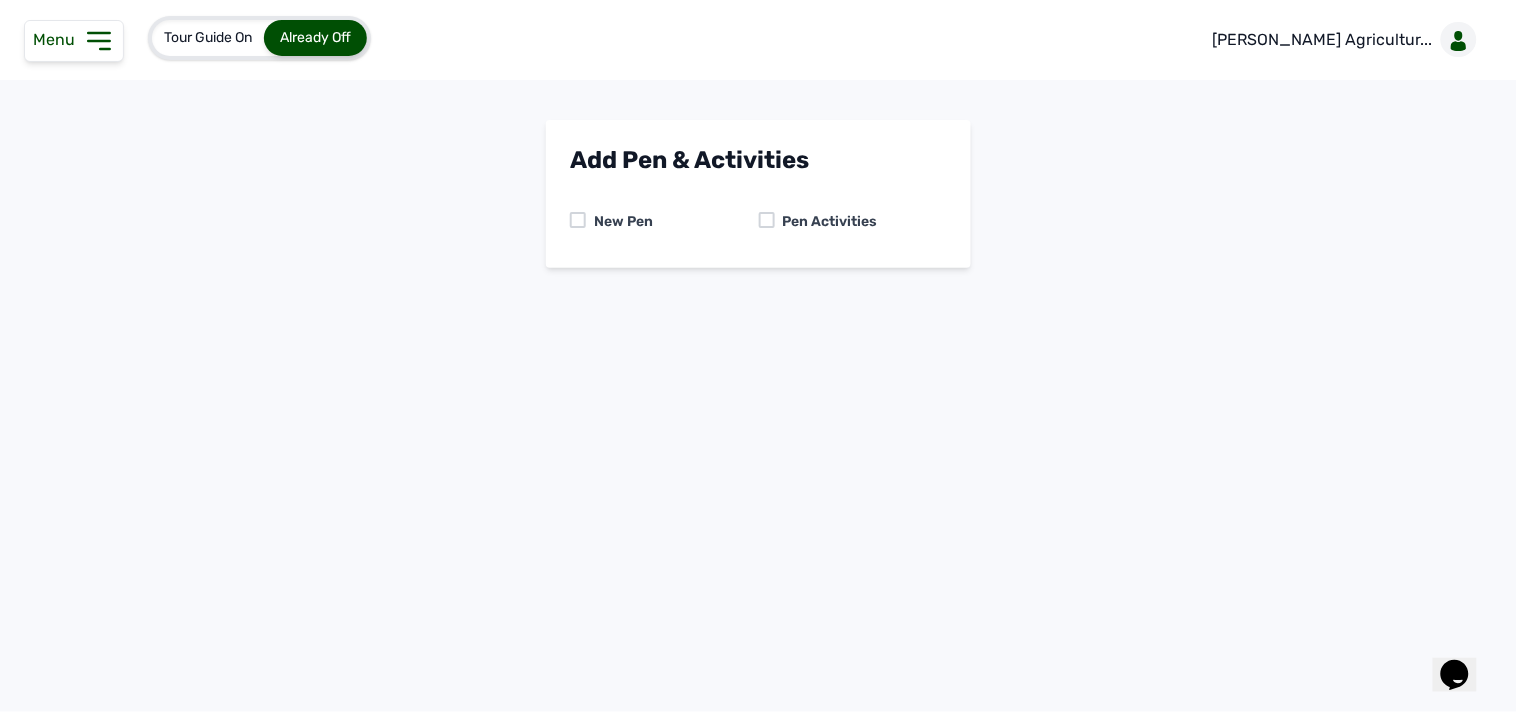 click on "Pen Activities" at bounding box center [826, 222] 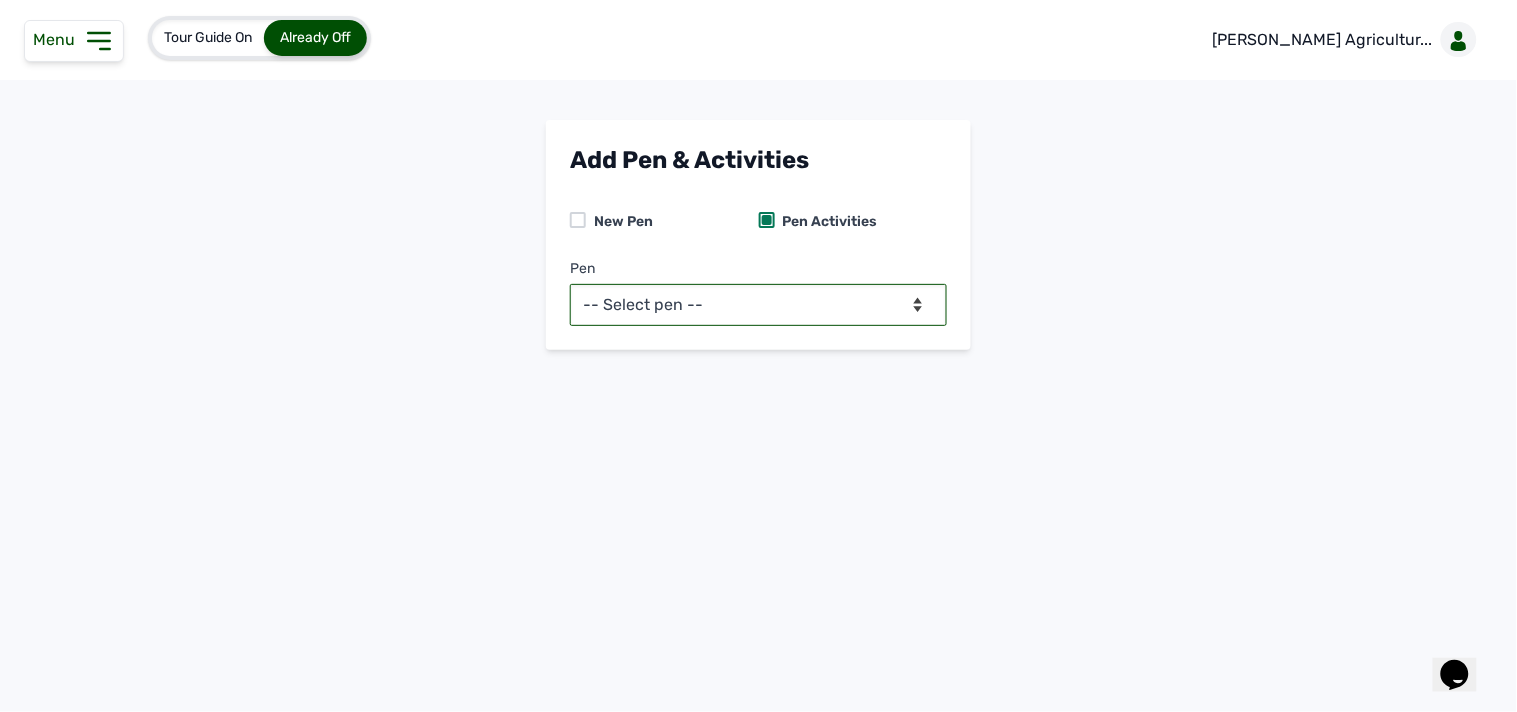 click on "-- Select pen -- Pen B (Broilers)" at bounding box center [758, 305] 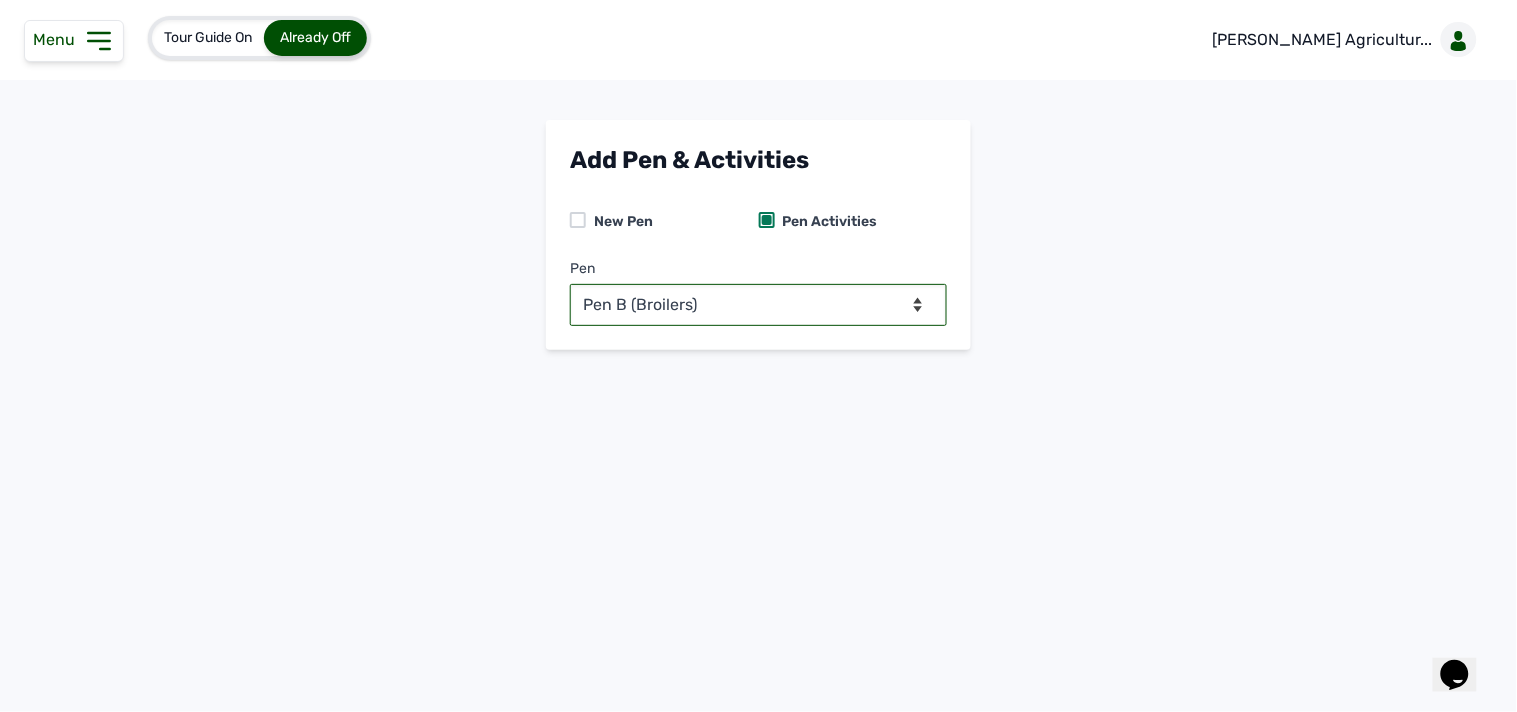click on "-- Select pen -- Pen B (Broilers)" at bounding box center [758, 305] 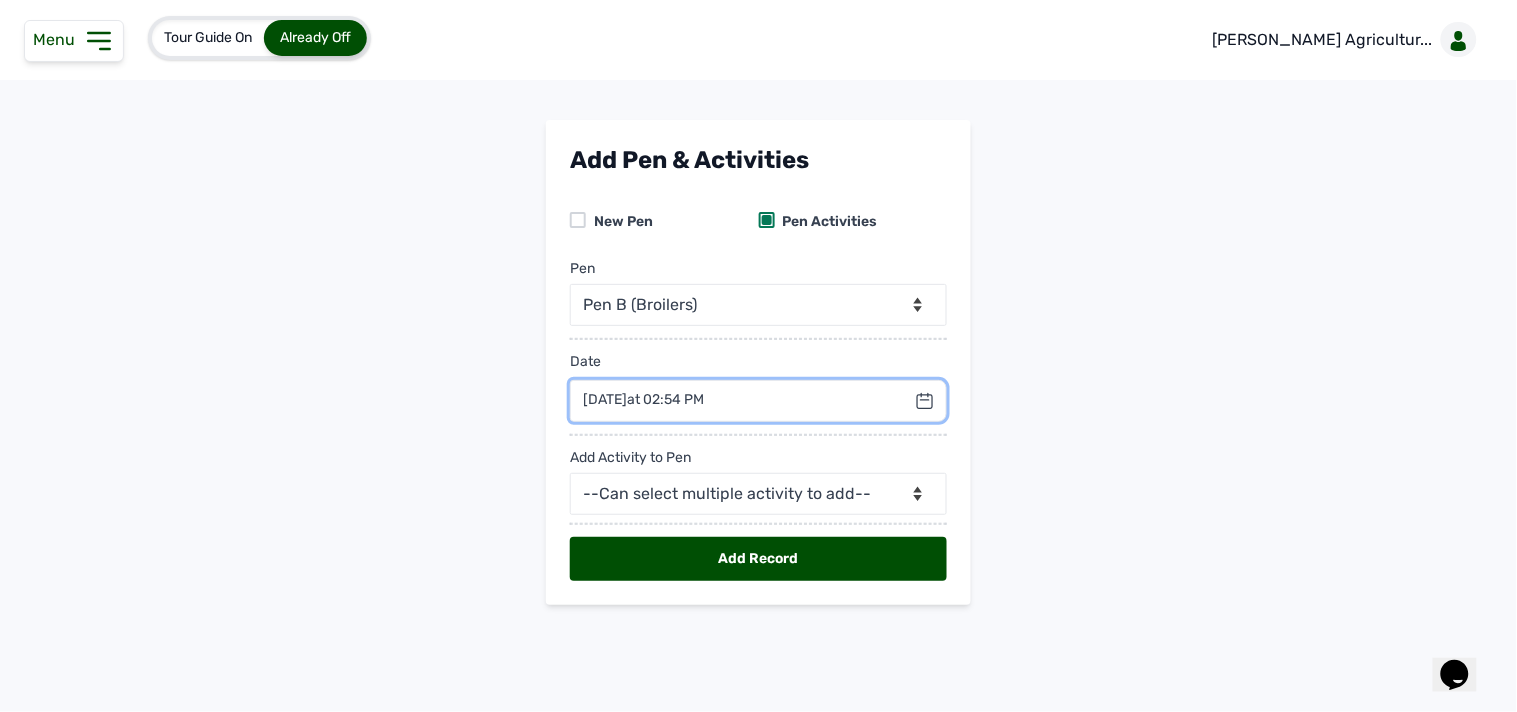 click at bounding box center (758, 401) 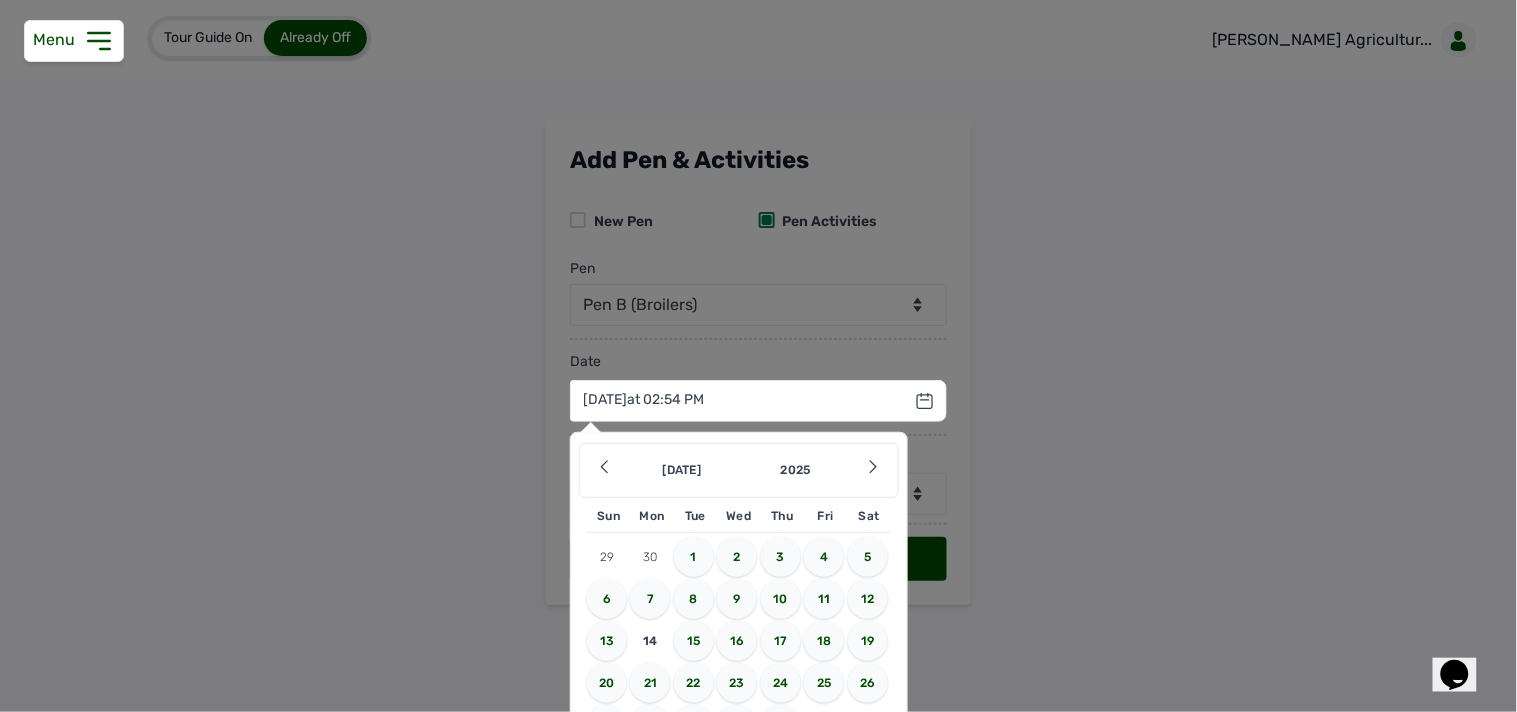 click on "11" at bounding box center [824, 599] 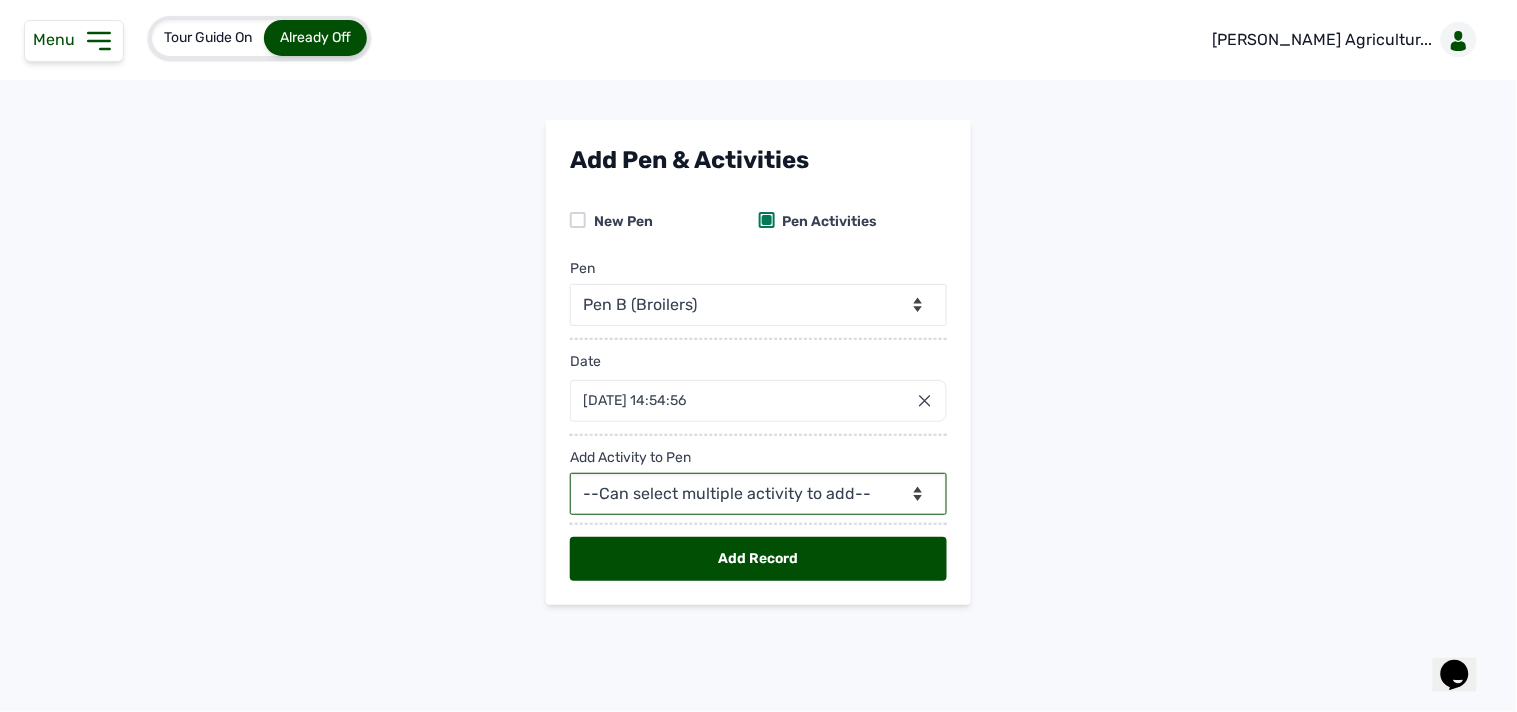 click on "--Can select multiple activity to add-- Raw Material Losses Weight" at bounding box center (758, 494) 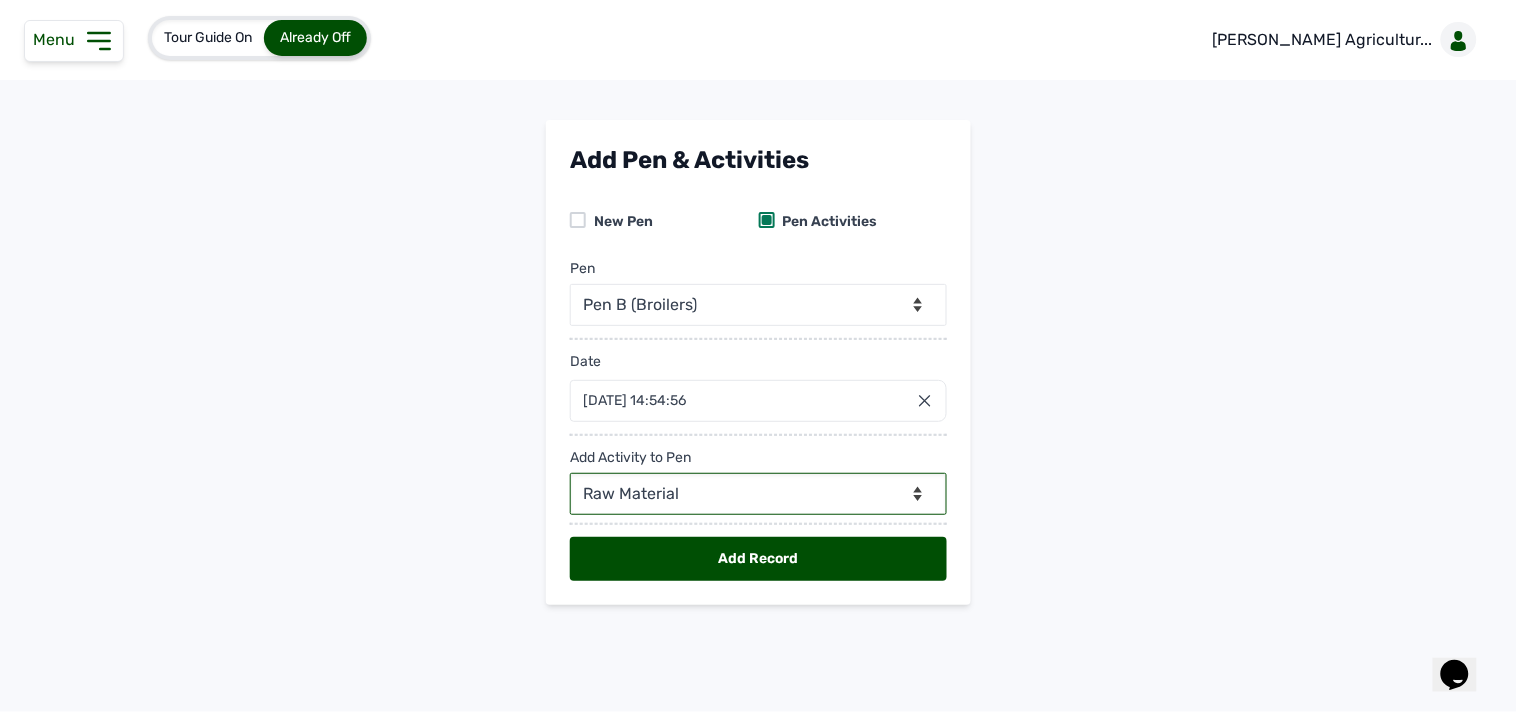 click on "--Can select multiple activity to add-- Raw Material Losses Weight" at bounding box center (758, 494) 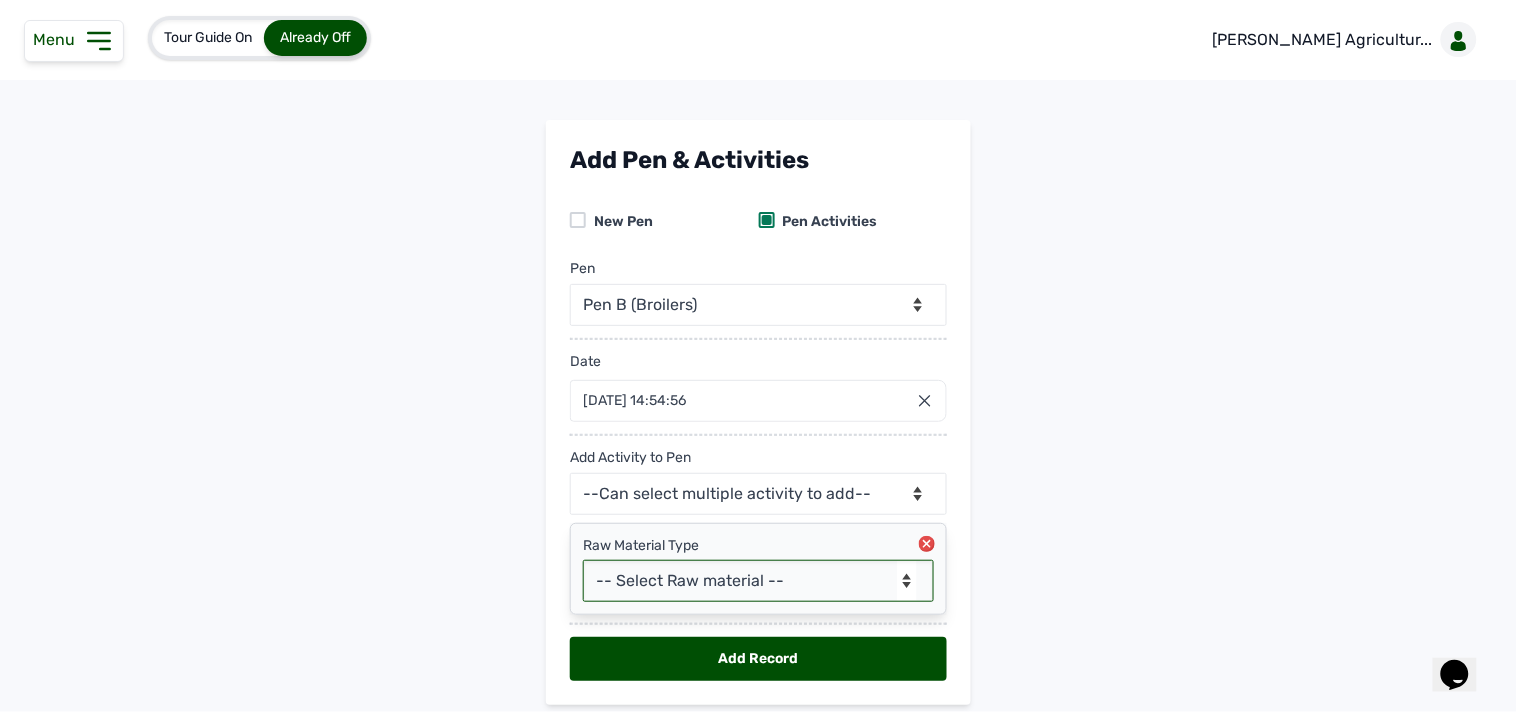 click on "-- Select Raw material -- feeds medications vaccines" at bounding box center (758, 581) 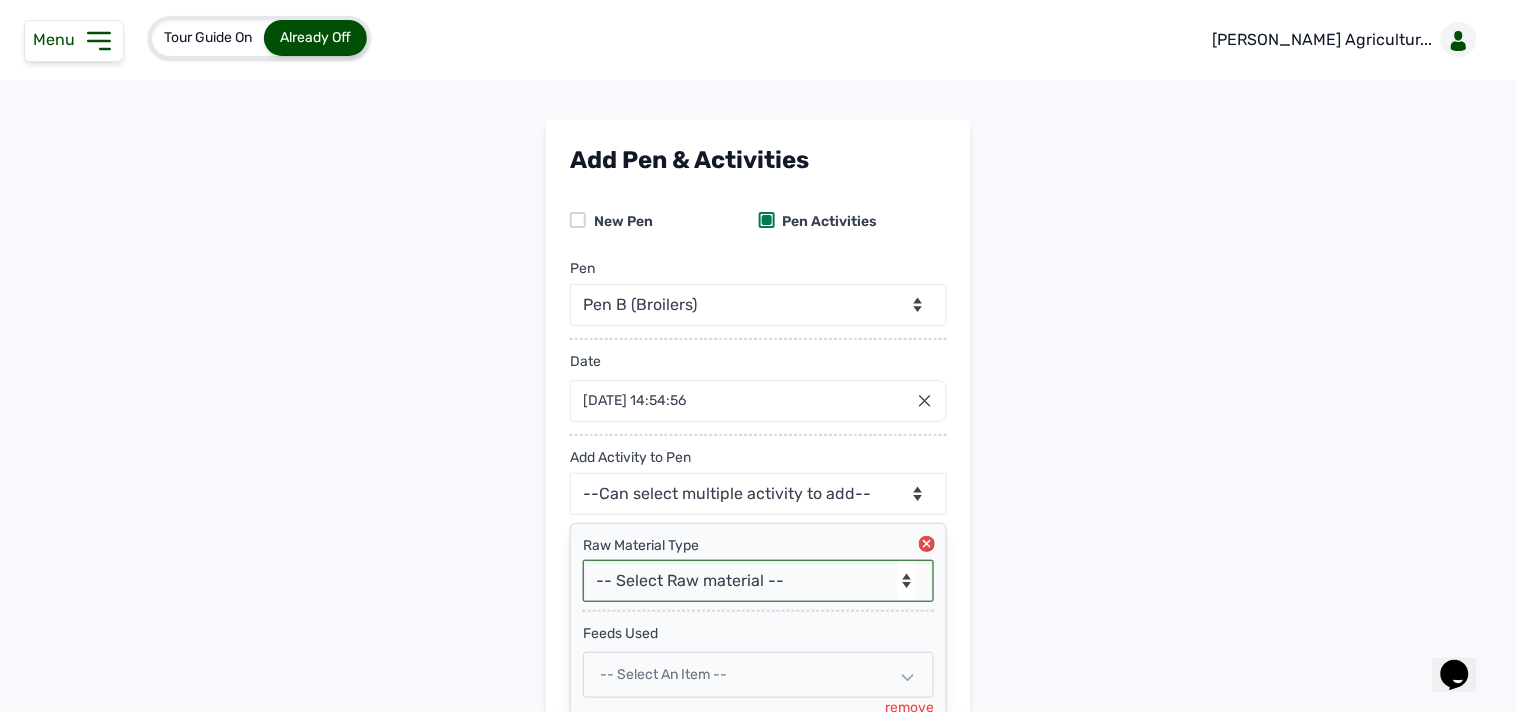 select on "feeds" 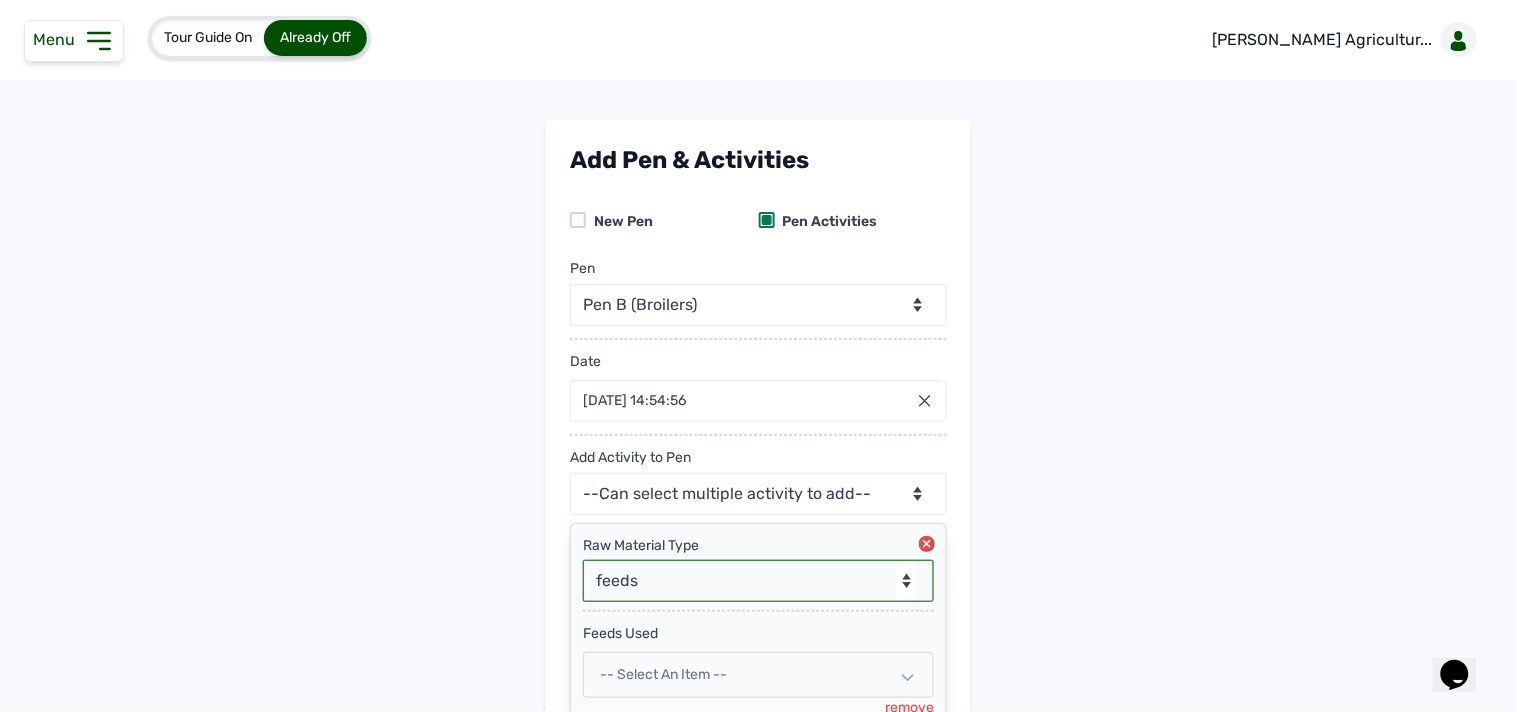 select 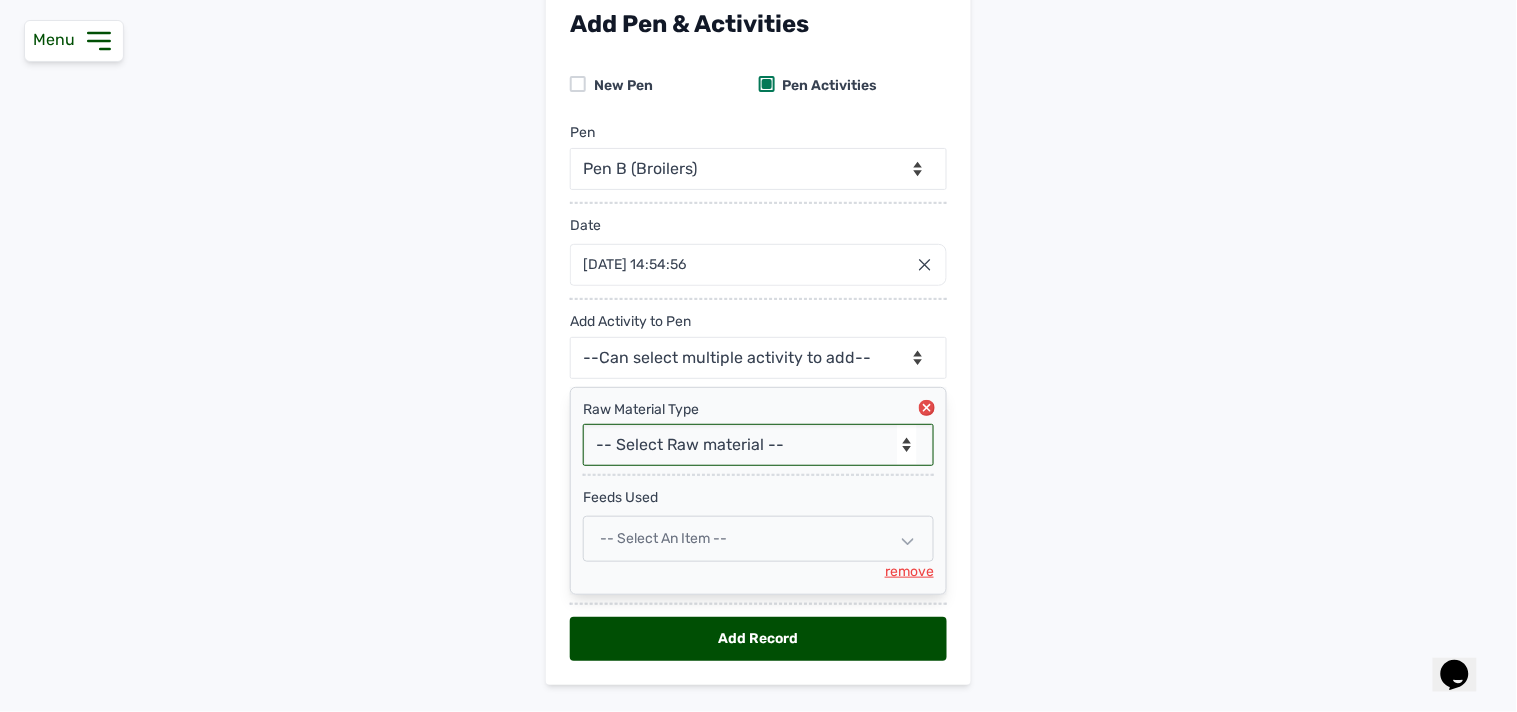 scroll, scrollTop: 183, scrollLeft: 0, axis: vertical 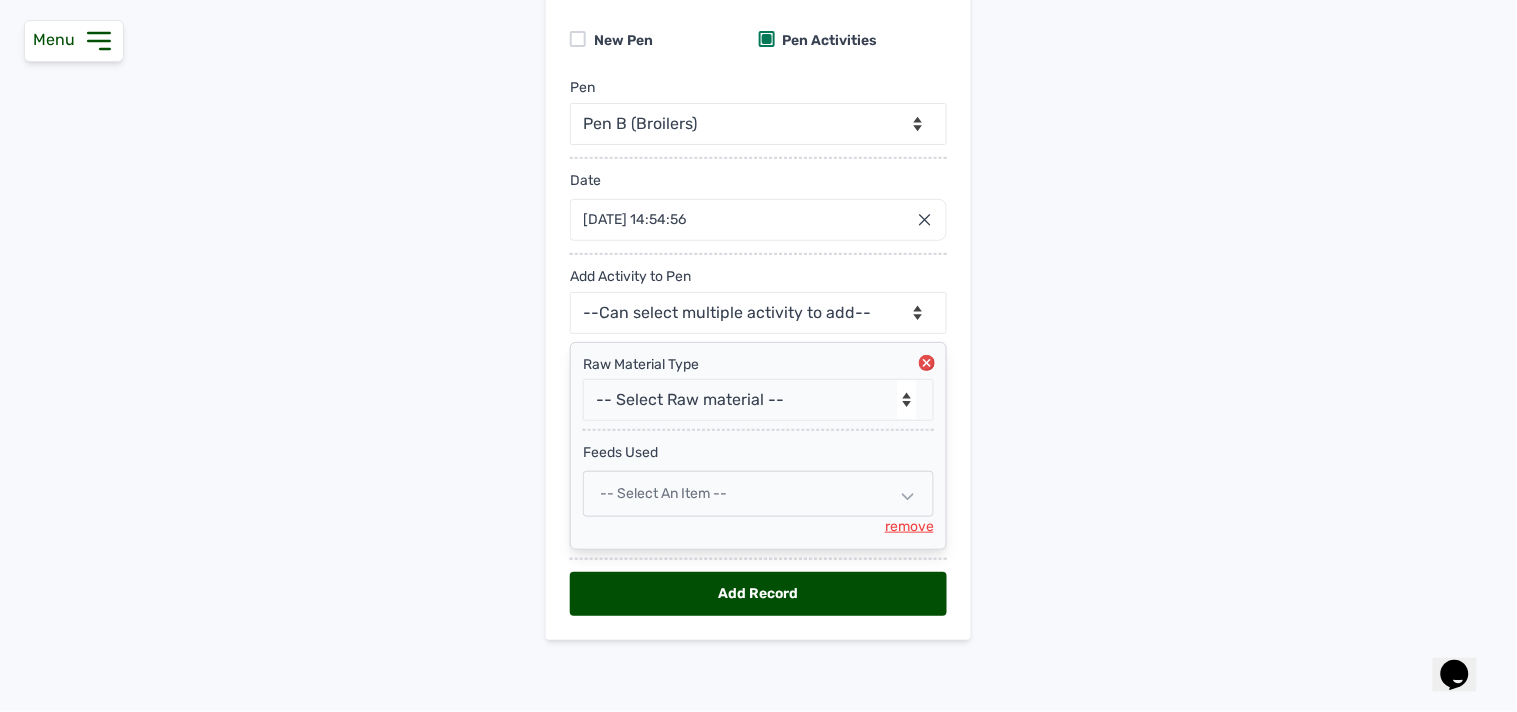 click on "-- Select an Item --" at bounding box center [758, 494] 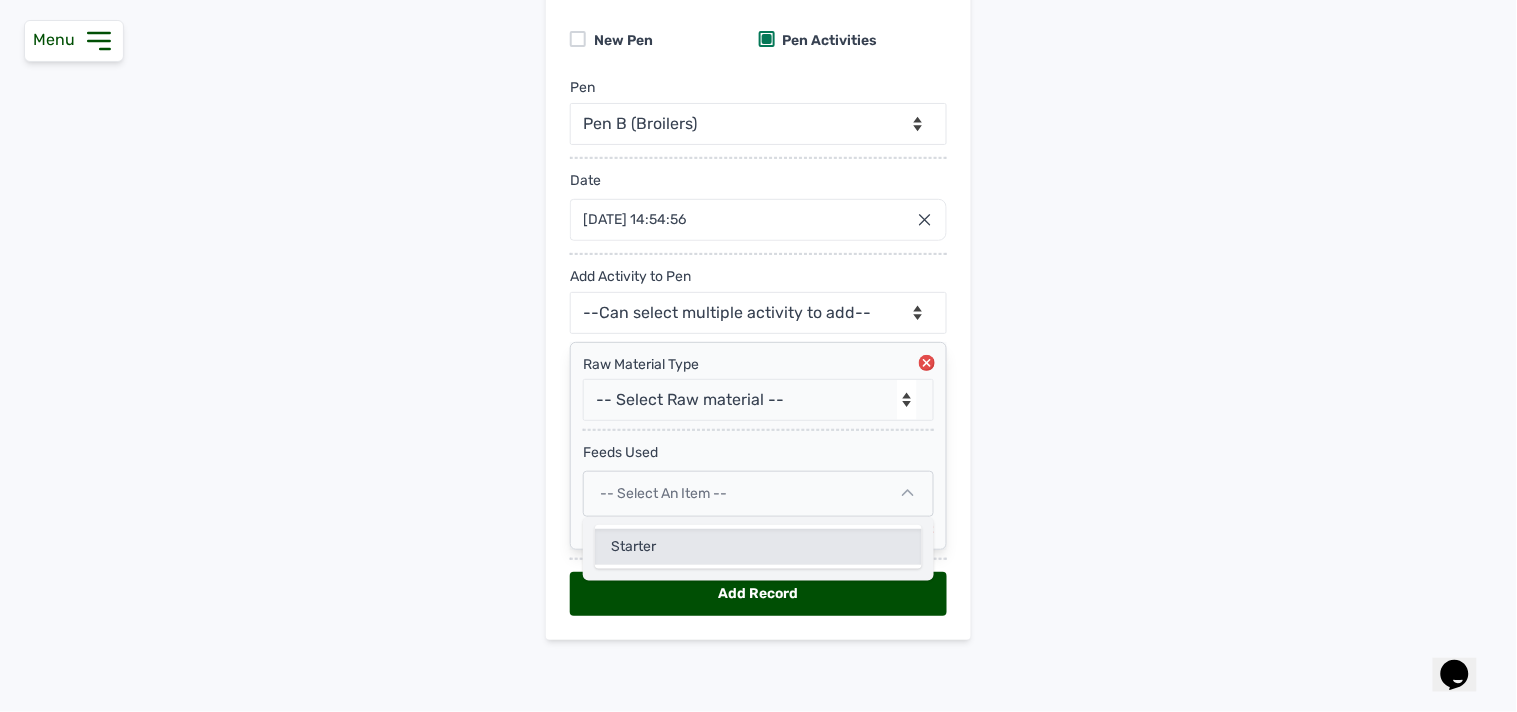 click on "Starter" 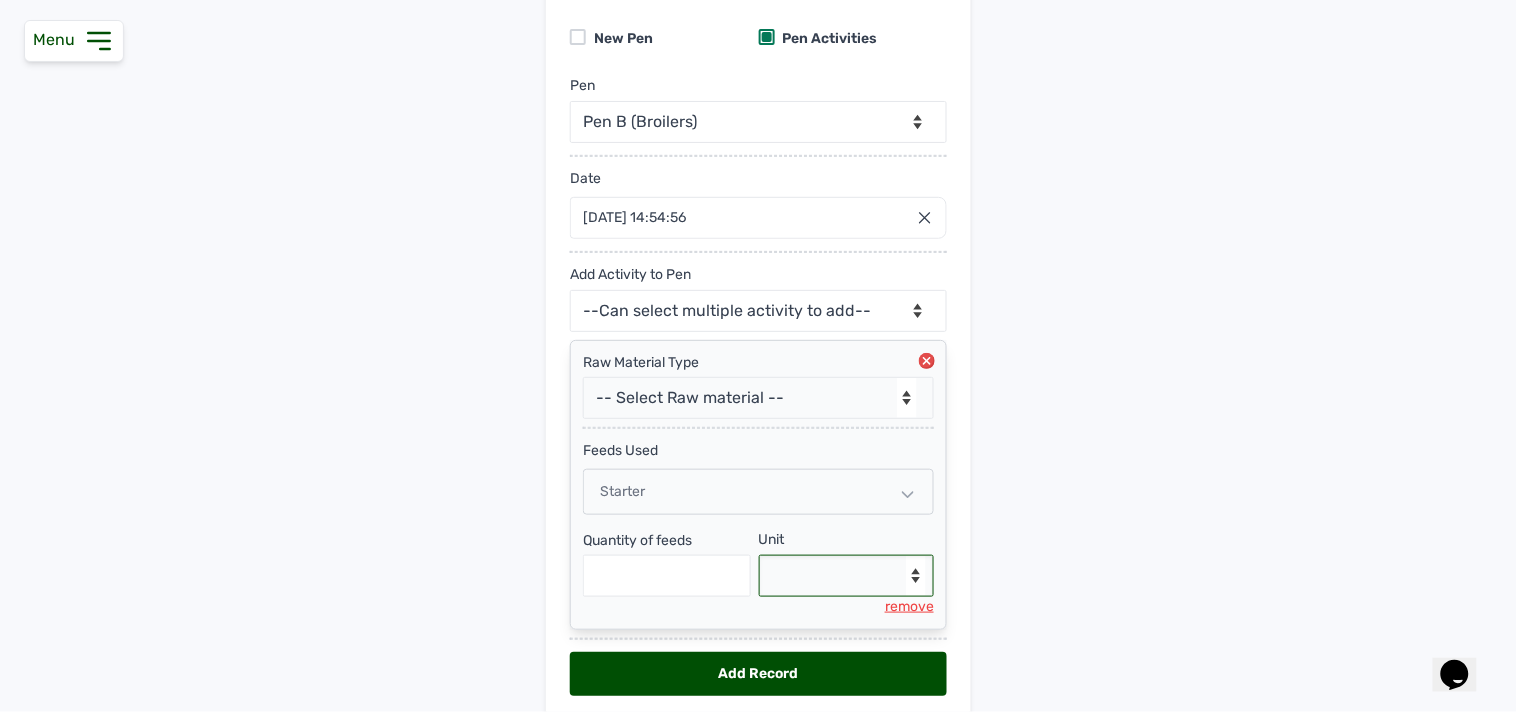 click on "--Select unit-- Bag(s) Kg" at bounding box center (847, 576) 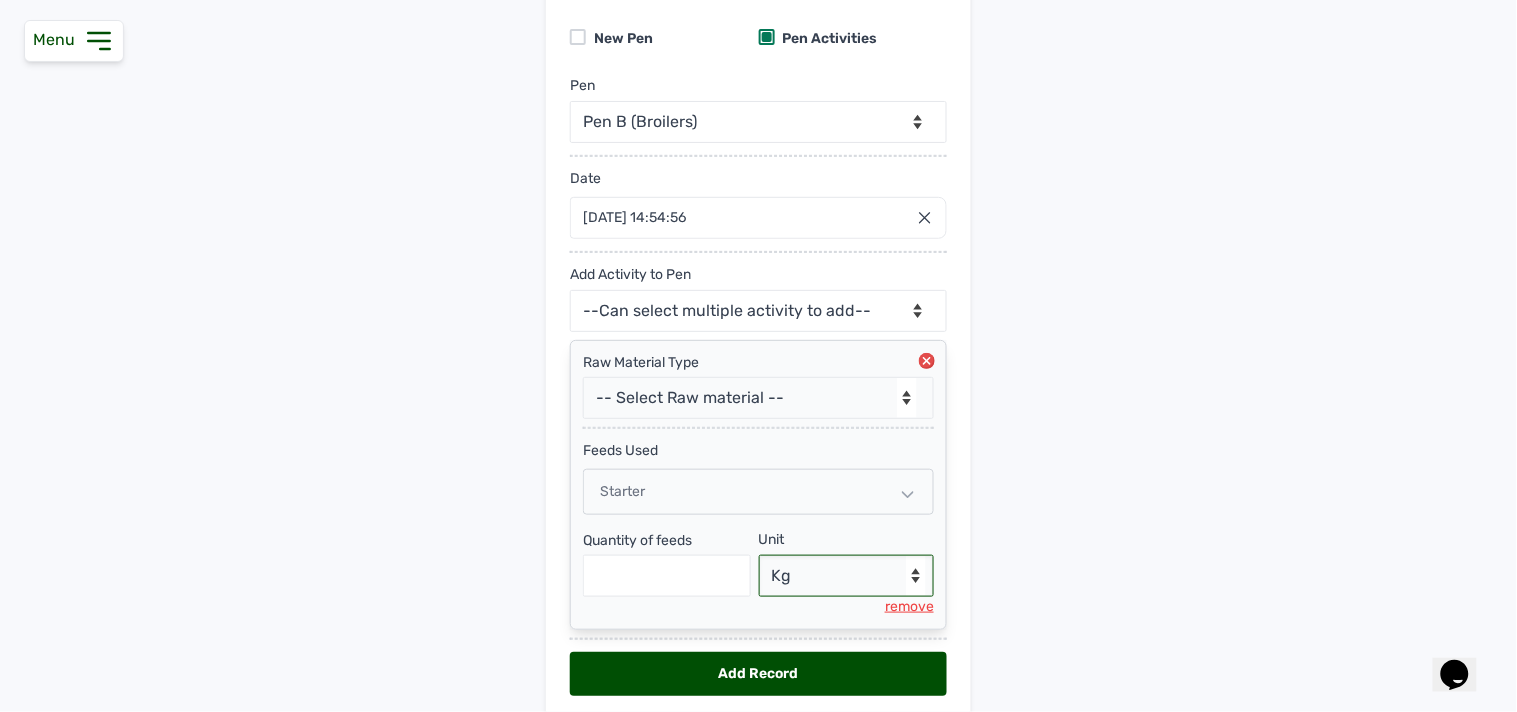 click on "--Select unit-- Bag(s) Kg" at bounding box center [847, 576] 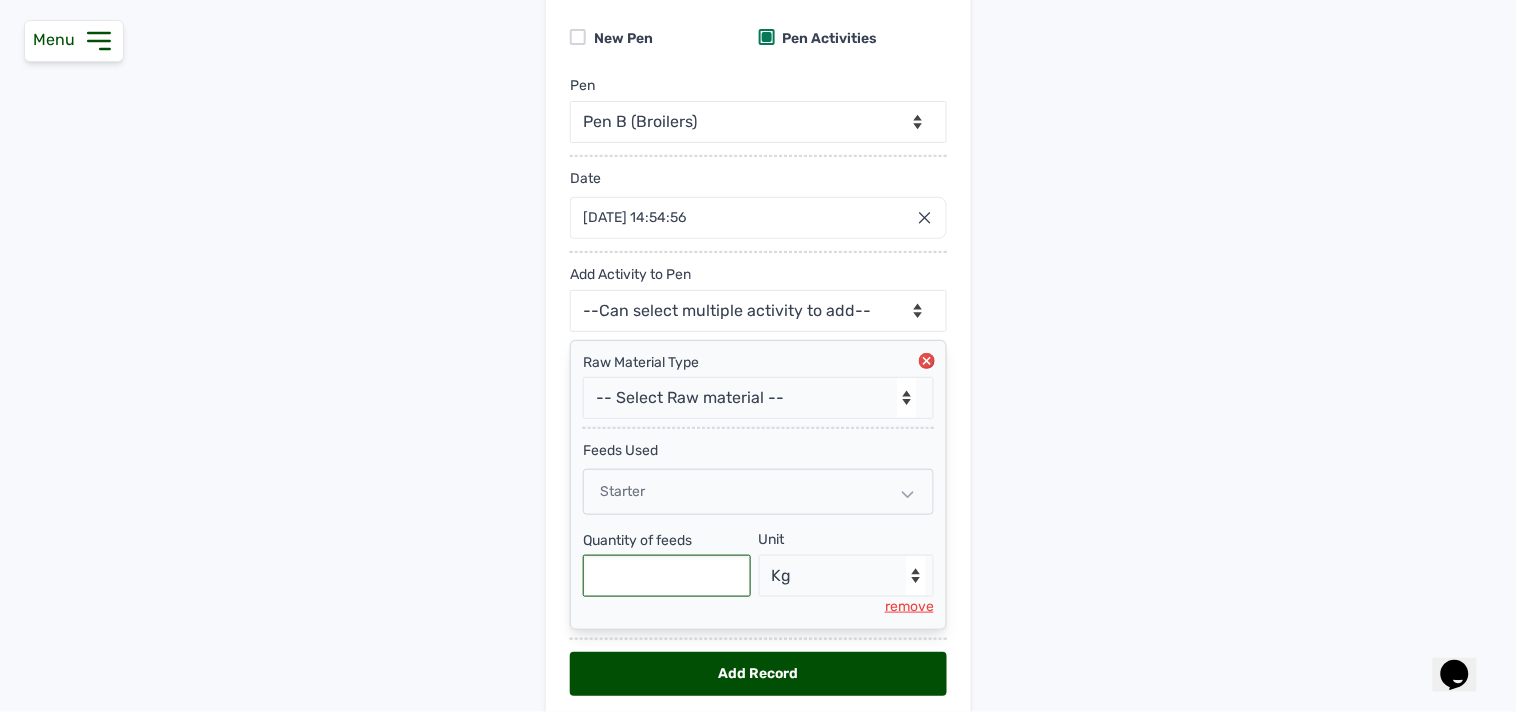 click at bounding box center [667, 576] 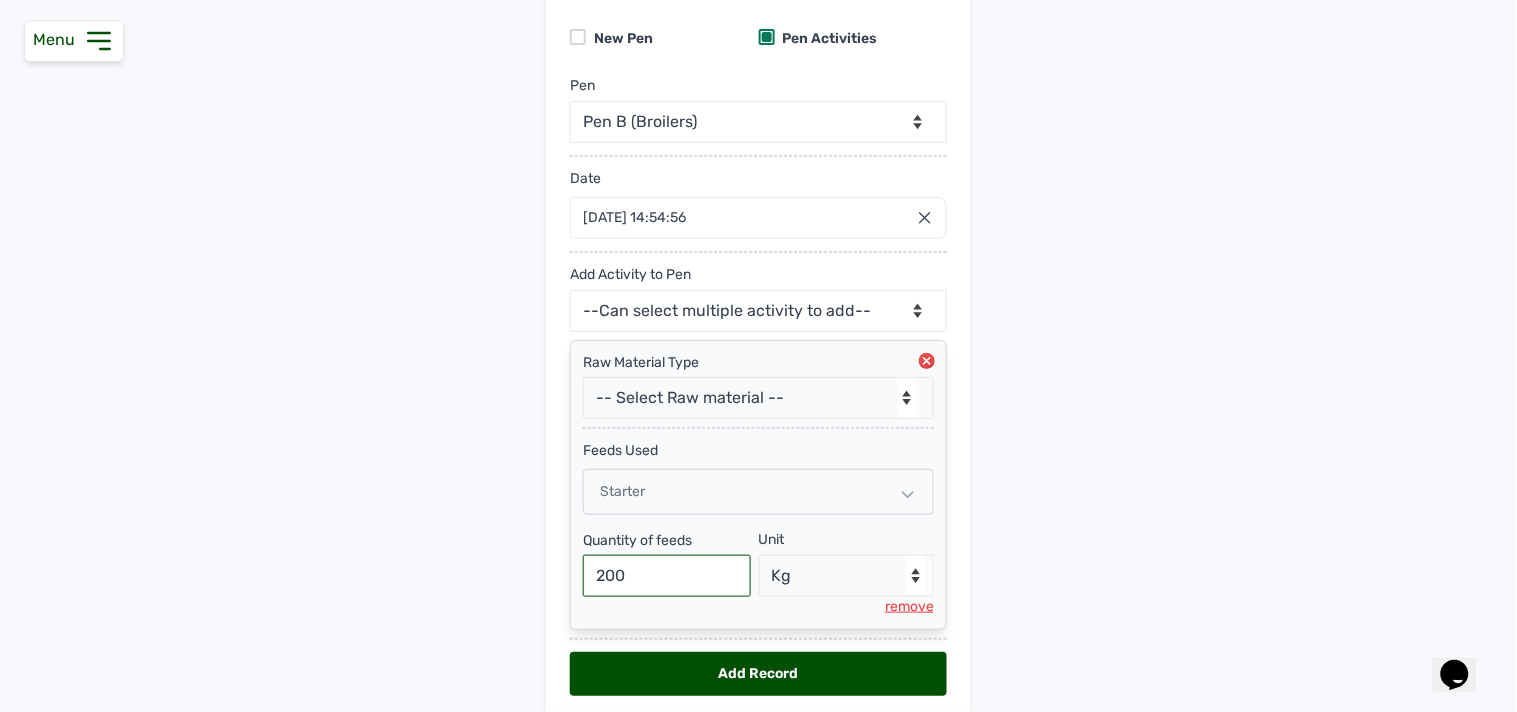 type on "200" 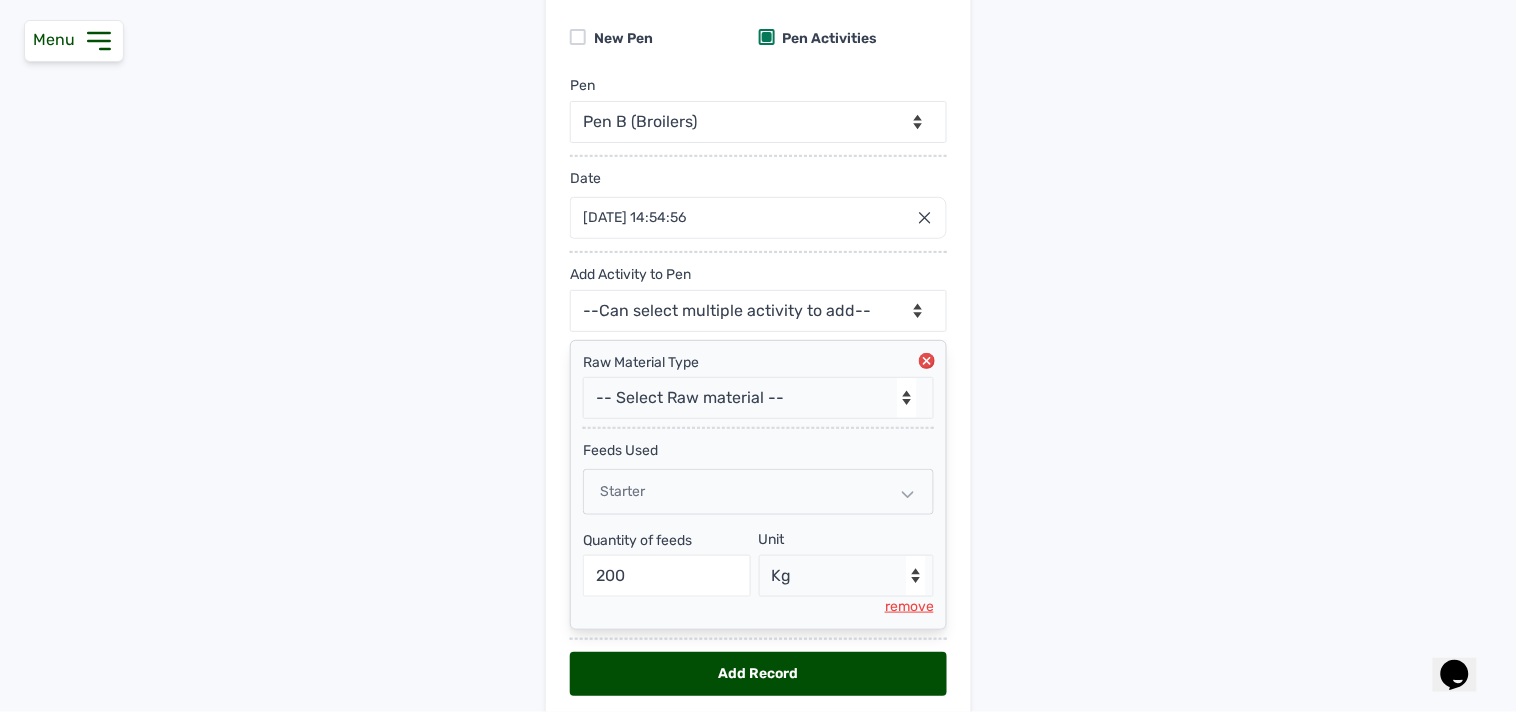 click on "Add Pen & Activities New Pen Pen Activities Pen -- Select pen -- Pen B (Broilers) Date 11 Jul 2025 14:54:56 Jul 2025 Jan Feb Mar Apr May Jun Jul Aug Sep Oct Nov Dec 2025 2026 2027 2028 2029 2030 2031 2032 2033 2034 2035 2036 Sun Mon Tue Wed Thu Fri Sat 29 30 1 2 3 4 5 6 7 8 9 10 11 12 13 14 15 16 17 18 19 20 21 22 23 24 25 26 27 28 29 30 31 1 2 3 4 5 6 7 8 9 Cancel Add Activity to Pen --Can select multiple activity to add-- Raw Material Losses Weight Raw Material Type -- Select Raw material -- feeds medications vaccines feeds Used Starter Quantity of feeds 200 Unit --Select unit-- Bag(s) Kg remove  Add Record" at bounding box center [758, 344] 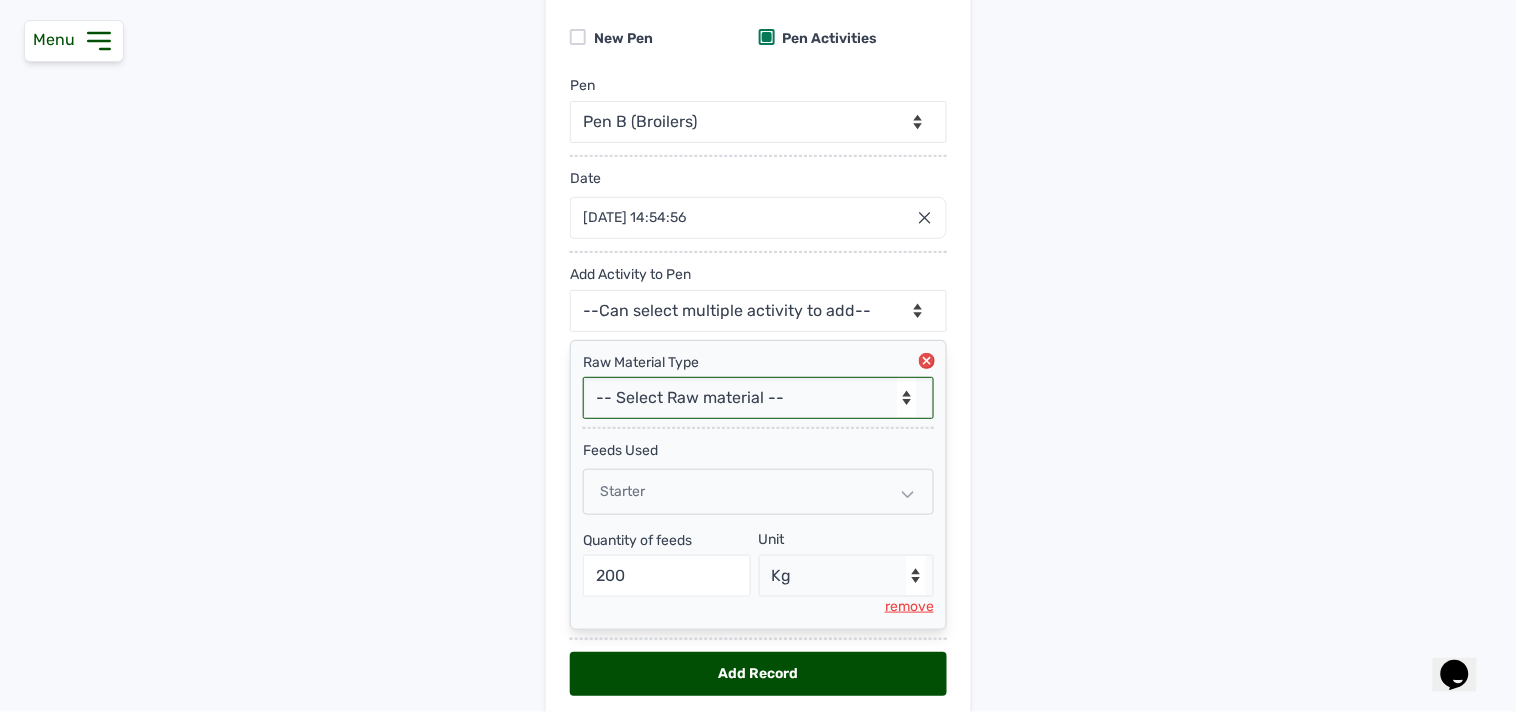 click on "-- Select Raw material -- feeds medications vaccines" at bounding box center [758, 398] 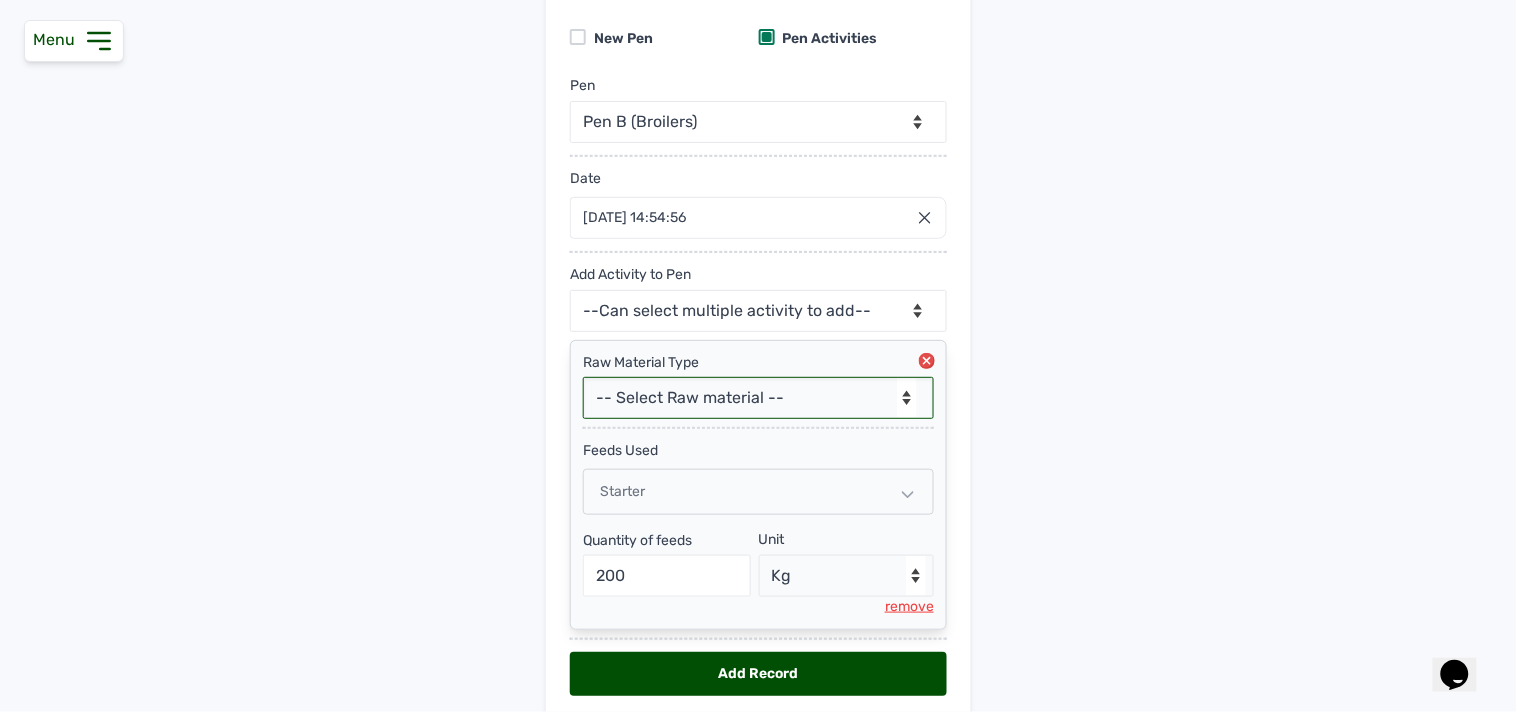 click on "-- Select Raw material -- feeds medications vaccines" at bounding box center (758, 398) 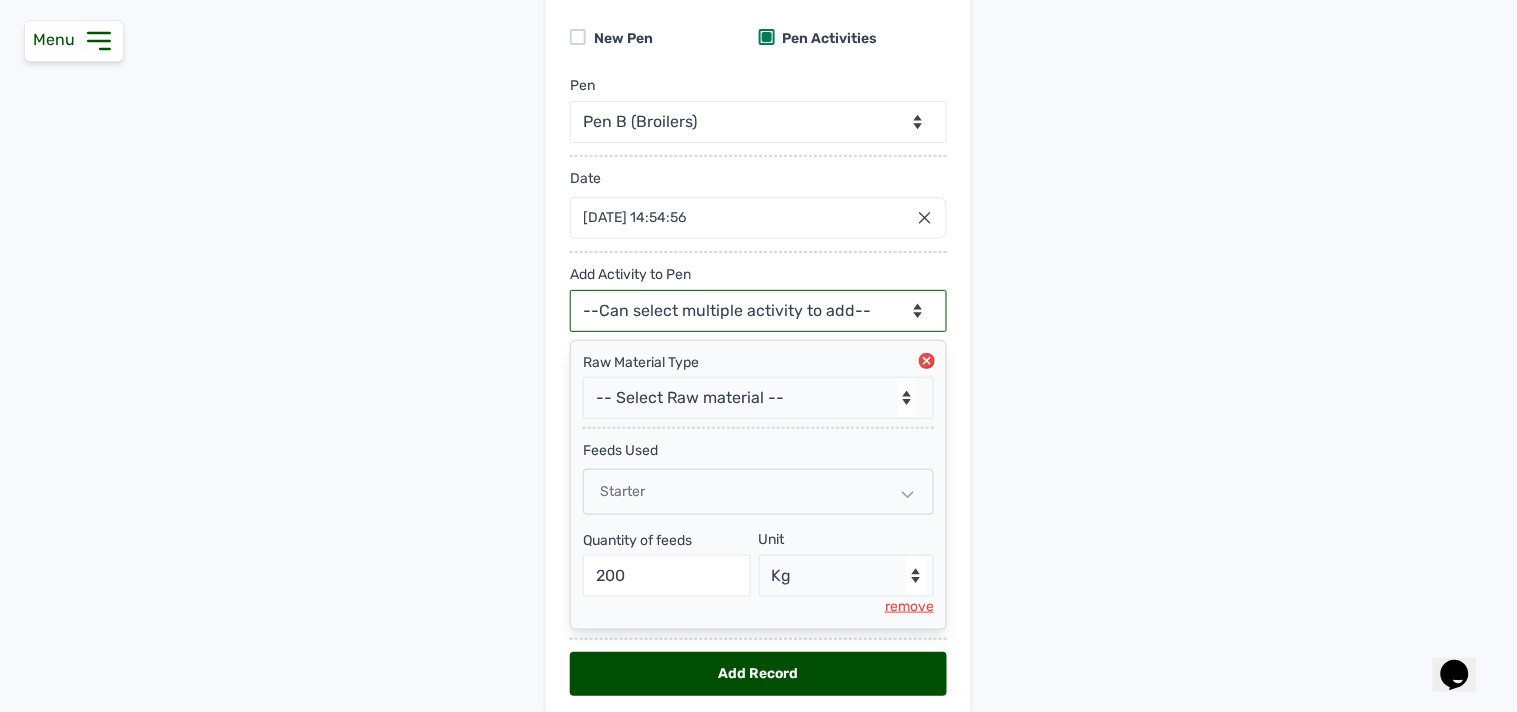 click on "--Can select multiple activity to add-- Raw Material Losses Weight" at bounding box center [758, 311] 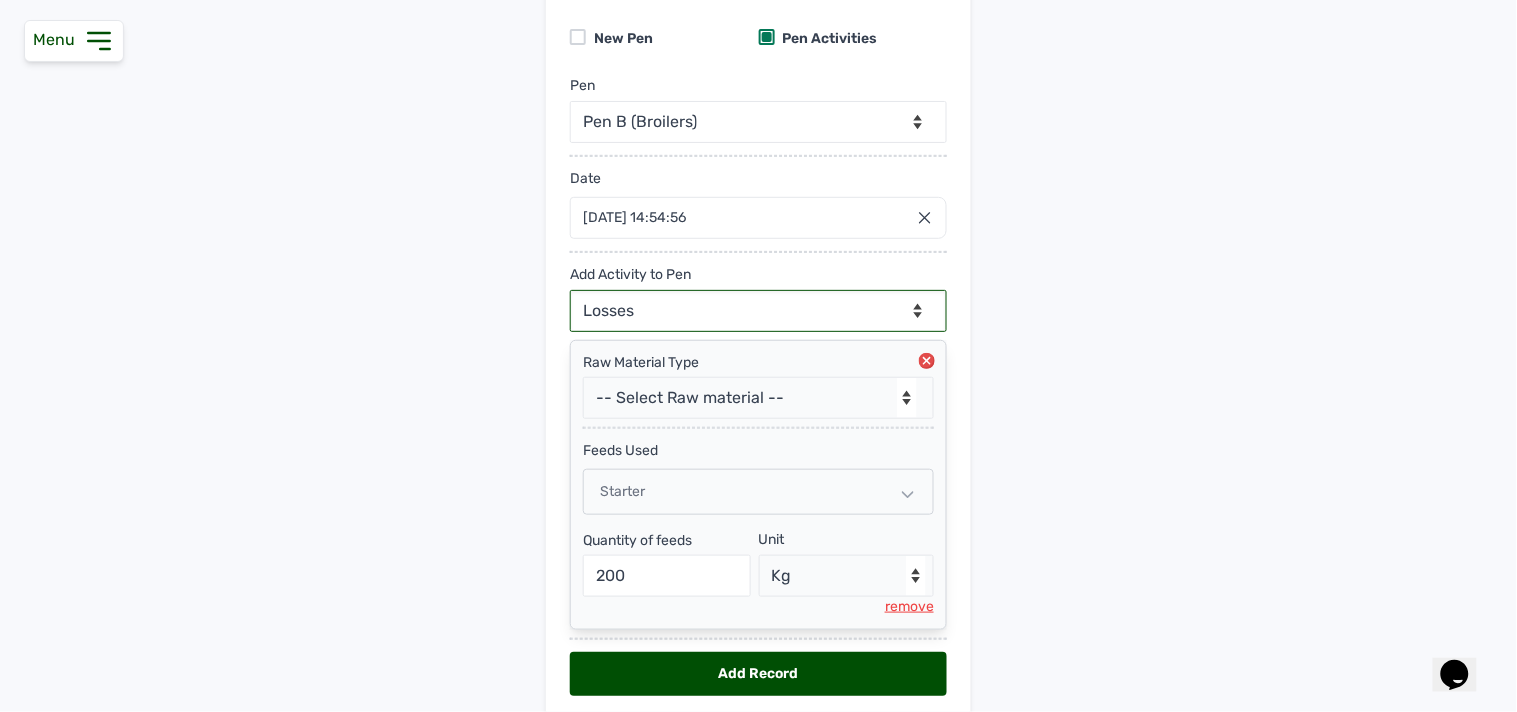 click on "--Can select multiple activity to add-- Raw Material Losses Weight" at bounding box center (758, 311) 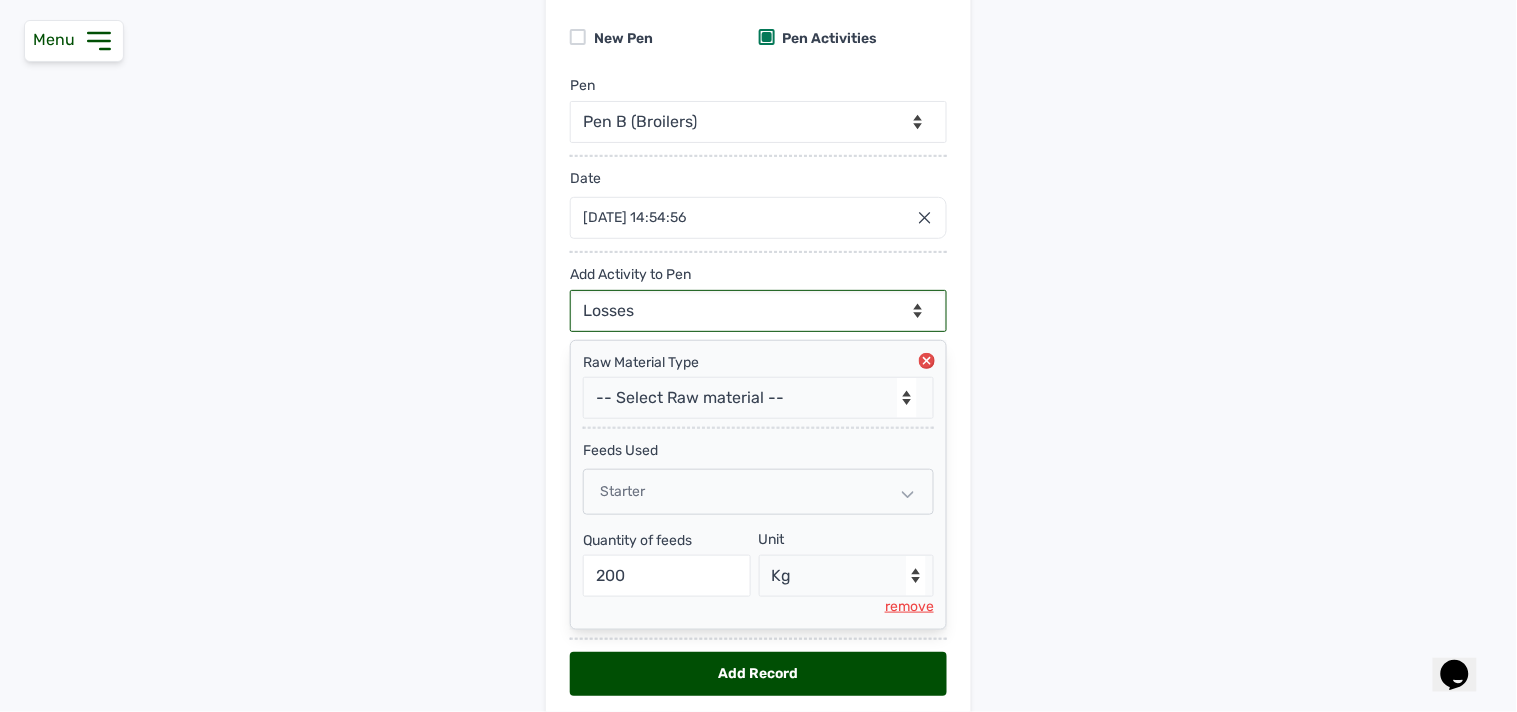 select on "null" 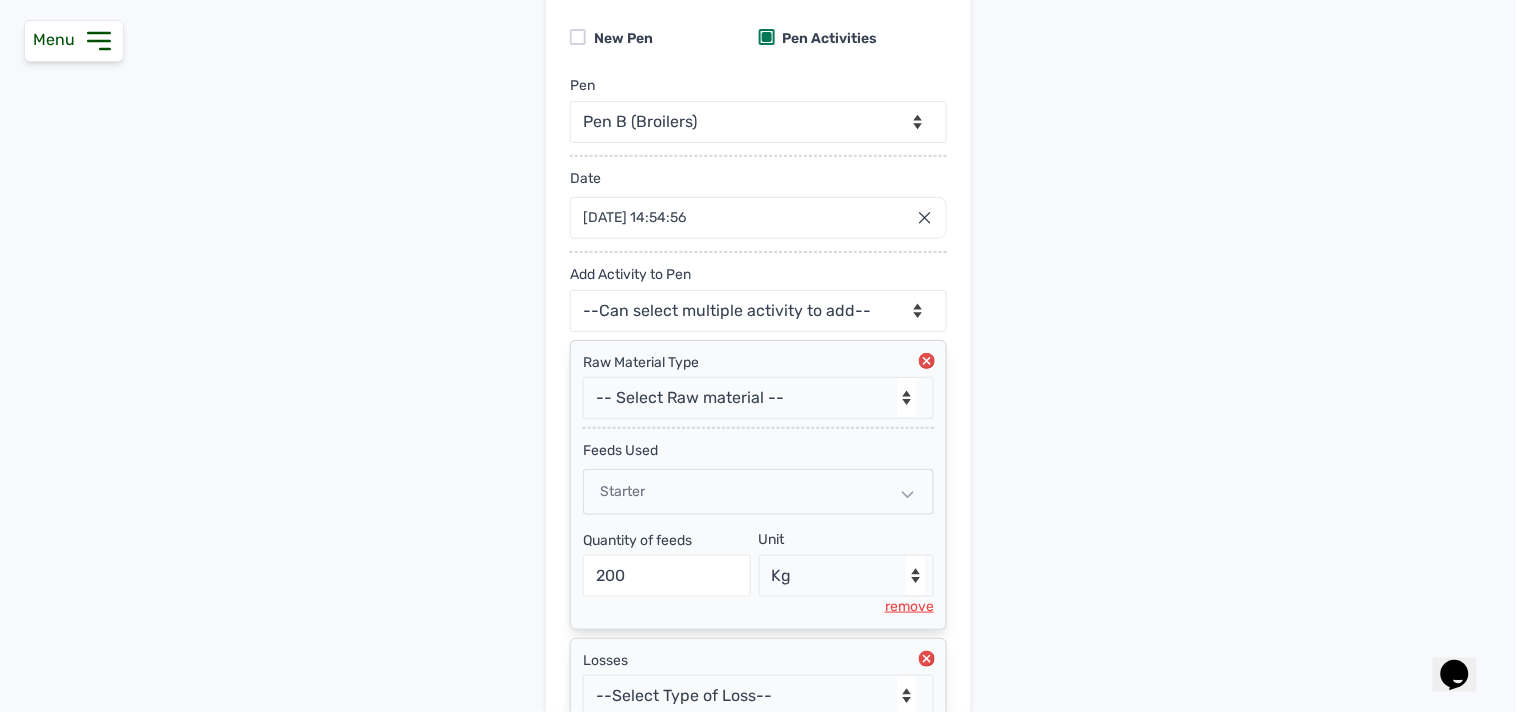 click on "Add Pen & Activities New Pen Pen Activities Pen -- Select pen -- Pen B (Broilers) Date 11 Jul 2025 14:54:56 Jul 2025 Jan Feb Mar Apr May Jun Jul Aug Sep Oct Nov Dec 2025 2026 2027 2028 2029 2030 2031 2032 2033 2034 2035 2036 Sun Mon Tue Wed Thu Fri Sat 29 30 1 2 3 4 5 6 7 8 9 10 11 12 13 14 15 16 17 18 19 20 21 22 23 24 25 26 27 28 29 30 31 1 2 3 4 5 6 7 8 9 Cancel Add Activity to Pen --Can select multiple activity to add-- Raw Material Losses Weight Raw Material Type -- Select Raw material -- feeds medications vaccines feeds Used Starter Quantity of feeds 200 Unit --Select unit-- Bag(s) Kg remove Losses --Select Type of Loss-- Mortality Culled Theft  Add Record" at bounding box center [758, 394] 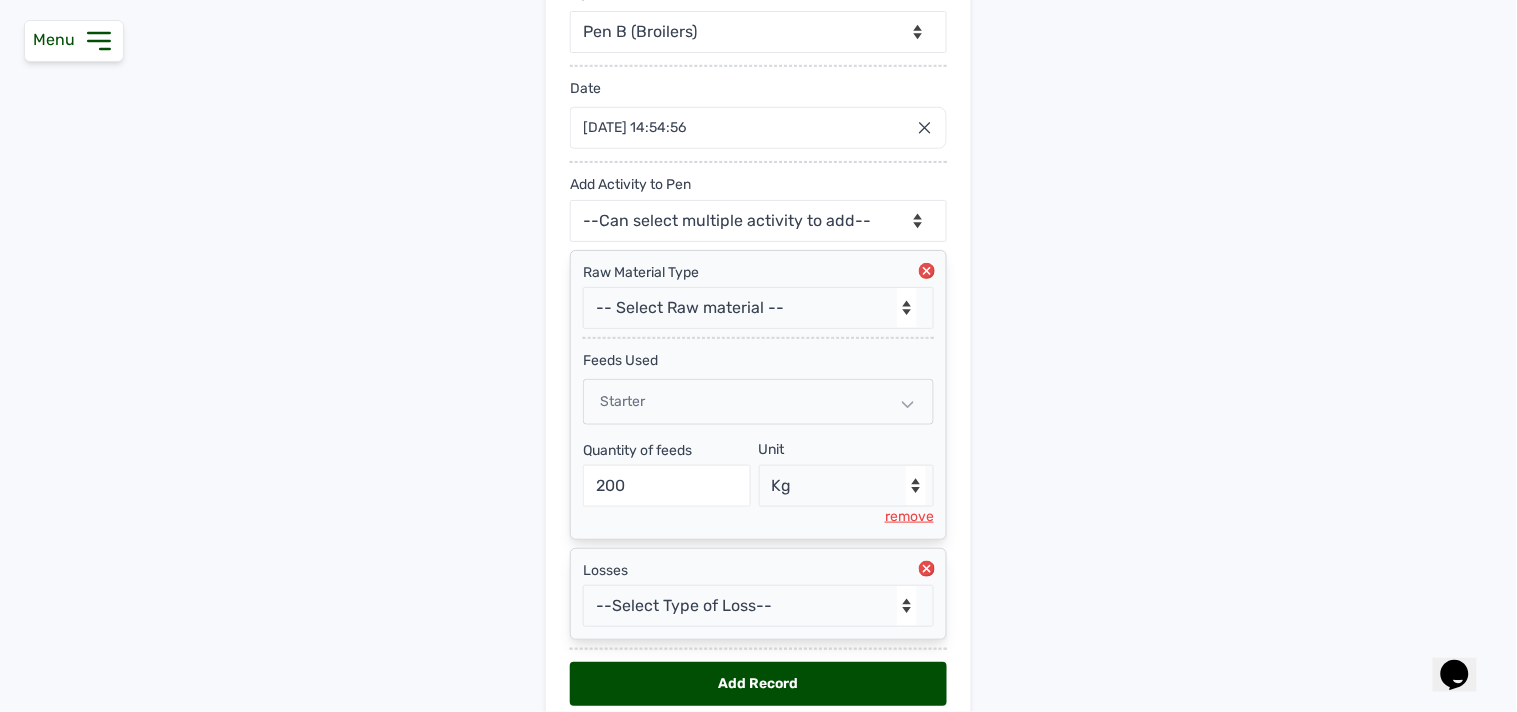 scroll, scrollTop: 366, scrollLeft: 0, axis: vertical 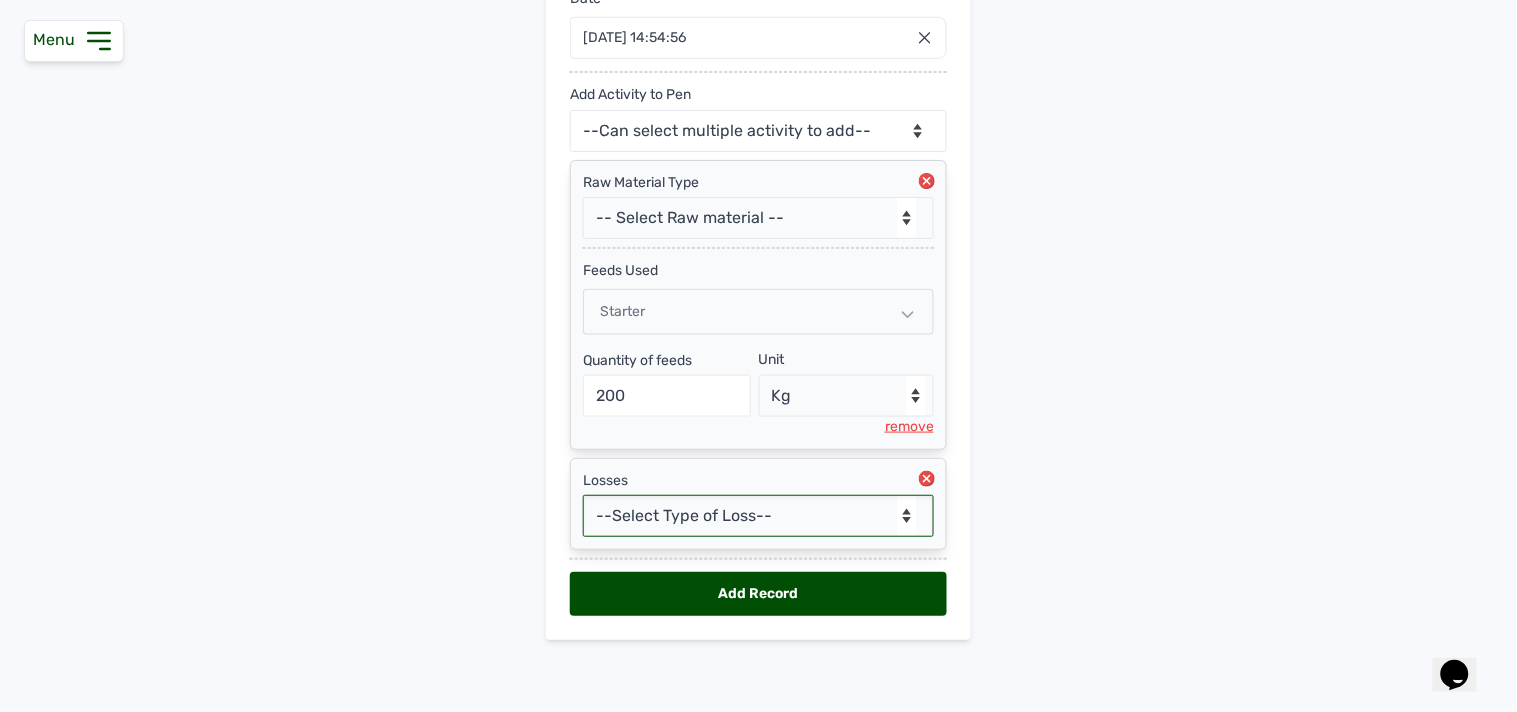click on "--Select Type of Loss-- Mortality Culled Theft" at bounding box center [758, 516] 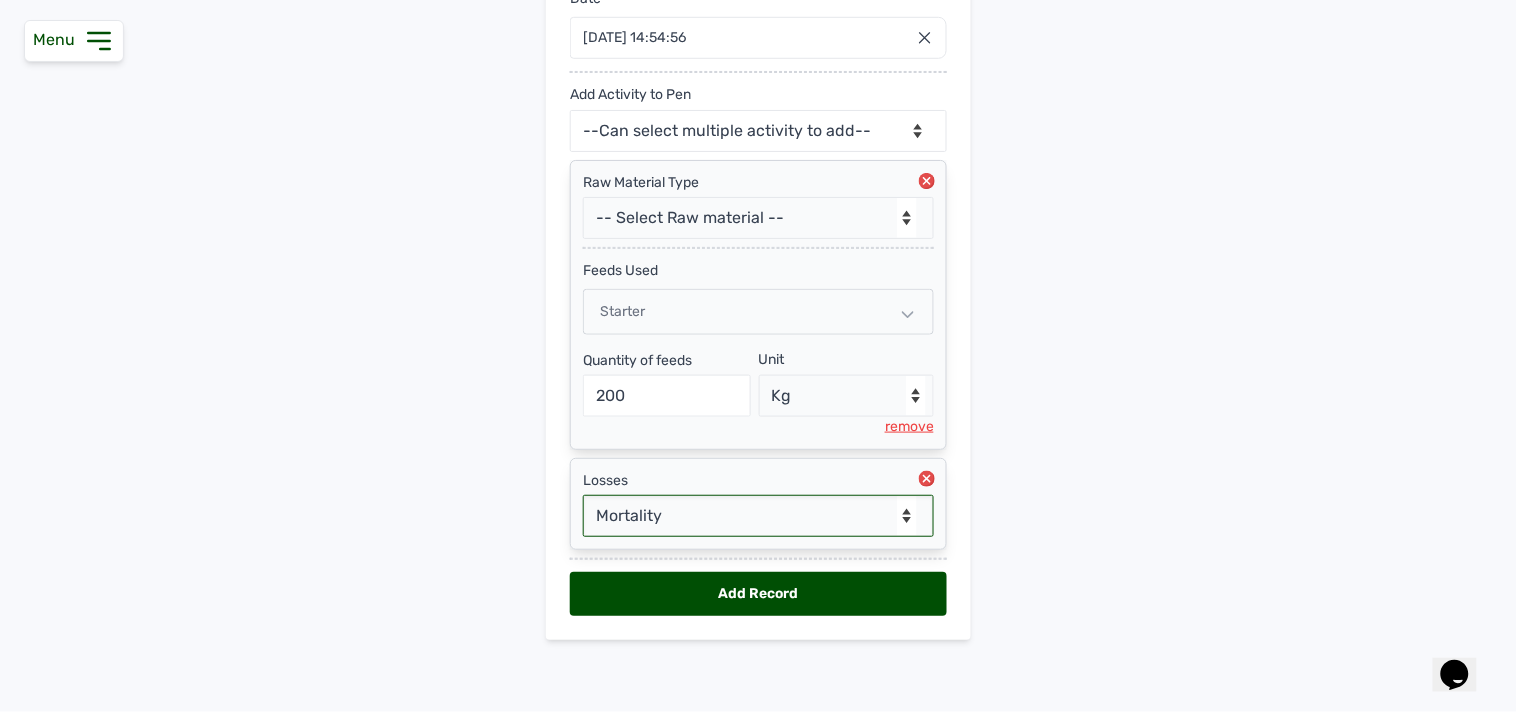 click on "--Select Type of Loss-- Mortality Culled Theft" at bounding box center [758, 516] 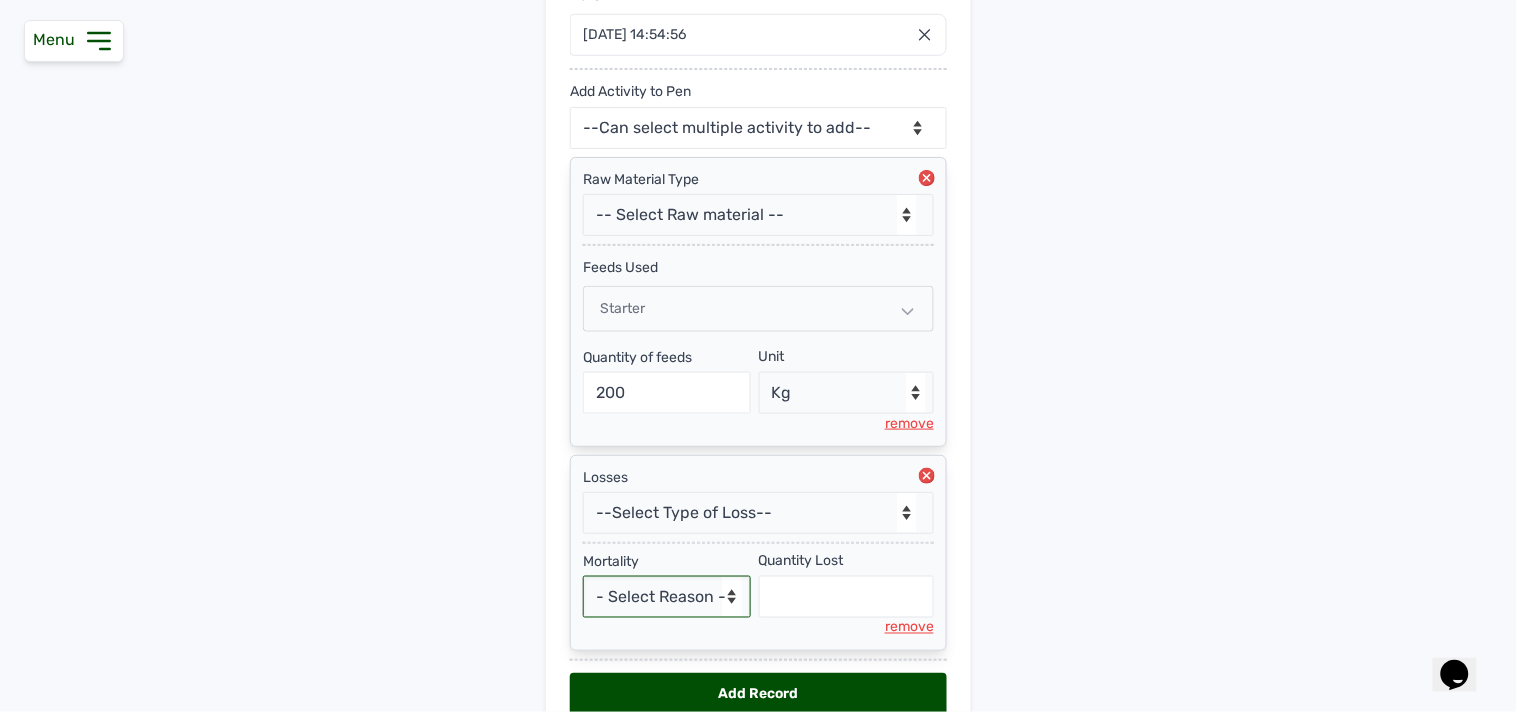 click on "- Select Reason - Disease Late Vaccination Wrong Vaccination Heat [MEDICAL_DATA] Others" at bounding box center [667, 597] 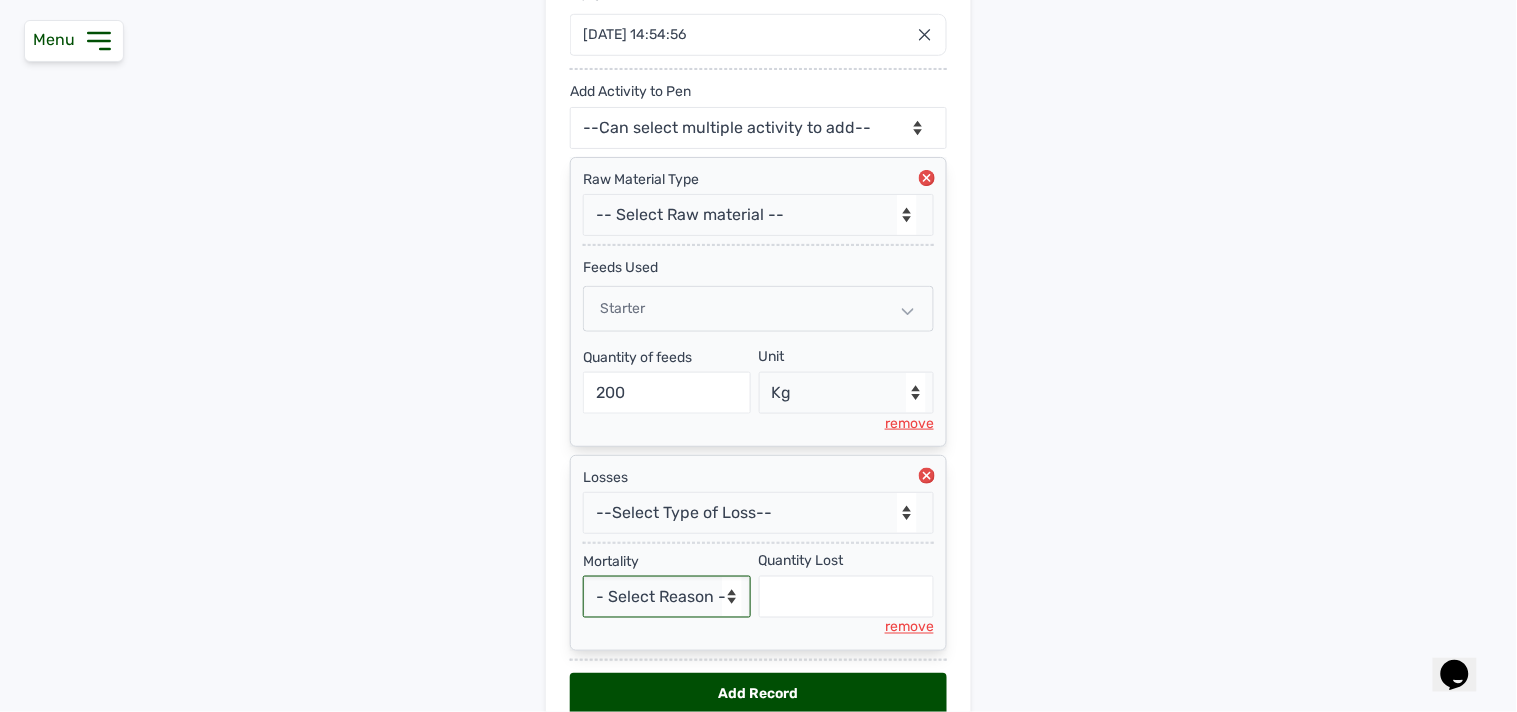 select on "Others" 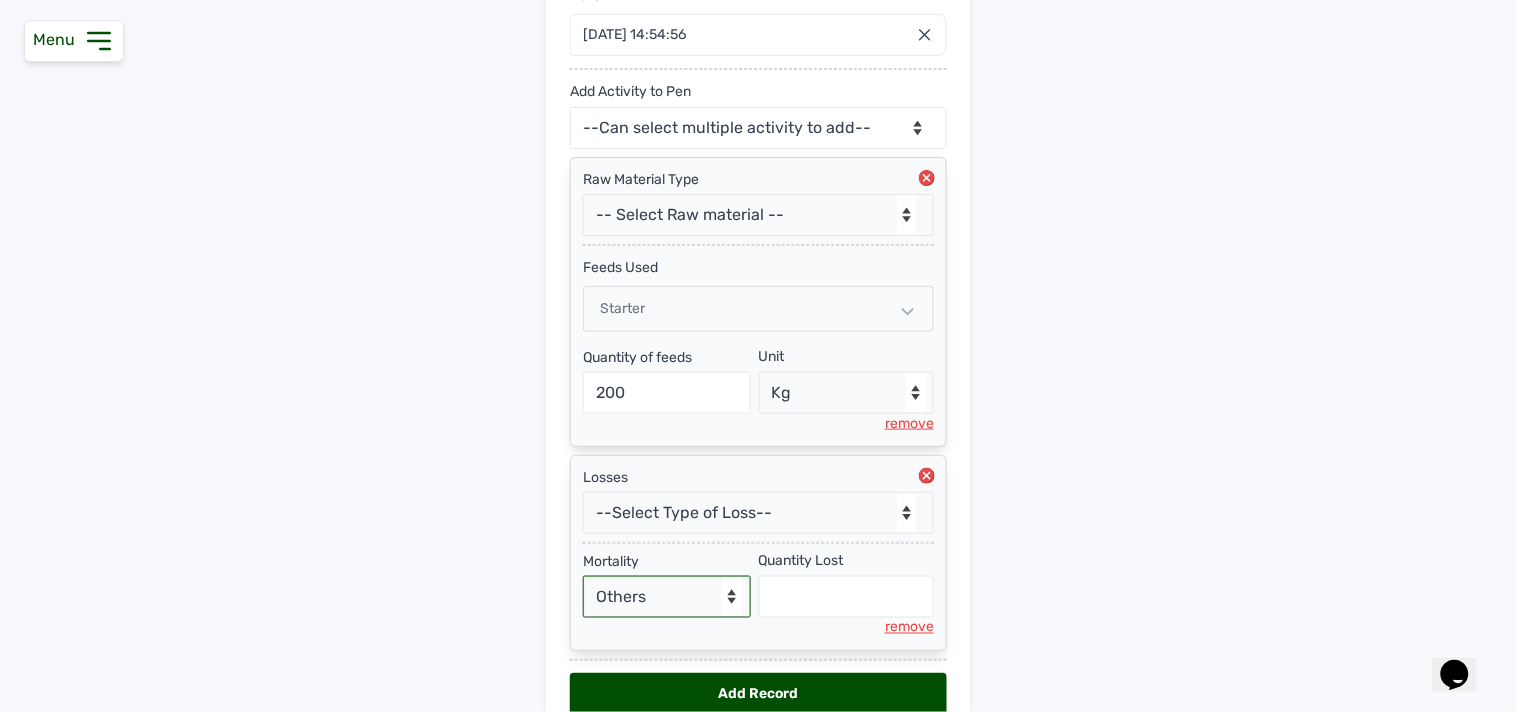 click on "- Select Reason - Disease Late Vaccination Wrong Vaccination Heat [MEDICAL_DATA] Others" at bounding box center [667, 597] 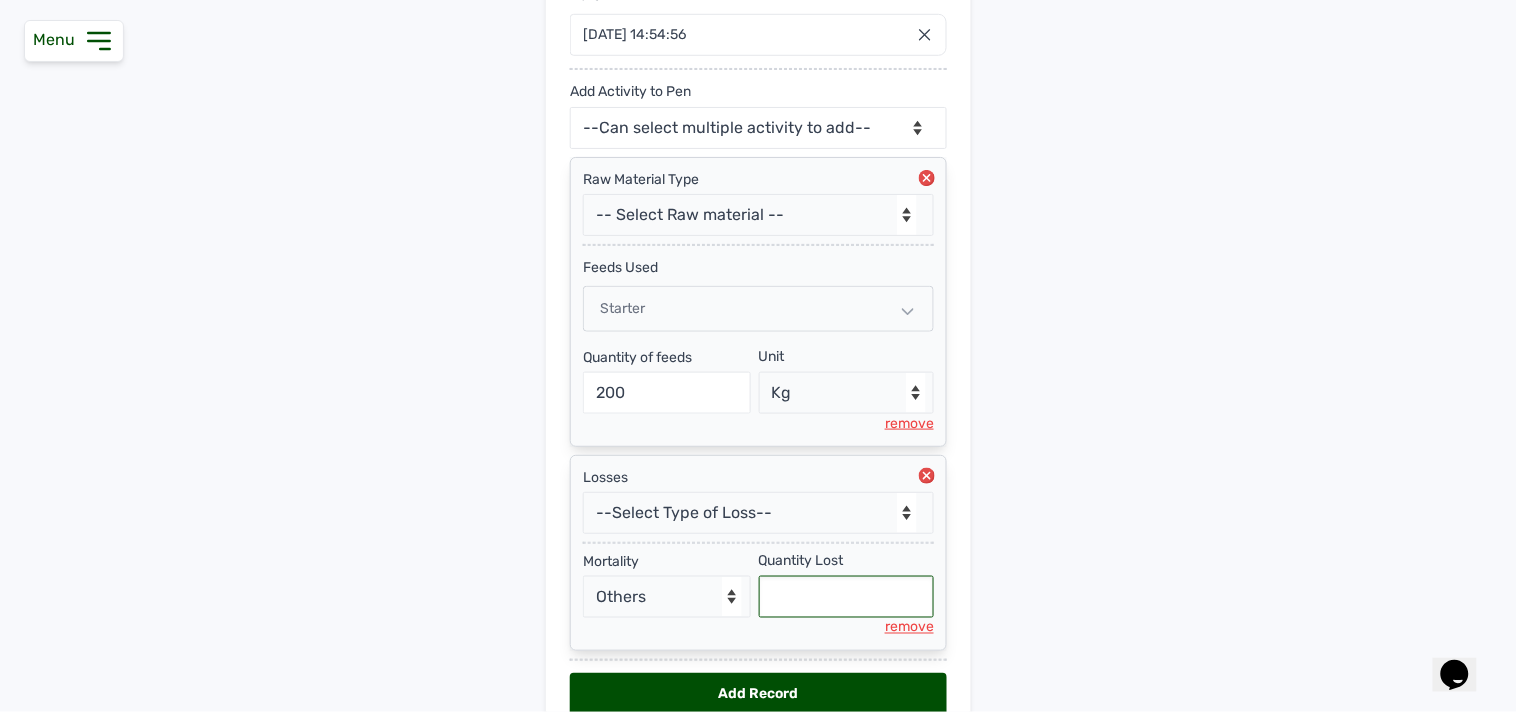 click at bounding box center [847, 597] 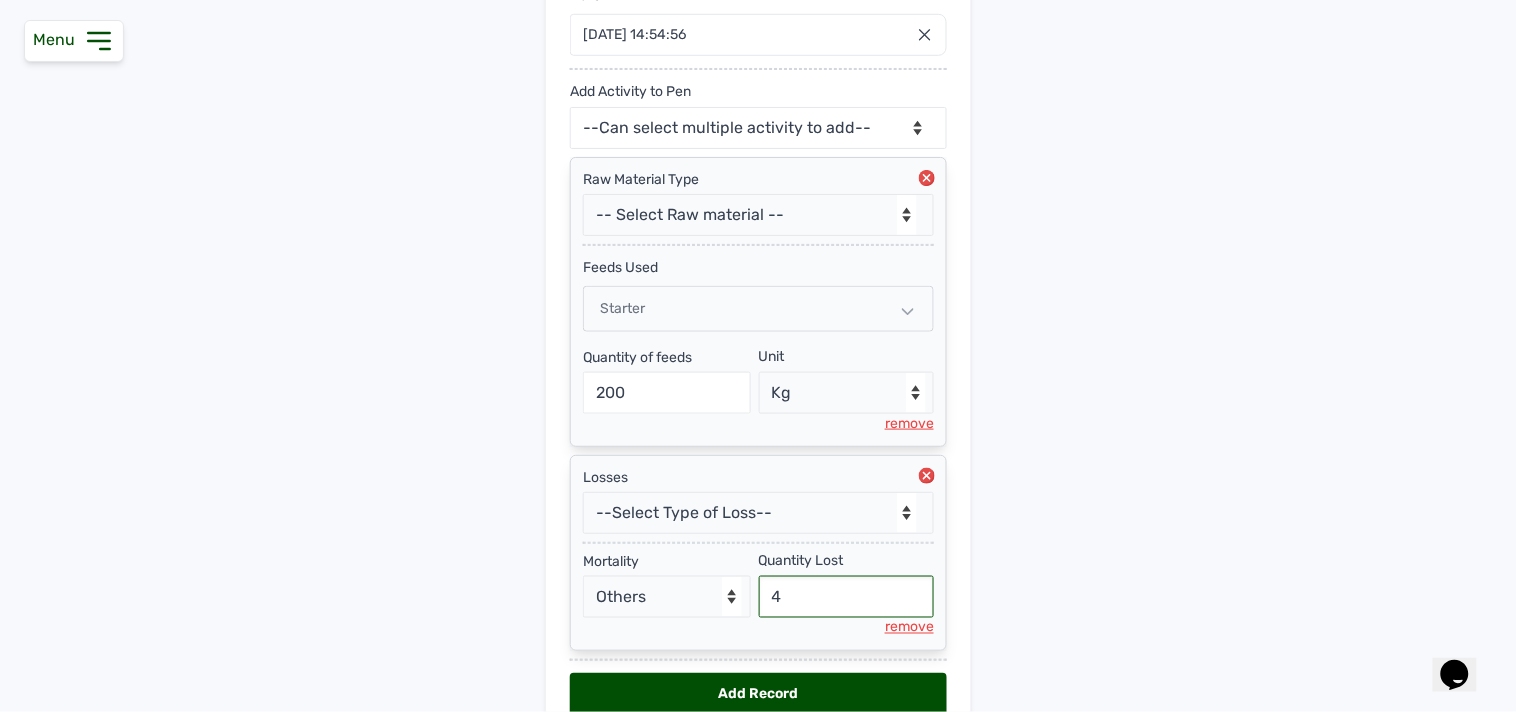 type on "4" 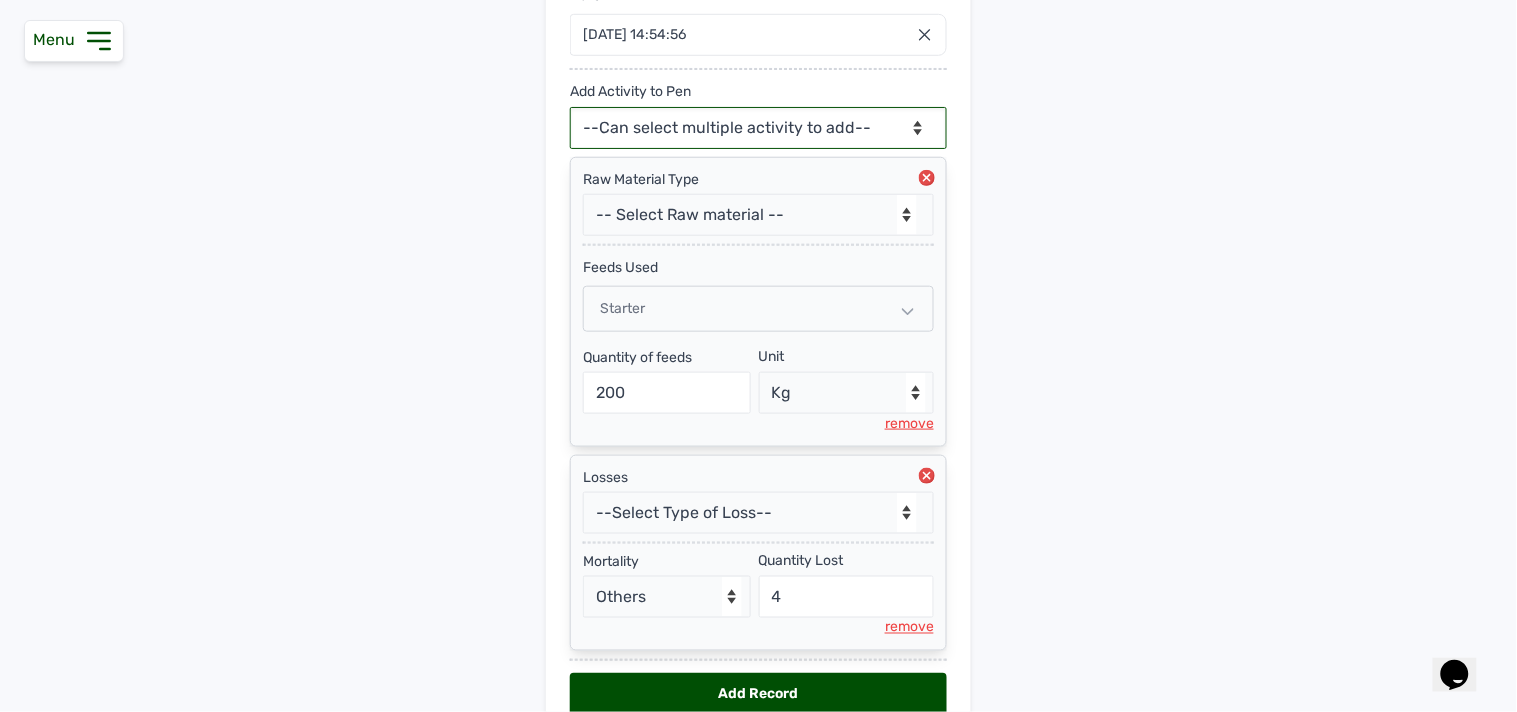 click on "--Can select multiple activity to add-- Raw Material Losses Weight" at bounding box center (758, 128) 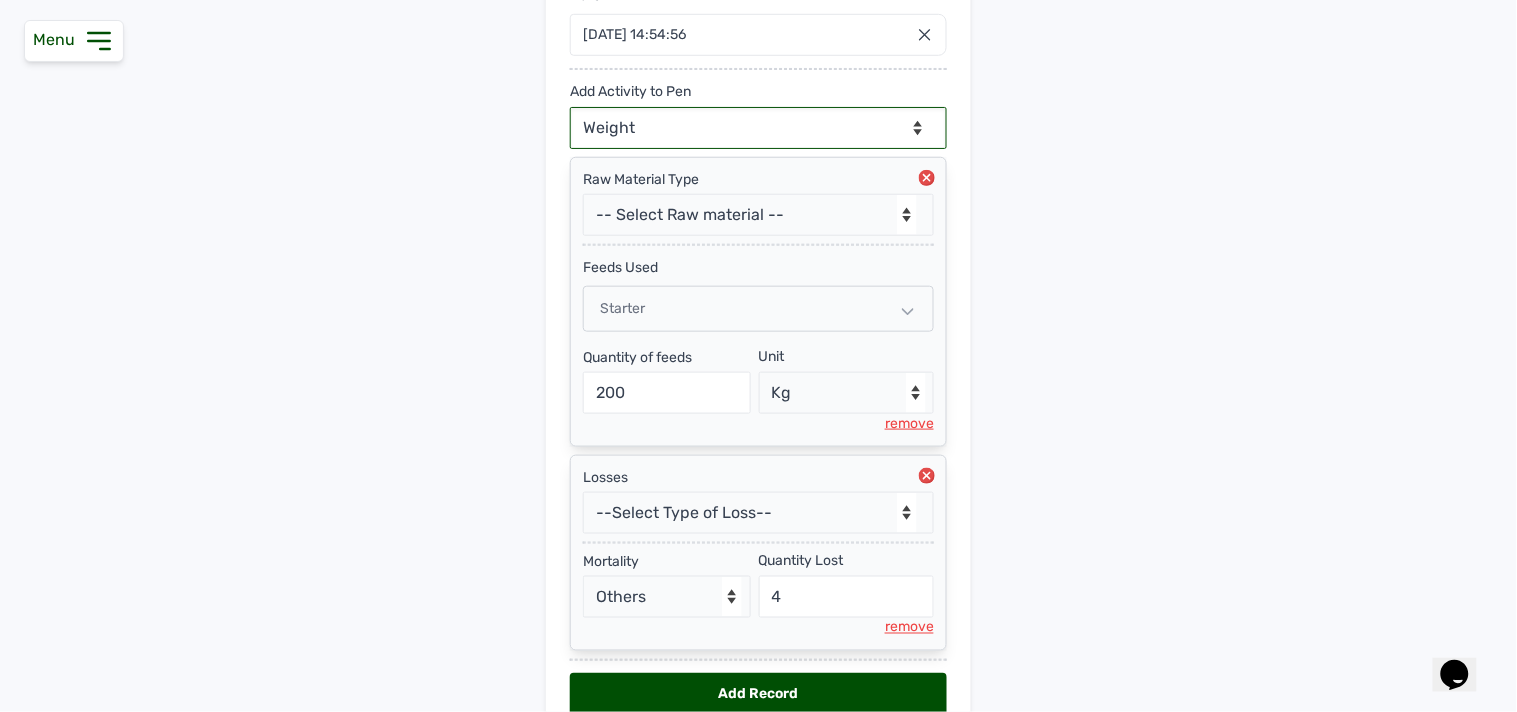 click on "--Can select multiple activity to add-- Raw Material Losses Weight" at bounding box center [758, 128] 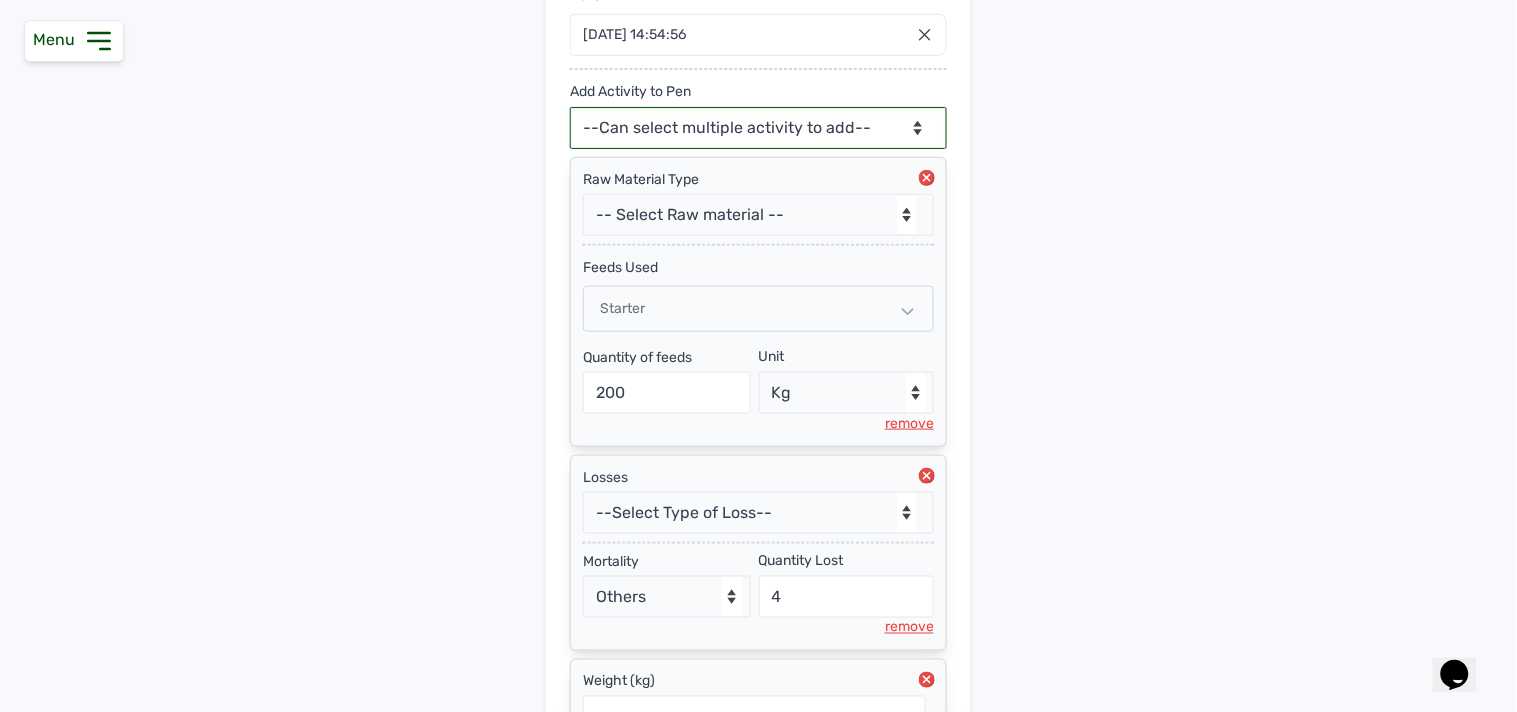 scroll, scrollTop: 571, scrollLeft: 0, axis: vertical 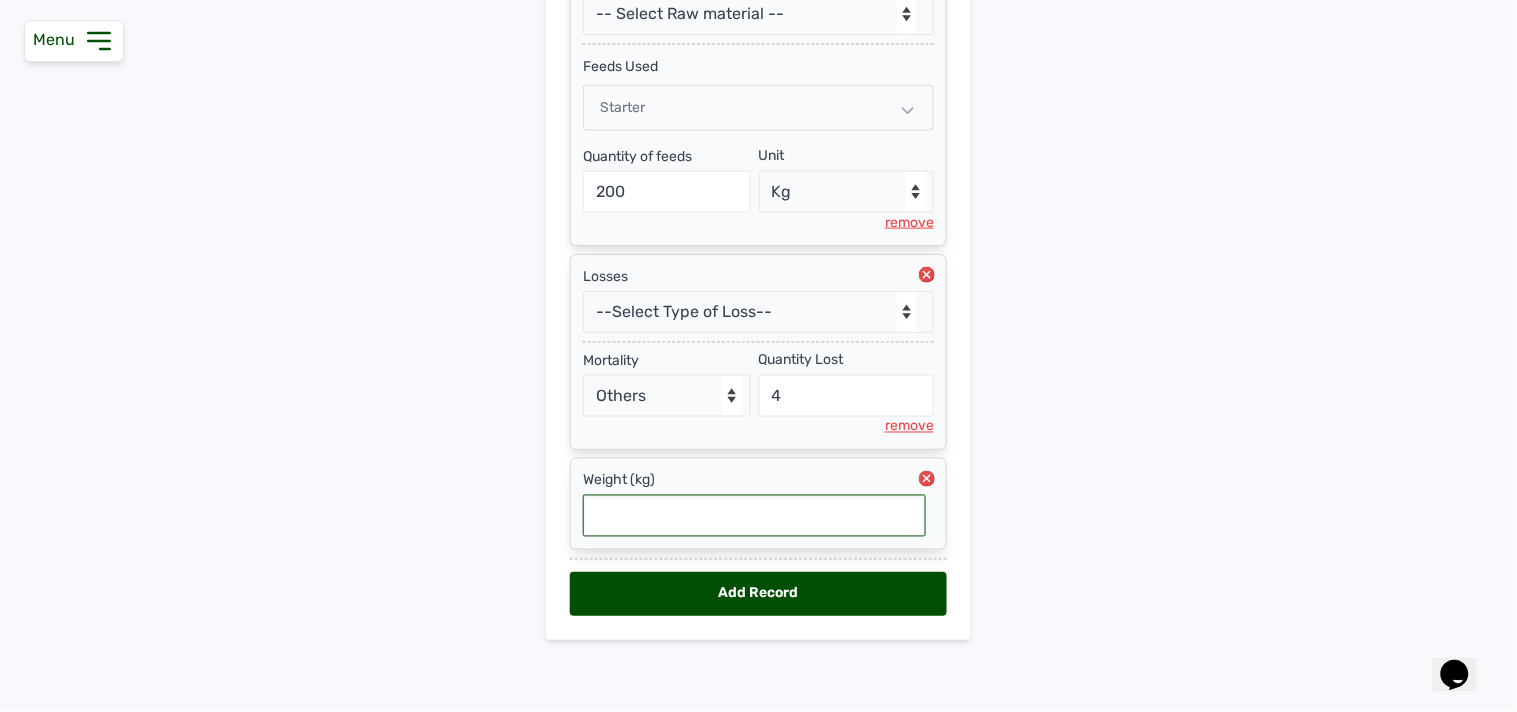 click at bounding box center [754, 516] 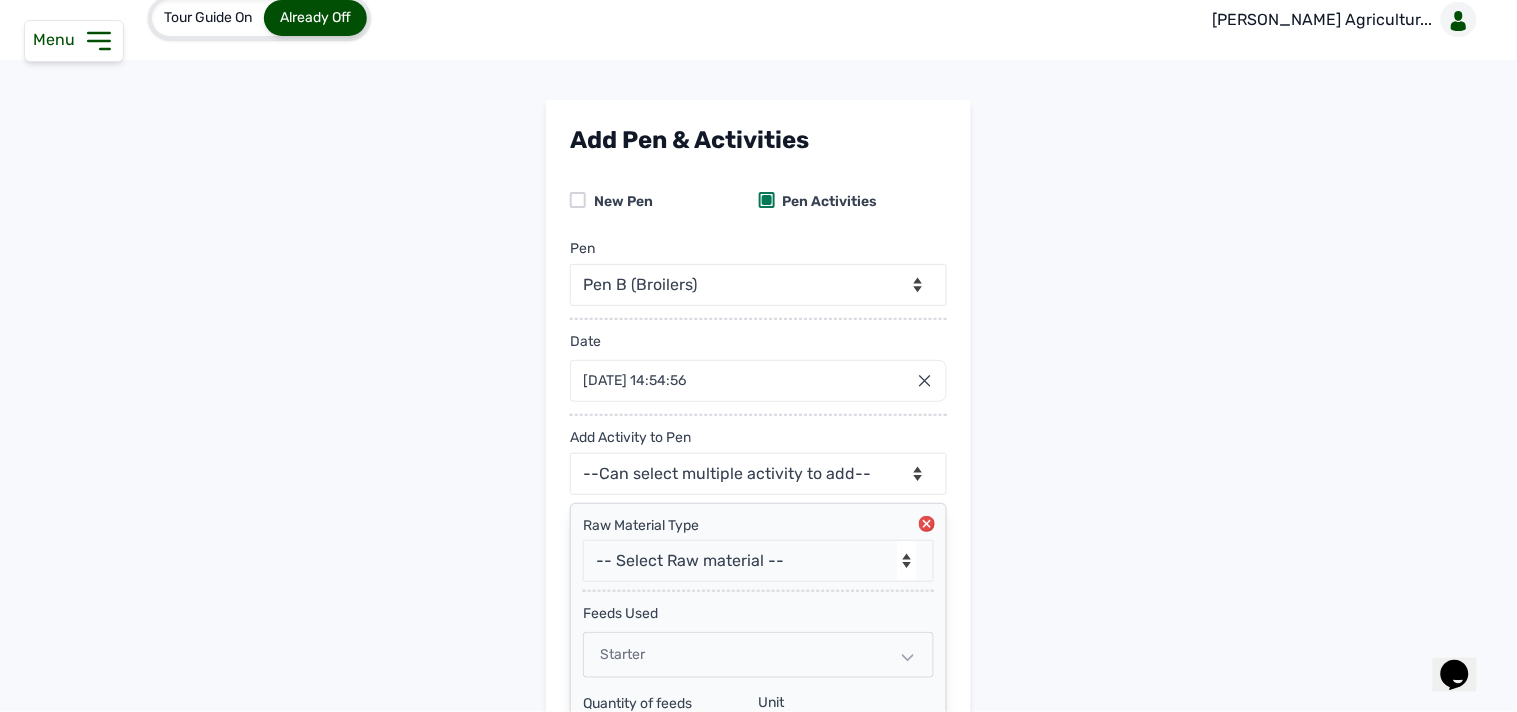 scroll, scrollTop: 0, scrollLeft: 0, axis: both 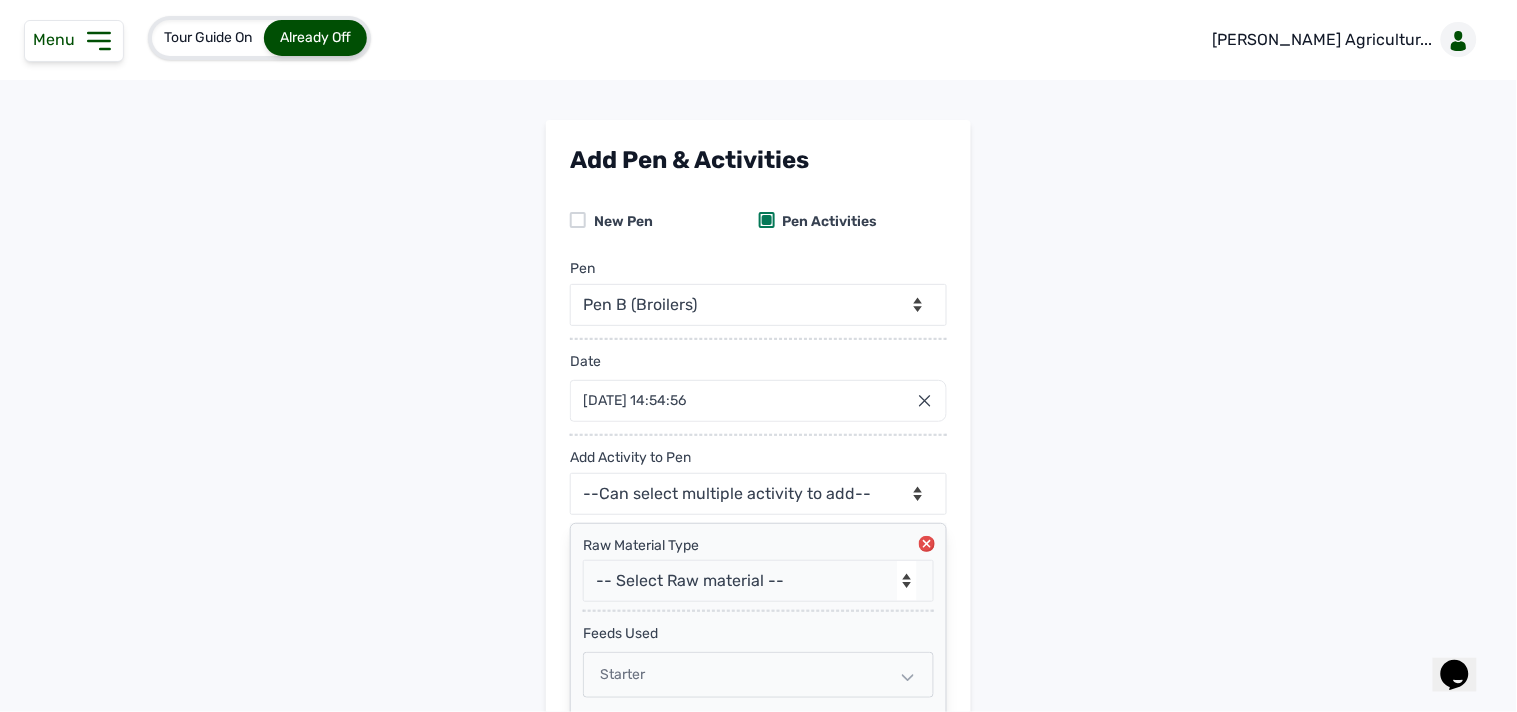 type on "0.22" 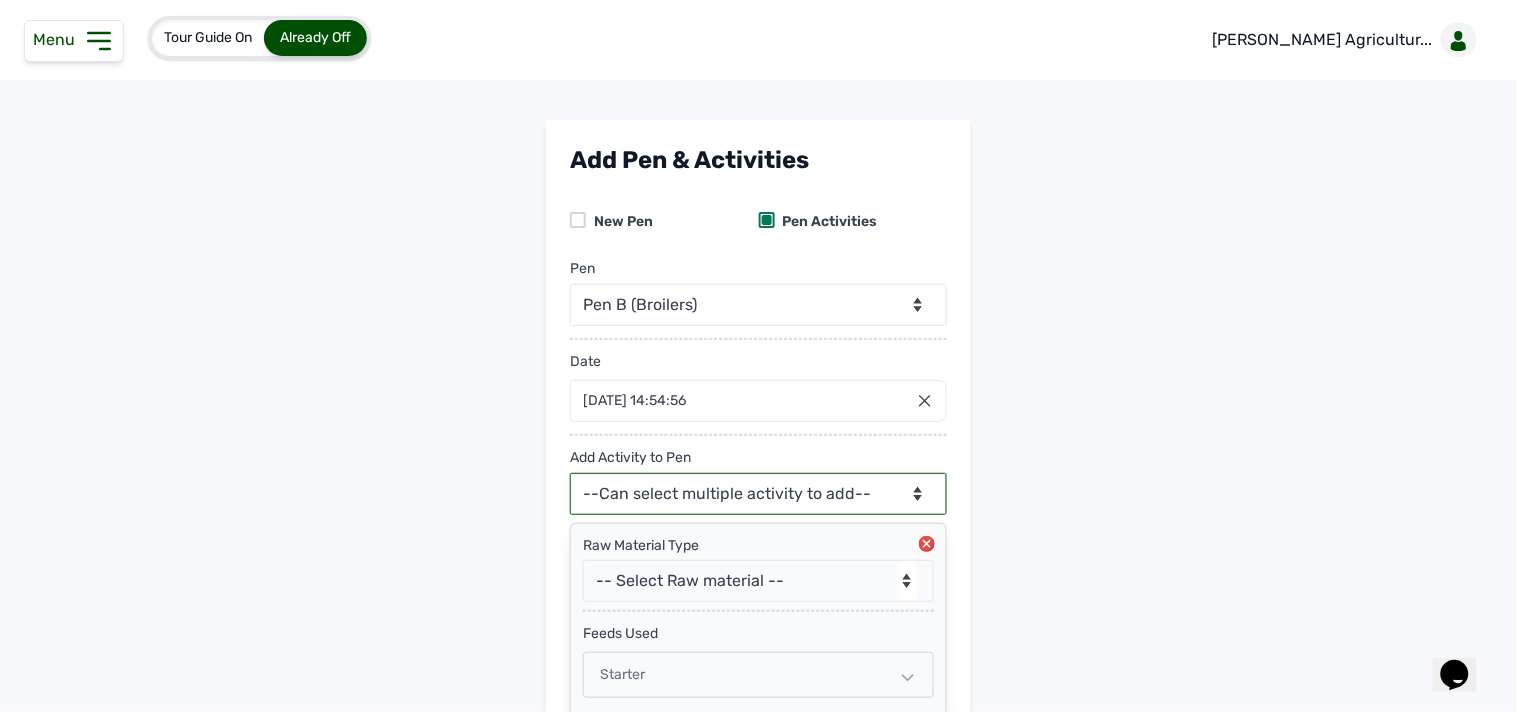 click on "--Can select multiple activity to add-- Raw Material Losses Weight" at bounding box center (758, 494) 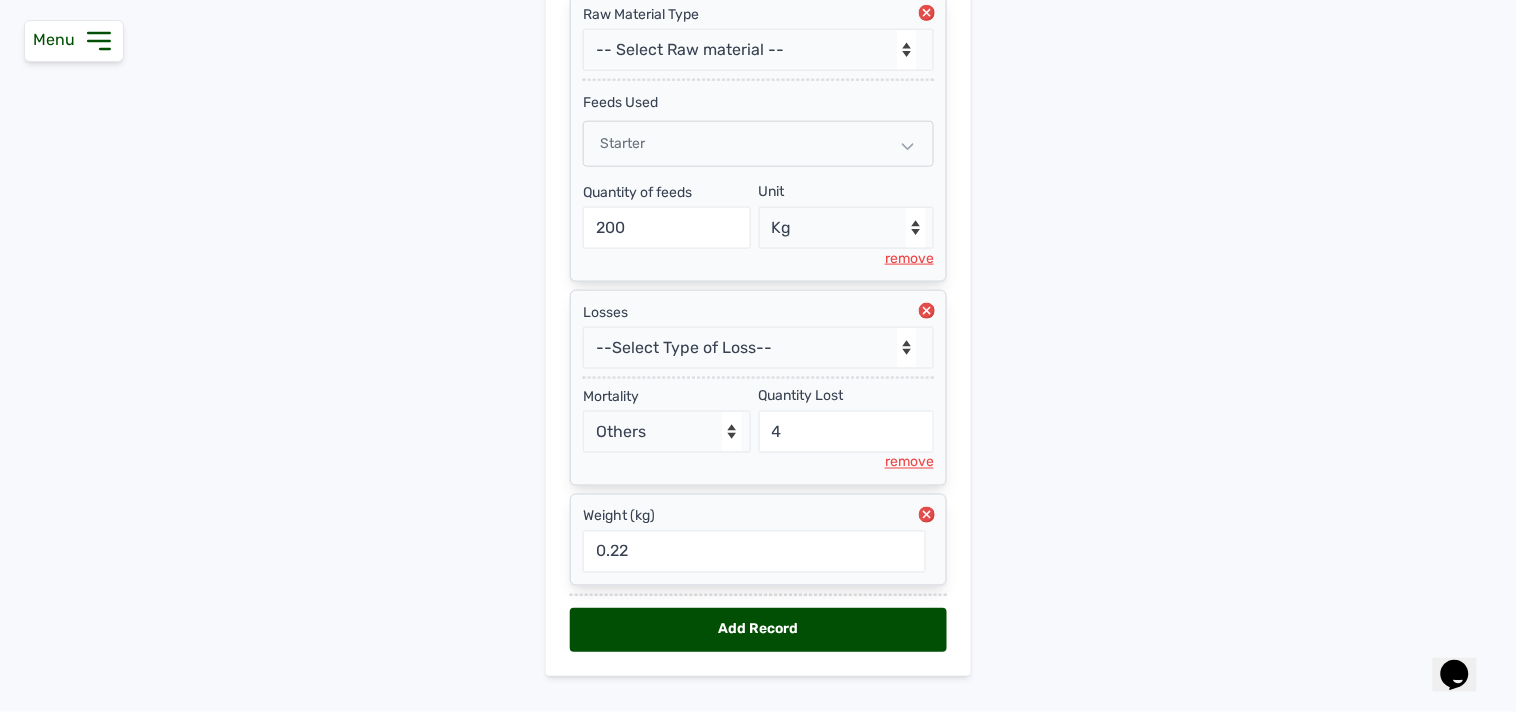 scroll, scrollTop: 571, scrollLeft: 0, axis: vertical 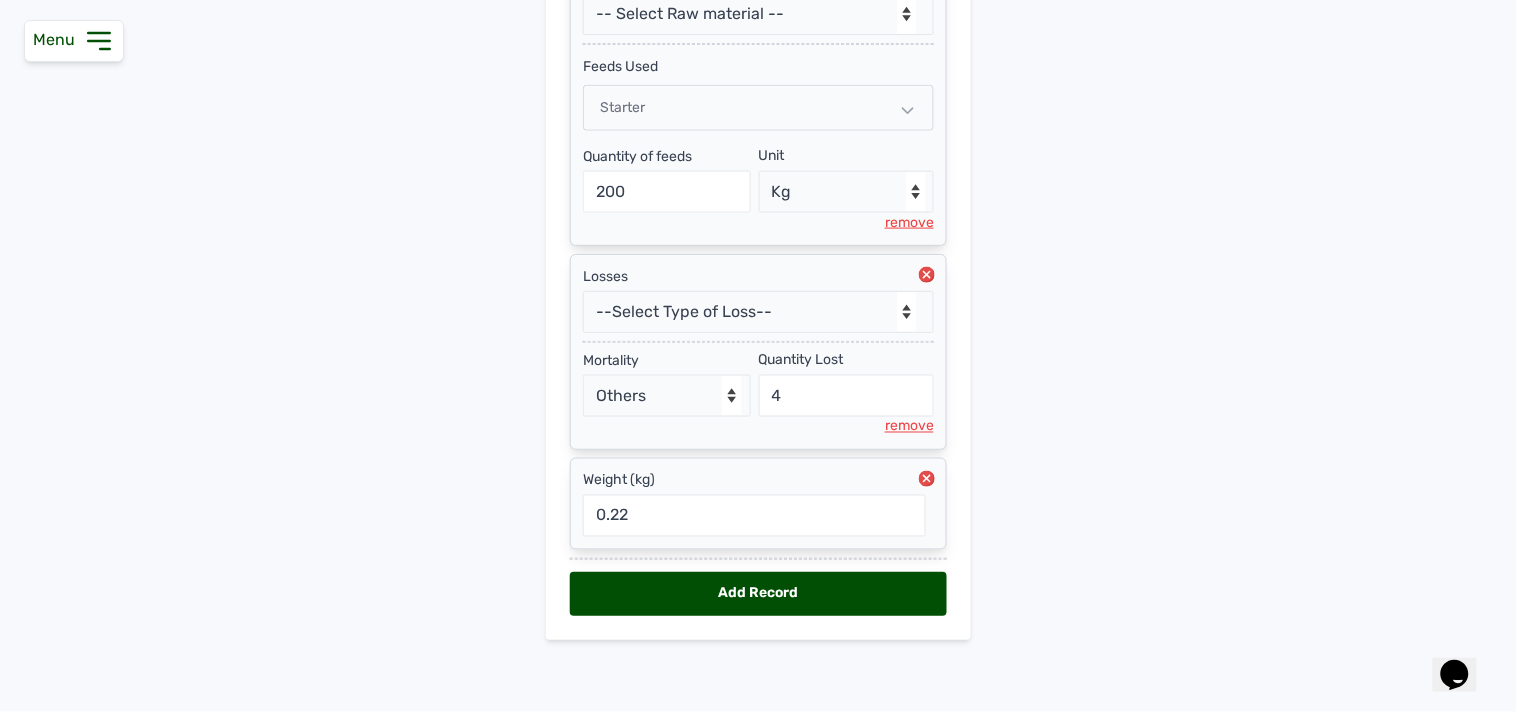click on "Add Record" at bounding box center (758, 594) 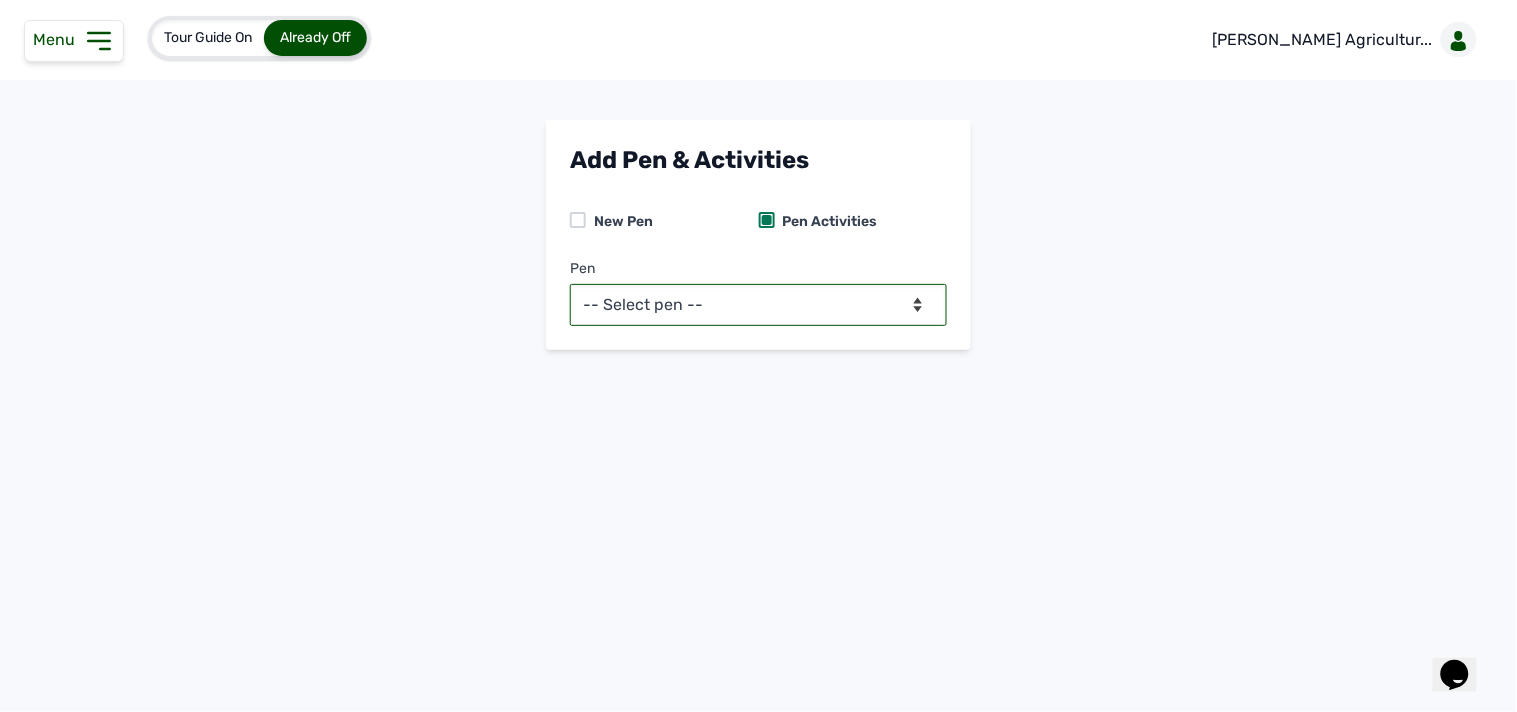 click on "-- Select pen -- Pen B (Broilers)" at bounding box center [758, 305] 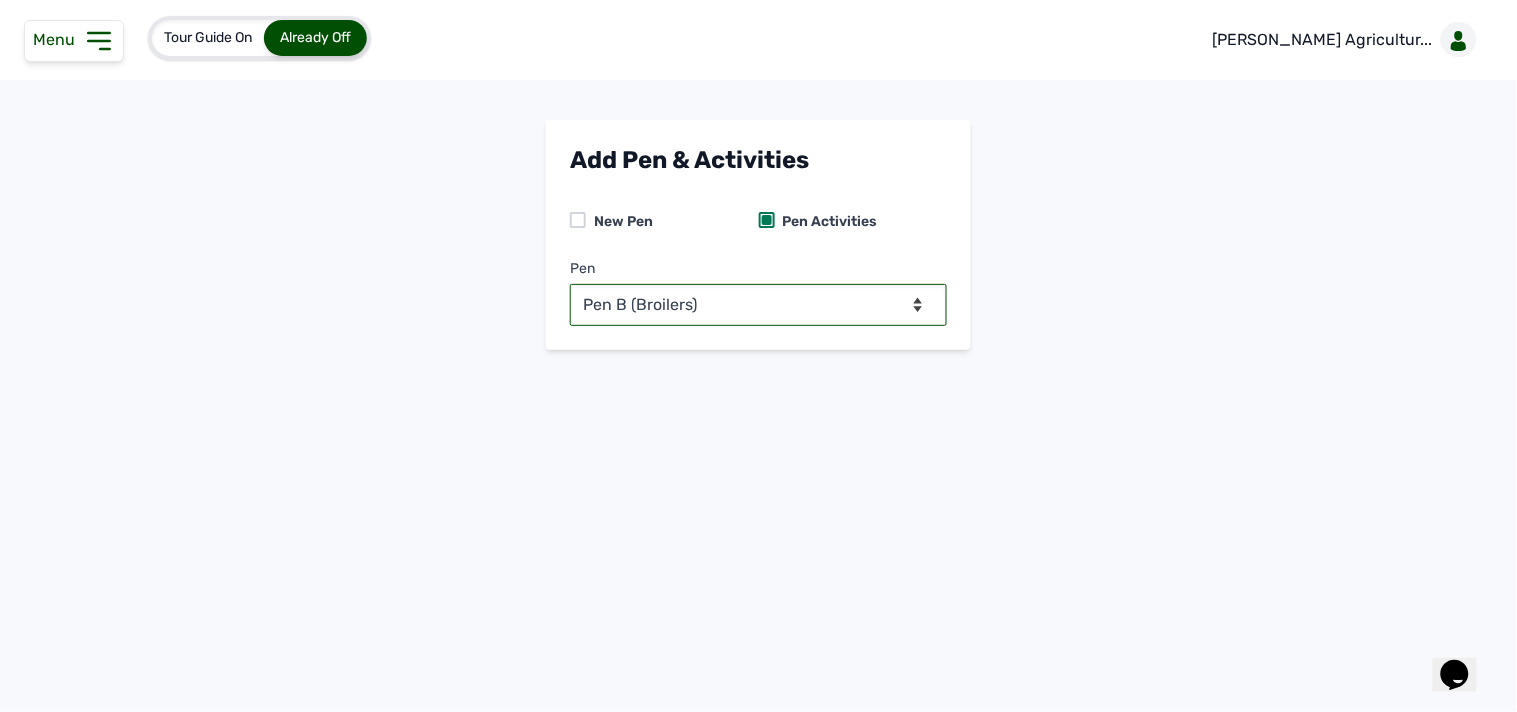click on "-- Select pen -- Pen B (Broilers)" at bounding box center (758, 305) 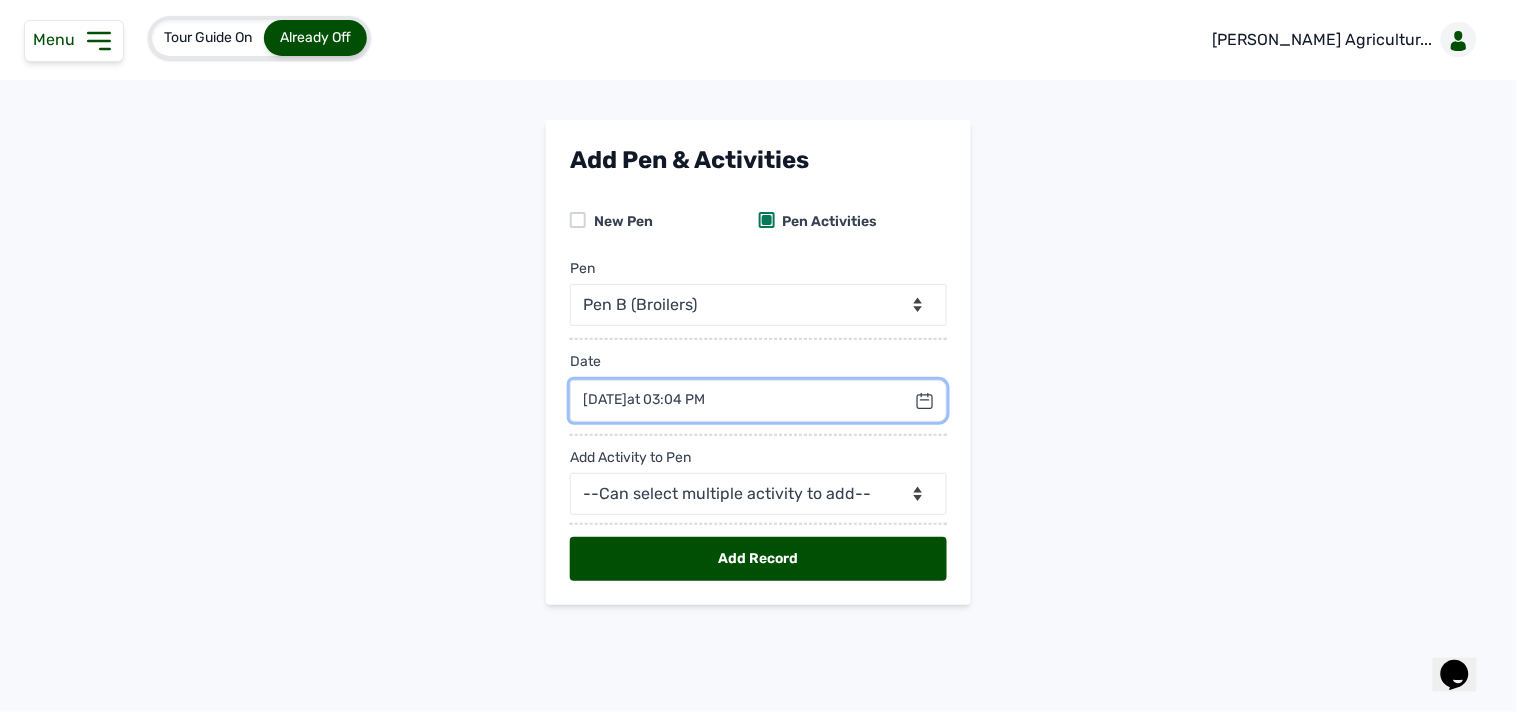 click at bounding box center (758, 401) 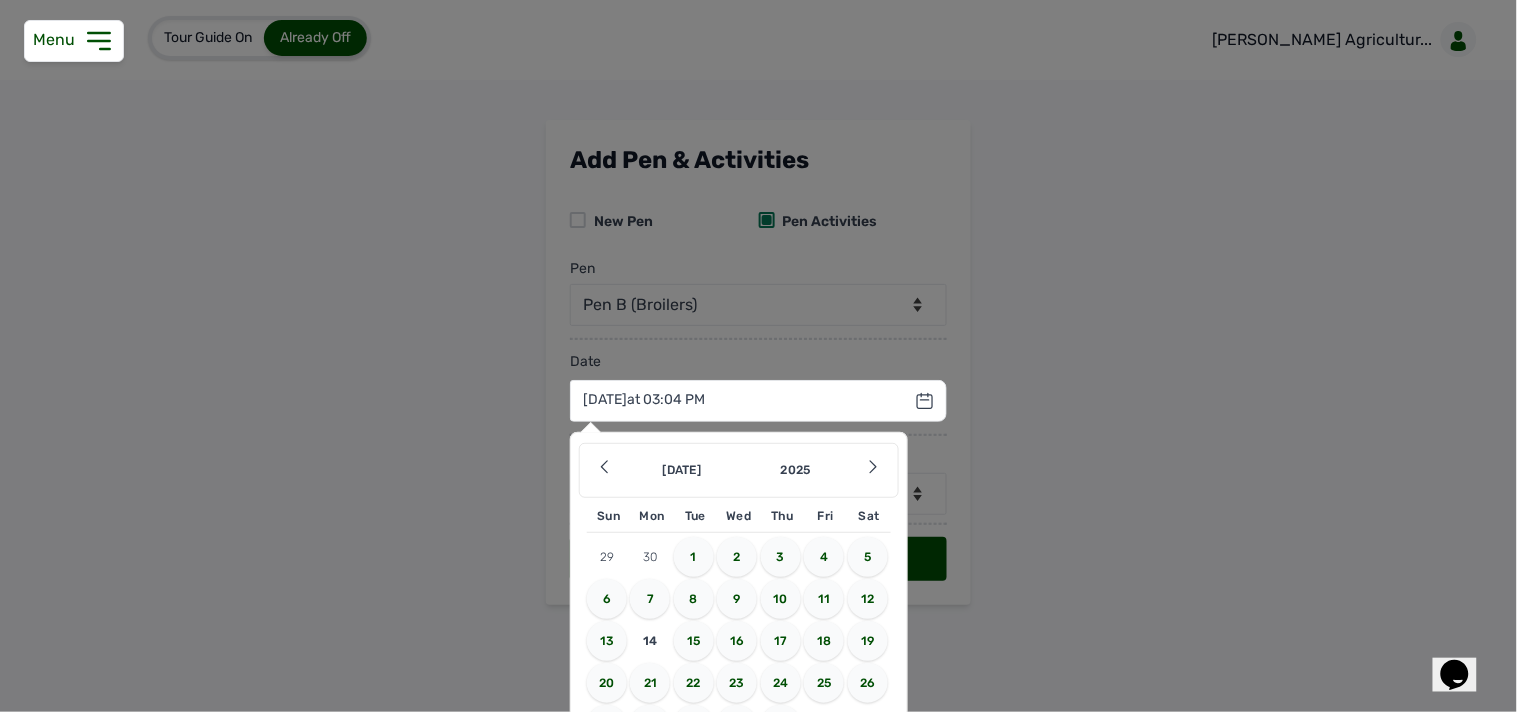 click on "12" at bounding box center (868, 599) 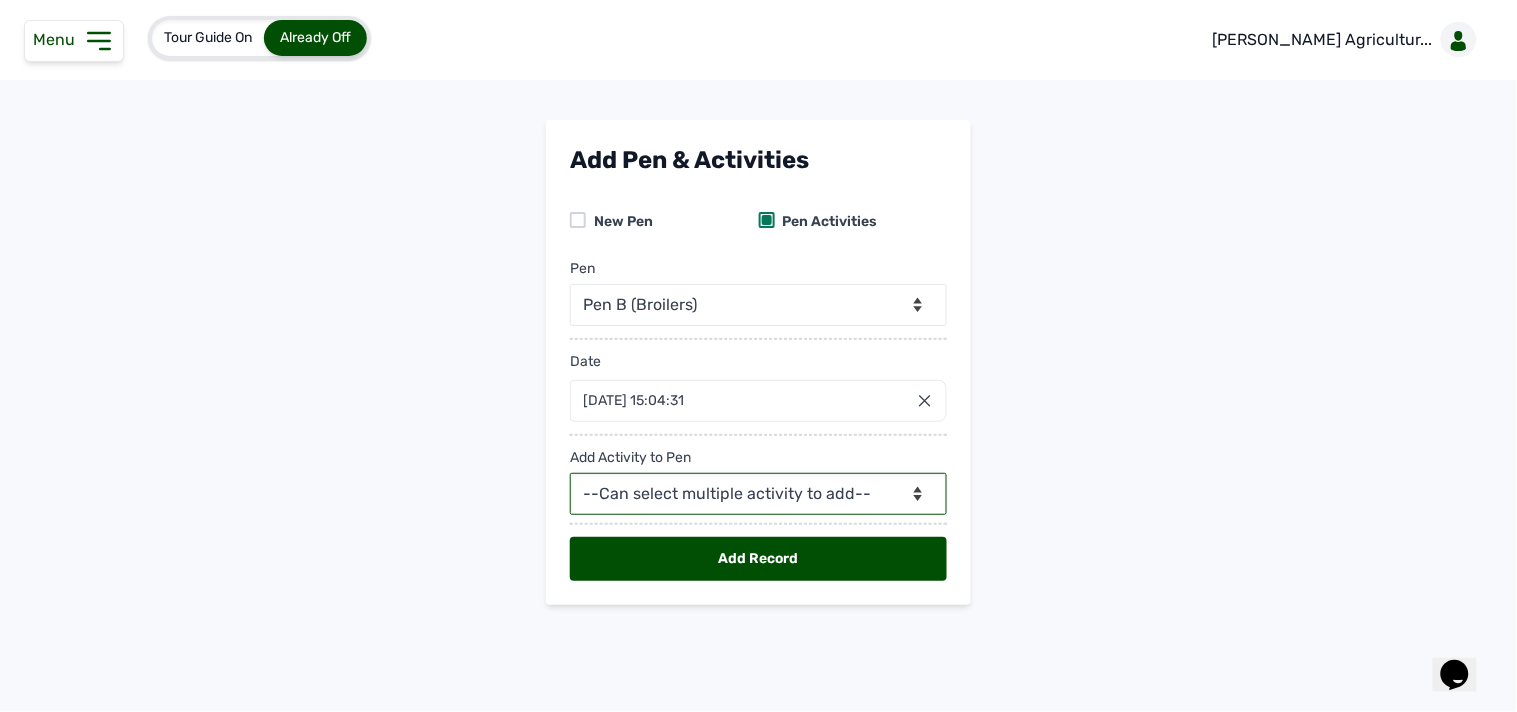 click on "--Can select multiple activity to add-- Raw Material Losses Weight" at bounding box center (758, 494) 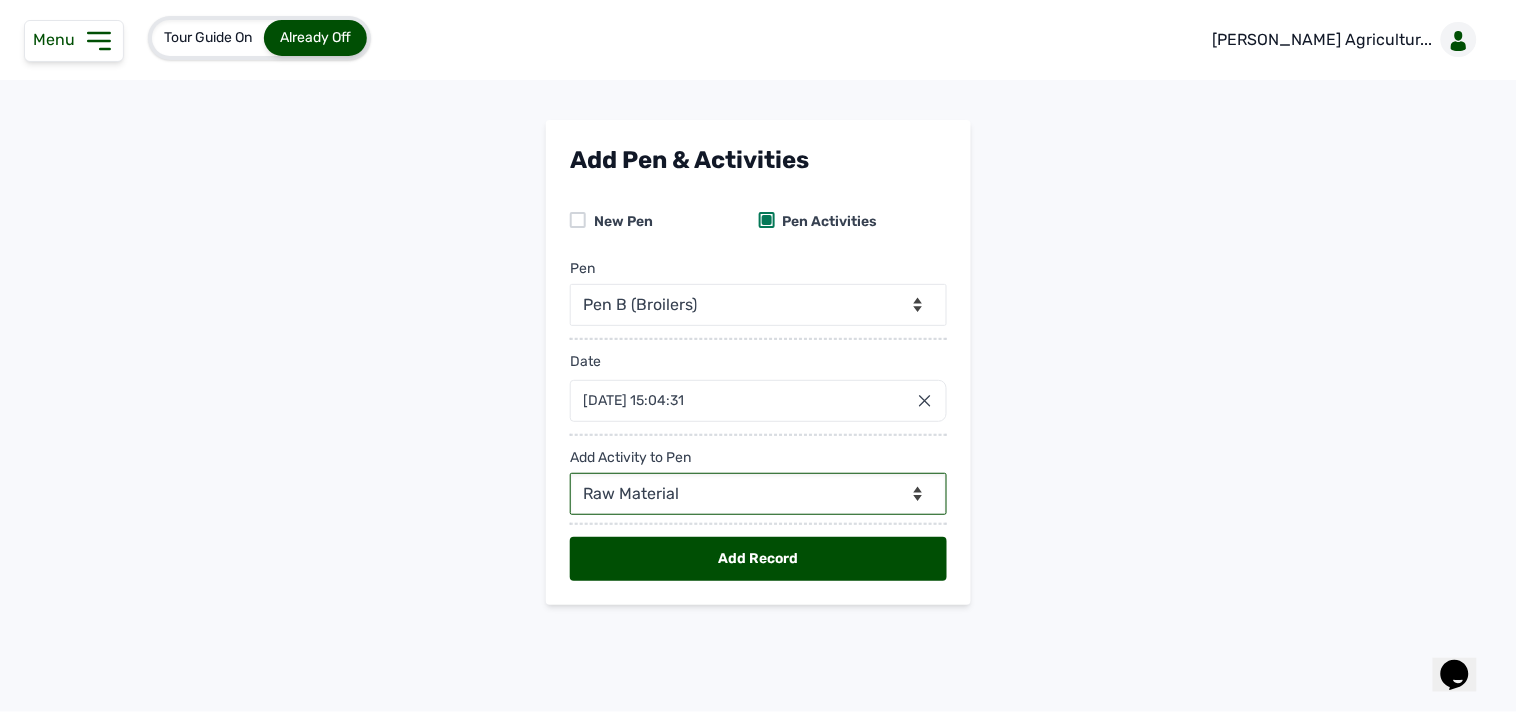 click on "--Can select multiple activity to add-- Raw Material Losses Weight" at bounding box center (758, 494) 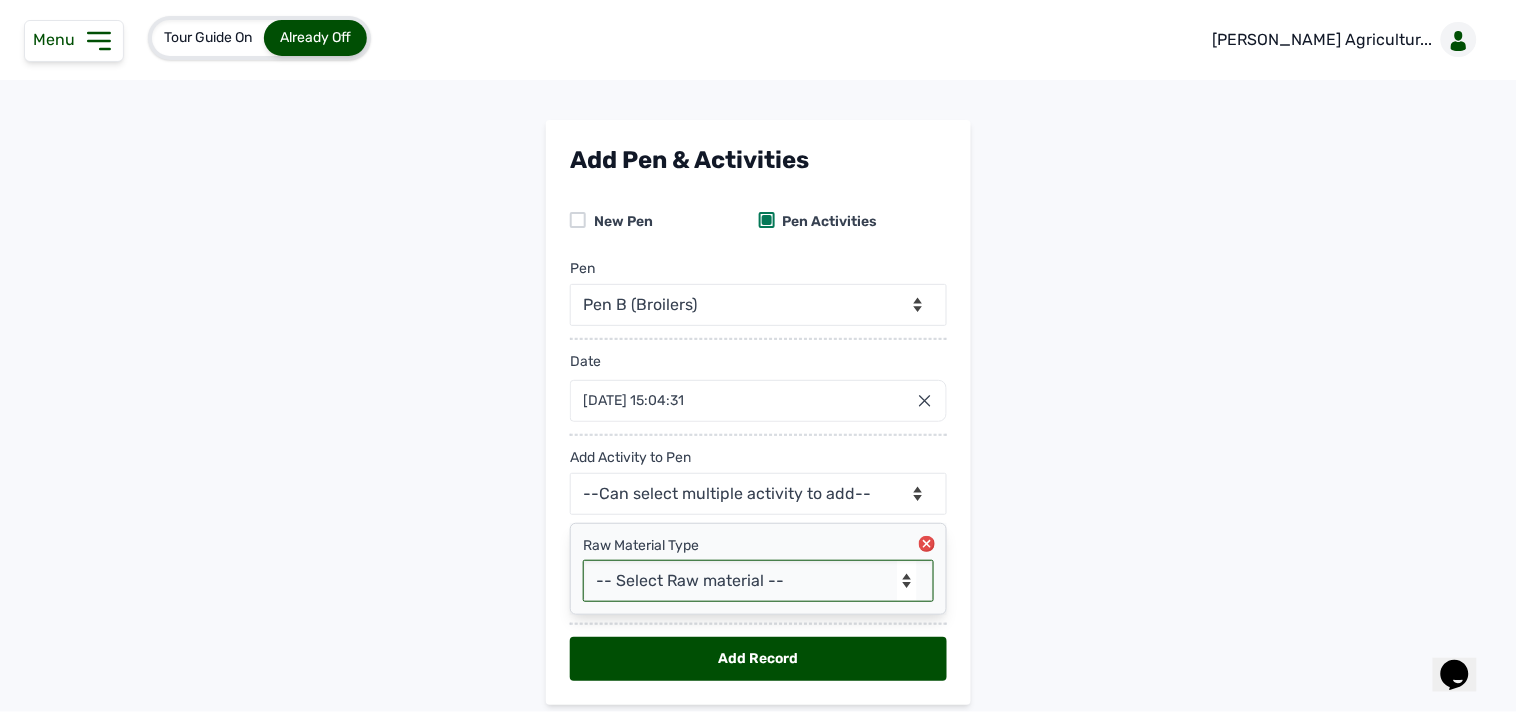 click on "-- Select Raw material -- feeds medications vaccines" at bounding box center [758, 581] 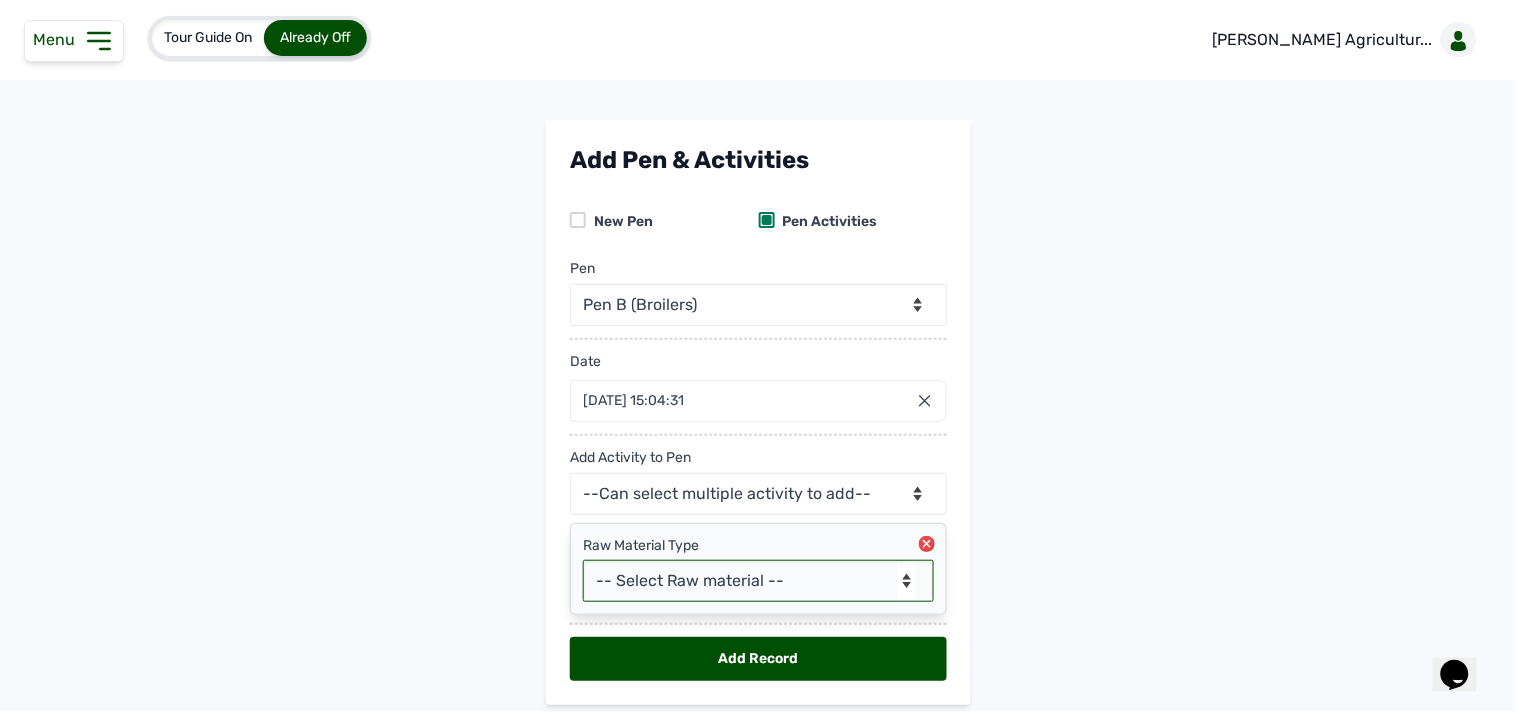 select on "feeds" 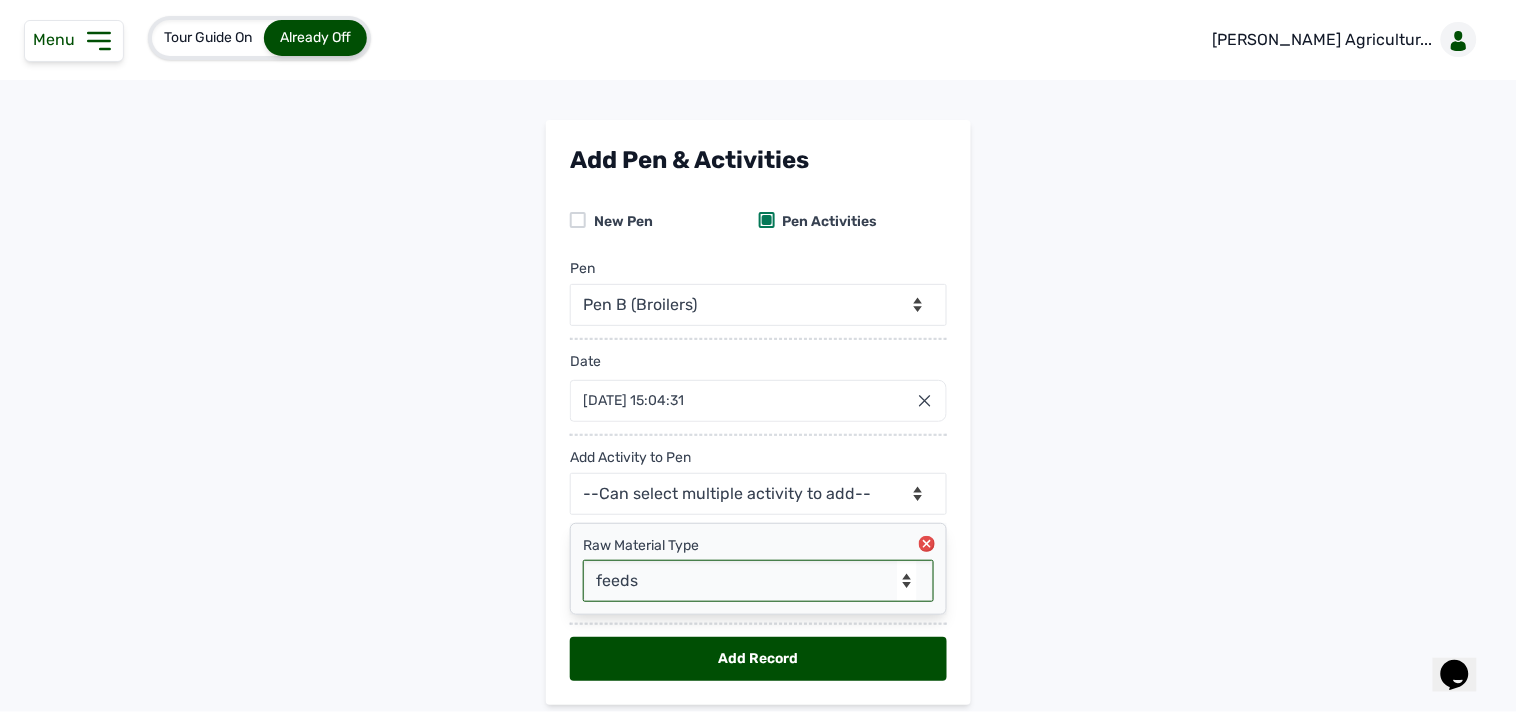 click on "-- Select Raw material -- feeds medications vaccines" at bounding box center [758, 581] 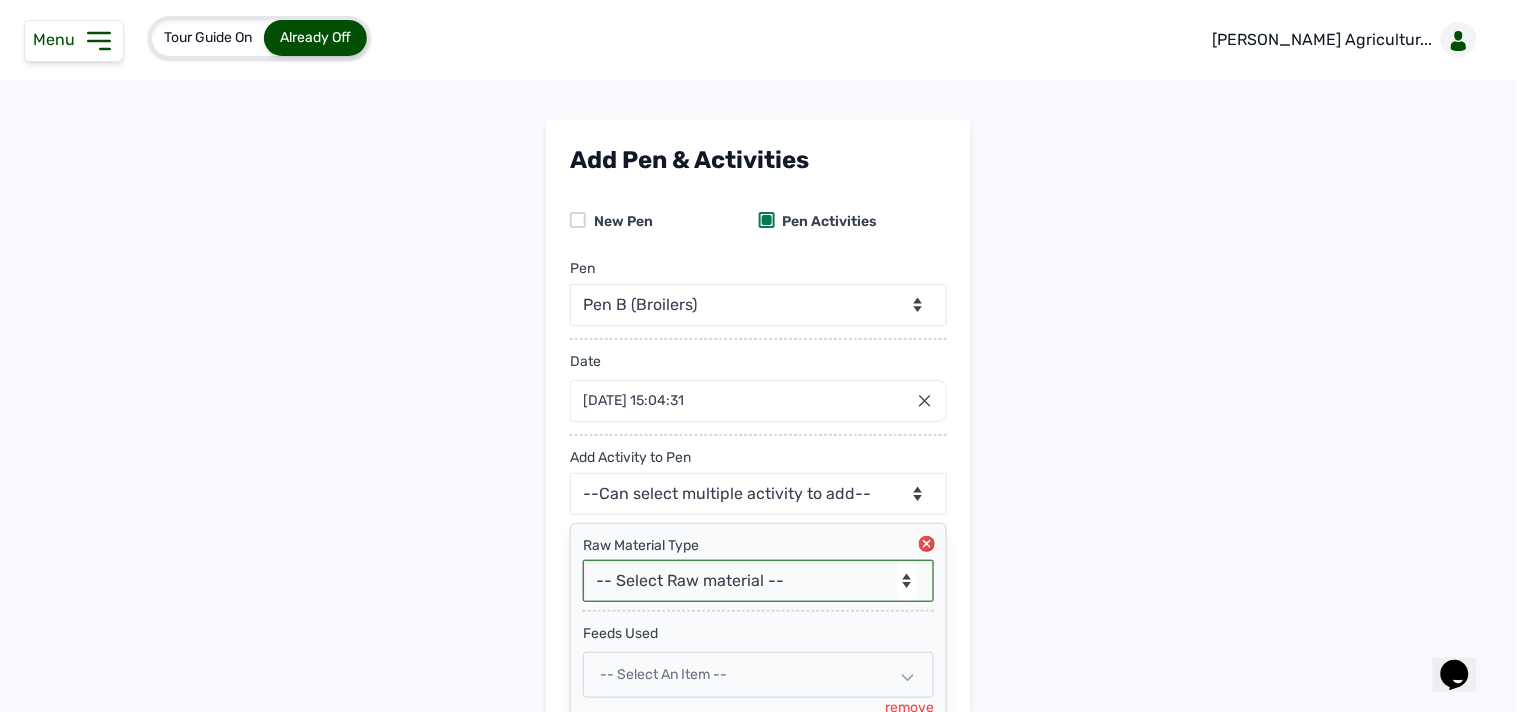 select on "feeds" 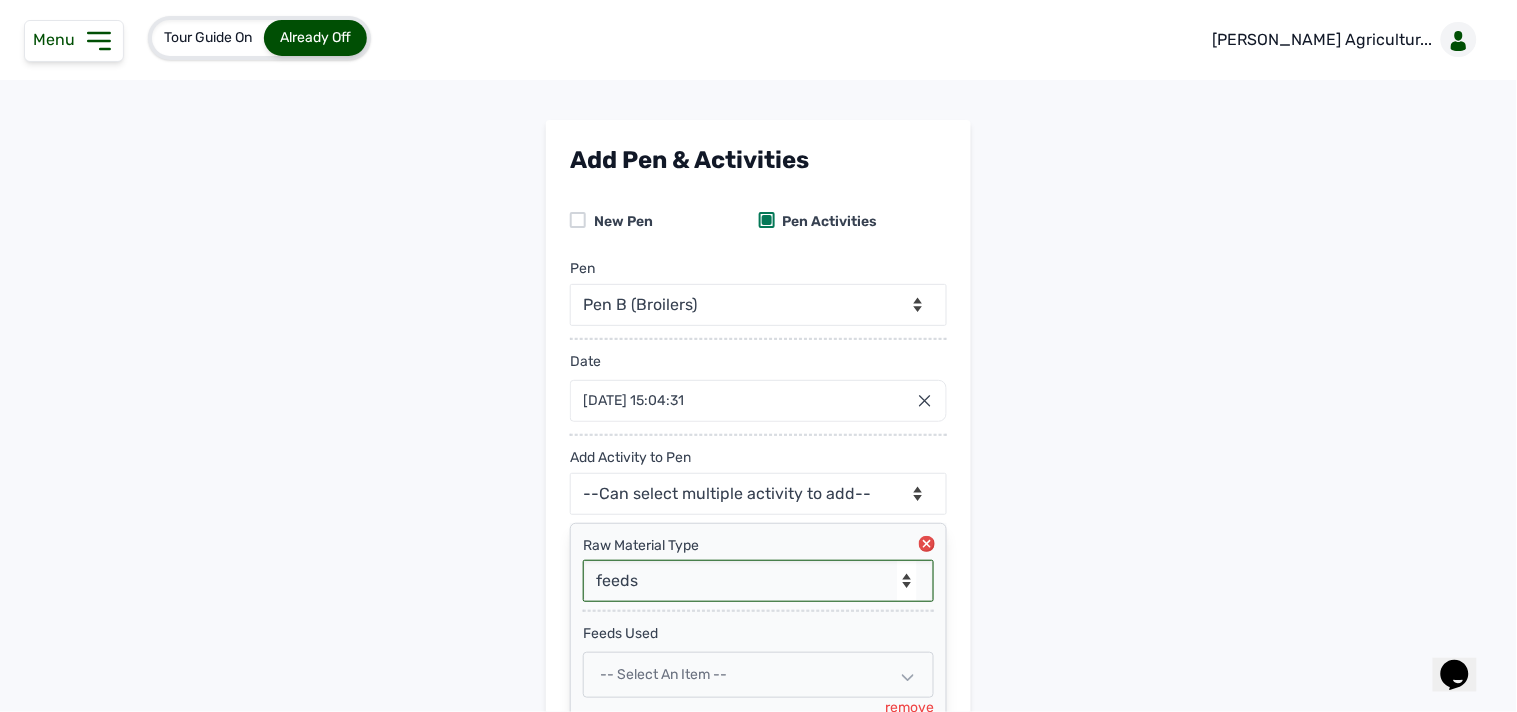 select 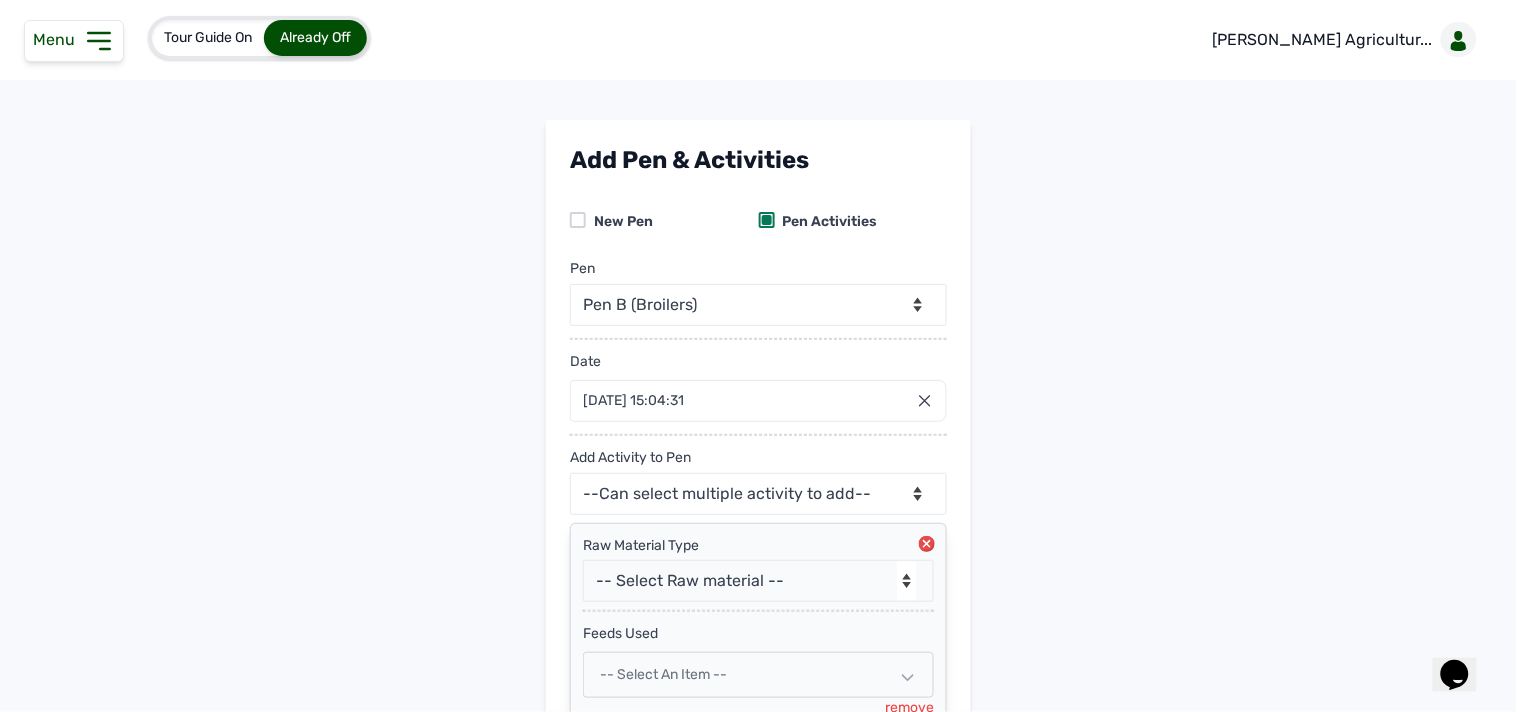 click on "-- Select an Item --" at bounding box center [758, 675] 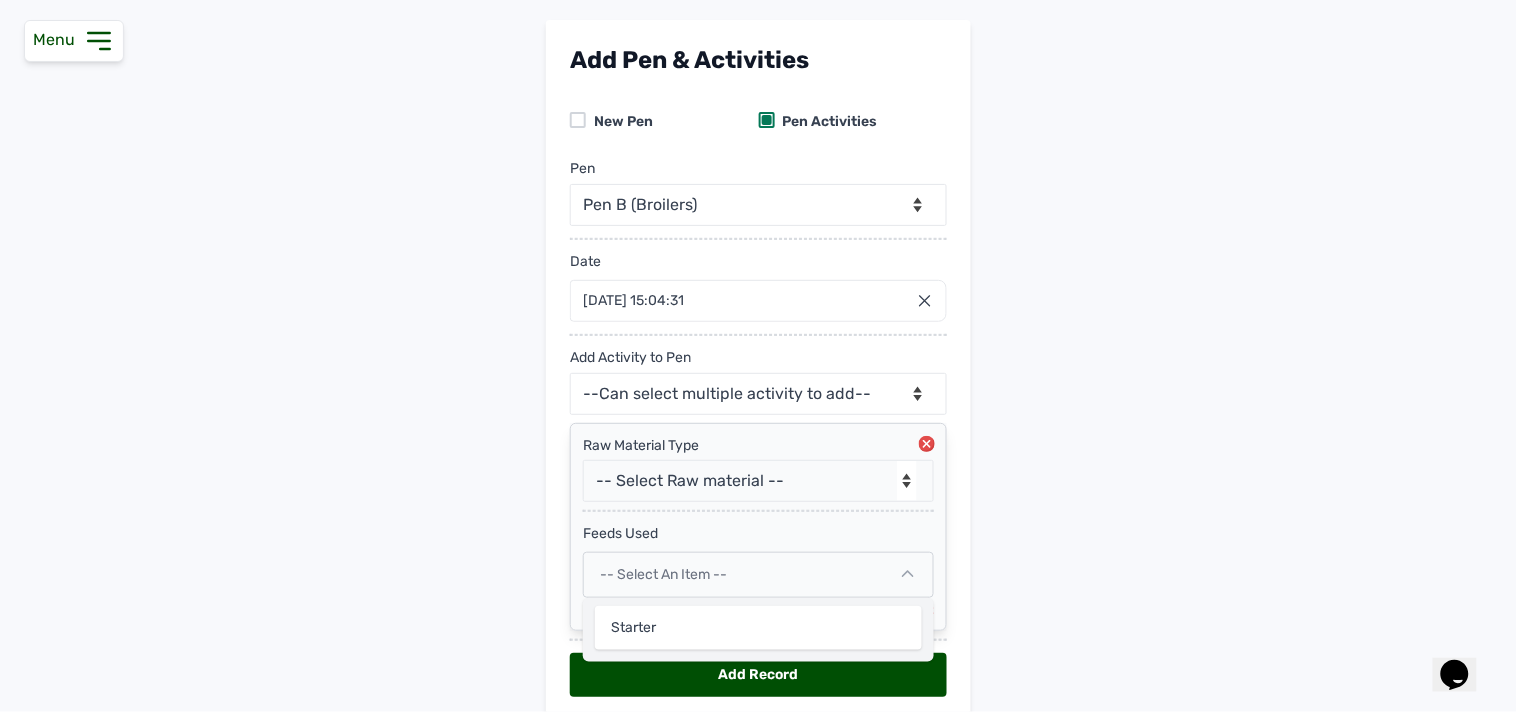 scroll, scrollTop: 183, scrollLeft: 0, axis: vertical 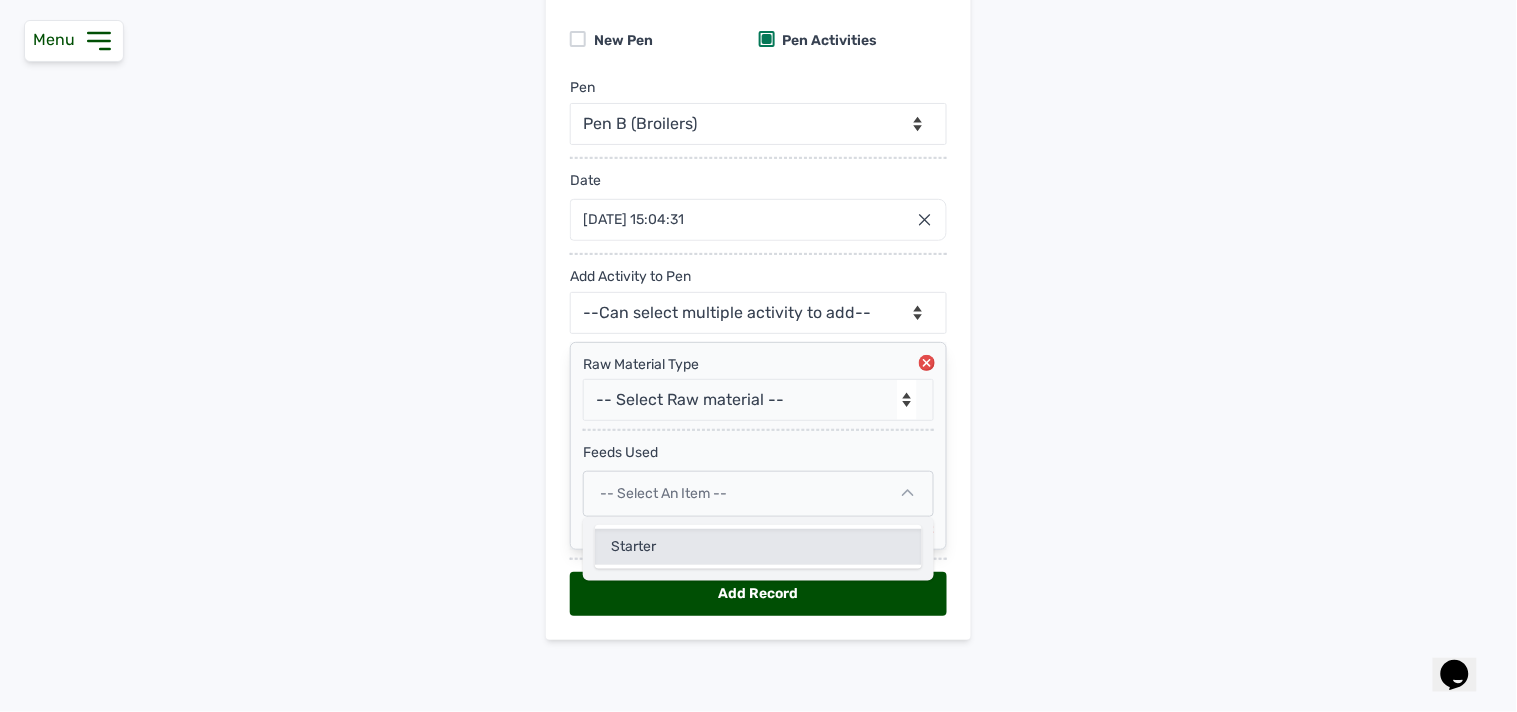 click on "Starter" 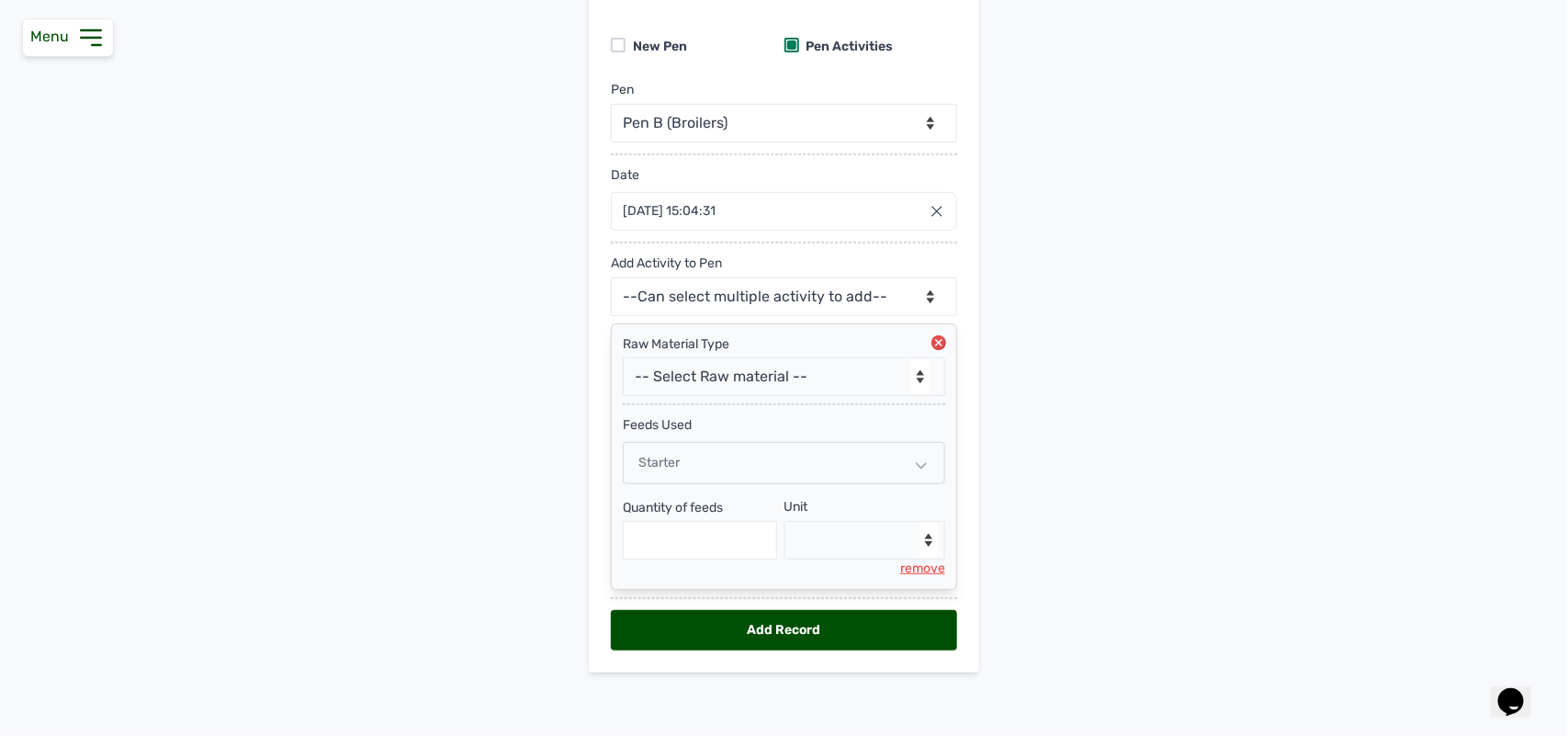 scroll, scrollTop: 163, scrollLeft: 0, axis: vertical 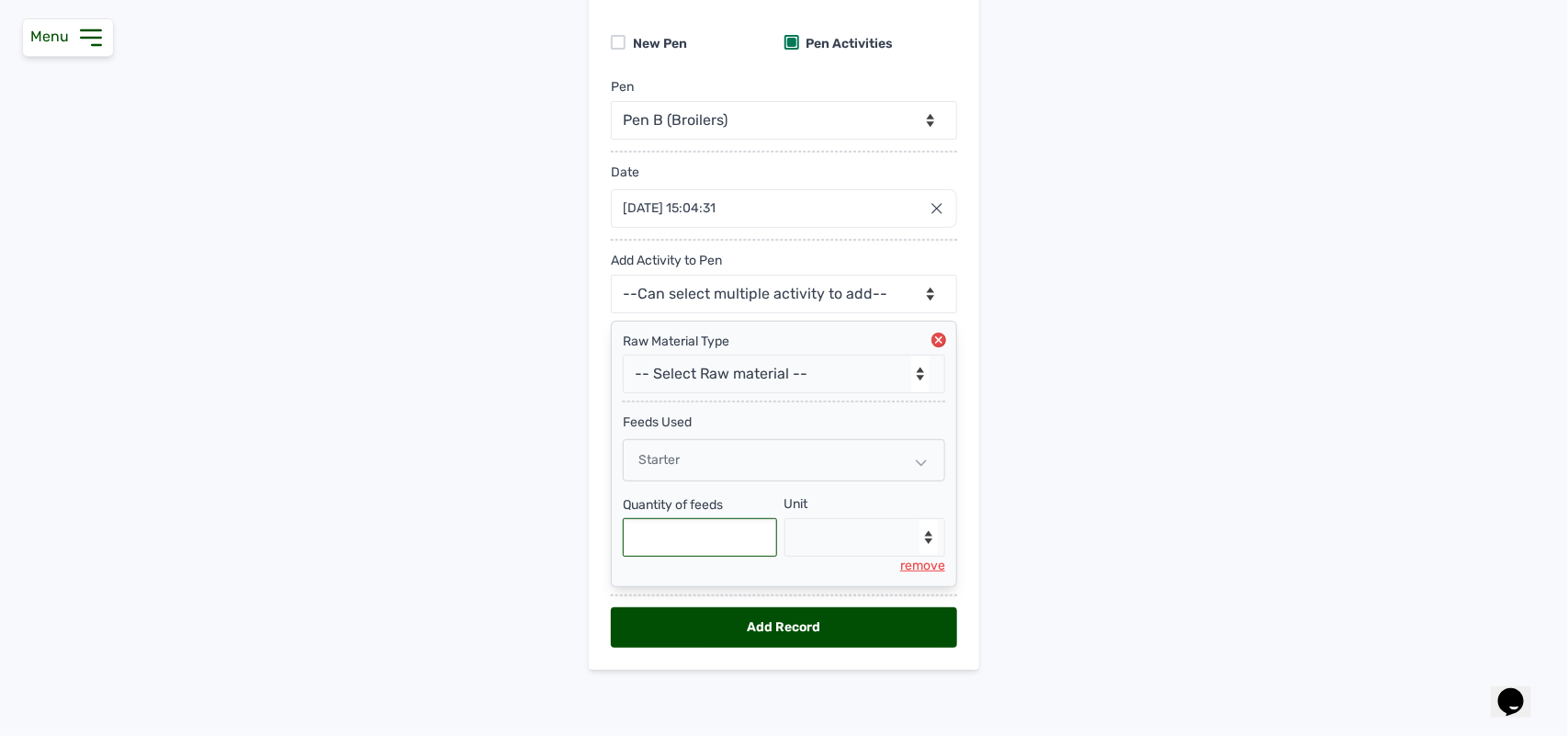 click at bounding box center (700, 538) 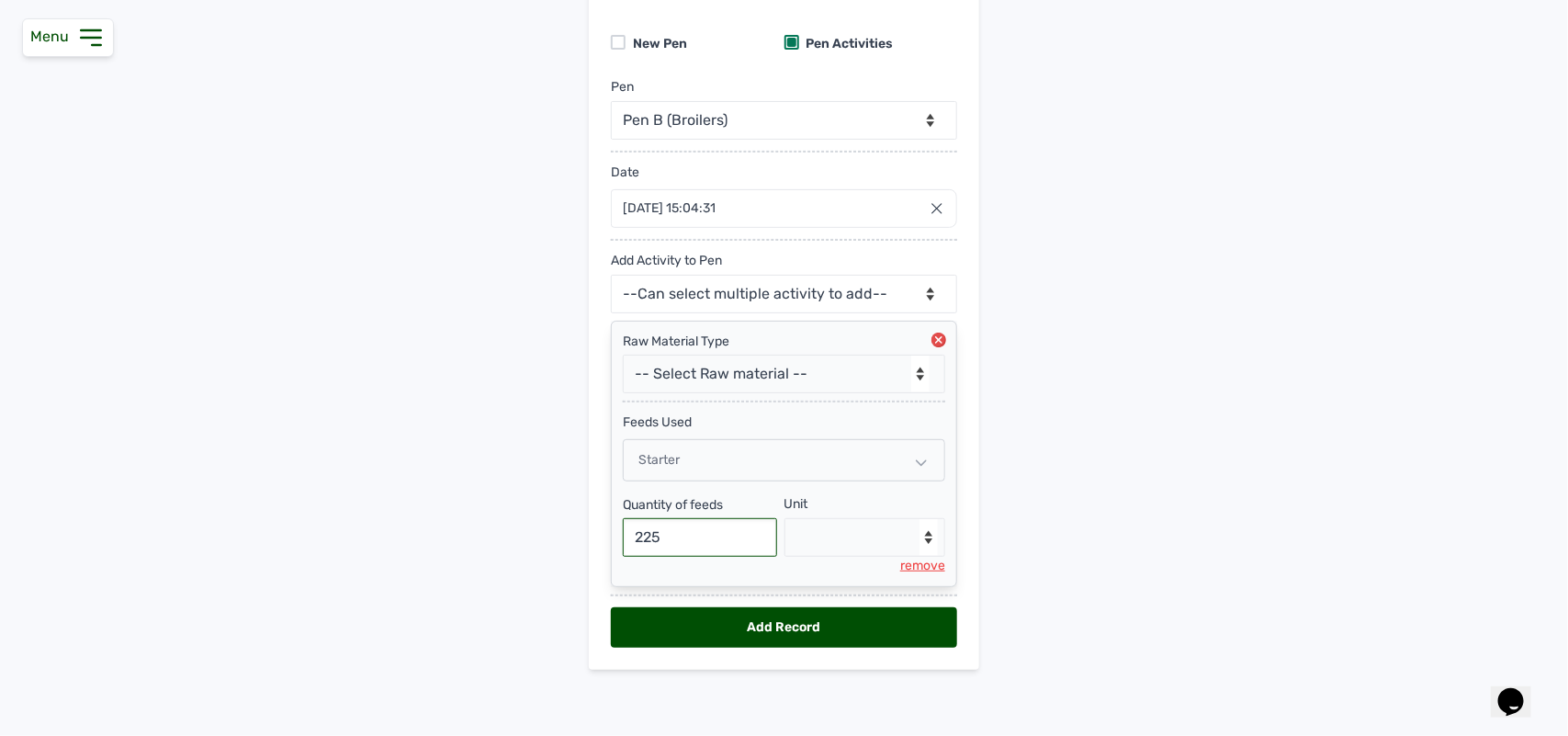 type on "225" 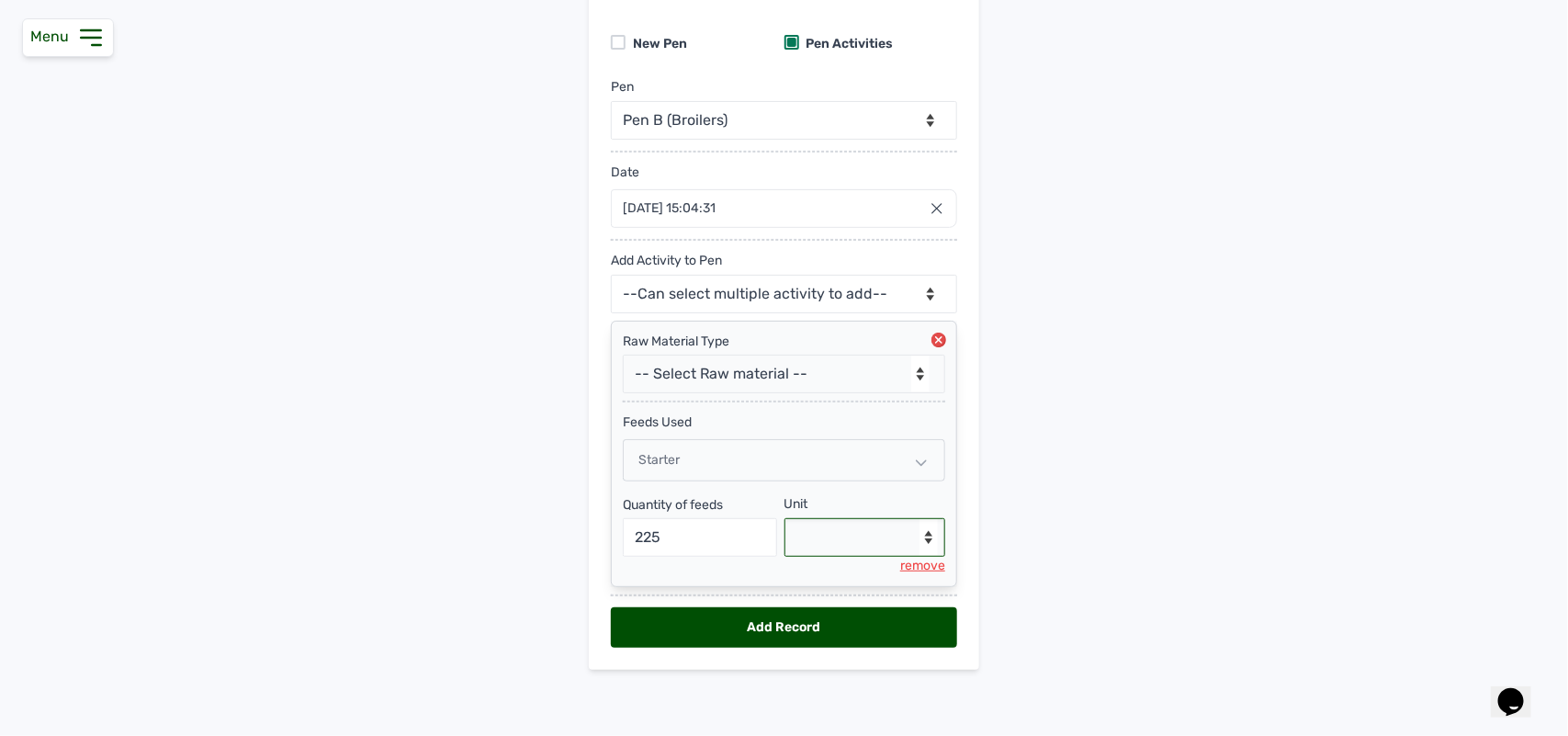 click on "--Select unit-- Bag(s) Kg" at bounding box center (865, 538) 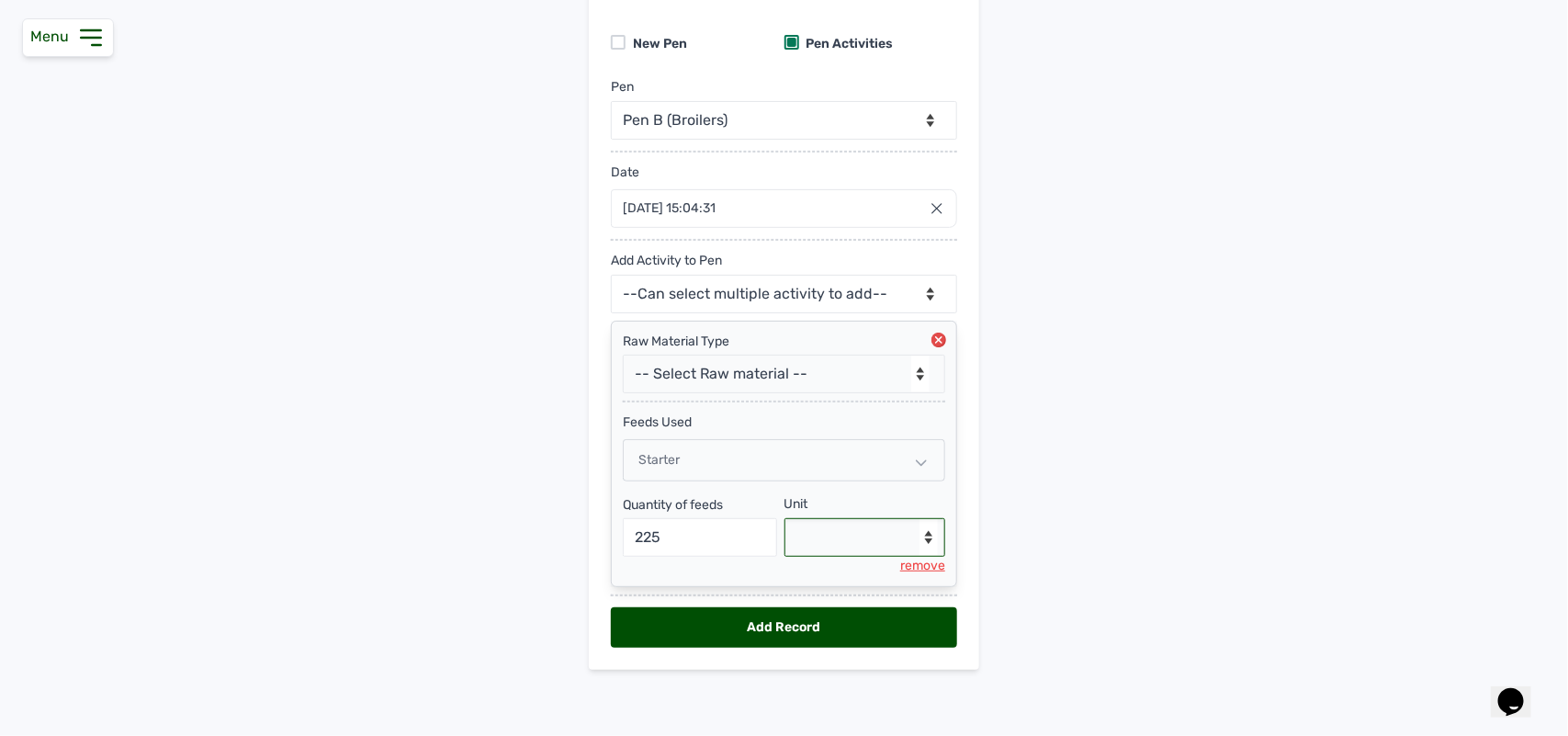 select on "Kg" 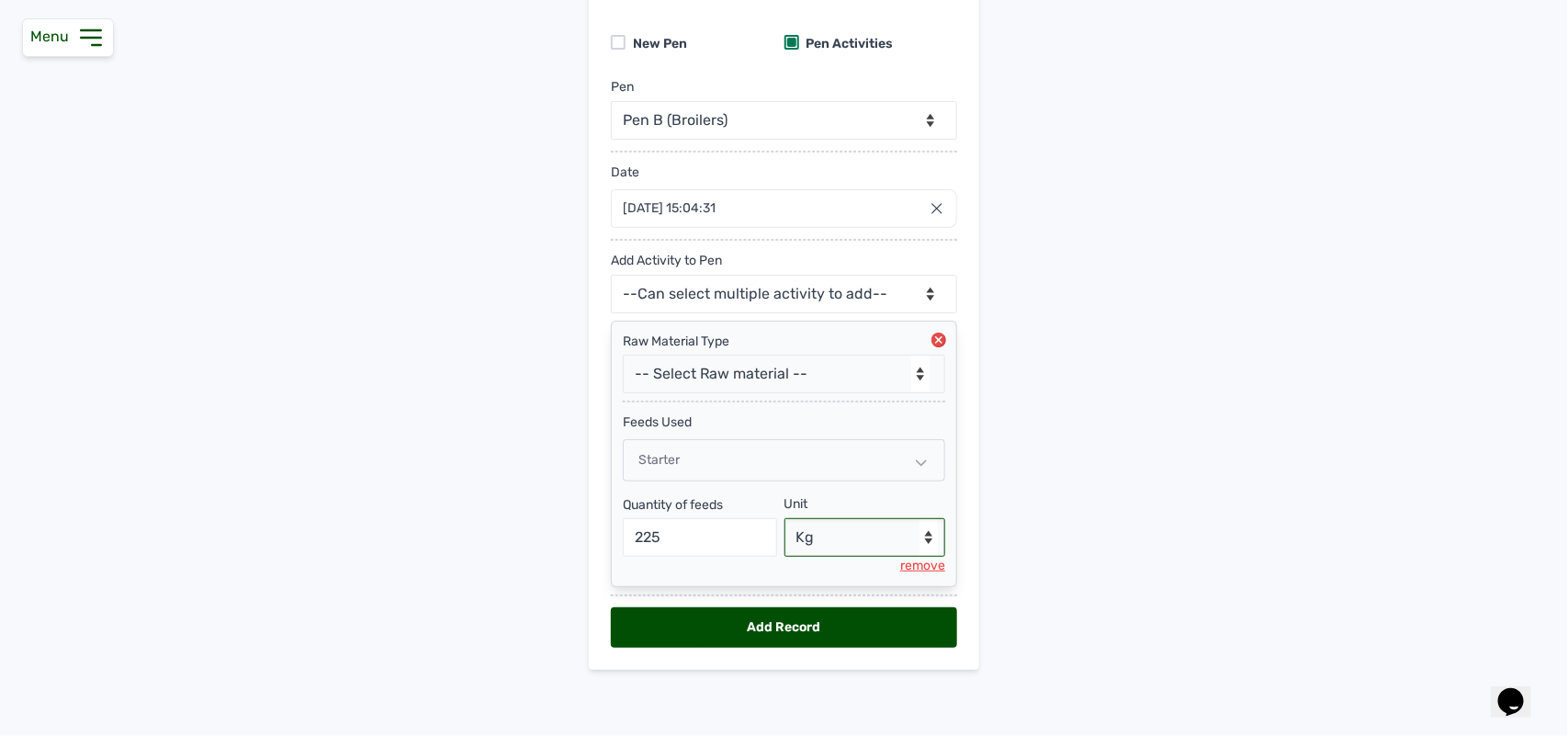 click on "--Select unit-- Bag(s) Kg" at bounding box center [865, 538] 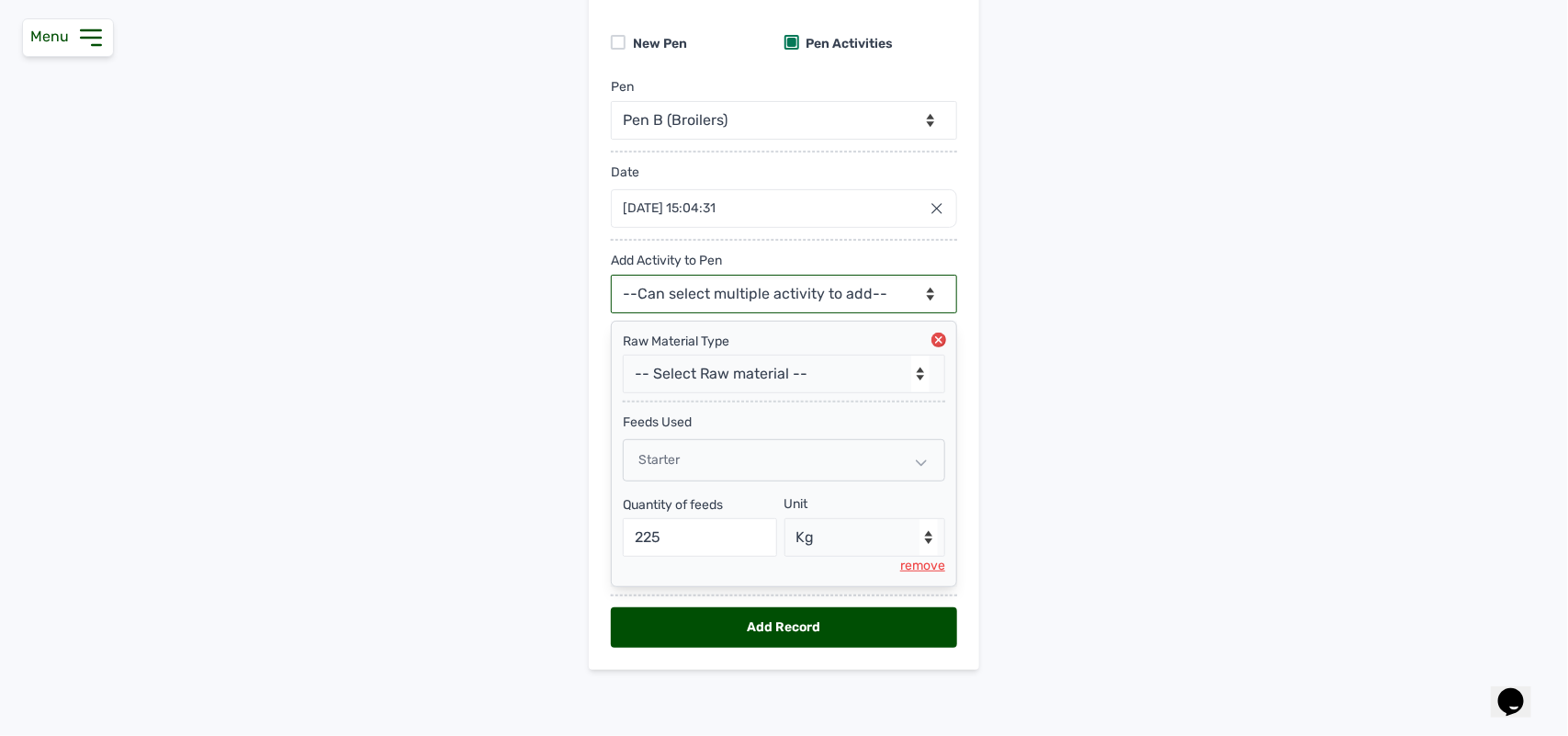 click on "--Can select multiple activity to add-- Raw Material Losses Weight" at bounding box center (784, 294) 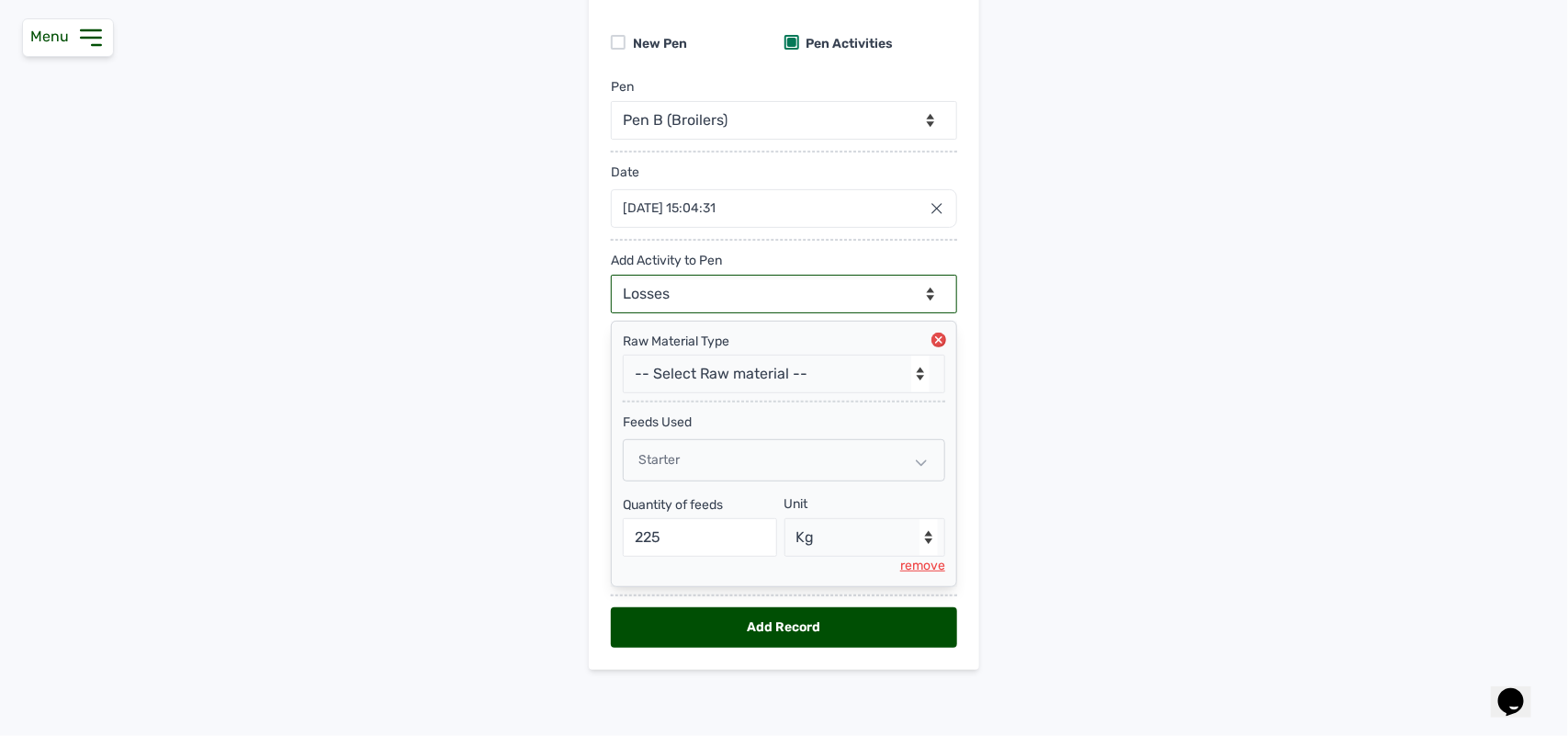 click on "--Can select multiple activity to add-- Raw Material Losses Weight" at bounding box center [784, 294] 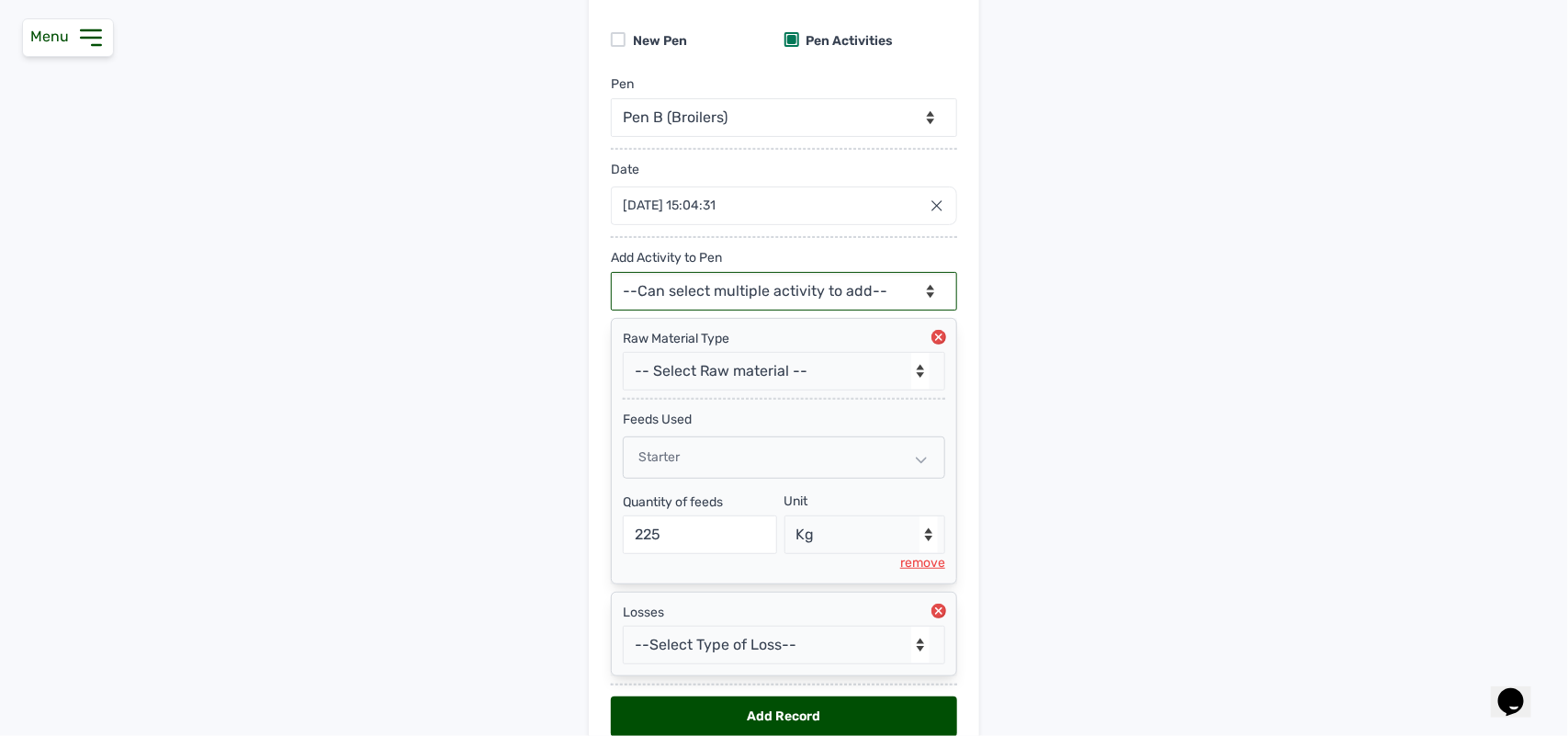 scroll, scrollTop: 255, scrollLeft: 0, axis: vertical 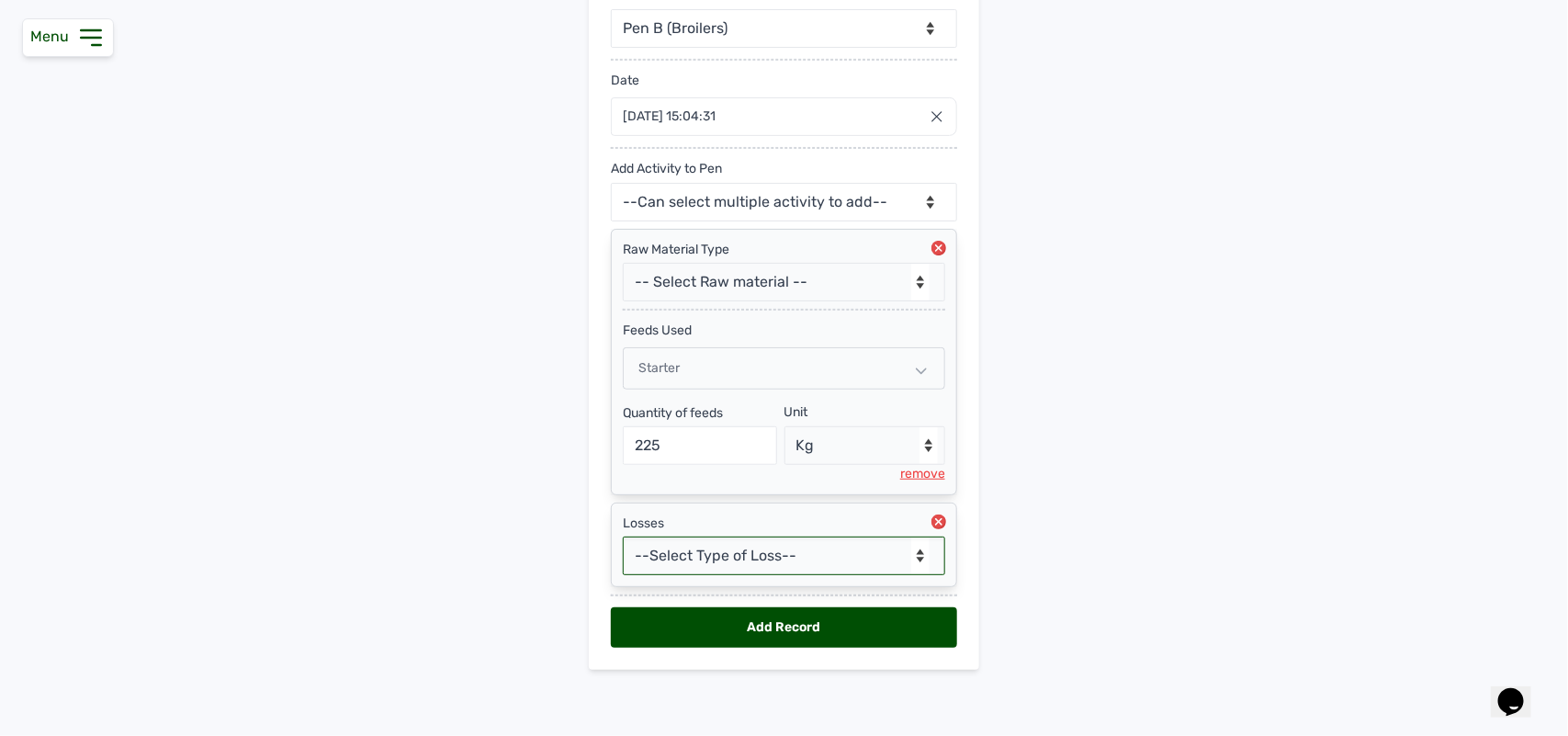 click on "--Select Type of Loss-- Mortality Culled Theft" at bounding box center (784, 556) 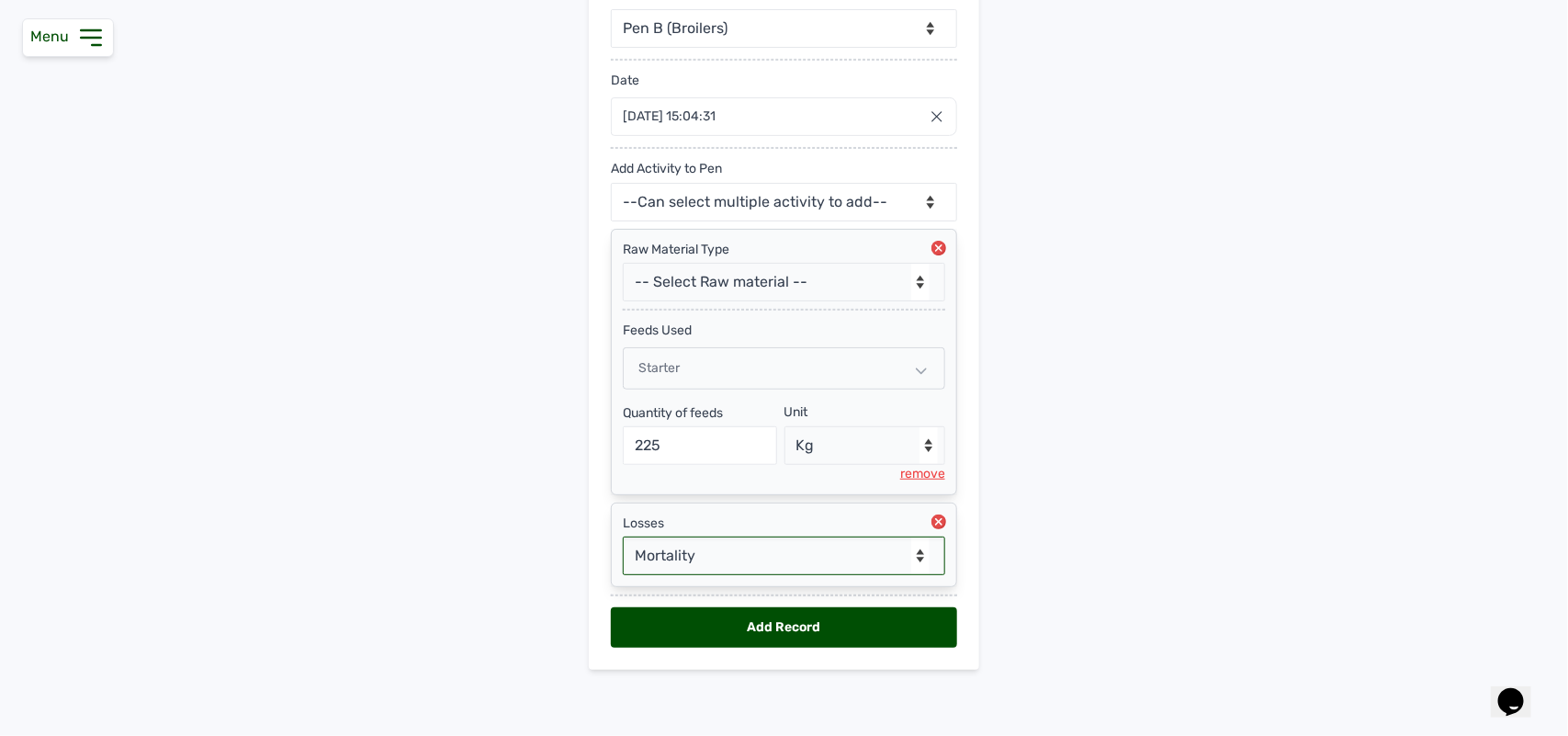 click on "--Select Type of Loss-- Mortality Culled Theft" at bounding box center [784, 556] 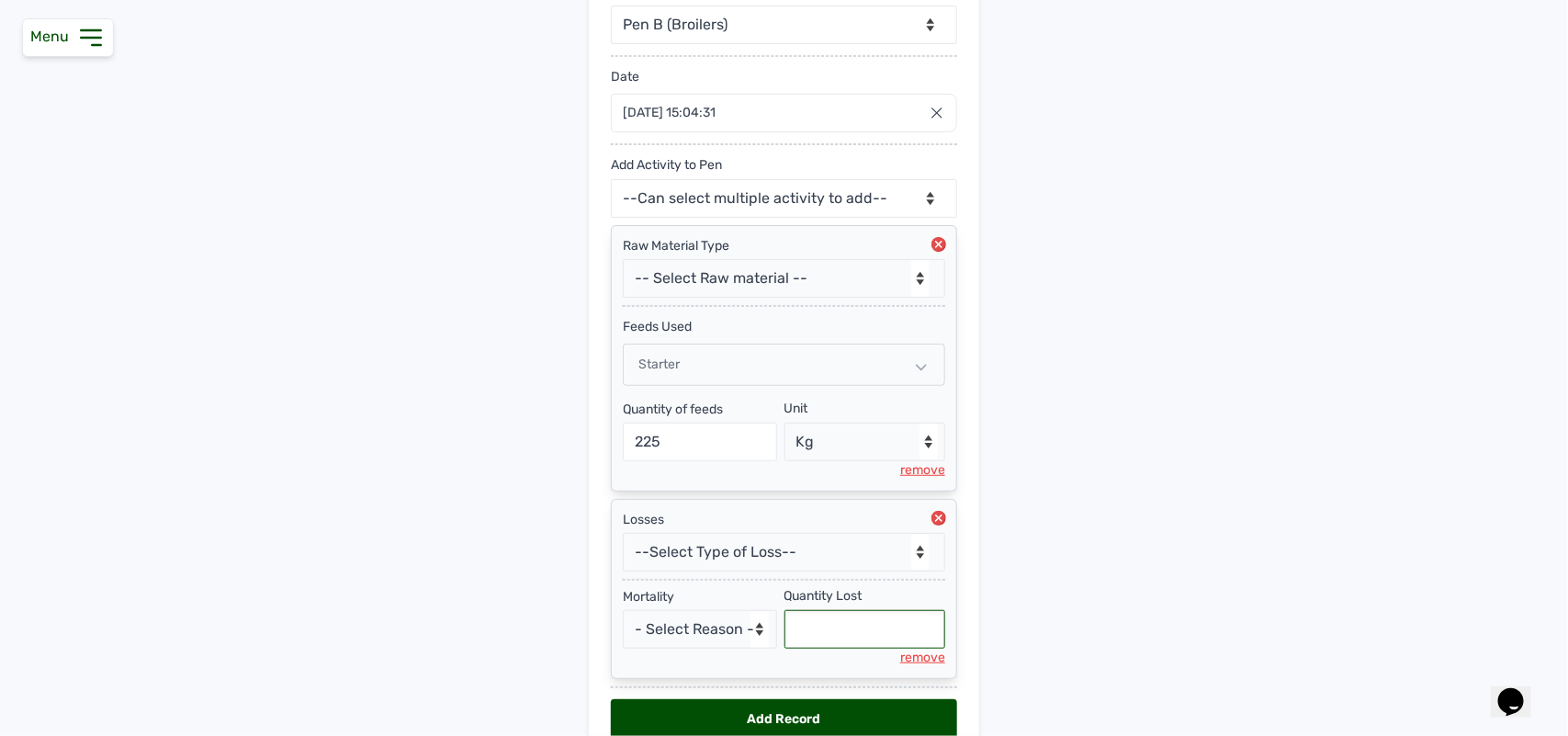 click at bounding box center (865, 629) 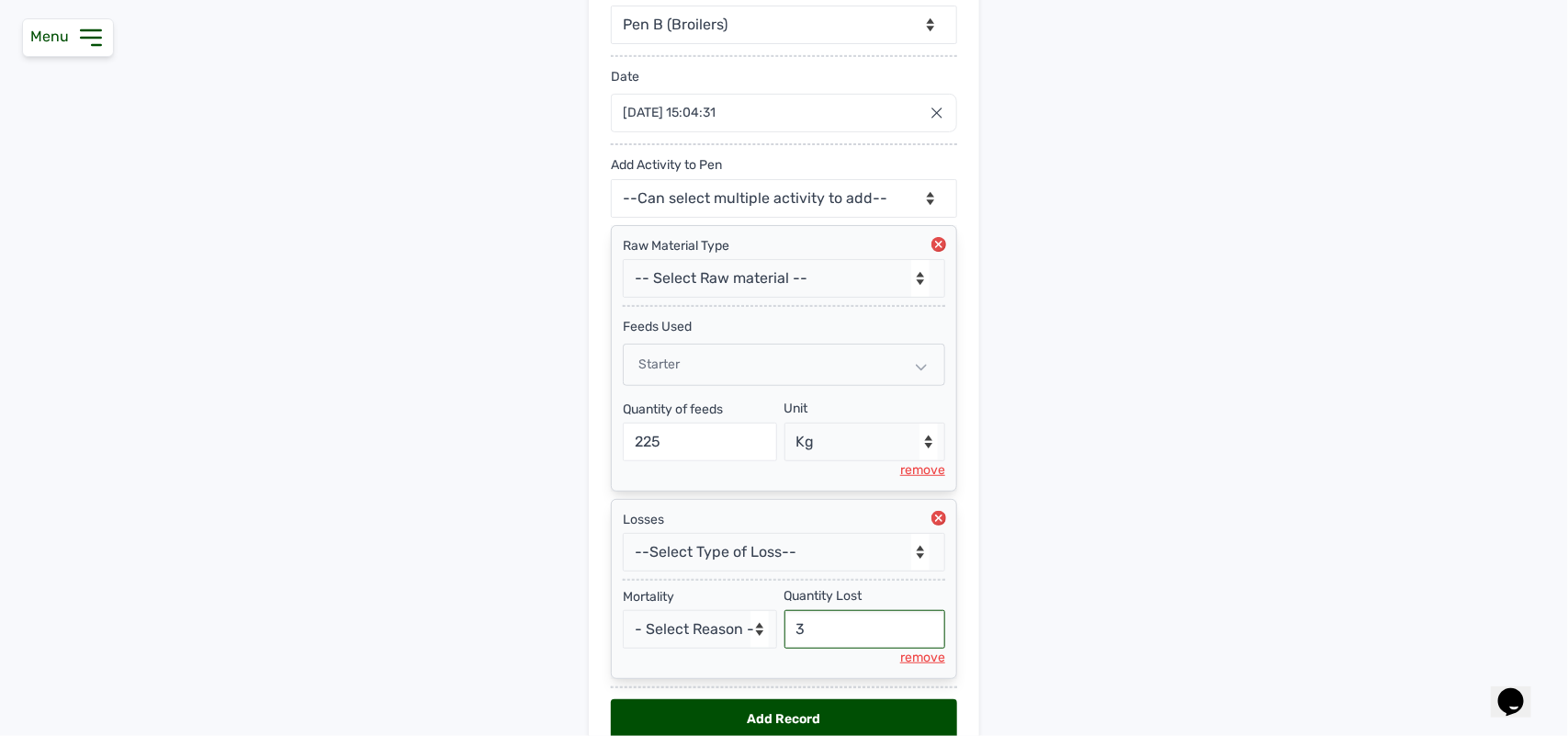 type on "3" 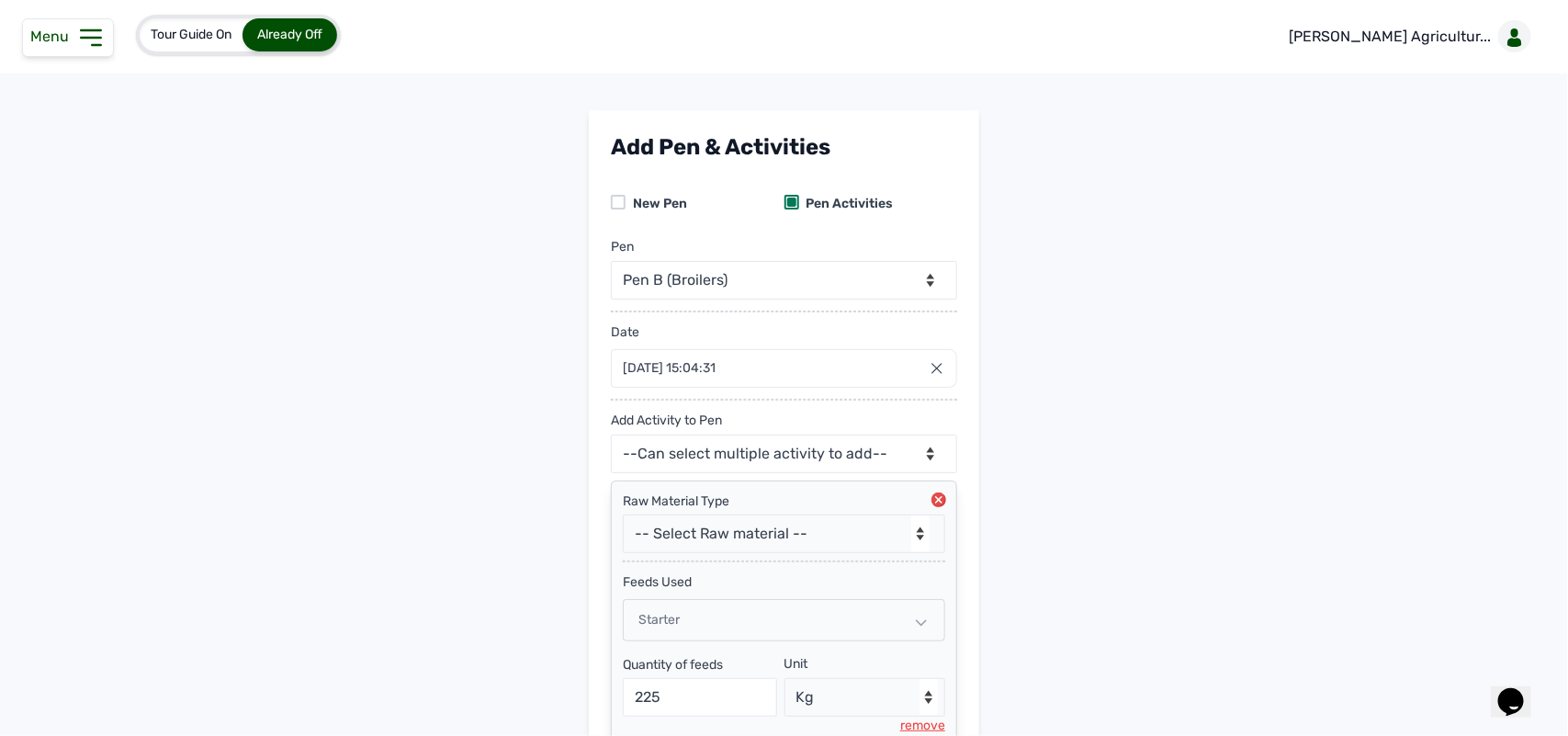 scroll, scrollTop: 352, scrollLeft: 0, axis: vertical 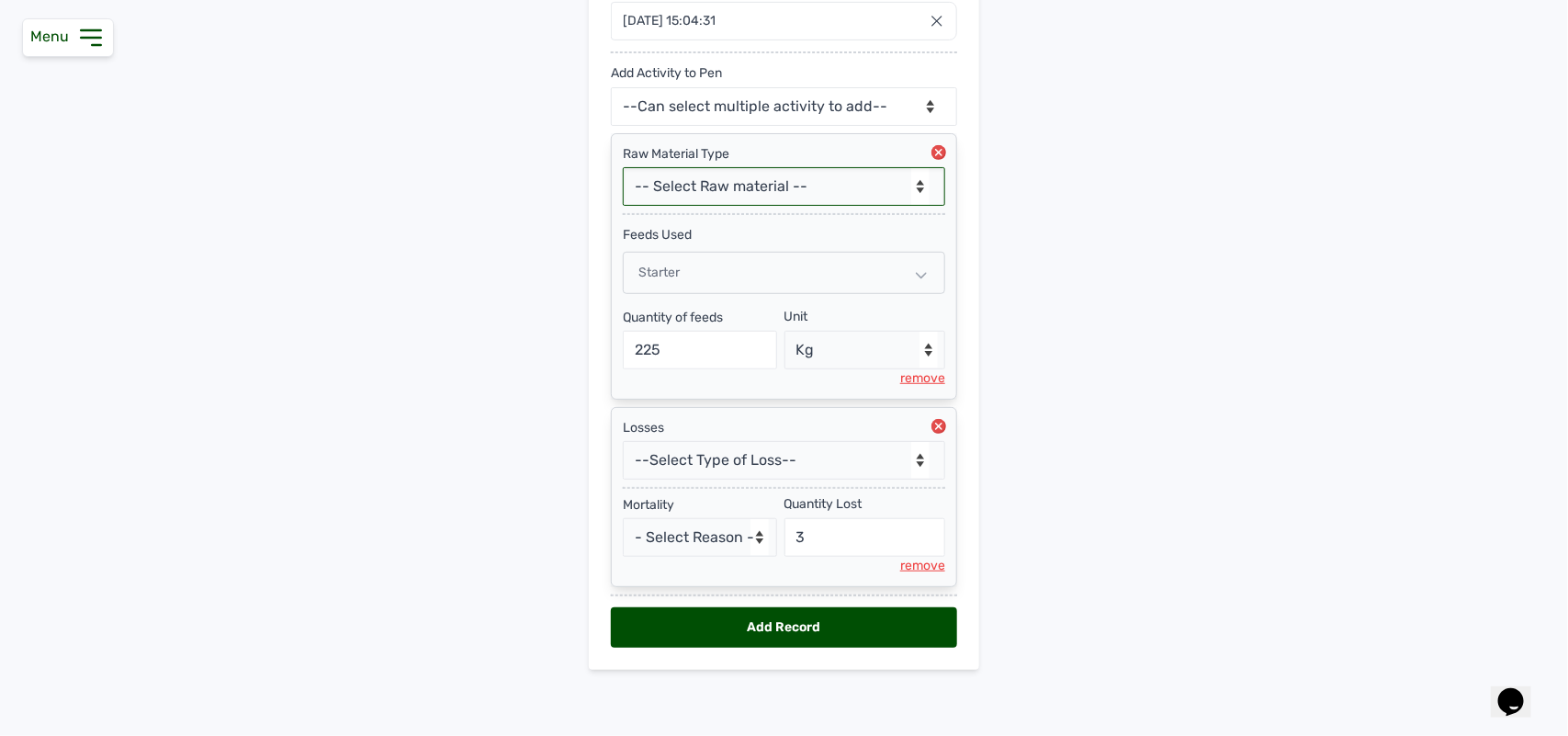 click on "-- Select Raw material -- feeds medications vaccines" at bounding box center (784, 187) 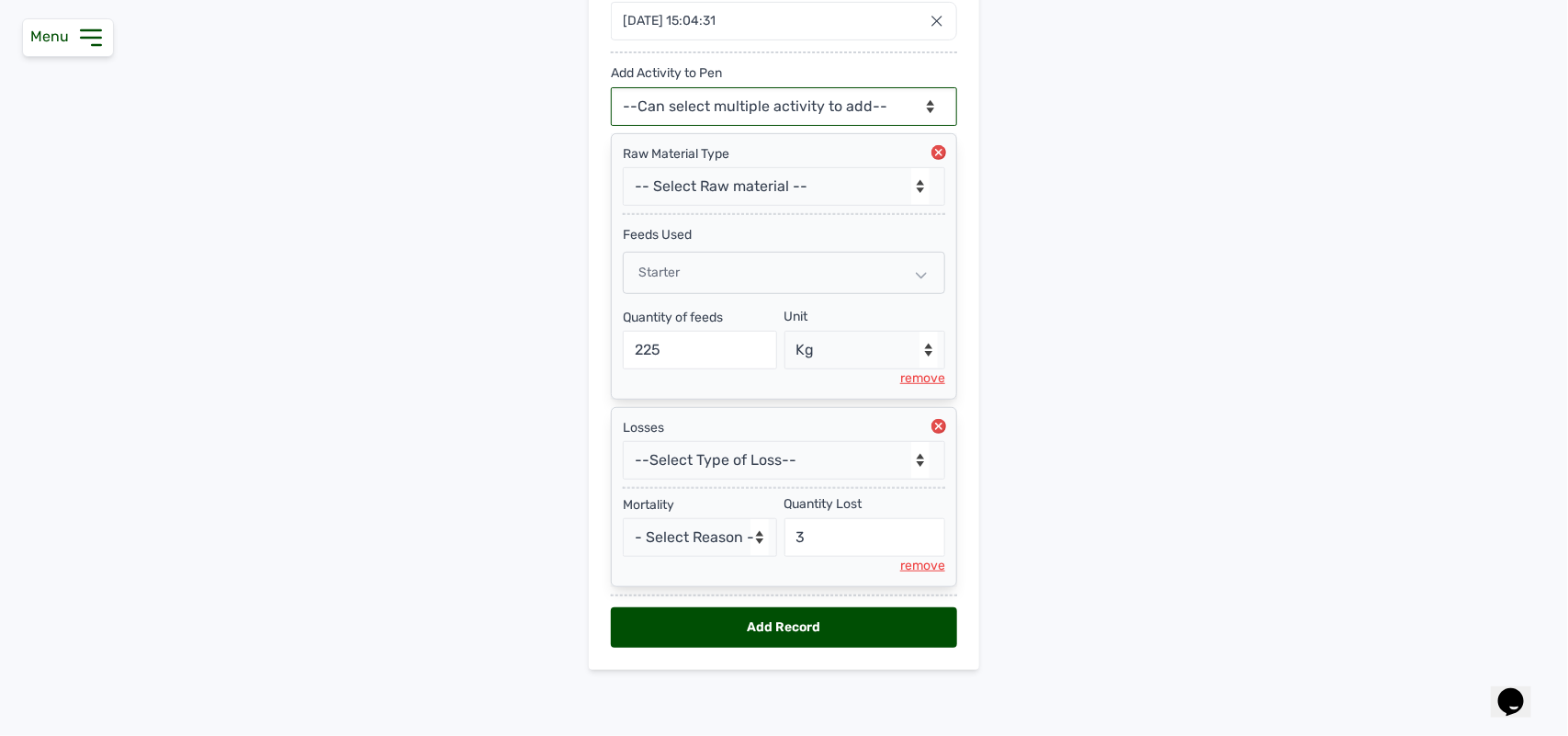 click on "--Can select multiple activity to add-- Raw Material Losses Weight" at bounding box center [784, 107] 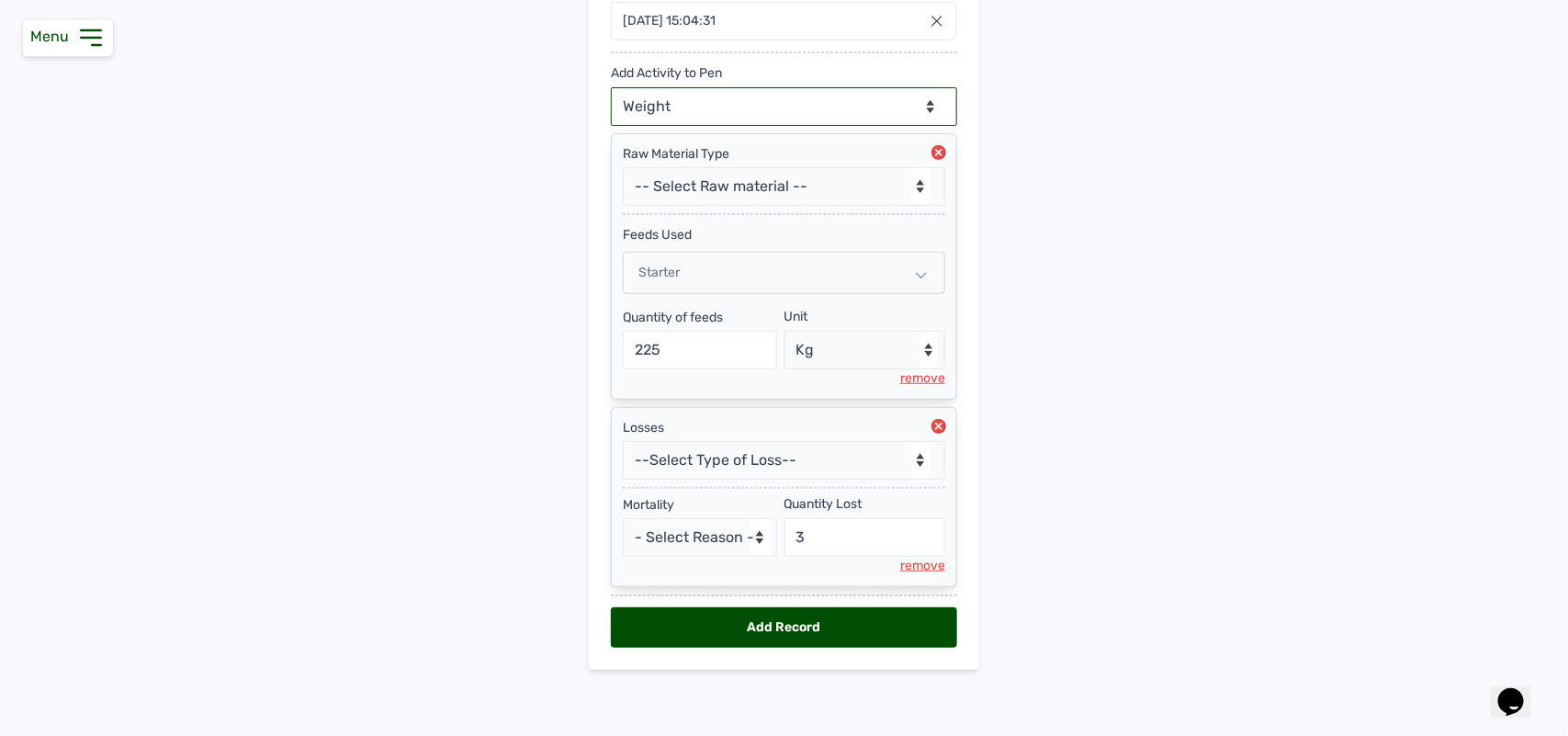 click on "--Can select multiple activity to add-- Raw Material Losses Weight" at bounding box center [784, 107] 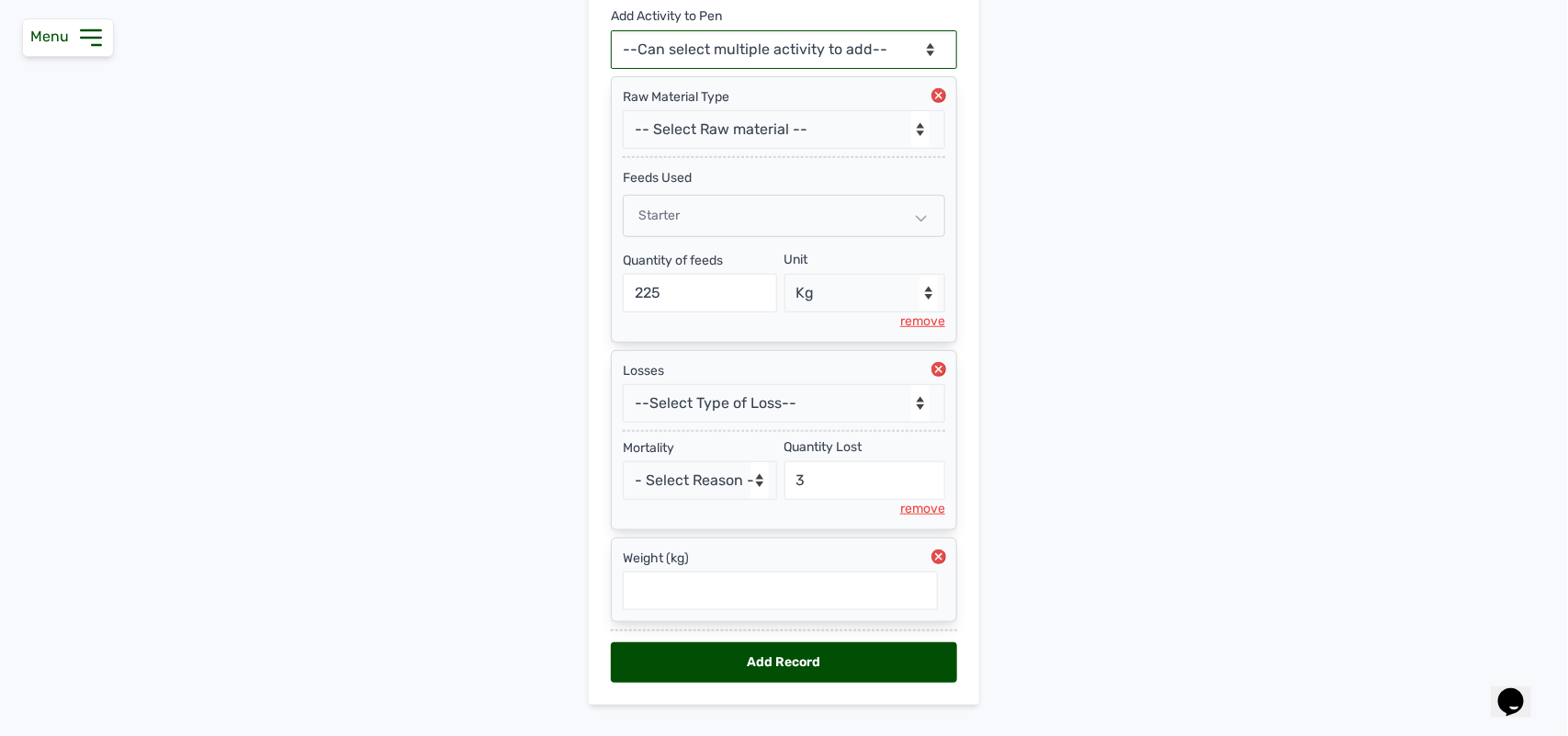 scroll, scrollTop: 446, scrollLeft: 0, axis: vertical 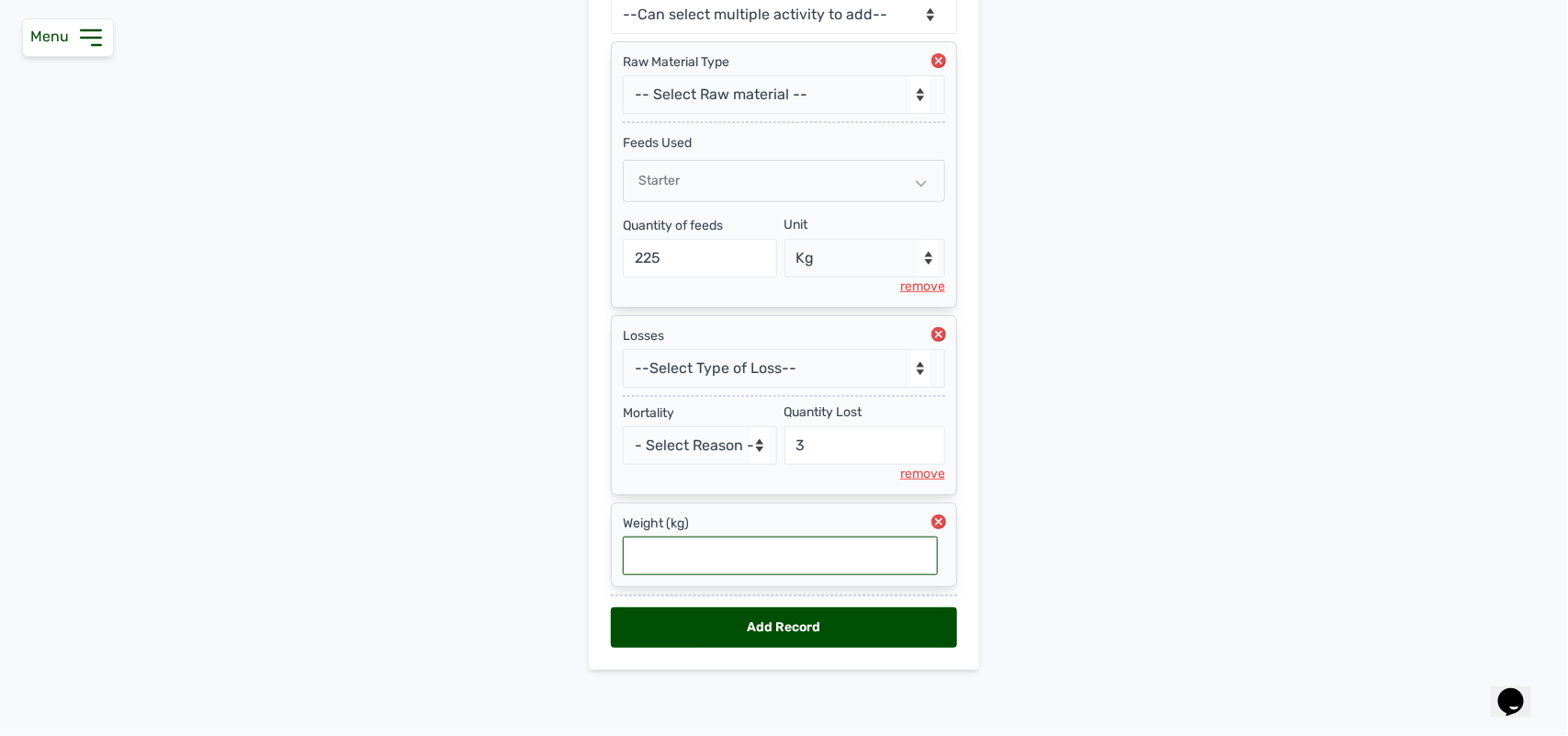 click at bounding box center (780, 556) 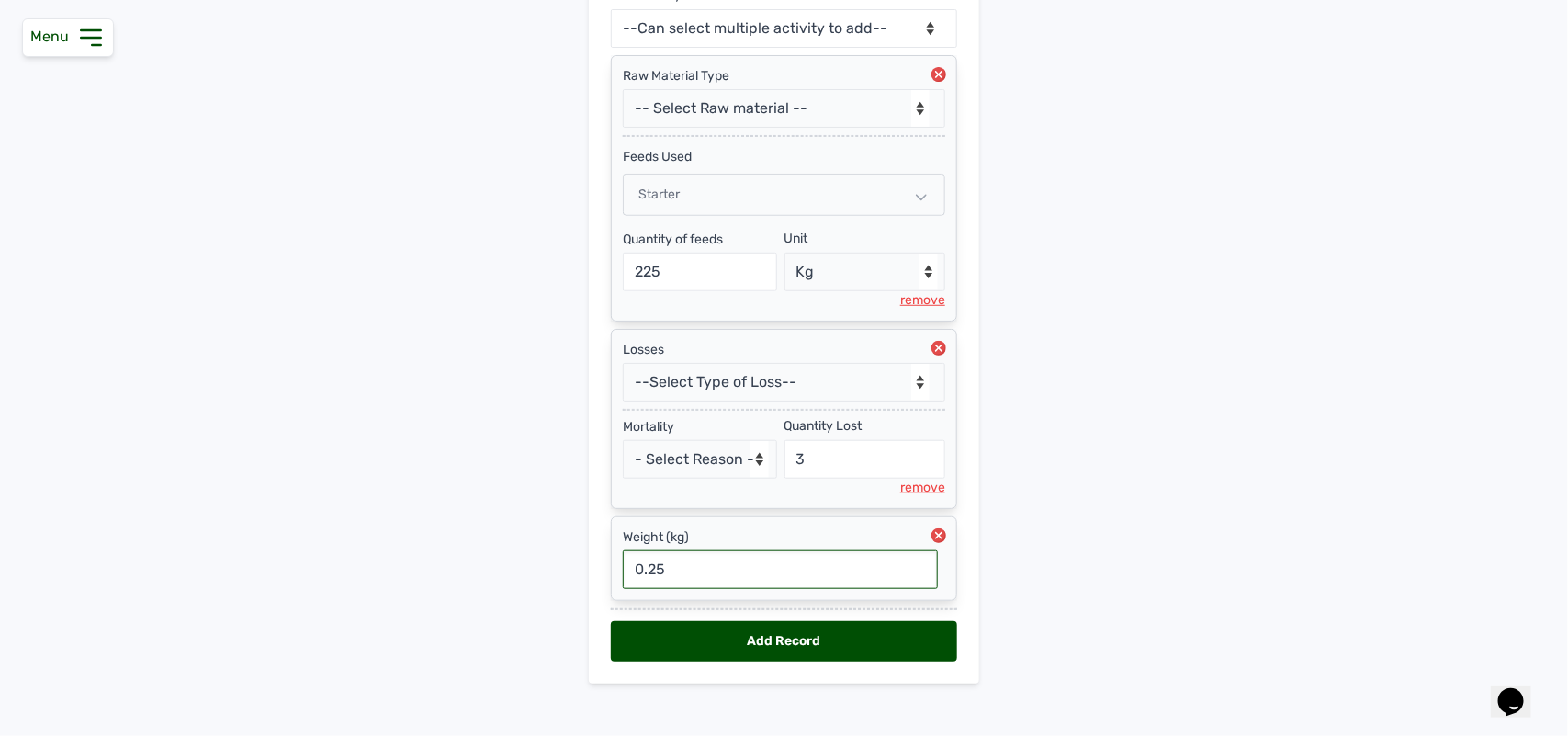 scroll, scrollTop: 446, scrollLeft: 0, axis: vertical 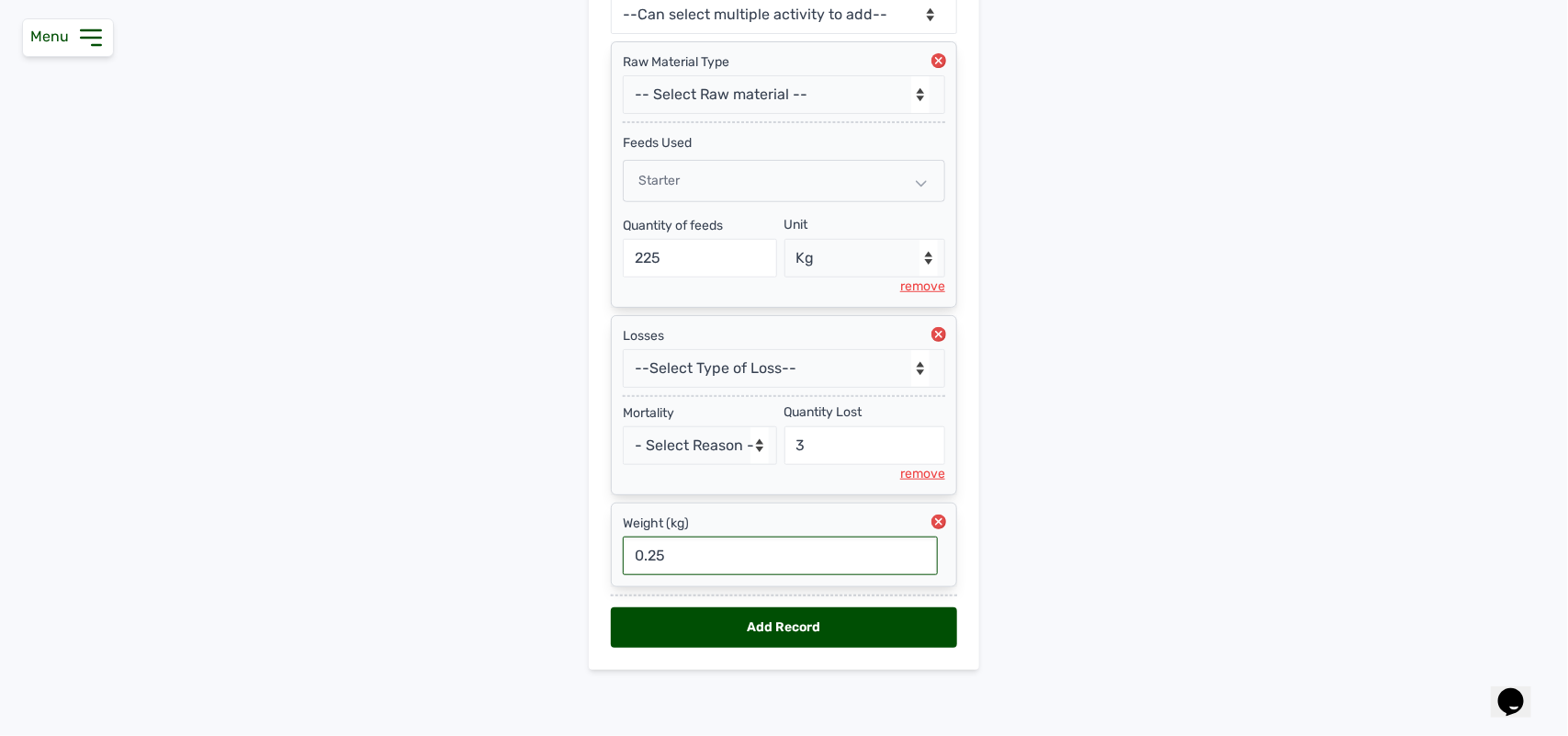 type on "0.25" 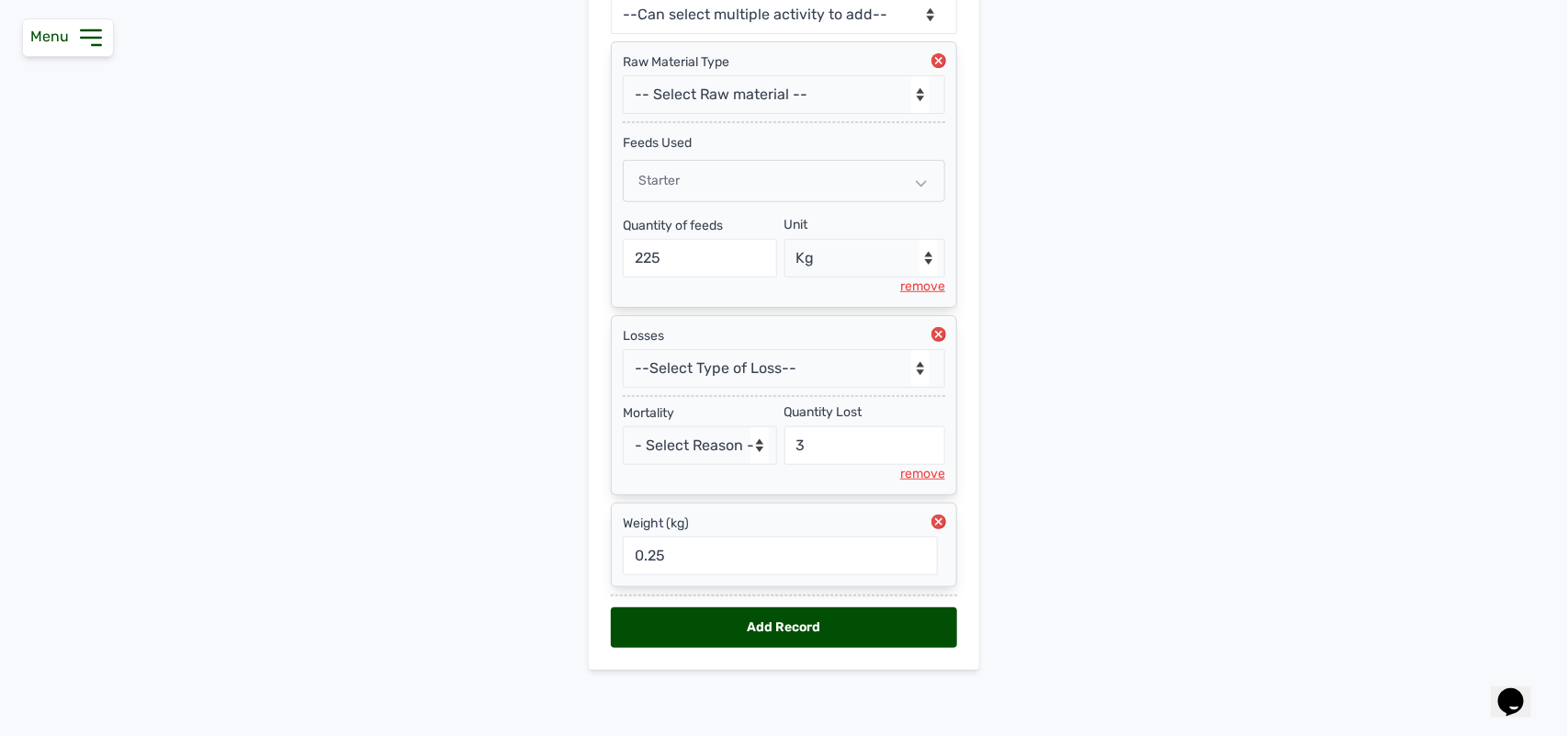click on "Add Record" at bounding box center (784, 628) 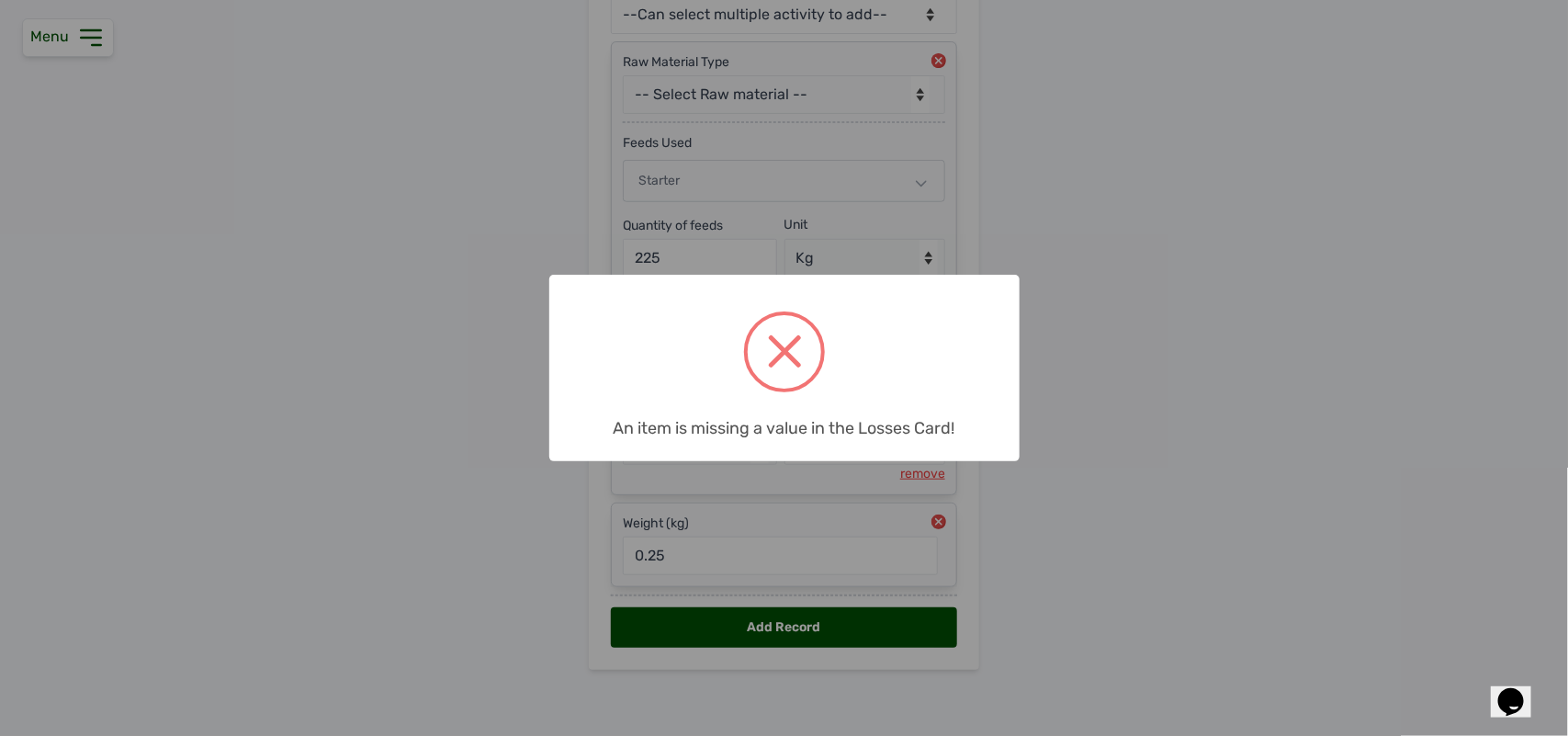 click on "×
An item is missing a value in the Losses Card! OK No Cancel" at bounding box center [784, 368] 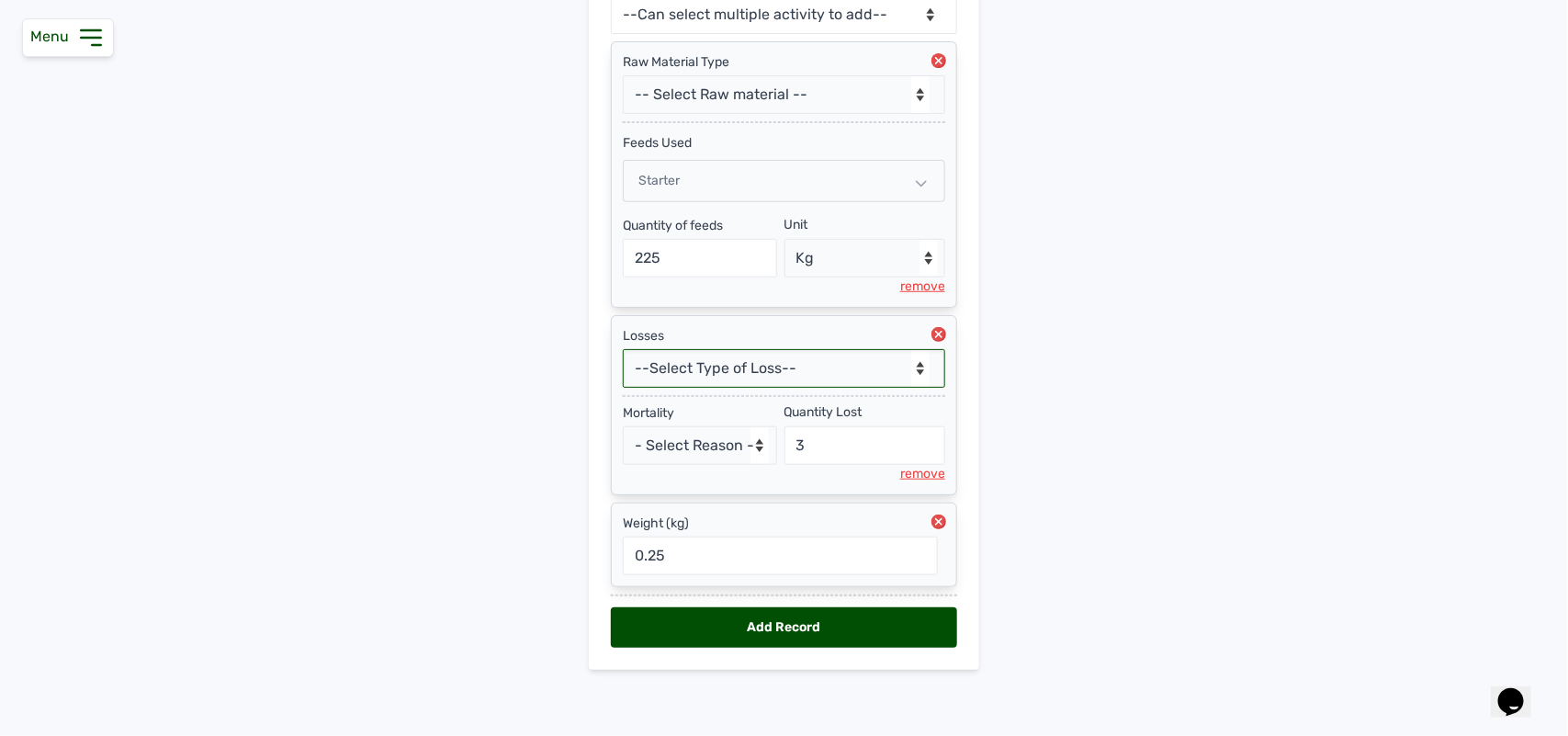 click on "--Select Type of Loss-- Mortality Culled Theft" at bounding box center (784, 368) 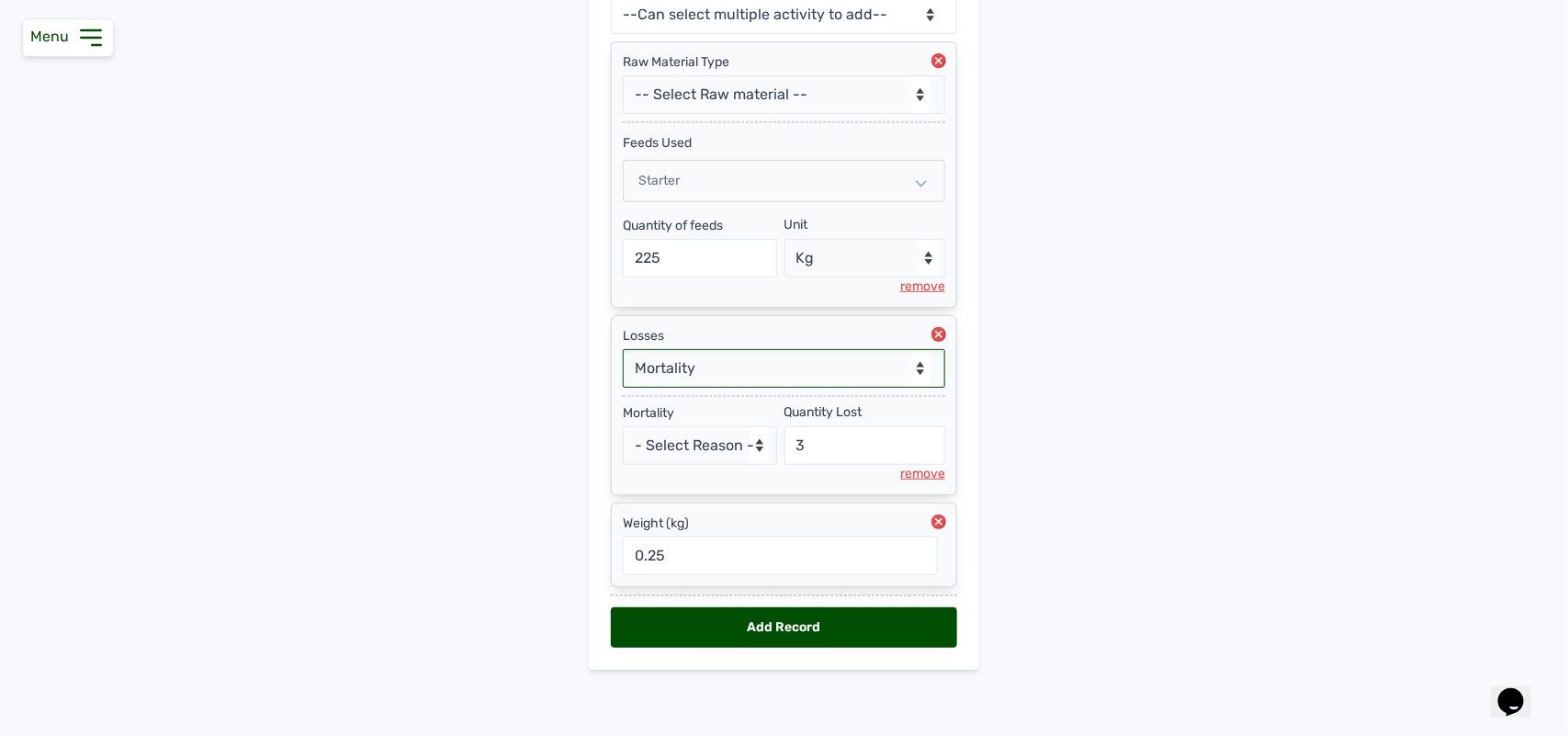 click on "--Select Type of Loss-- Mortality Culled Theft" at bounding box center (784, 368) 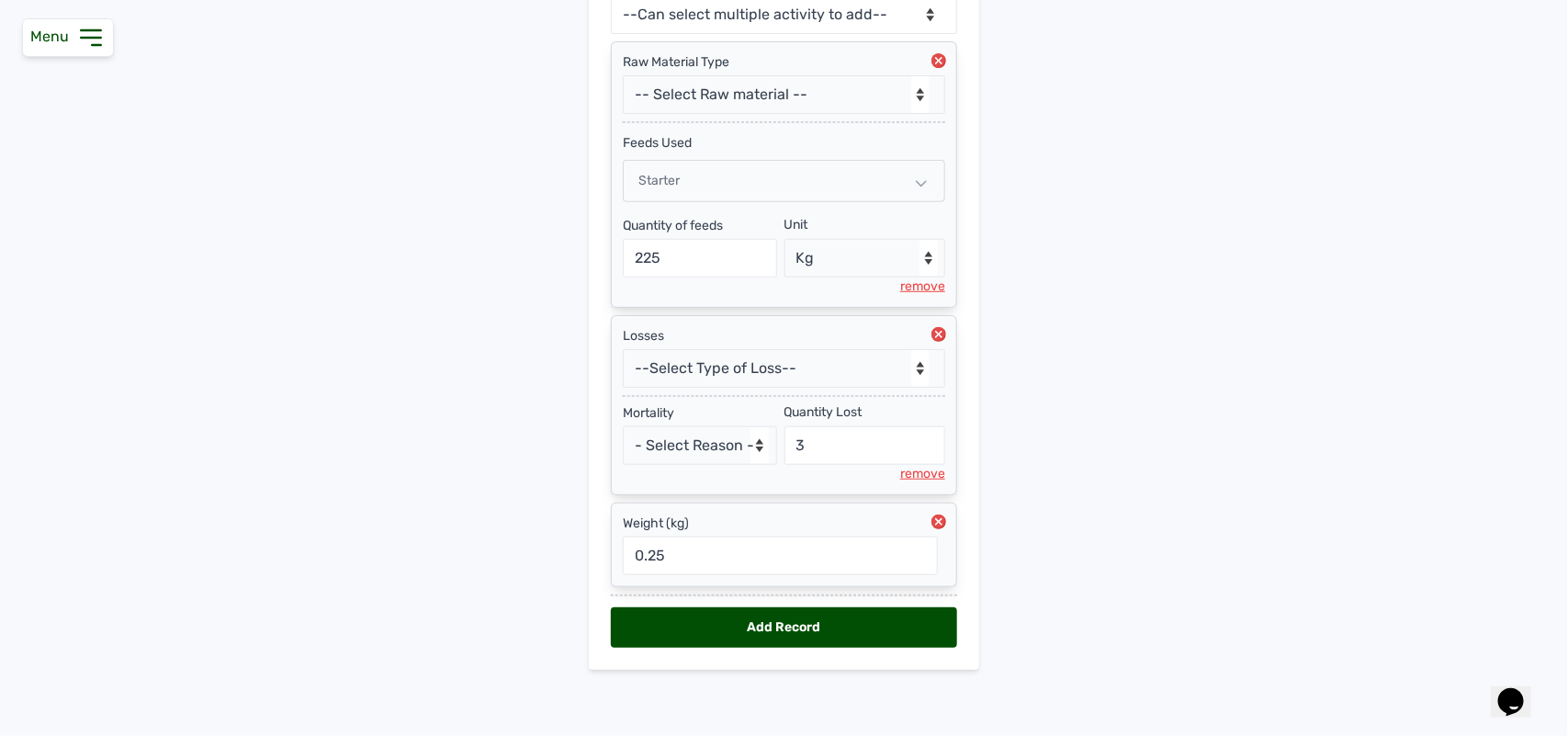 click on "Add Record" at bounding box center (784, 628) 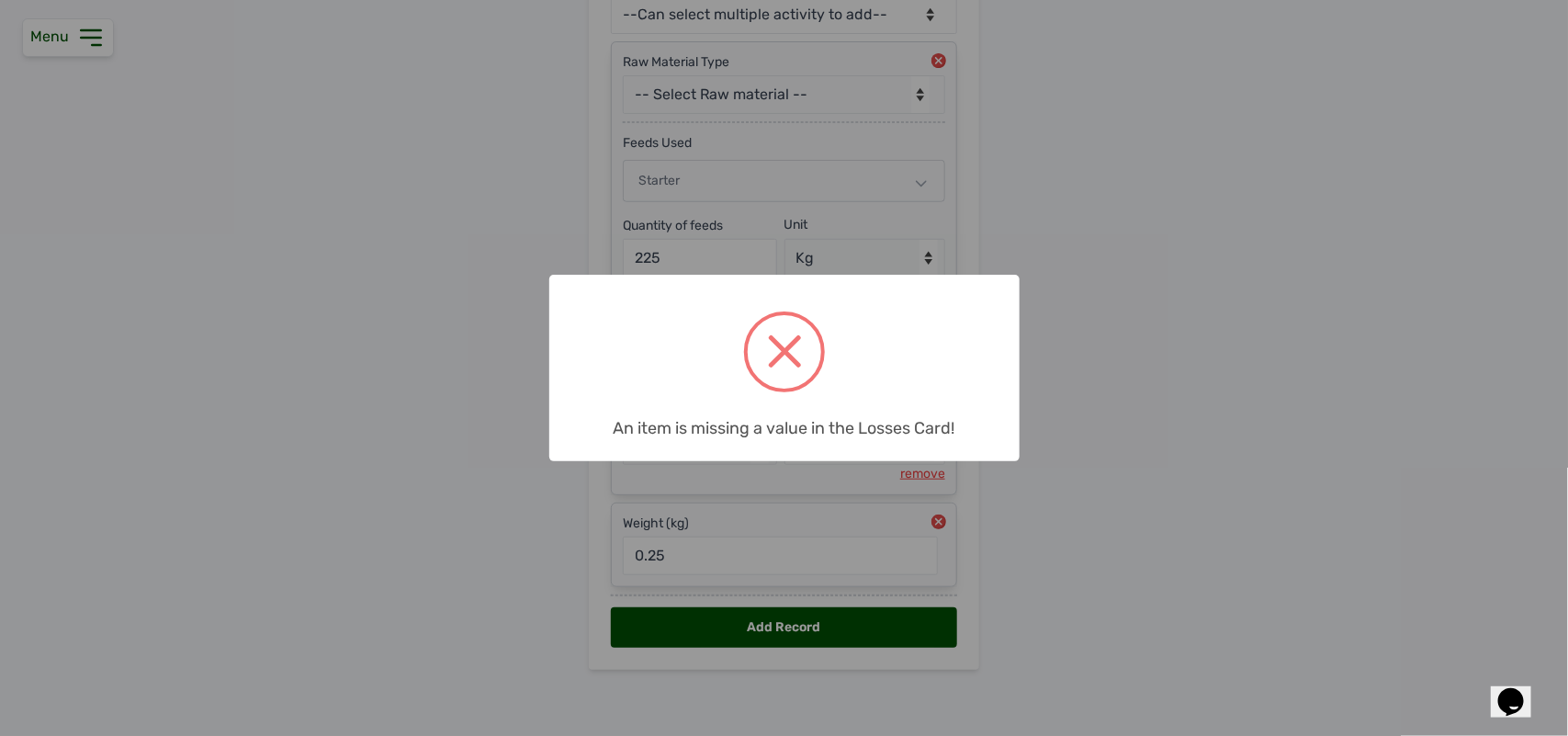 click on "×
An item is missing a value in the Losses Card! OK No Cancel" at bounding box center [784, 368] 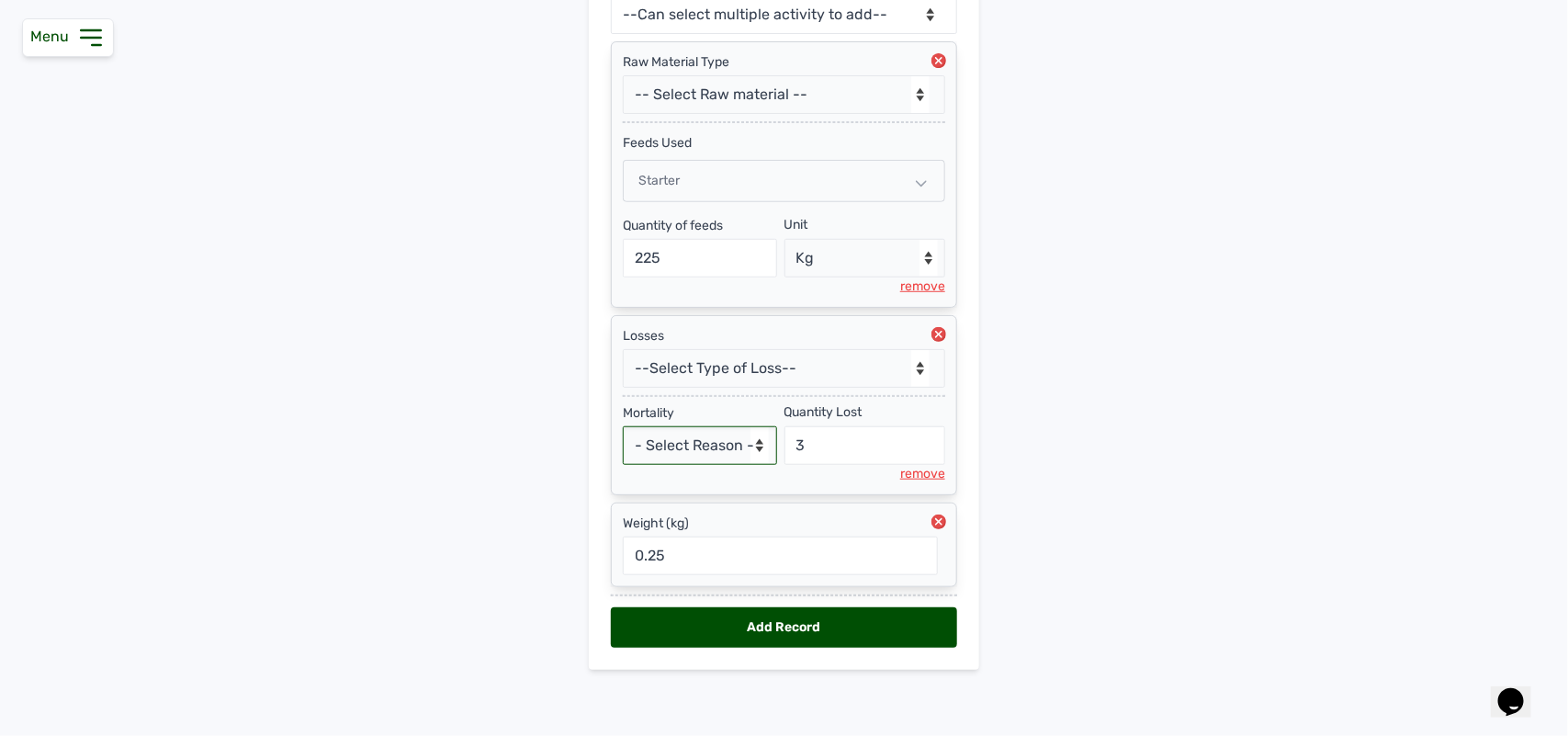 click on "- Select Reason - Disease Late Vaccination Wrong Vaccination Heat [MEDICAL_DATA] Others" at bounding box center [700, 446] 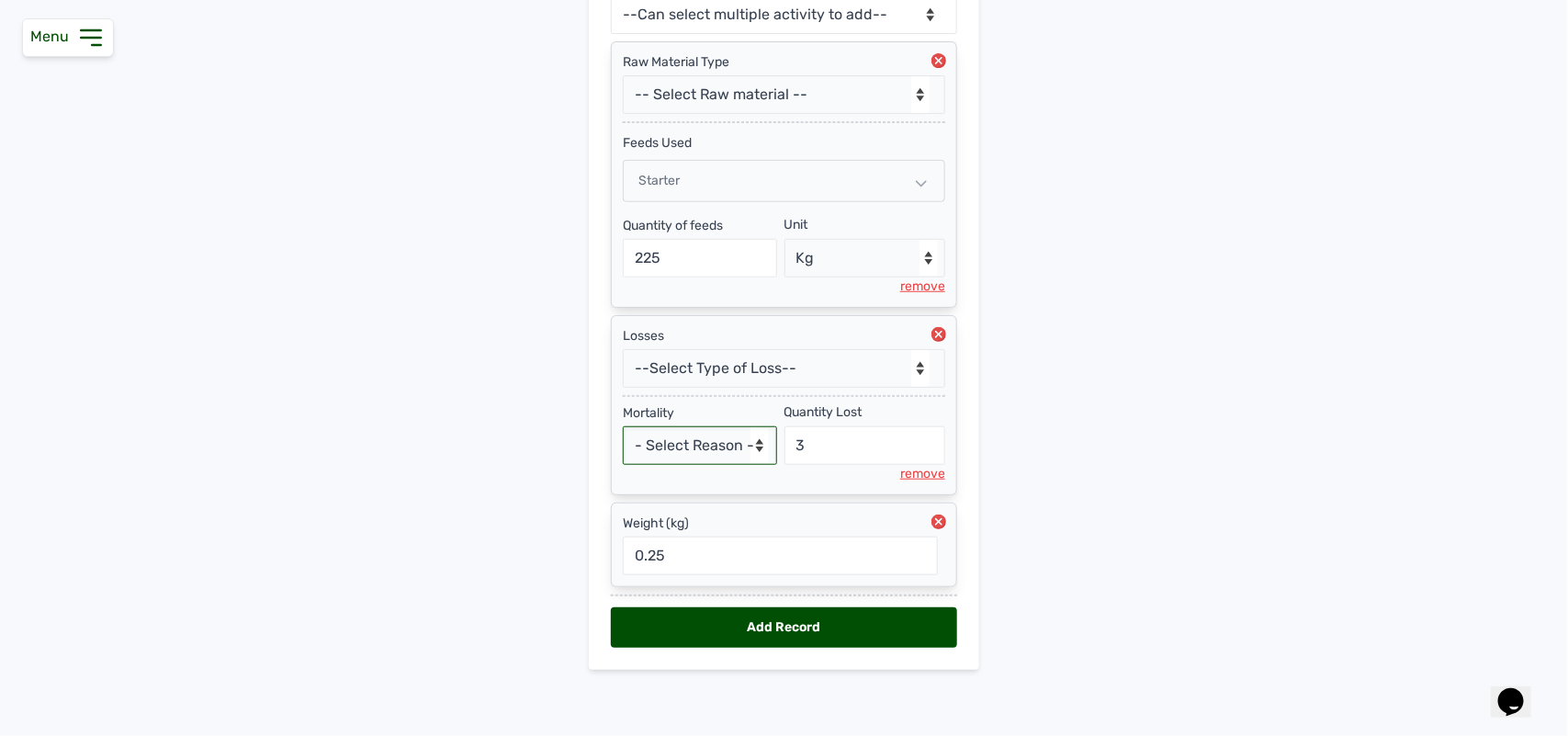 select on "Others" 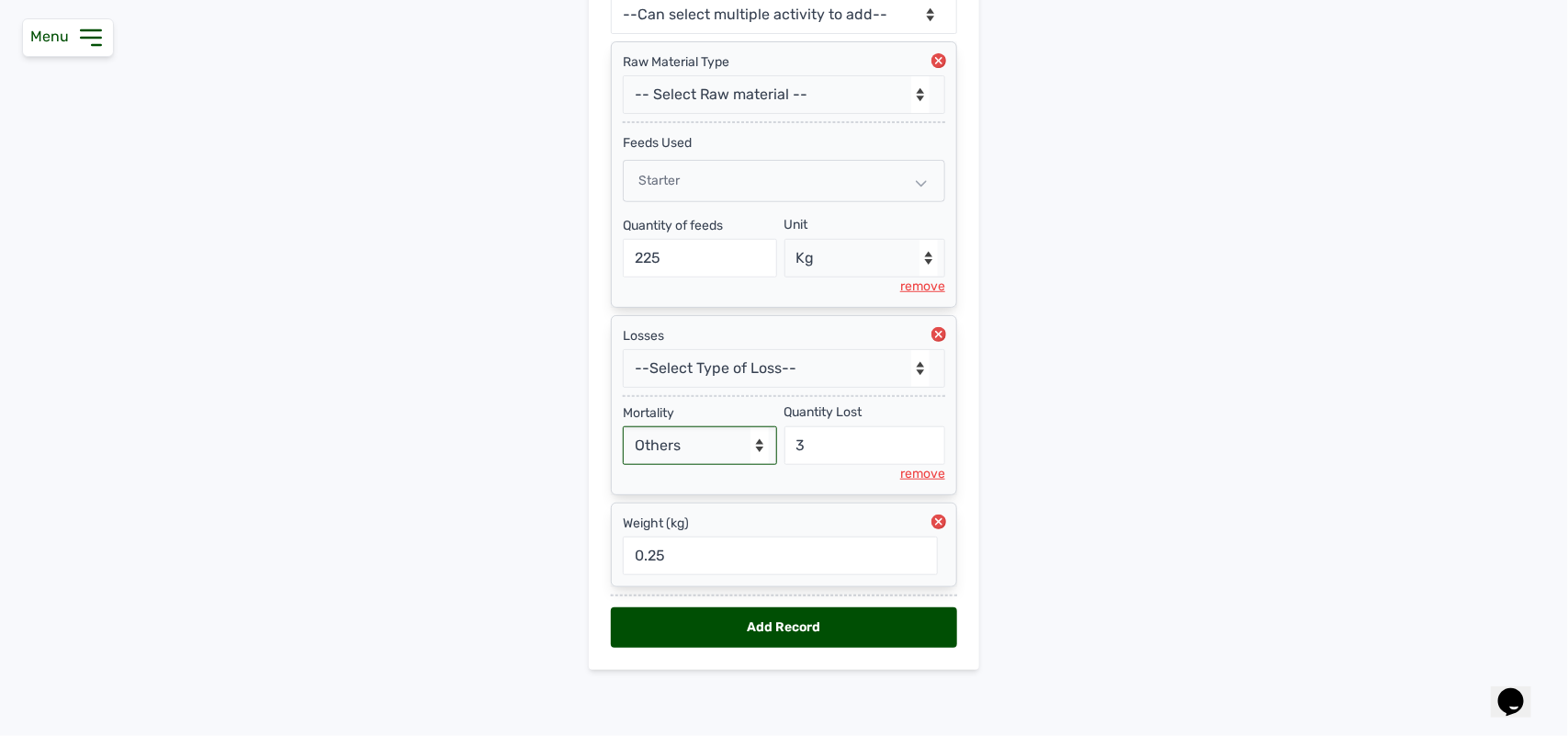click on "- Select Reason - Disease Late Vaccination Wrong Vaccination Heat [MEDICAL_DATA] Others" at bounding box center [700, 446] 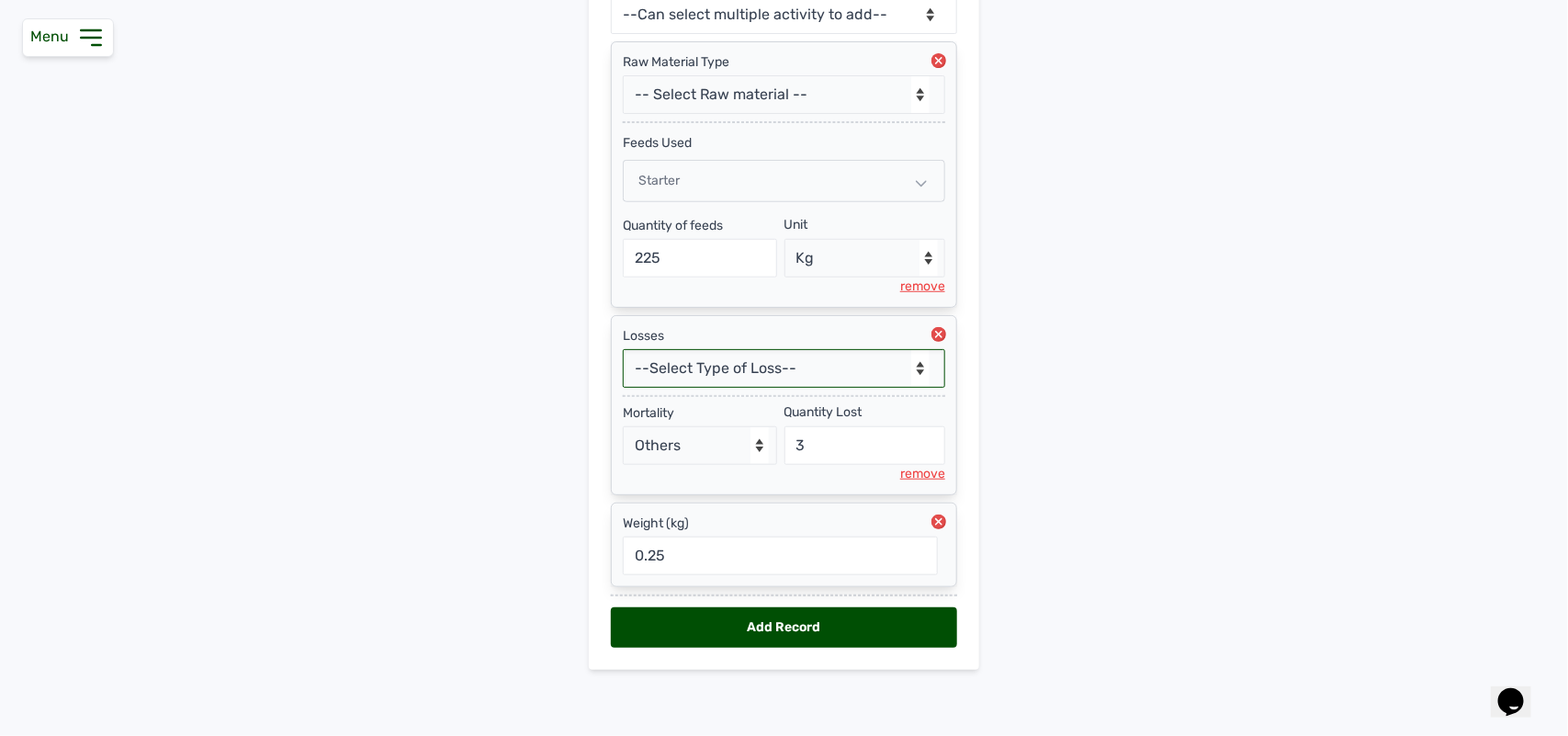 click on "--Select Type of Loss-- Mortality Culled Theft" at bounding box center (784, 368) 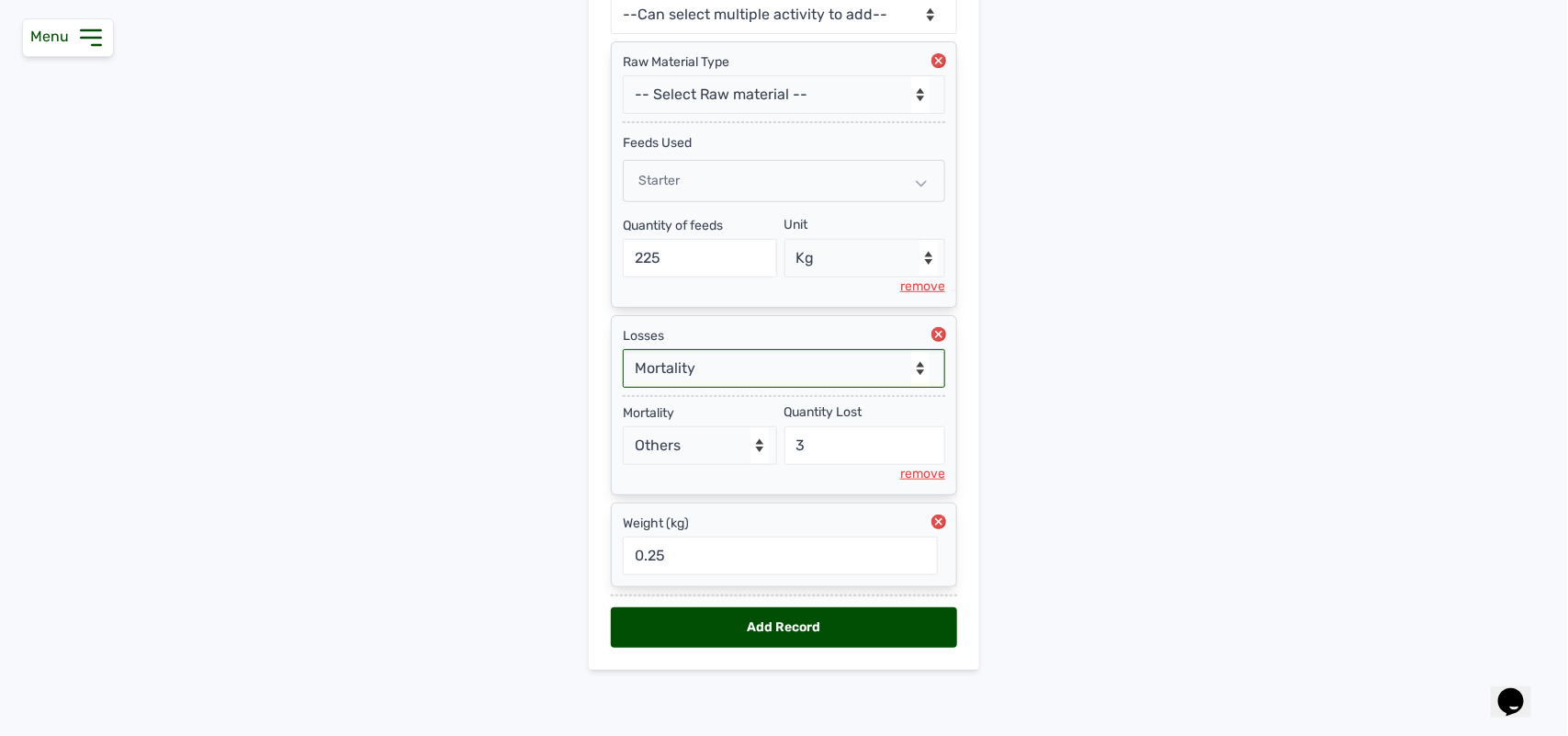 click on "--Select Type of Loss-- Mortality Culled Theft" at bounding box center [784, 368] 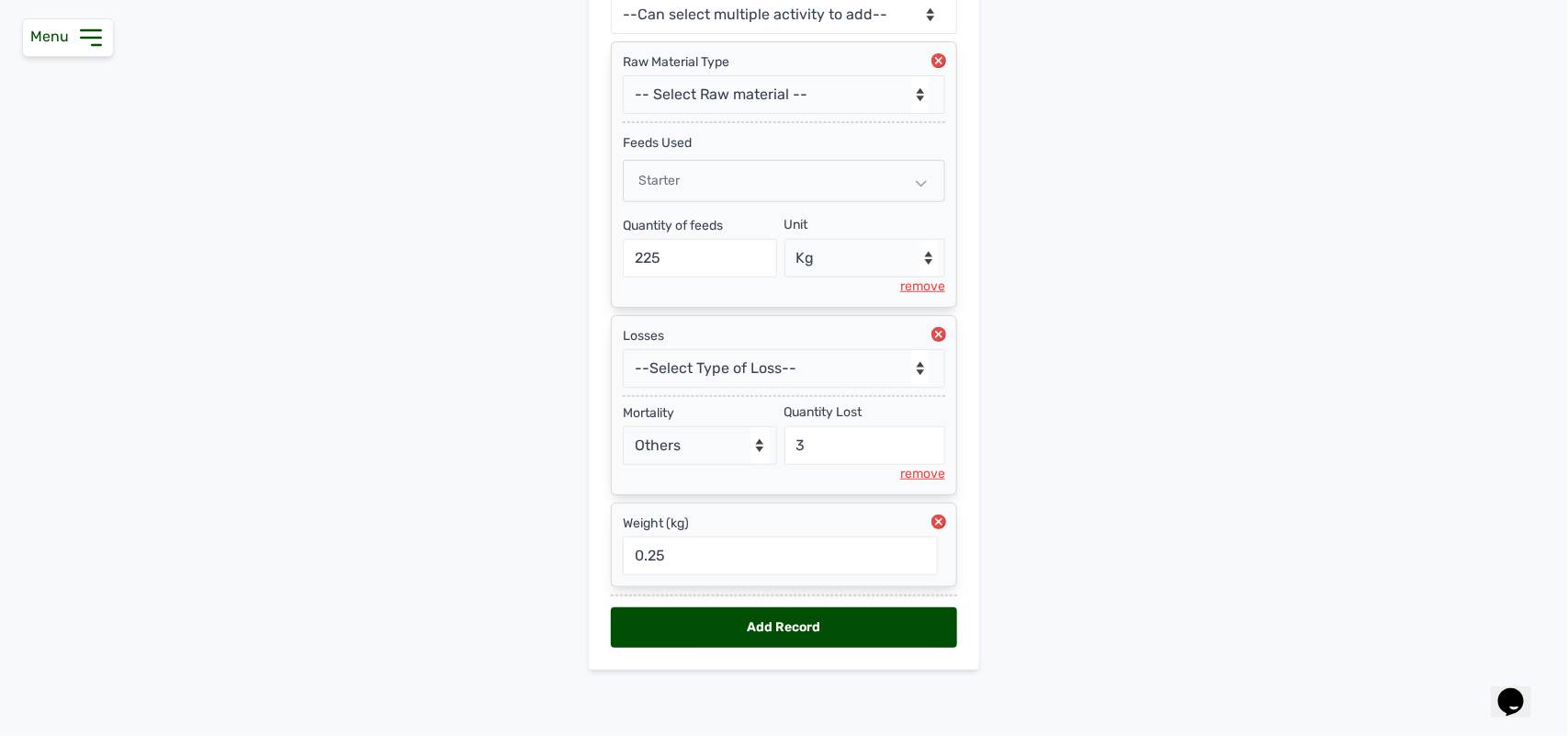 click on "Add Record" at bounding box center (784, 628) 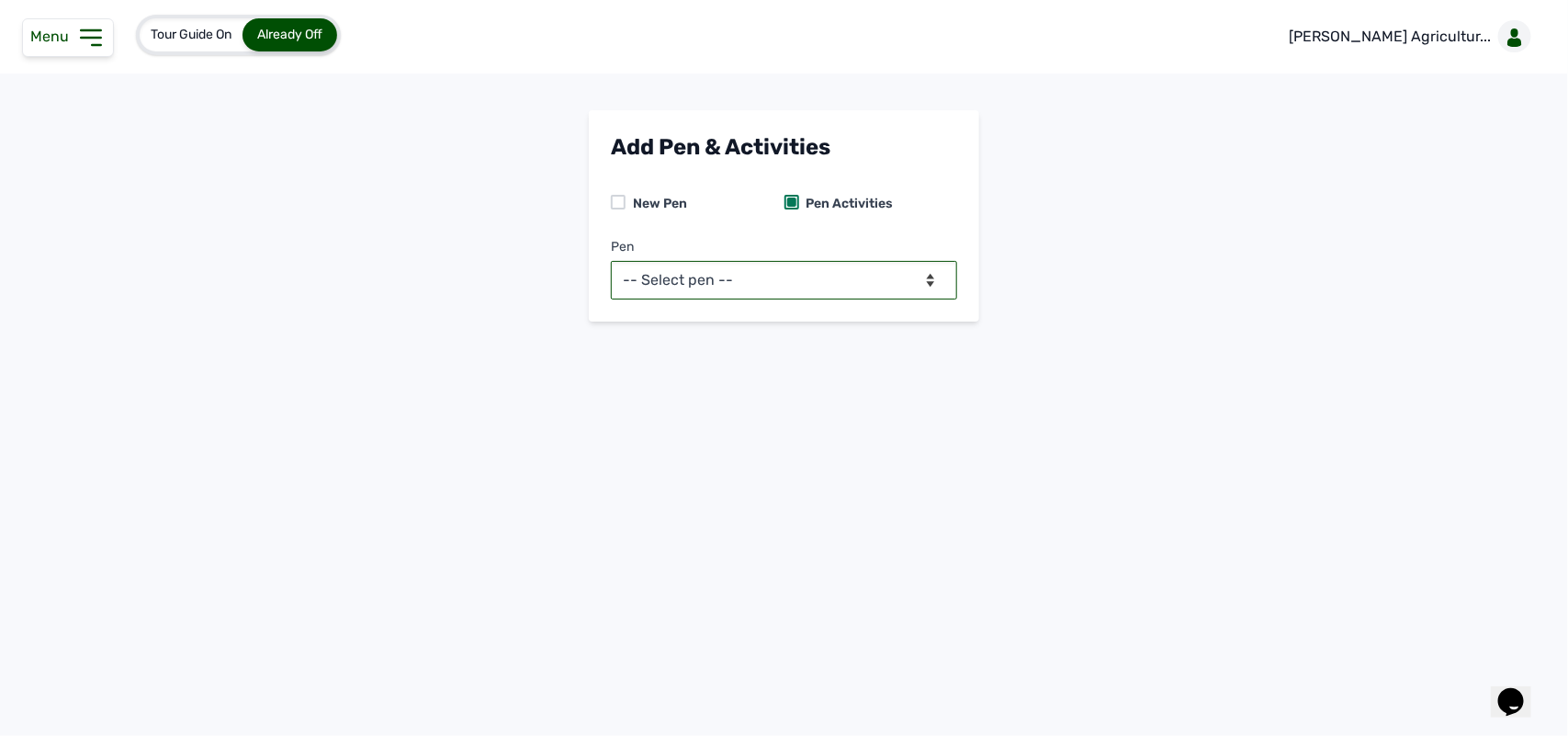 click on "-- Select pen -- Pen B (Broilers)" at bounding box center [784, 280] 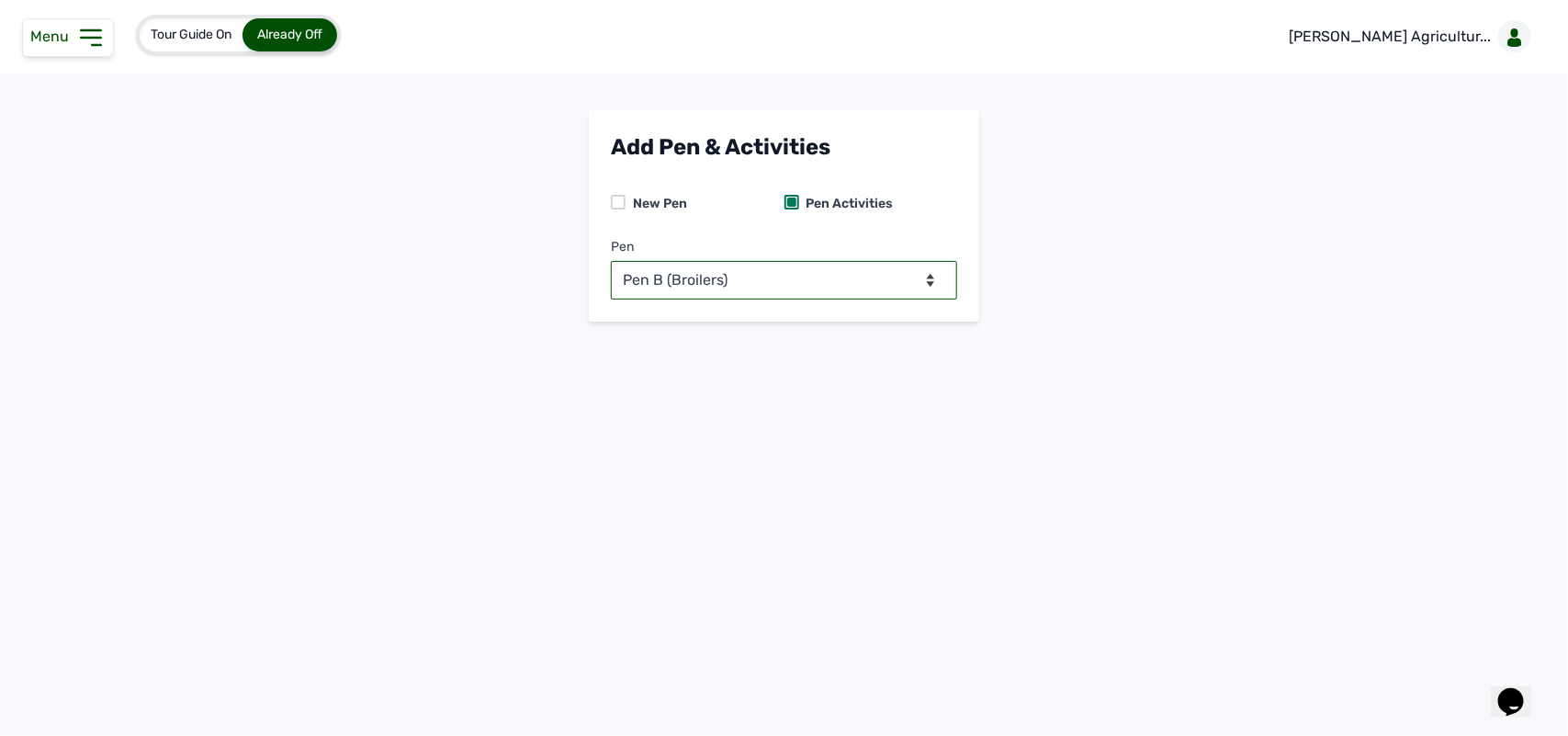 click on "-- Select pen -- Pen B (Broilers)" at bounding box center (784, 280) 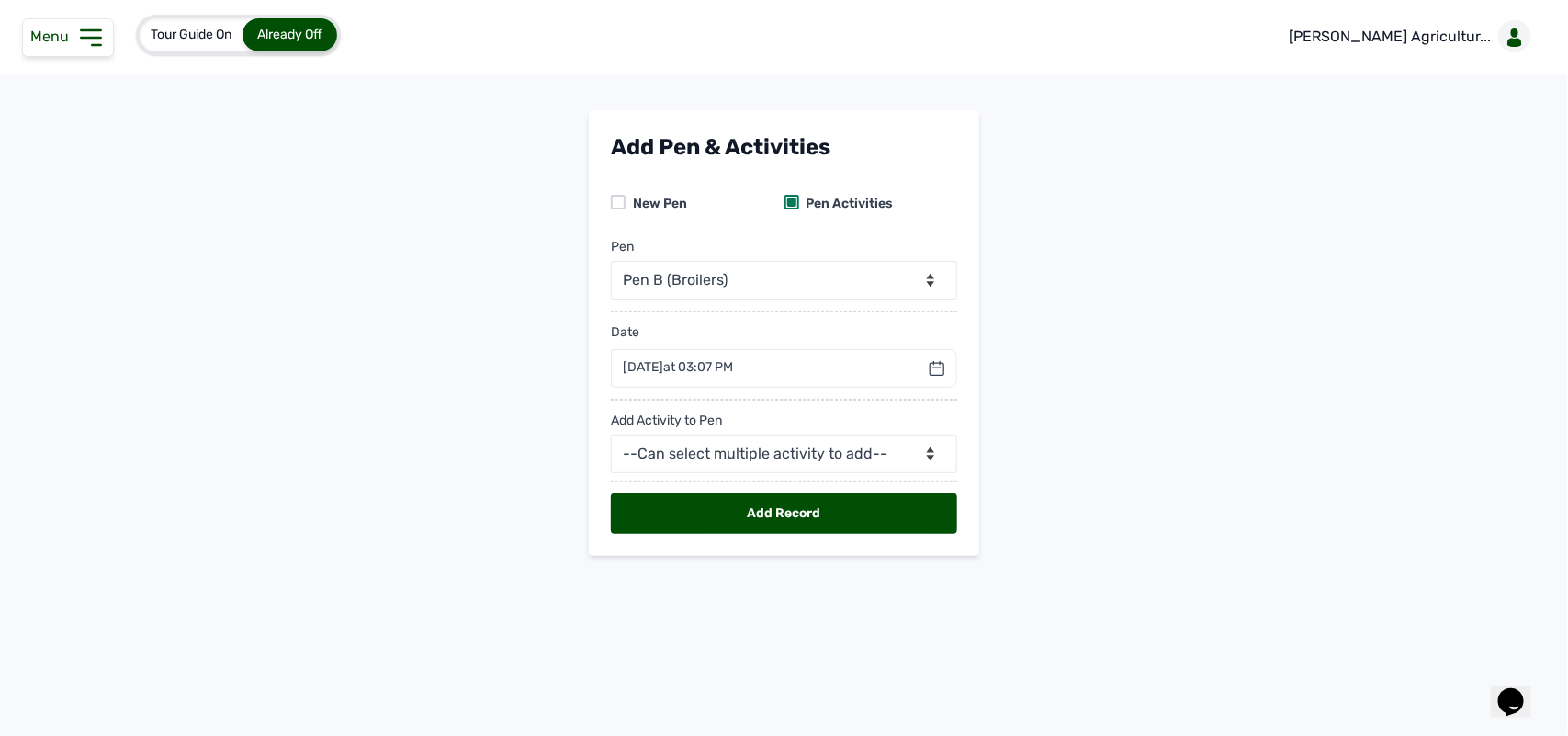 click on "at 03:07 PM" at bounding box center (698, 367) 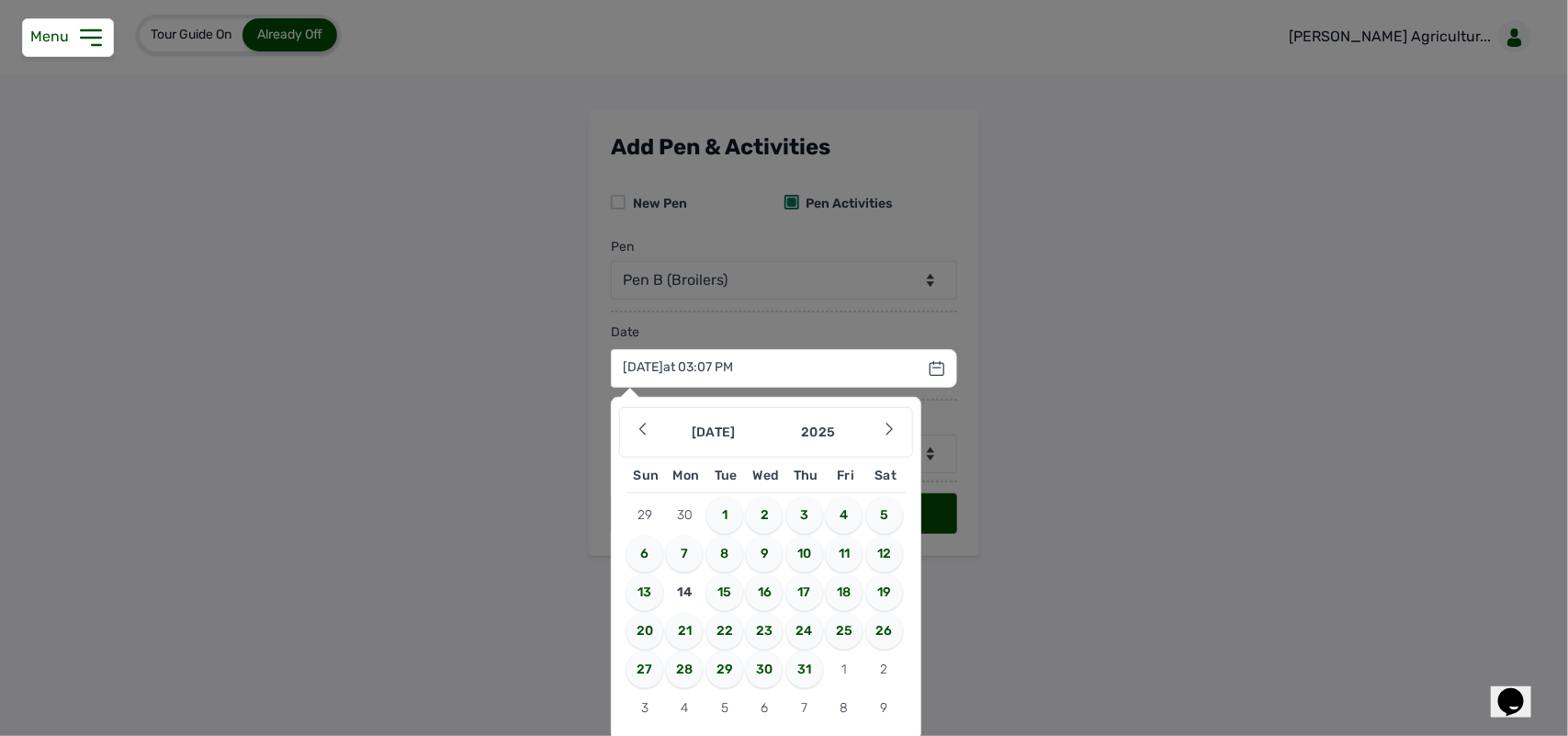 click on "13" at bounding box center (645, 593) 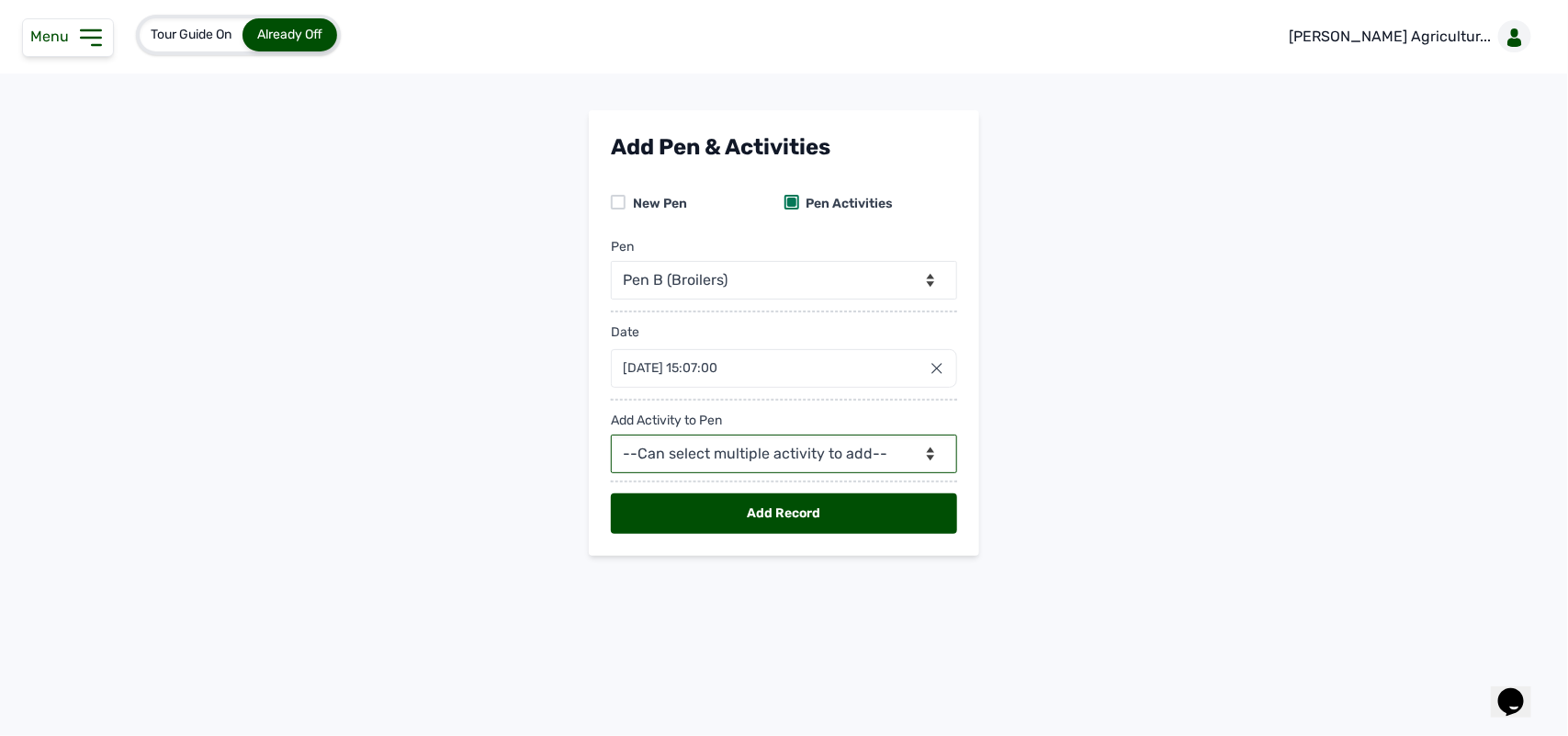 click on "--Can select multiple activity to add-- Raw Material Losses Weight" at bounding box center [784, 454] 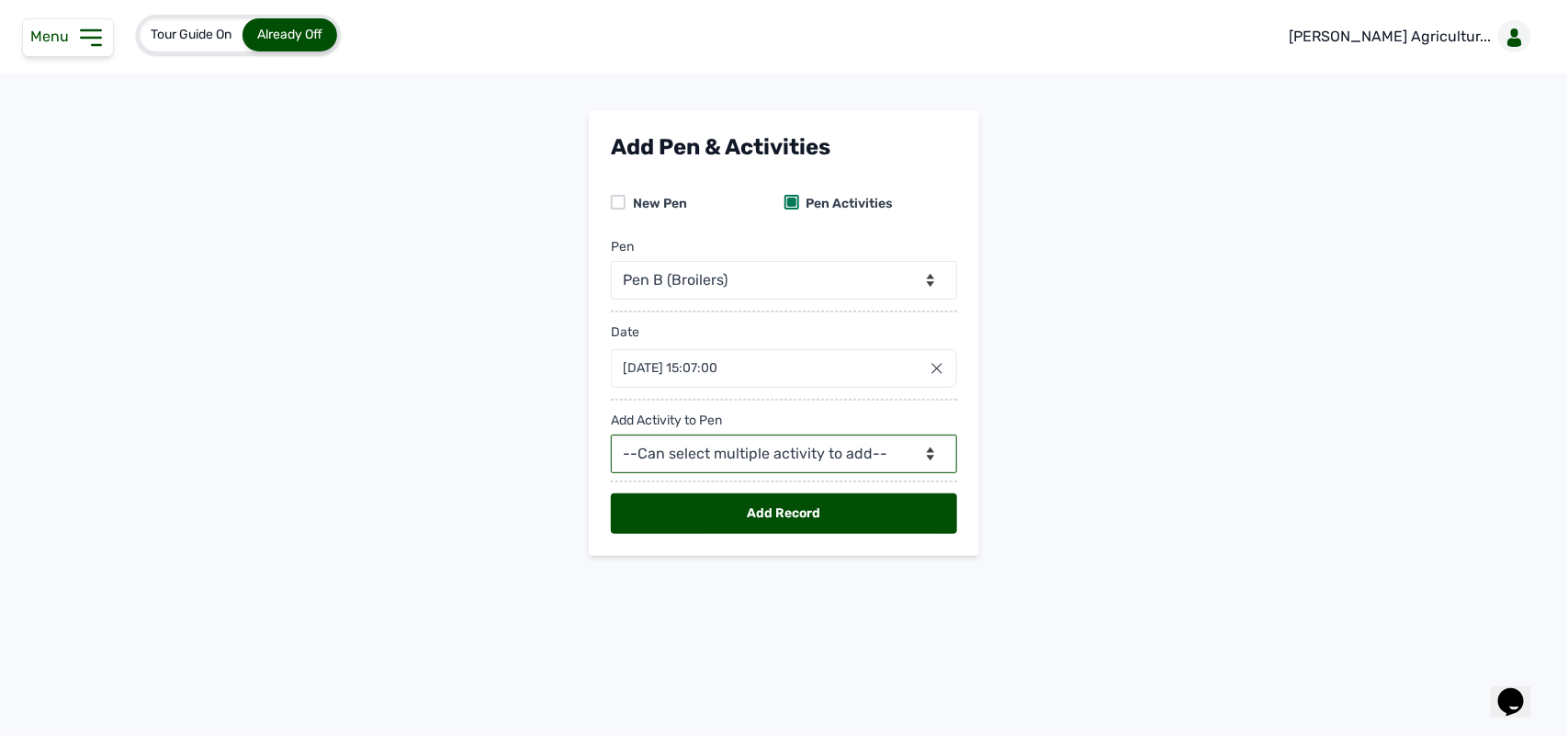 click on "--Can select multiple activity to add-- Raw Material Losses Weight" at bounding box center (784, 454) 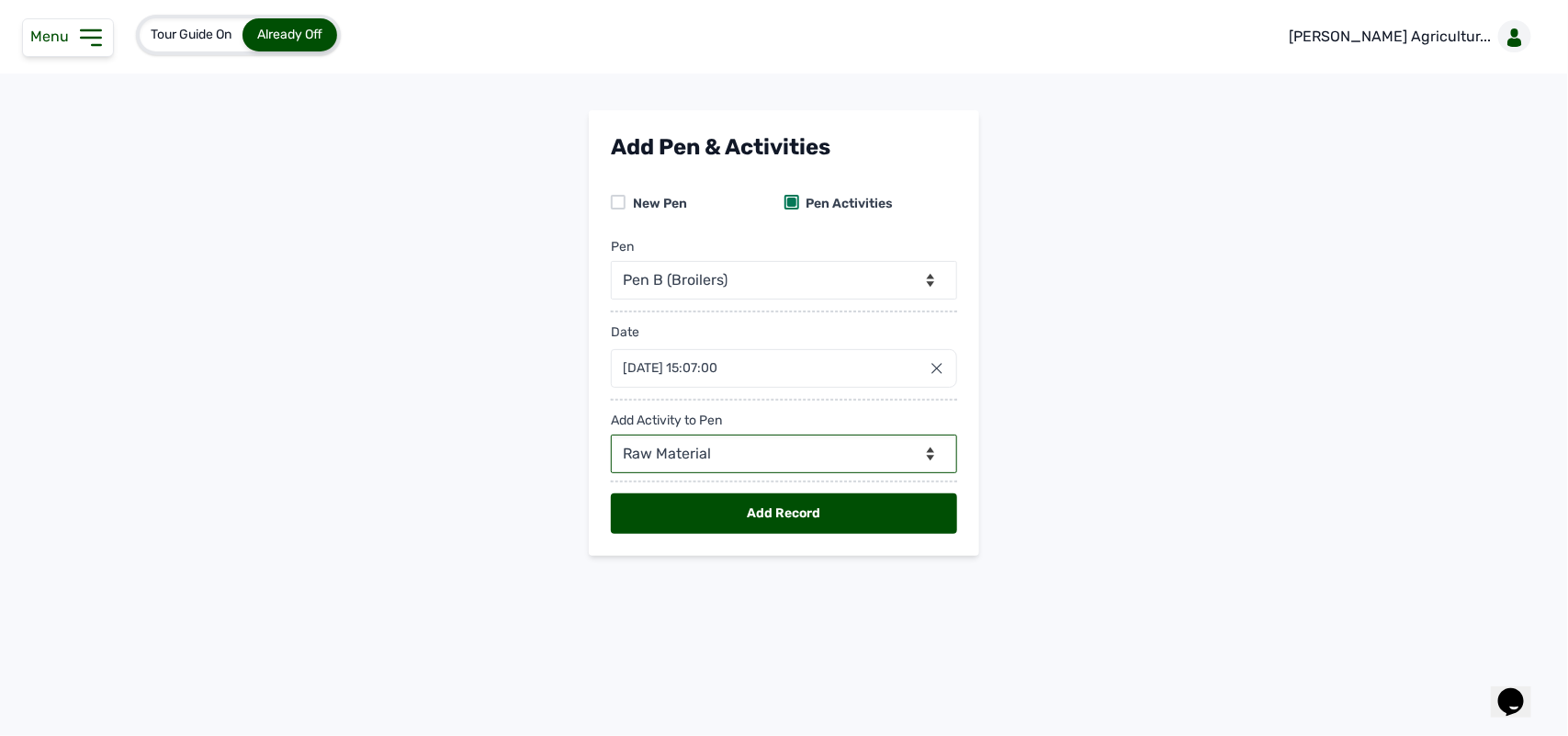 click on "--Can select multiple activity to add-- Raw Material Losses Weight" at bounding box center (784, 454) 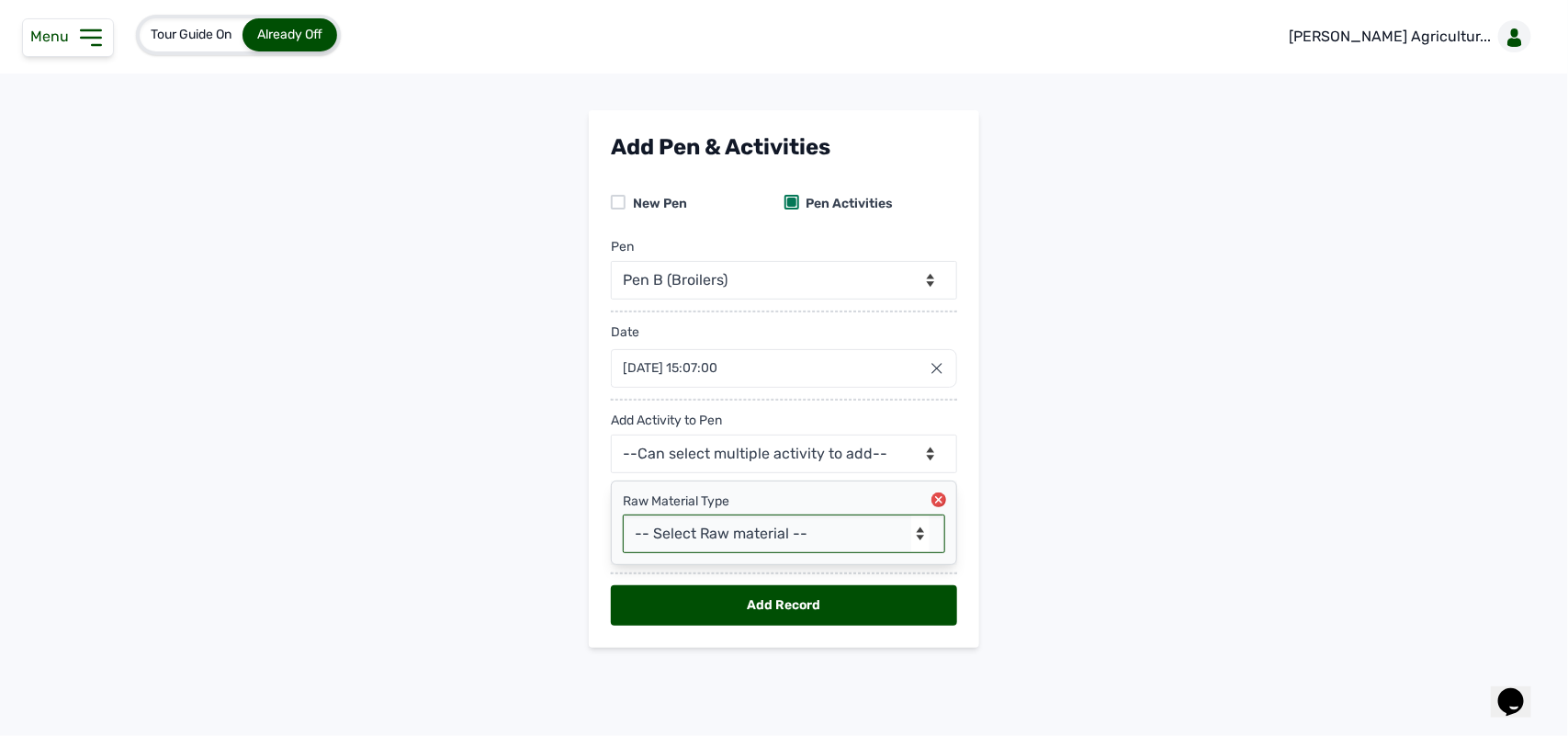 click on "-- Select Raw material -- feeds medications vaccines" at bounding box center [784, 534] 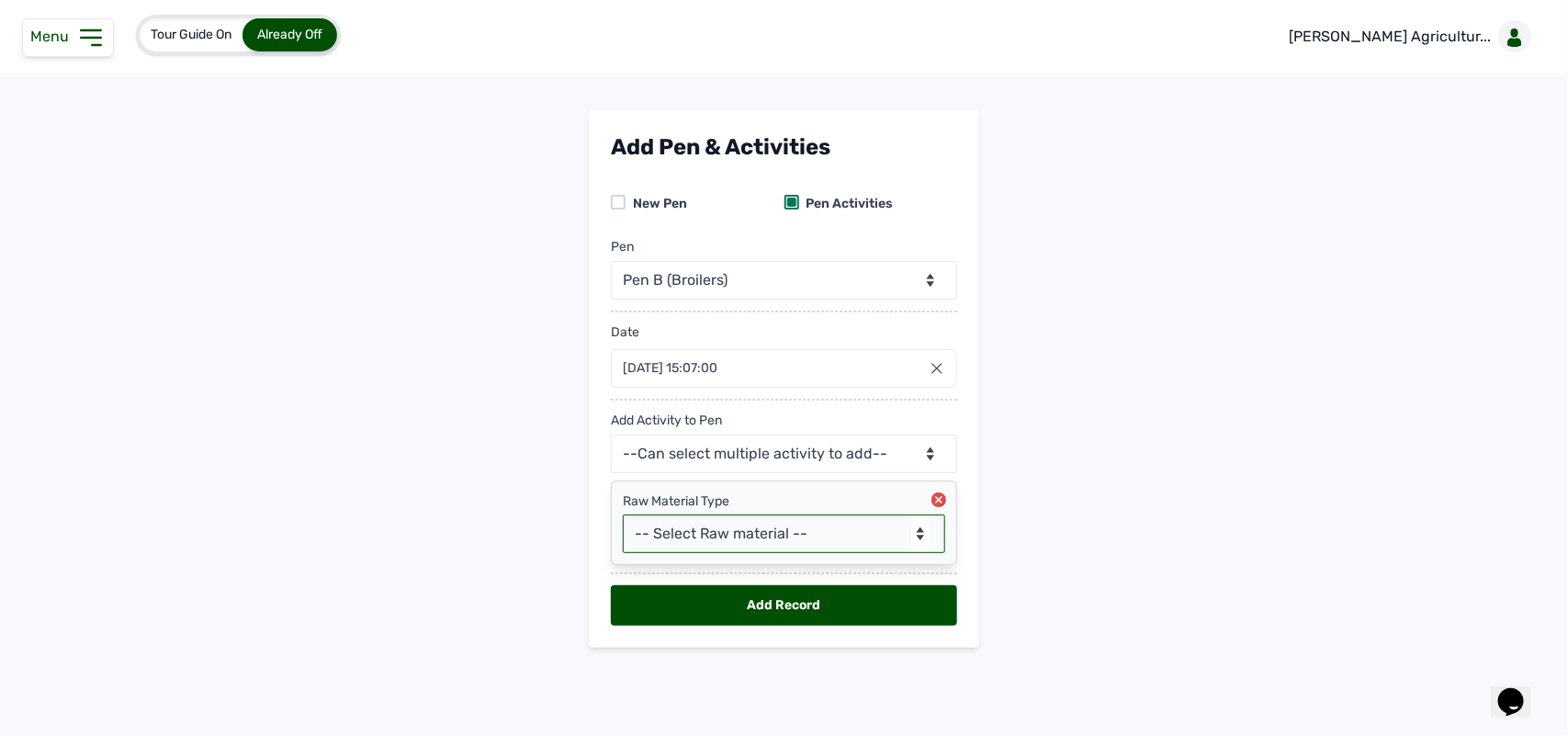 select on "feeds" 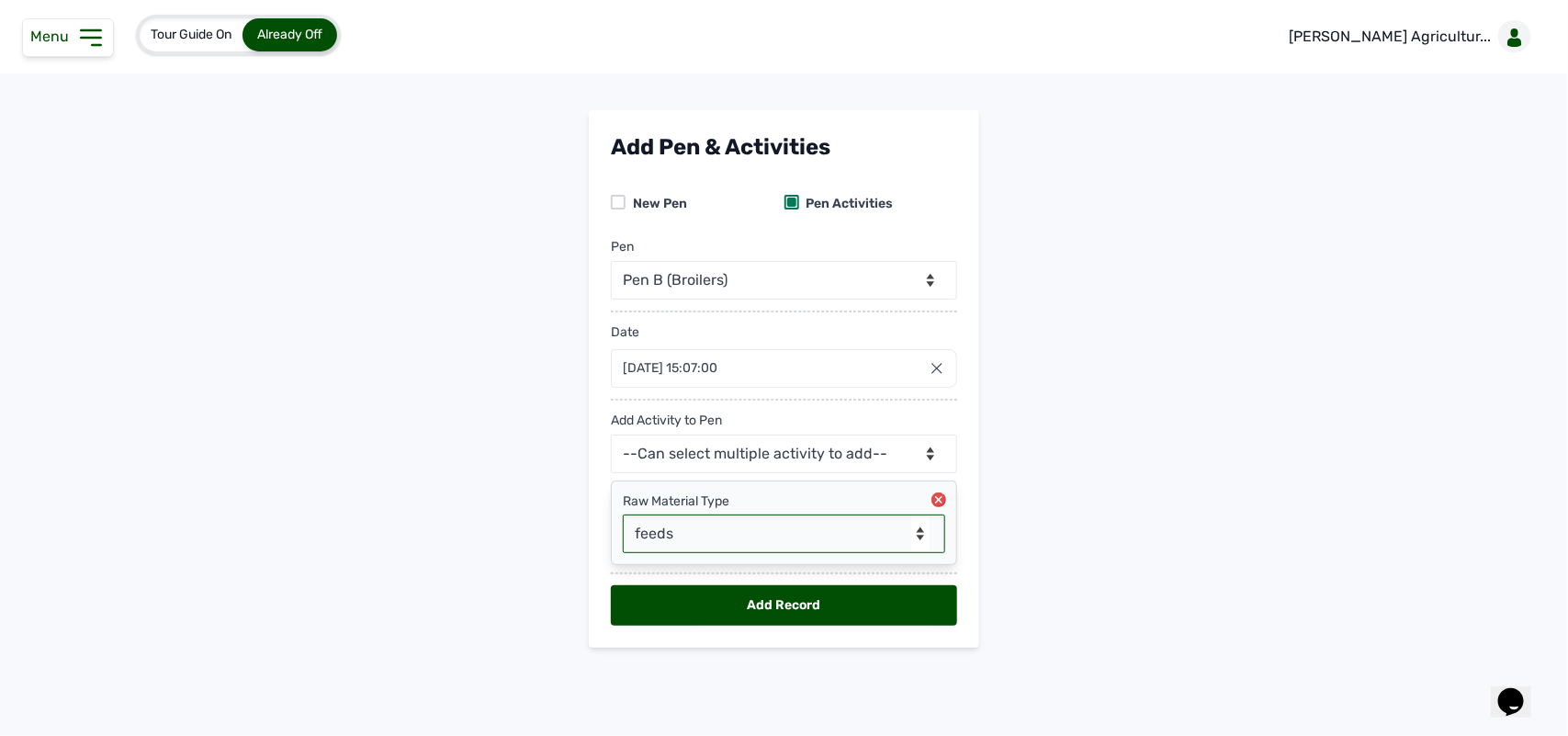 click on "-- Select Raw material -- feeds medications vaccines" at bounding box center [784, 534] 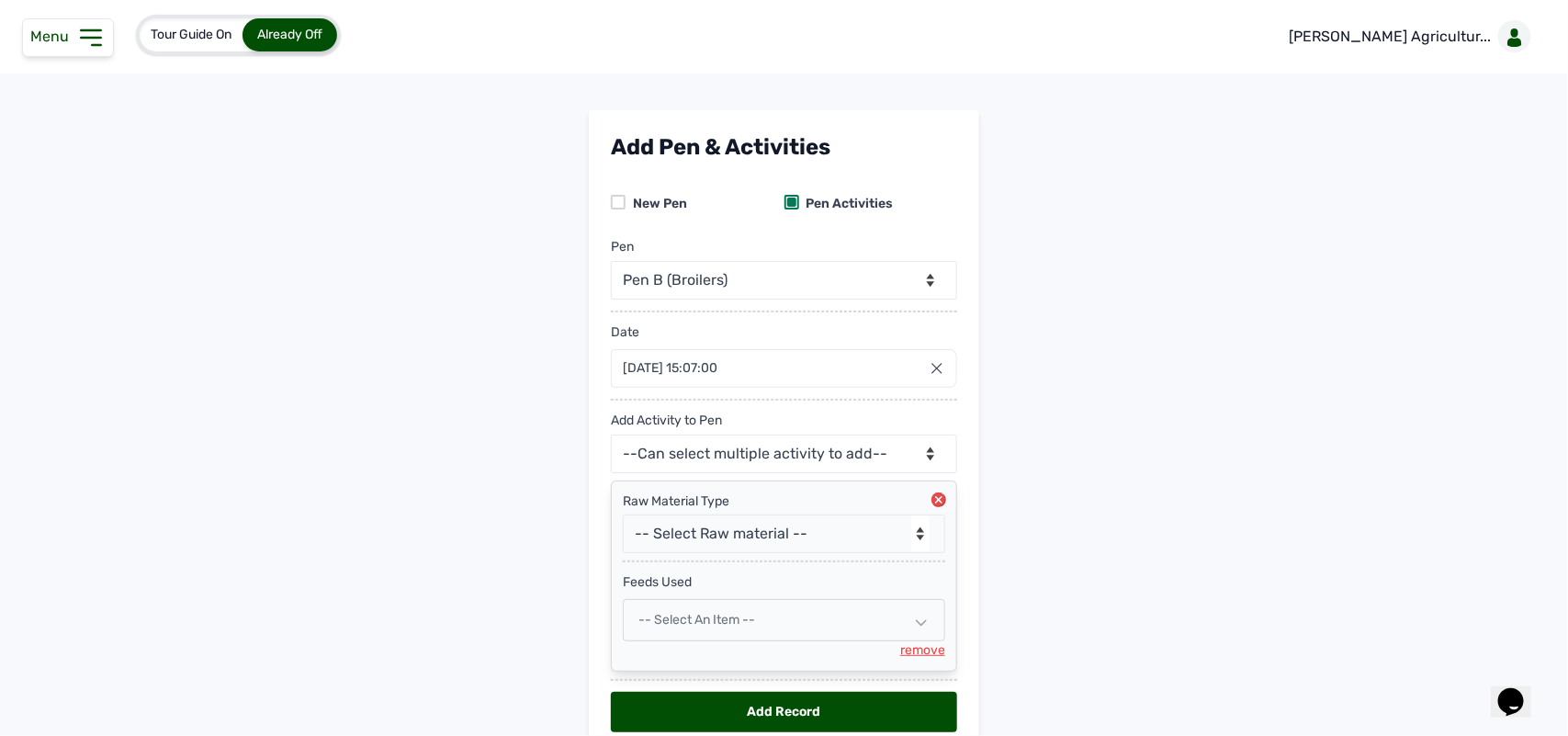 click on "-- Select an Item --" at bounding box center [696, 619] 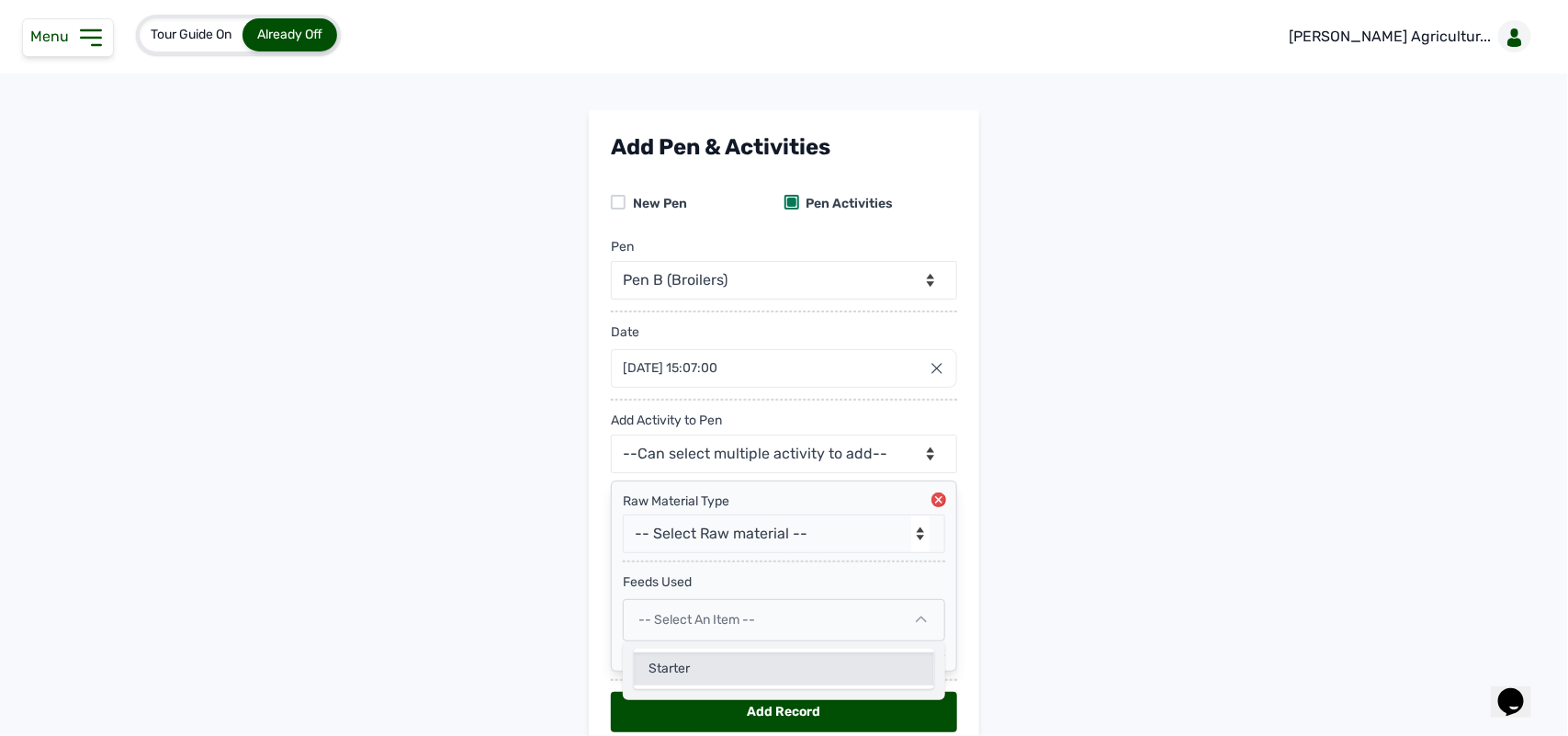 click on "Starter" 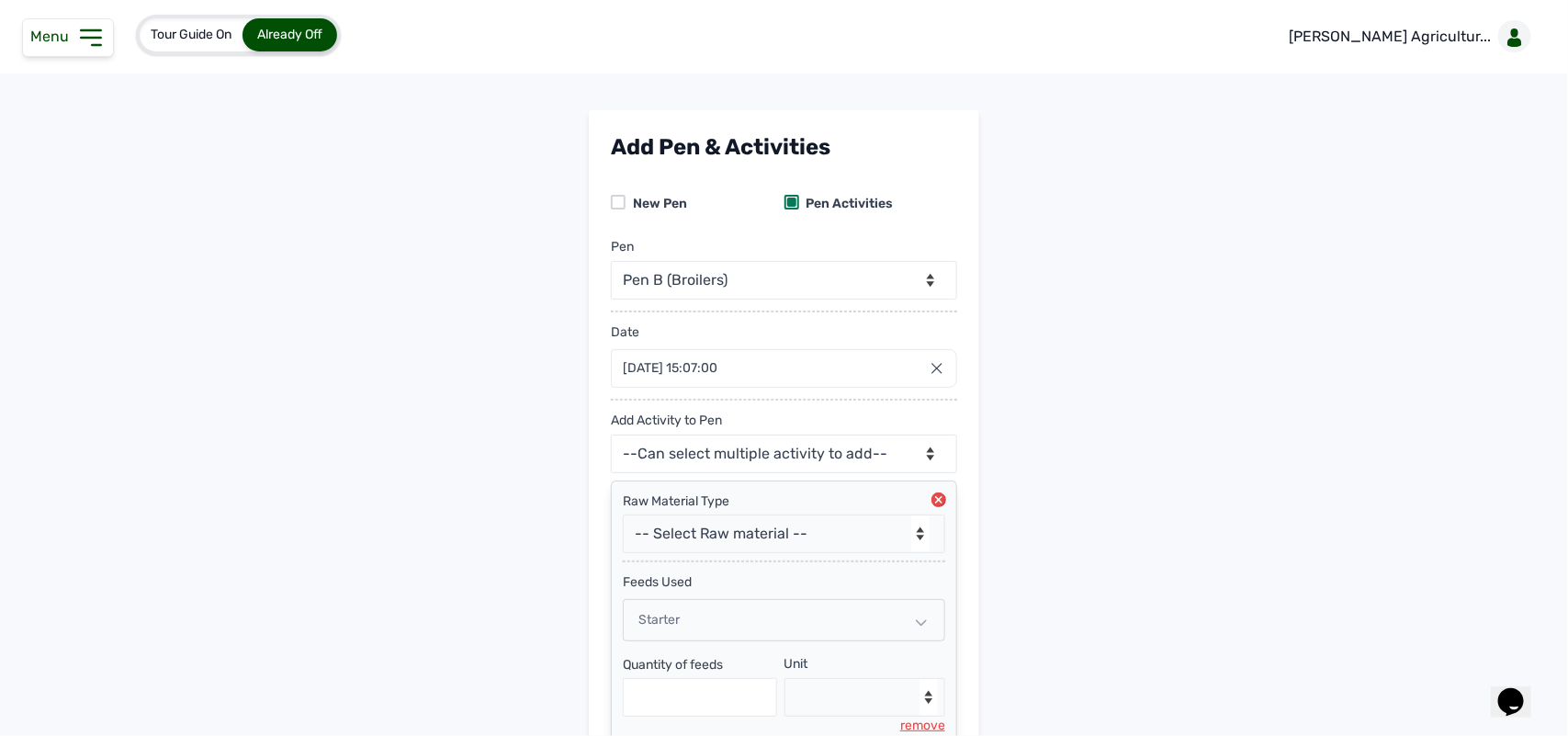 scroll, scrollTop: 163, scrollLeft: 0, axis: vertical 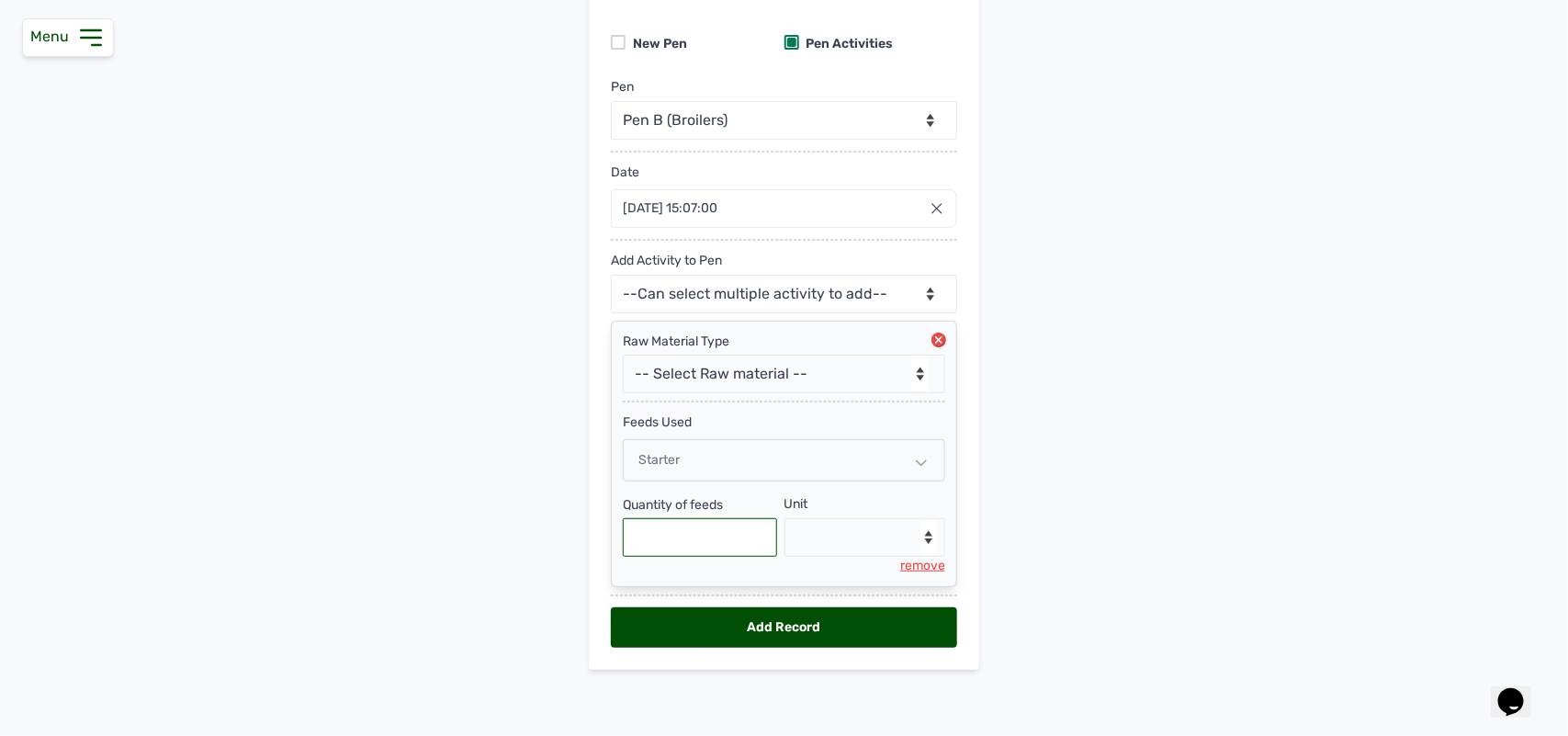 click at bounding box center (700, 538) 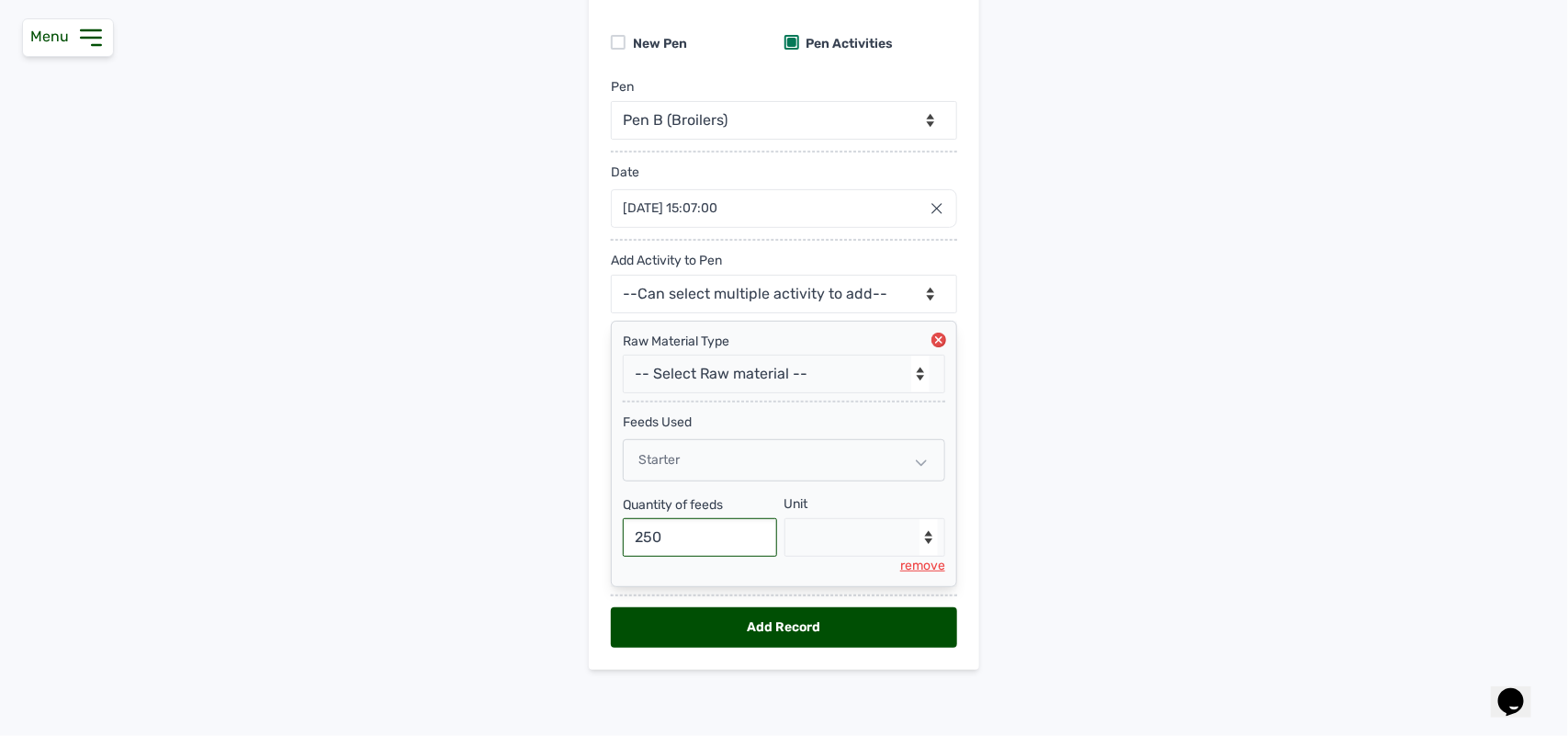 type on "250" 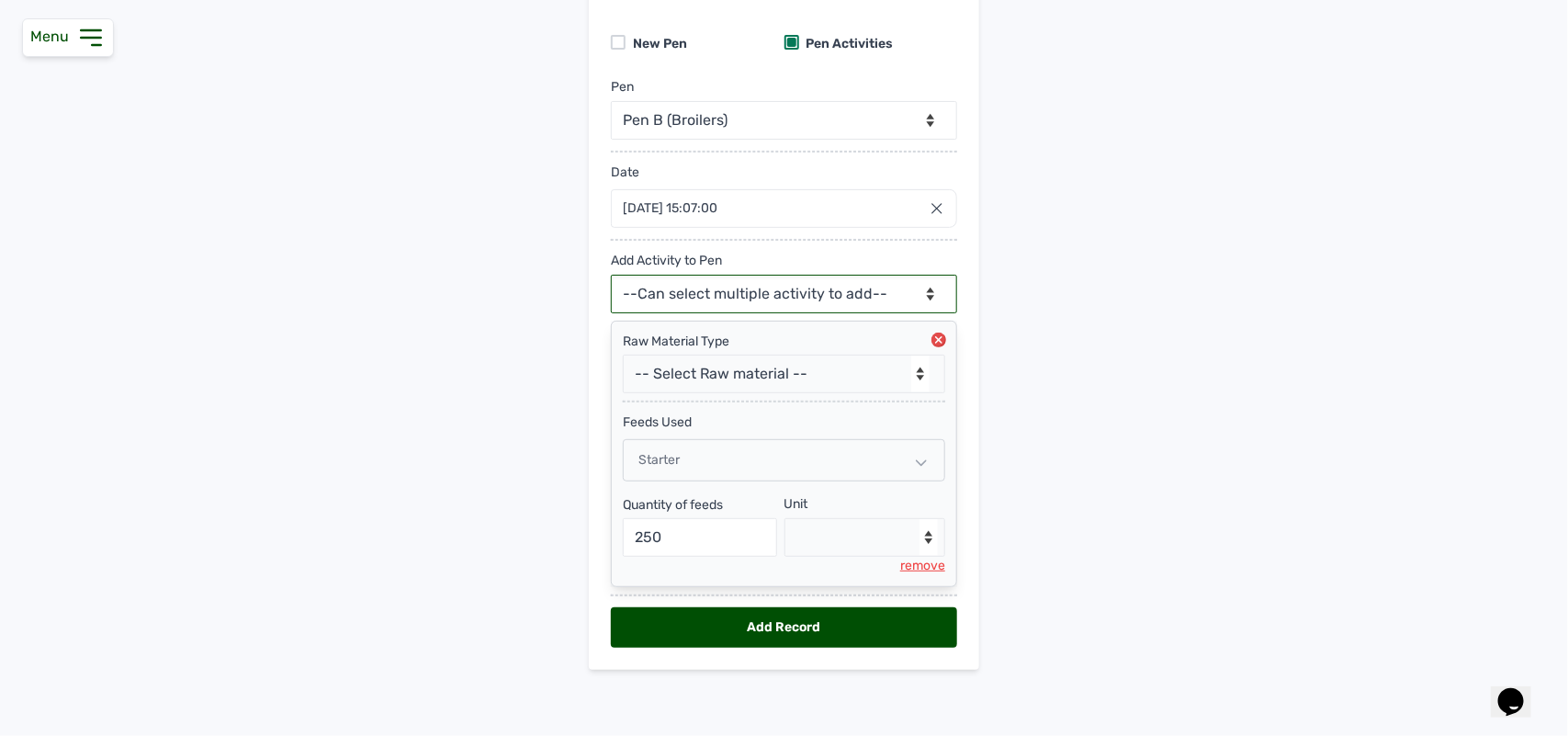click on "--Can select multiple activity to add-- Raw Material Losses Weight" at bounding box center (784, 294) 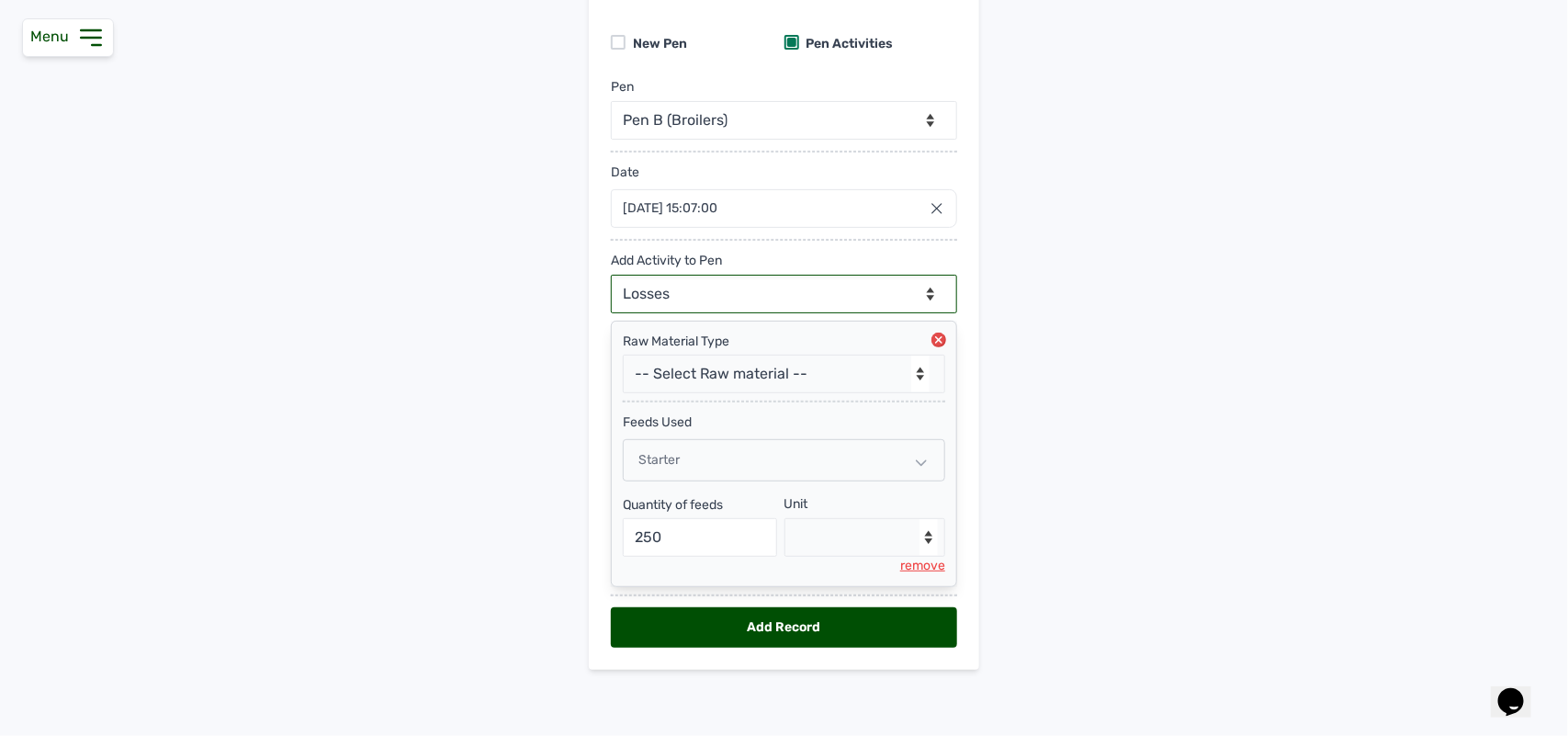 click on "--Can select multiple activity to add-- Raw Material Losses Weight" at bounding box center (784, 294) 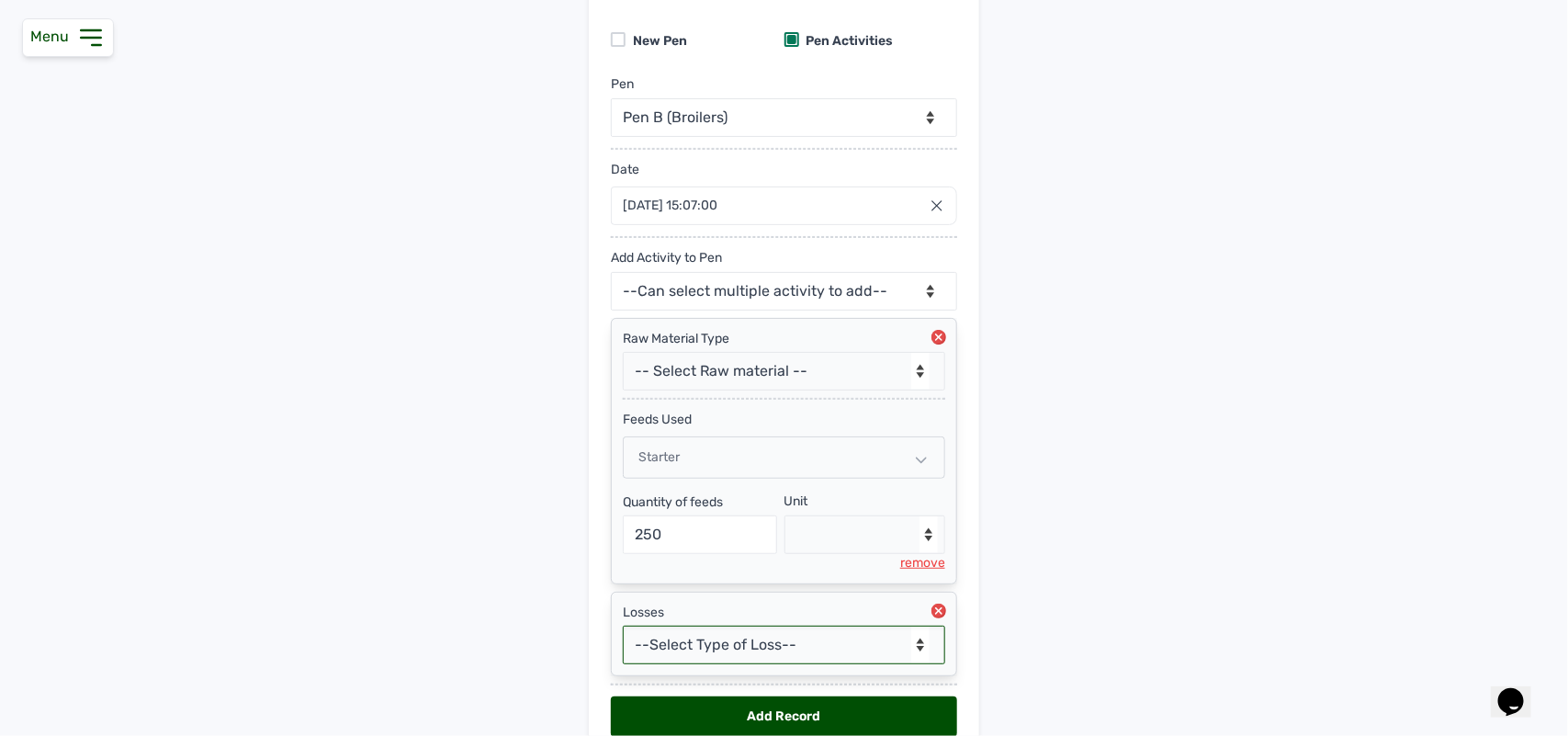 click on "--Select Type of Loss-- Mortality Culled Theft" at bounding box center (784, 645) 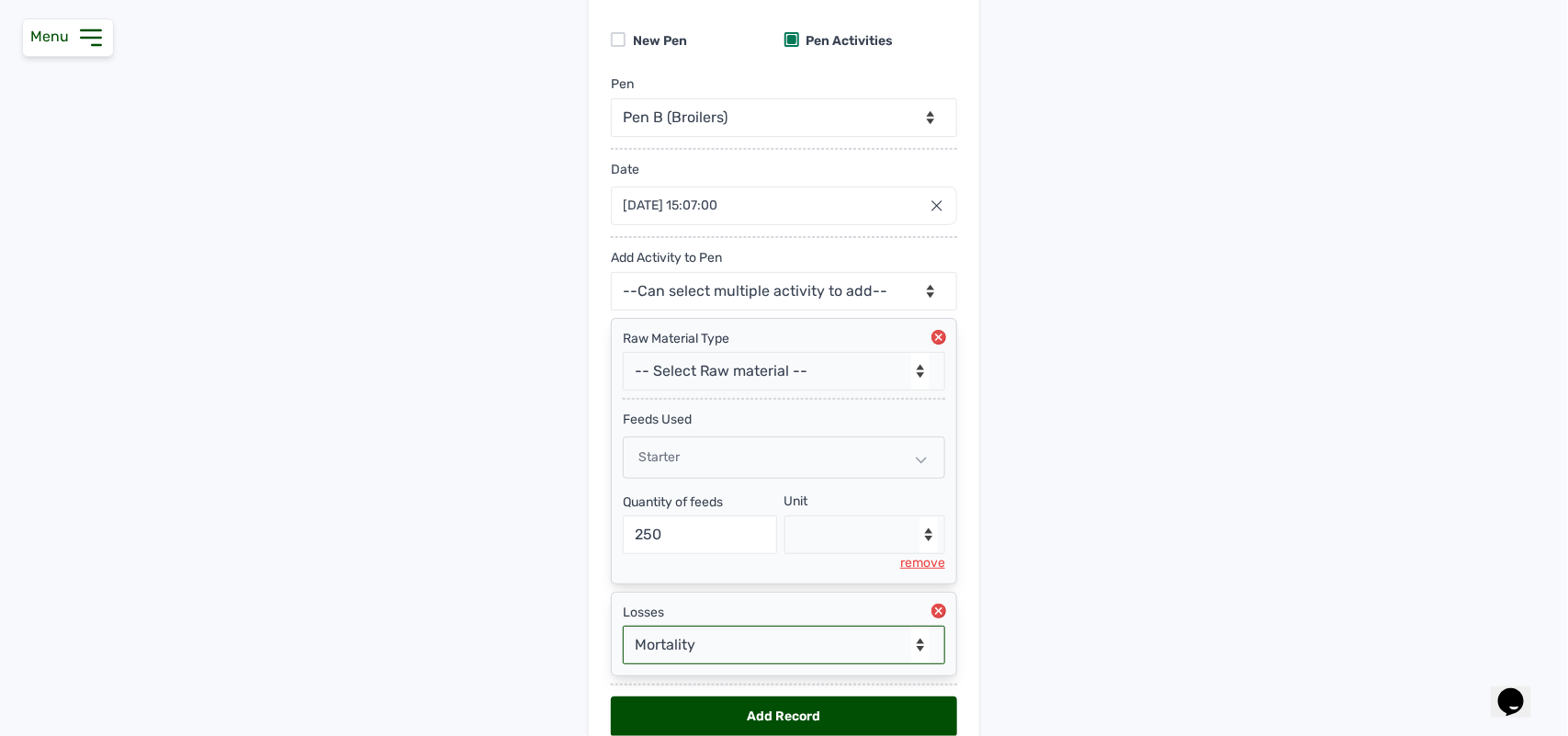click on "--Select Type of Loss-- Mortality Culled Theft" at bounding box center [784, 645] 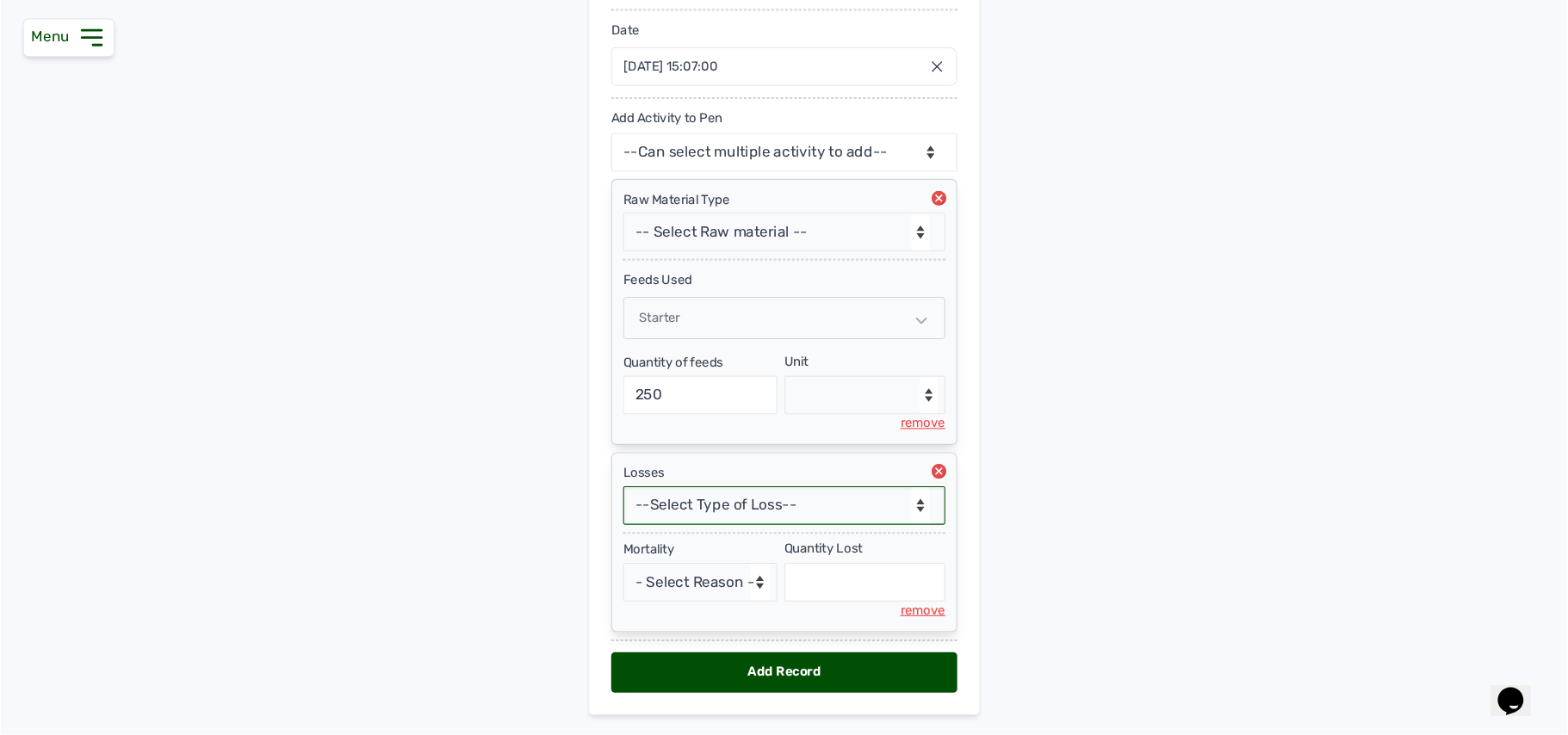 scroll, scrollTop: 330, scrollLeft: 0, axis: vertical 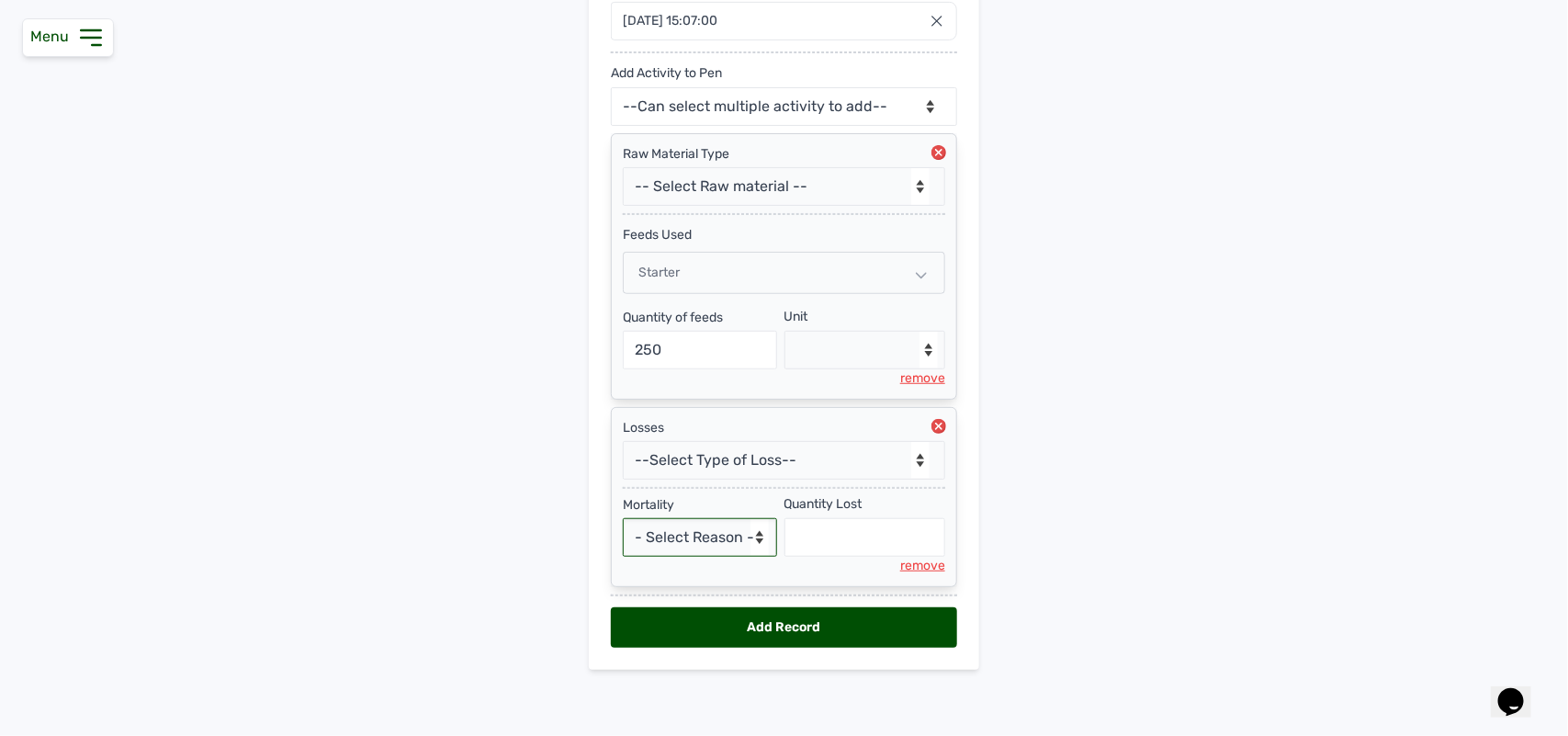 click on "- Select Reason - Disease Late Vaccination Wrong Vaccination Heat [MEDICAL_DATA] Others" at bounding box center [700, 538] 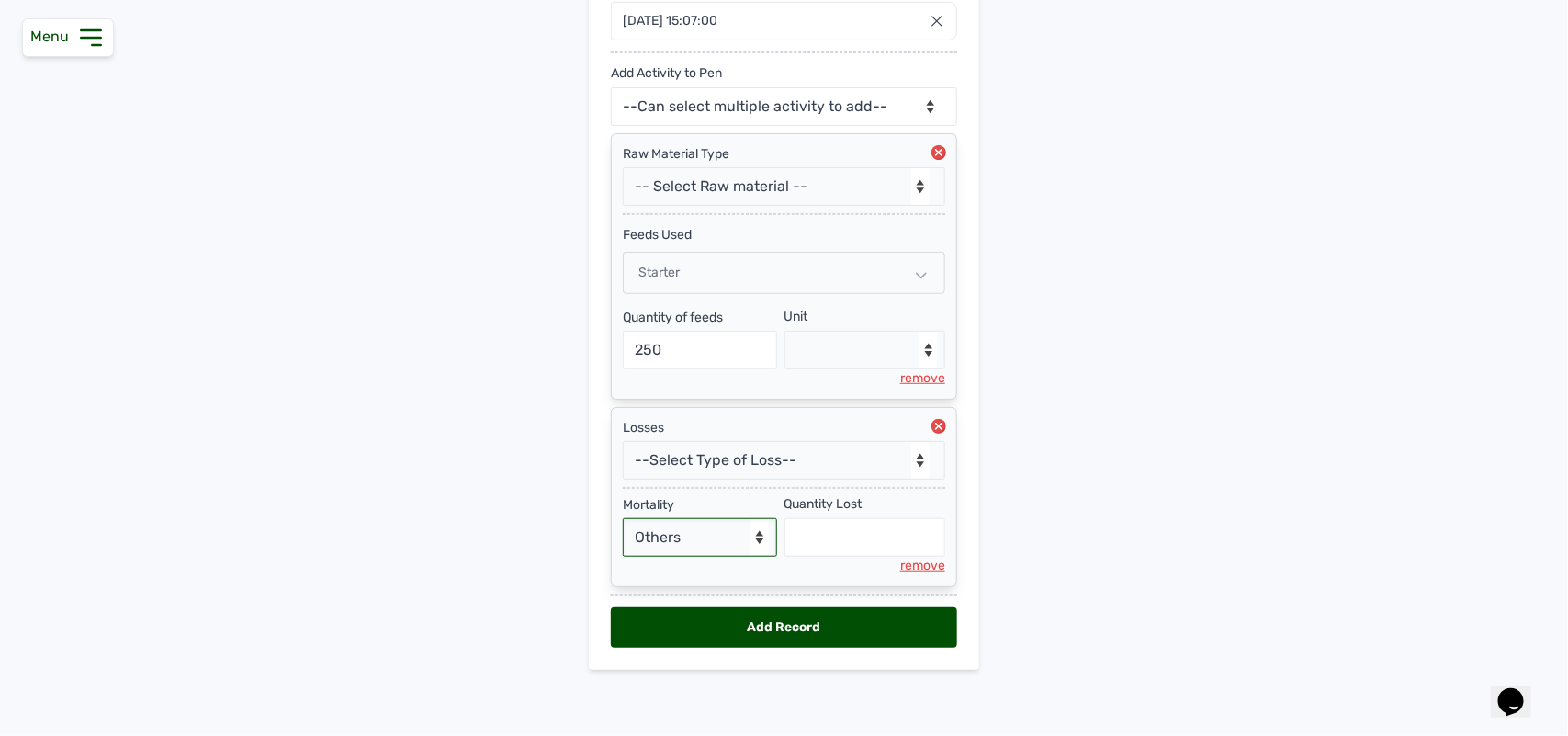 click on "- Select Reason - Disease Late Vaccination Wrong Vaccination Heat [MEDICAL_DATA] Others" at bounding box center (700, 538) 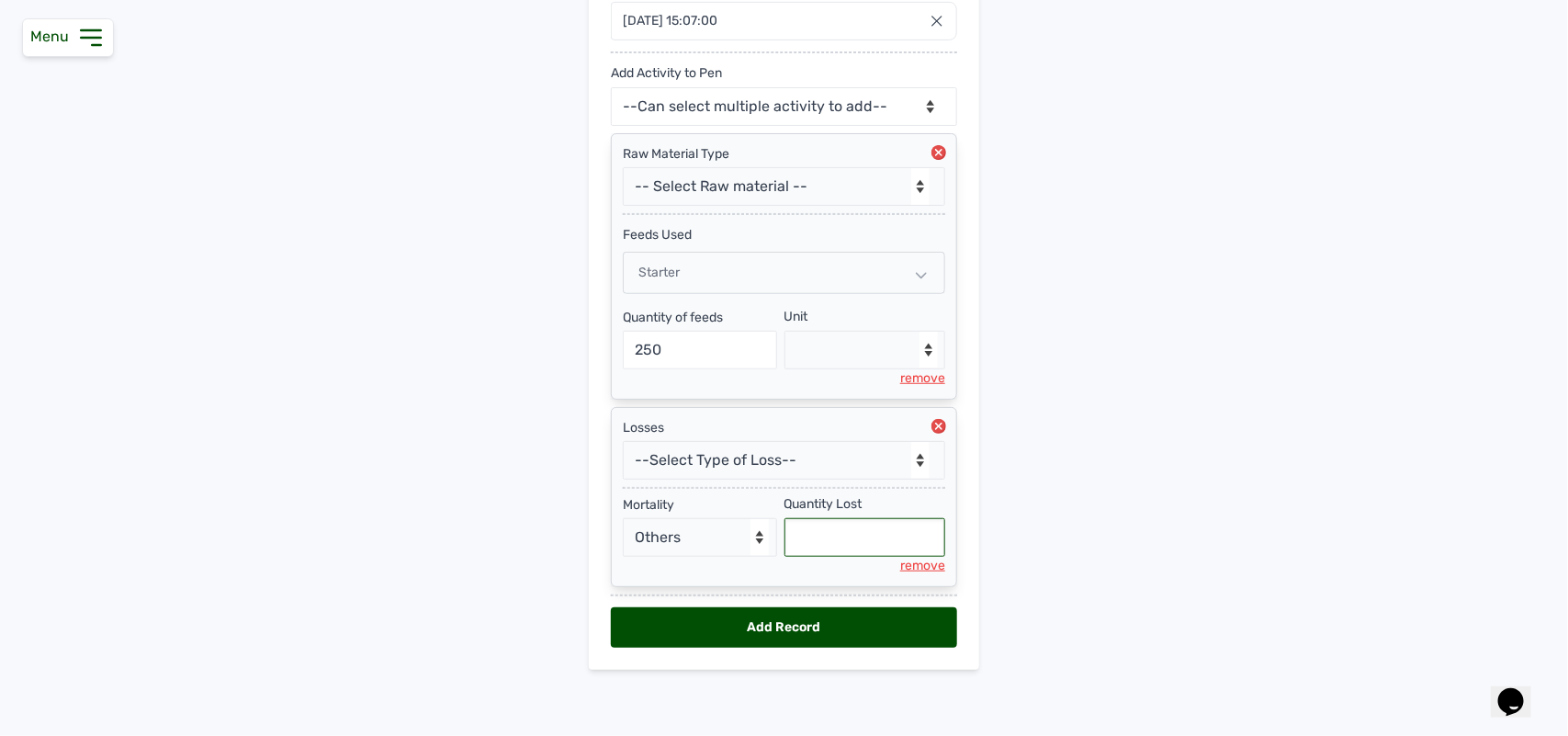 click at bounding box center (865, 538) 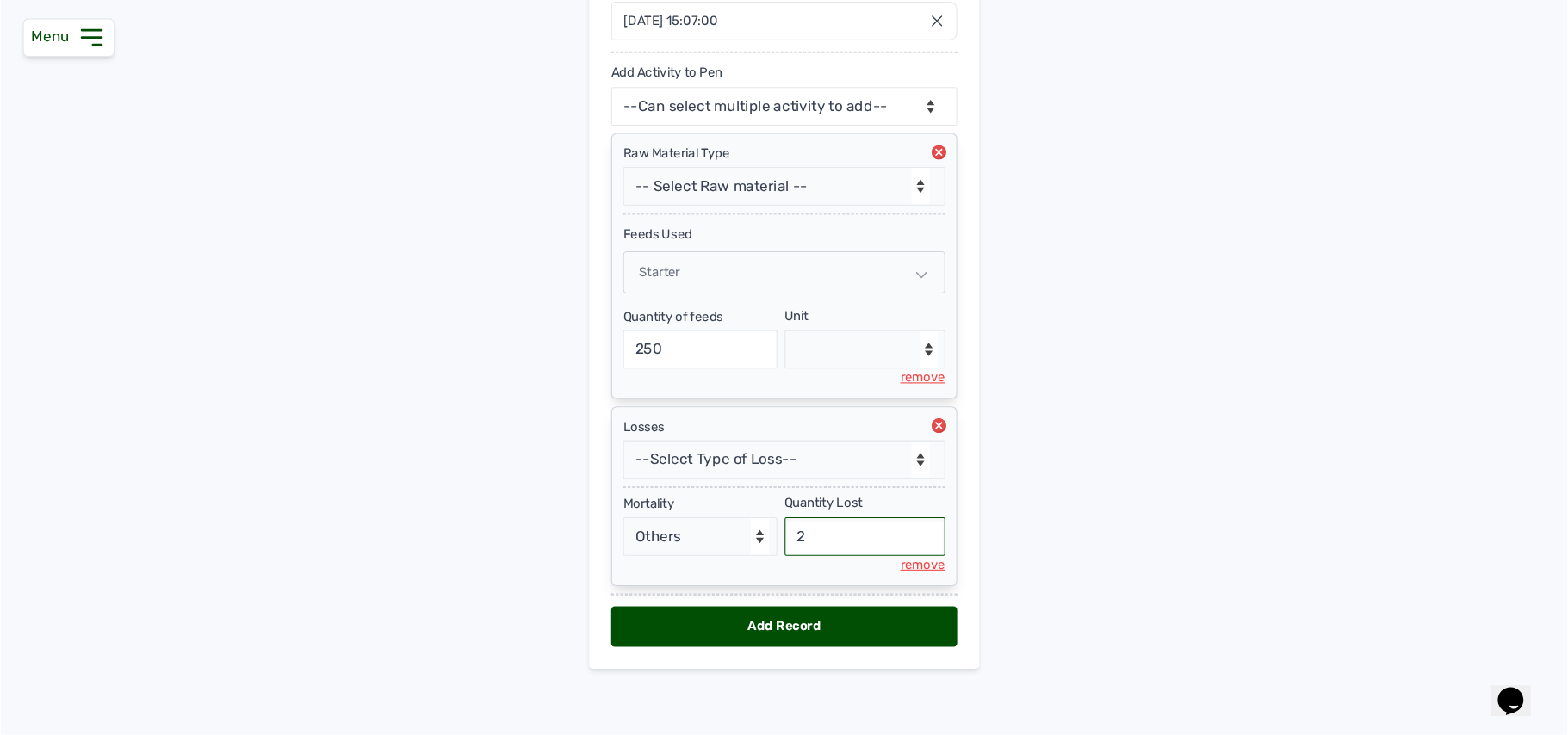 scroll, scrollTop: 287, scrollLeft: 0, axis: vertical 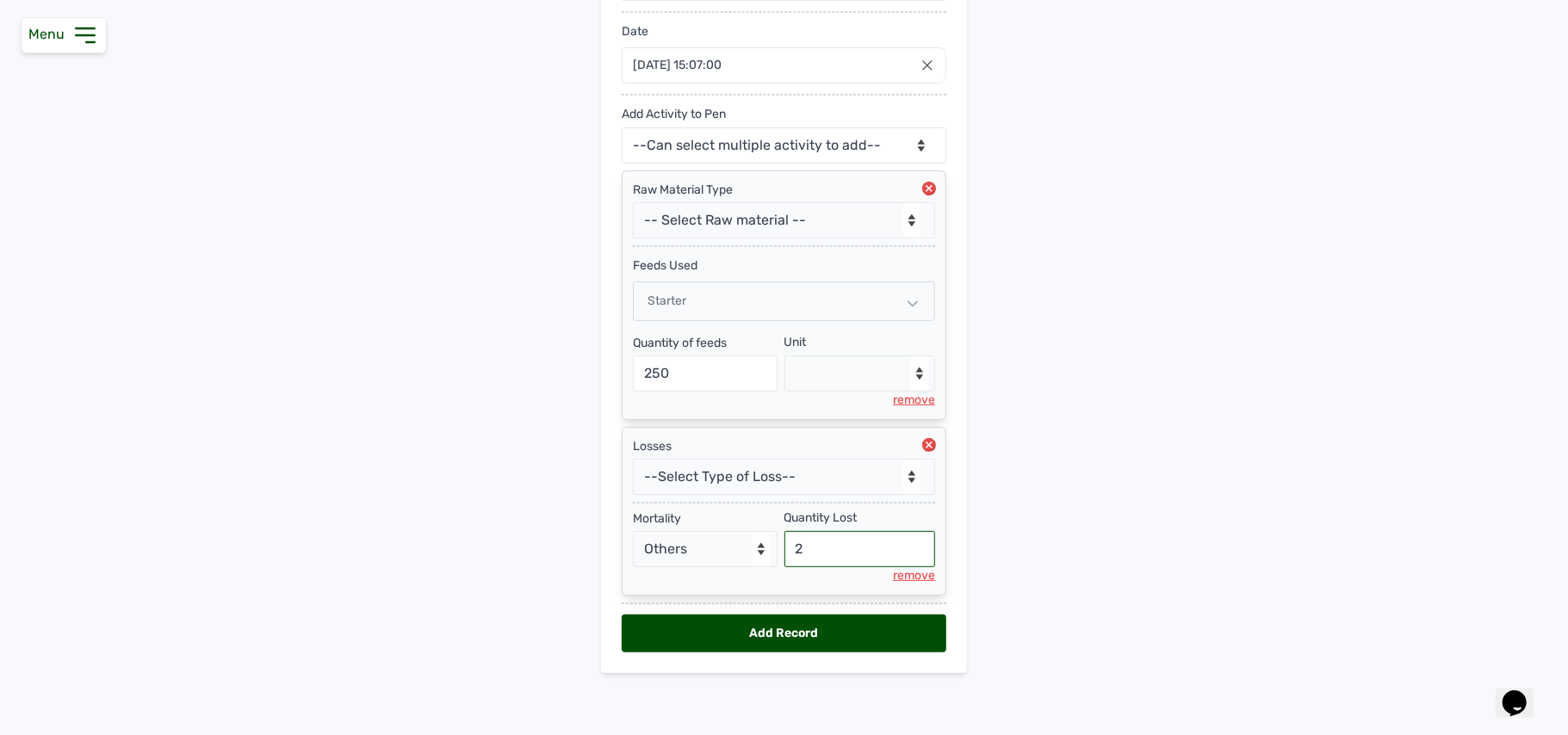 type on "2" 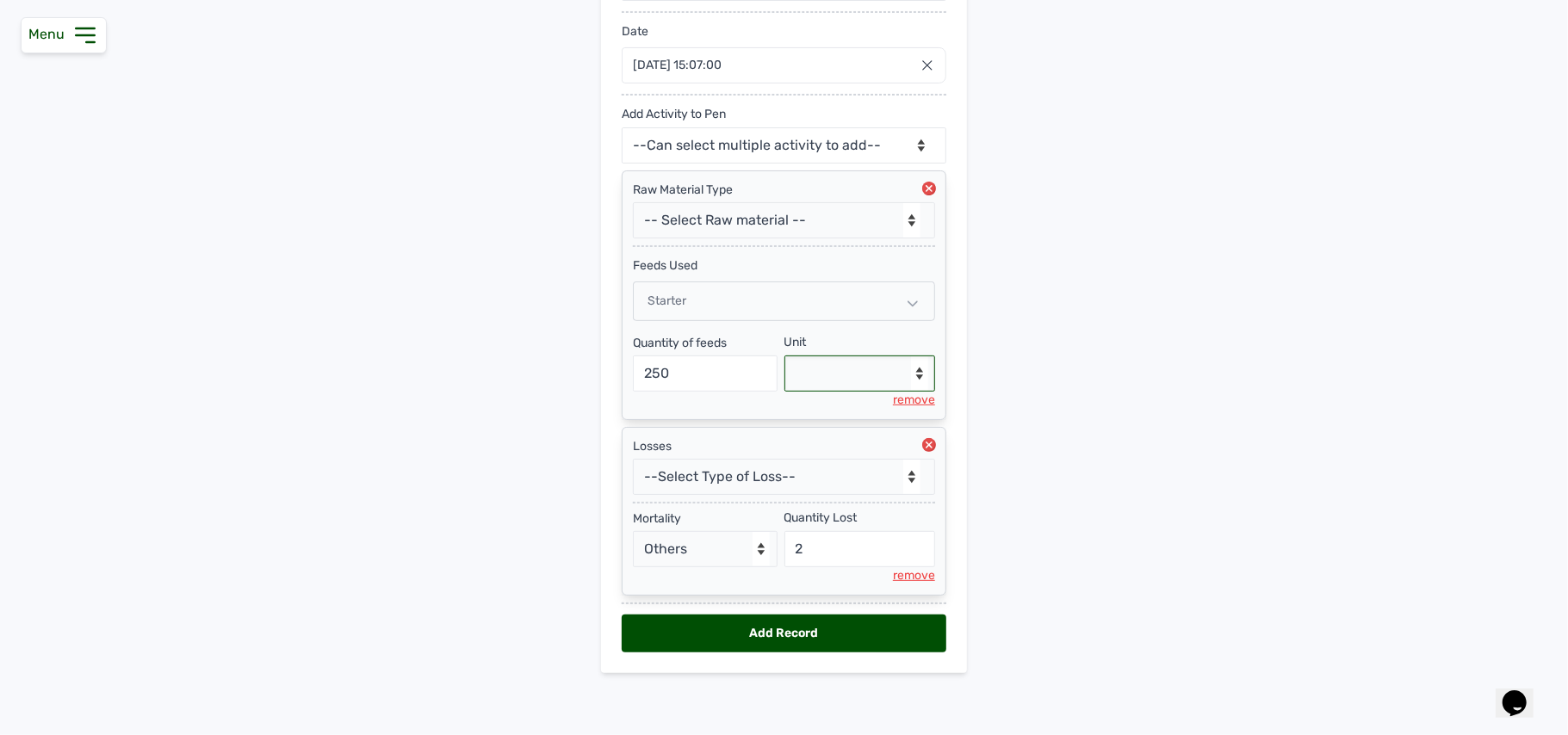 click on "--Select unit-- Bag(s) Kg" at bounding box center (860, 374) 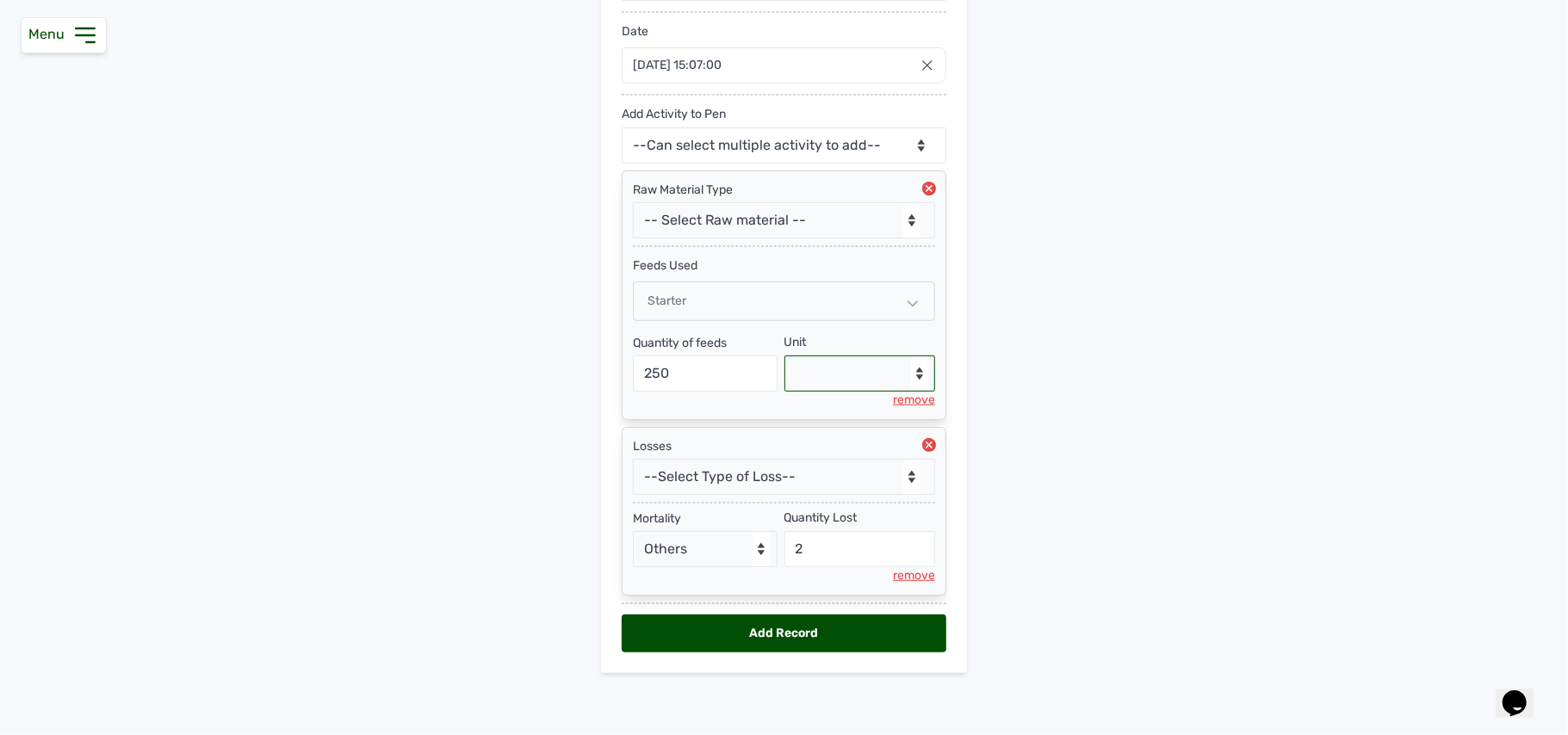 select on "Kg" 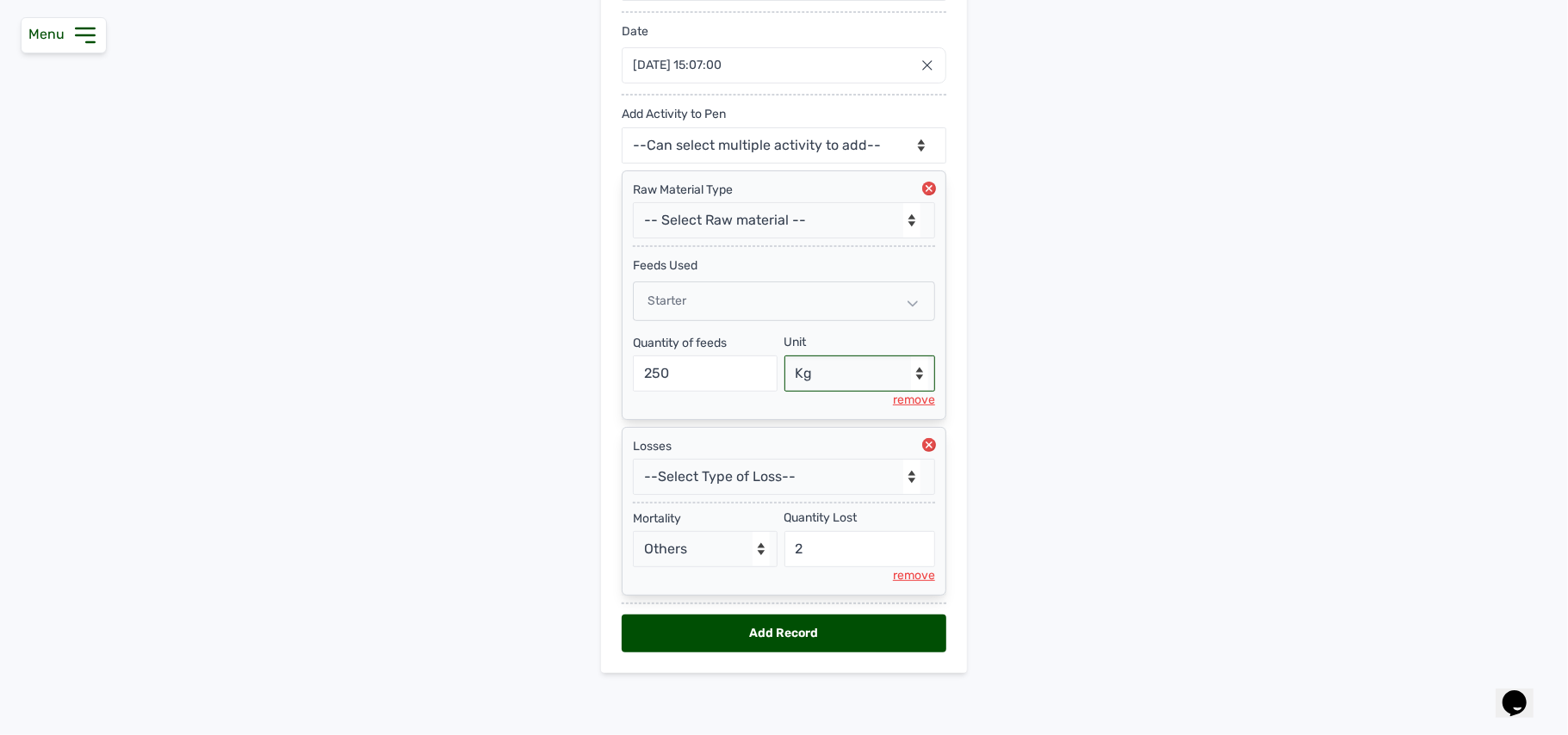 click on "--Select unit-- Bag(s) Kg" at bounding box center (860, 374) 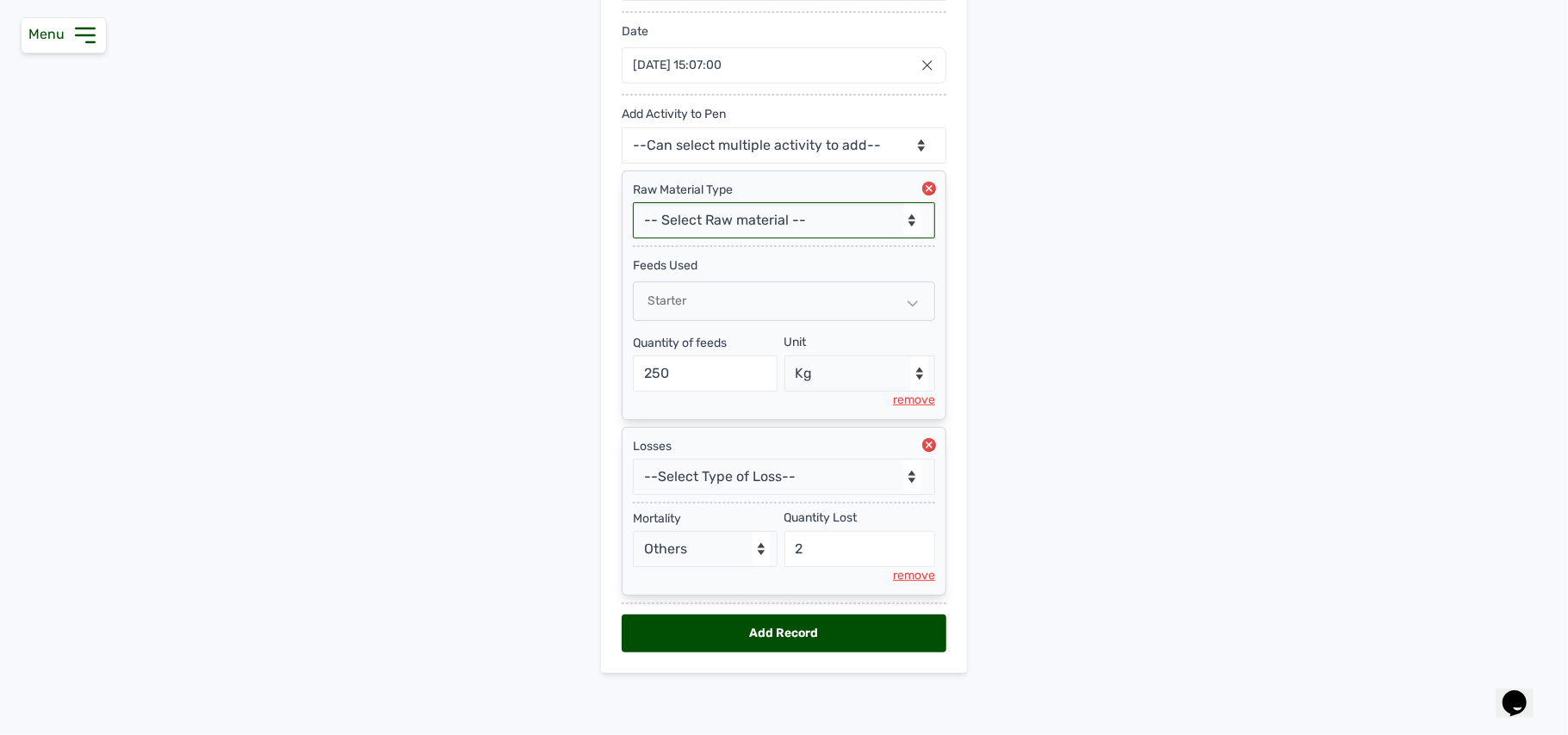 click on "-- Select Raw material -- feeds medications vaccines" at bounding box center [784, 220] 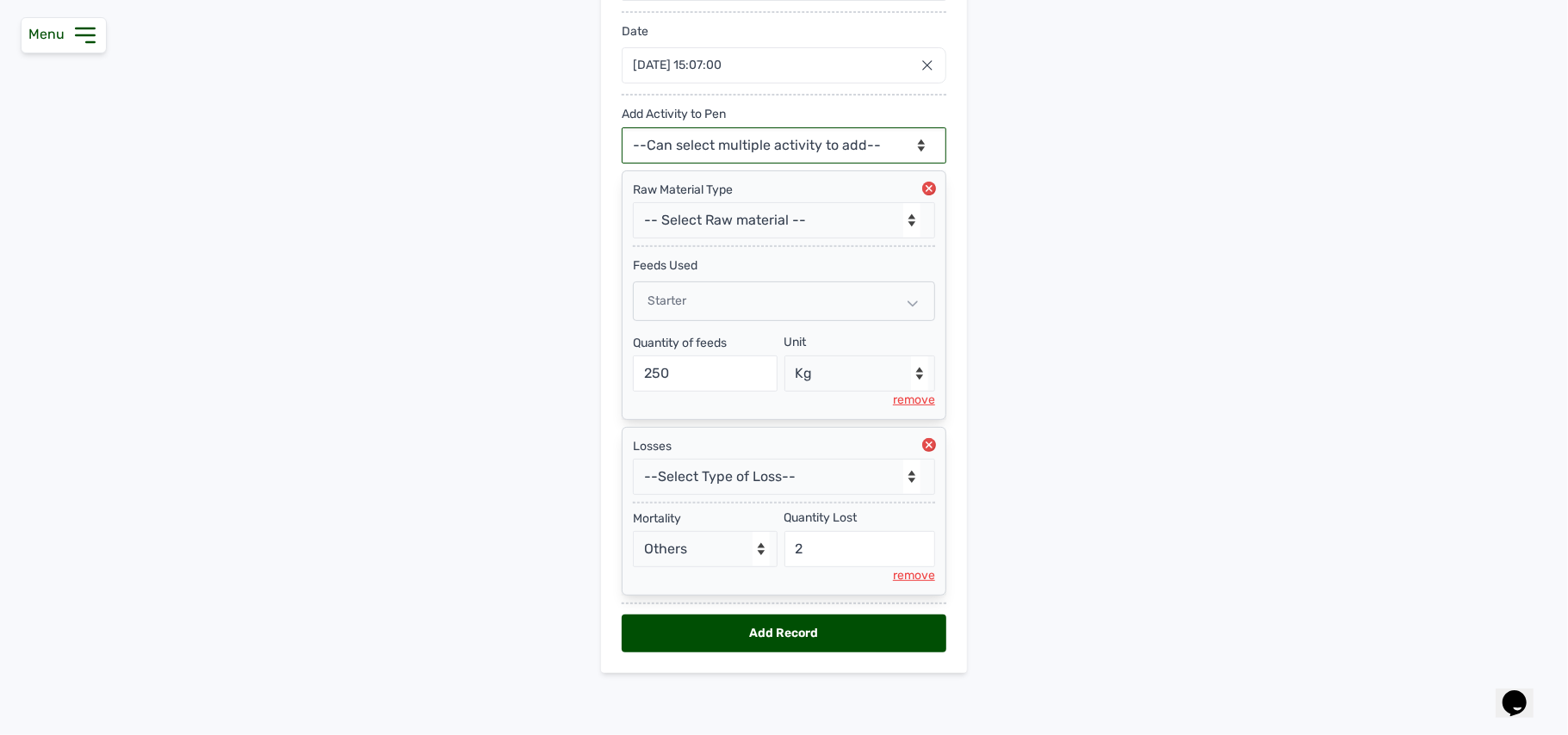 click on "--Can select multiple activity to add-- Raw Material Losses Weight" at bounding box center (784, 145) 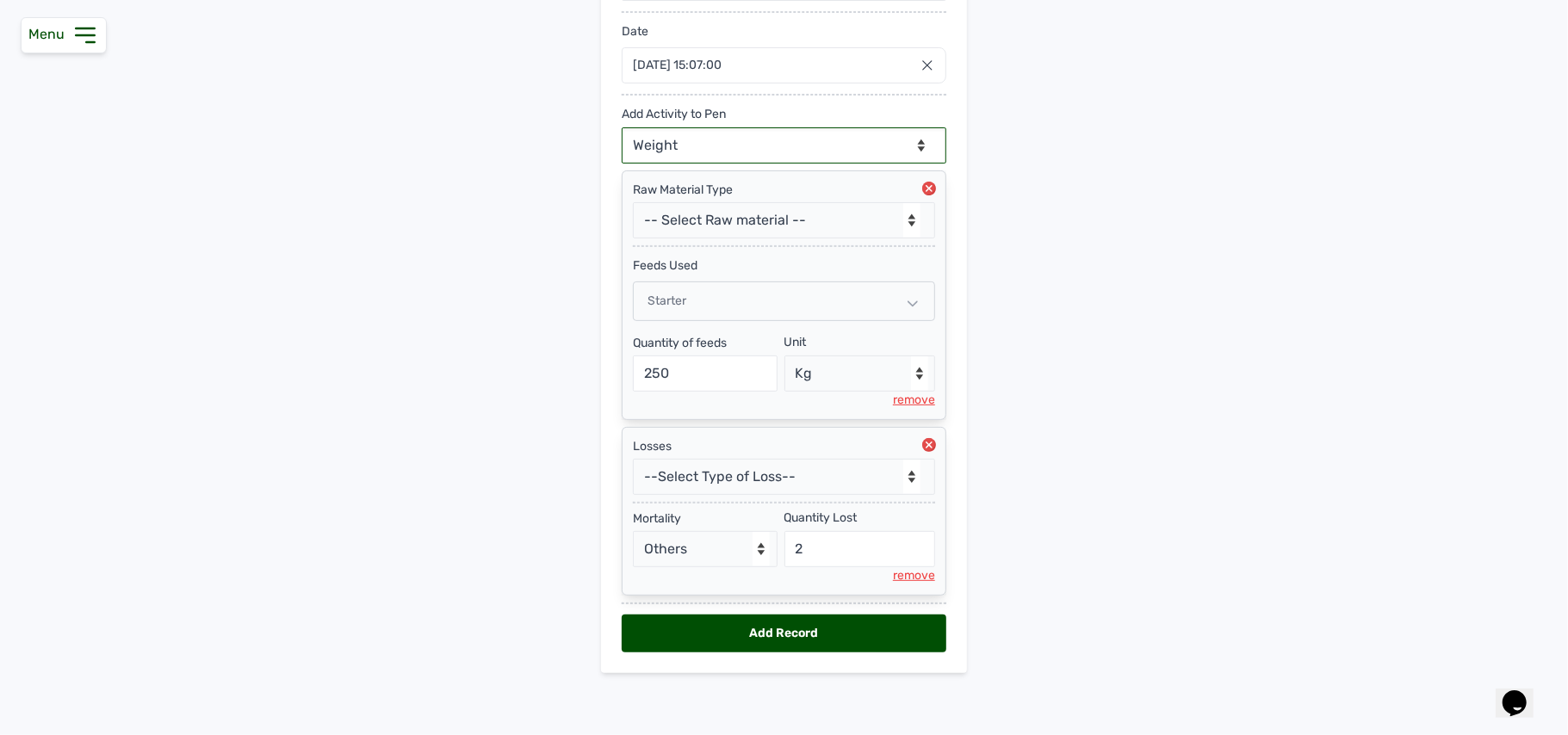 click on "--Can select multiple activity to add-- Raw Material Losses Weight" at bounding box center (784, 145) 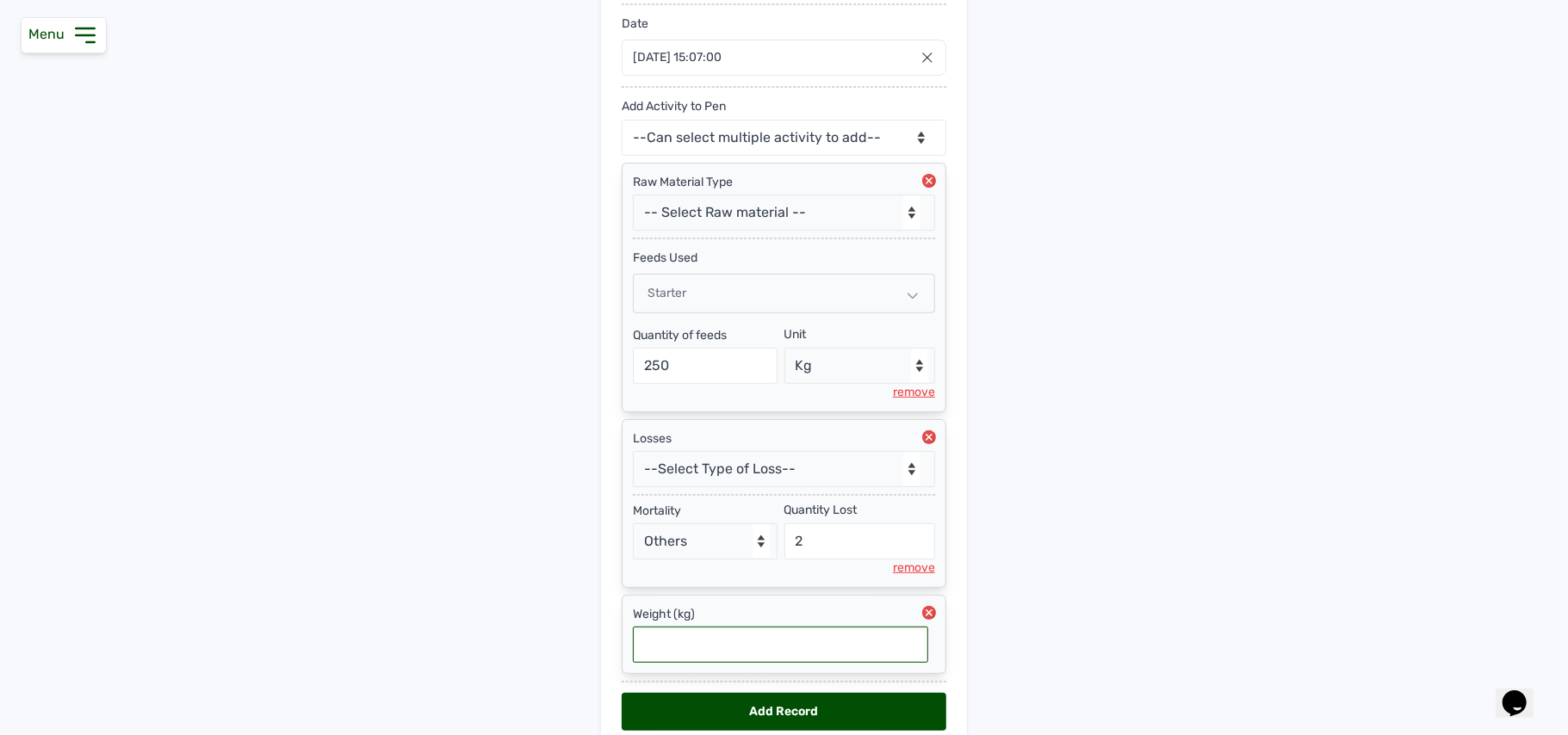 click at bounding box center [780, 645] 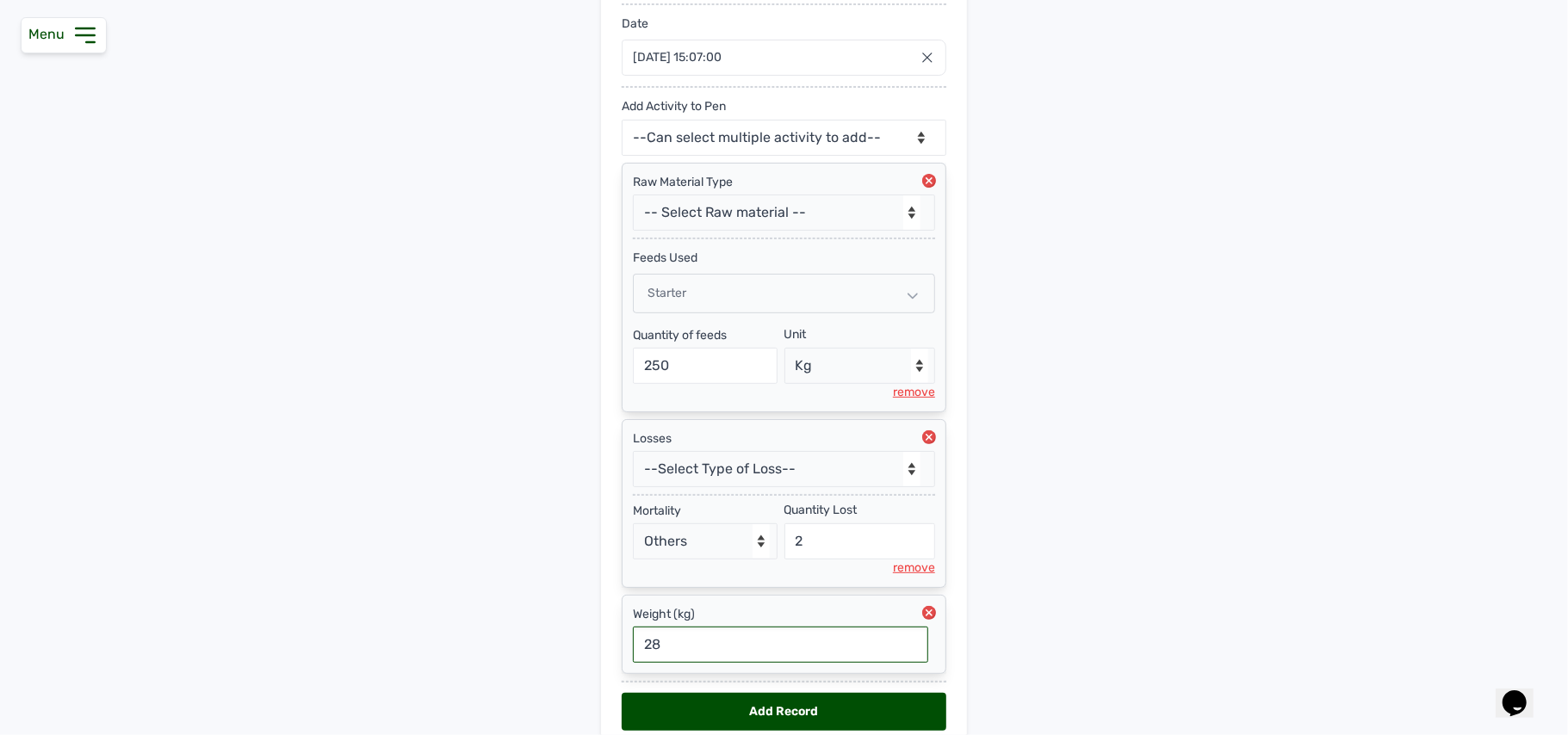 type on "285" 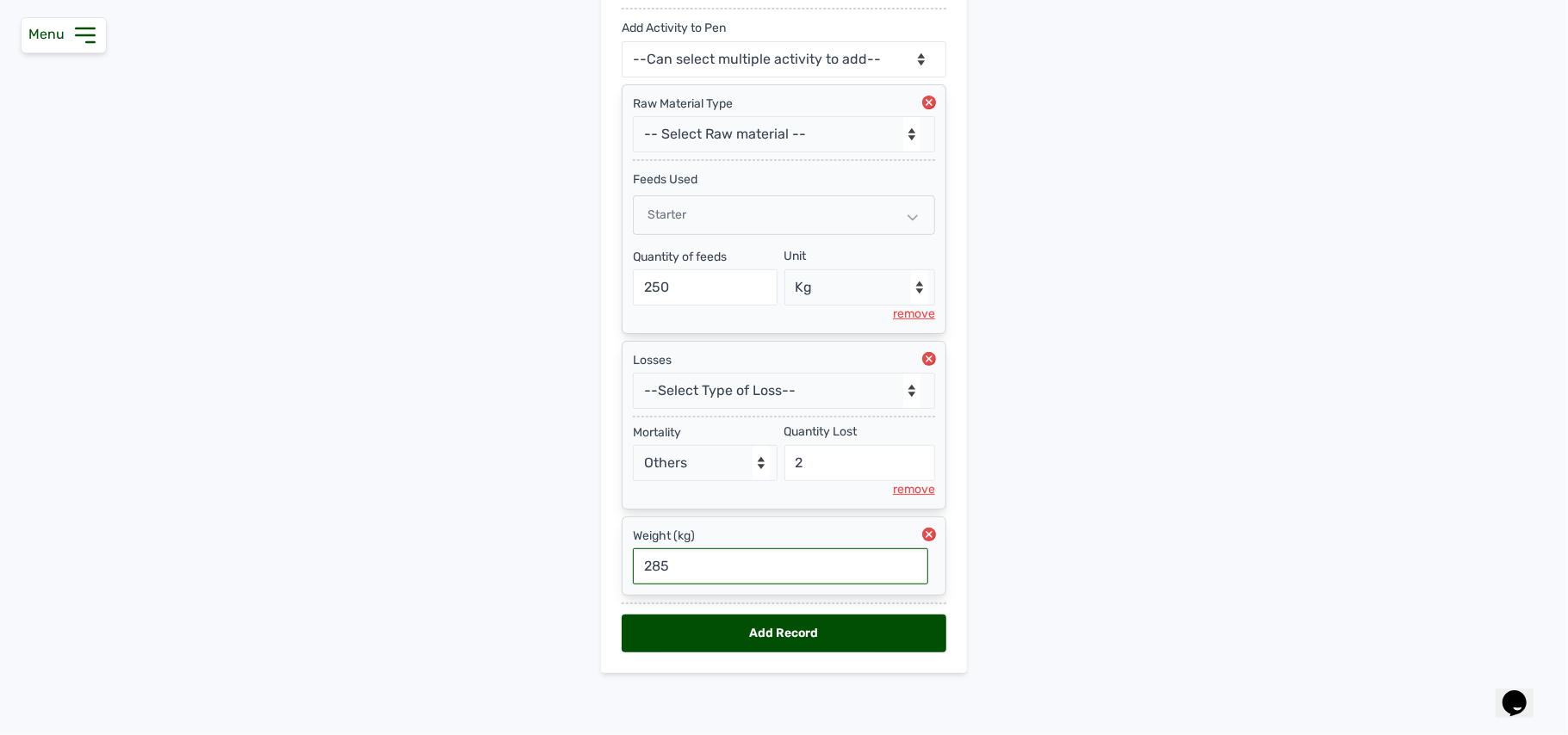 scroll, scrollTop: 337, scrollLeft: 0, axis: vertical 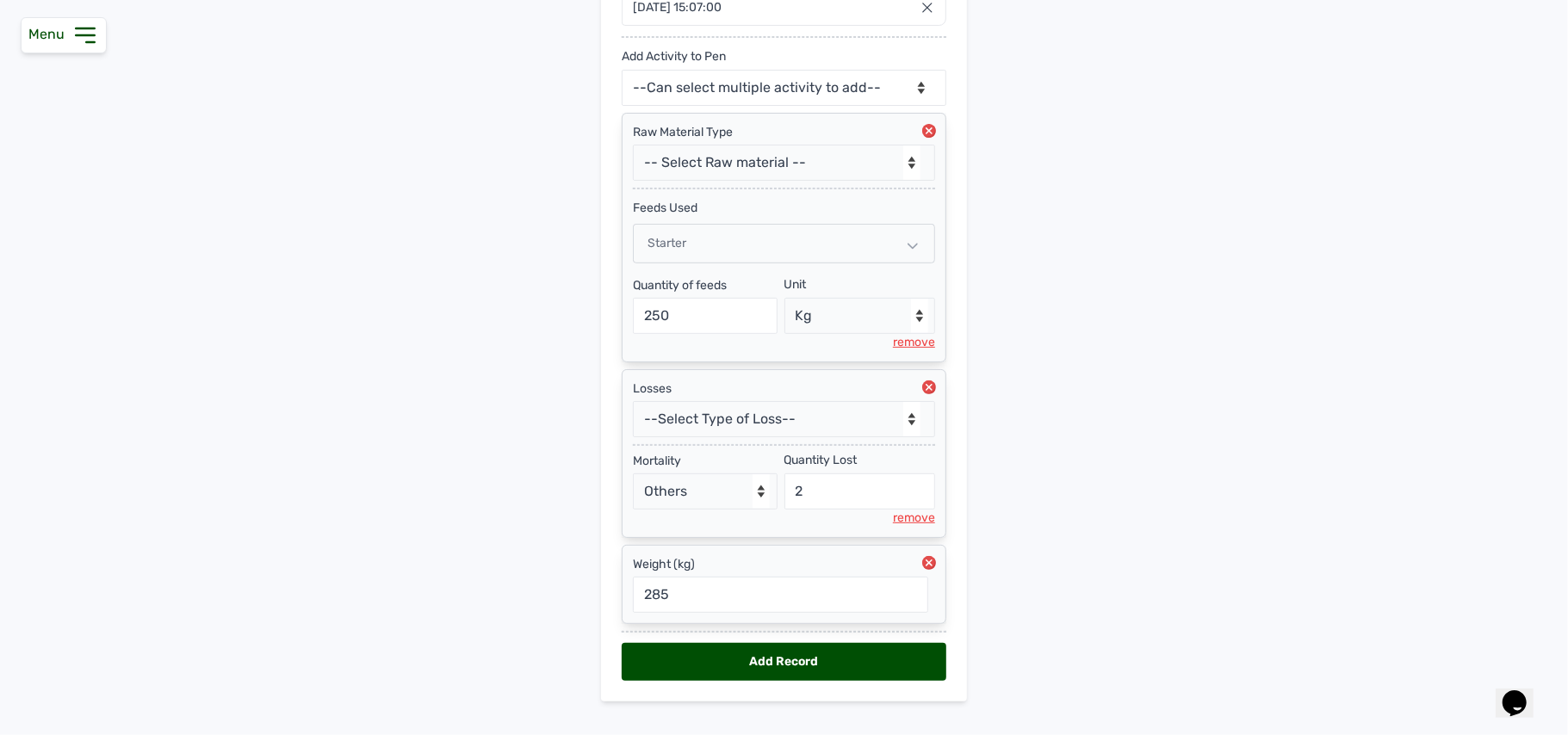 click on "Add Record" at bounding box center (784, 662) 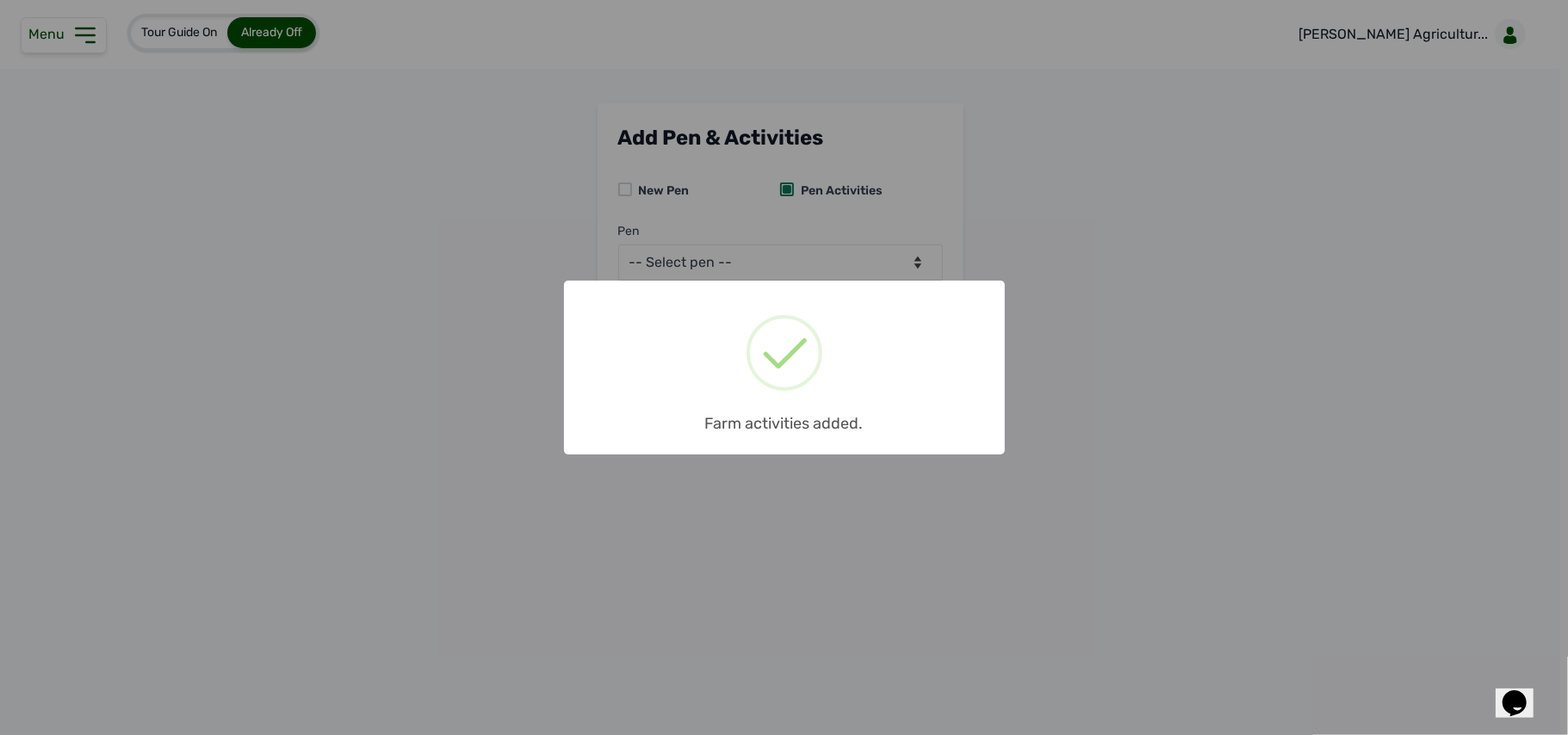 scroll, scrollTop: 0, scrollLeft: 0, axis: both 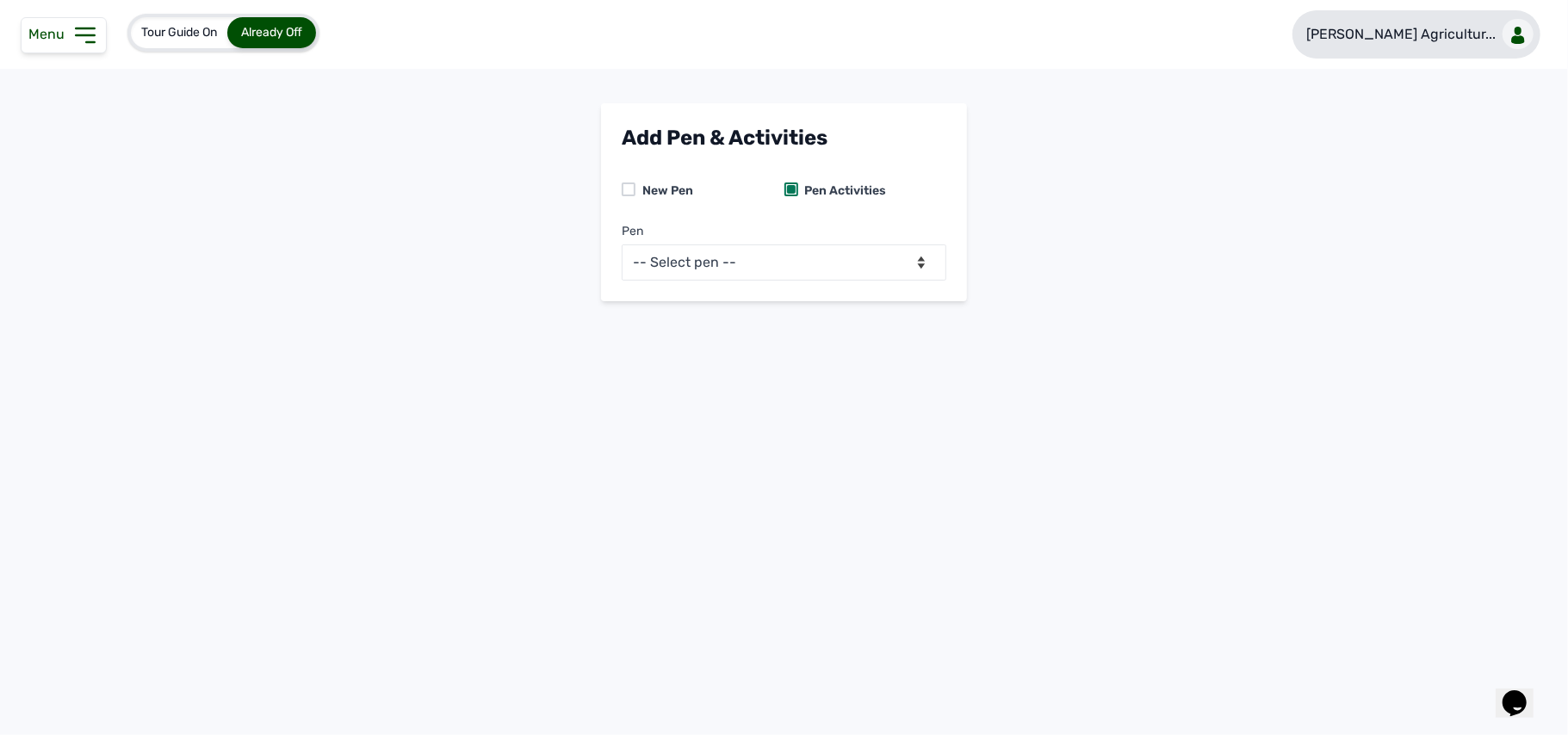 click at bounding box center (1518, 34) 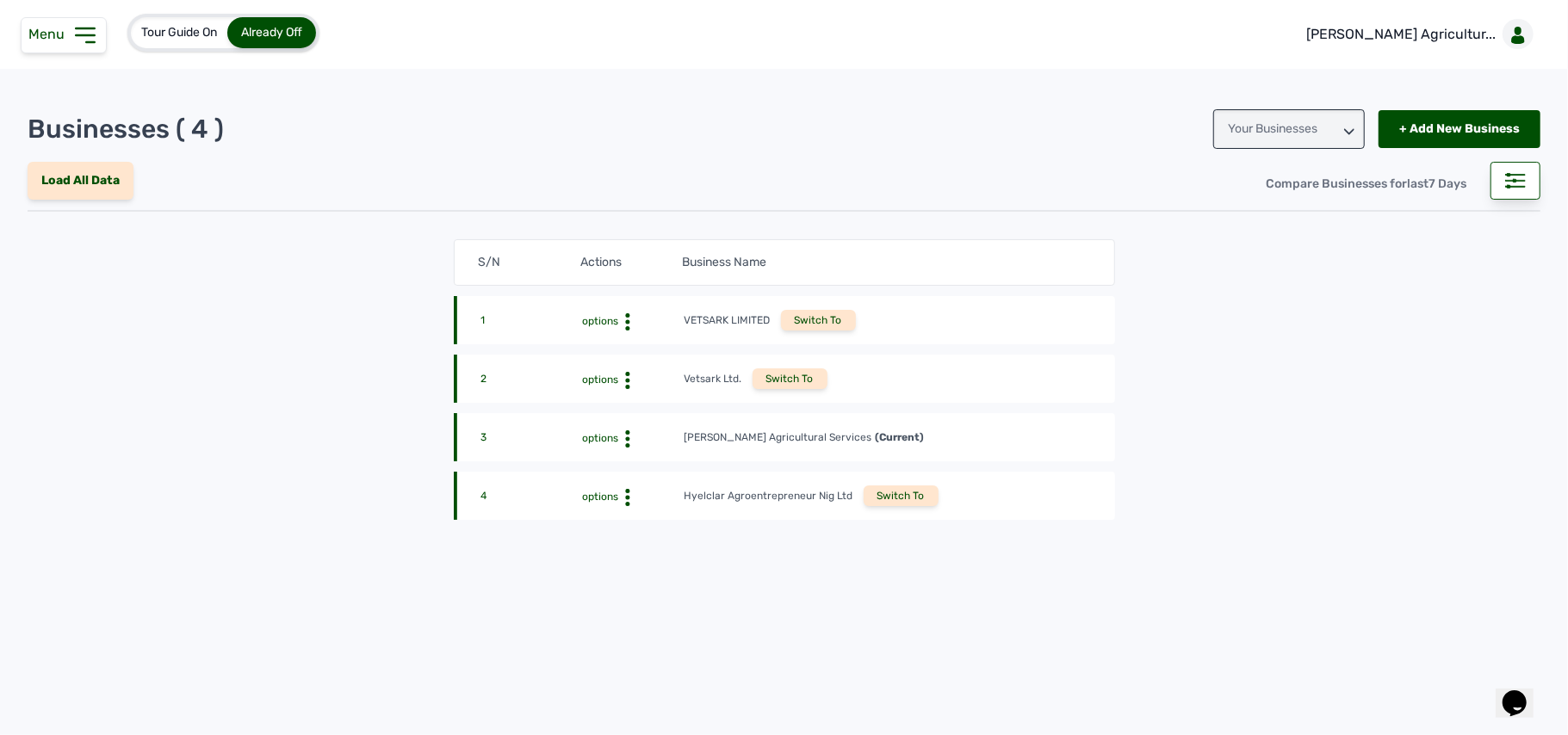 click on "4 options Hyelclar Agroentrepreneur Nig Ltd Switch To" 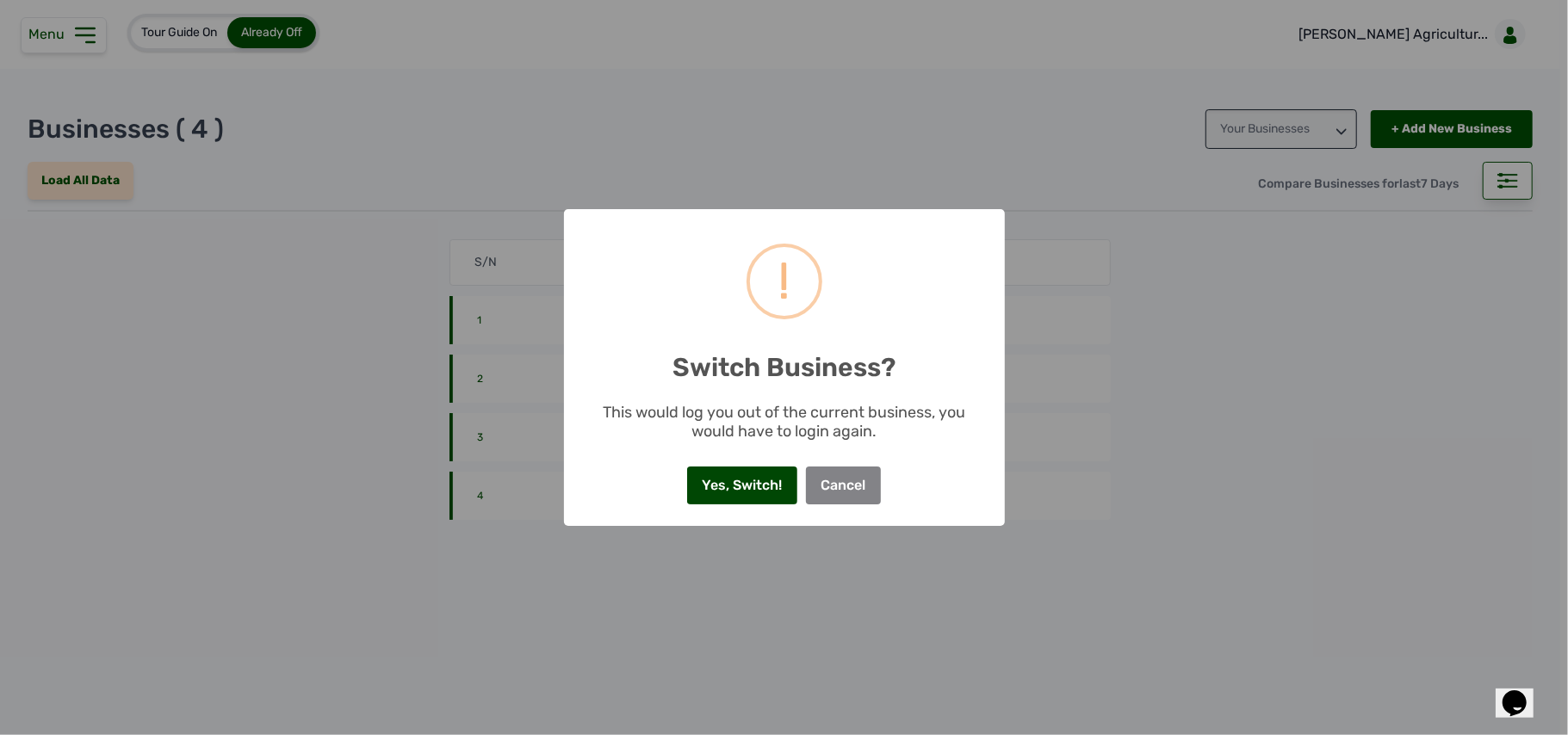 click on "Yes, Switch!" at bounding box center [742, 485] 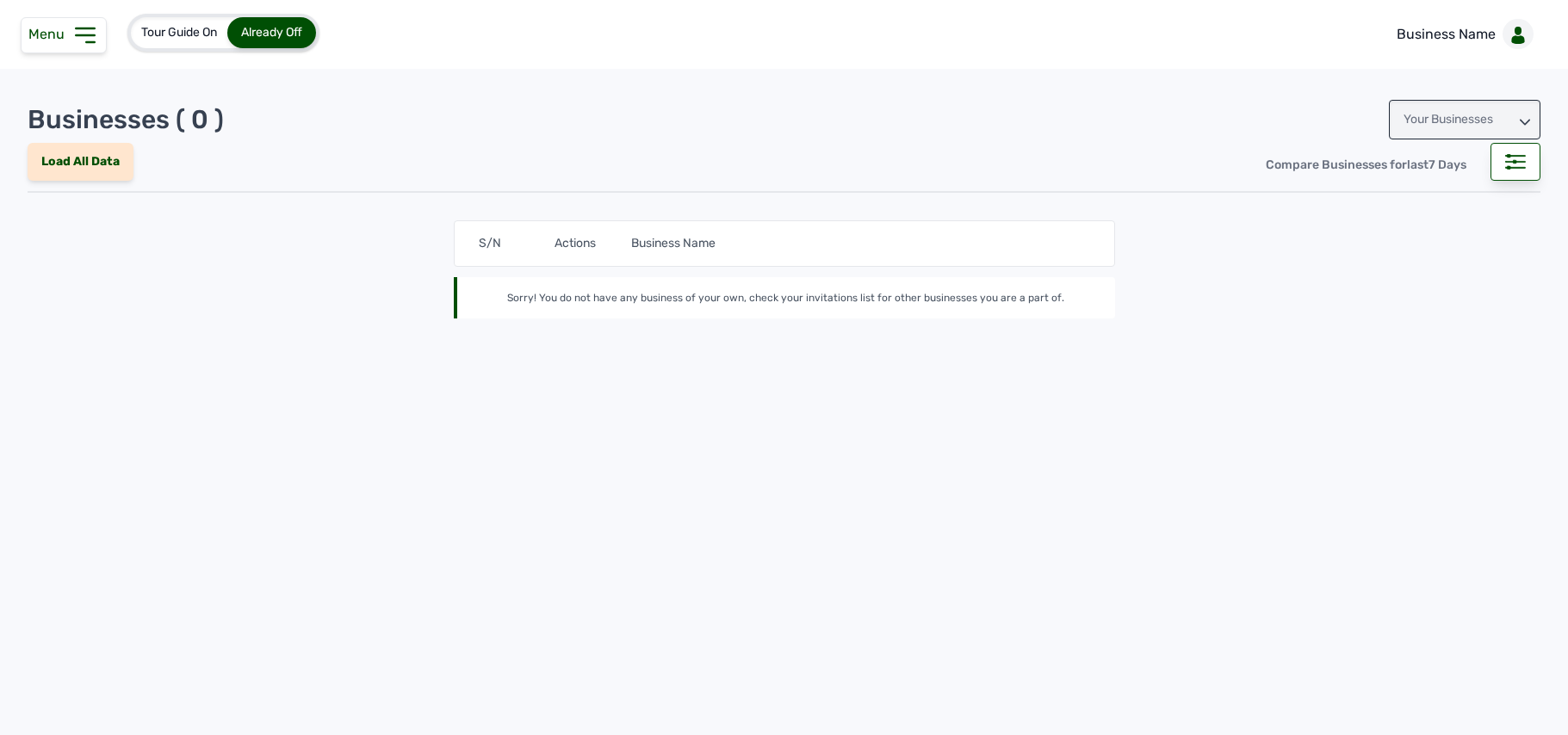 scroll, scrollTop: 0, scrollLeft: 0, axis: both 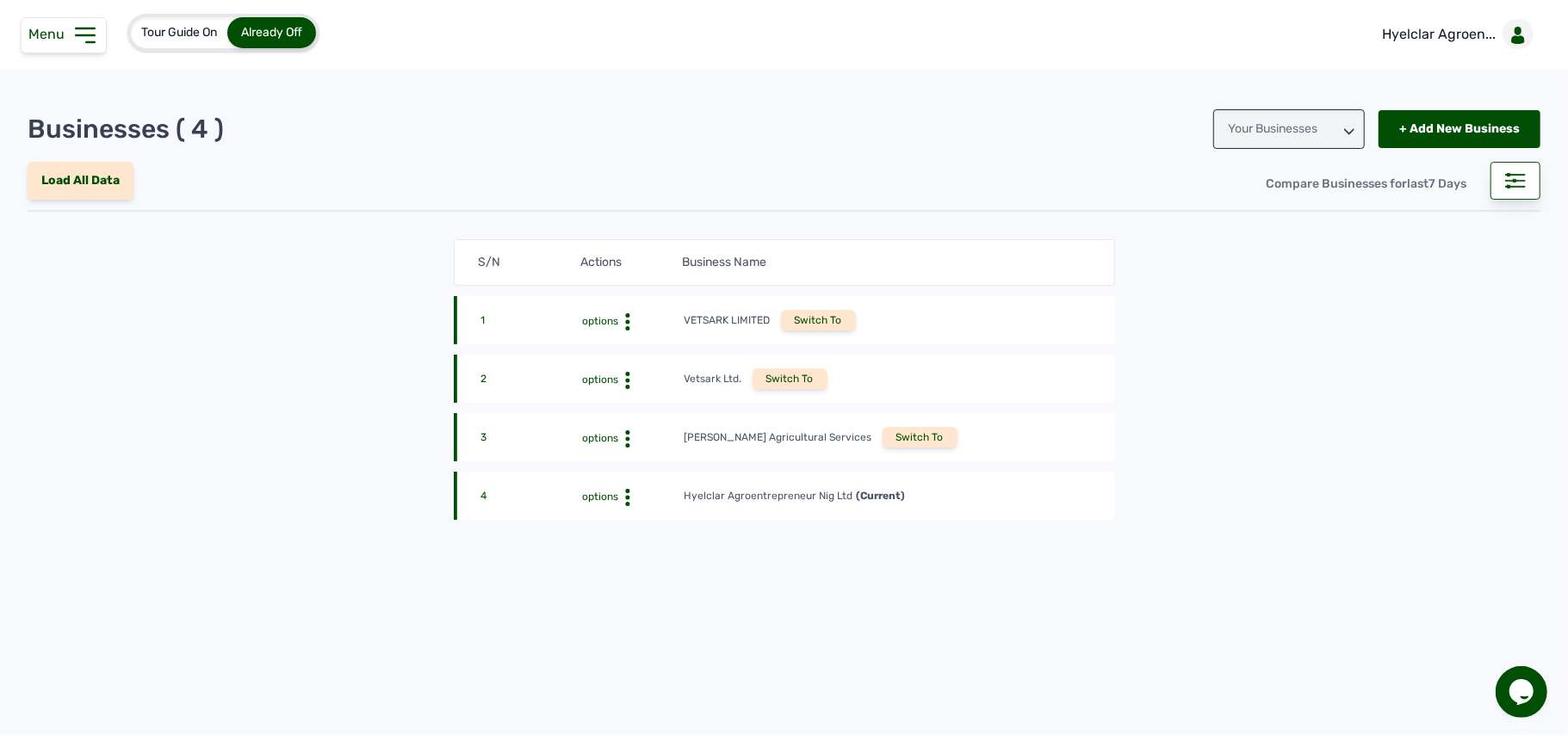 click on "Switch To" at bounding box center [920, 437] 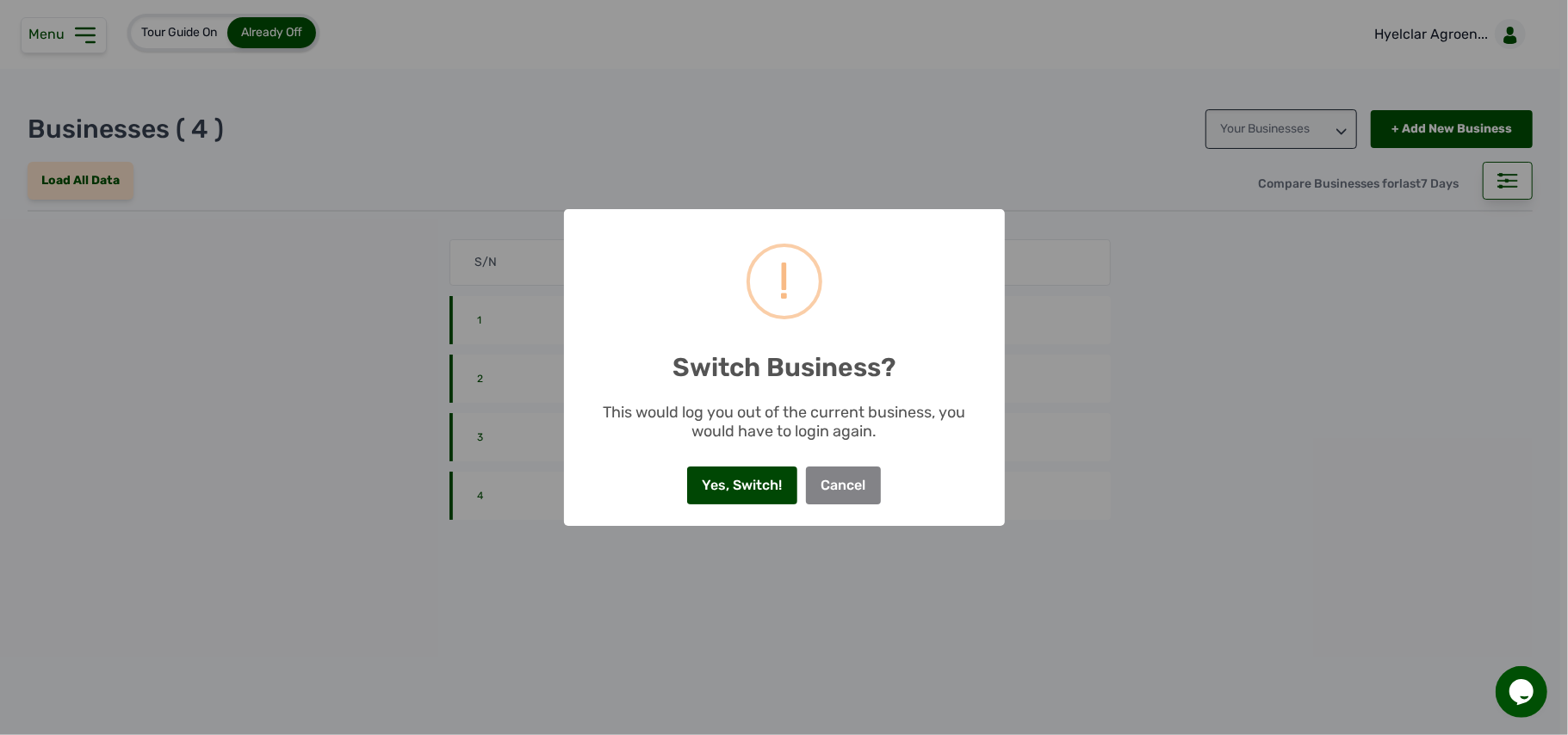 click on "Yes, Switch!" at bounding box center [742, 485] 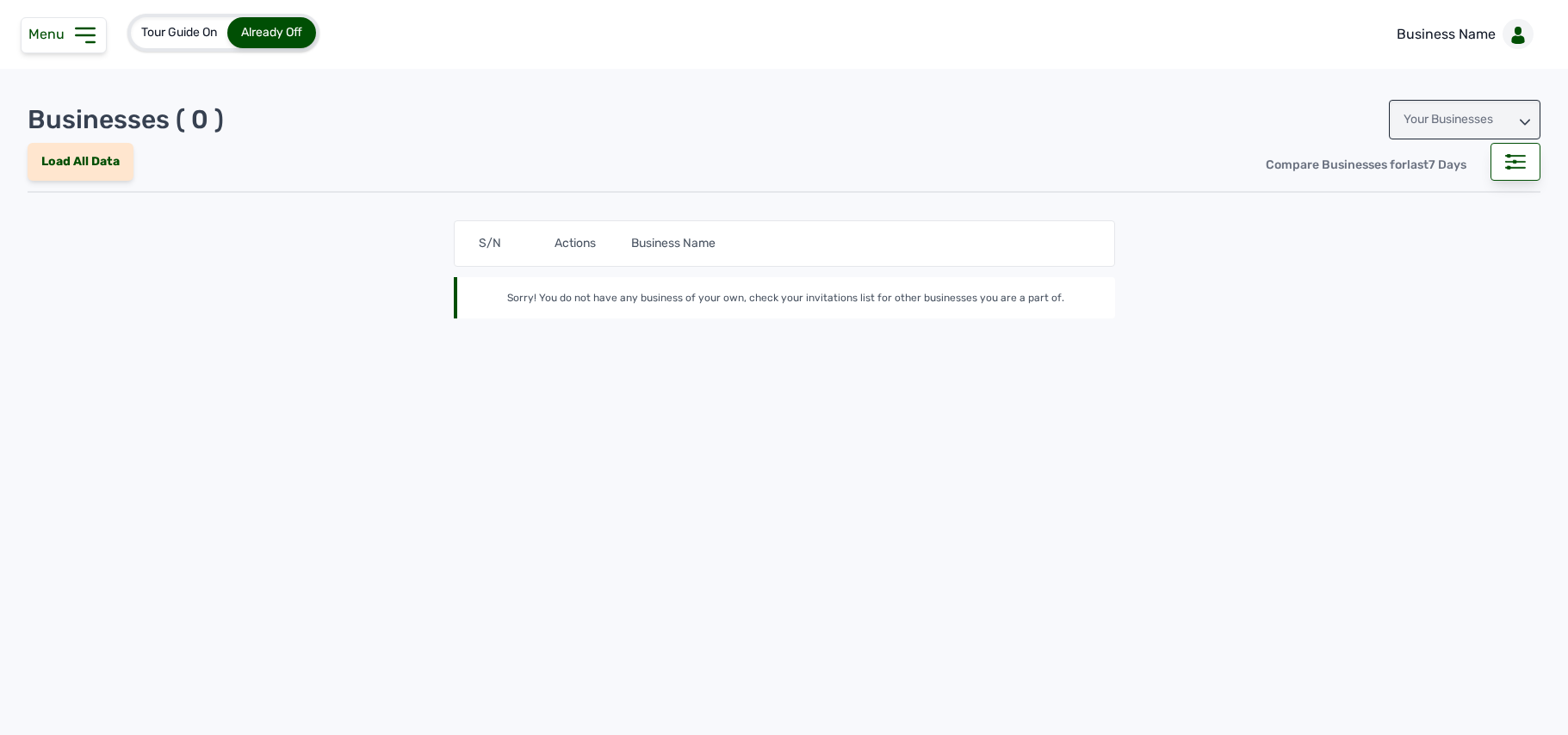 scroll, scrollTop: 0, scrollLeft: 0, axis: both 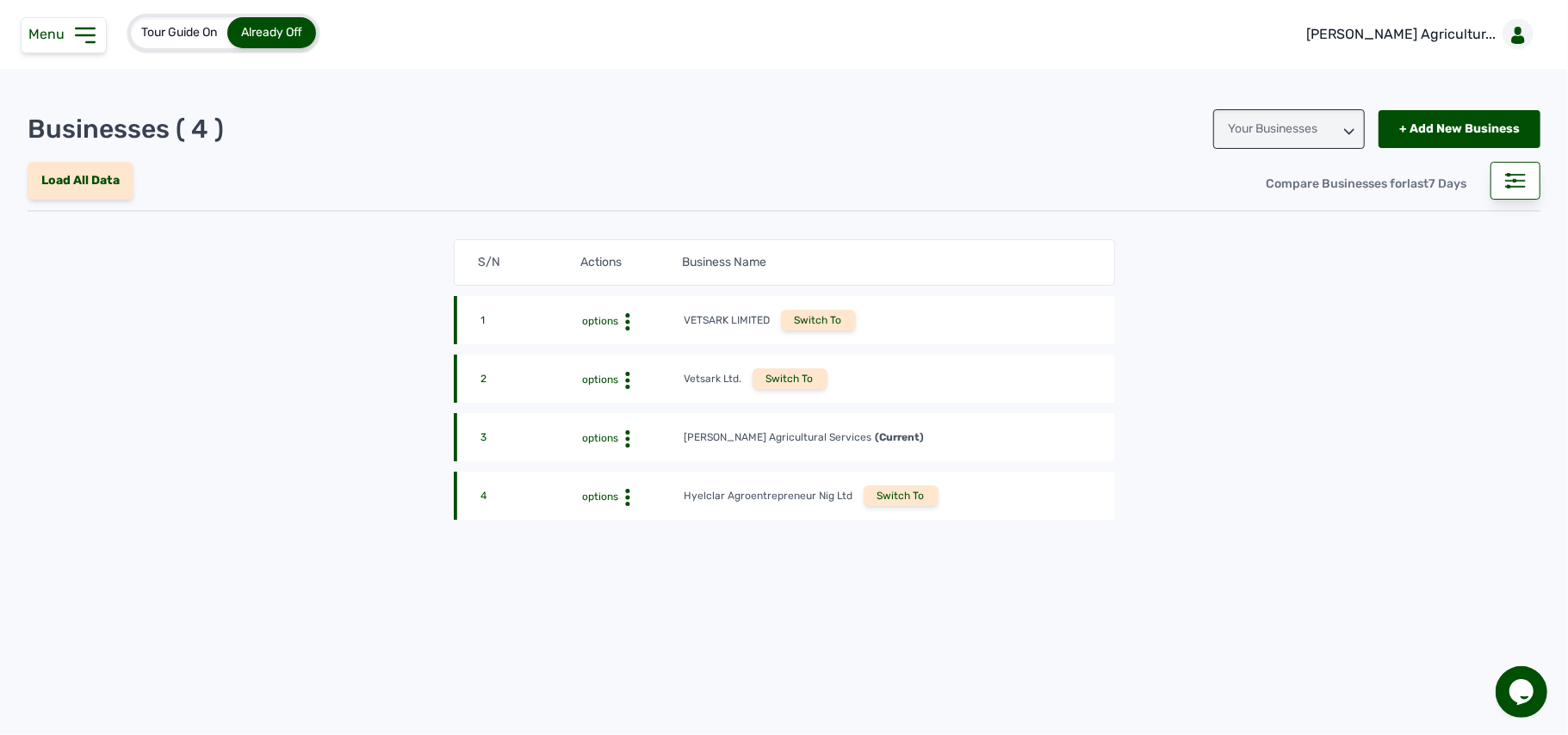click 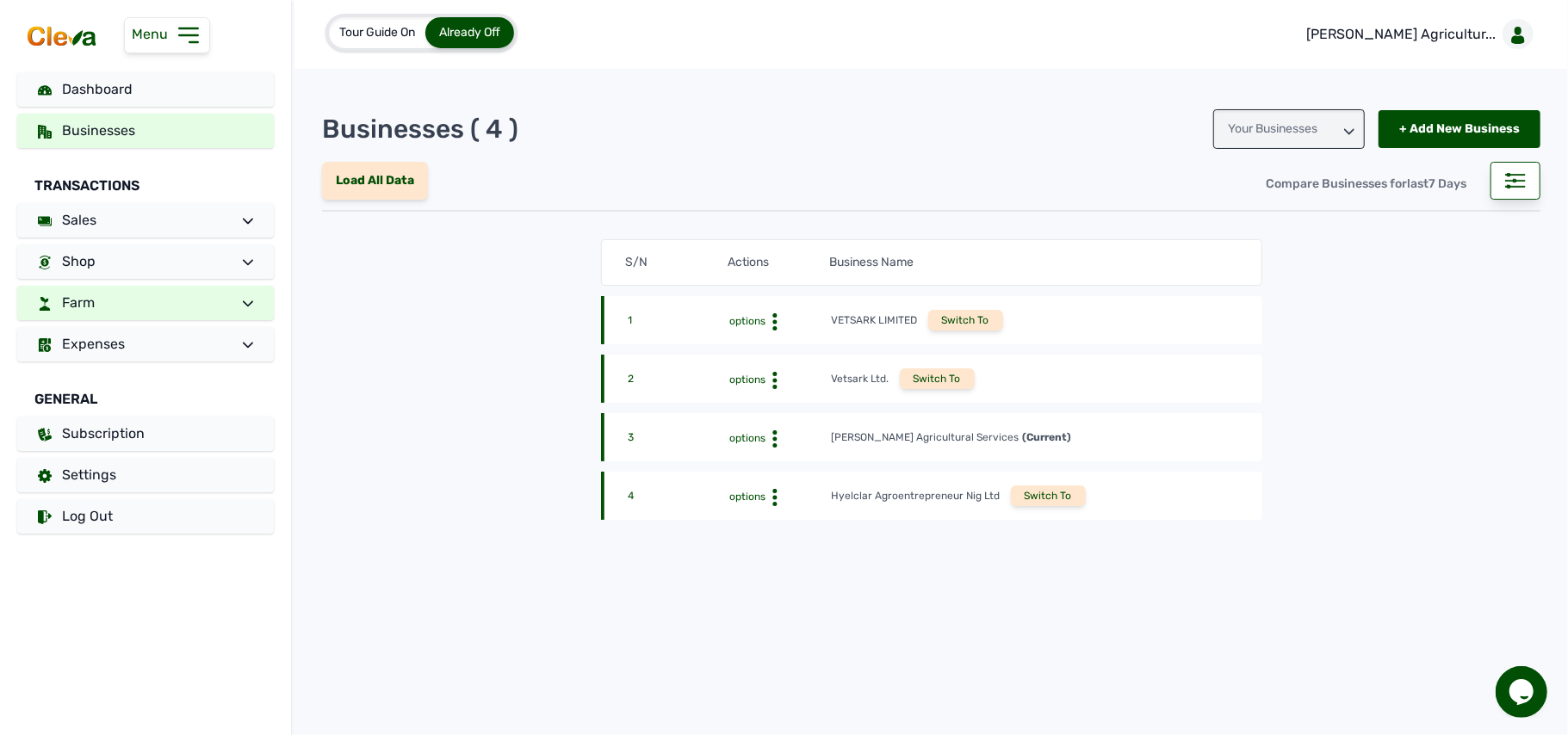 click 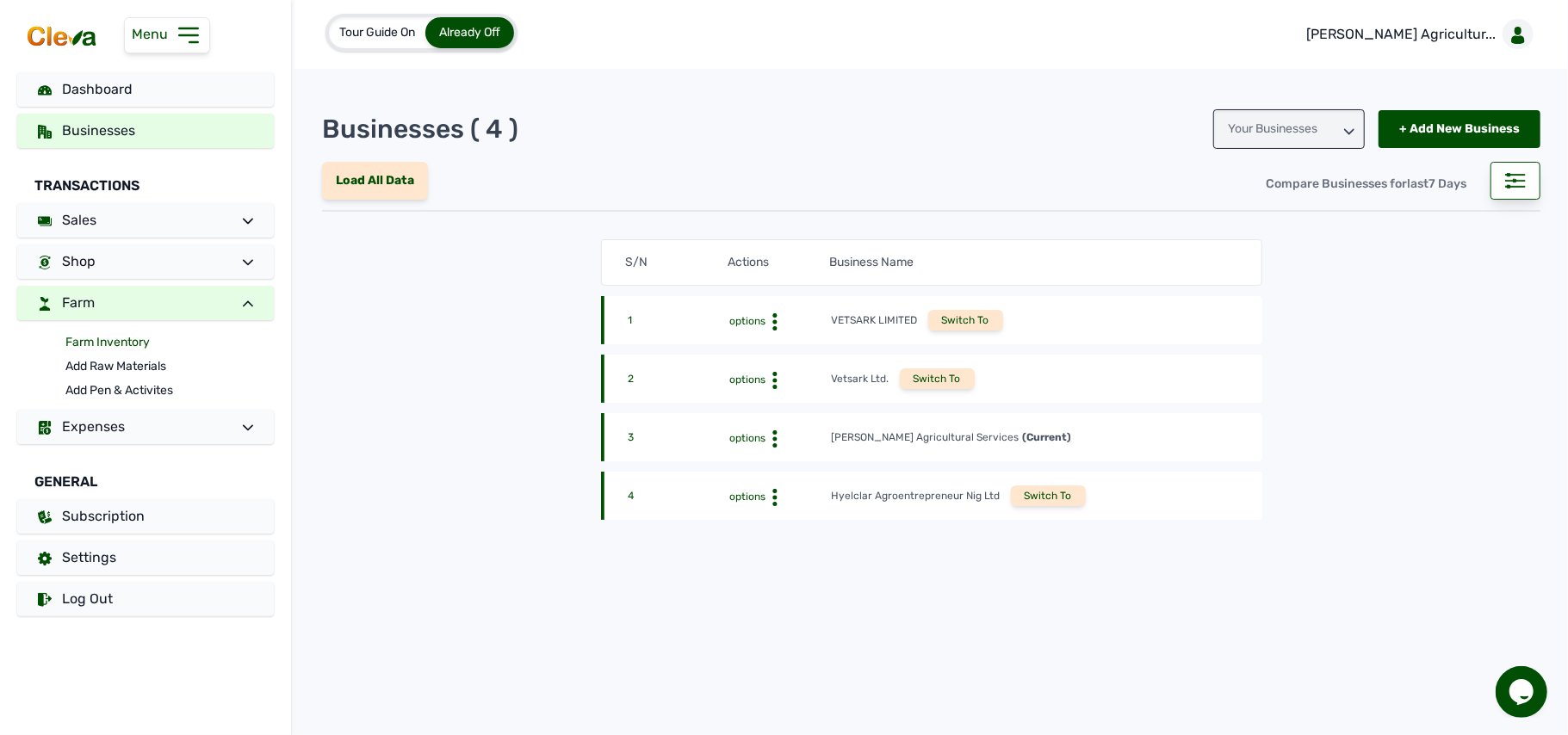 click on "Farm Inventory" at bounding box center (170, 343) 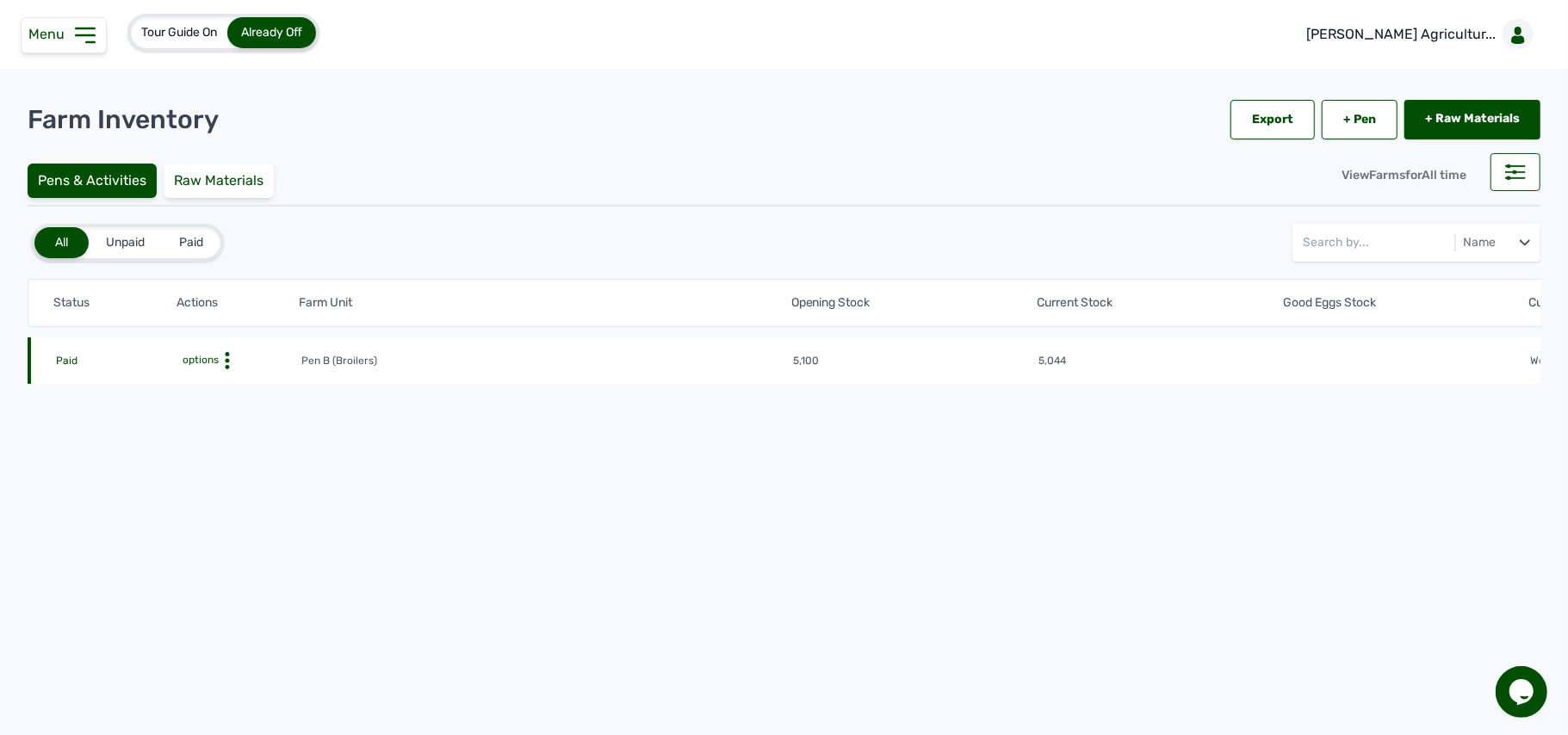 click 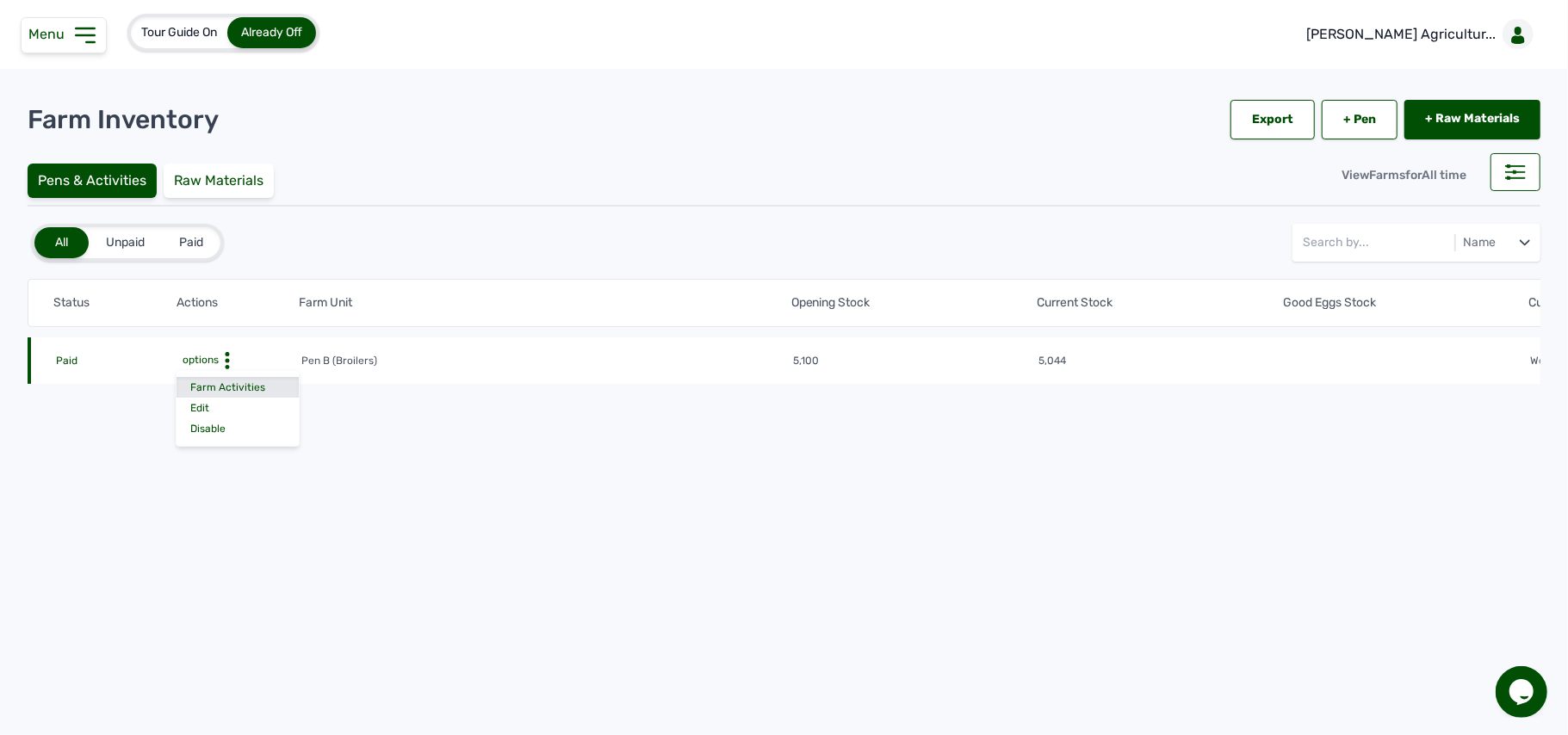 click on "Farm Activities" at bounding box center [238, 387] 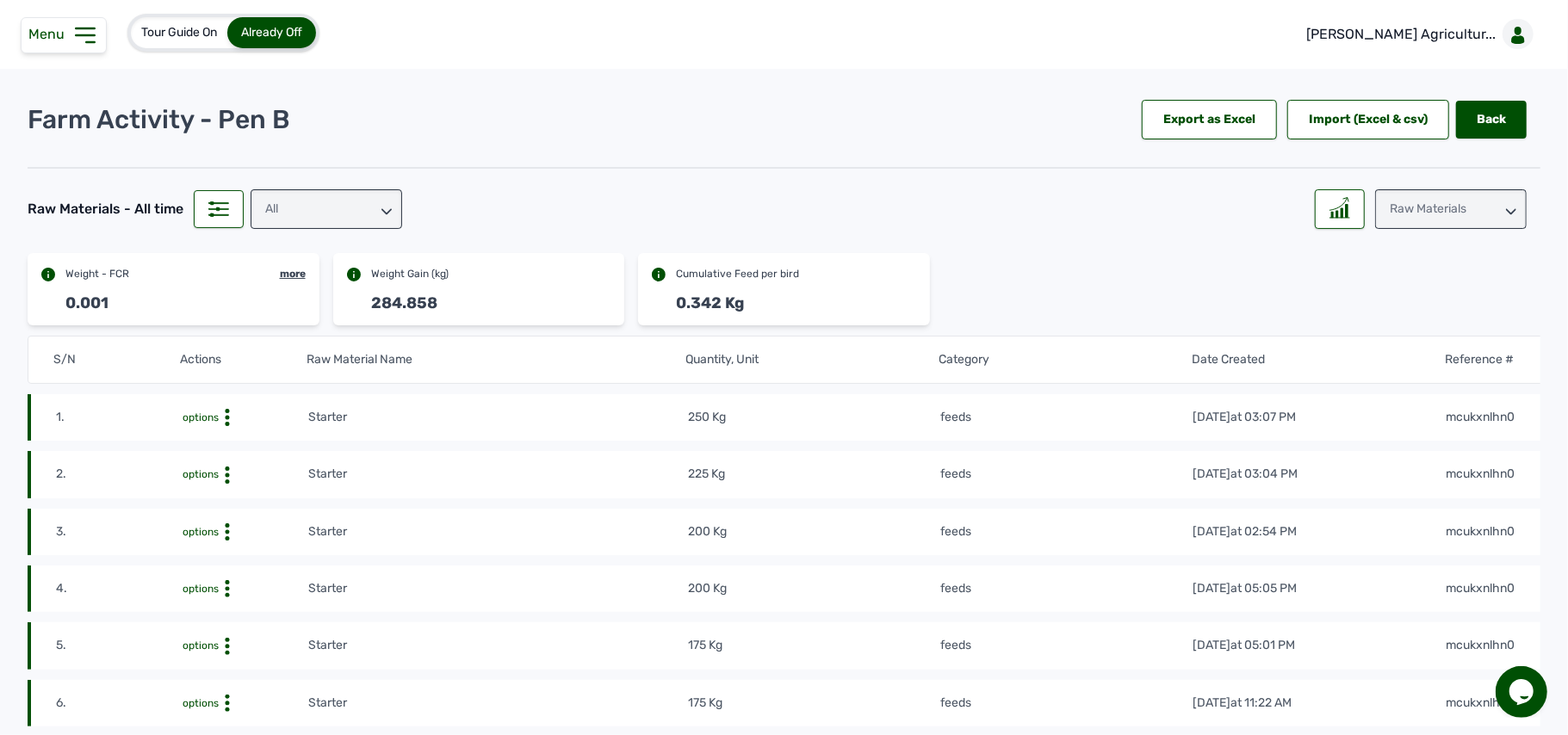 click on "Weight Gain (kg)" at bounding box center (479, 272) 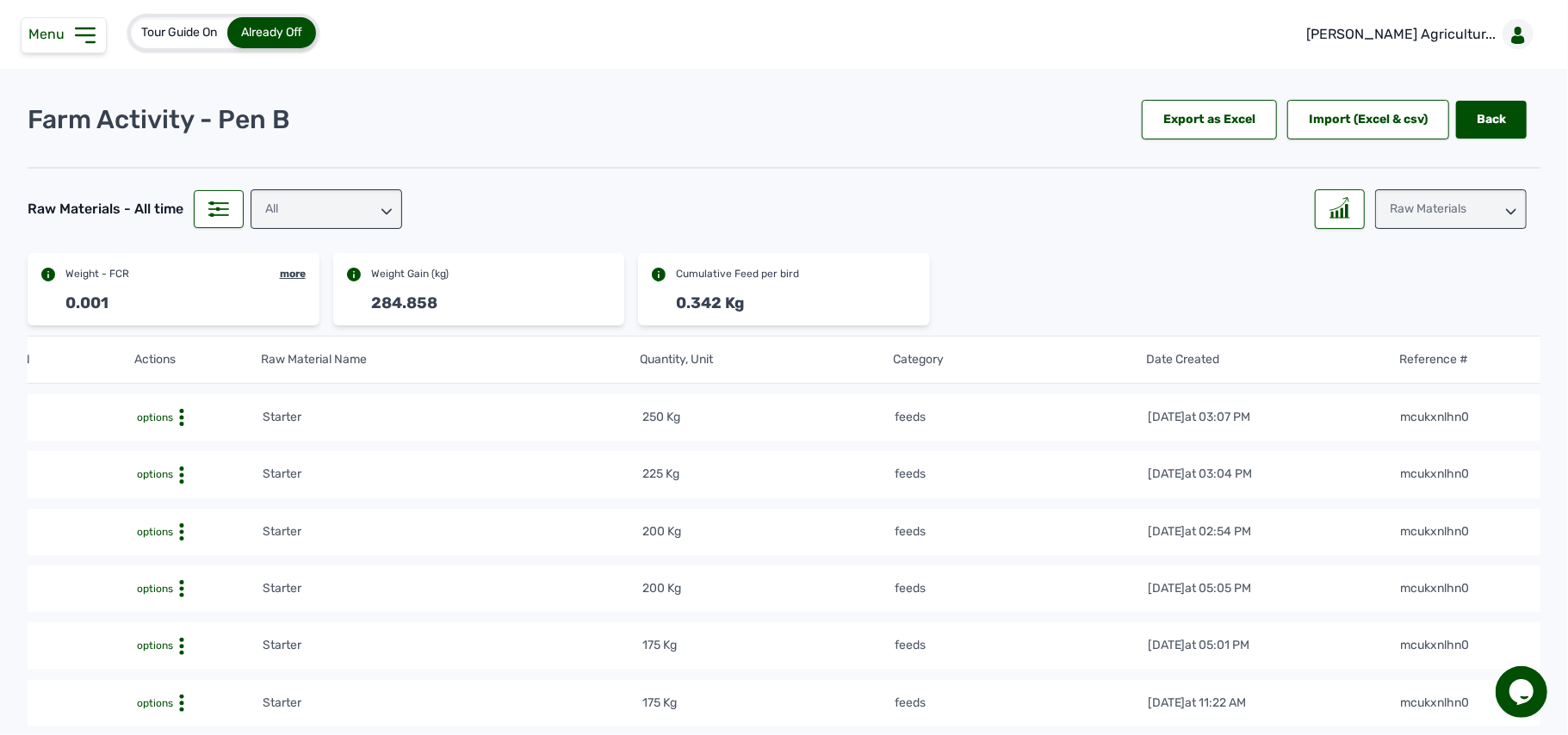 scroll, scrollTop: 0, scrollLeft: 63, axis: horizontal 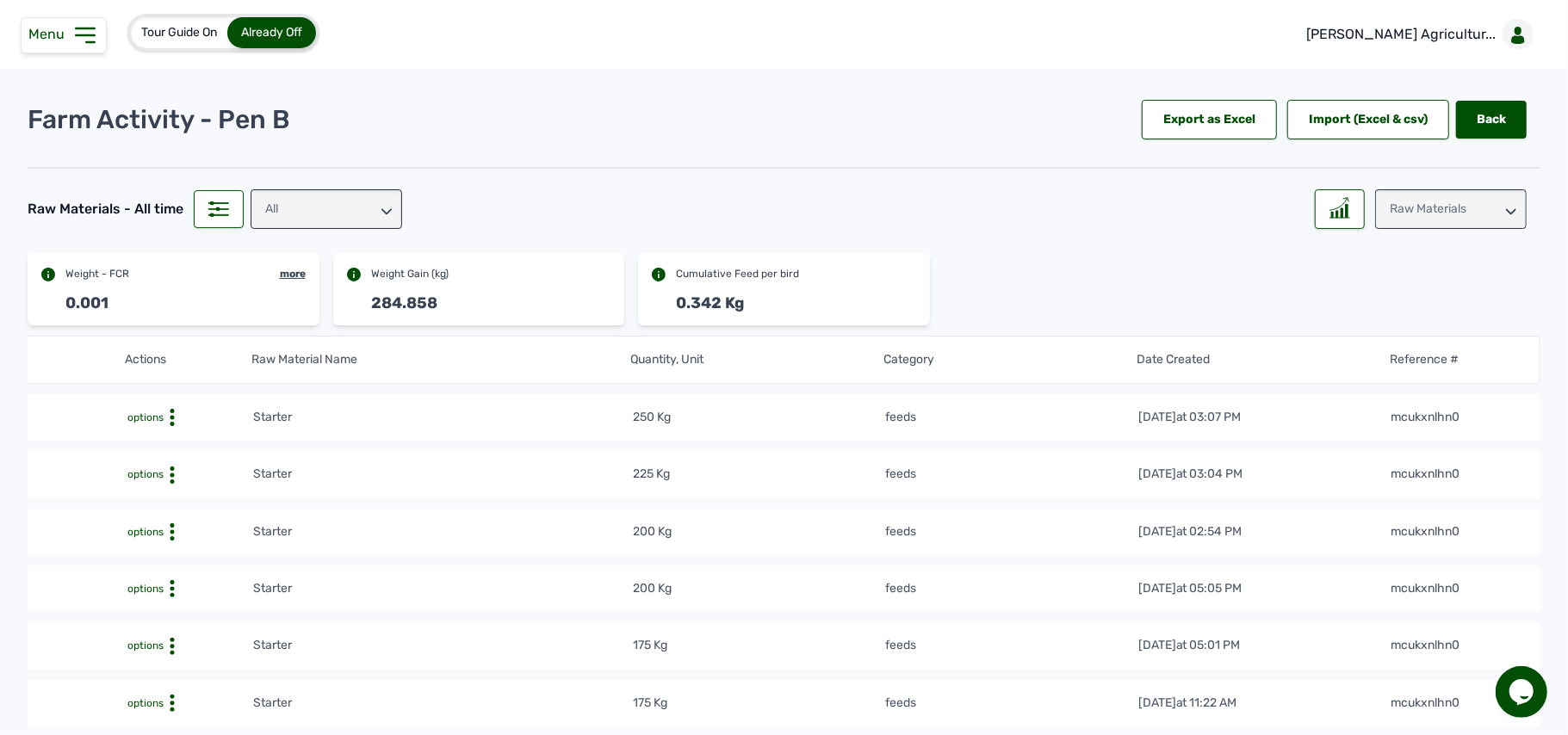 click on "Weight Gain (kg)" at bounding box center (479, 272) 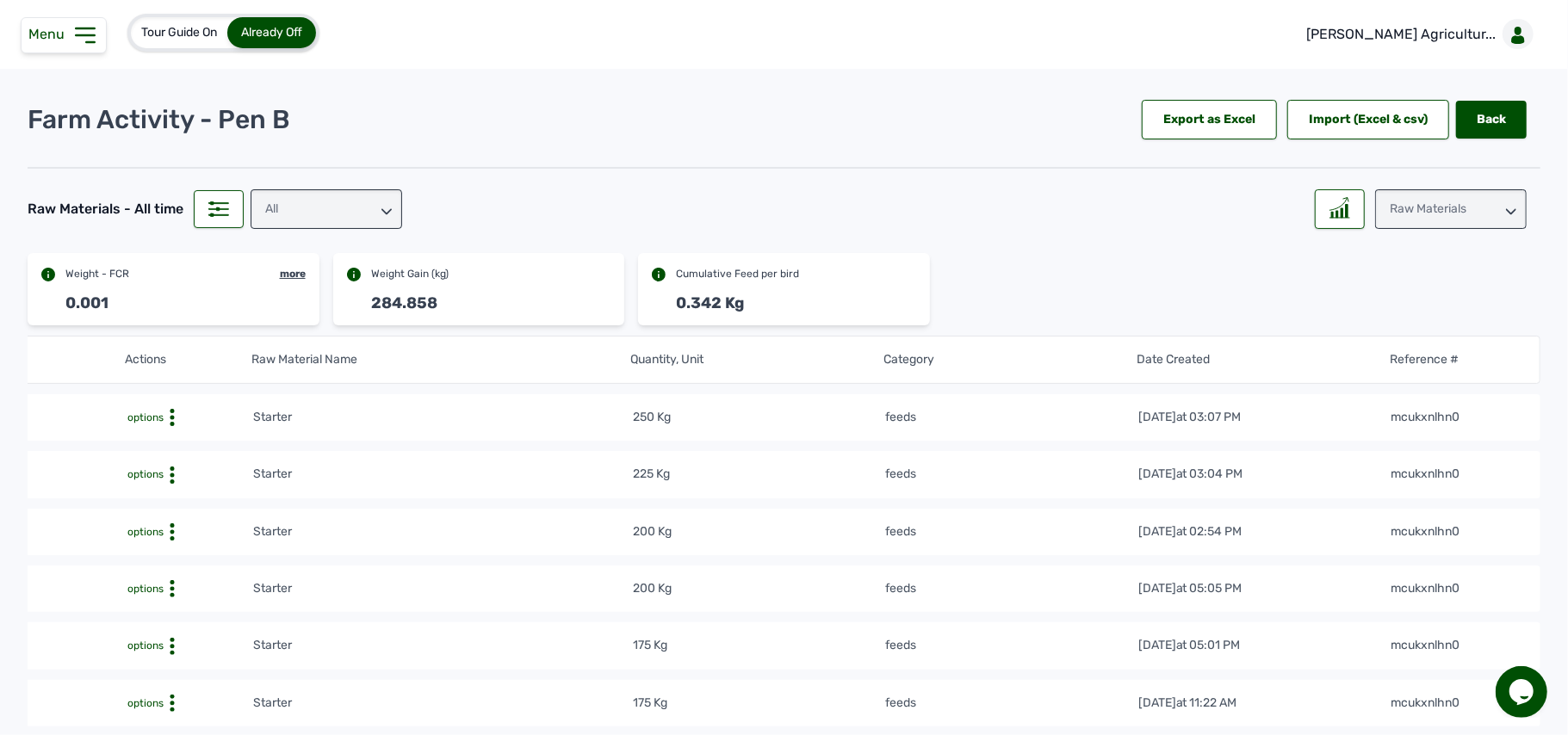 drag, startPoint x: 369, startPoint y: 287, endPoint x: 369, endPoint y: 208, distance: 79 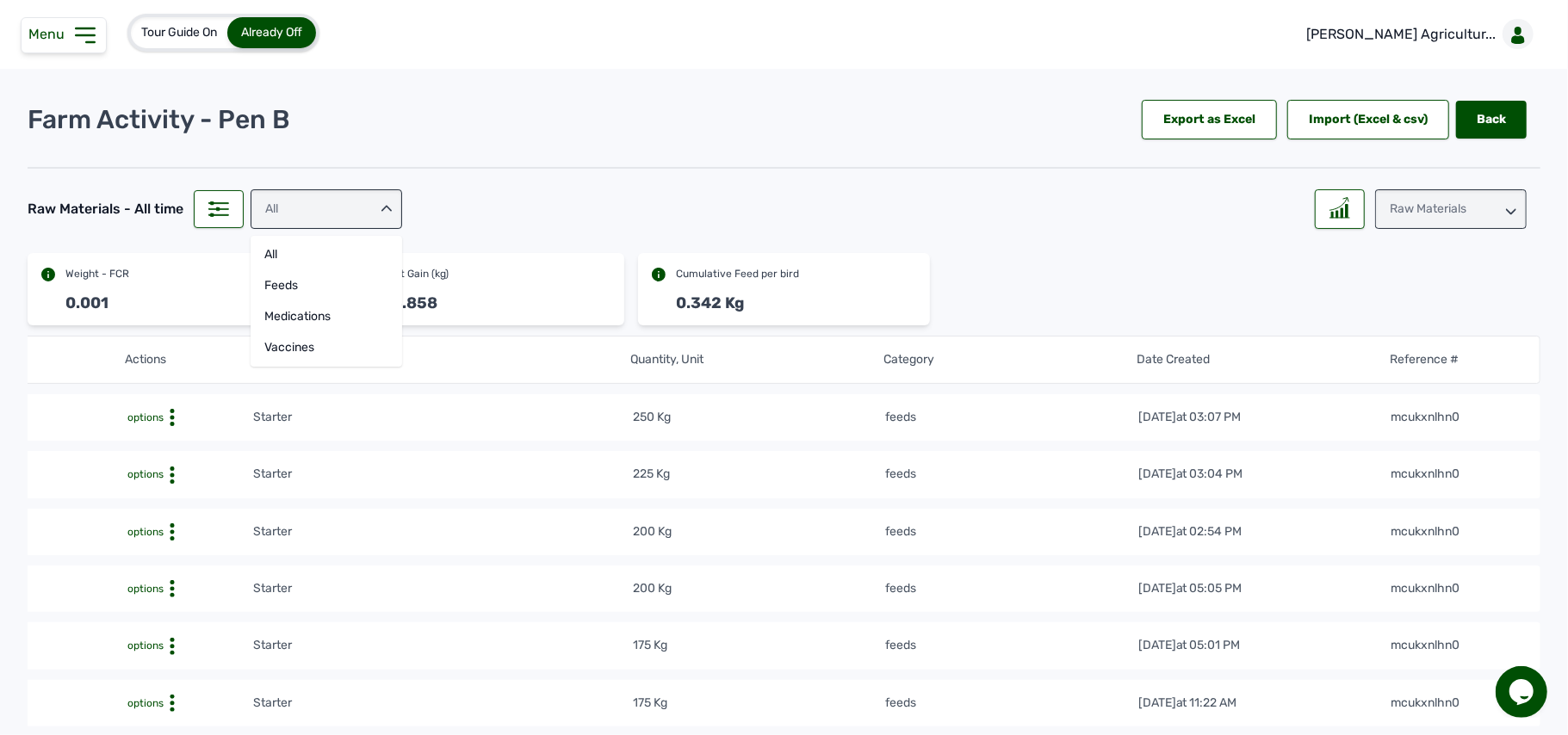 click on "Raw Materials -  All time" at bounding box center [135, 206] 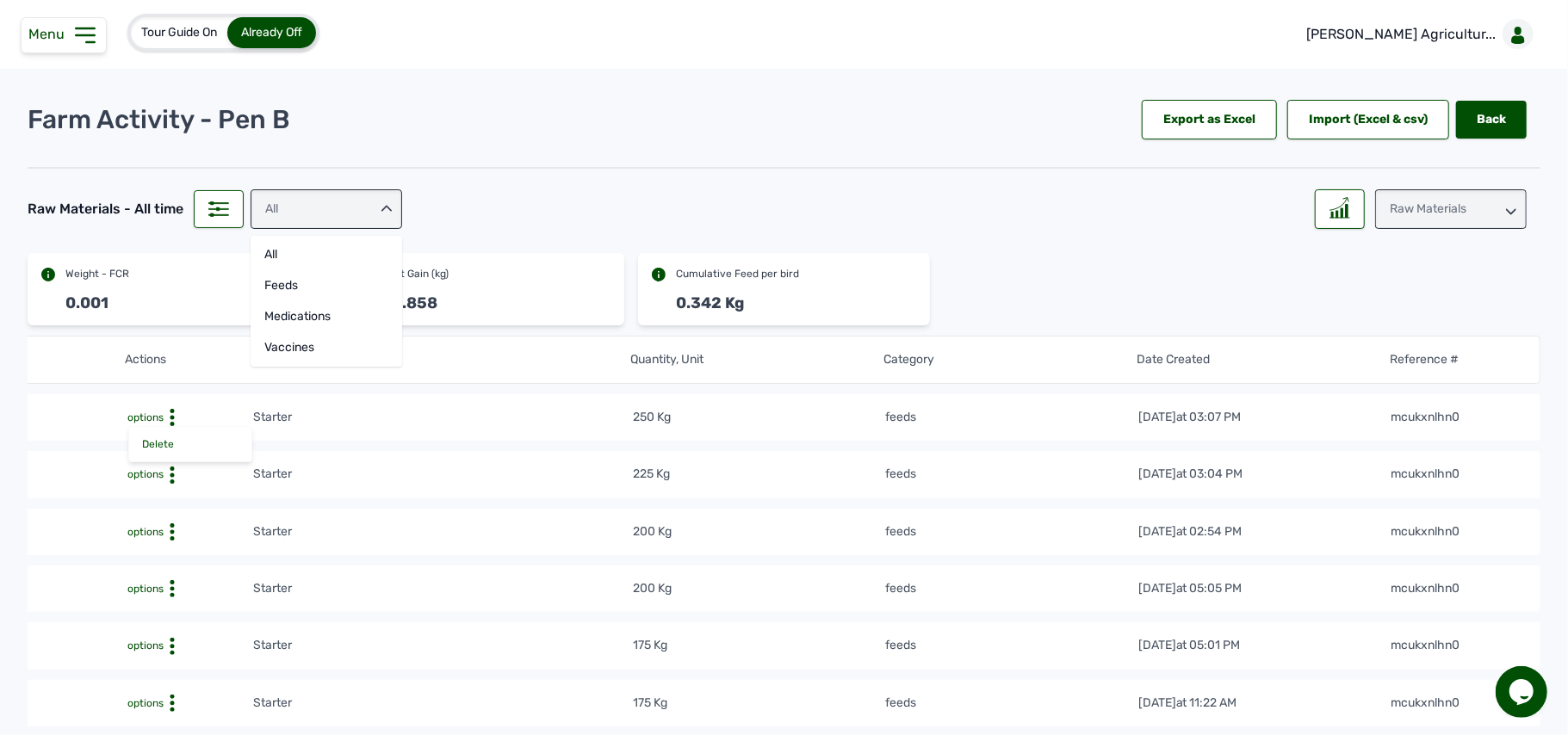 click on "Starter" at bounding box center [443, 417] 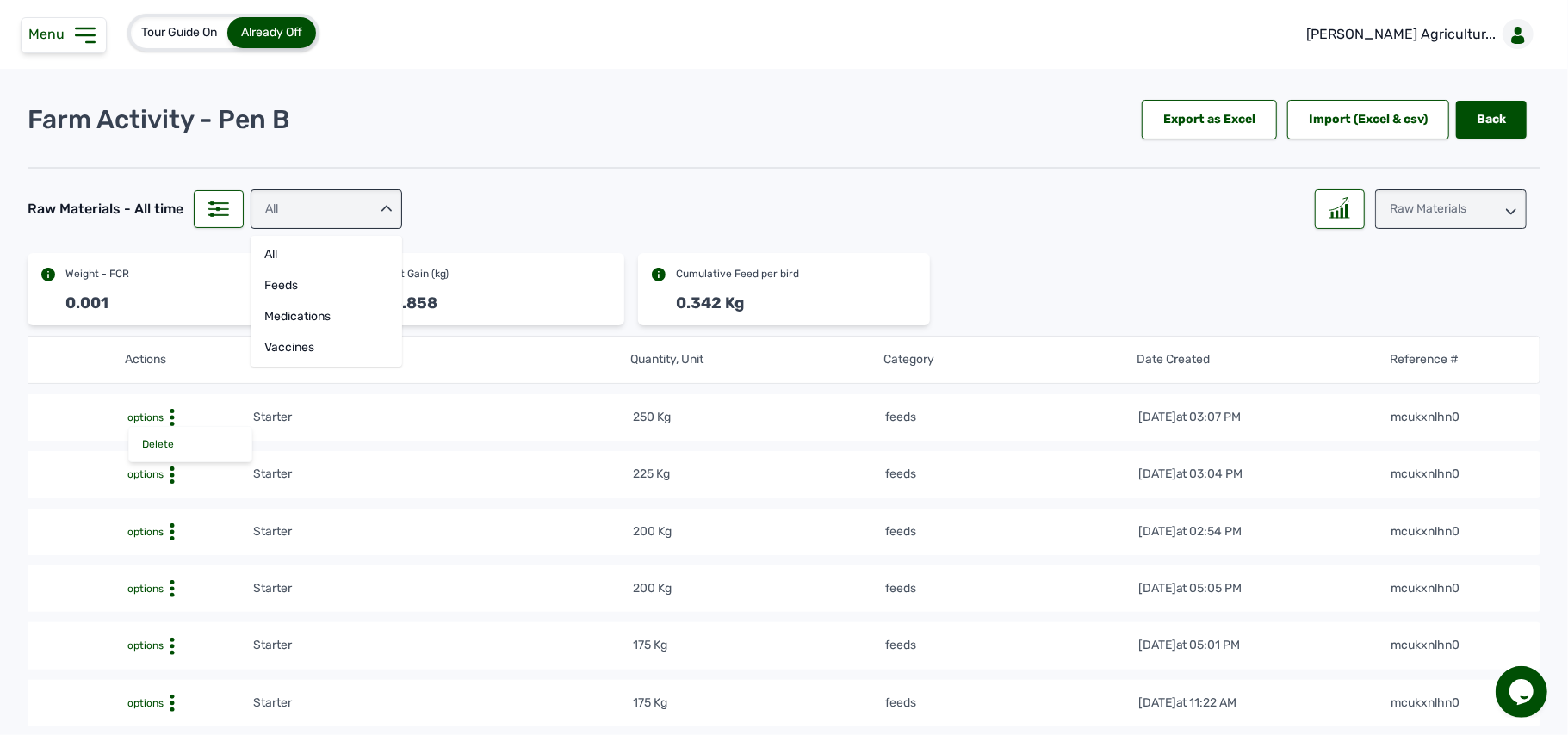 click on "Starter" at bounding box center [443, 474] 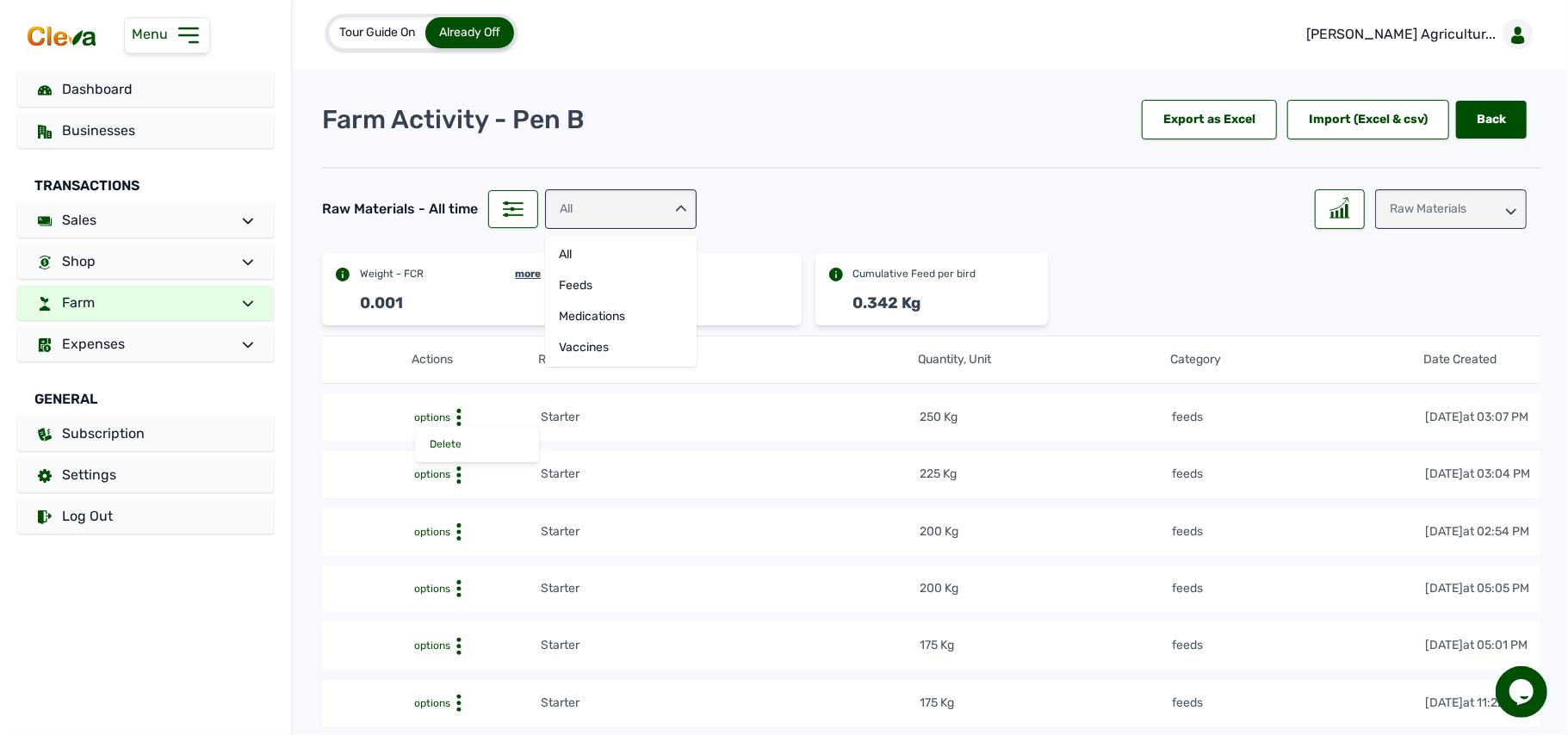 click on "2. options Starter 225 Kg feeds 12th Jul 2025   at 03:04 PM mcukxnlhn0" 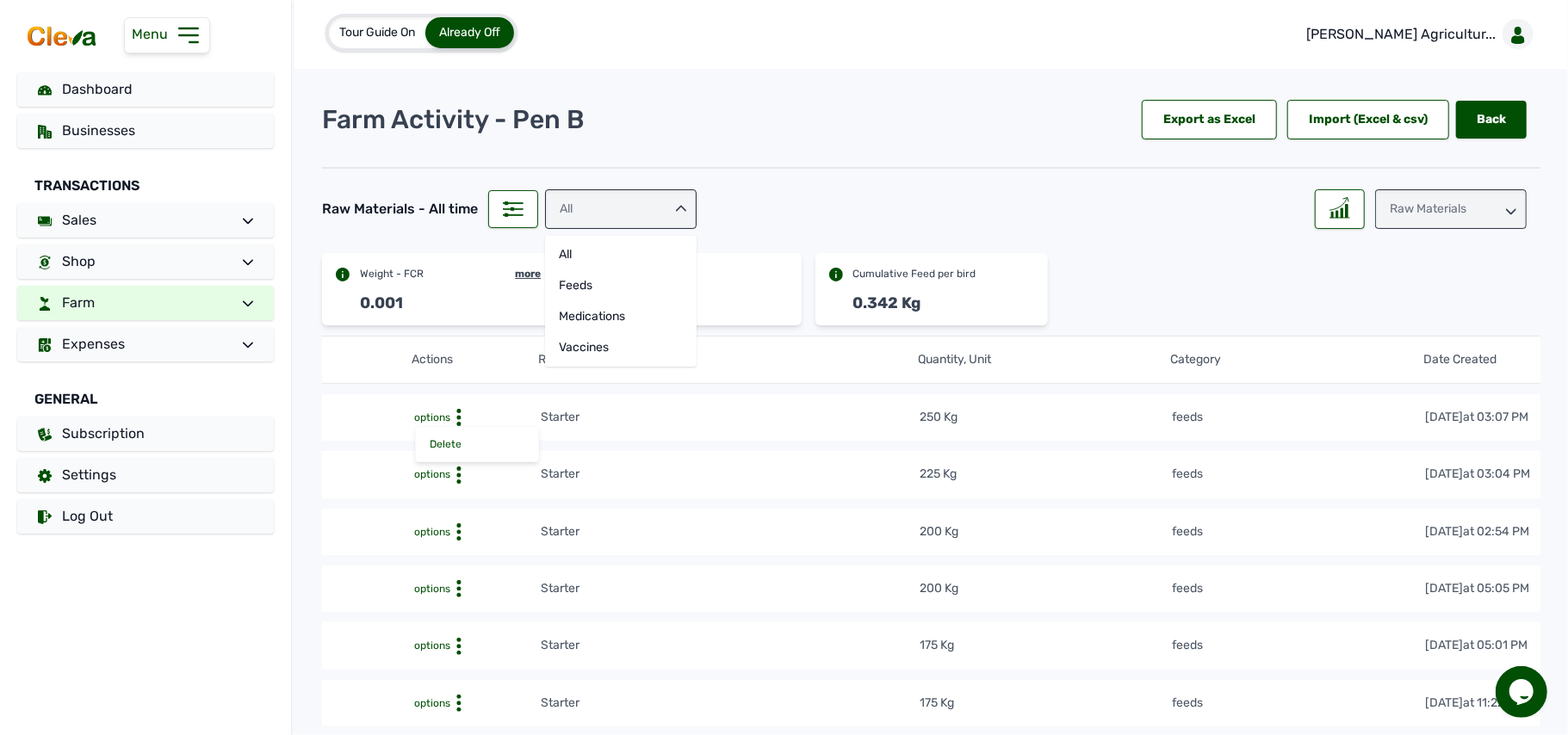 click on "2. options Starter 225 Kg feeds 12th Jul 2025   at 03:04 PM mcukxnlhn0" 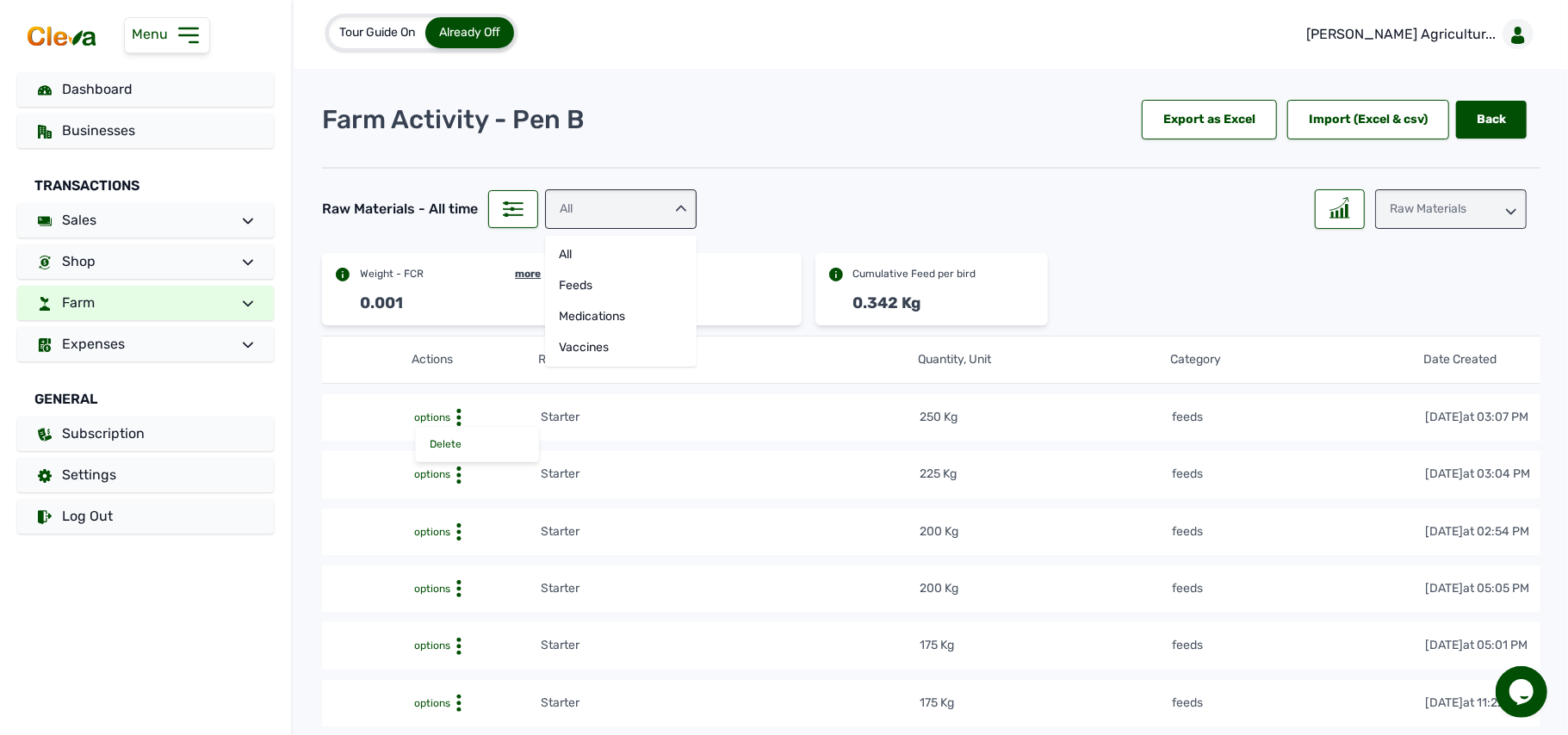 click on "Raw Materials" at bounding box center (1451, 209) 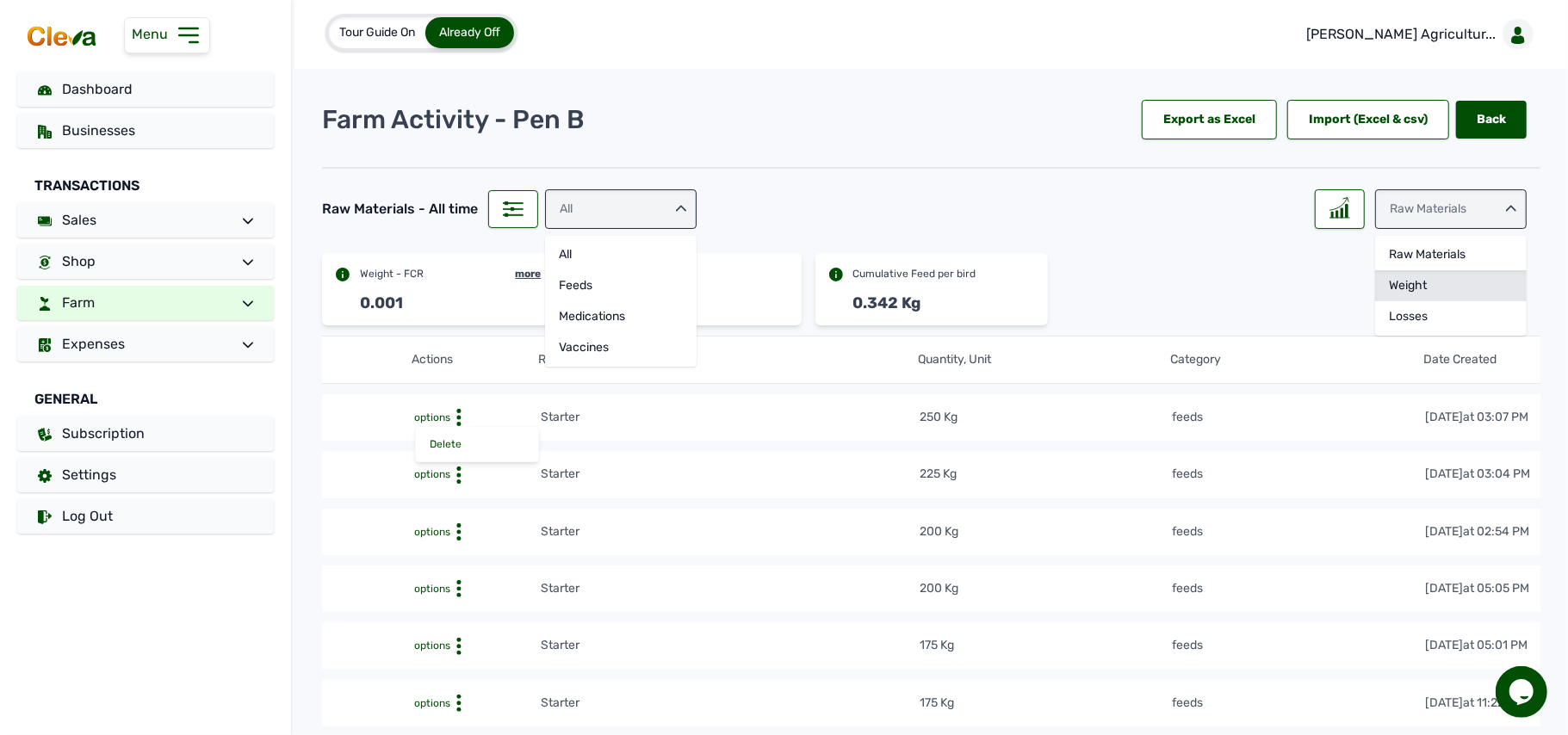 click on "Weight" 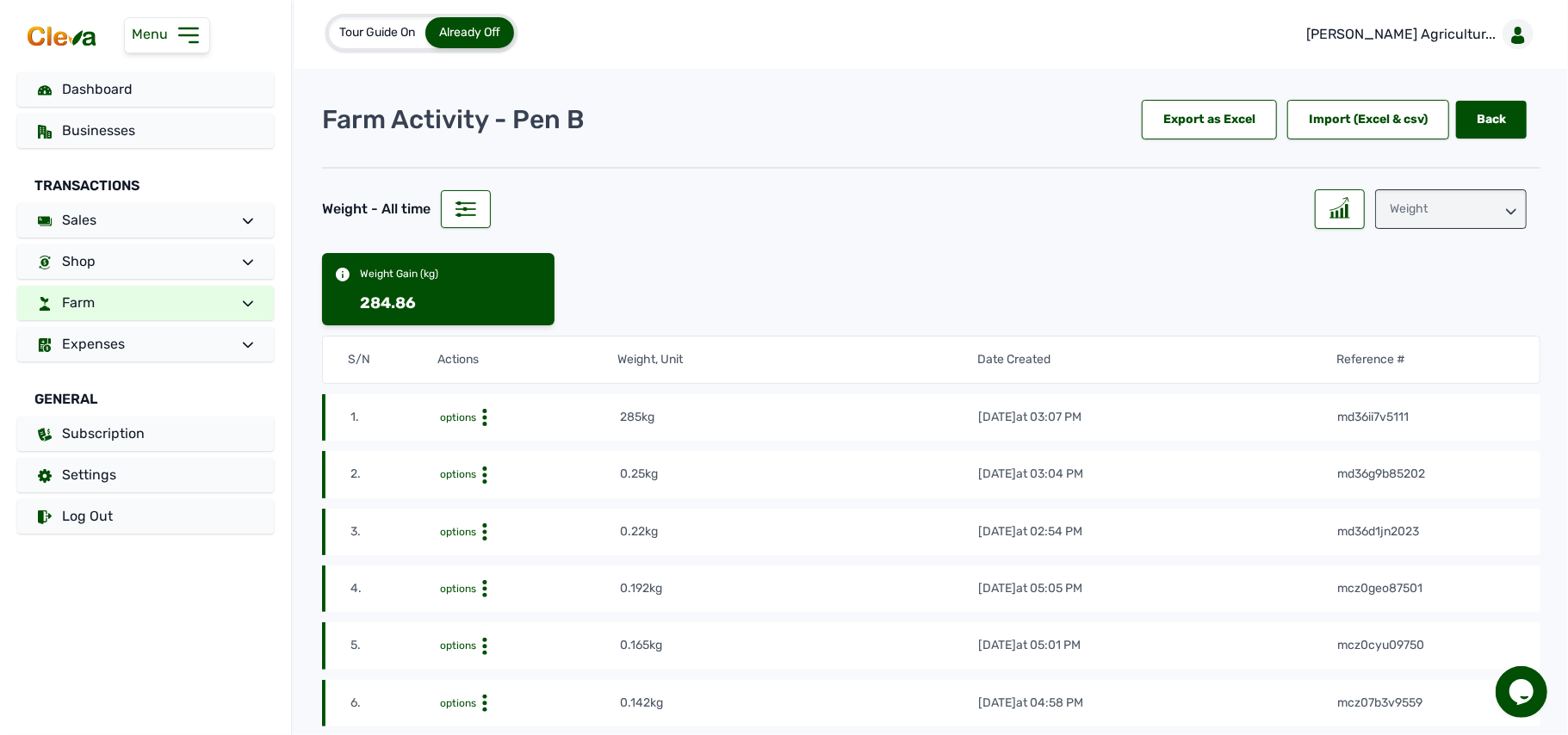 click 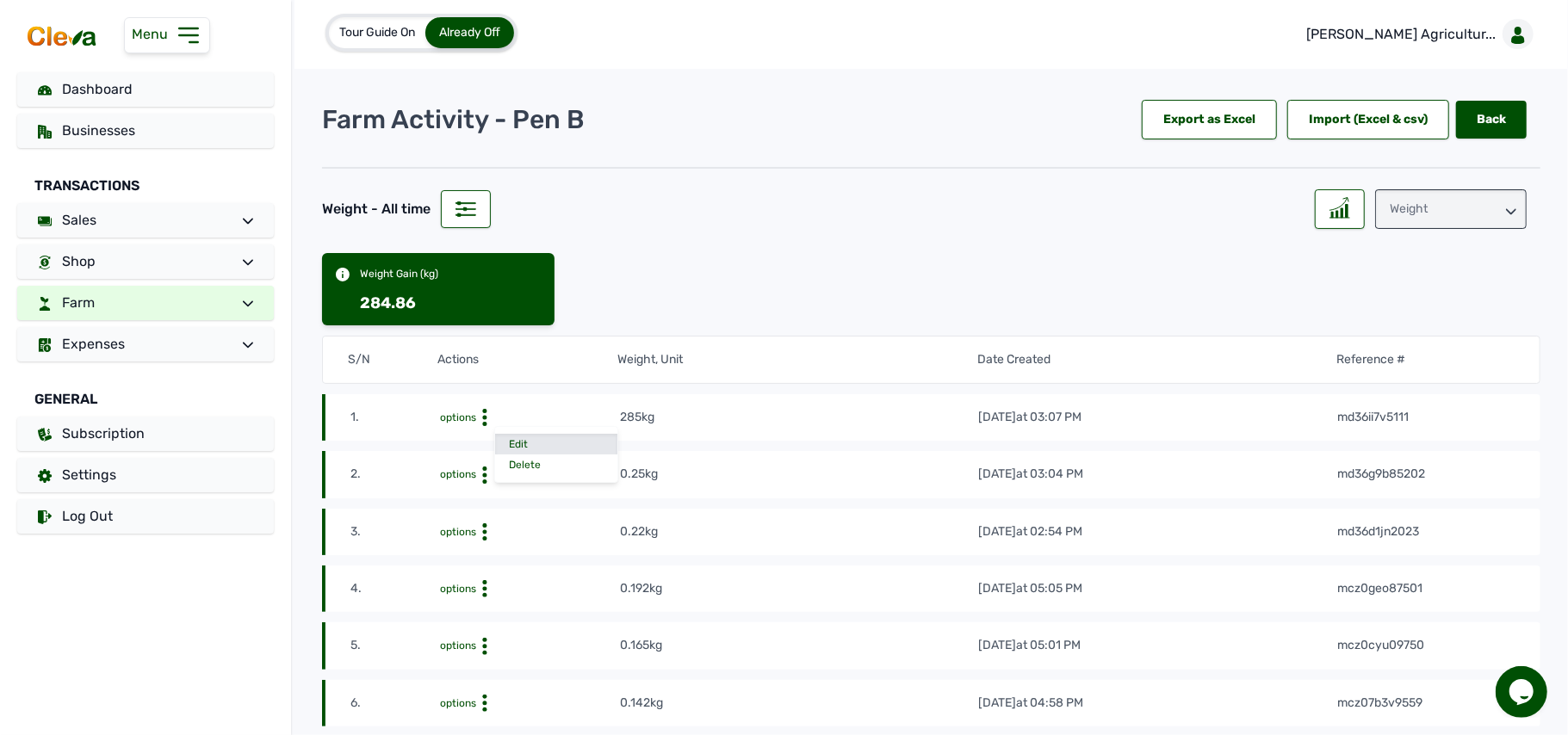click on "Edit" at bounding box center (556, 444) 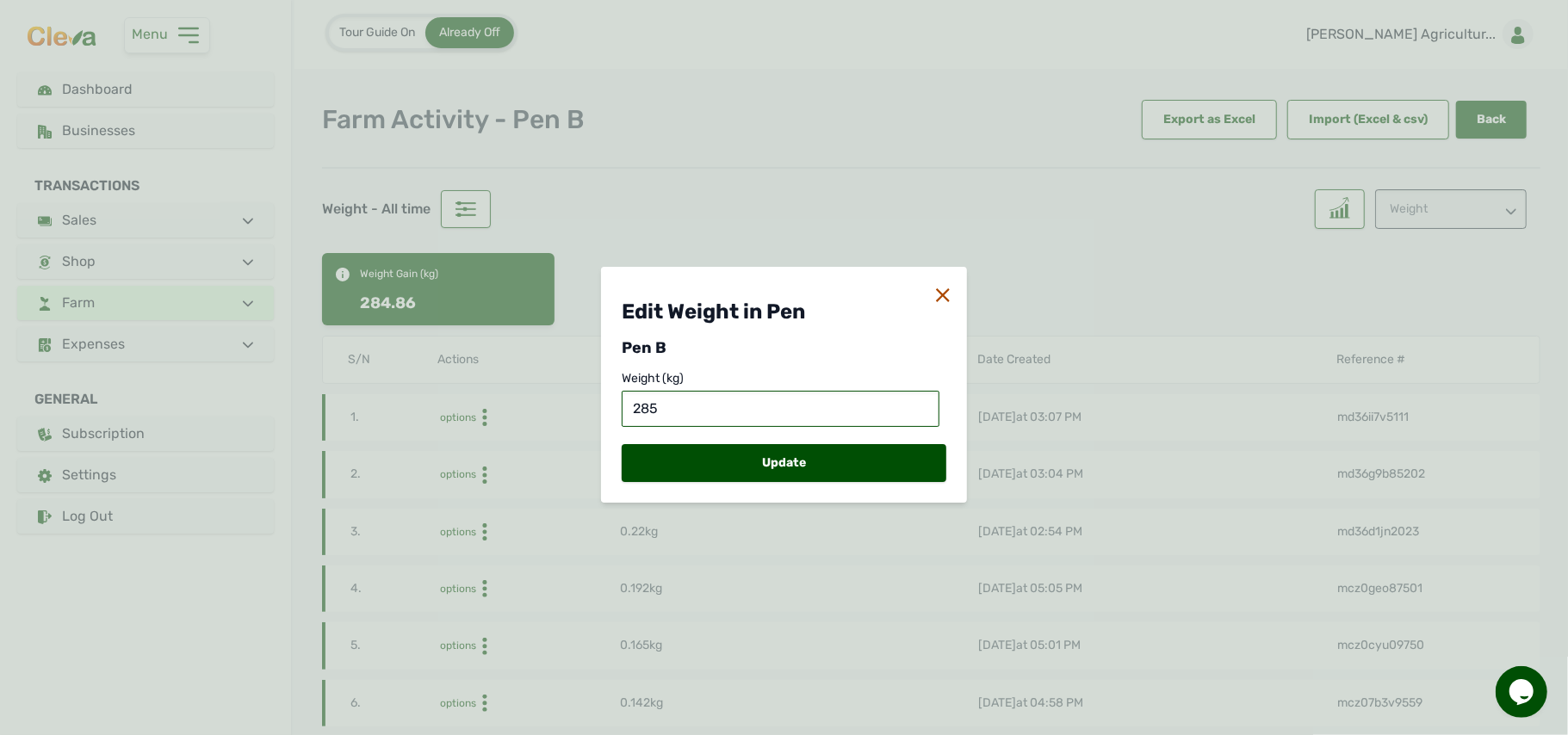 click on "285" at bounding box center [780, 409] 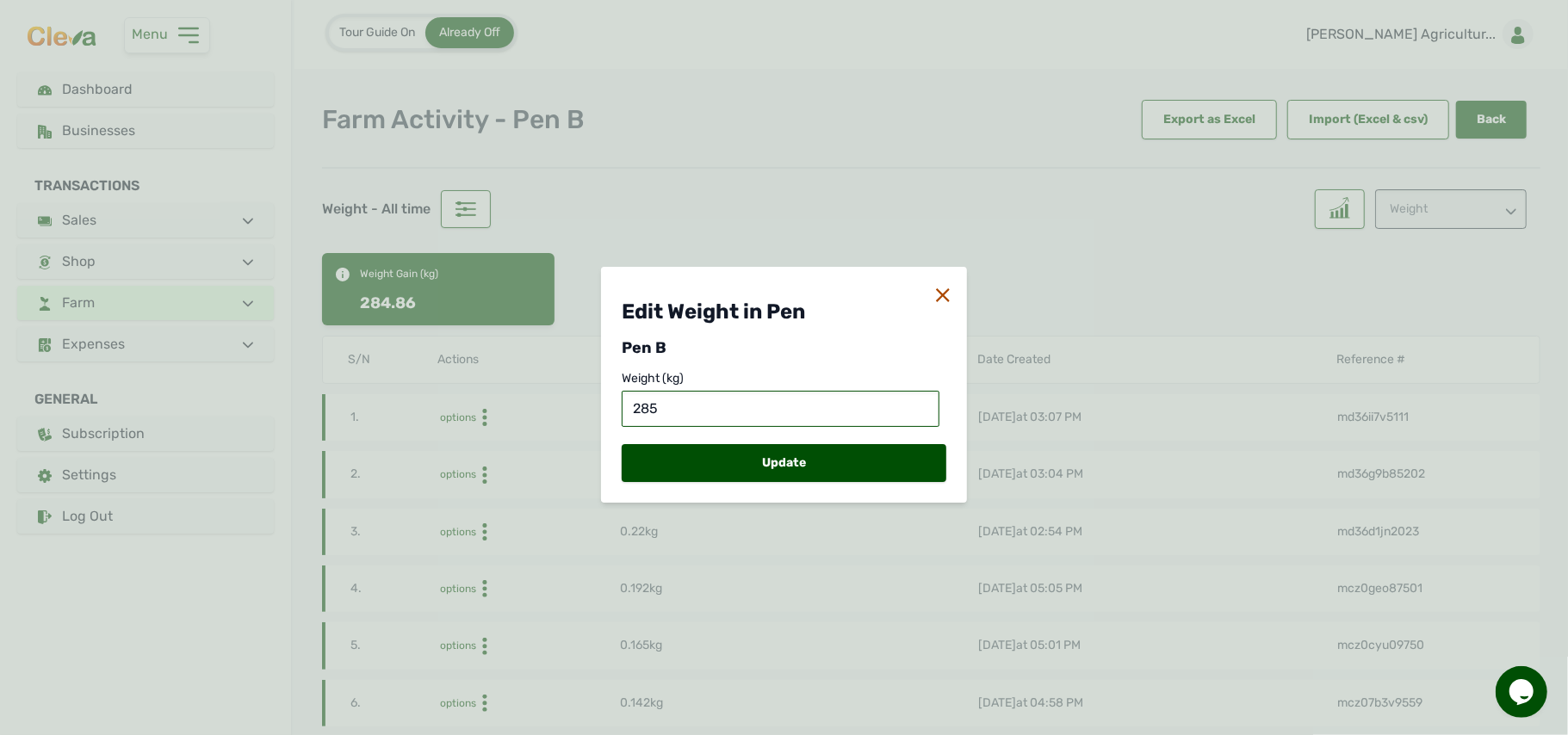 click on "285" at bounding box center [780, 409] 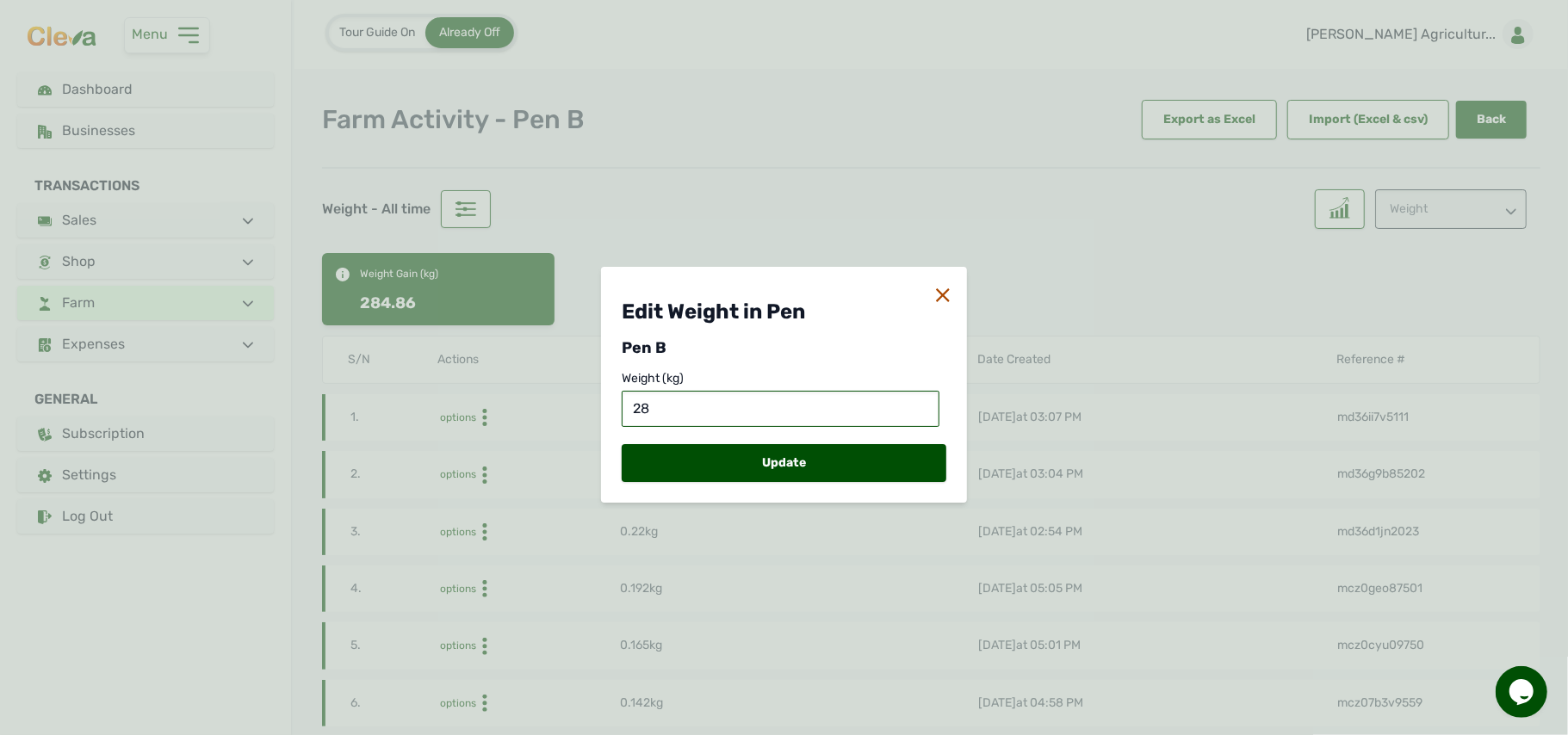 type on "2" 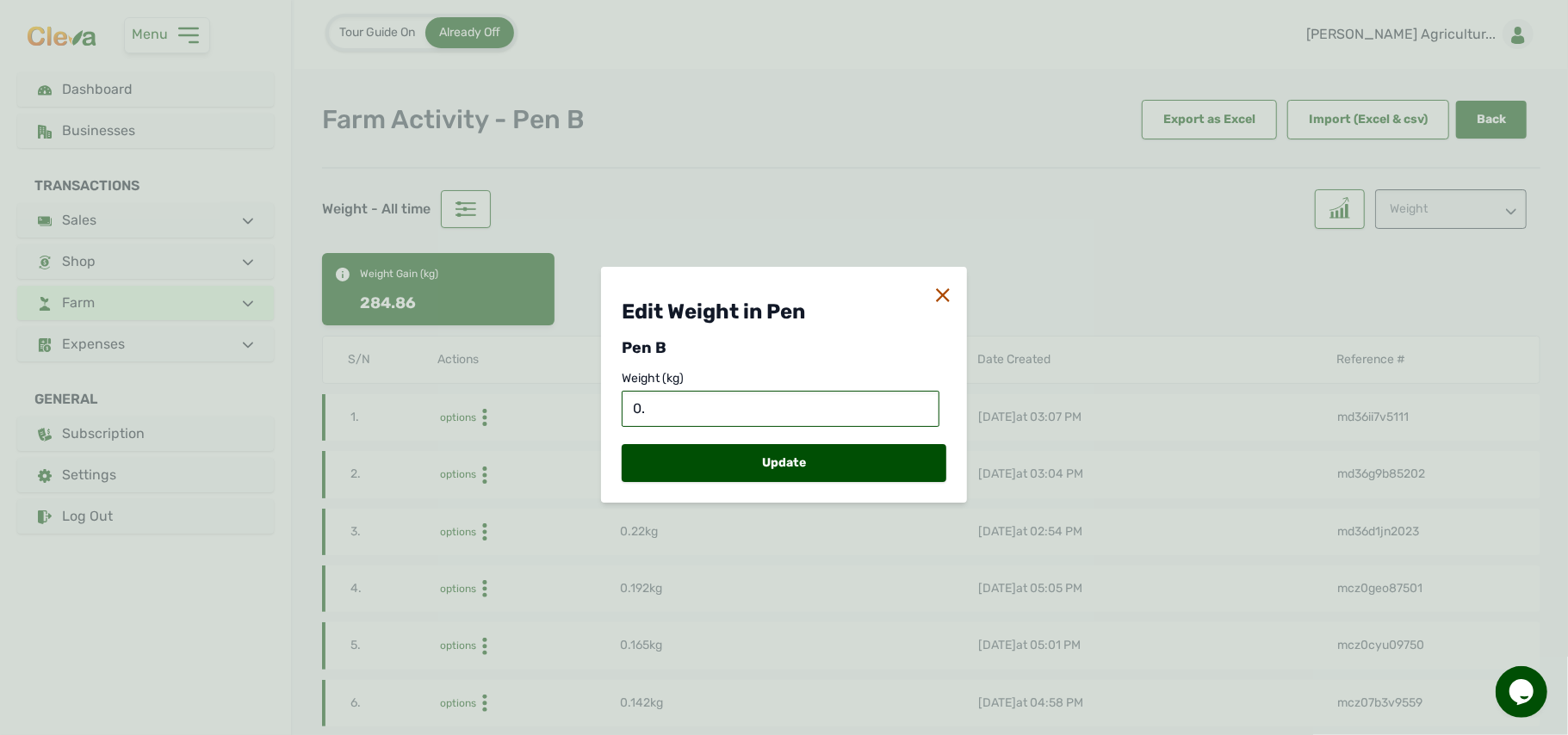 type on "0.3" 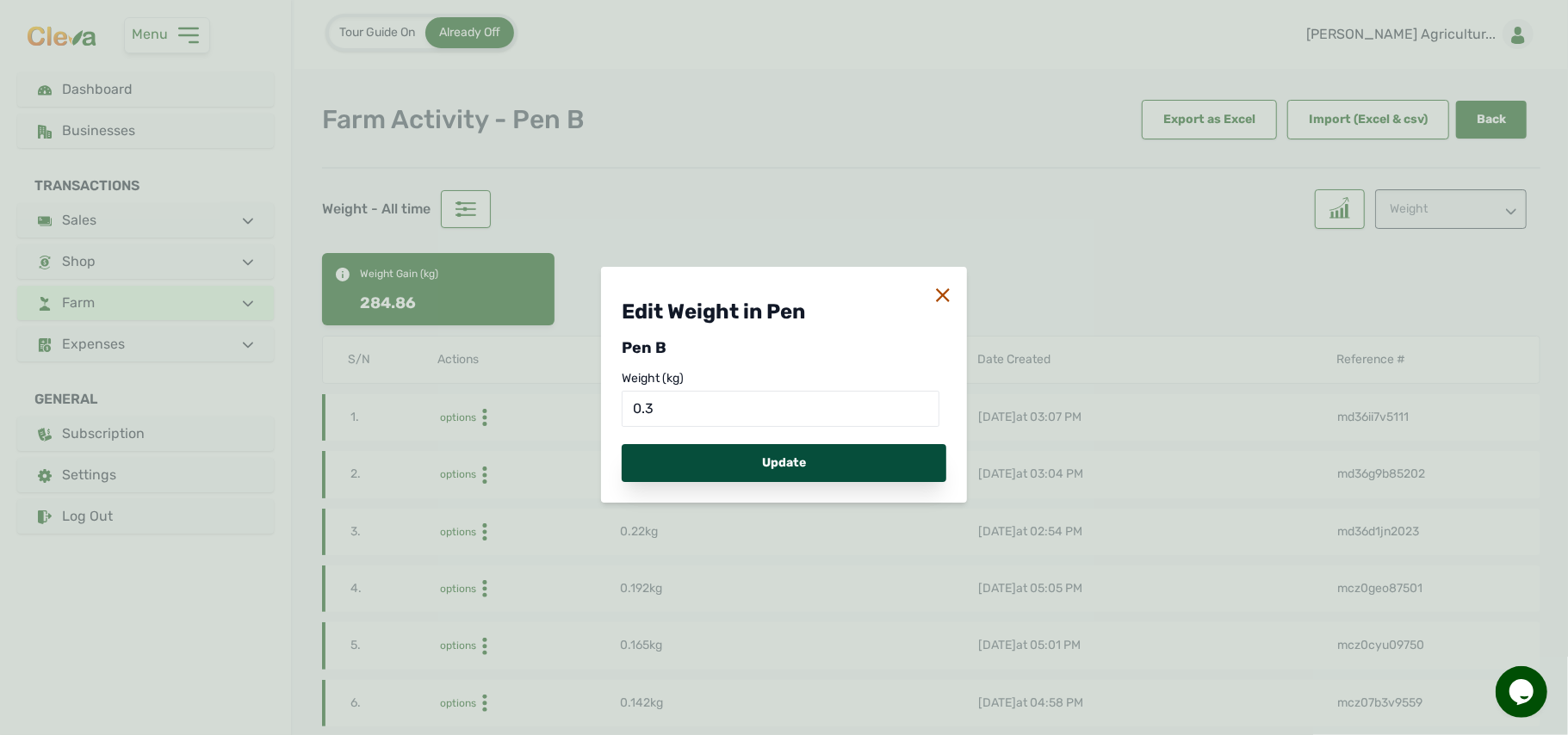 click on "Update" at bounding box center (784, 463) 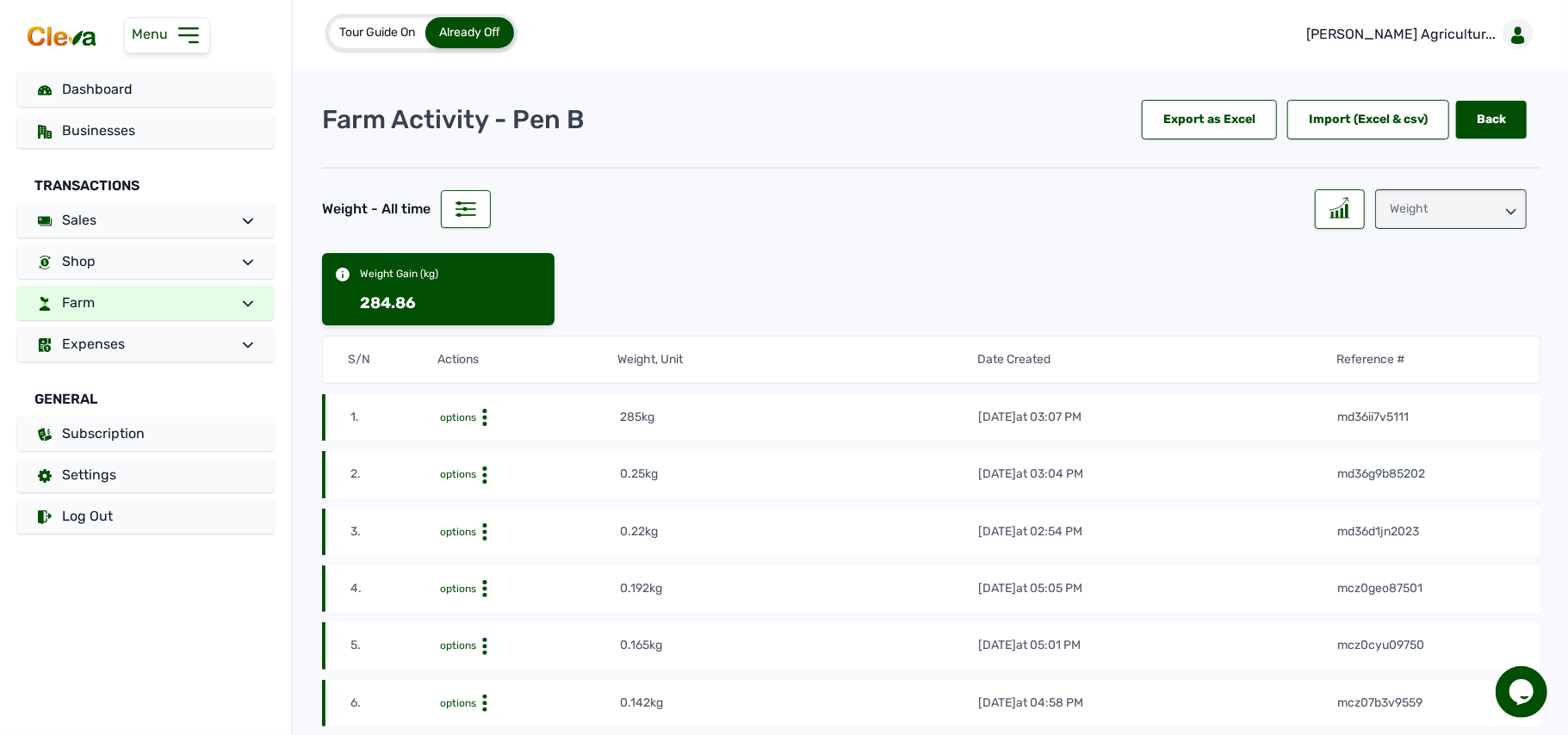 click 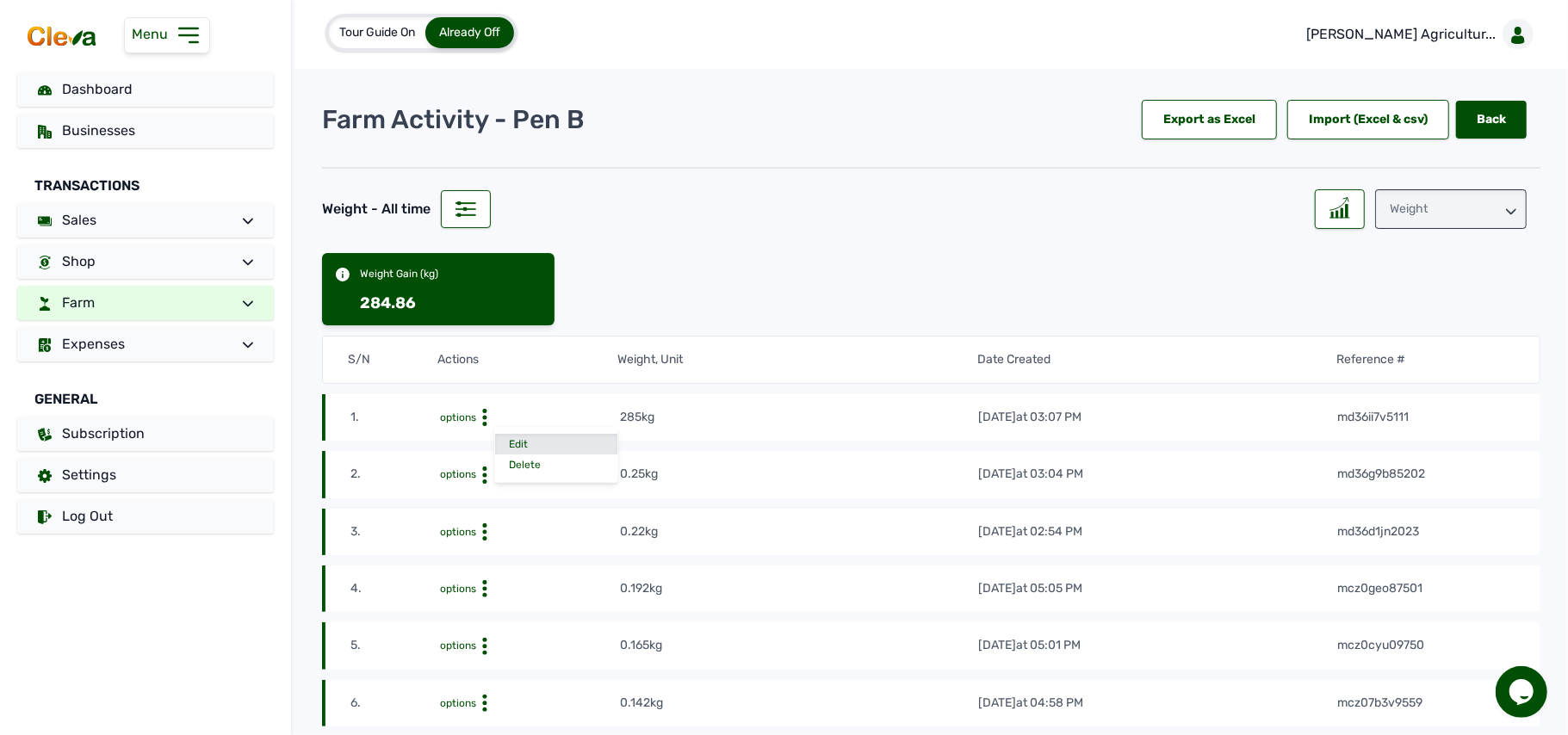 click on "Edit" at bounding box center [556, 444] 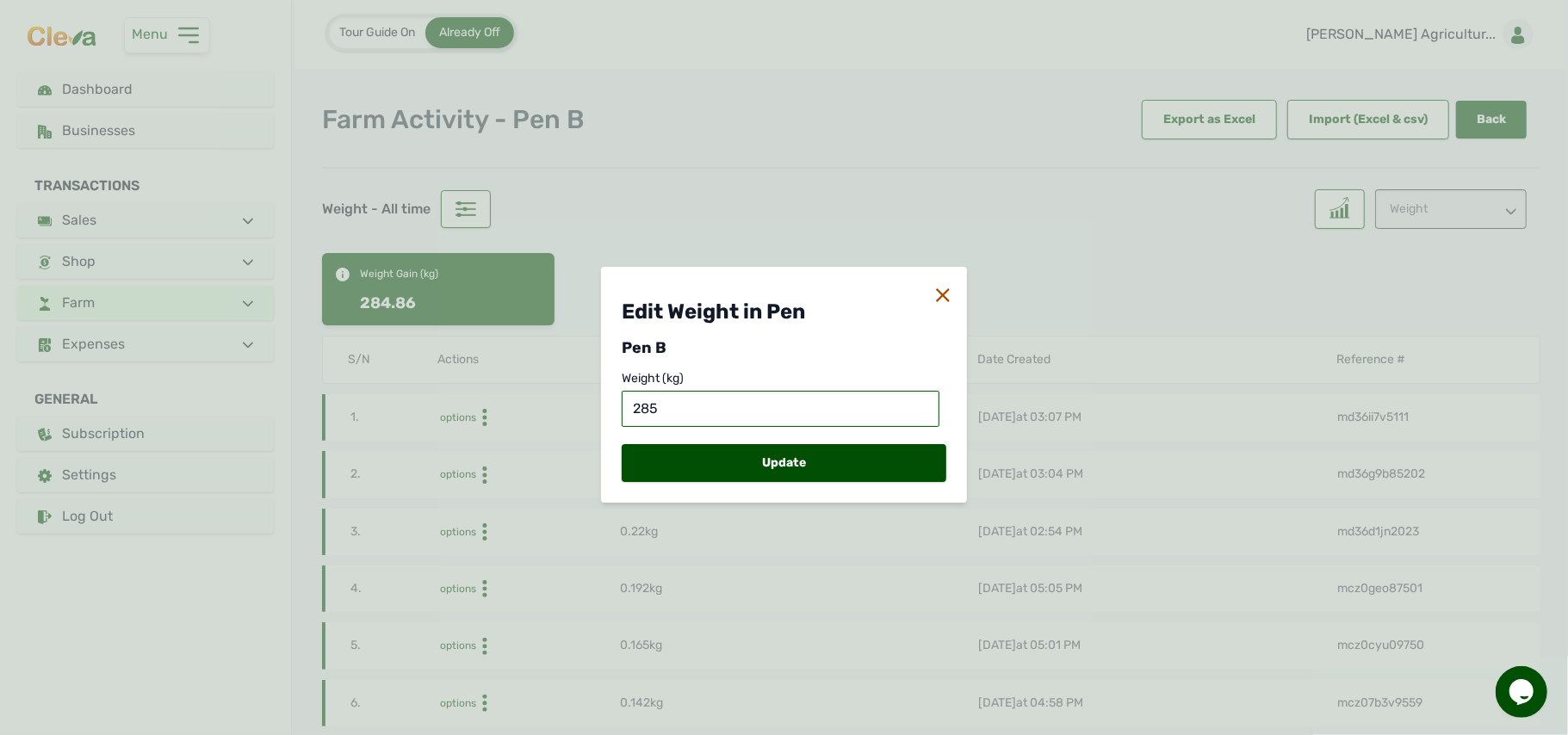 click on "285" at bounding box center [780, 409] 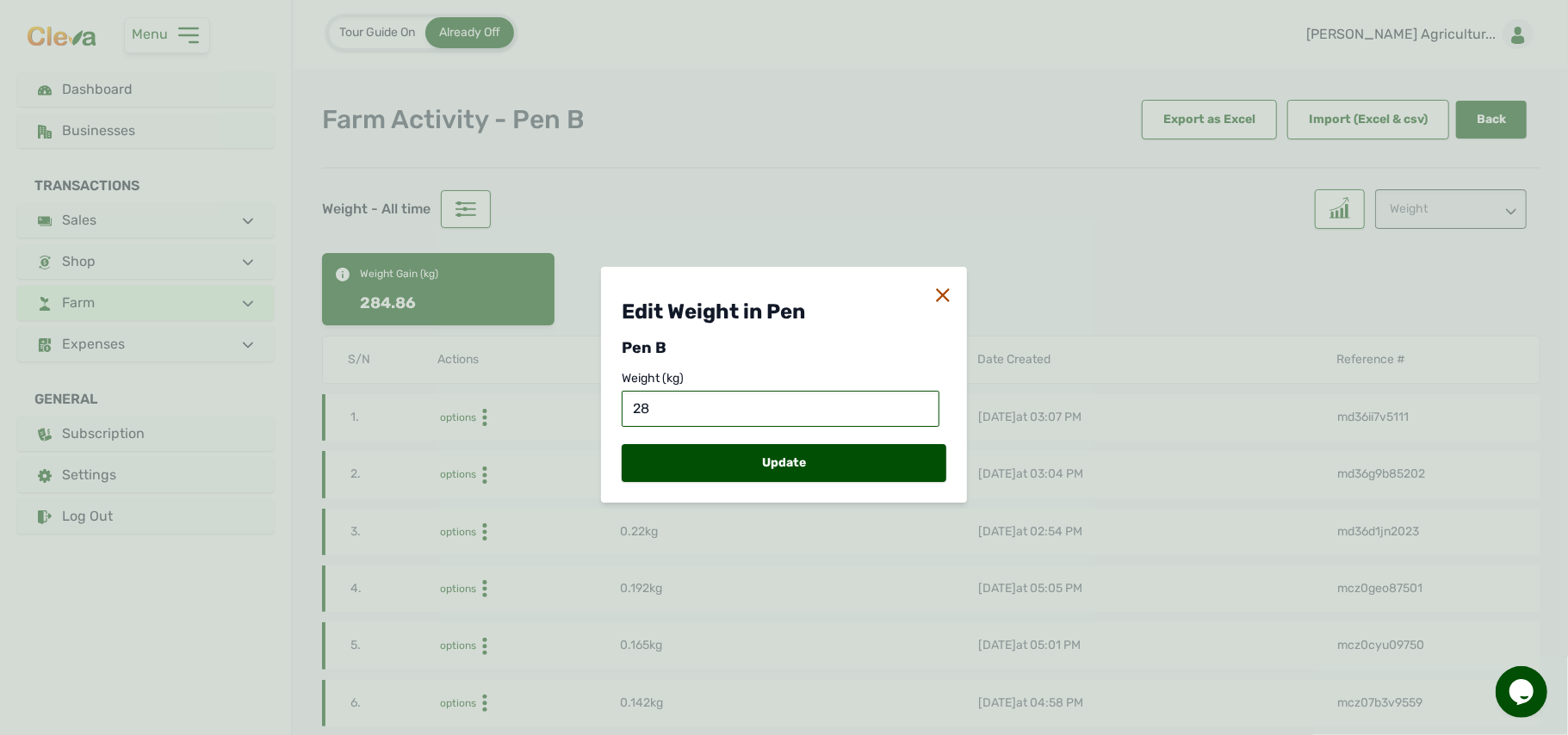 type on "2" 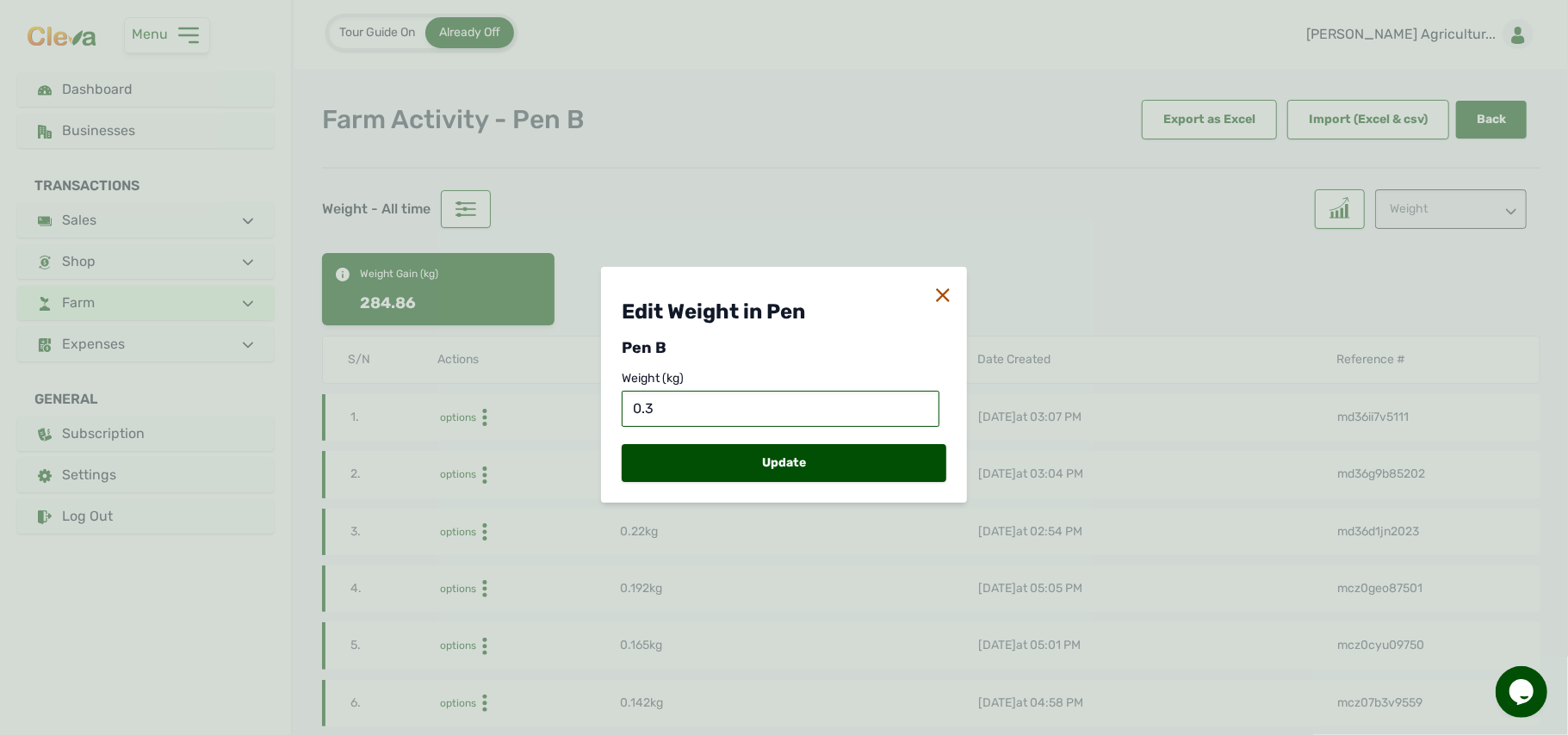 type on "0.3" 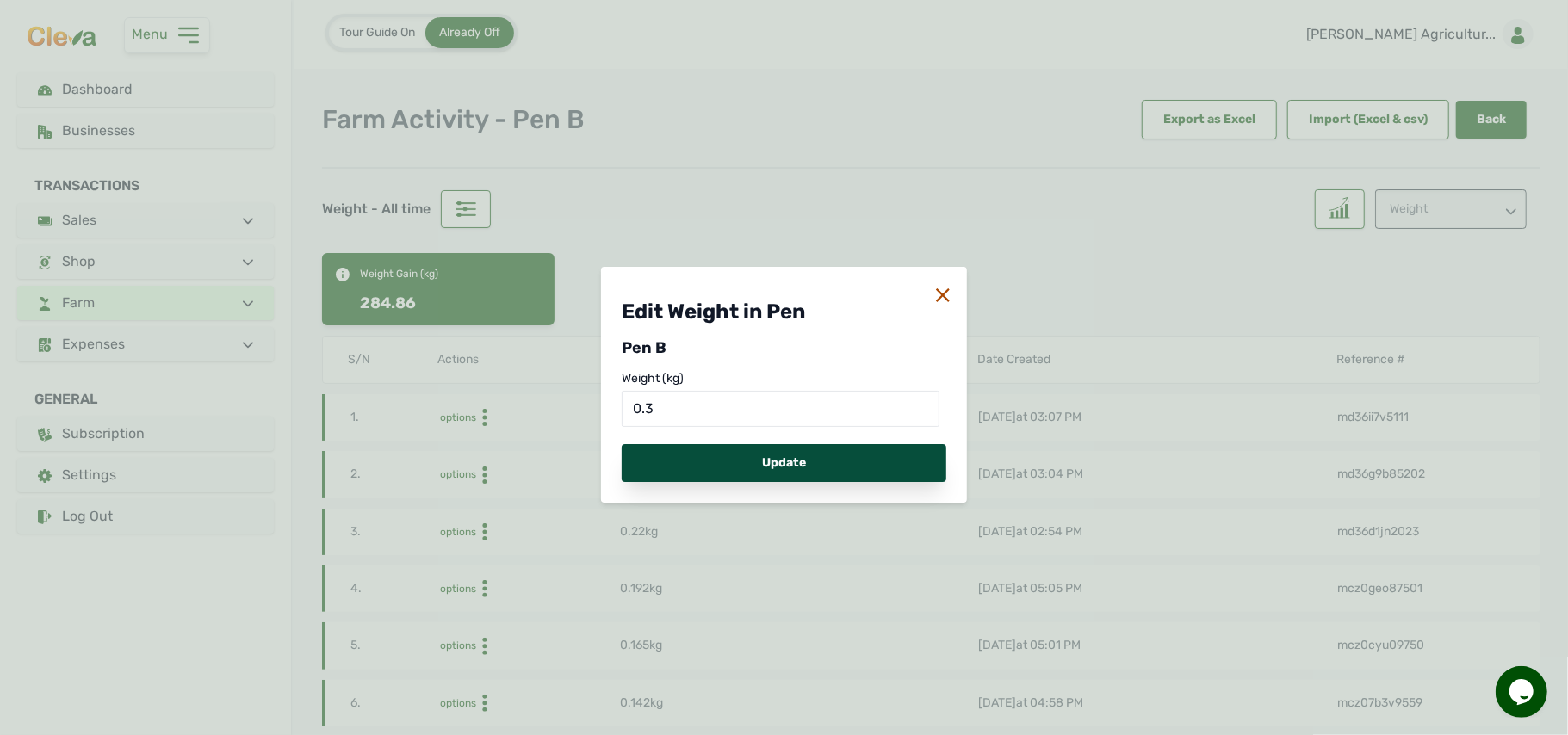 click on "Update" at bounding box center [784, 463] 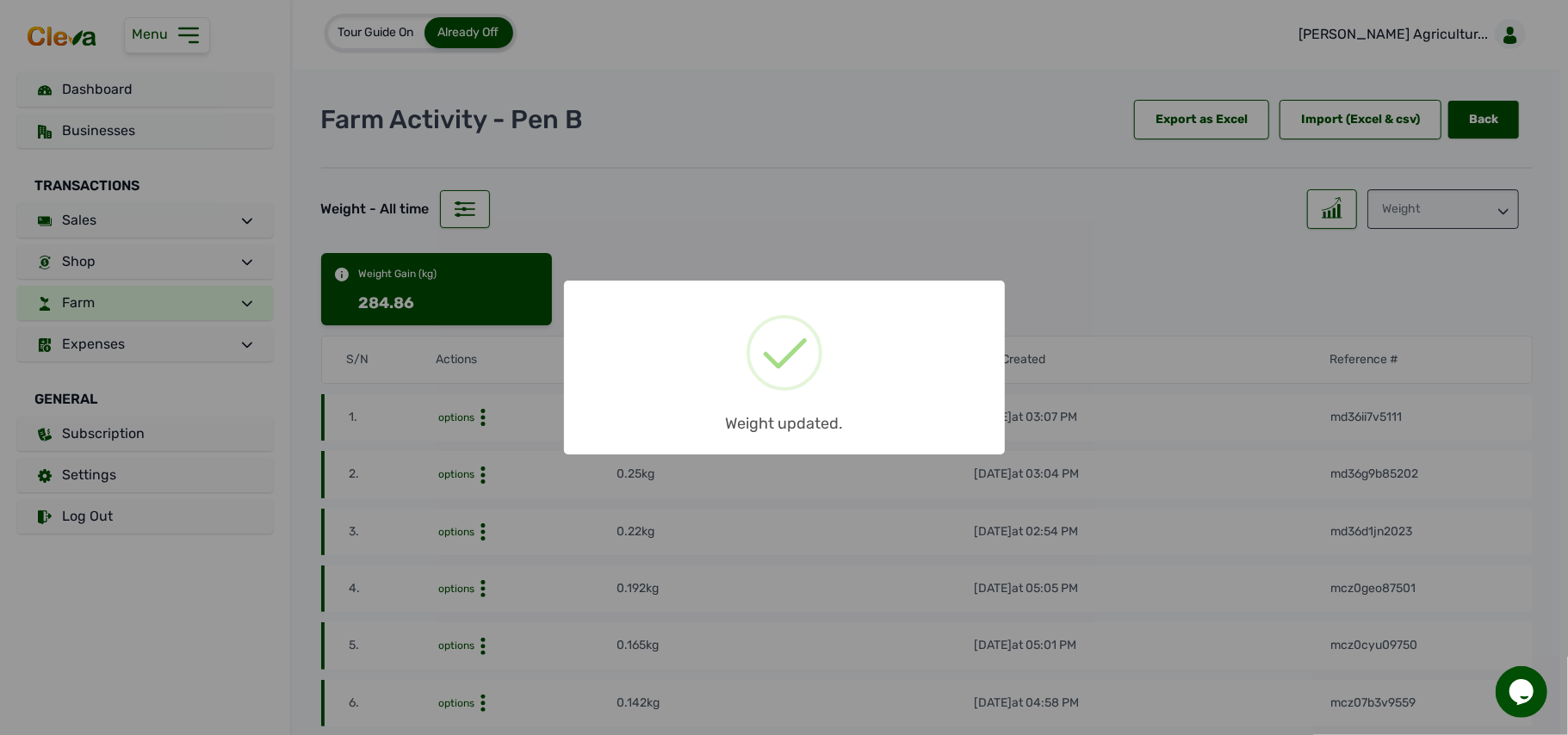 click on "×
Weight updated. OK No Cancel" at bounding box center (784, 368) 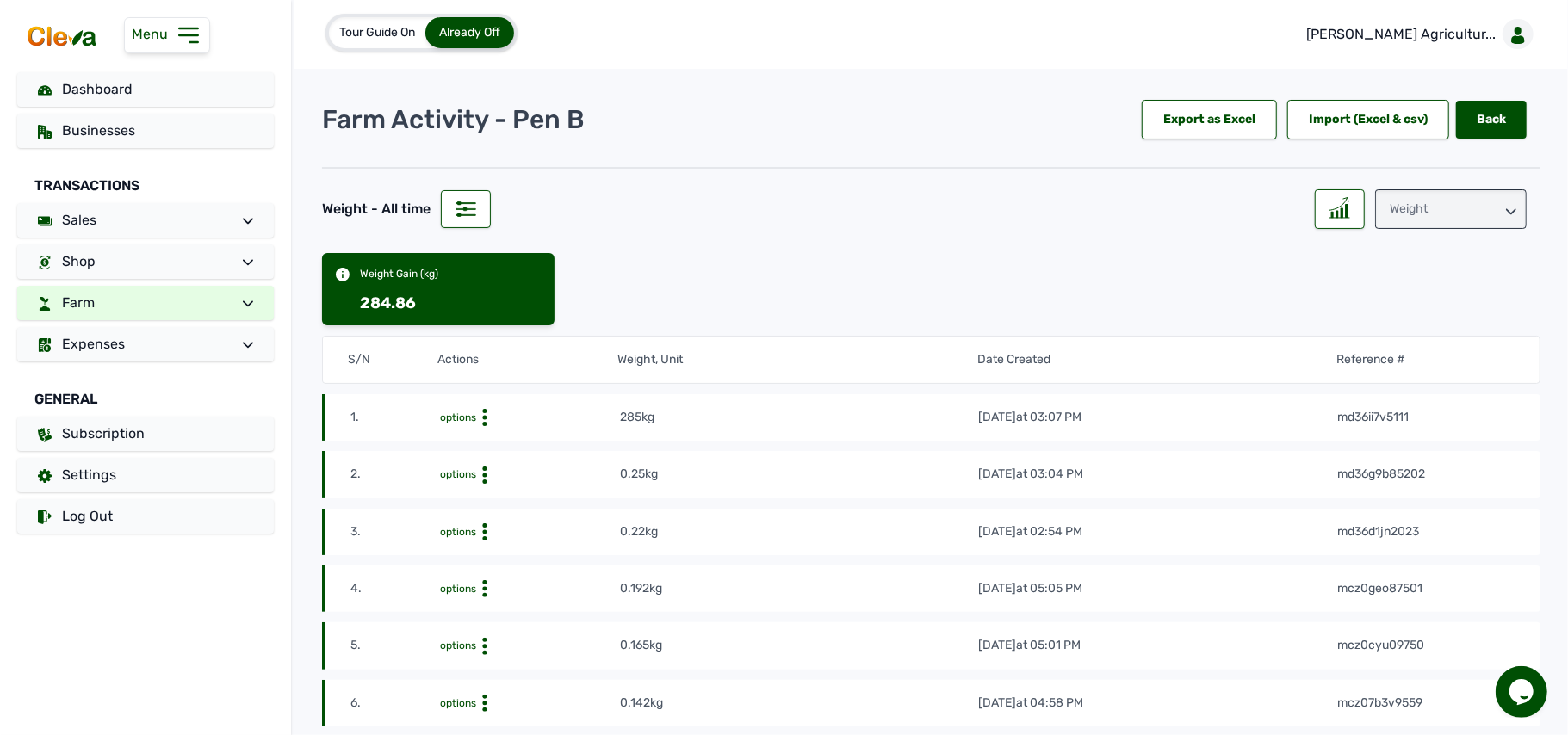 click 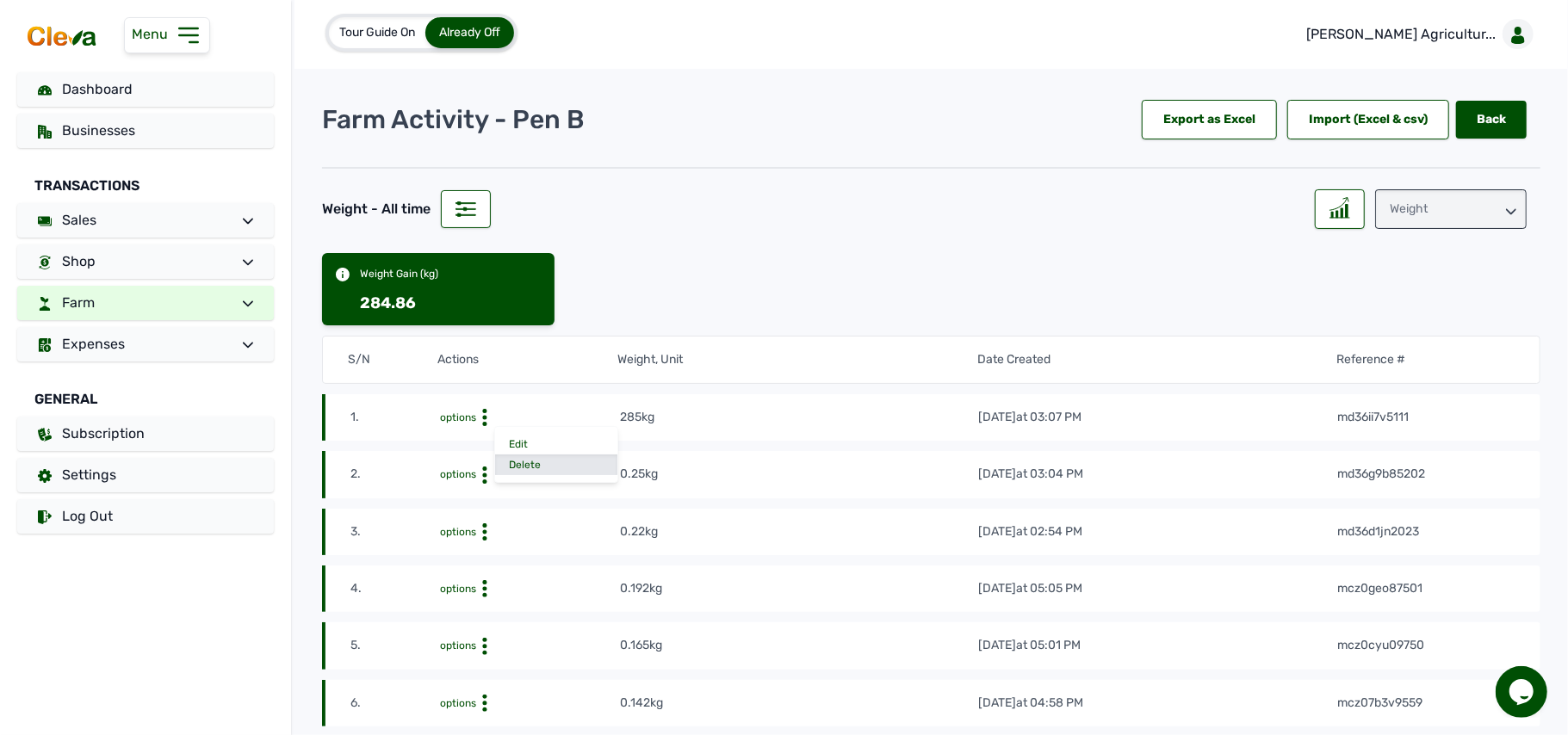 click on "Delete" at bounding box center [556, 465] 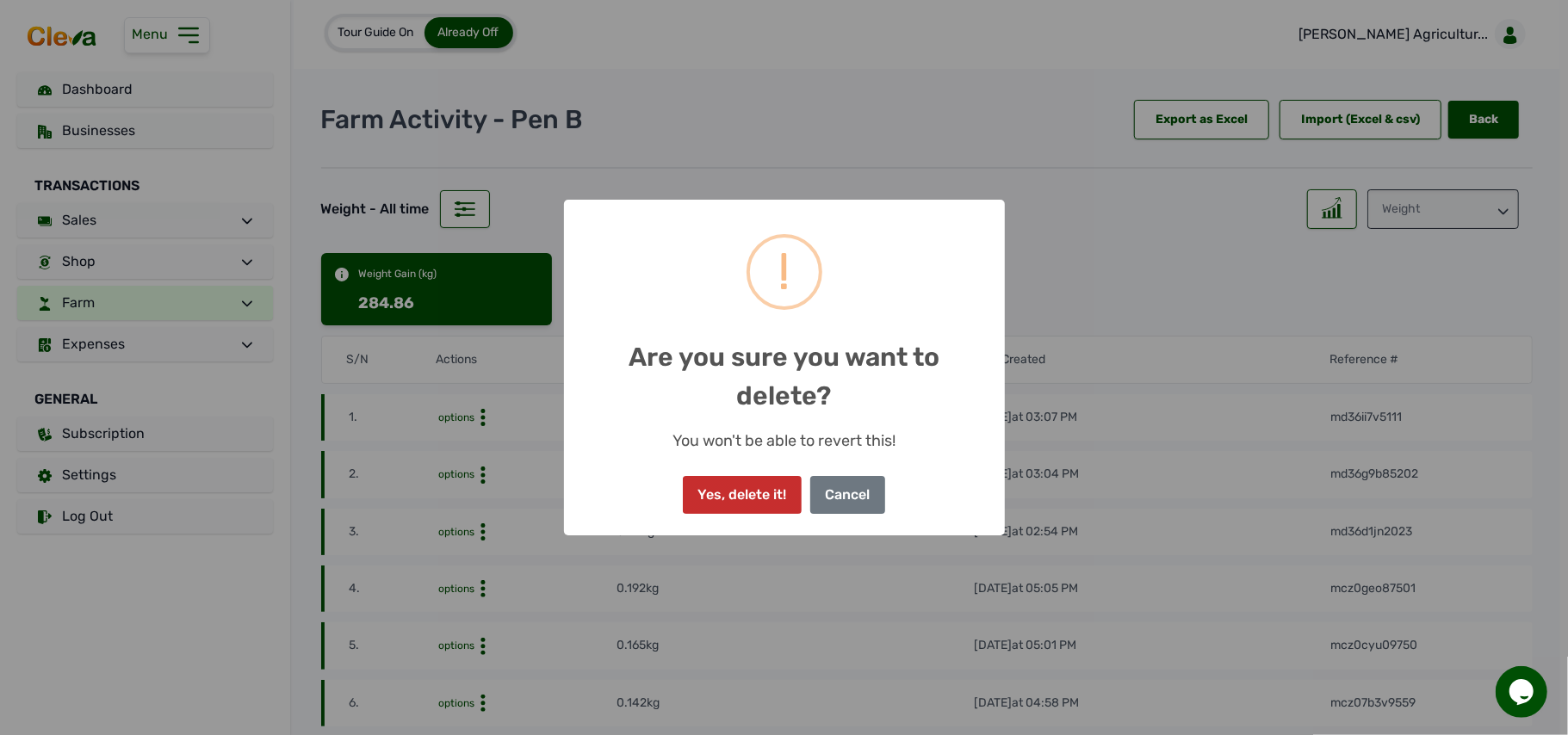 click on "Yes, delete it!" at bounding box center (742, 495) 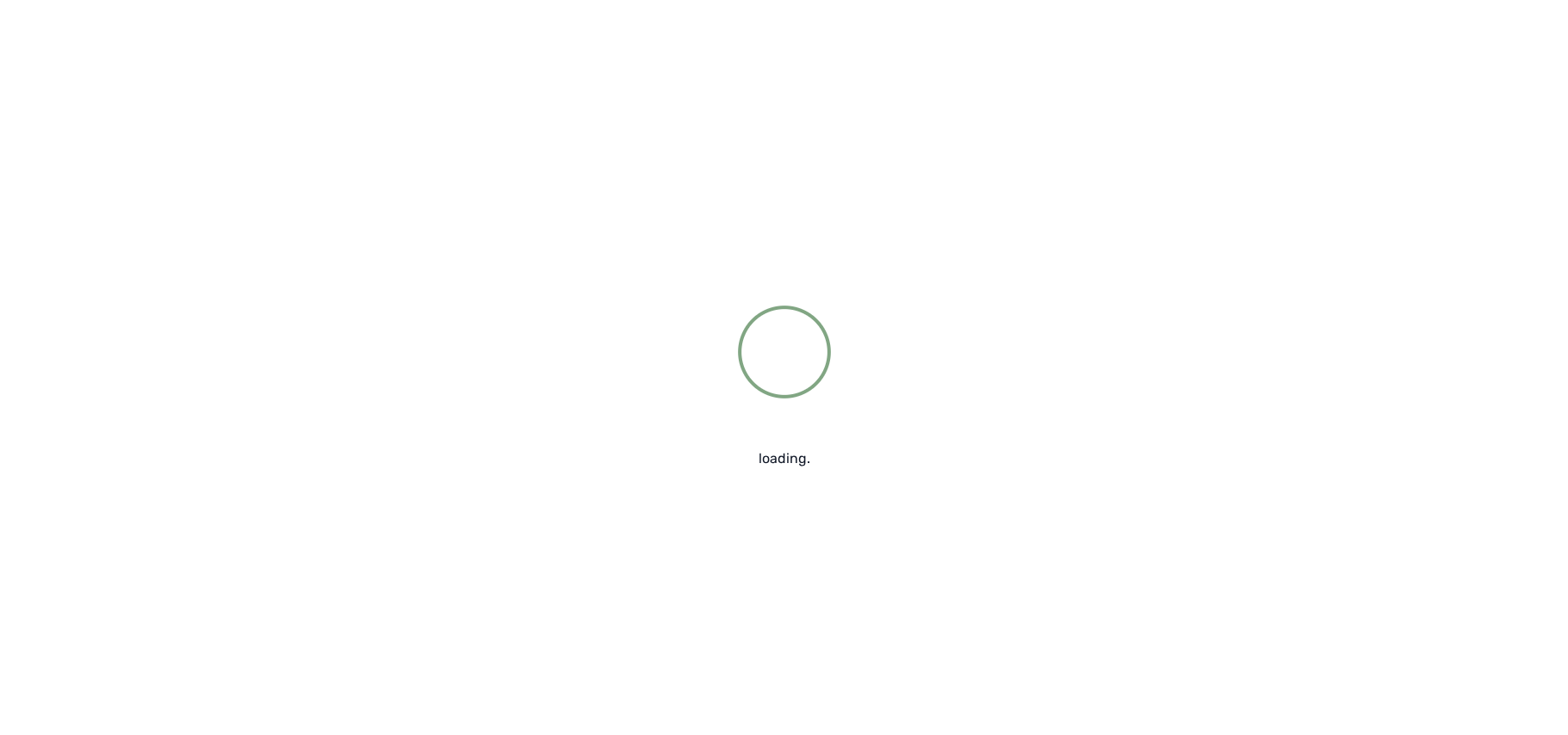 scroll, scrollTop: 0, scrollLeft: 0, axis: both 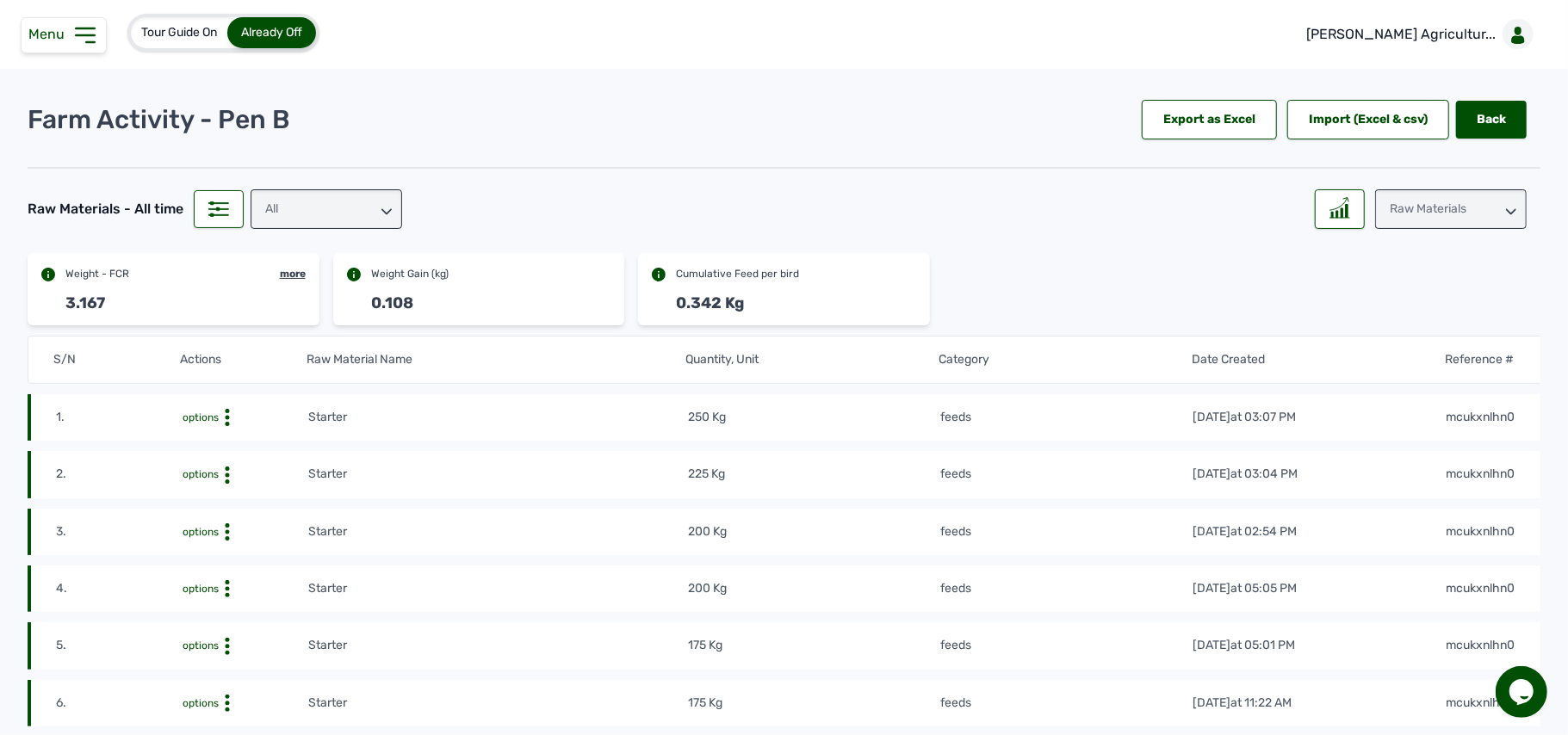 click on "Raw Materials" at bounding box center (1451, 209) 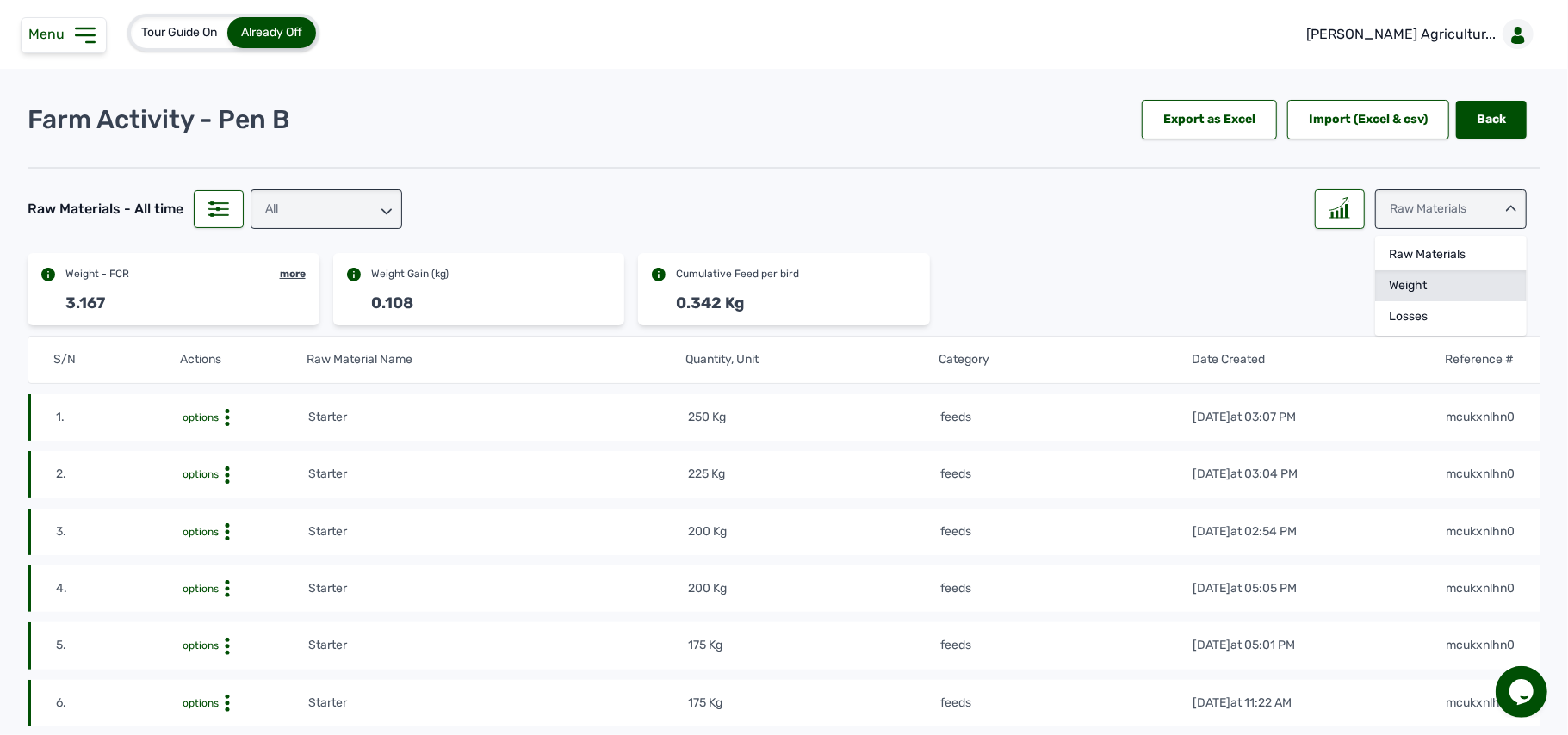 click on "Weight" 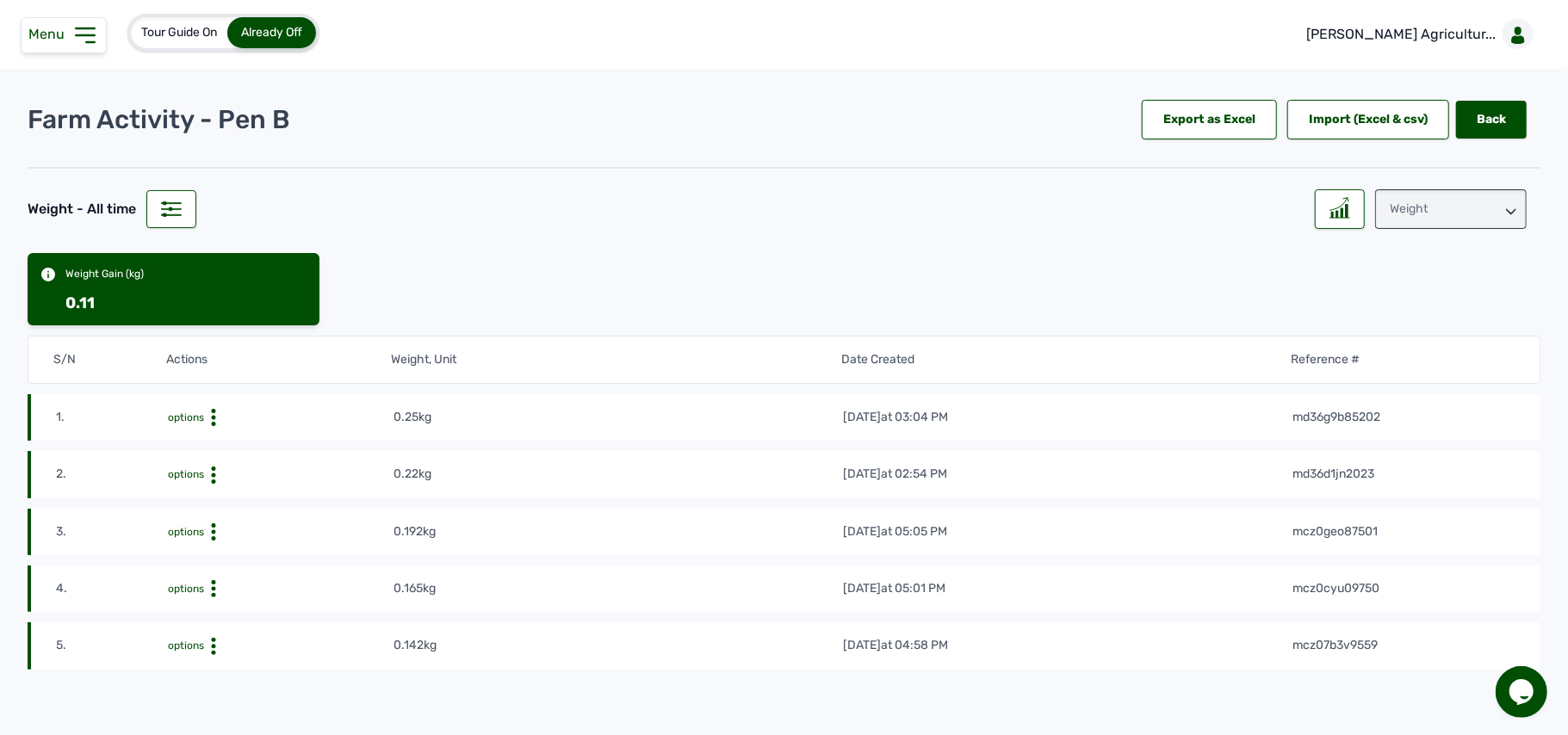 click 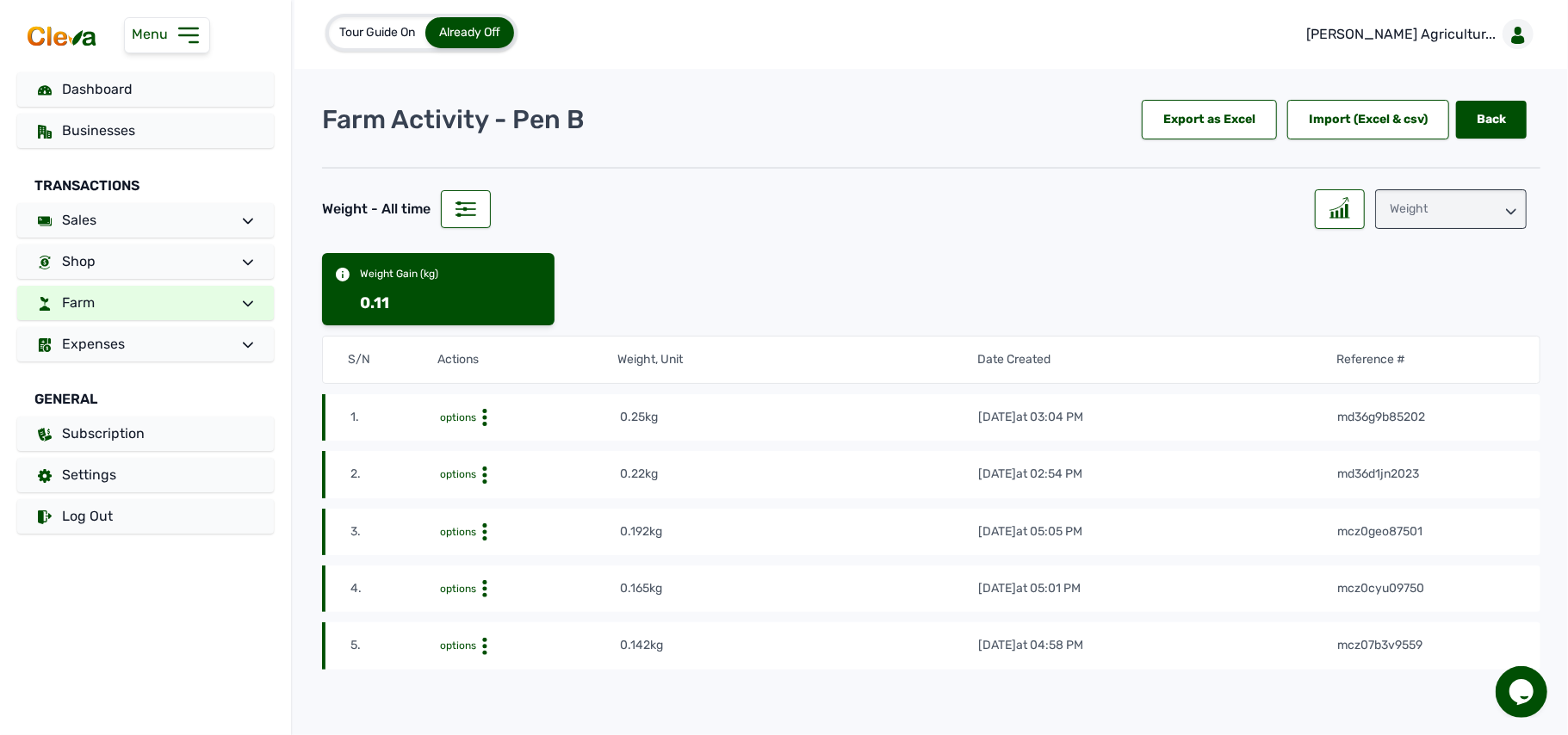 click 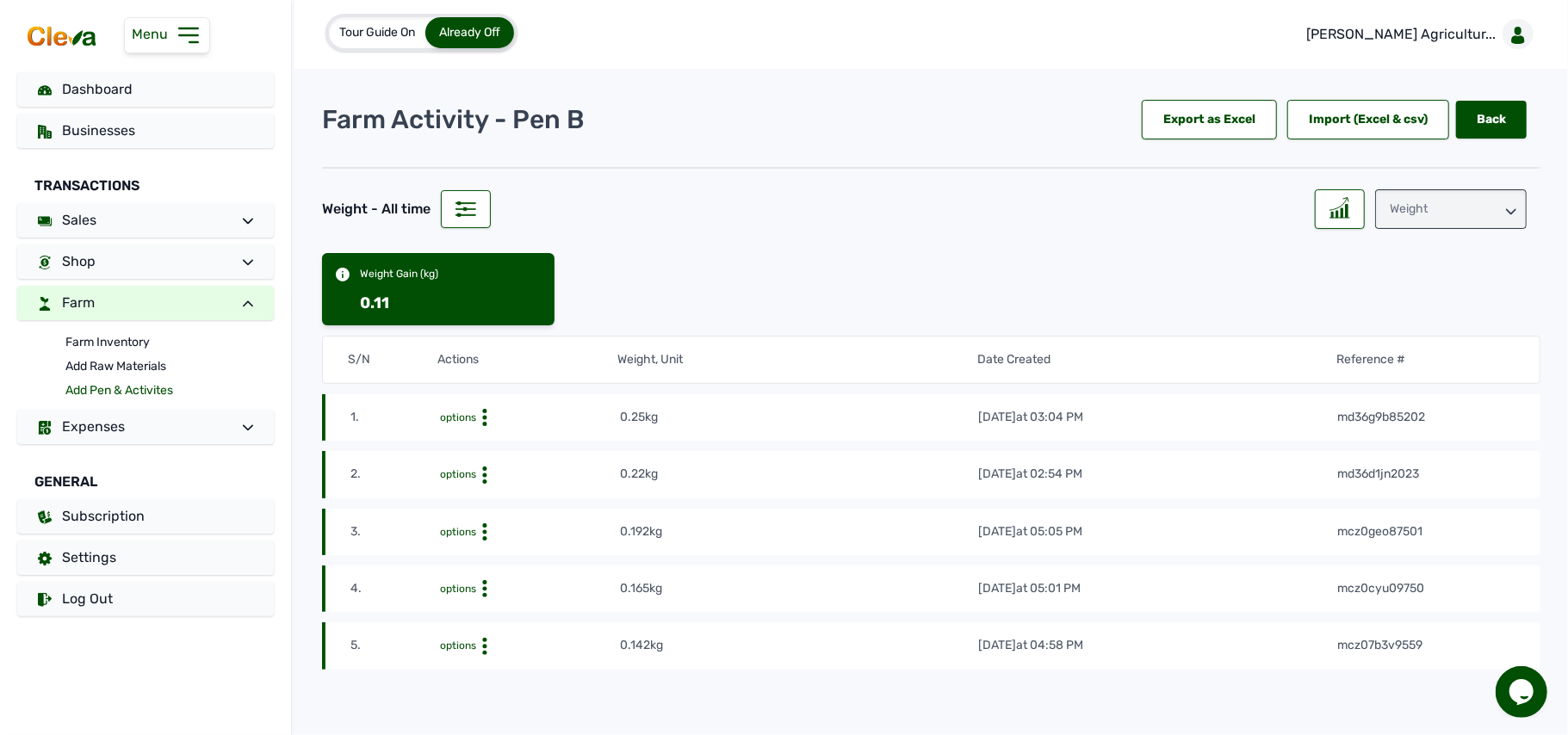 click on "Add Pen & Activites" at bounding box center (170, 391) 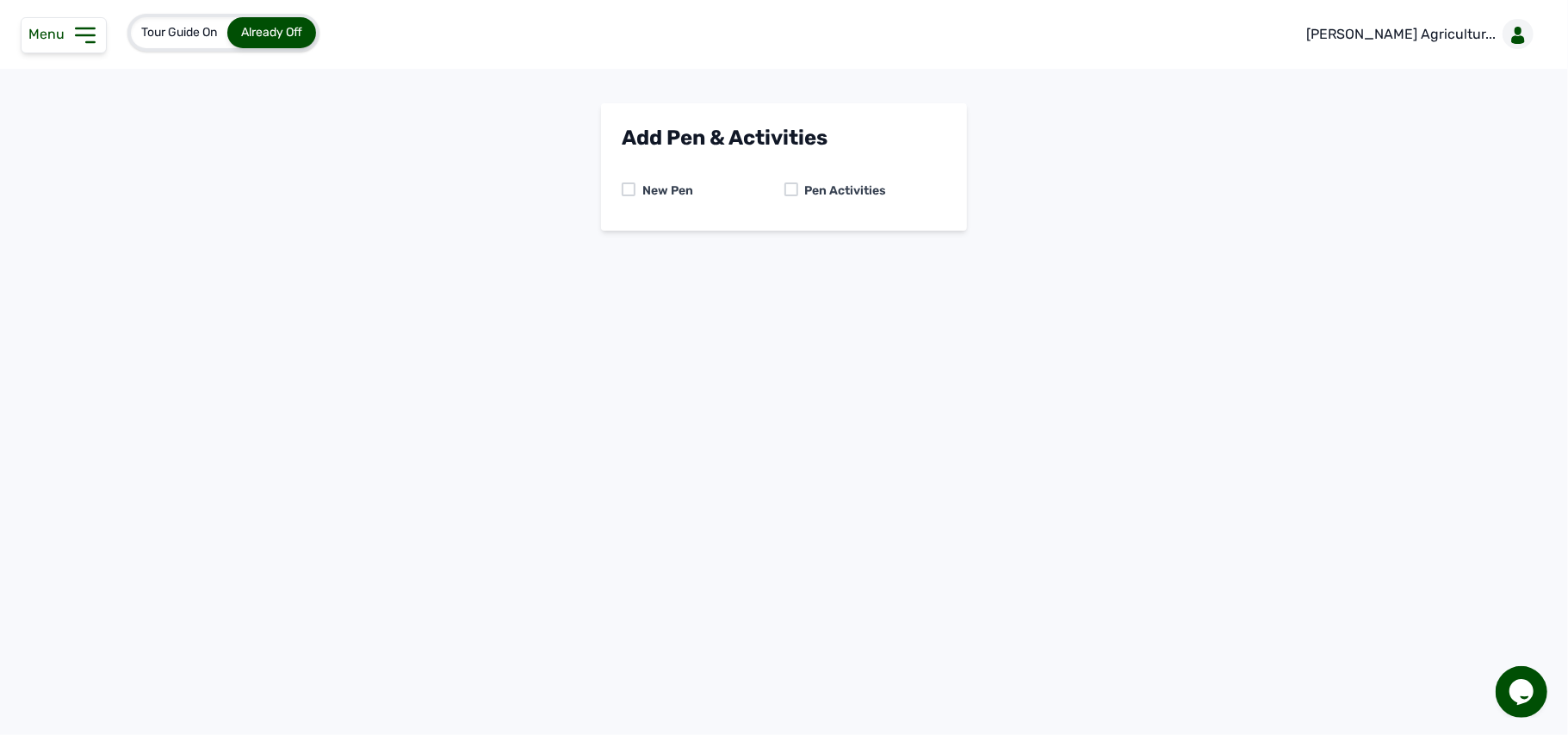 click at bounding box center (791, 189) 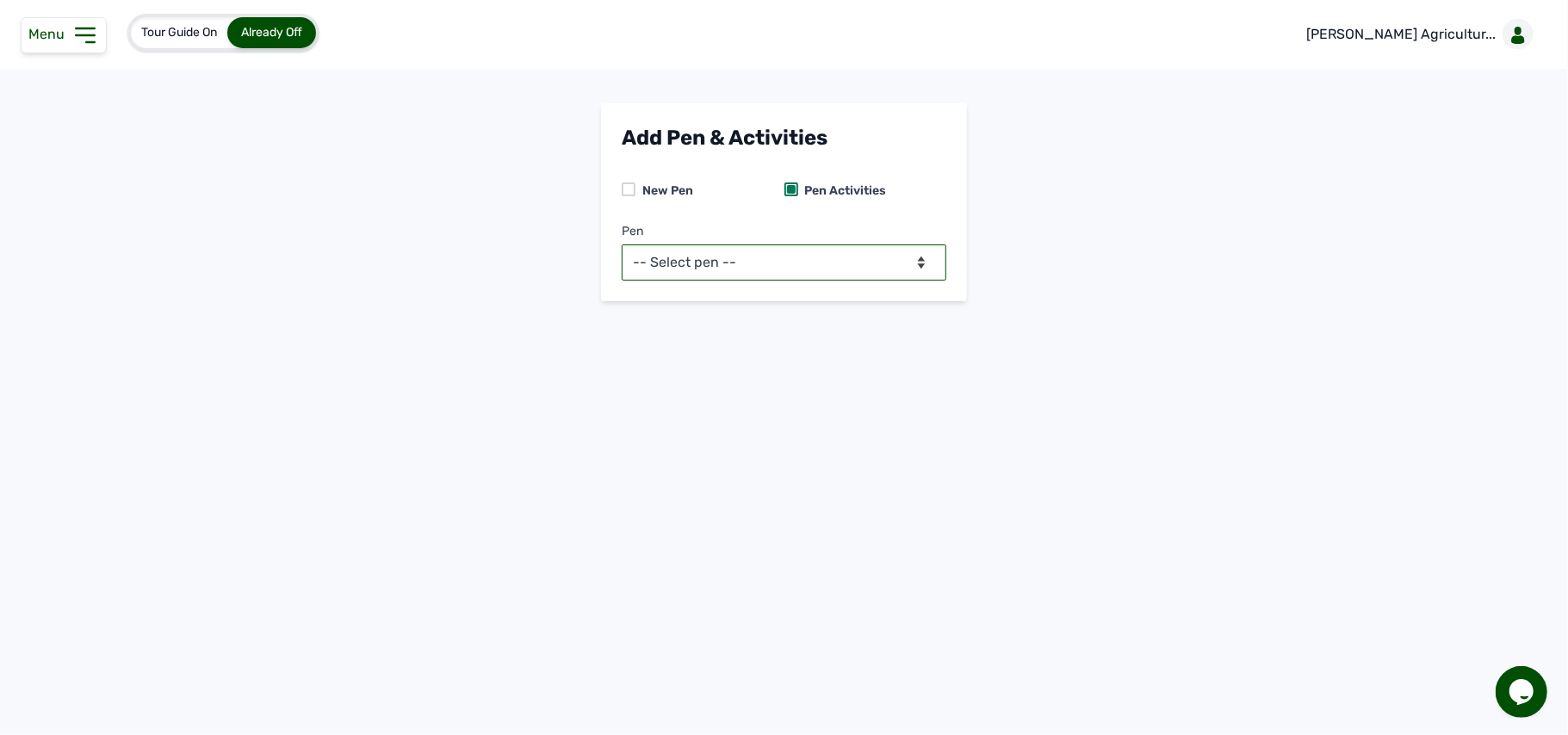 click on "-- Select pen -- Pen B (Broilers)" at bounding box center [784, 262] 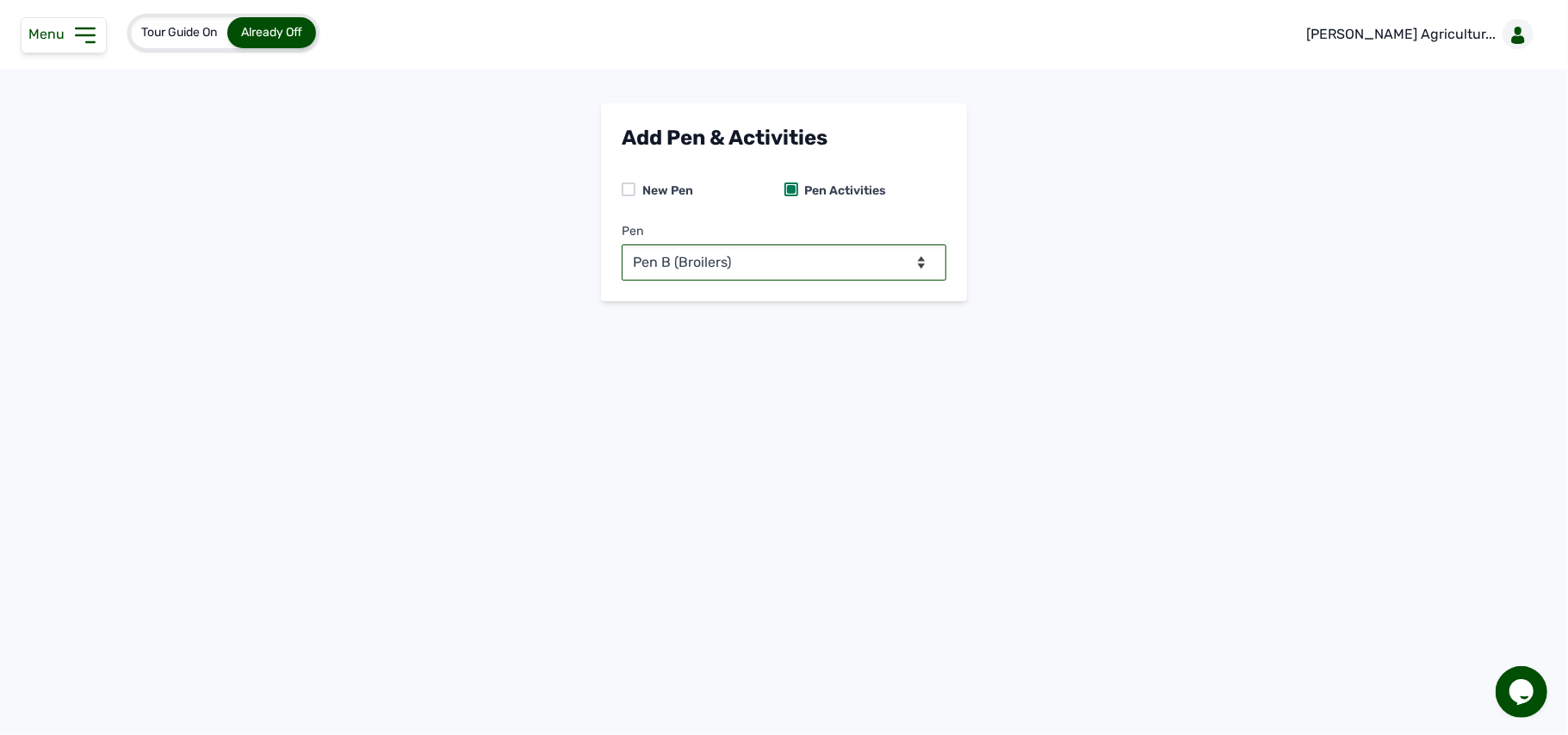click on "-- Select pen -- Pen B (Broilers)" at bounding box center [784, 262] 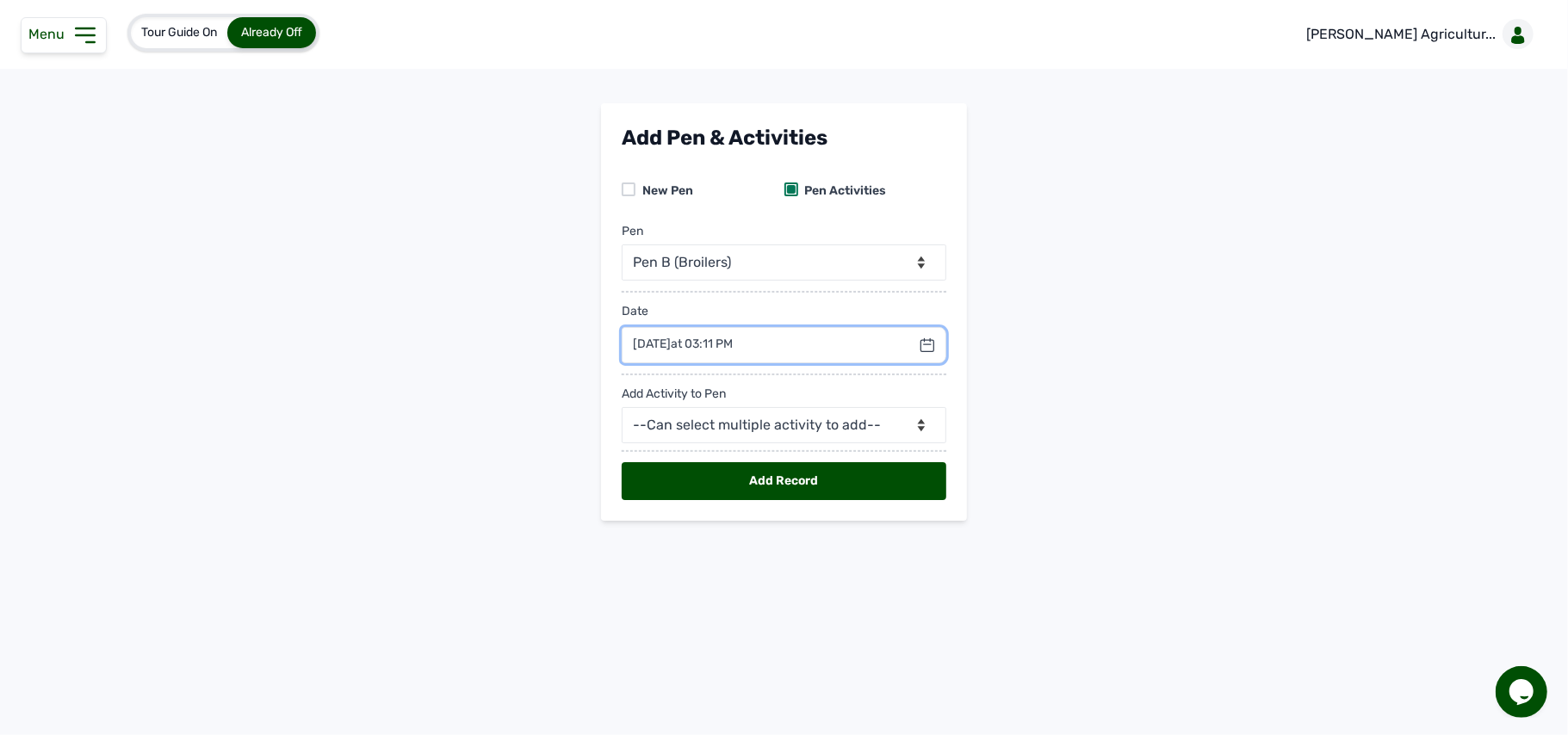 click at bounding box center [784, 345] 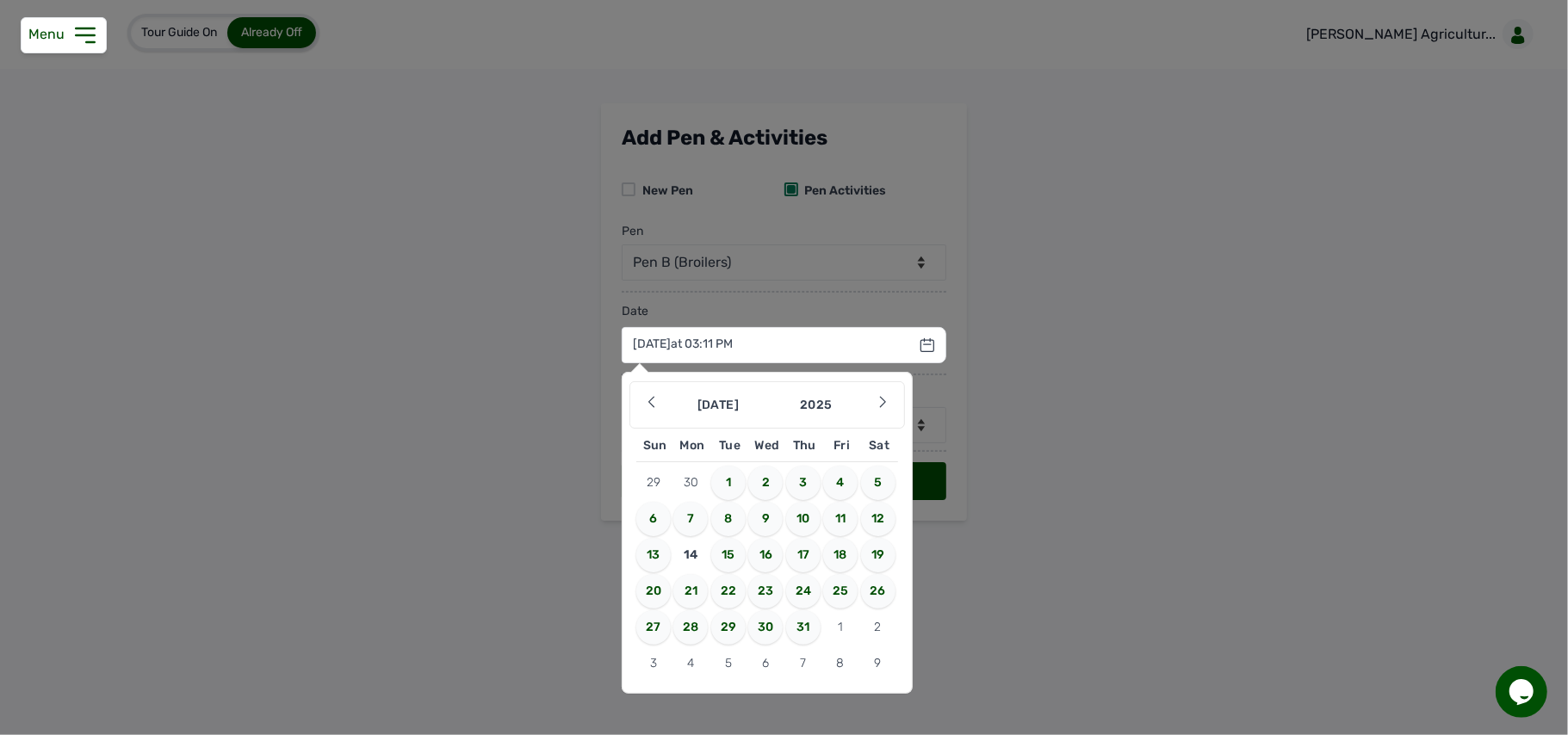 click on "13" at bounding box center (654, 555) 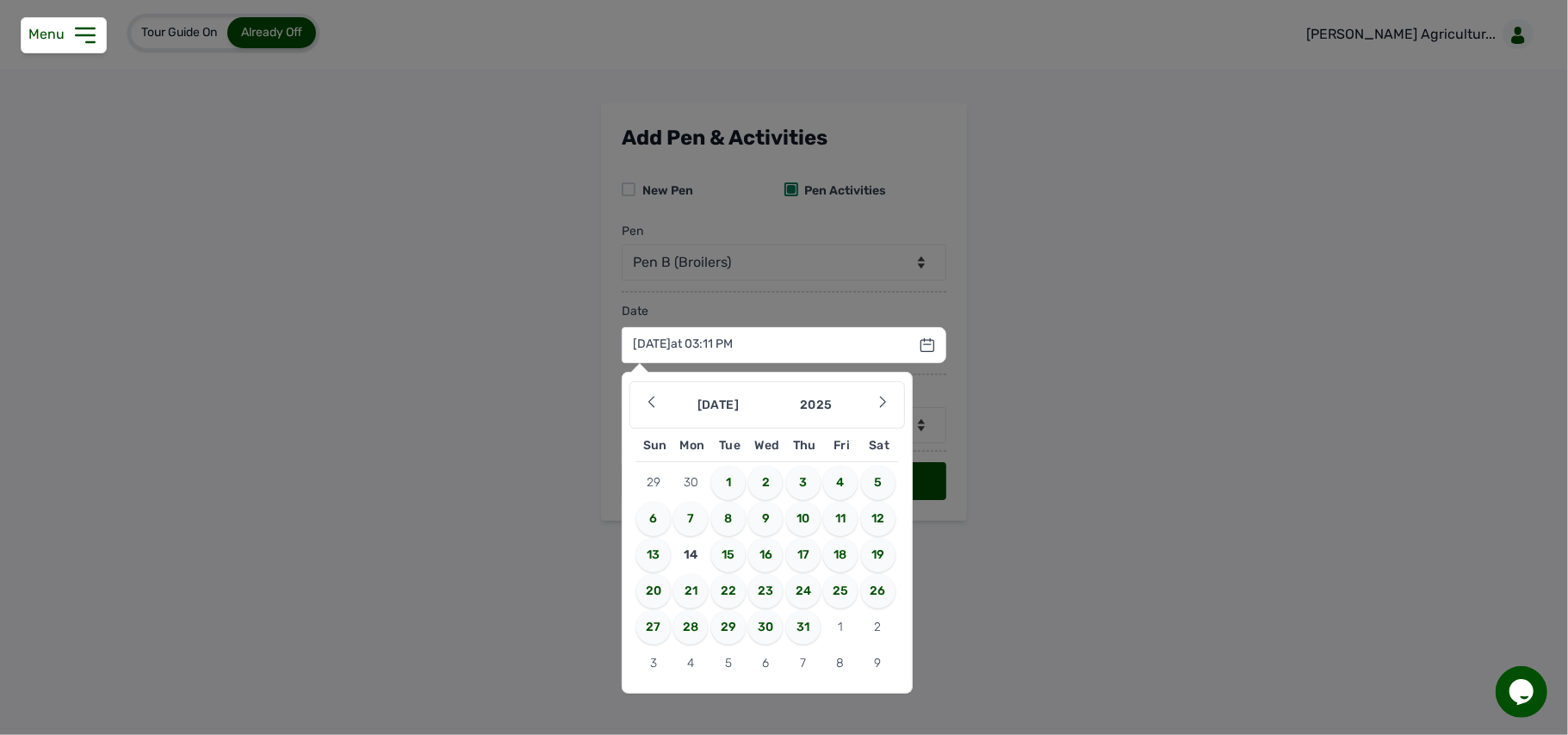 type on "13 Jul 2025 15:11:45" 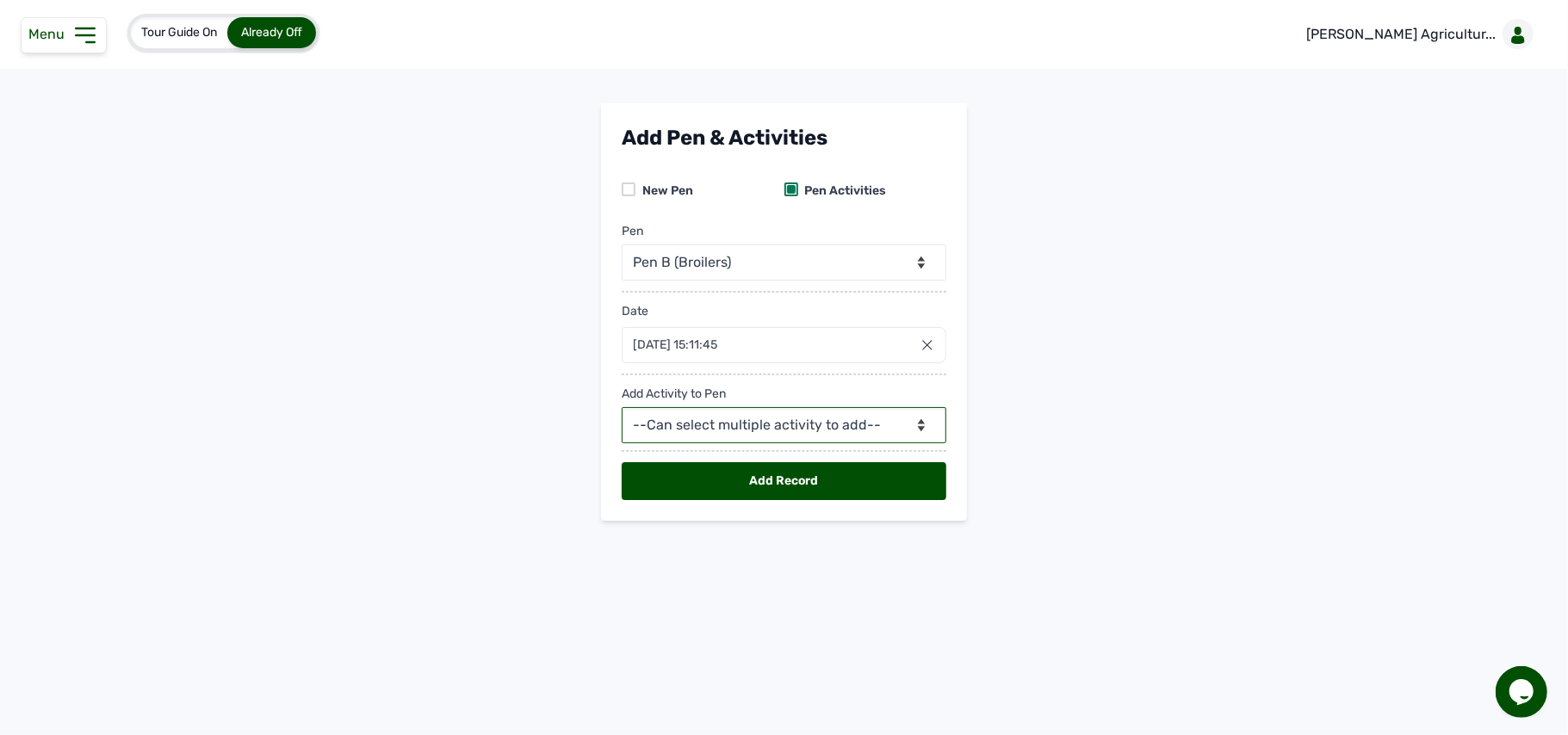 click on "--Can select multiple activity to add-- Raw Material Losses Weight" at bounding box center (784, 425) 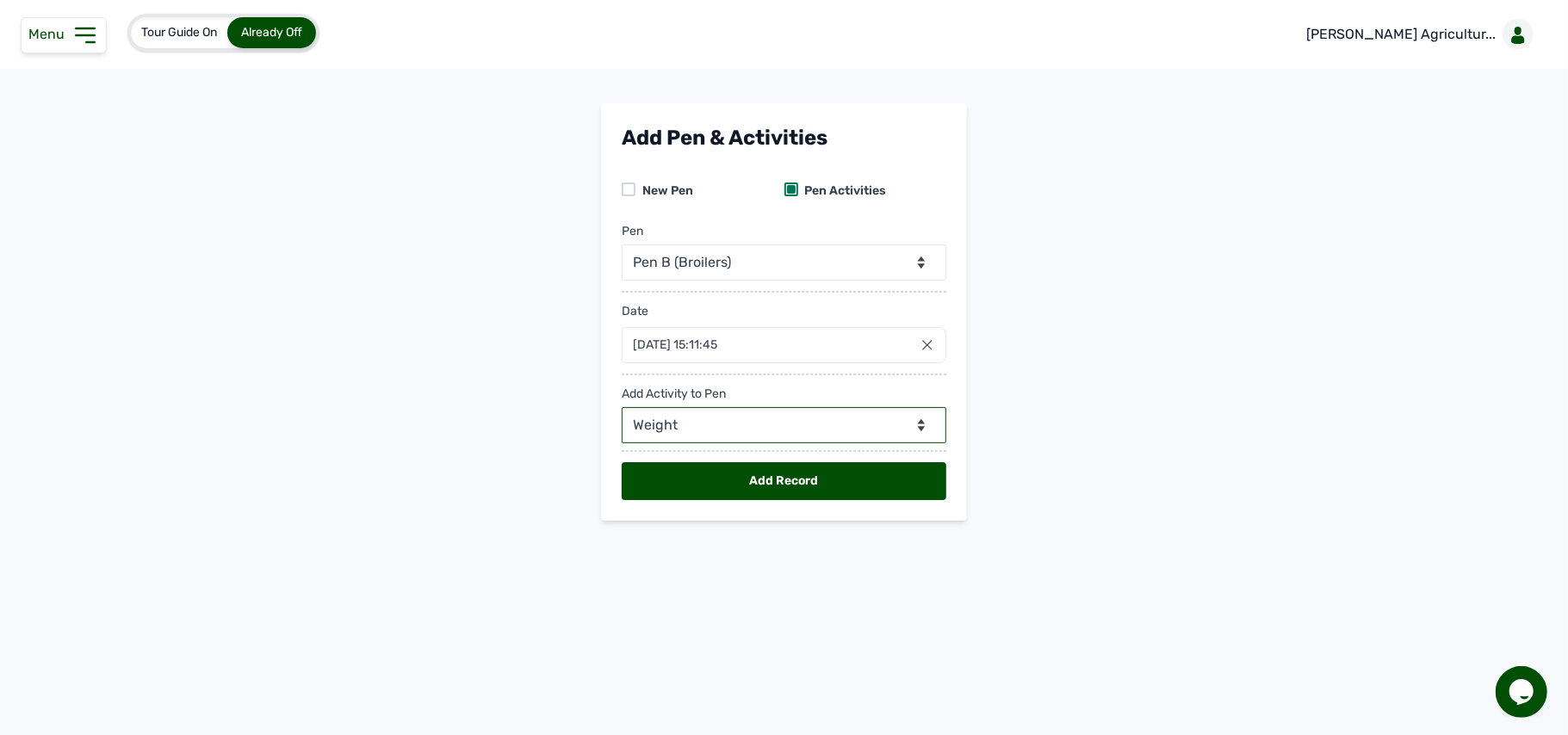 click on "--Can select multiple activity to add-- Raw Material Losses Weight" at bounding box center [784, 425] 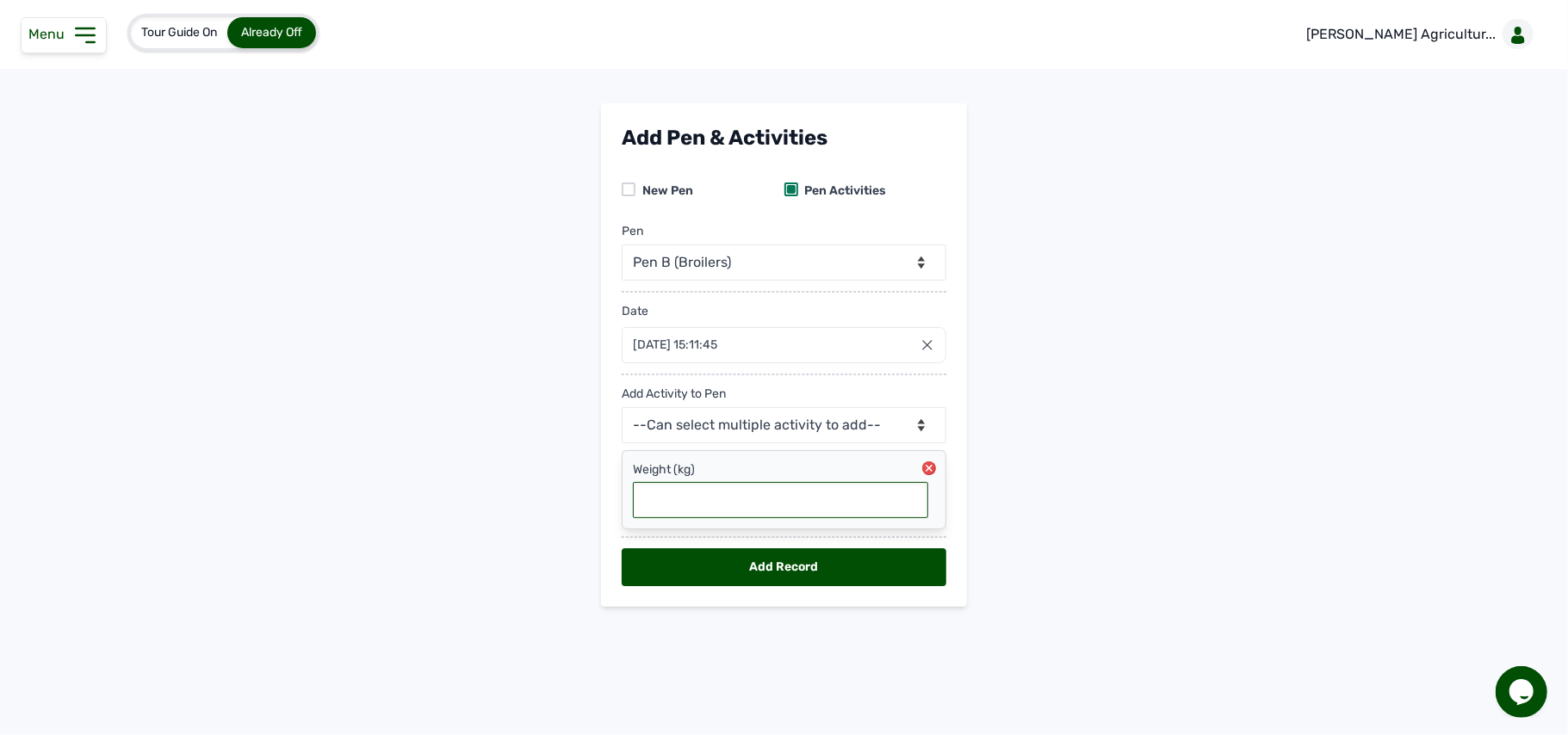 click at bounding box center [780, 500] 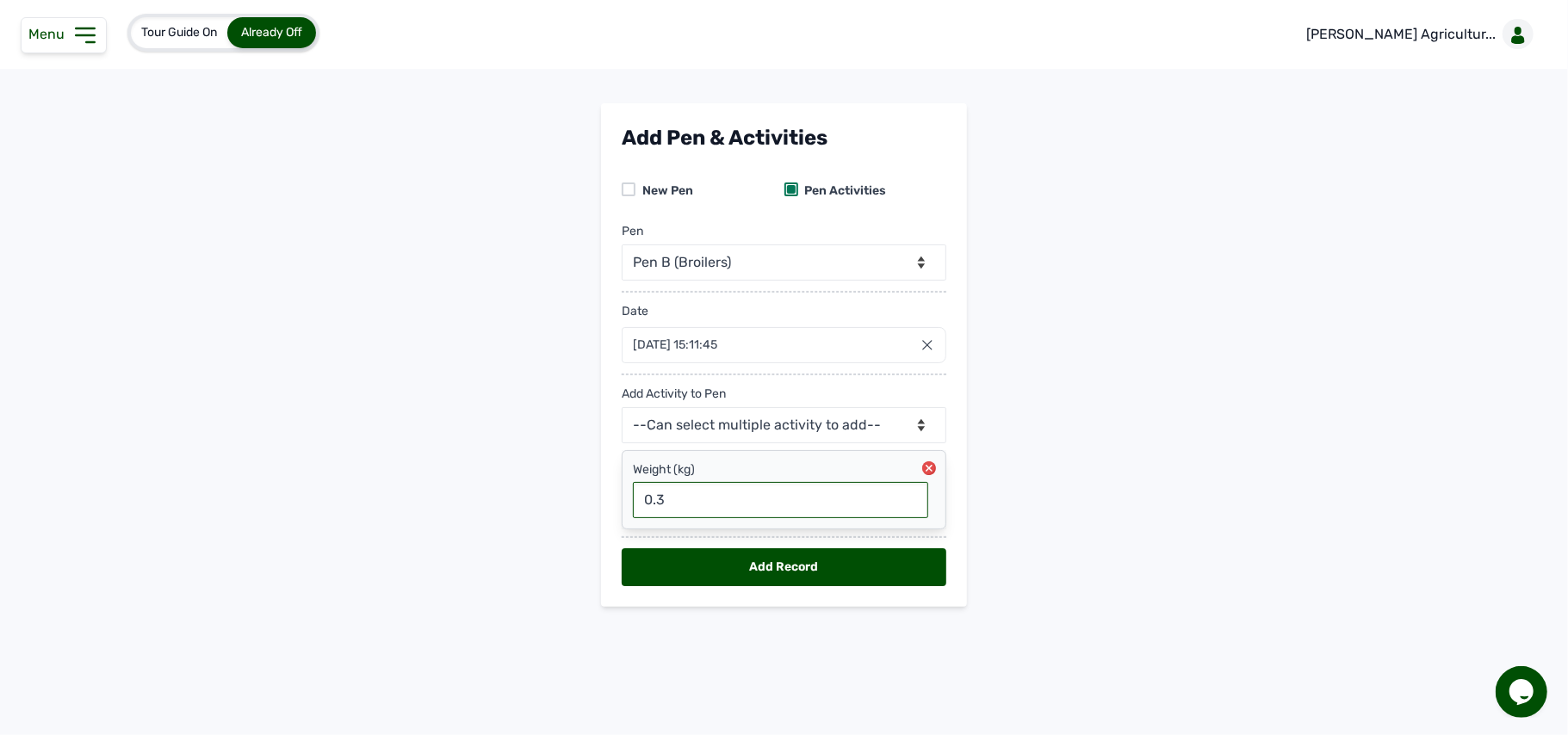 type on "0.3" 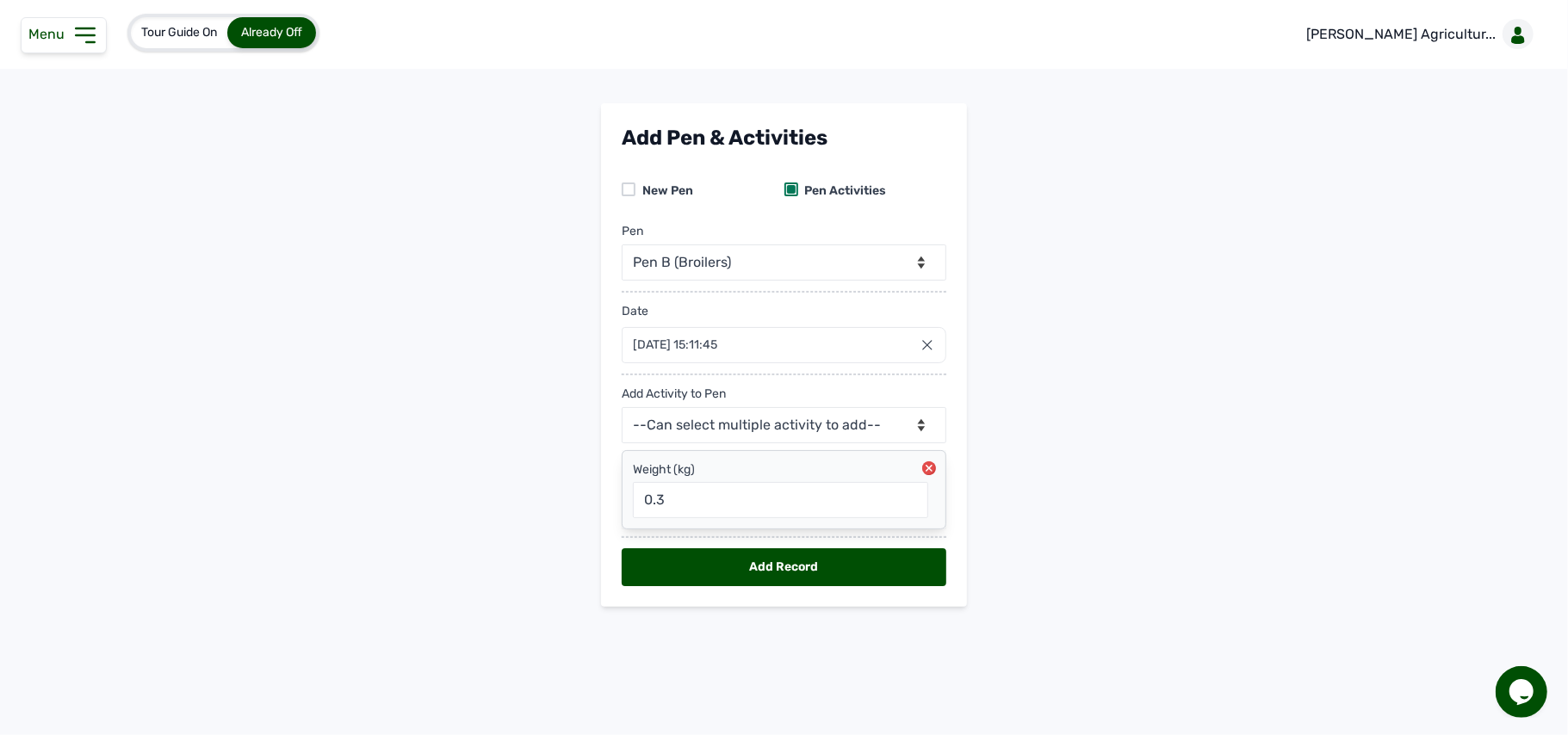 click on "Add Record" at bounding box center (784, 567) 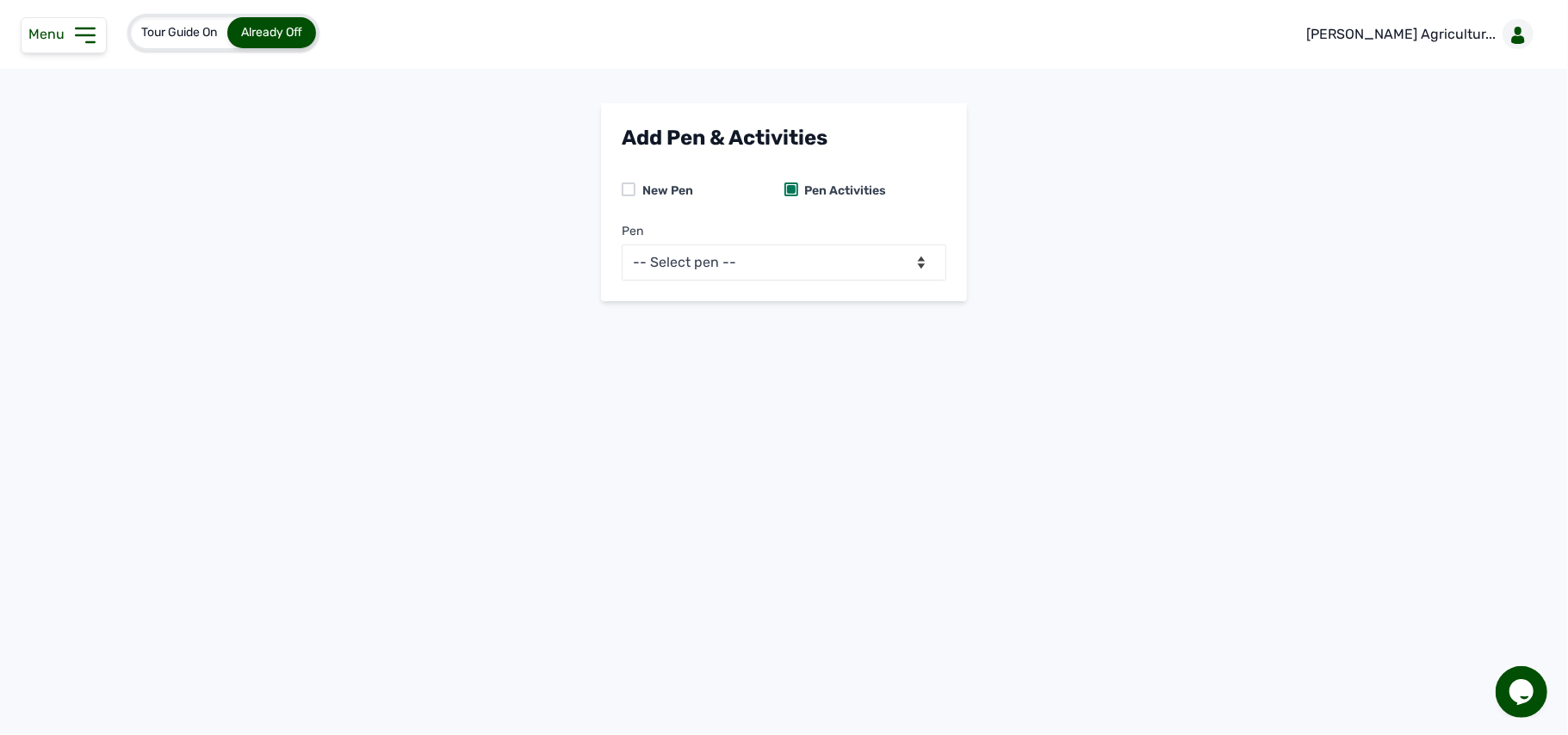 click on "Menu" at bounding box center [64, 35] 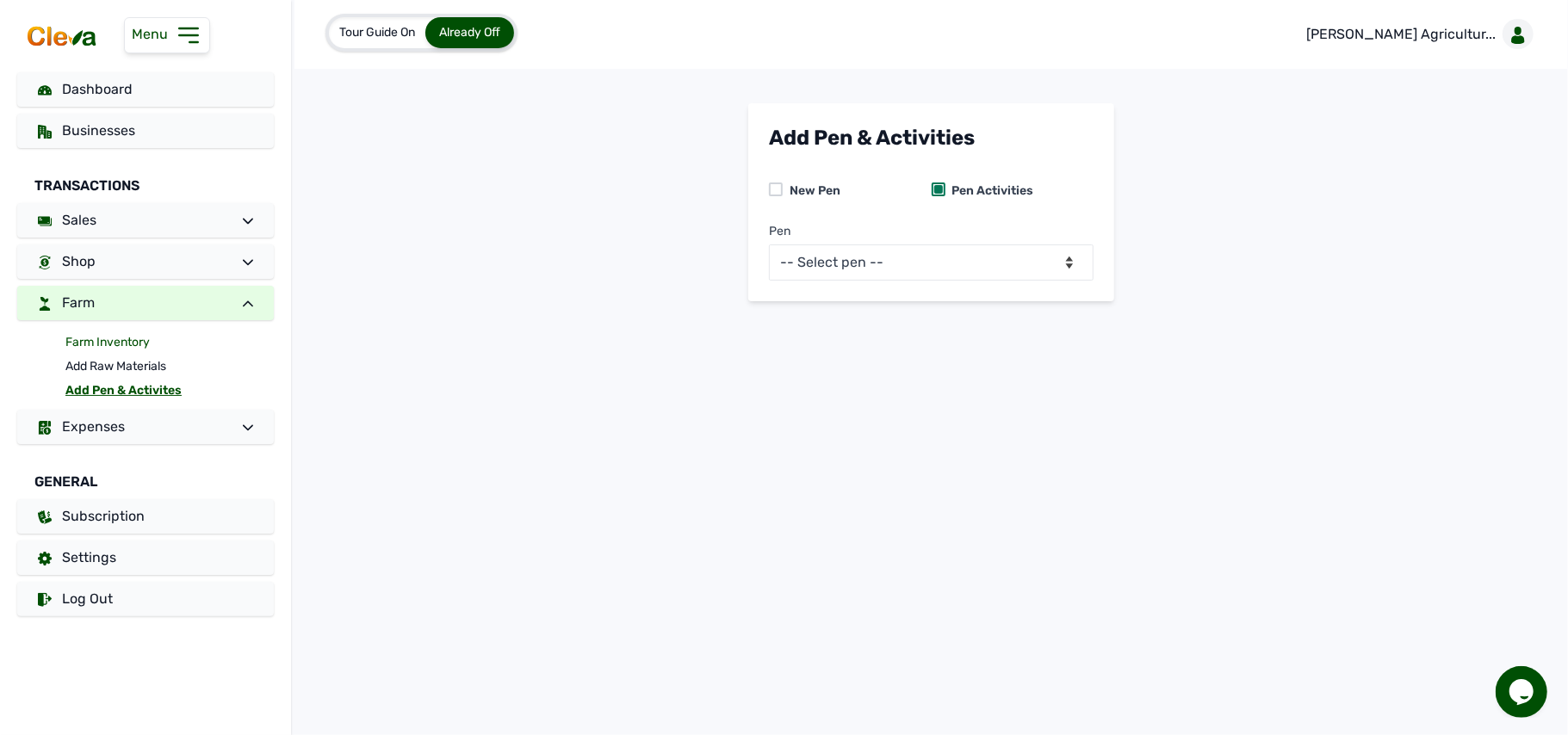 click on "Farm Inventory" at bounding box center (170, 343) 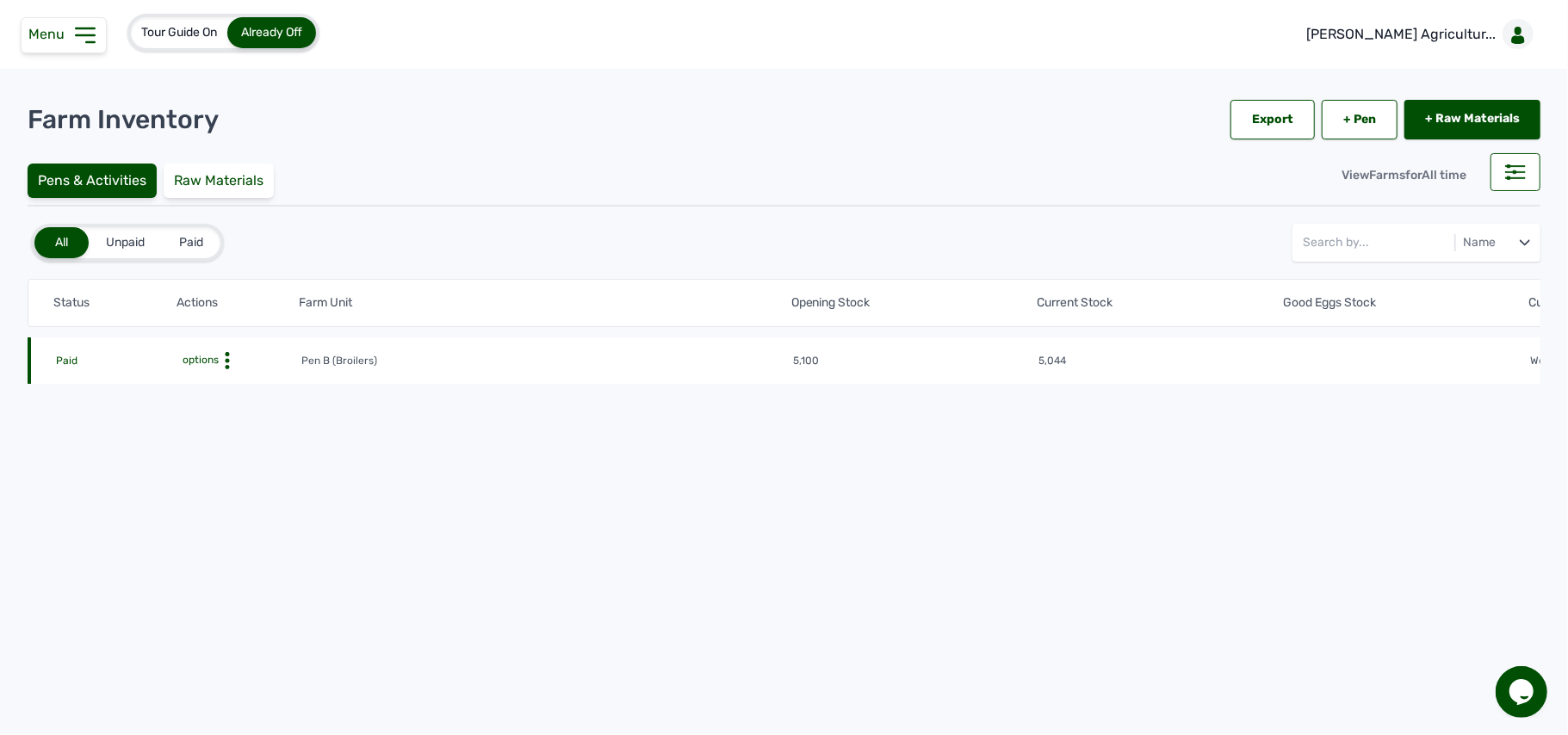 click 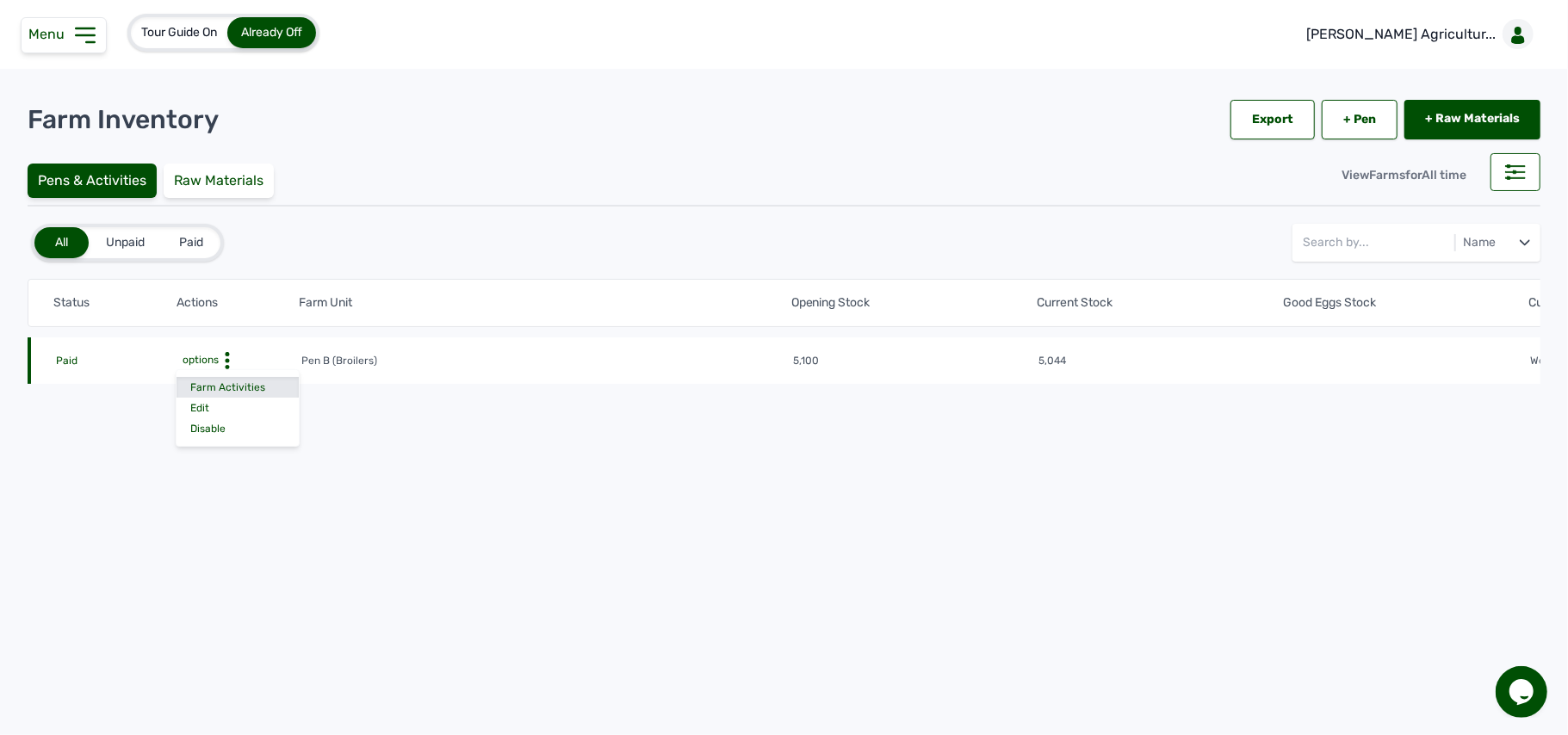 click on "Farm Activities" at bounding box center [238, 387] 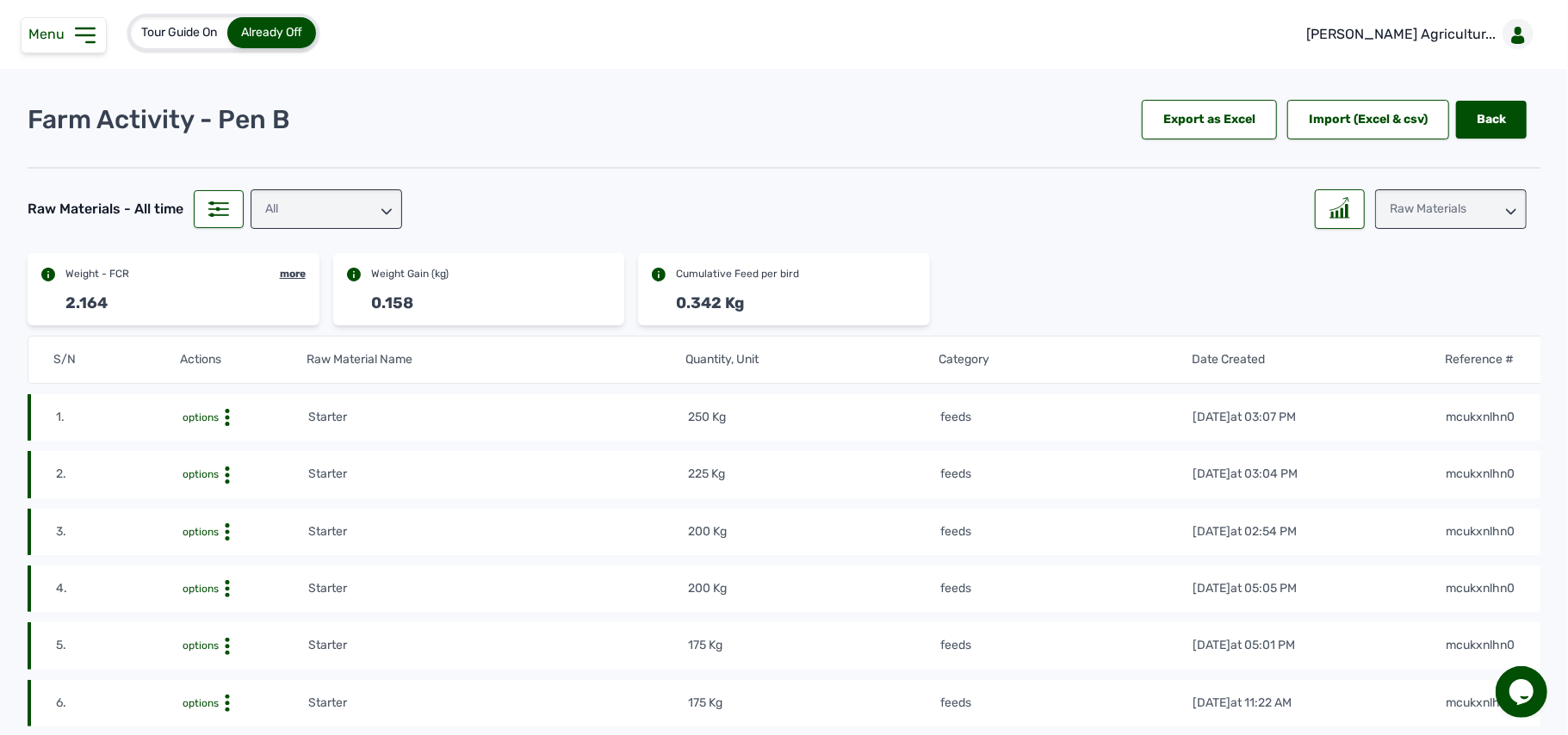 click on "Raw Materials" at bounding box center [1451, 209] 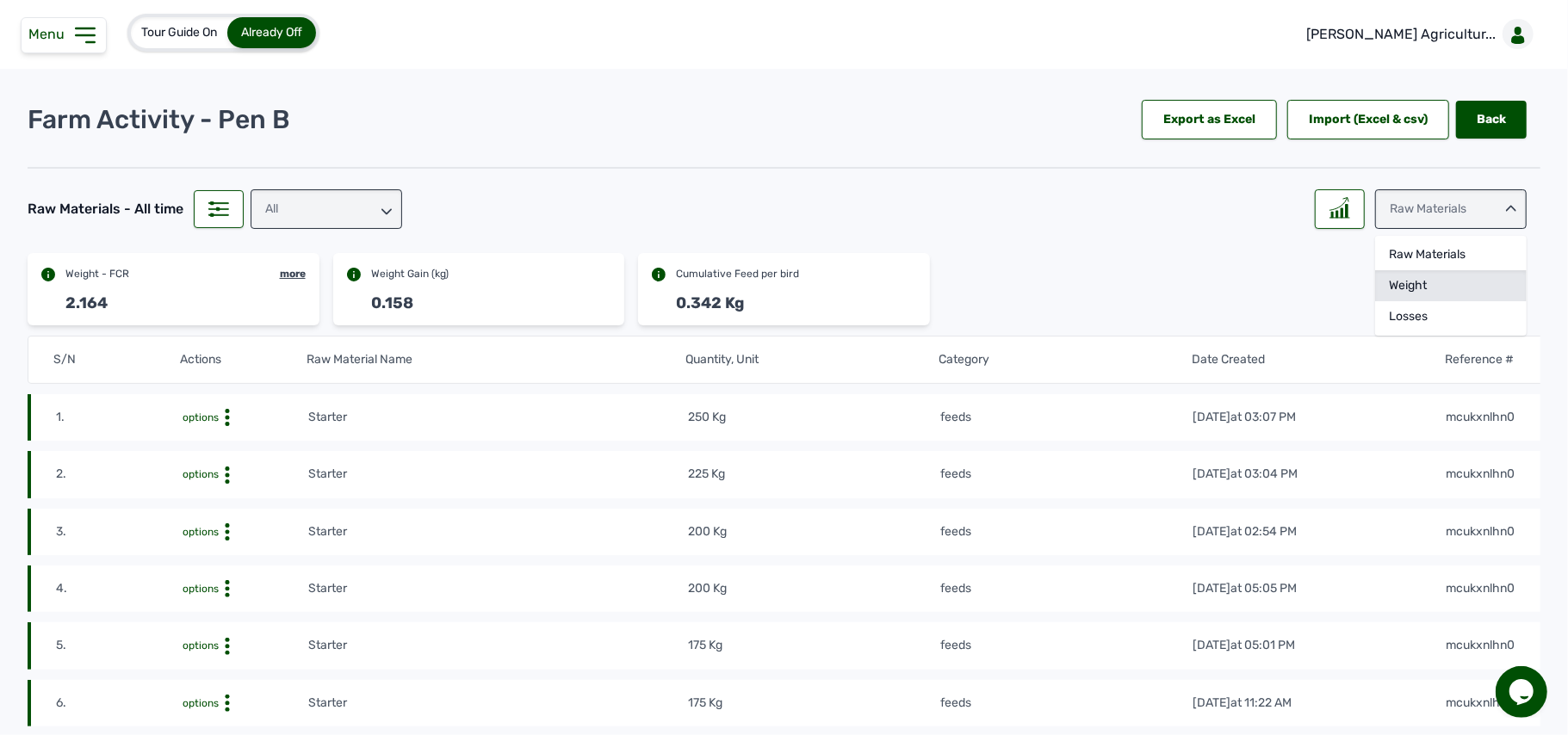 click on "Weight" 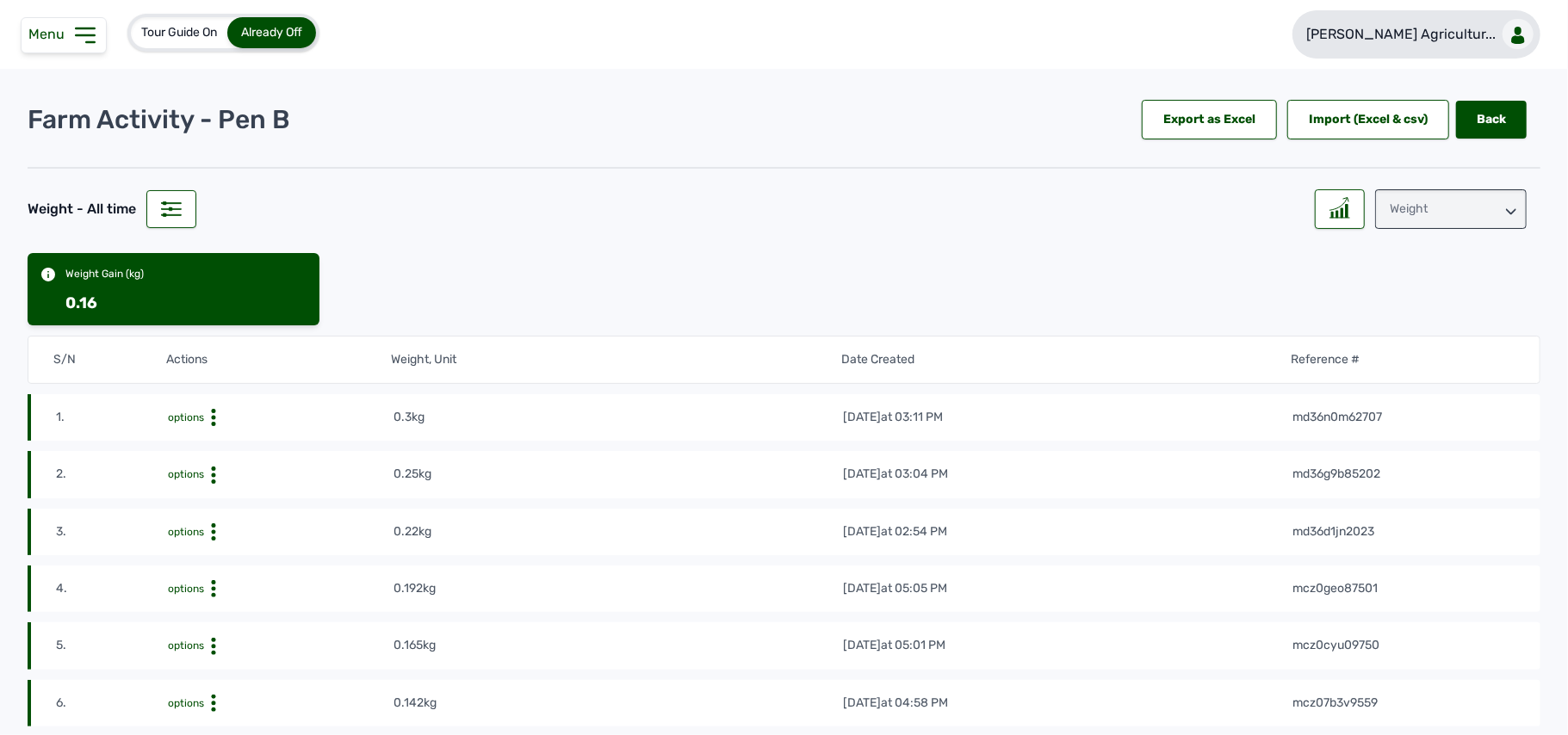 click on "Rena Agricultur..." at bounding box center (1401, 34) 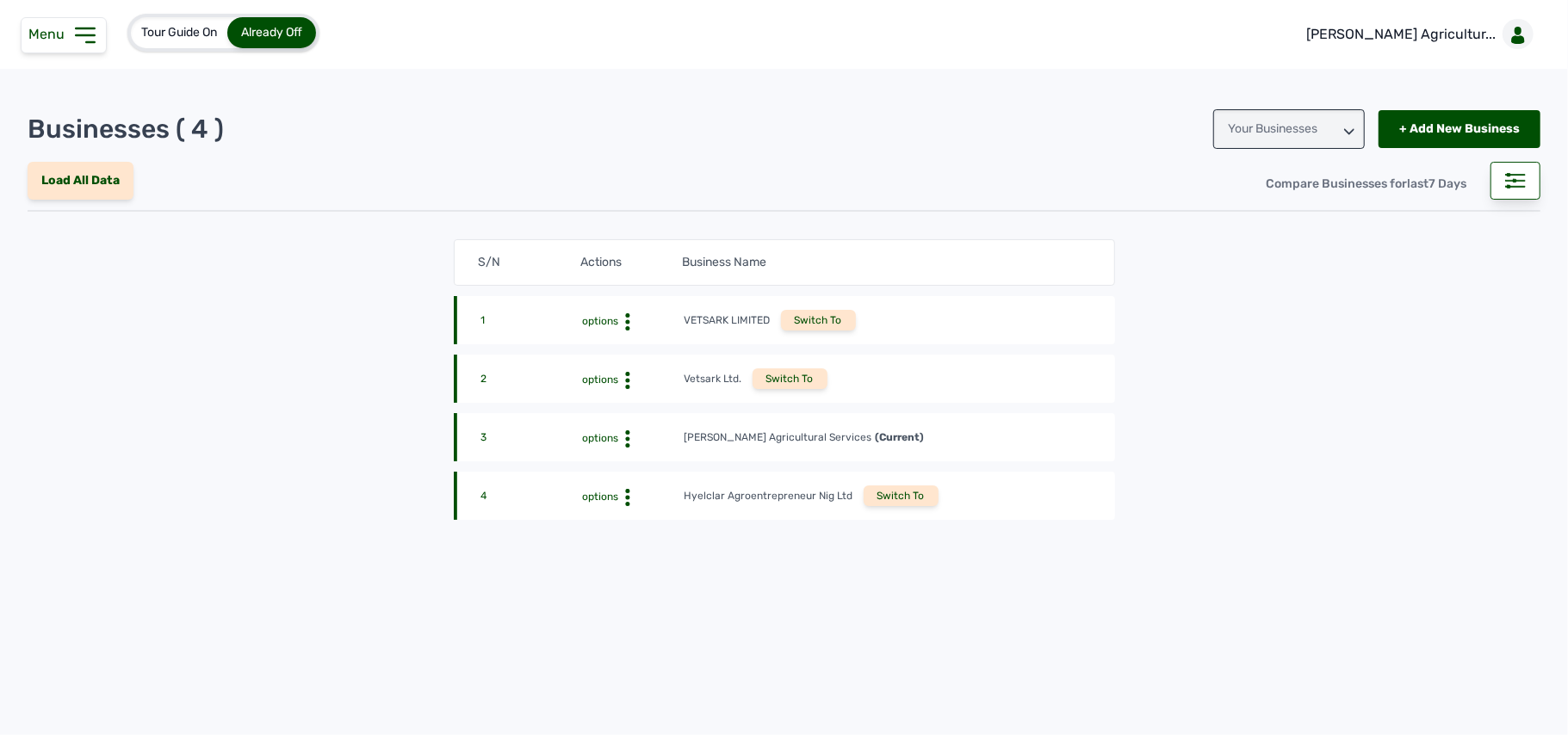 click on "Switch To" at bounding box center (901, 496) 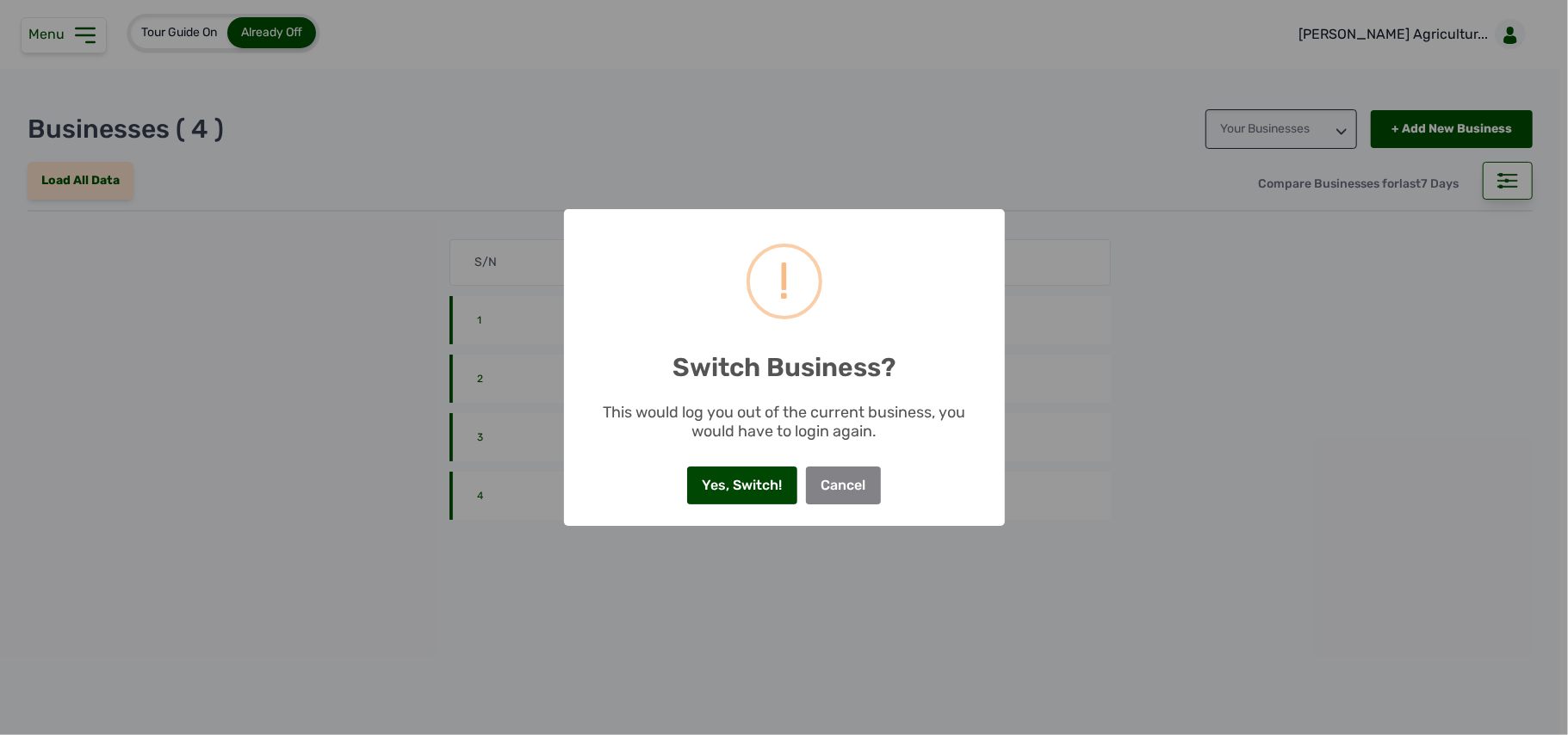 click on "Yes, Switch!" at bounding box center [742, 485] 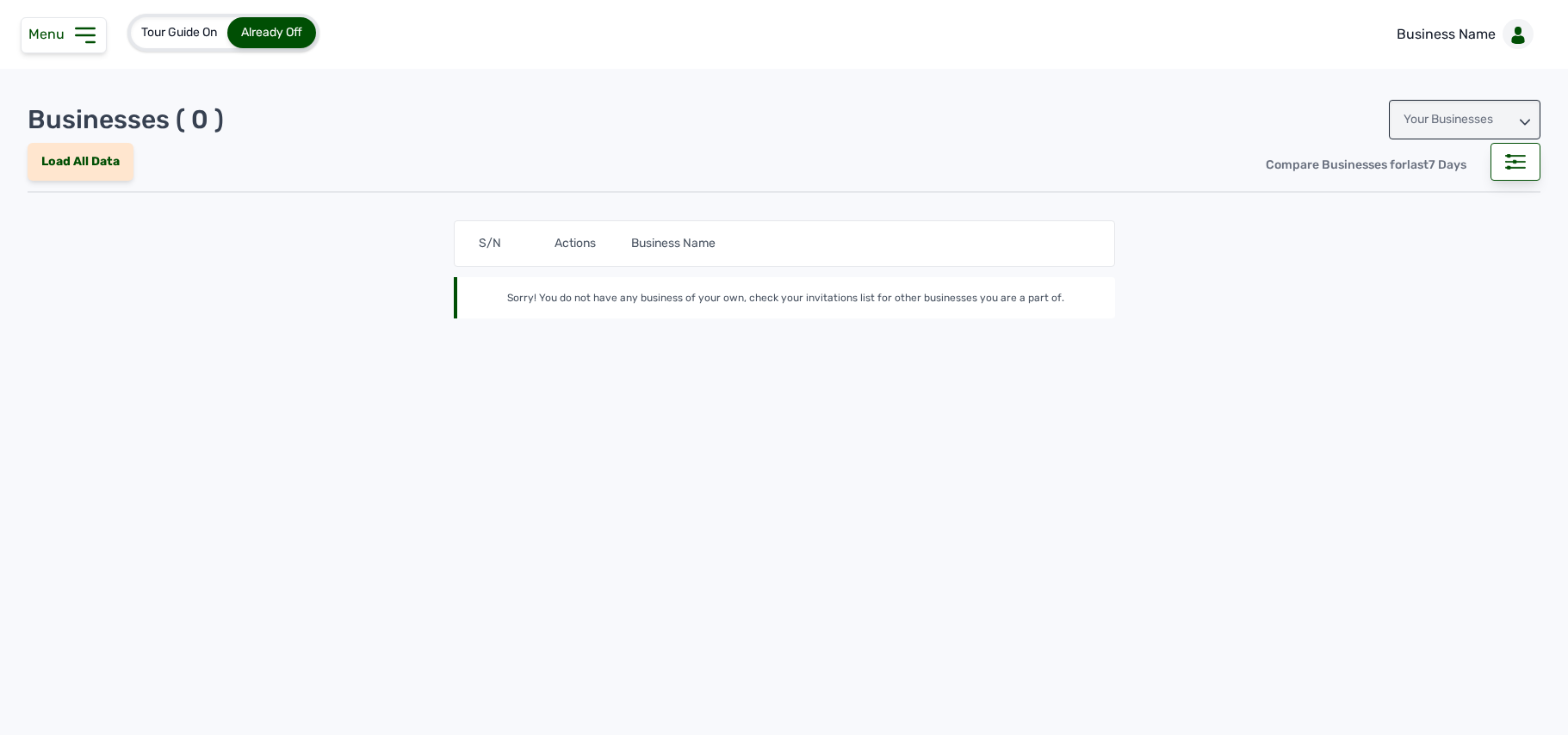 scroll, scrollTop: 0, scrollLeft: 0, axis: both 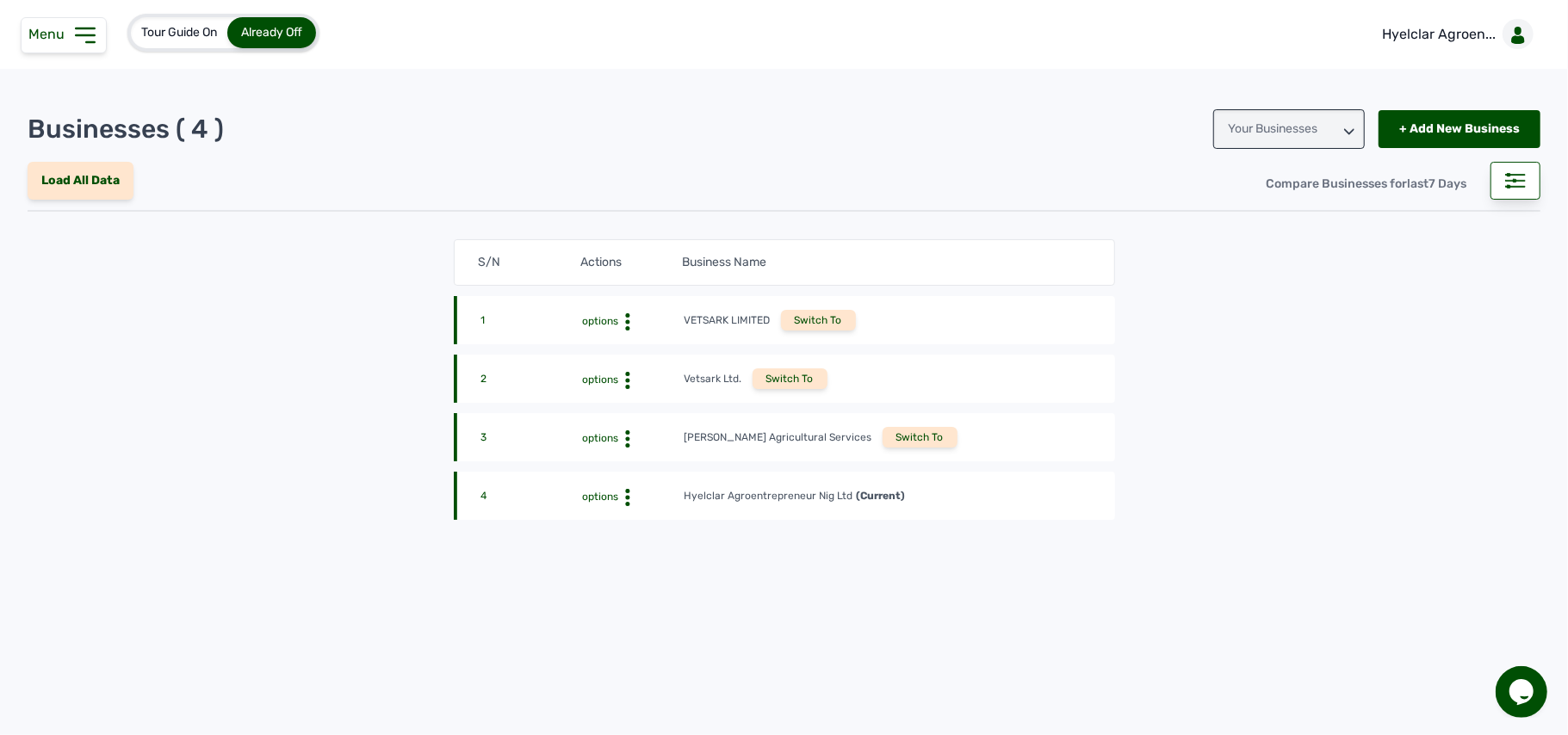 click 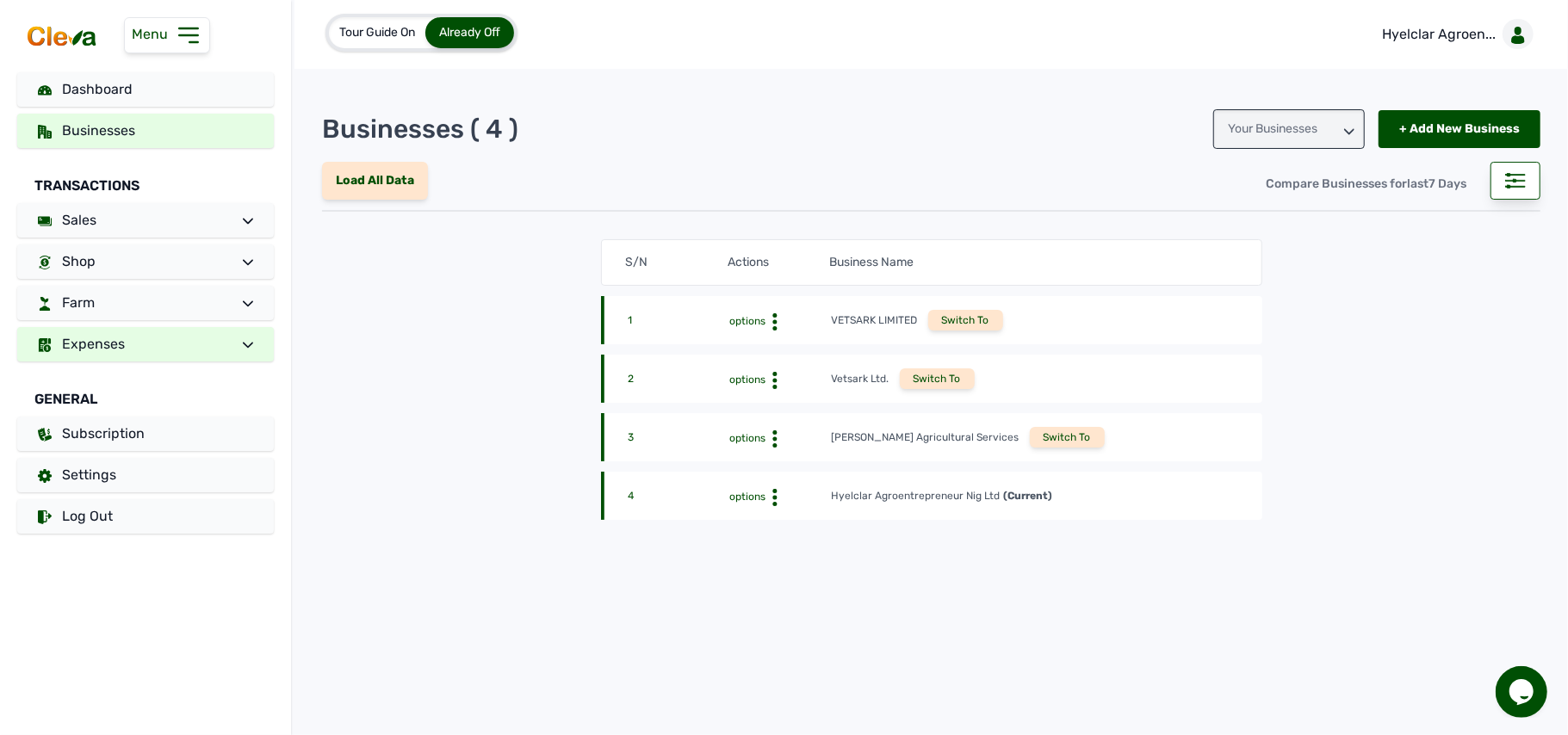 click on "Expenses" at bounding box center [146, 344] 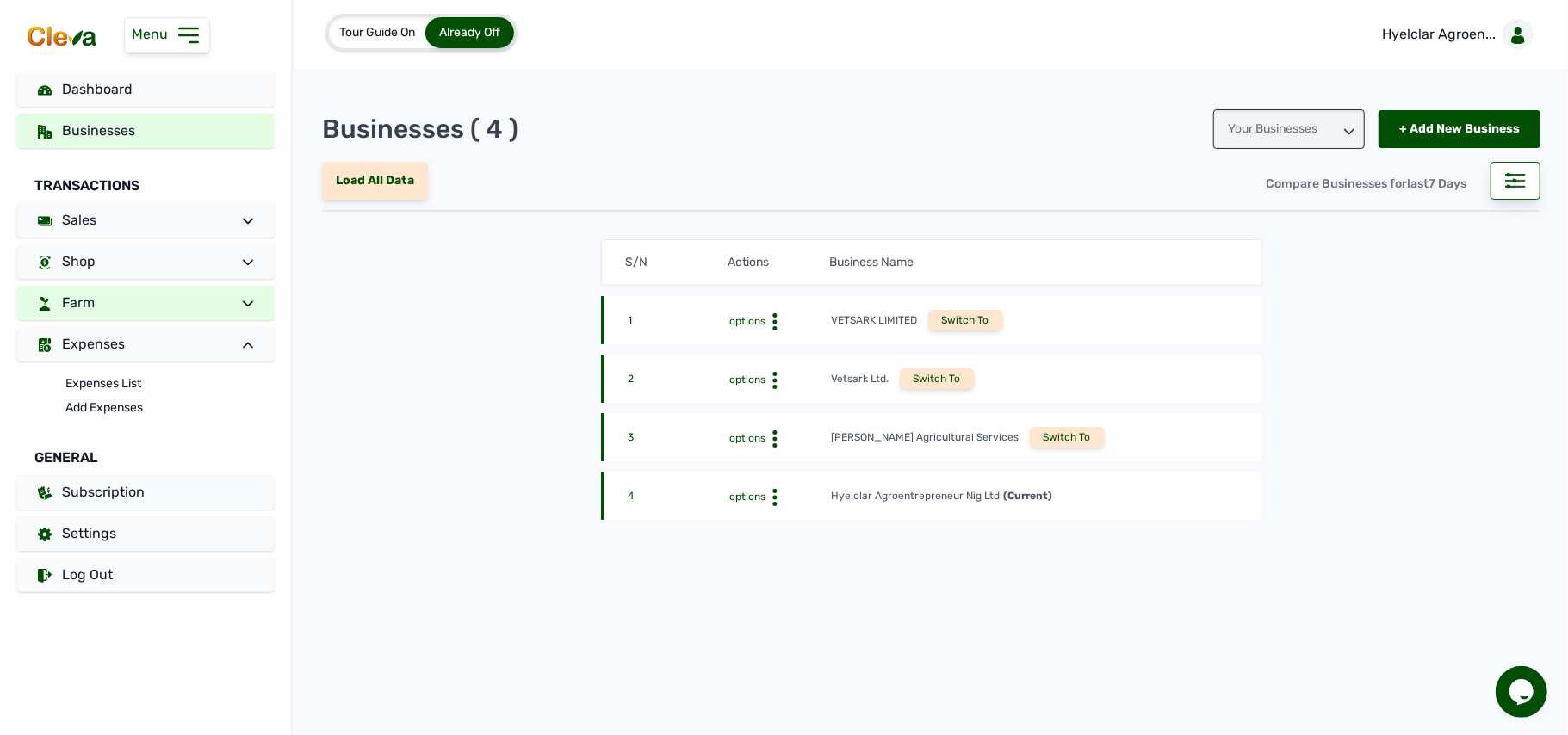 click on "Farm" at bounding box center (146, 303) 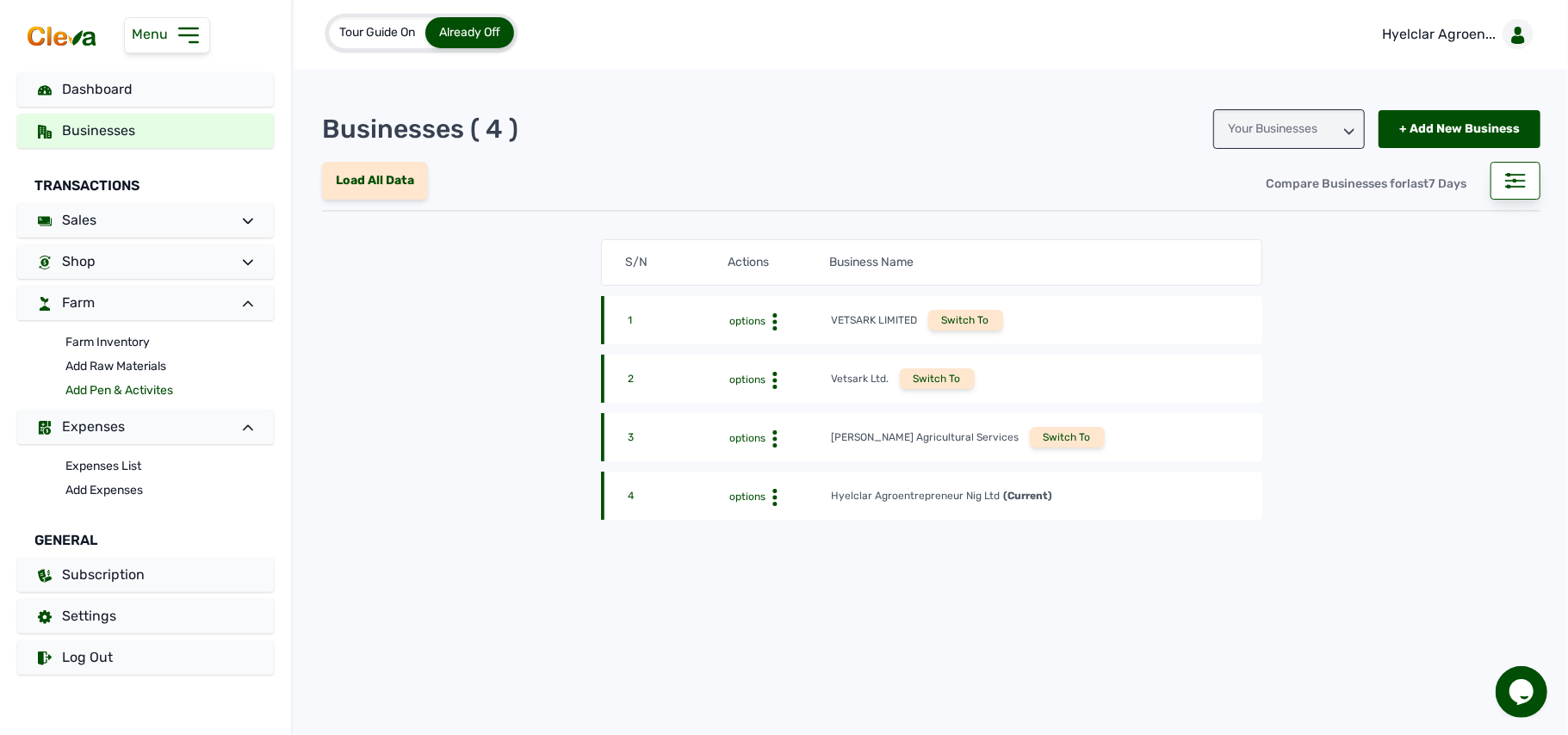 click on "Add Pen & Activites" at bounding box center (170, 391) 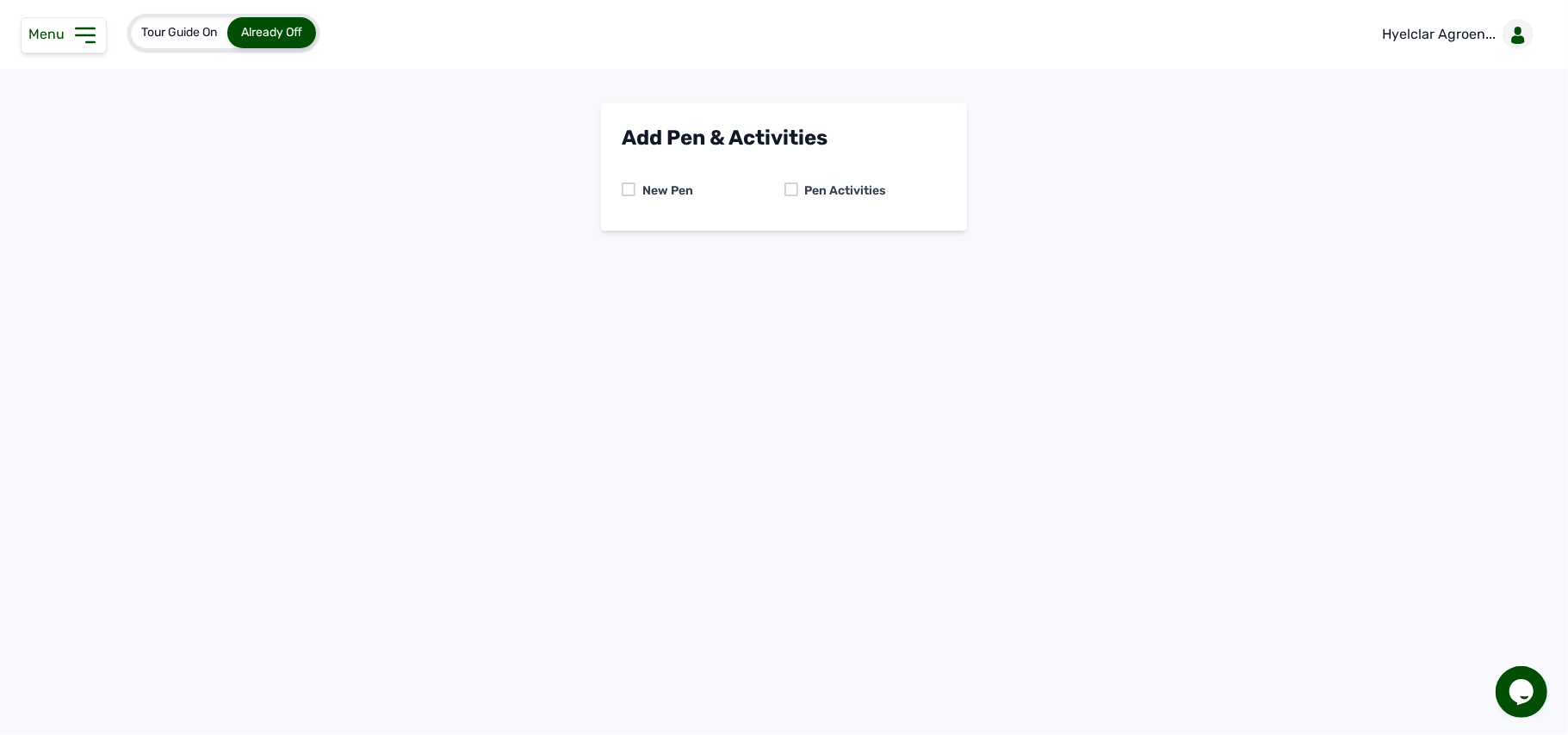 click at bounding box center (791, 189) 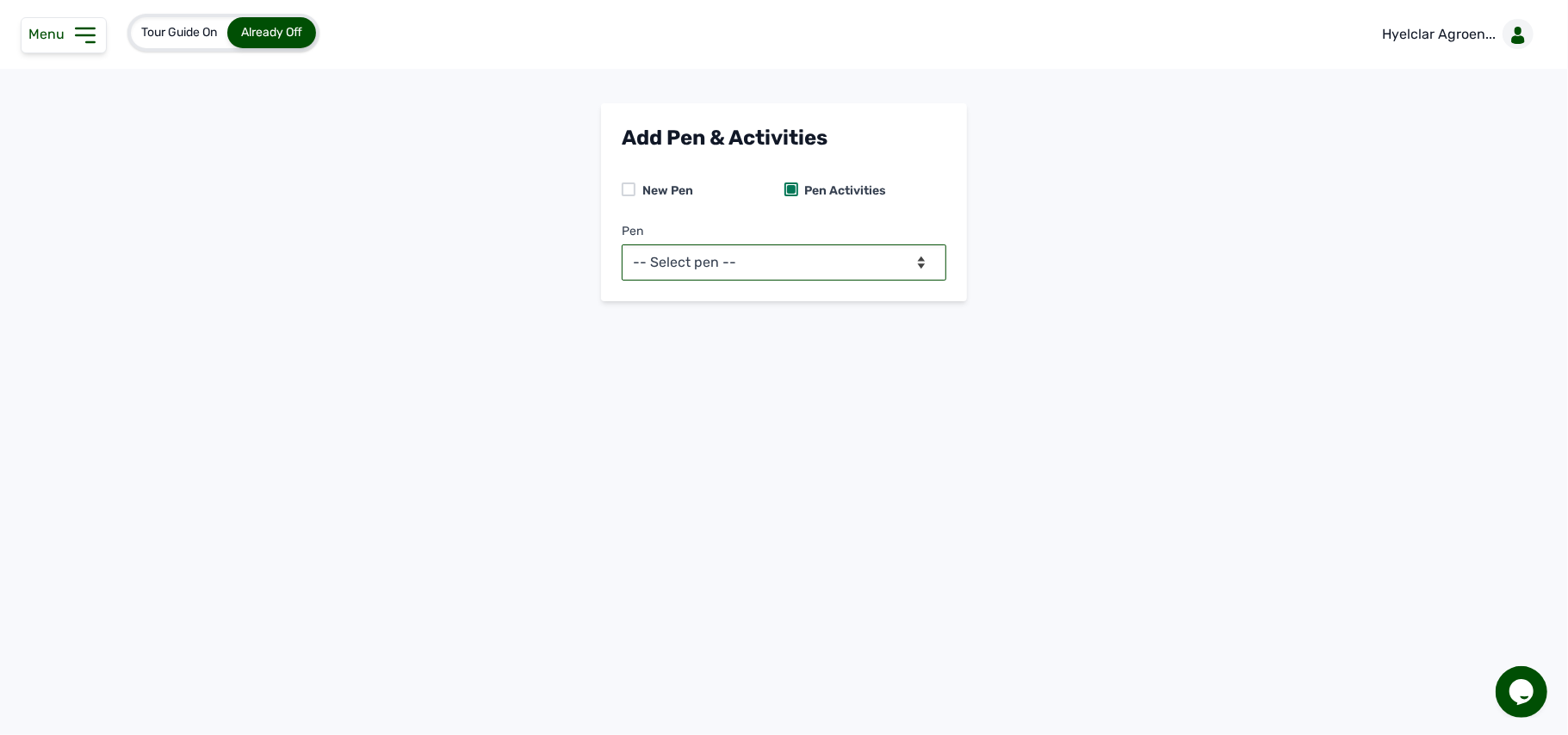 click on "-- Select pen -- Pen A (Broilers)" at bounding box center [784, 262] 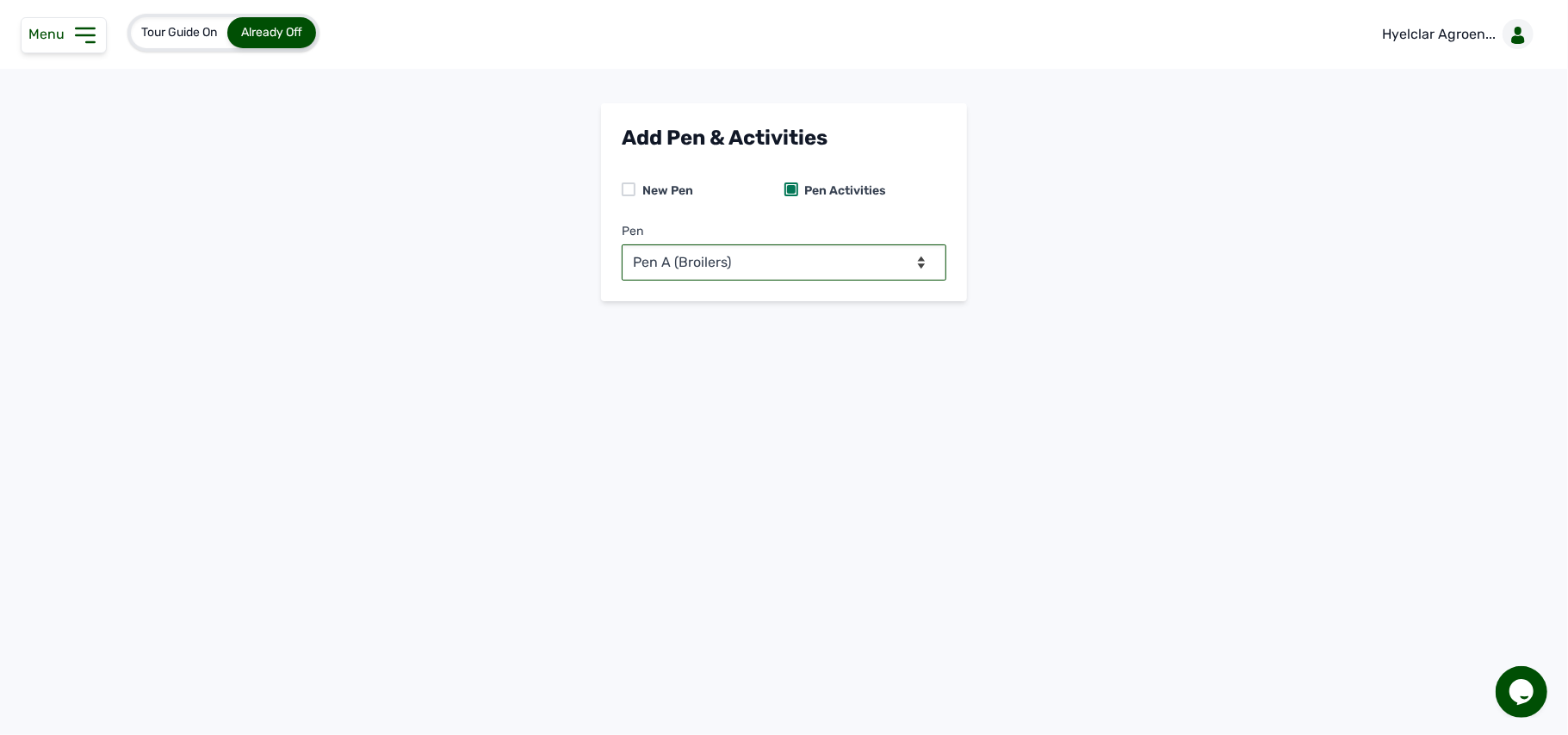 click on "-- Select pen -- Pen A (Broilers)" at bounding box center [784, 262] 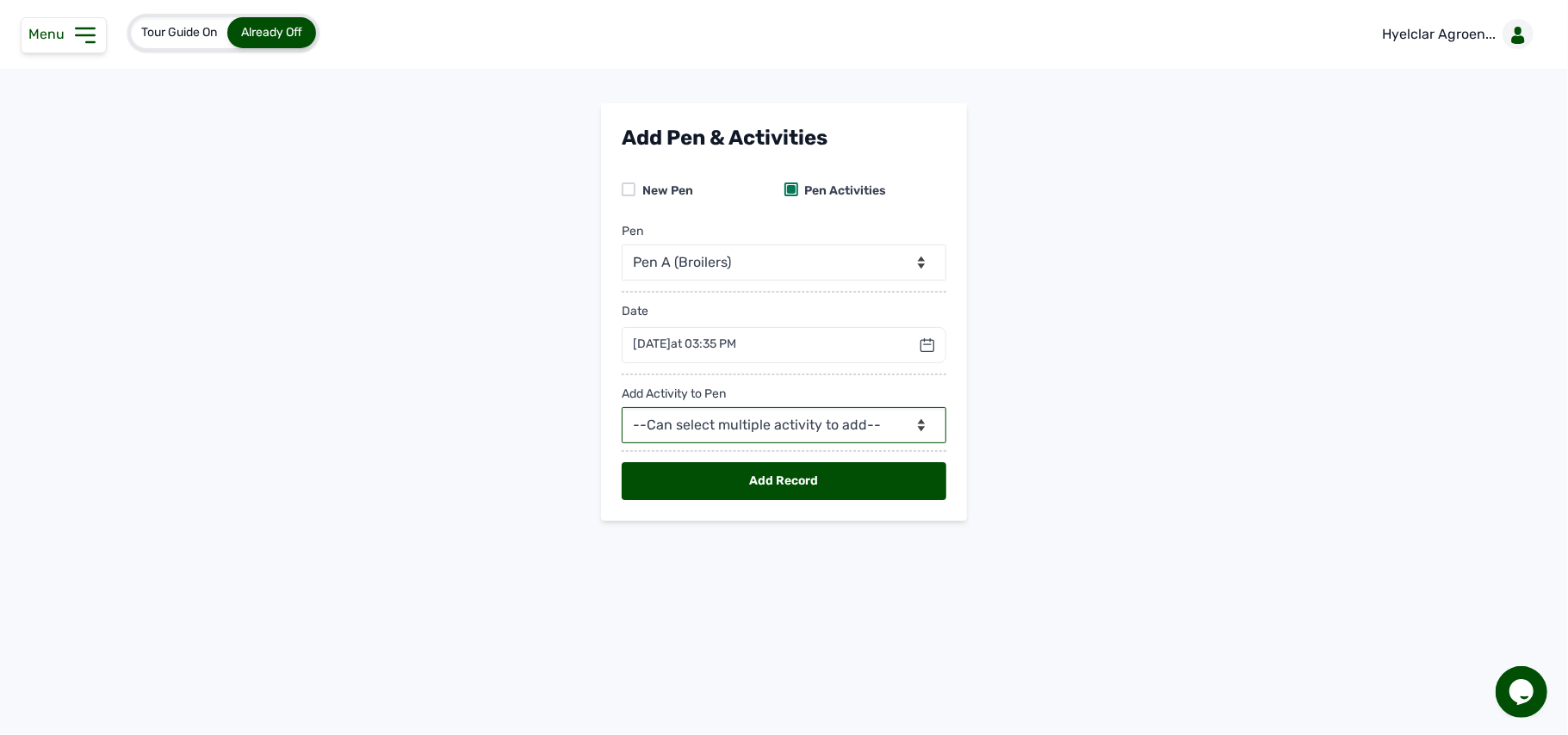 click on "--Can select multiple activity to add-- Raw Material Losses Weight" at bounding box center (784, 425) 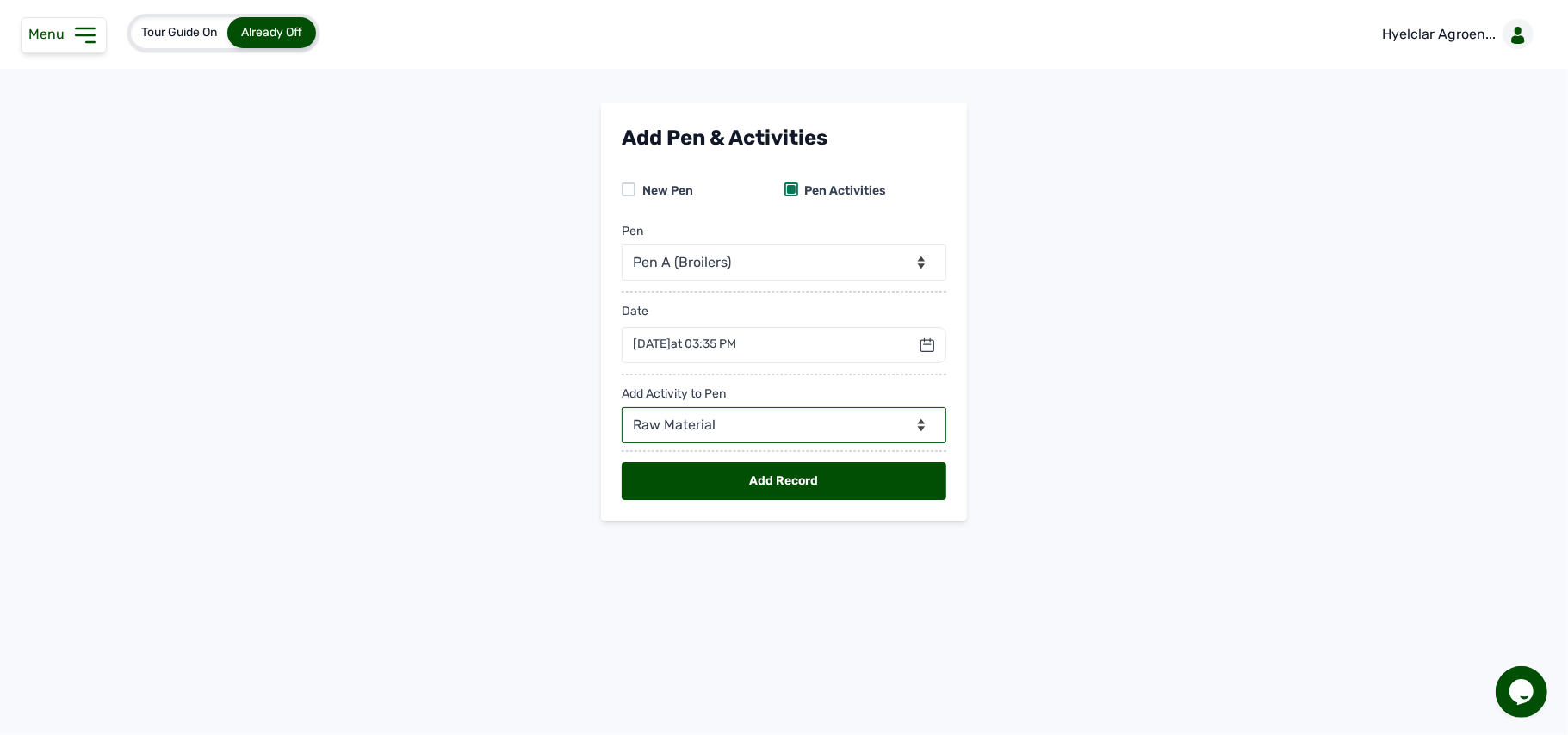click on "--Can select multiple activity to add-- Raw Material Losses Weight" at bounding box center (784, 425) 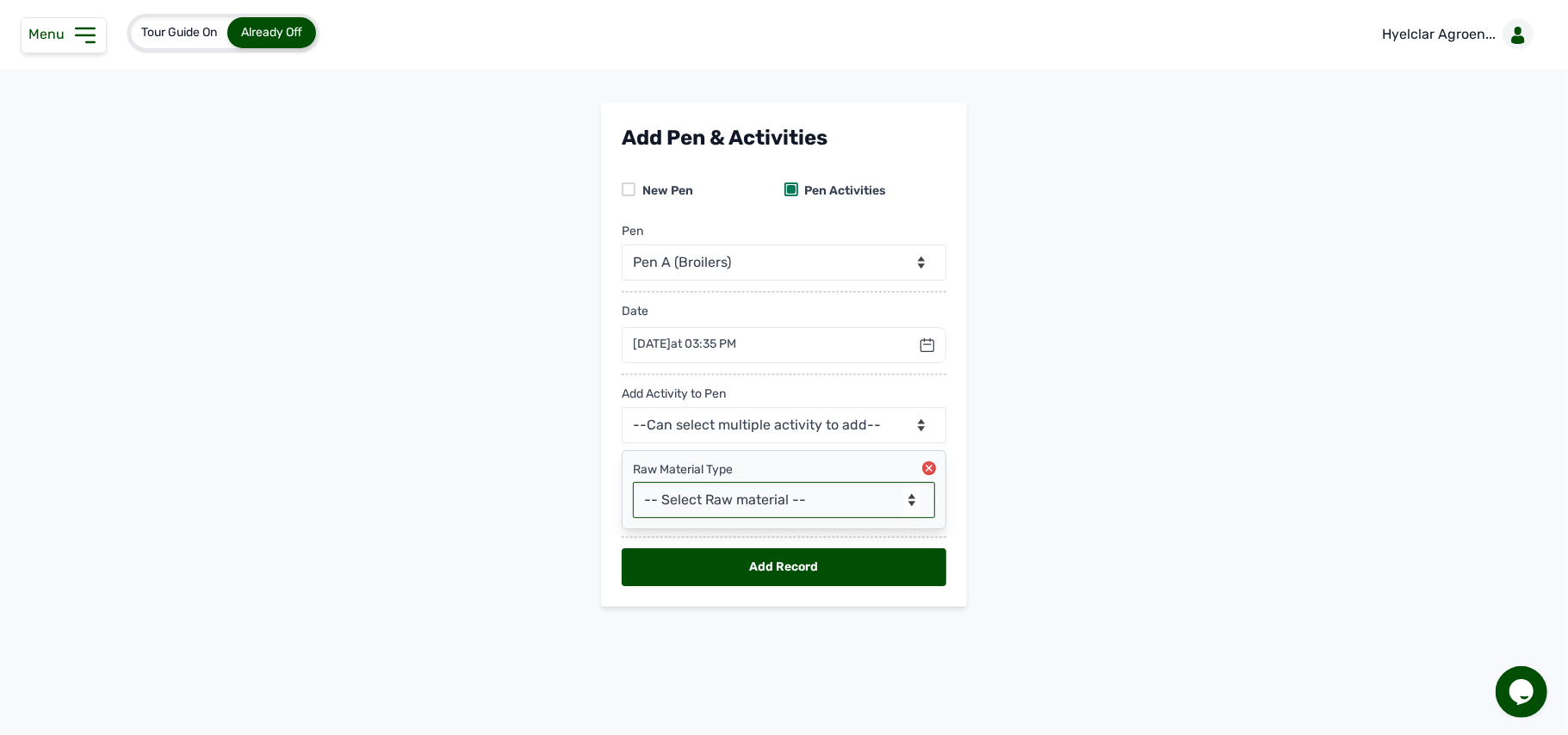 click on "-- Select Raw material -- feeds medications vaccines Biomass Fuel" at bounding box center [784, 500] 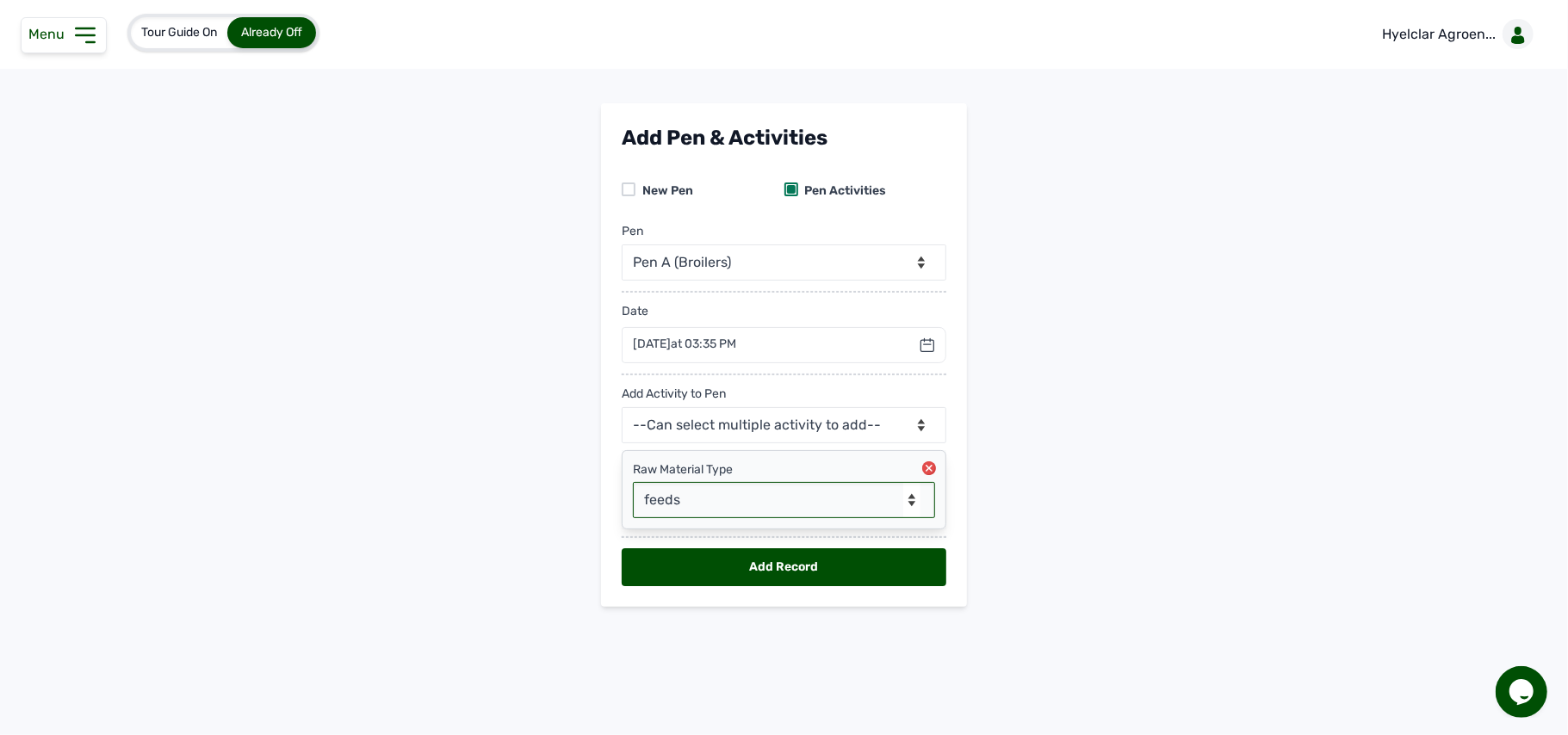 click on "-- Select Raw material -- feeds medications vaccines Biomass Fuel" at bounding box center (784, 500) 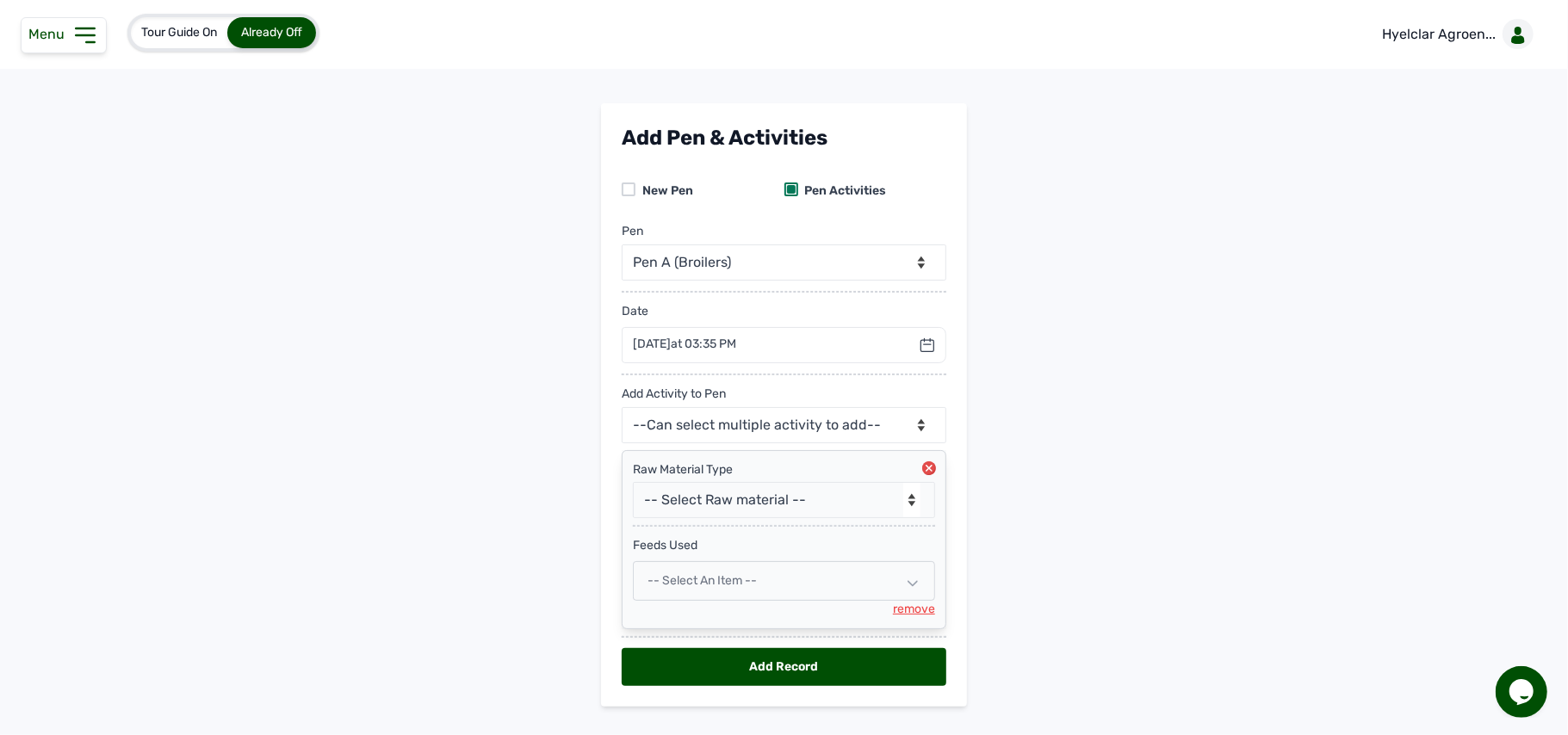 click on "-- Select an Item --" at bounding box center [784, 581] 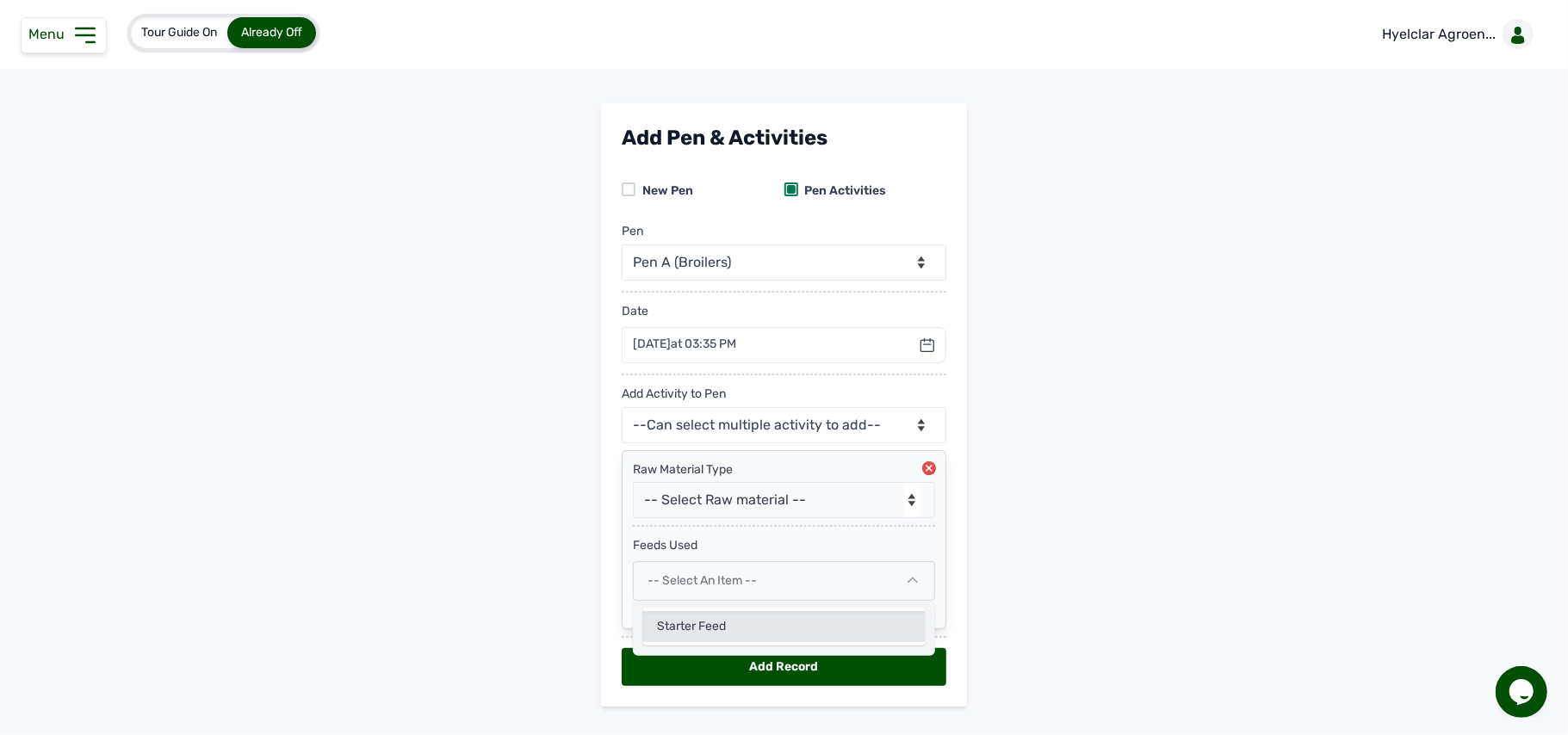 click on "Starter Feed" 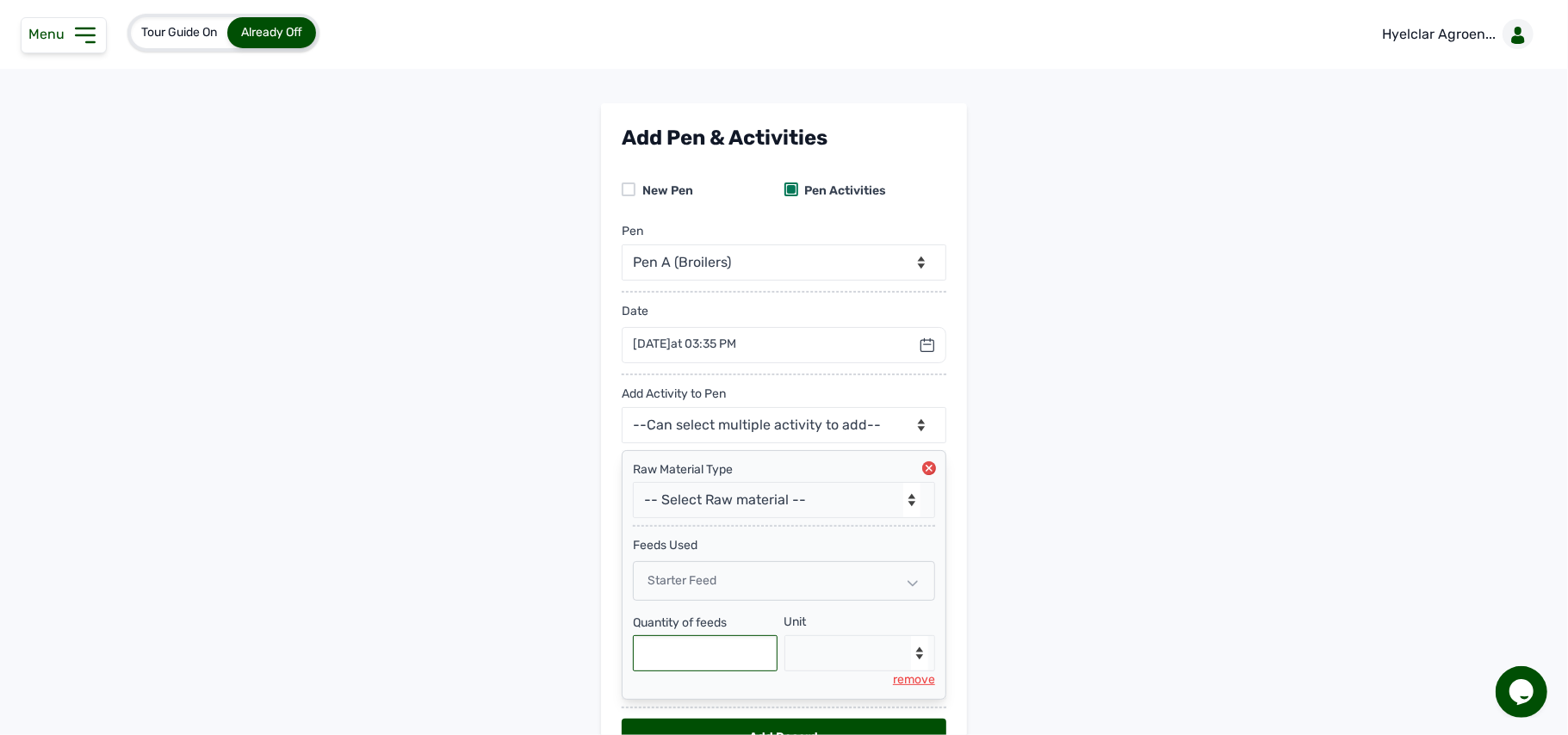 click at bounding box center (705, 653) 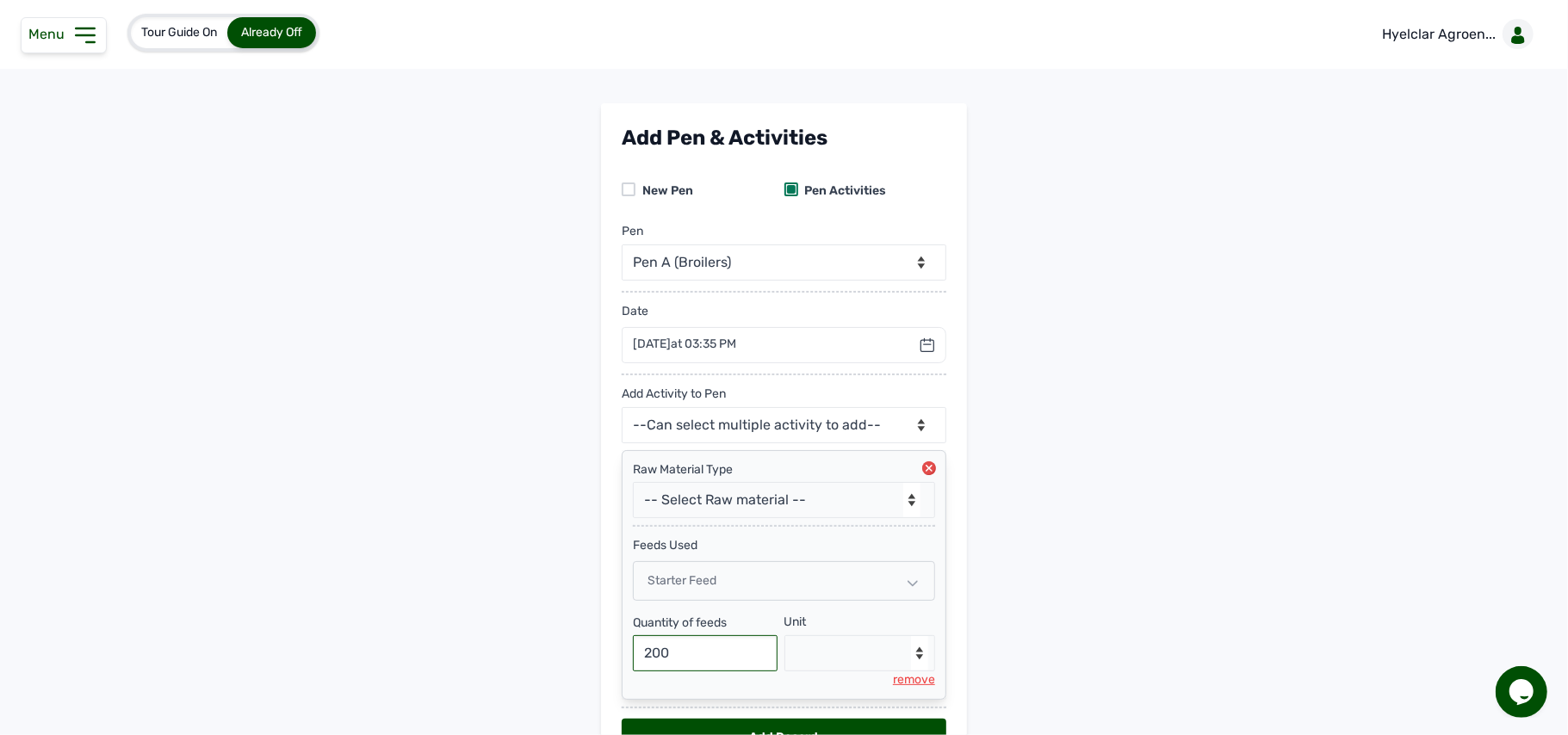 type on "200" 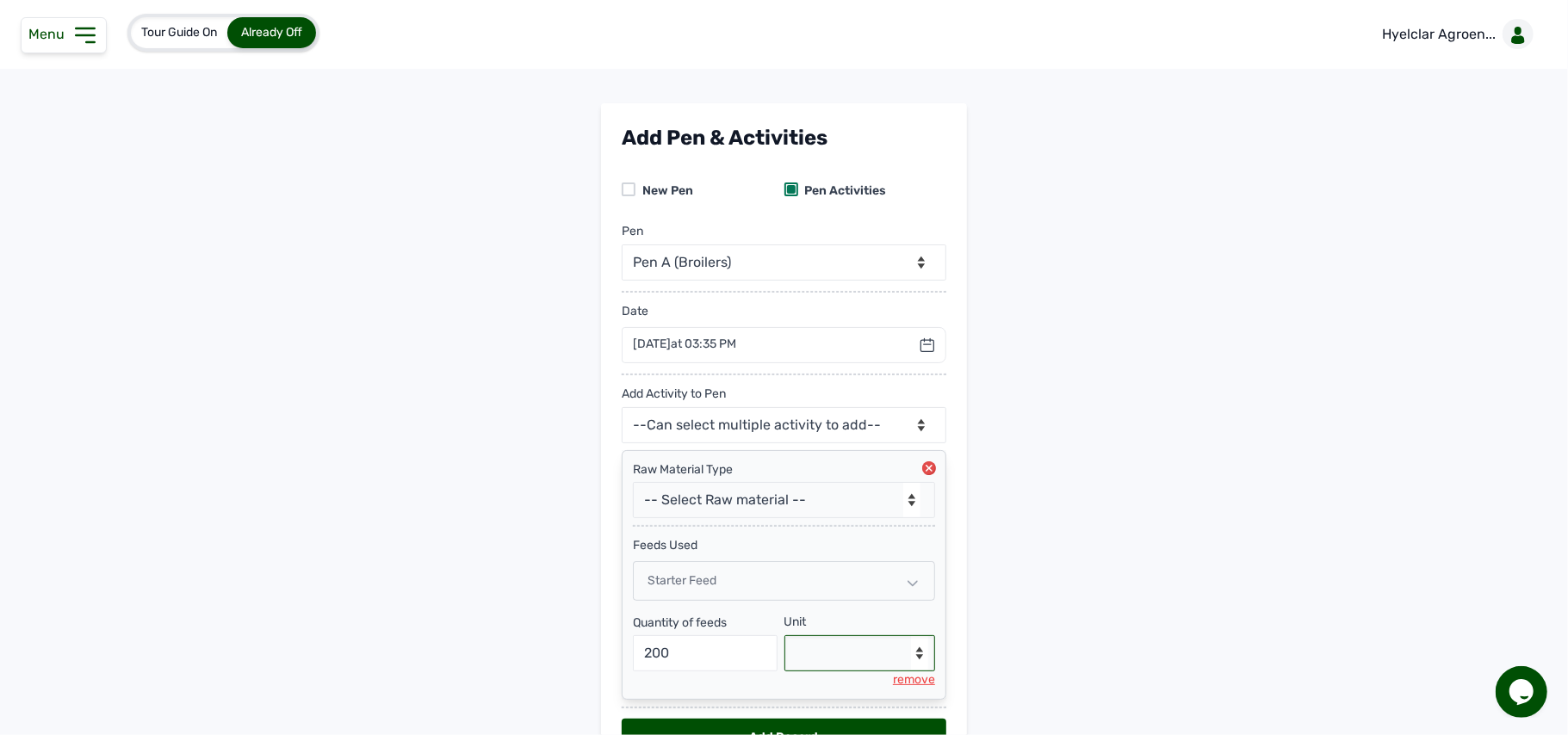 click on "--Select unit-- Bag(s) Kg" at bounding box center [860, 653] 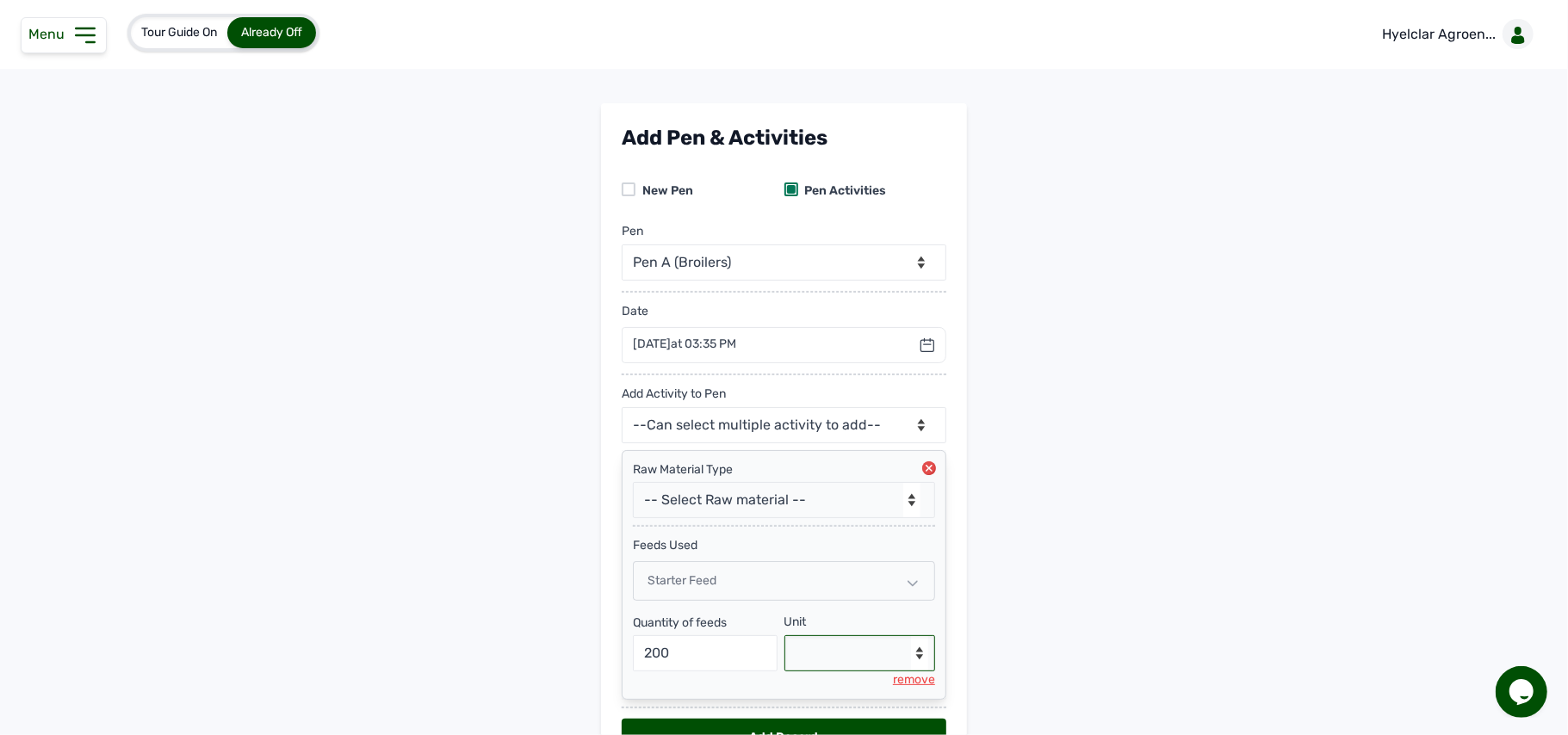 select on "Kg" 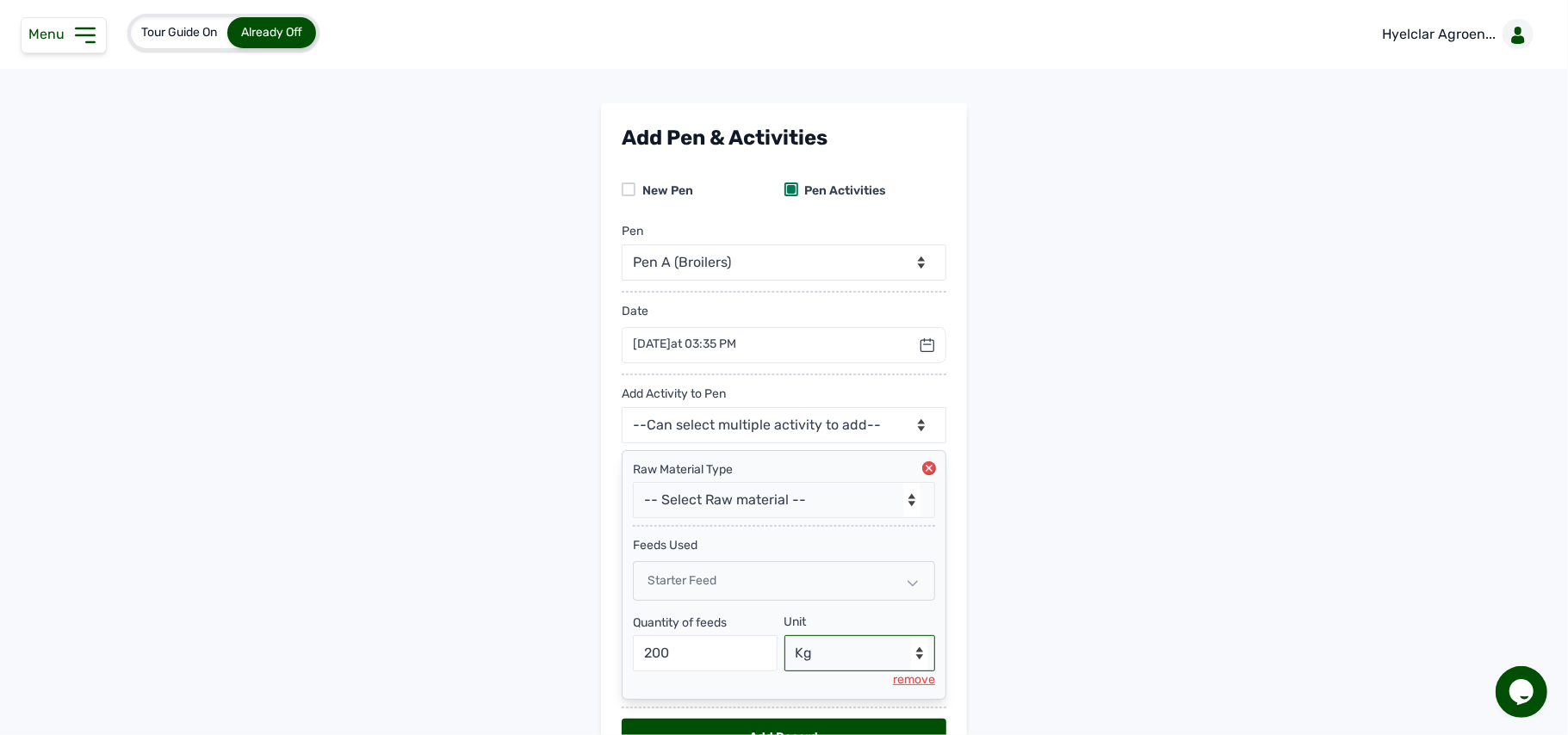 click on "--Select unit-- Bag(s) Kg" at bounding box center [860, 653] 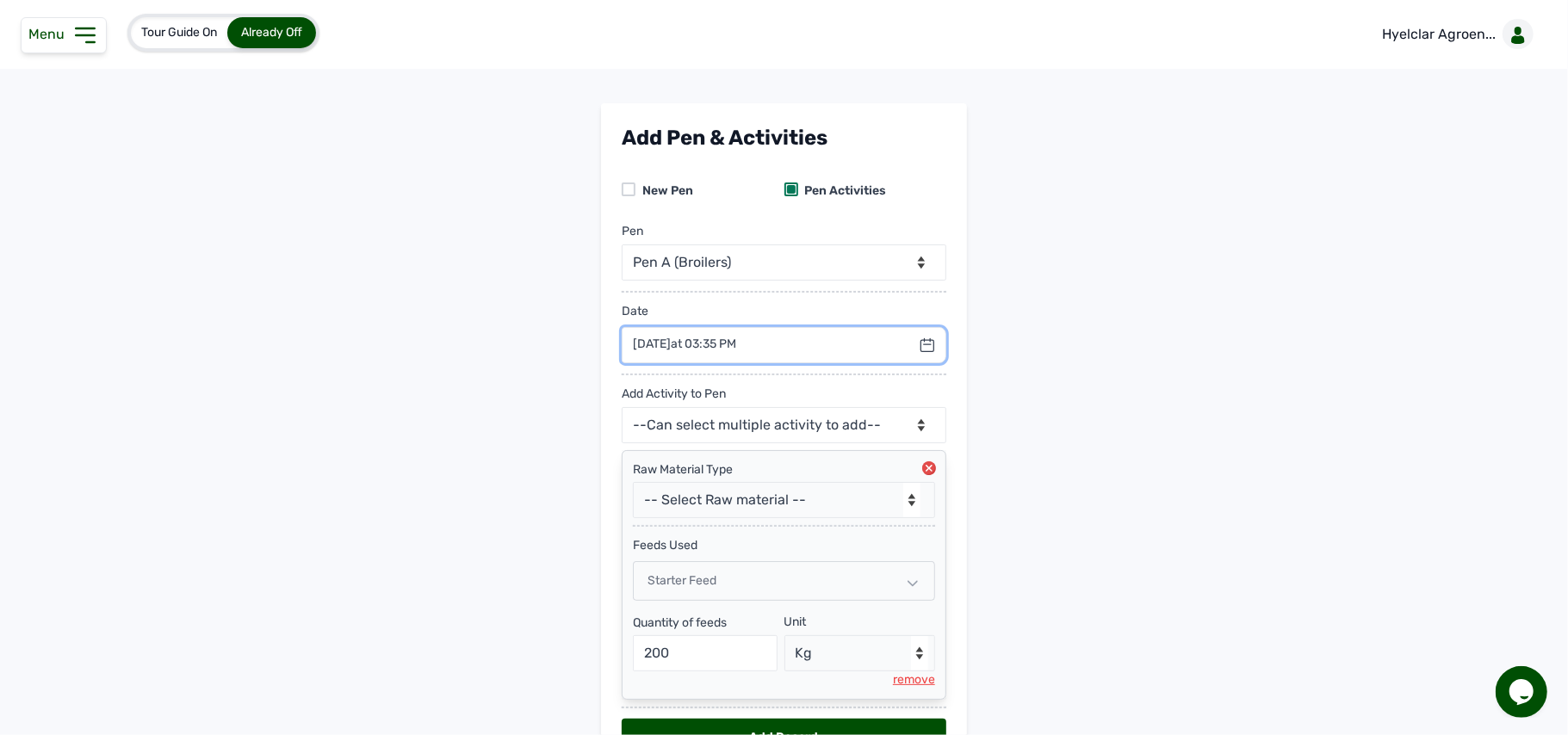 click at bounding box center [784, 345] 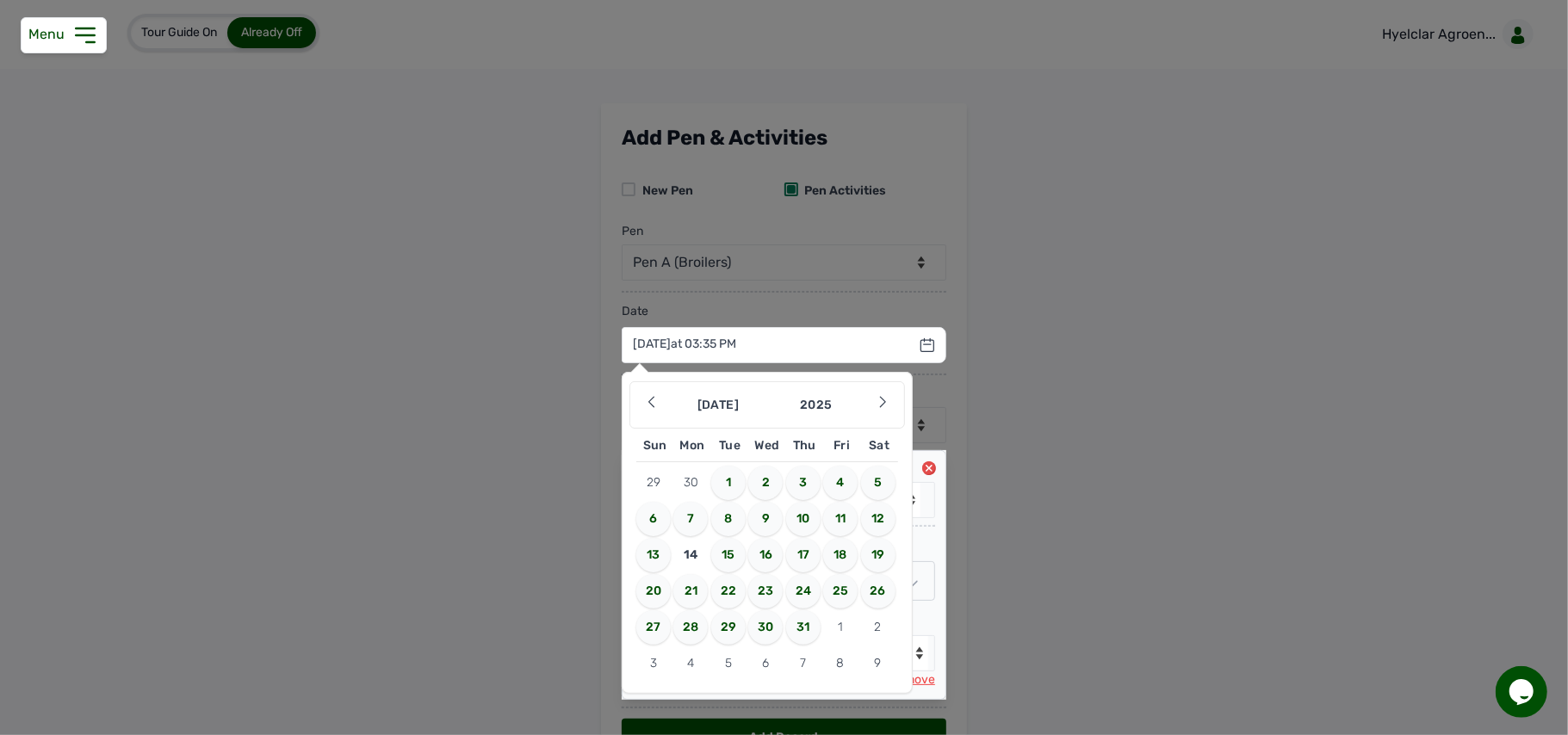 click on "11" at bounding box center (840, 519) 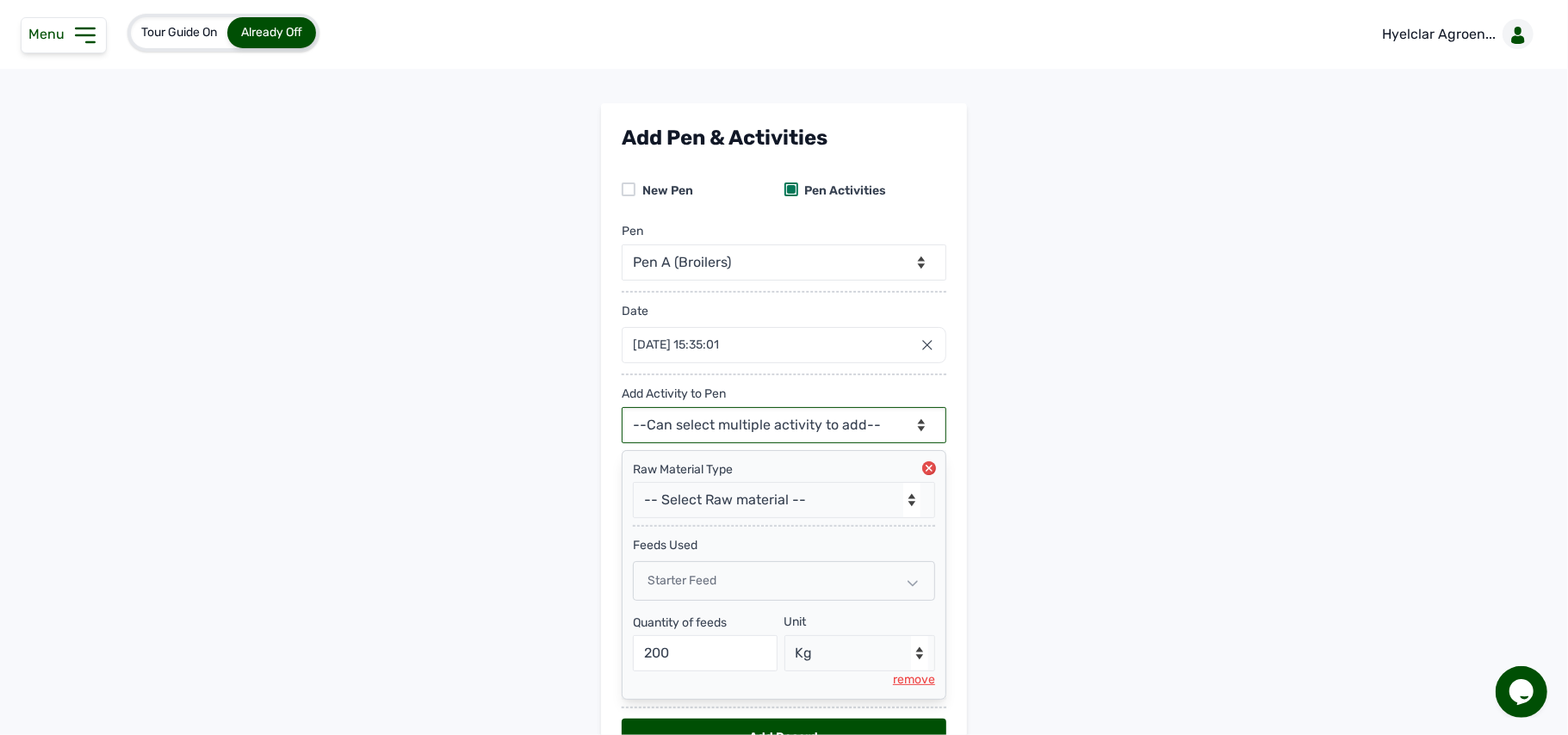 click on "--Can select multiple activity to add-- Raw Material Losses Weight" at bounding box center (784, 425) 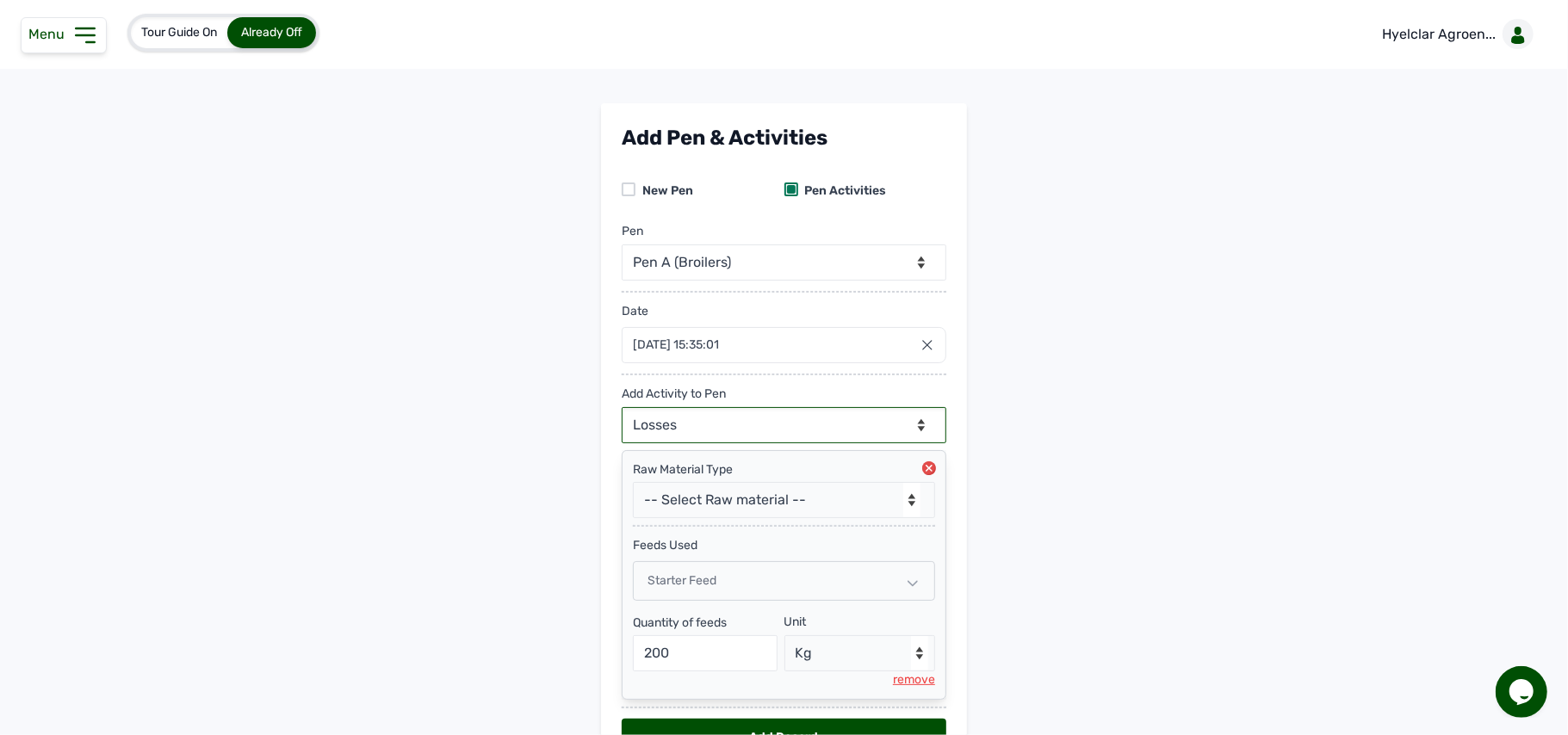 click on "--Can select multiple activity to add-- Raw Material Losses Weight" at bounding box center [784, 425] 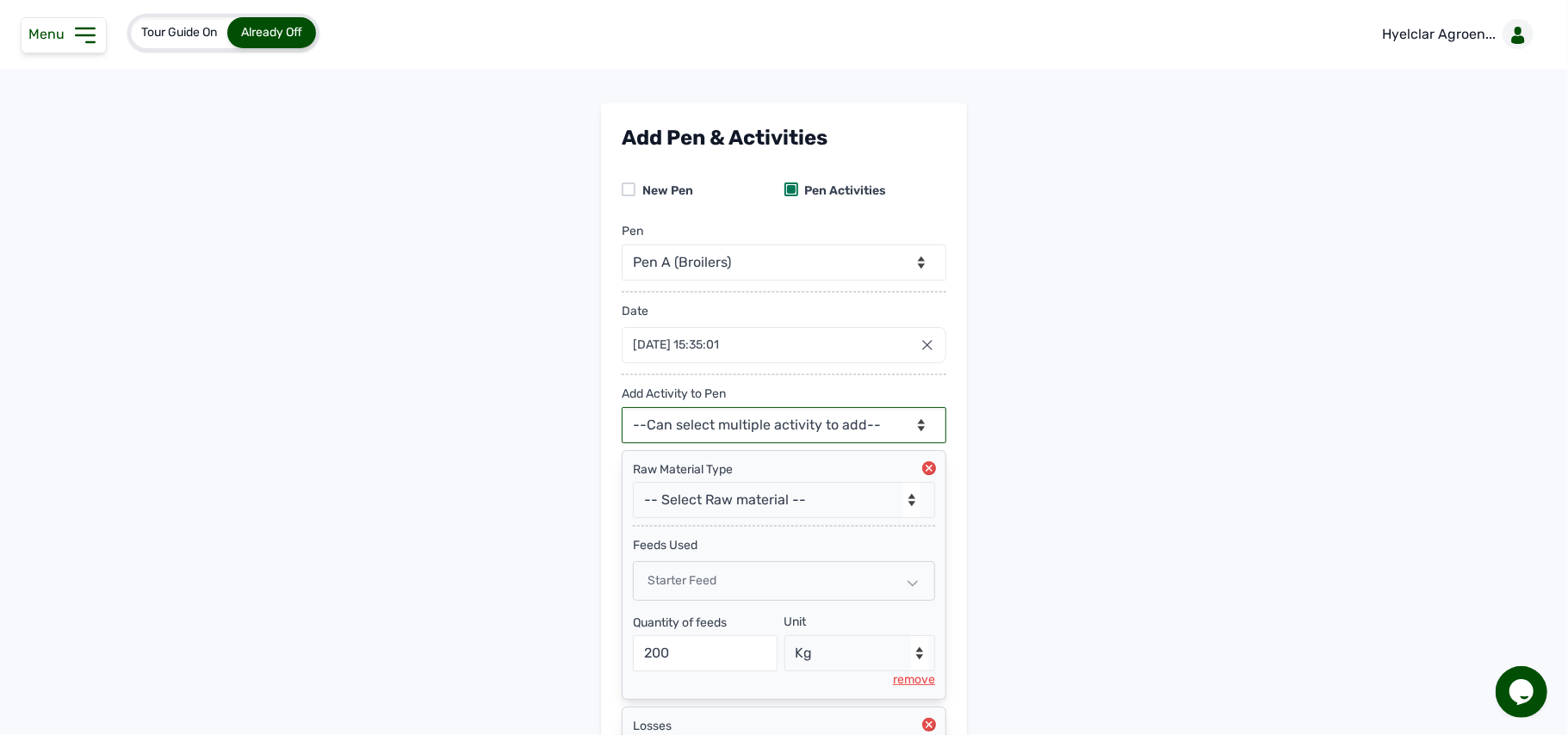 scroll, scrollTop: 197, scrollLeft: 0, axis: vertical 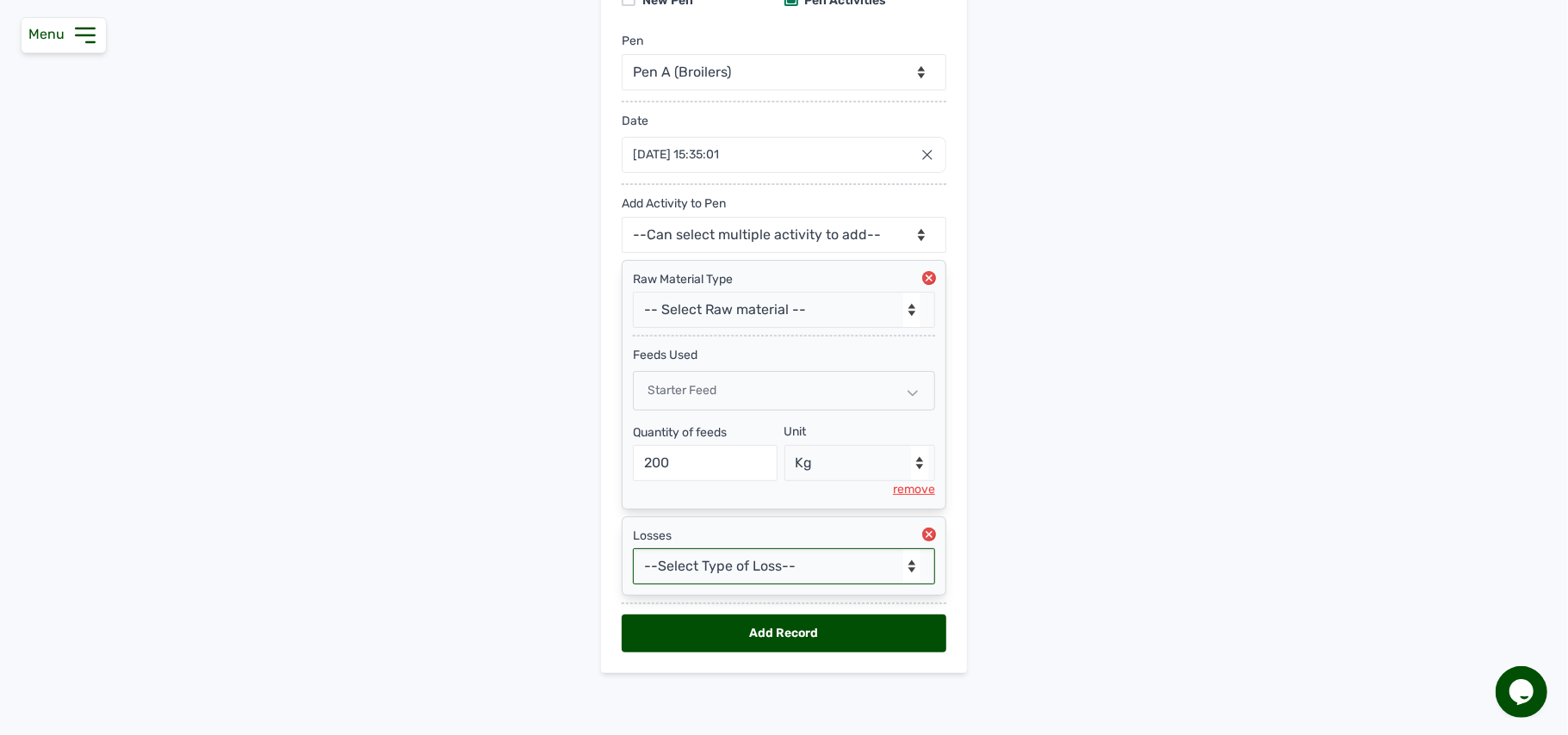 click on "--Select Type of Loss-- Mortality Culled Theft" at bounding box center [784, 566] 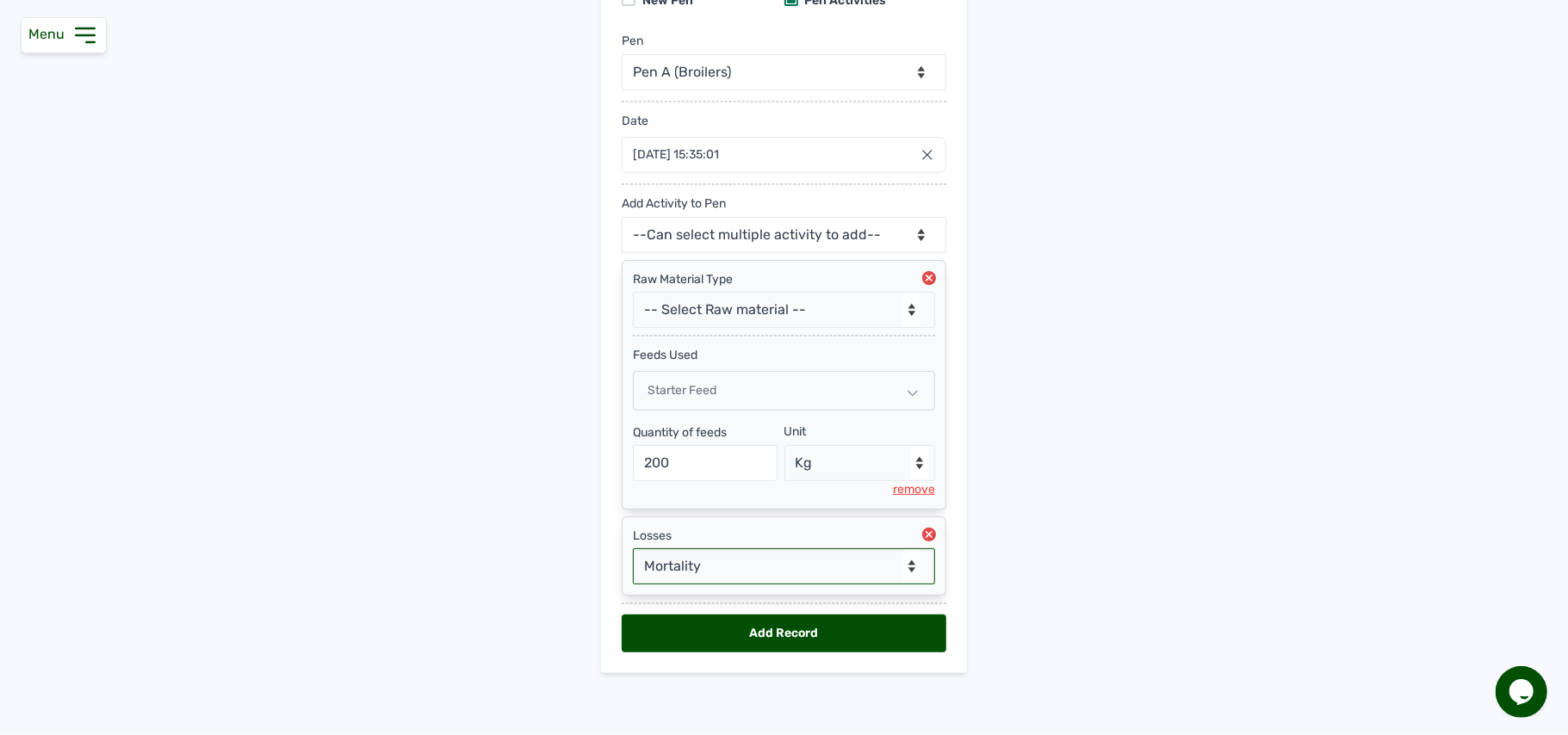 click on "--Select Type of Loss-- Mortality Culled Theft" at bounding box center (784, 566) 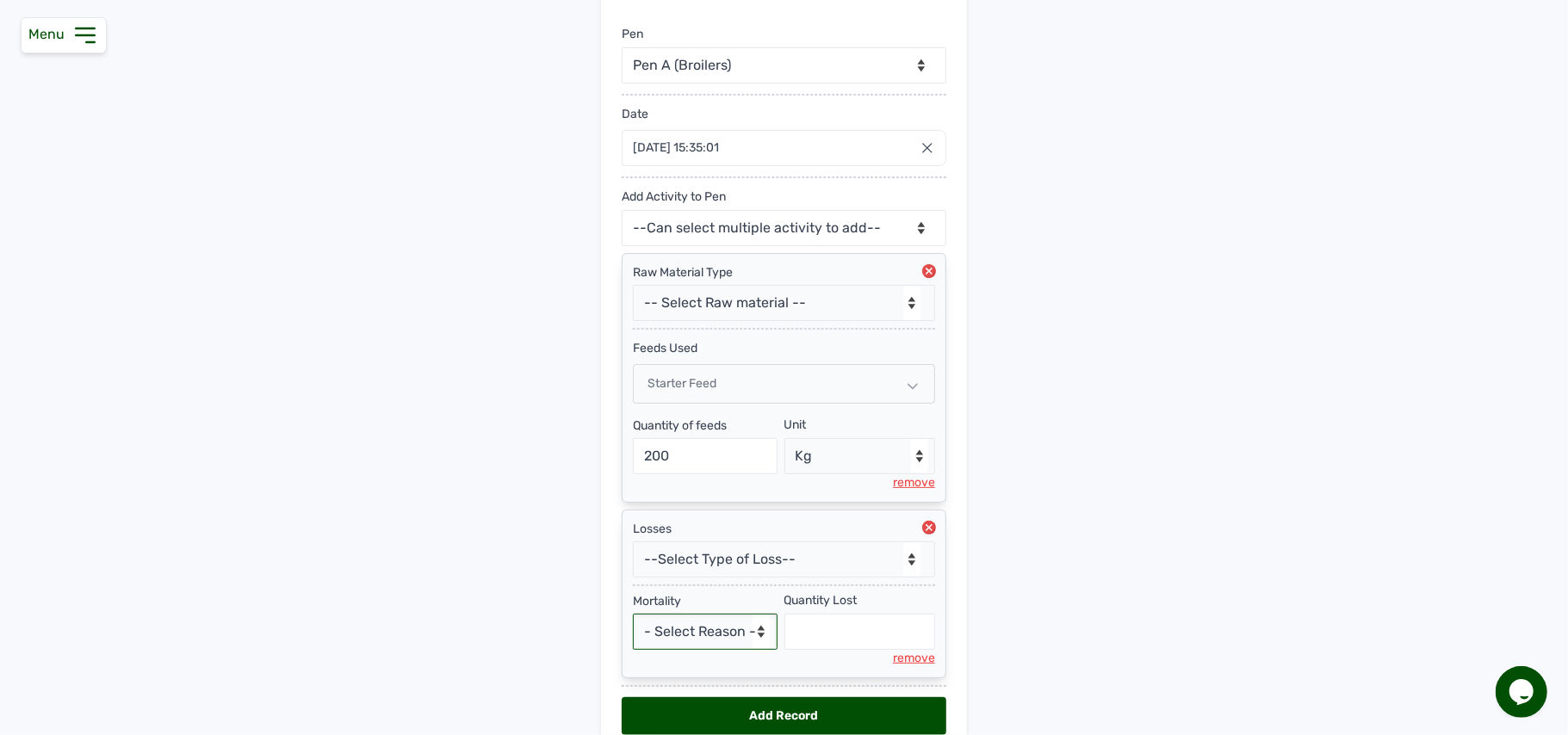 click on "- Select Reason - Disease Late Vaccination Wrong Vaccination Heat [MEDICAL_DATA] Others" at bounding box center (705, 632) 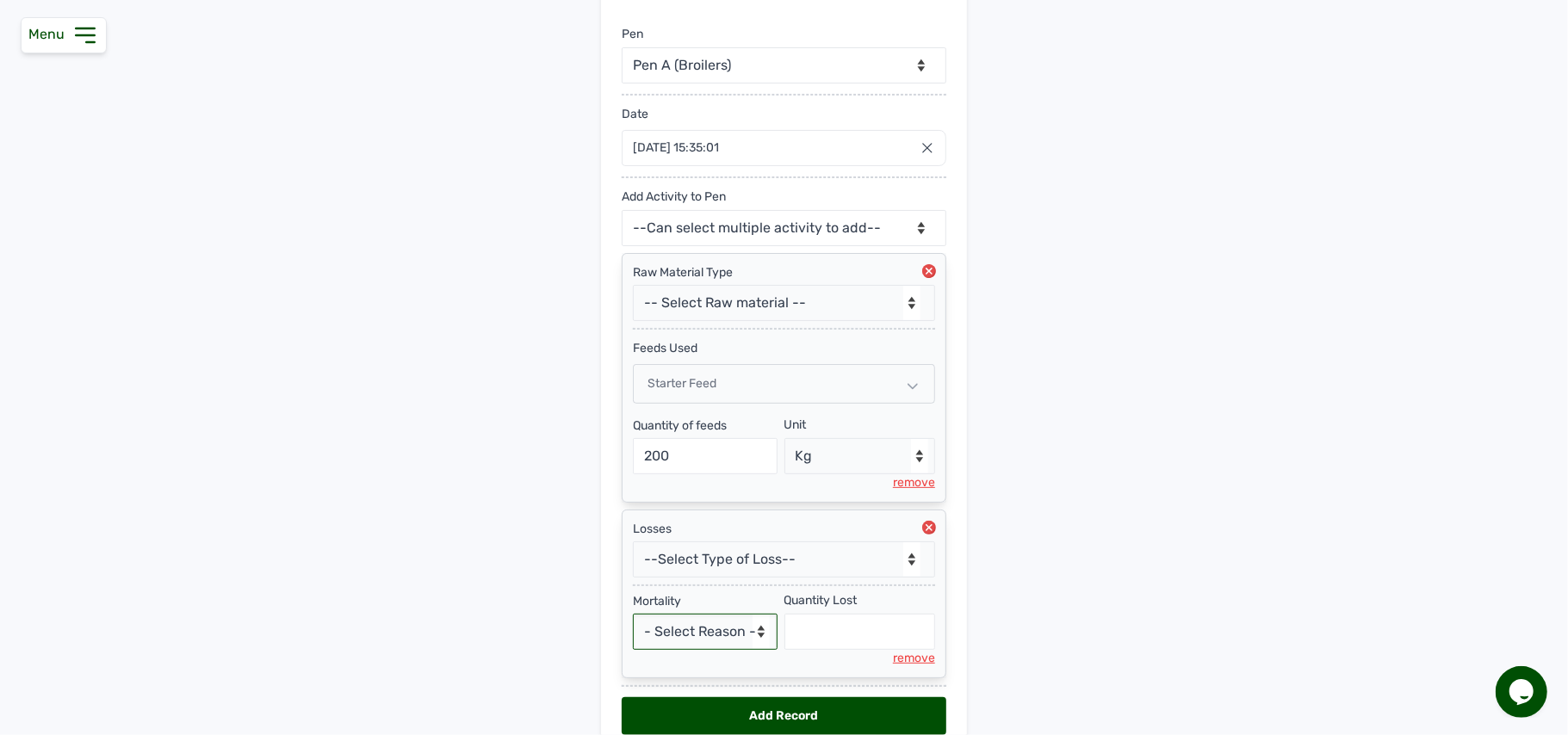 select on "Others" 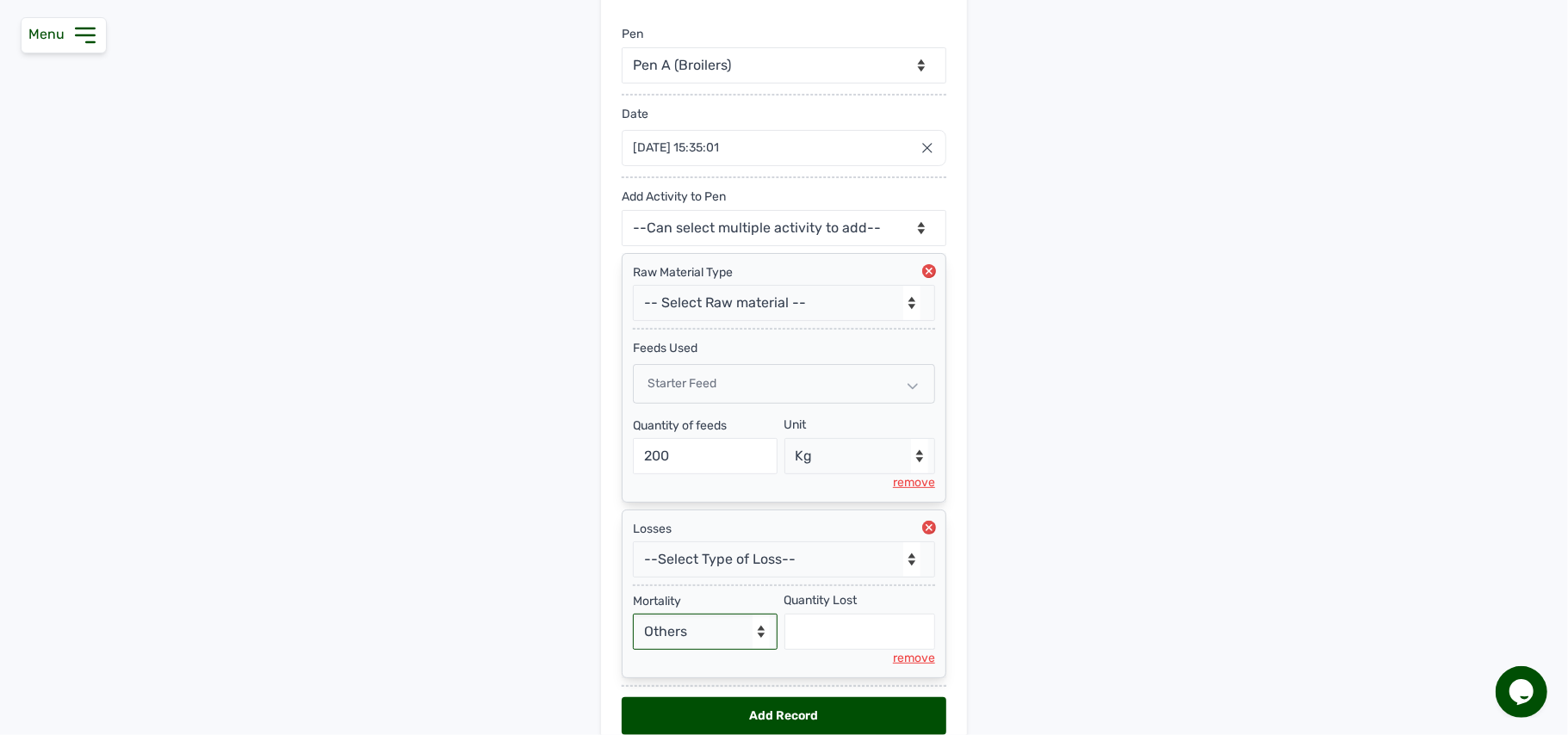 click on "- Select Reason - Disease Late Vaccination Wrong Vaccination Heat [MEDICAL_DATA] Others" at bounding box center (705, 632) 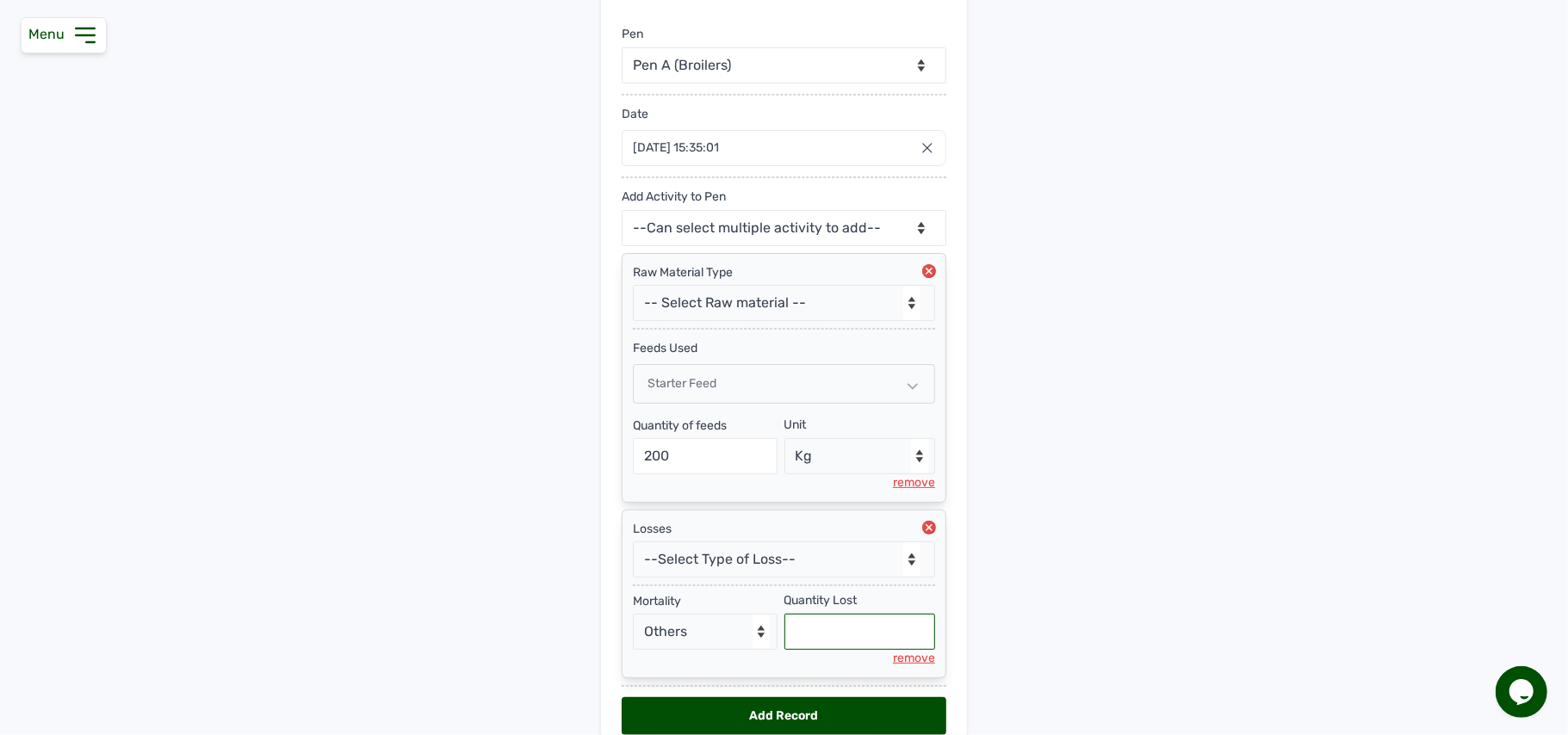 click at bounding box center [860, 632] 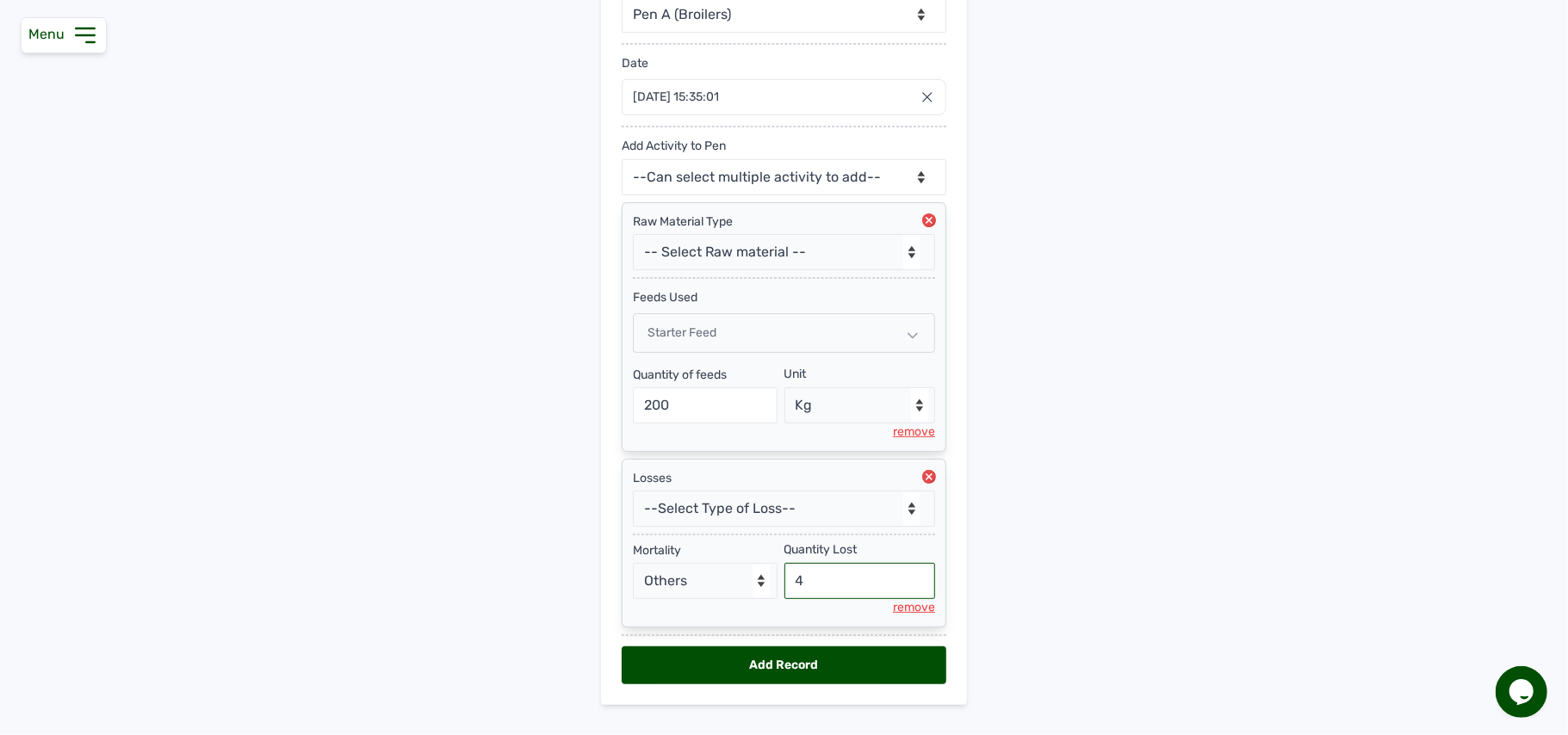 scroll, scrollTop: 287, scrollLeft: 0, axis: vertical 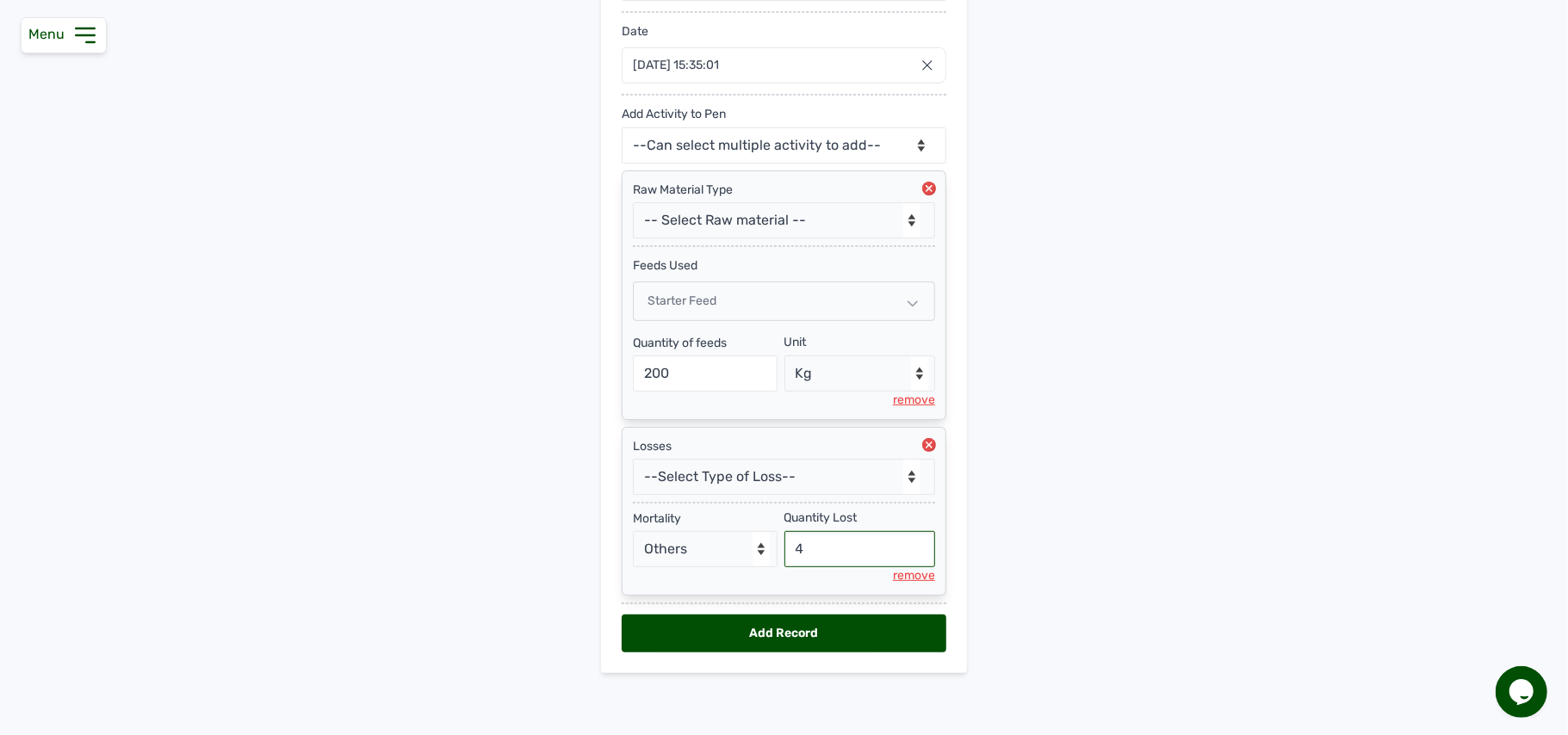 type on "4" 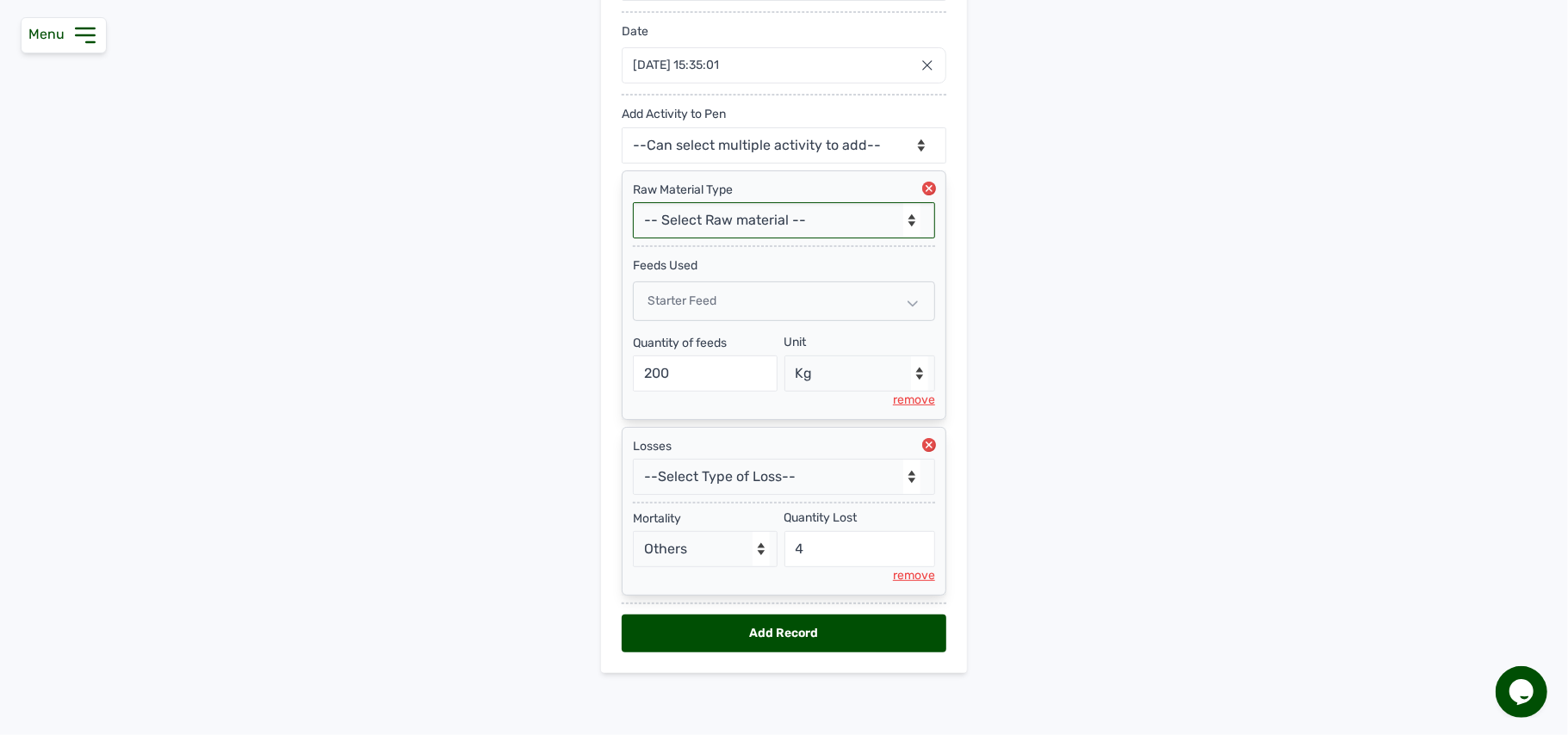 click on "-- Select Raw material -- feeds medications vaccines Biomass Fuel" at bounding box center (784, 220) 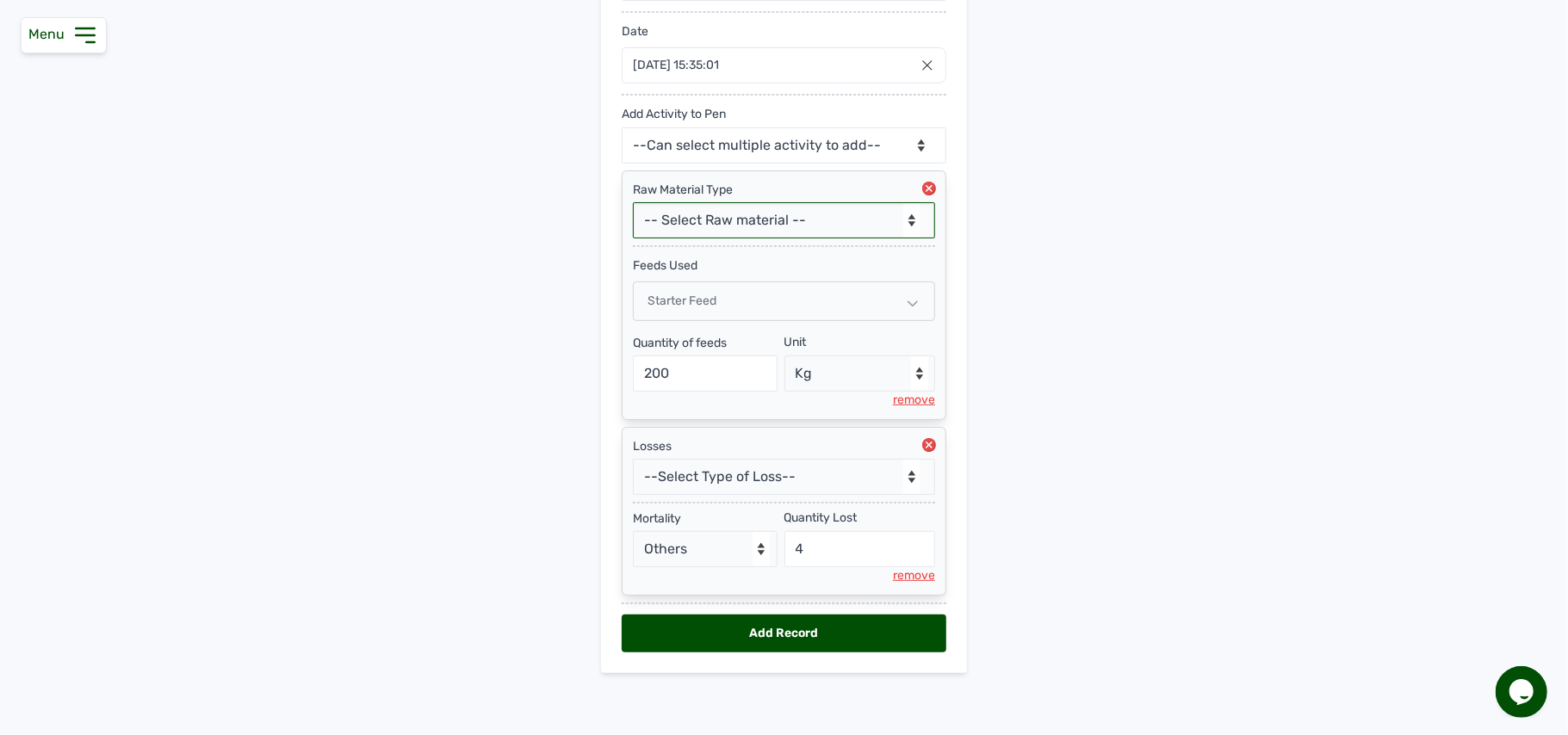 select on "medications" 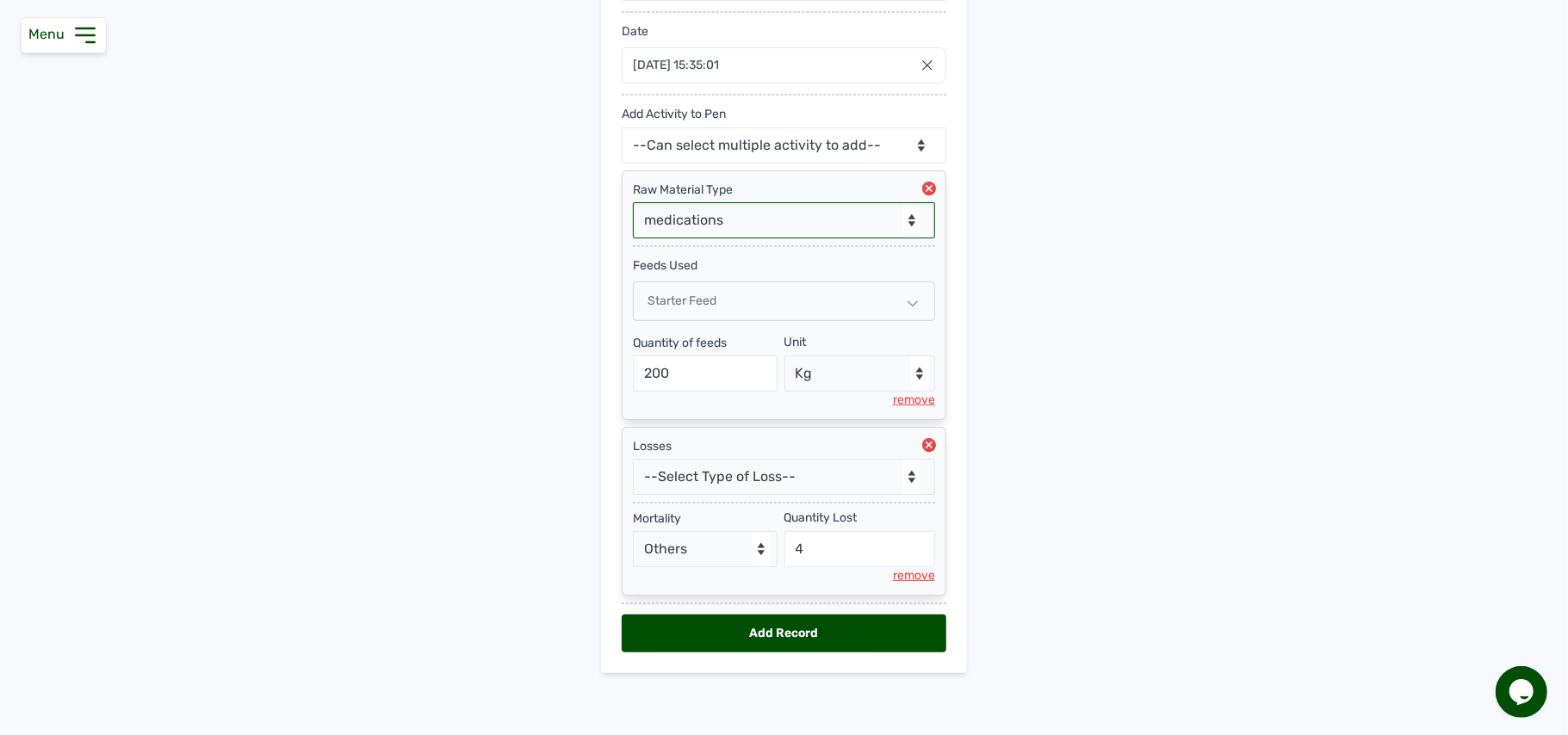 click on "-- Select Raw material -- feeds medications vaccines Biomass Fuel" at bounding box center [784, 220] 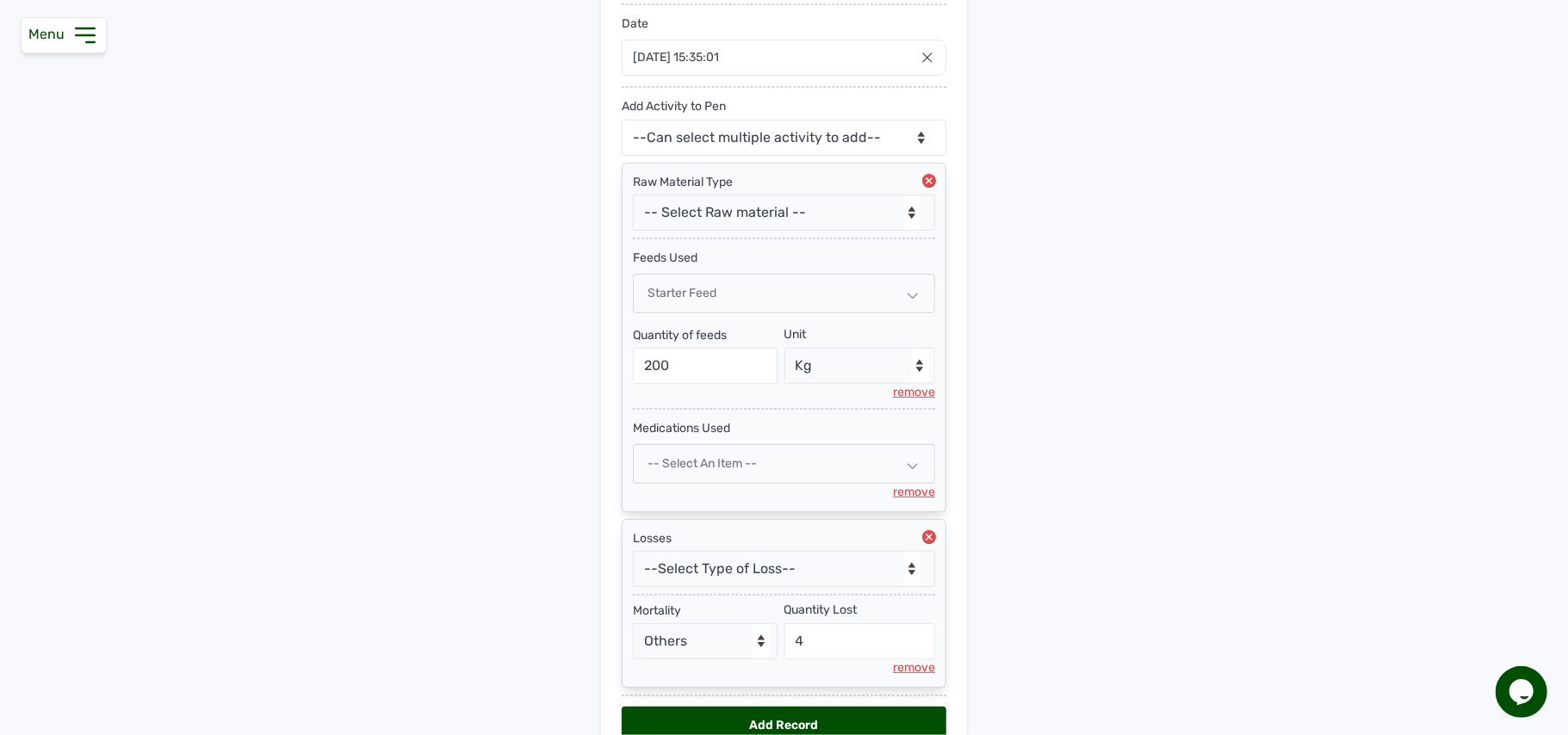 click on "-- Select an Item --" at bounding box center (702, 463) 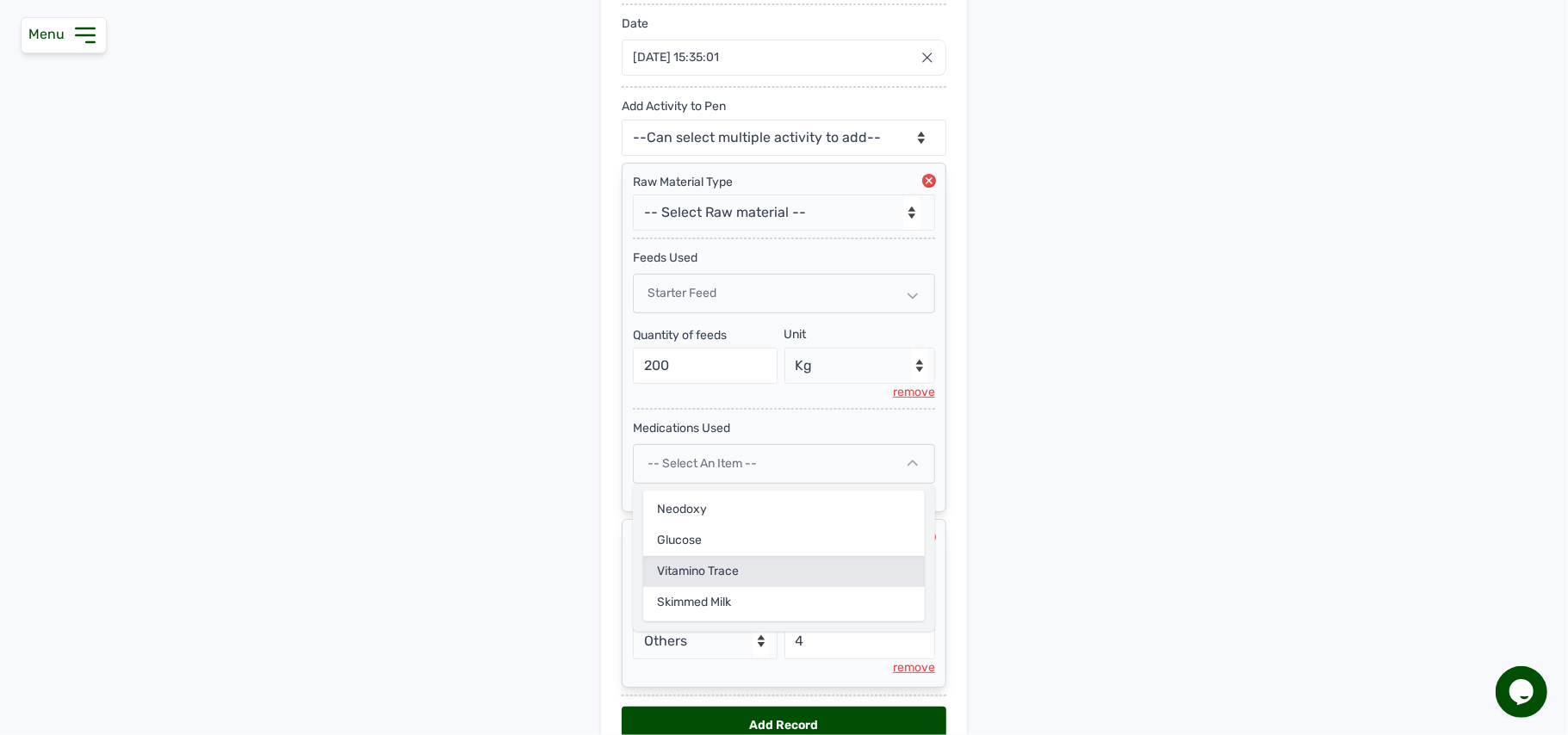 click on "Vitamino Trace" 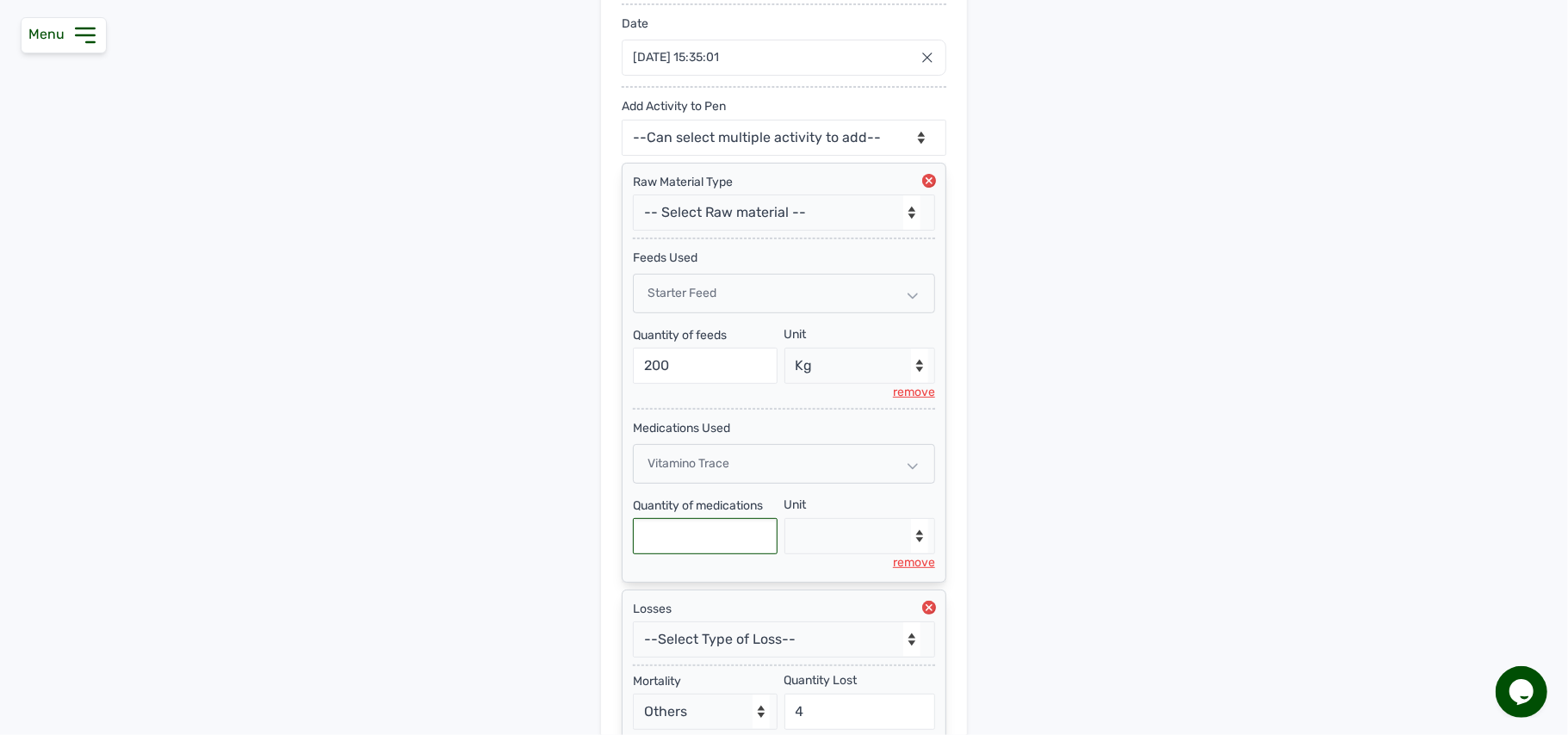 click at bounding box center [705, 536] 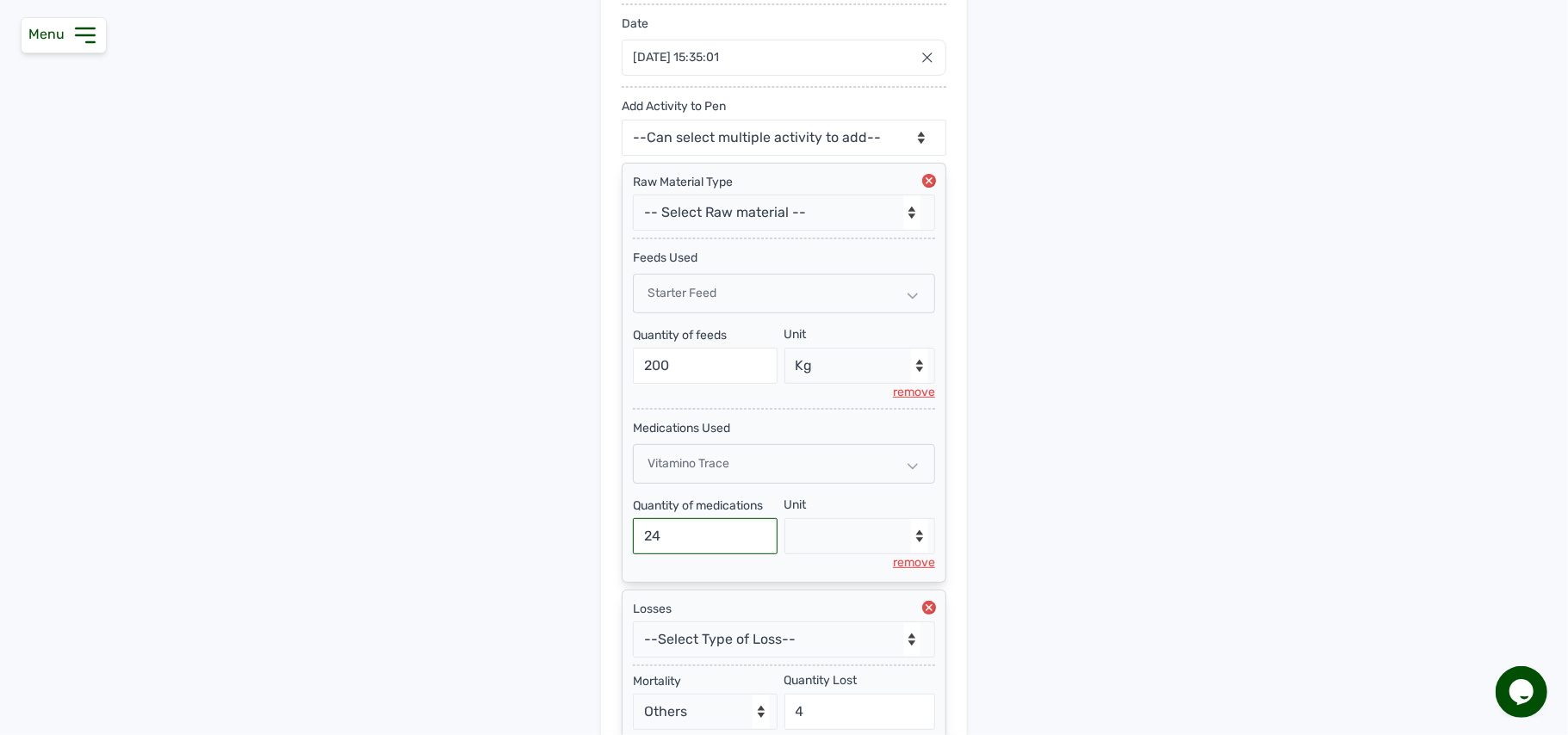 type on "24" 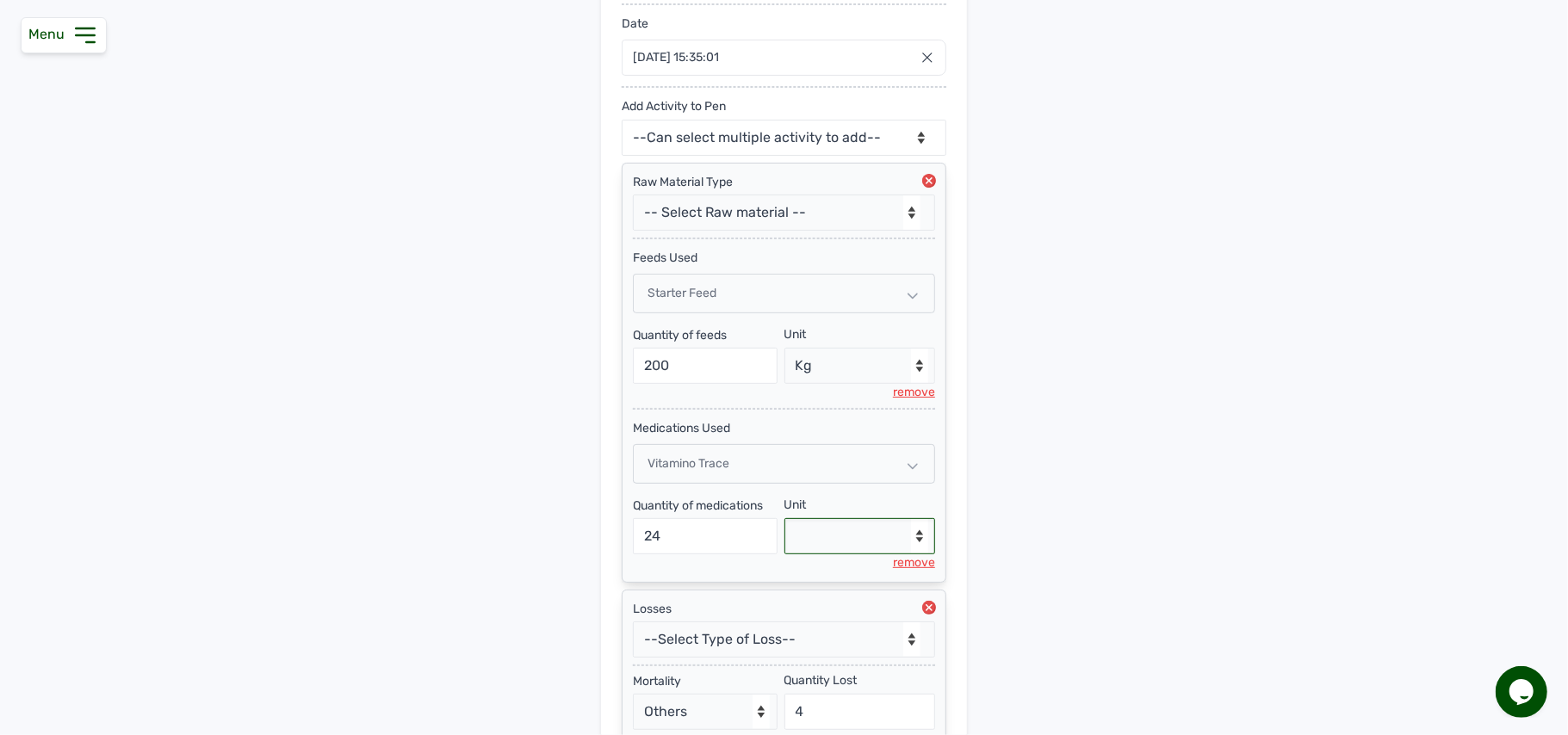 click on "--Select unit-- g" at bounding box center (860, 536) 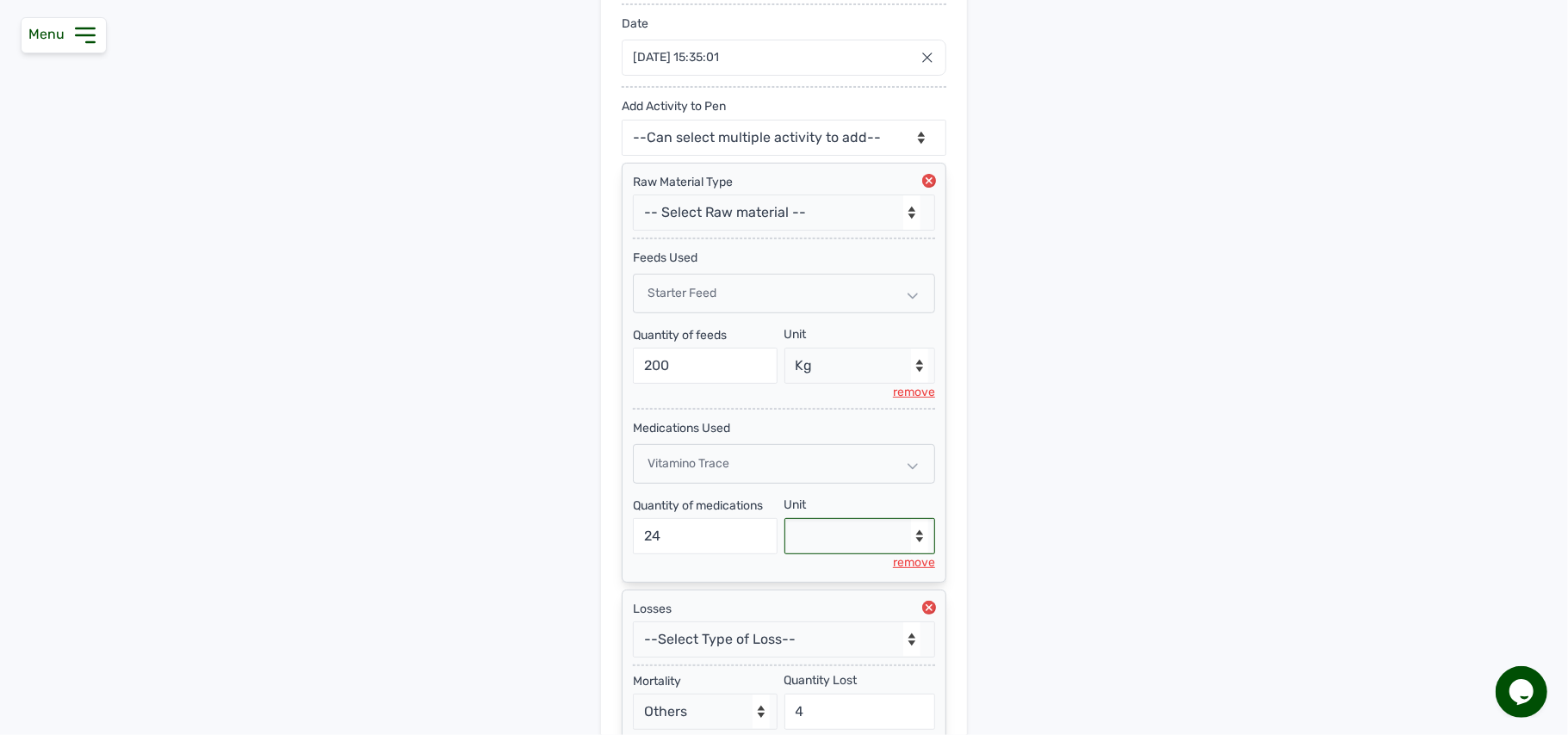 select on "g" 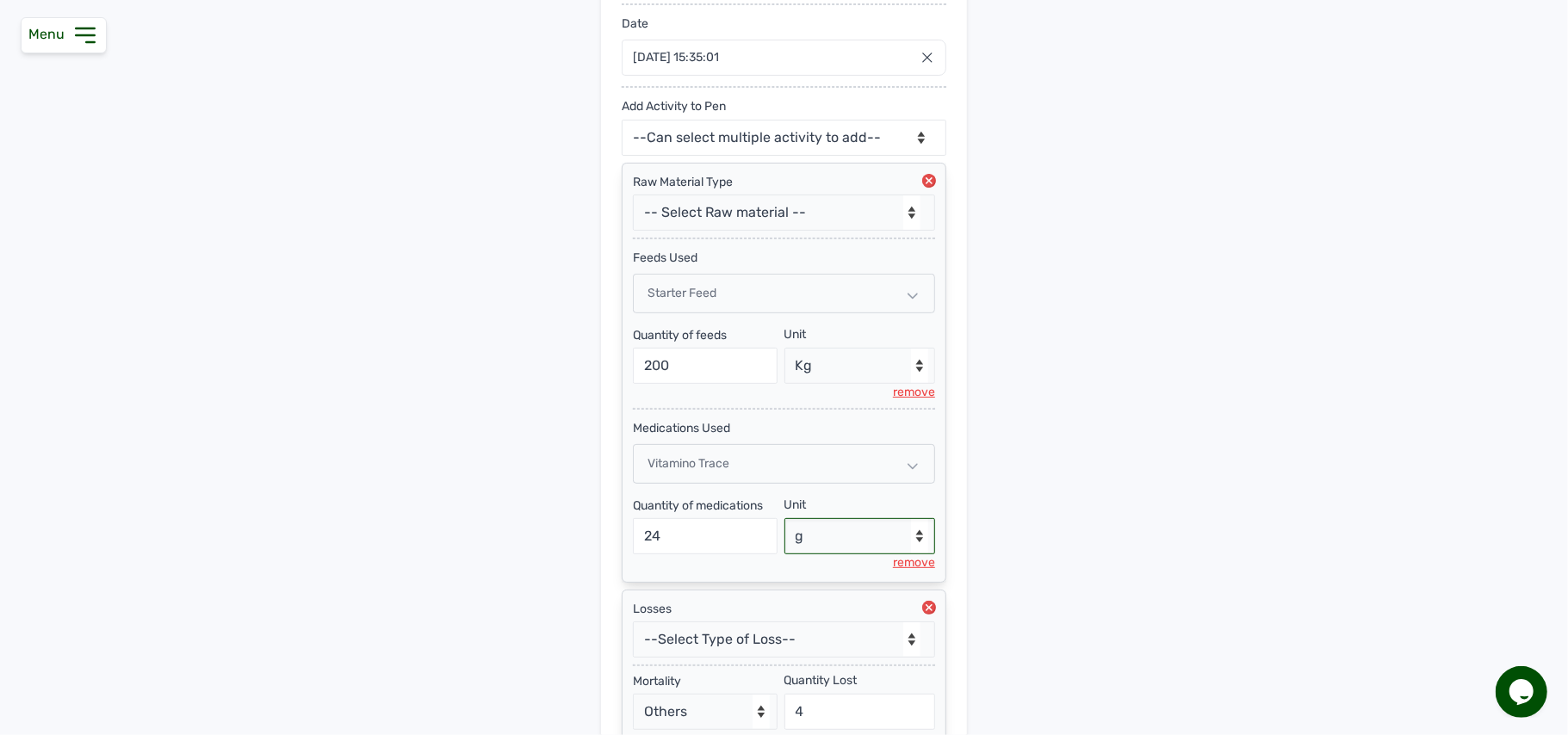 click on "--Select unit-- g" at bounding box center [860, 536] 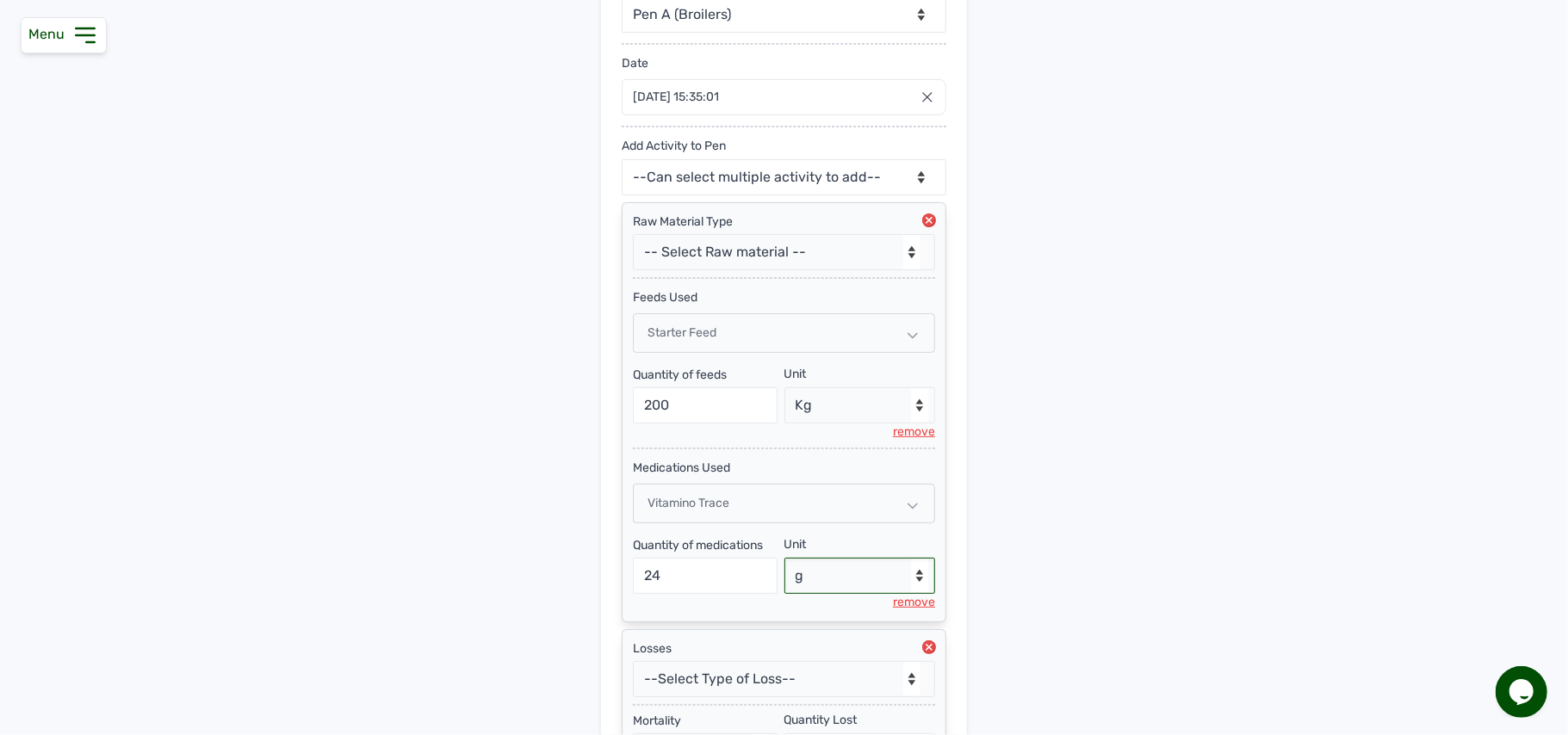 scroll, scrollTop: 0, scrollLeft: 0, axis: both 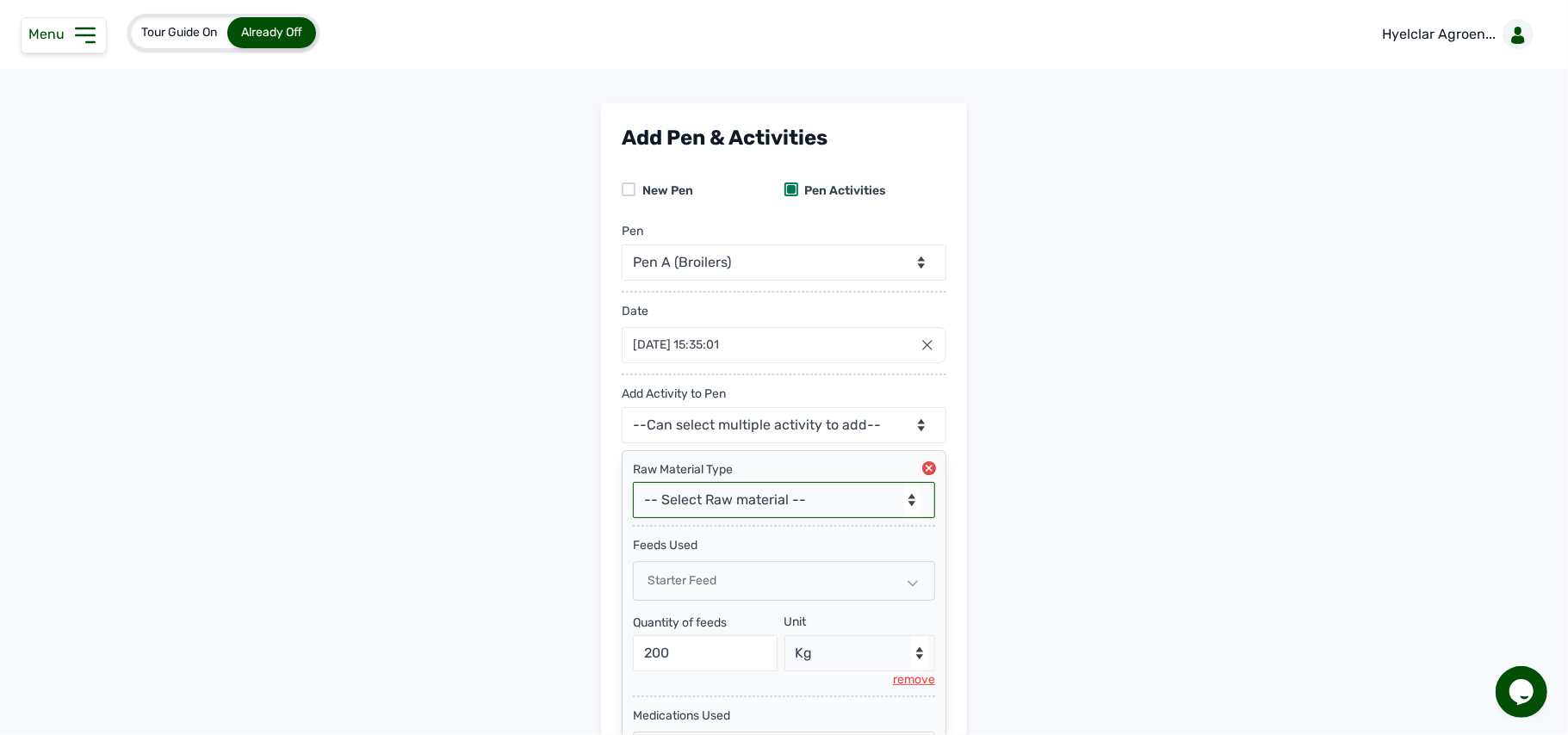 click on "-- Select Raw material -- feeds medications vaccines Biomass Fuel" at bounding box center (784, 500) 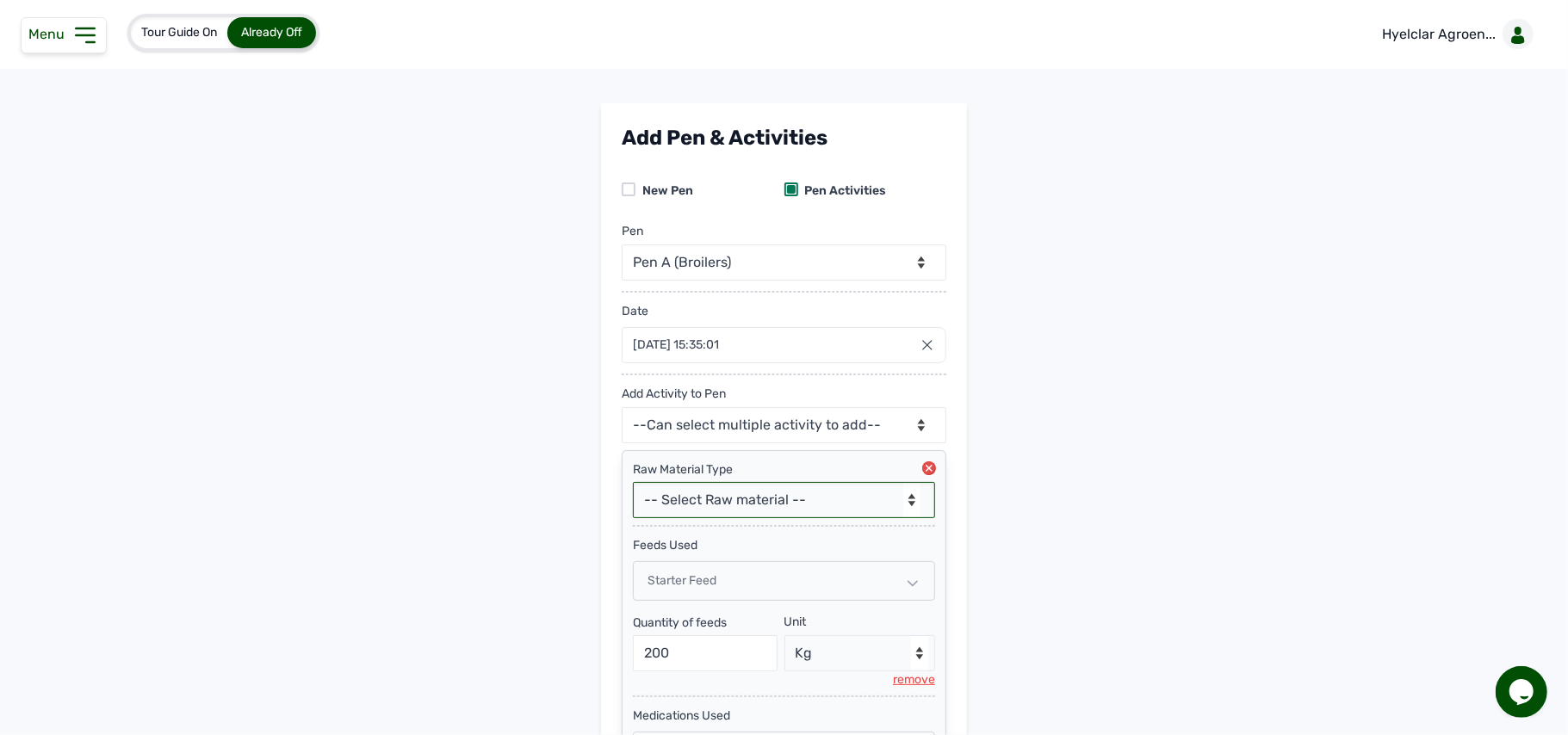 select on "Biomass Fuel" 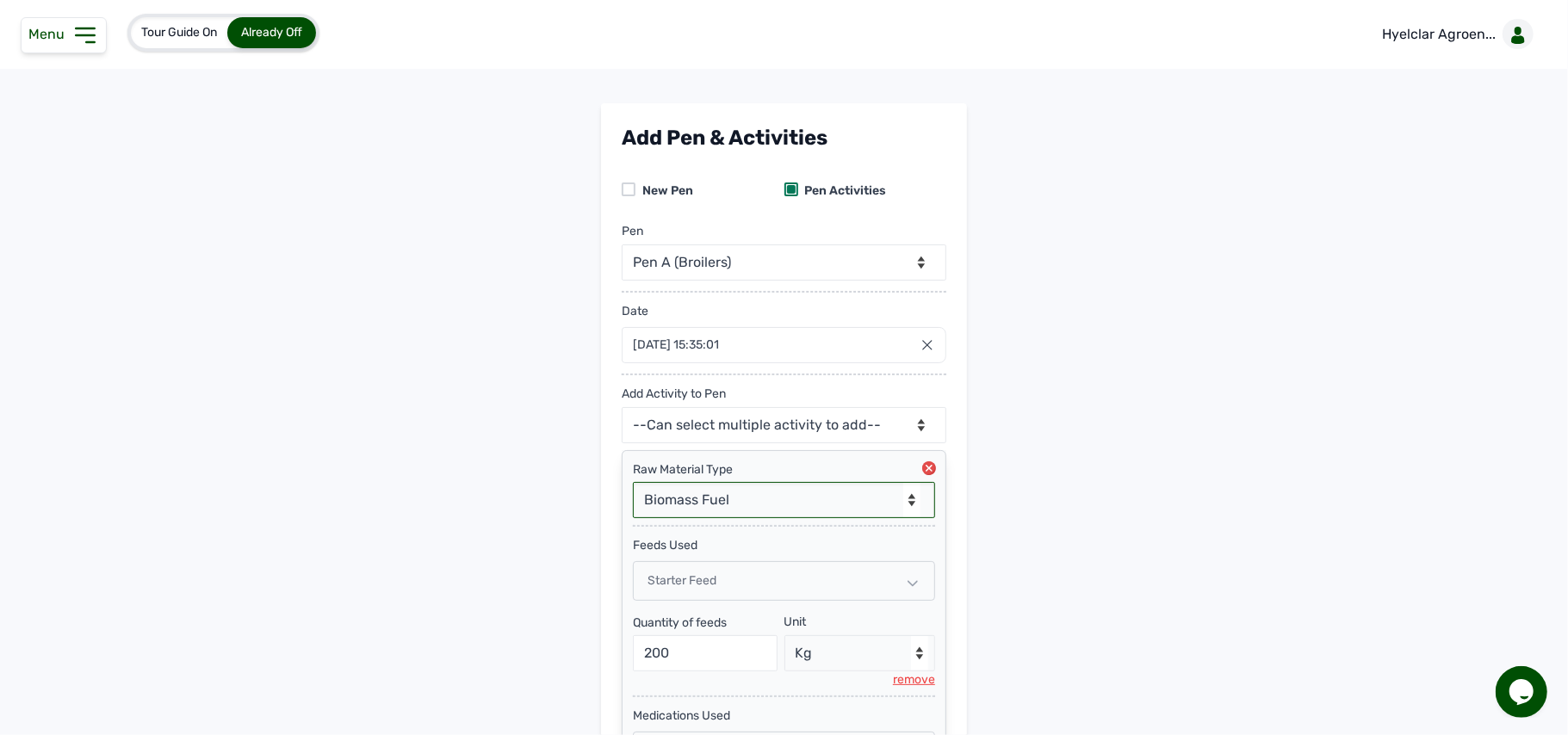 click on "-- Select Raw material -- feeds medications vaccines Biomass Fuel" at bounding box center [784, 500] 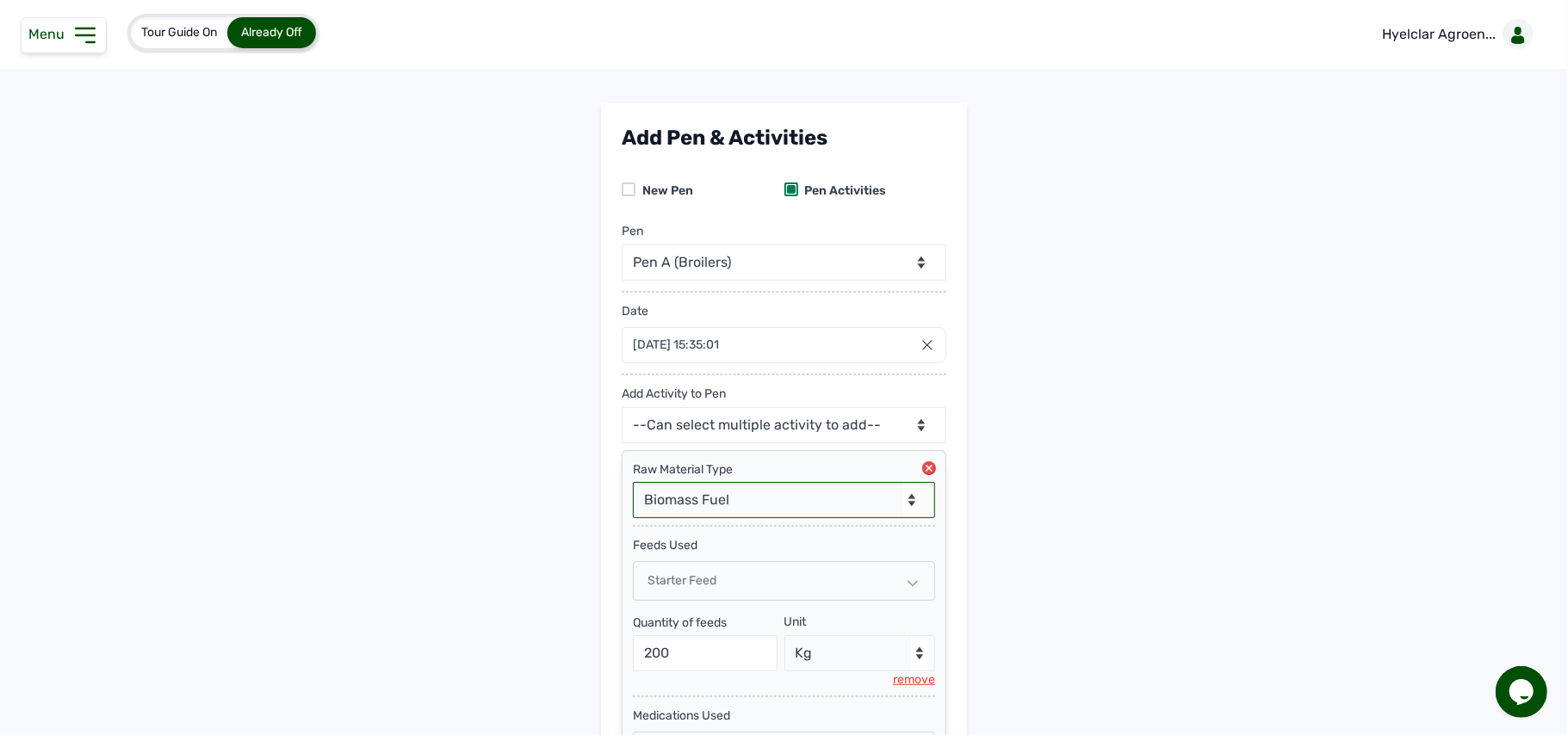 select 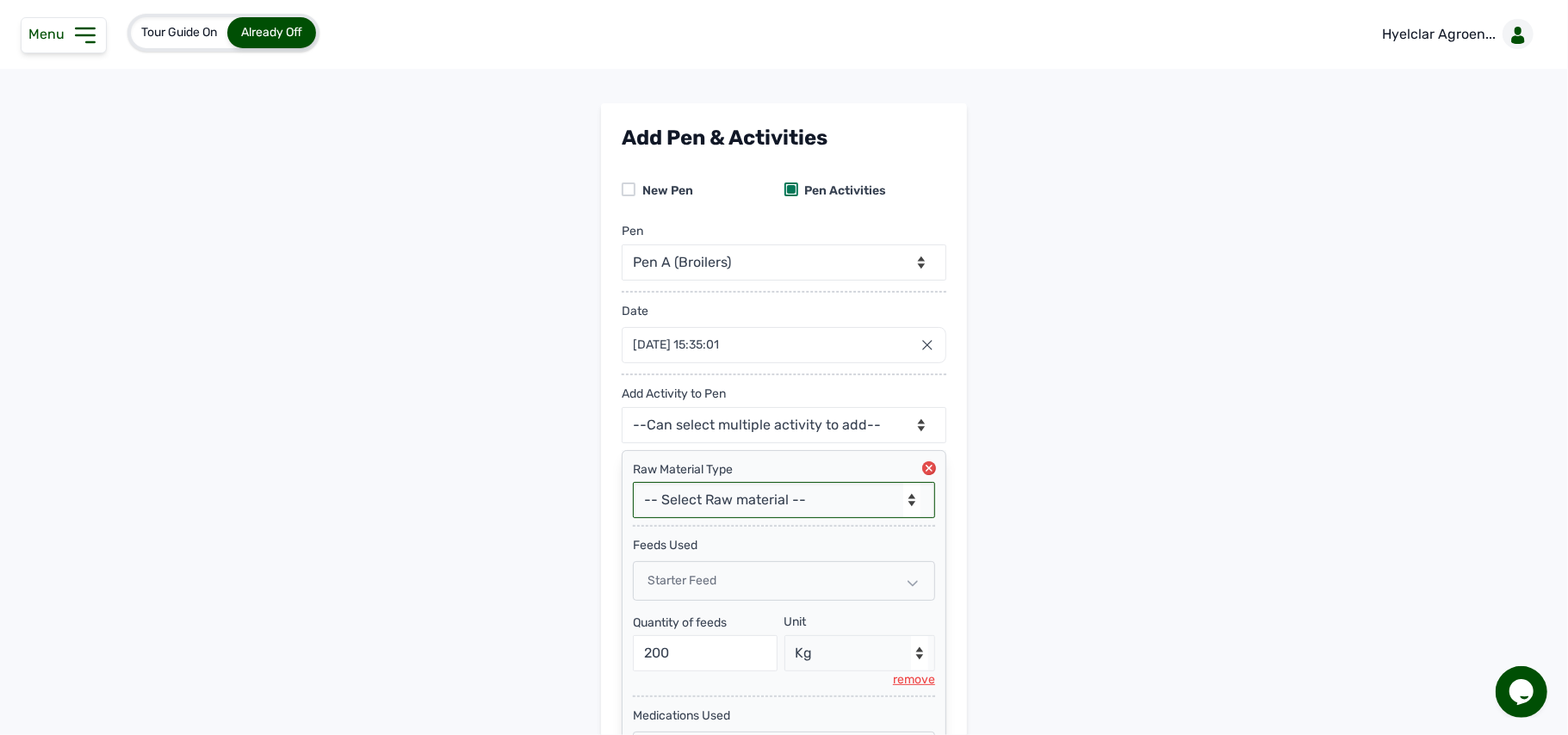 scroll, scrollTop: 561, scrollLeft: 0, axis: vertical 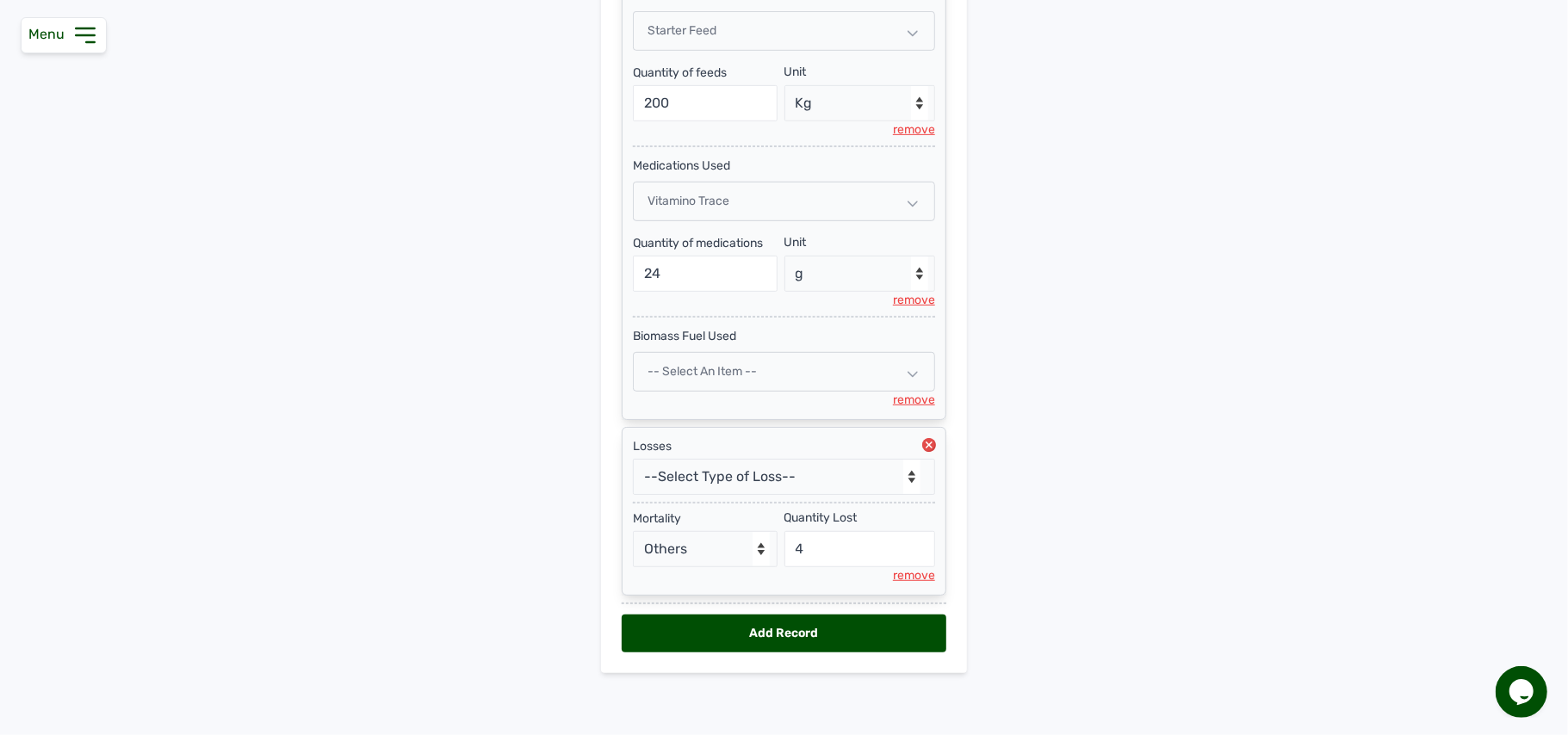 click on "-- Select an Item --" at bounding box center [784, 372] 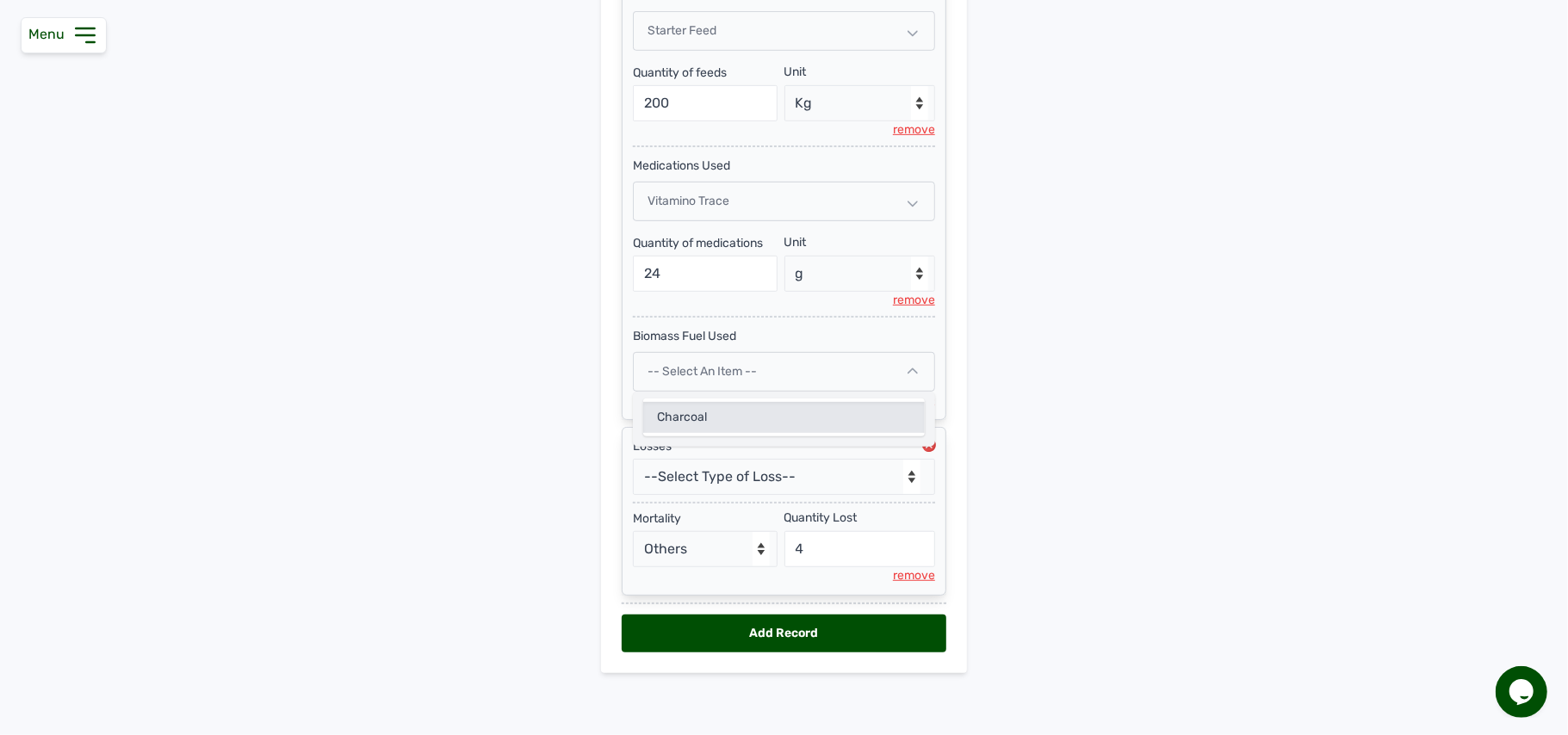 click on "Charcoal" 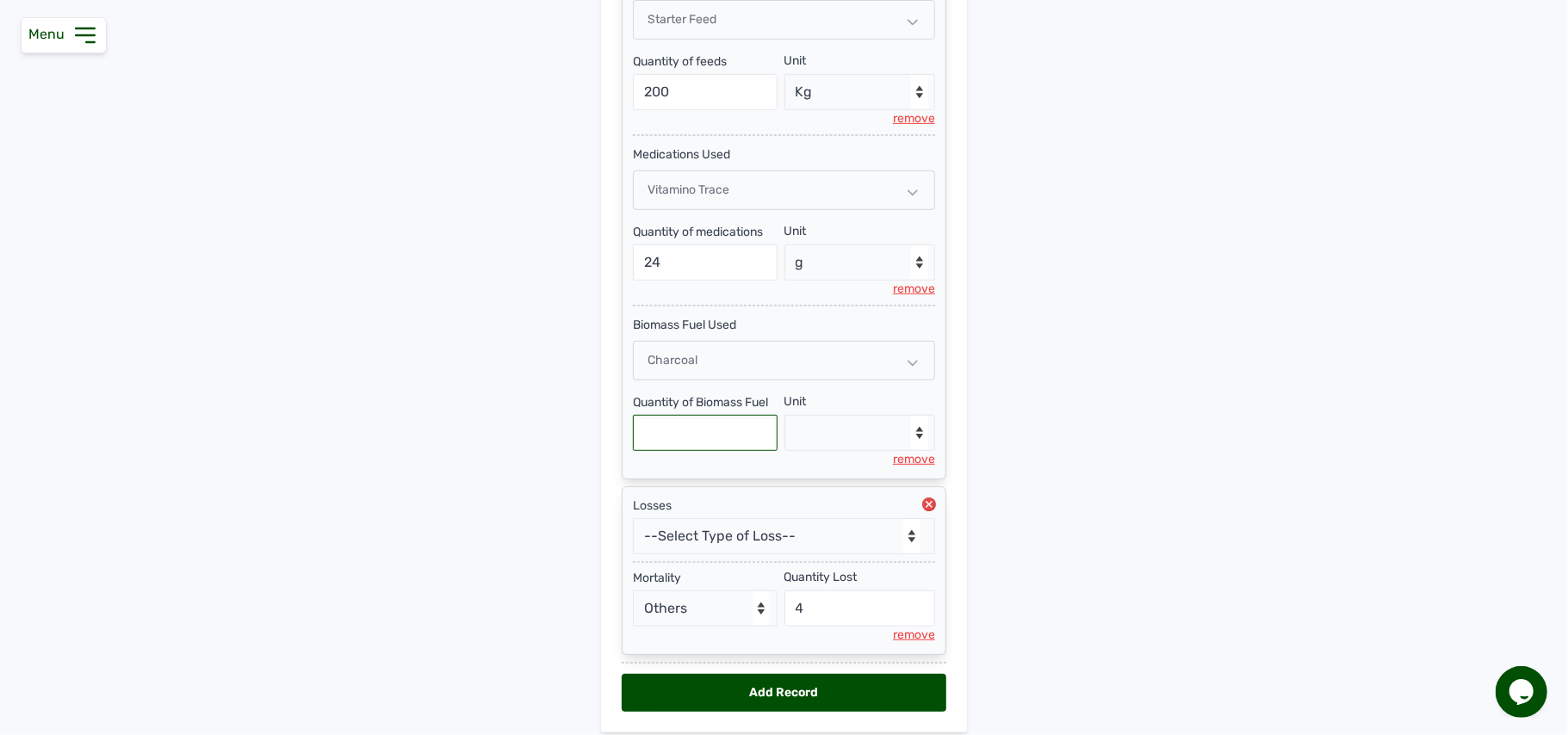 click at bounding box center [705, 433] 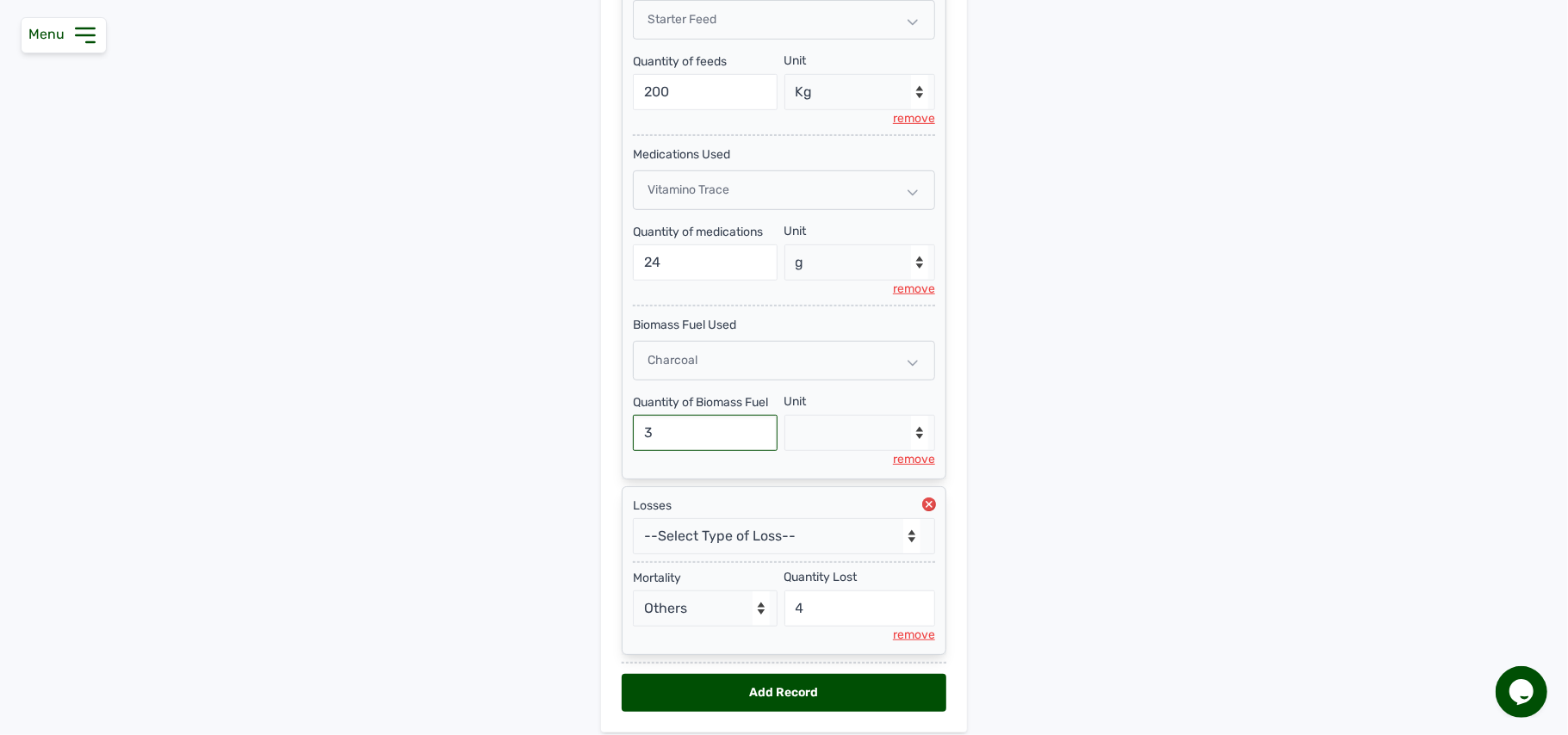 type on "3" 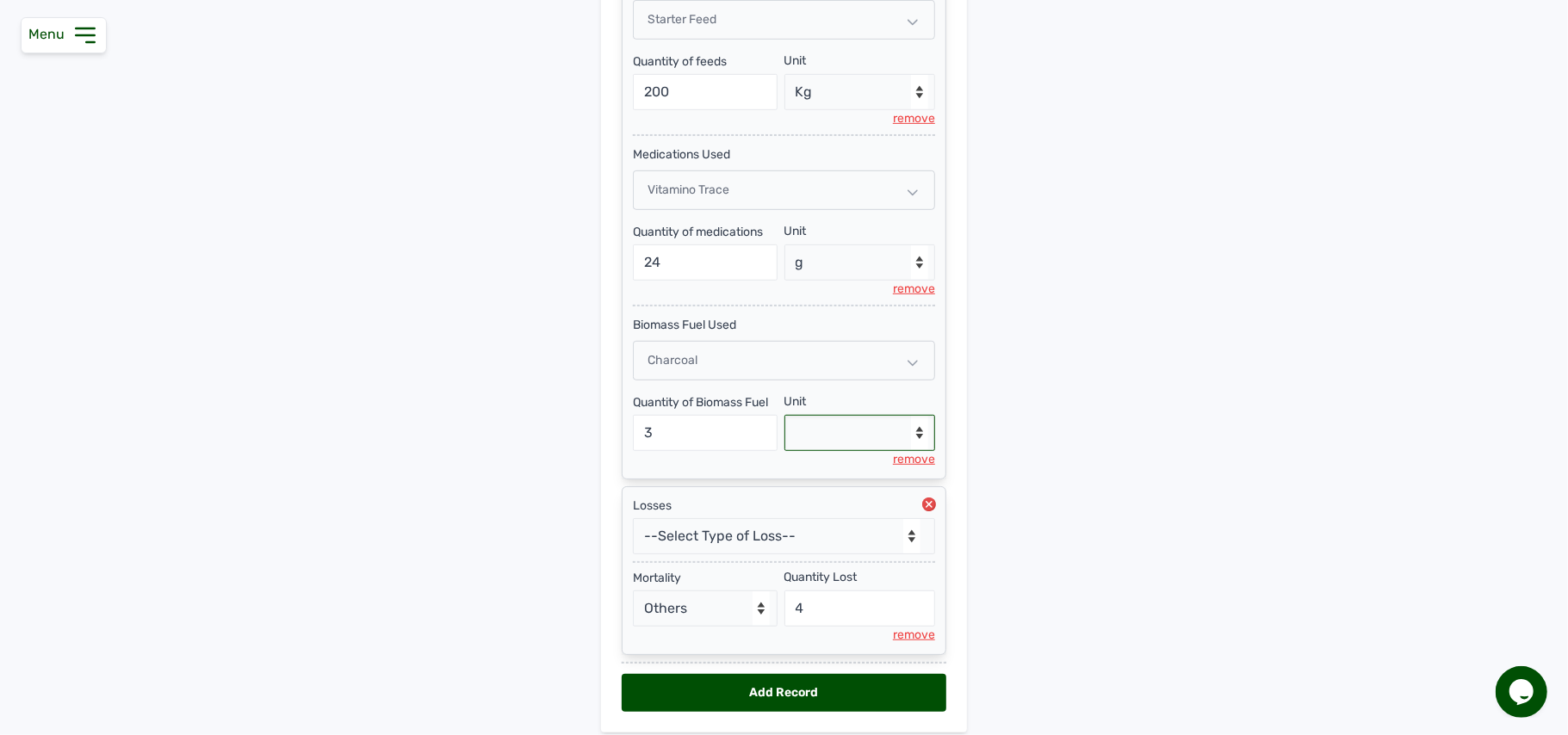 click on "--Select unit-- Bag(s)" at bounding box center [860, 433] 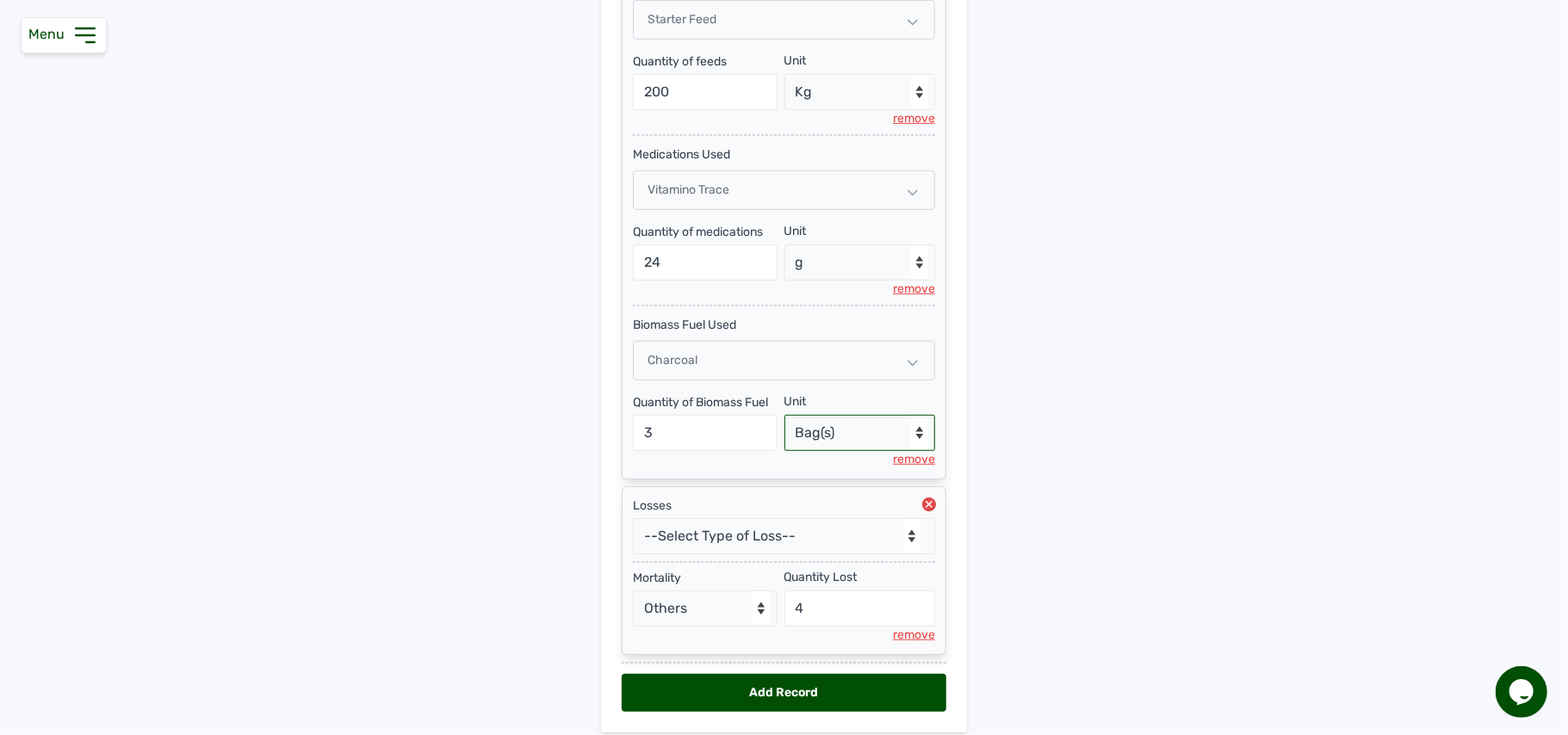 click on "--Select unit-- Bag(s)" at bounding box center [860, 433] 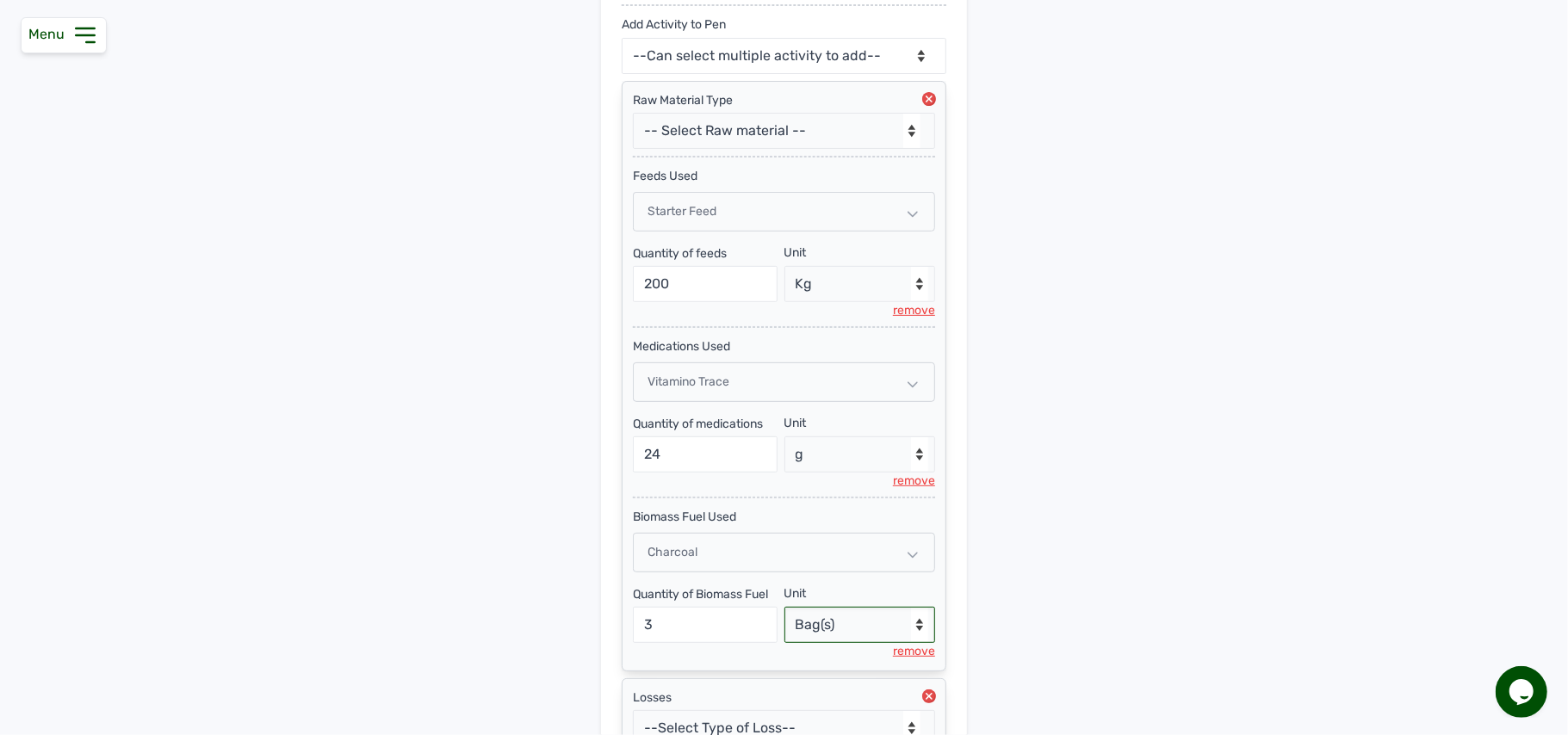 scroll, scrollTop: 383, scrollLeft: 0, axis: vertical 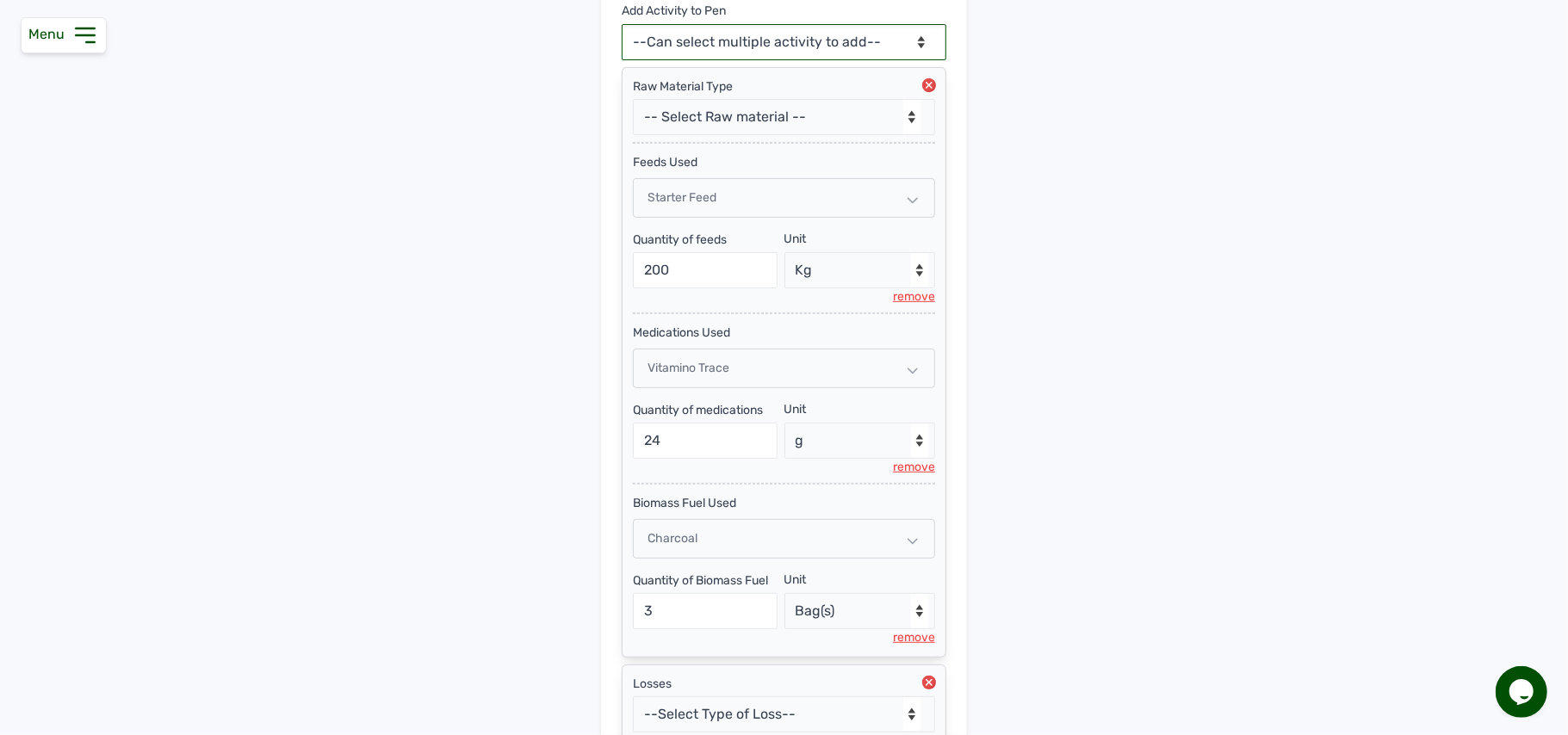 click on "--Can select multiple activity to add-- Raw Material Losses Weight" at bounding box center [784, 42] 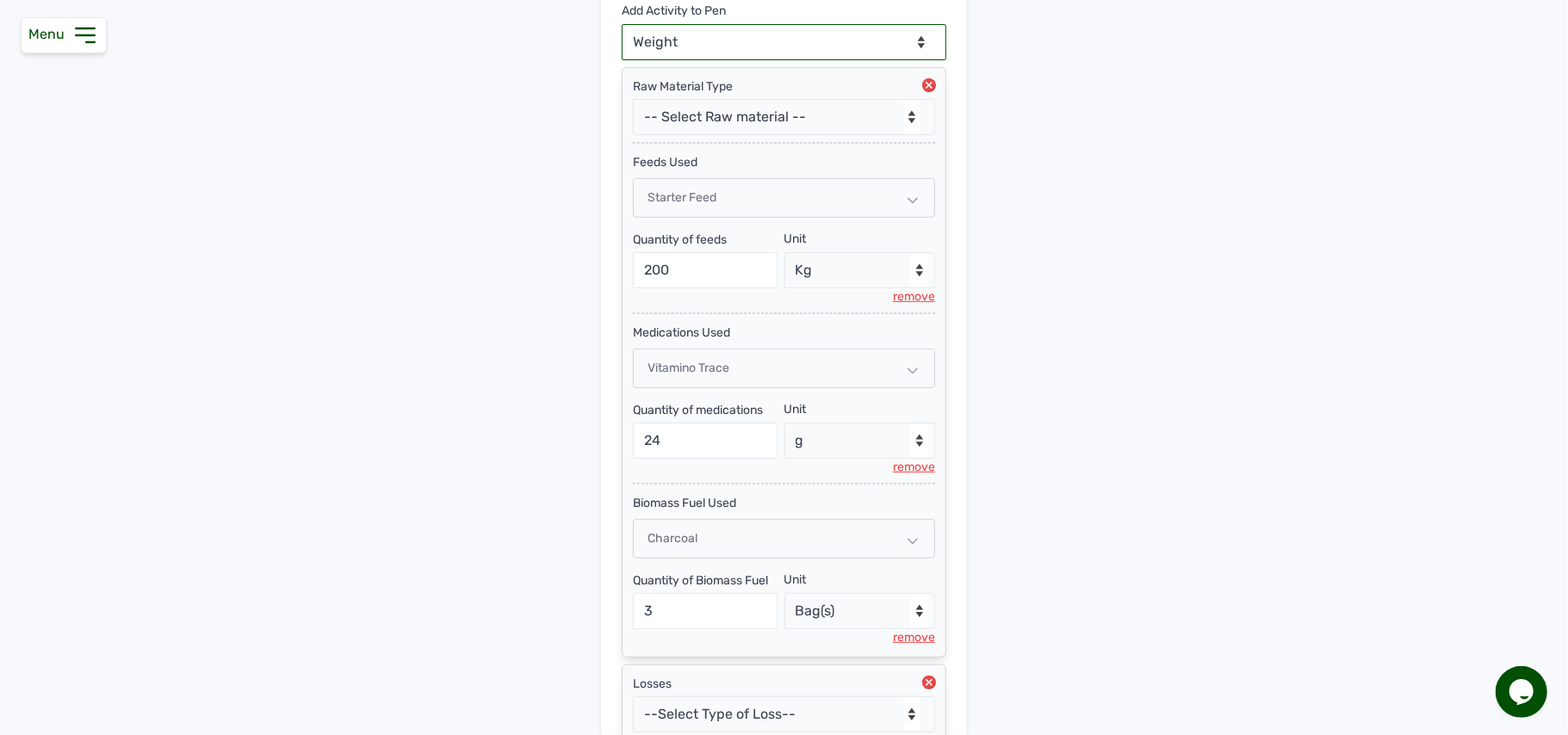 click on "--Can select multiple activity to add-- Raw Material Losses Weight" at bounding box center [784, 42] 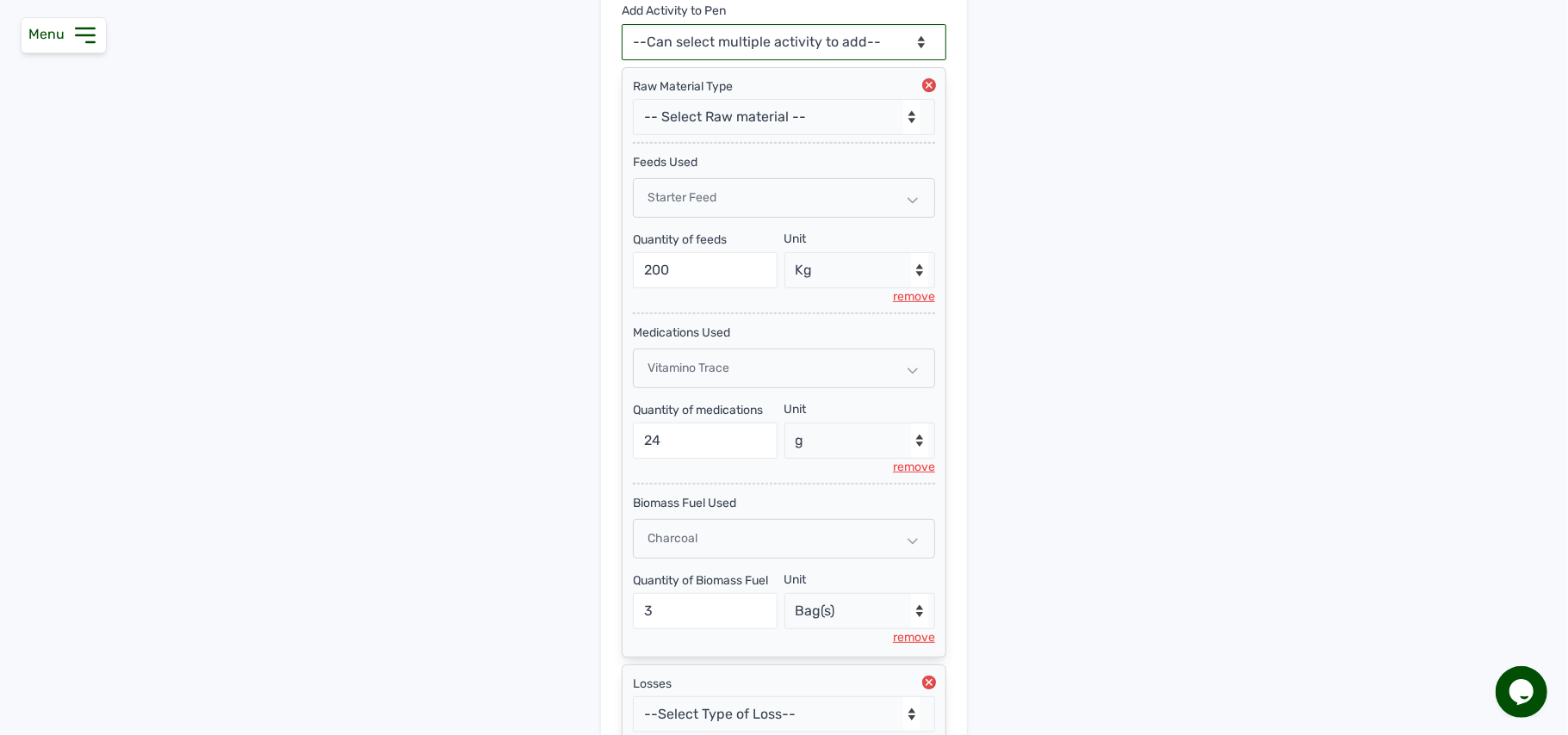 scroll, scrollTop: 720, scrollLeft: 0, axis: vertical 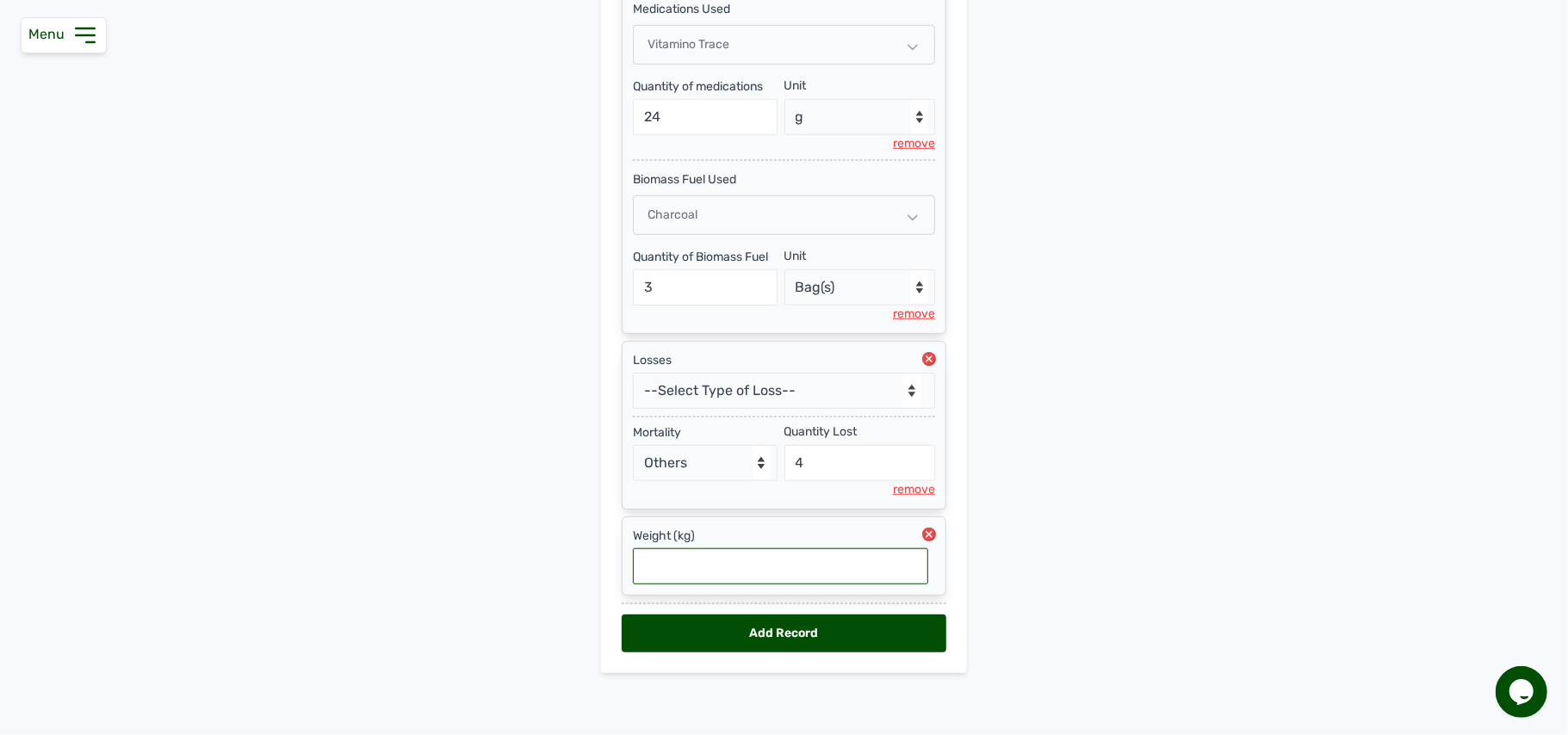 click at bounding box center [780, 566] 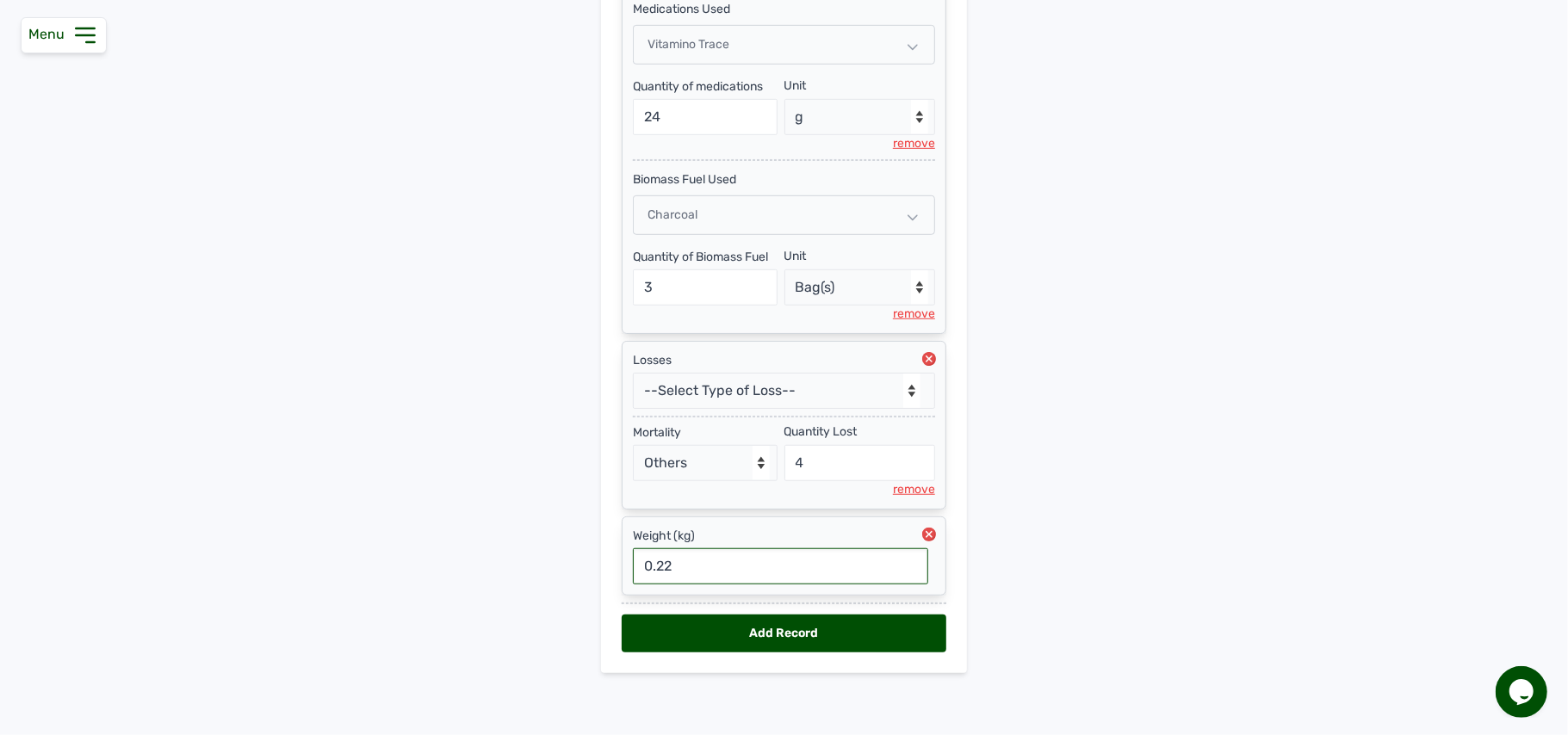 type on "0.225" 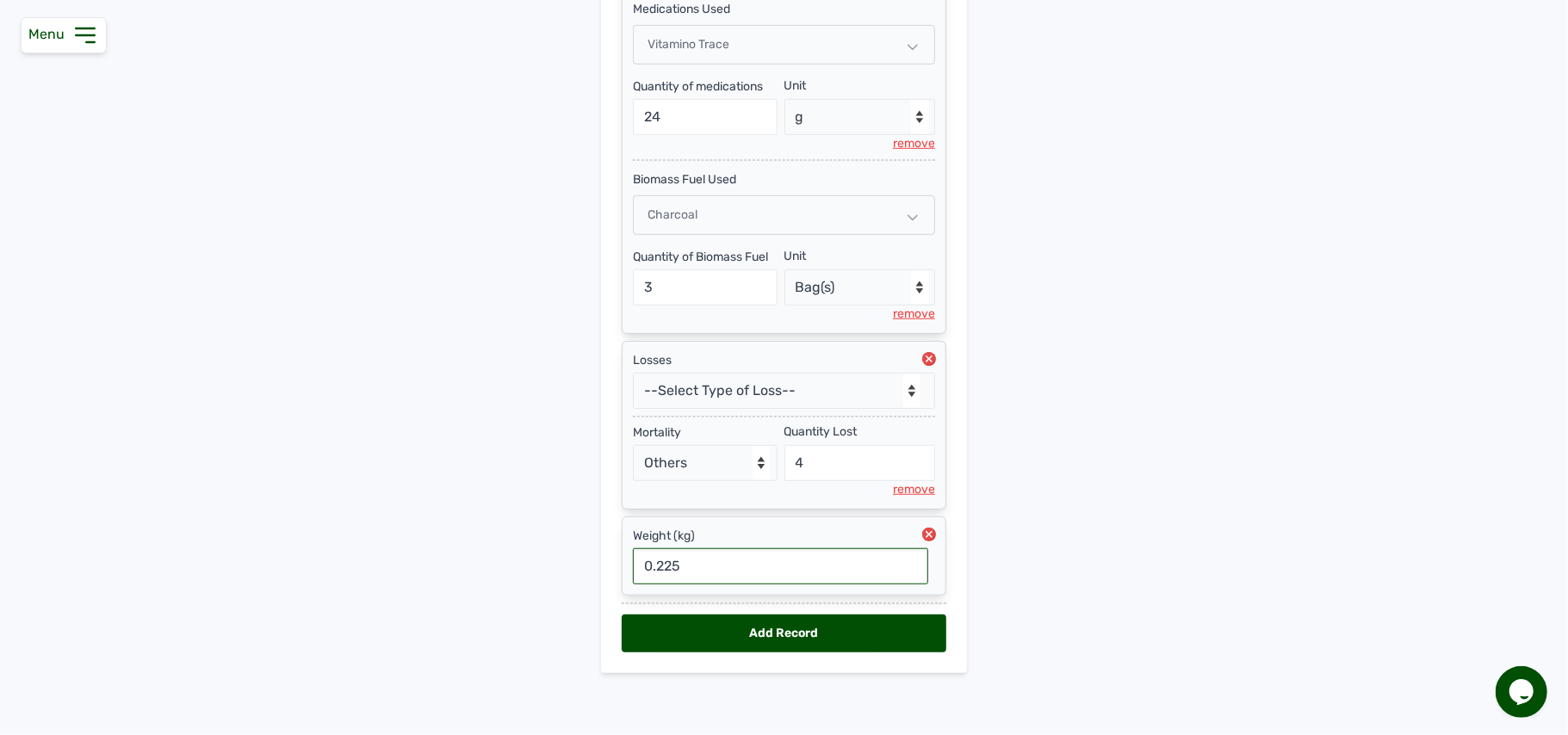 click on "Add Record" at bounding box center (784, 633) 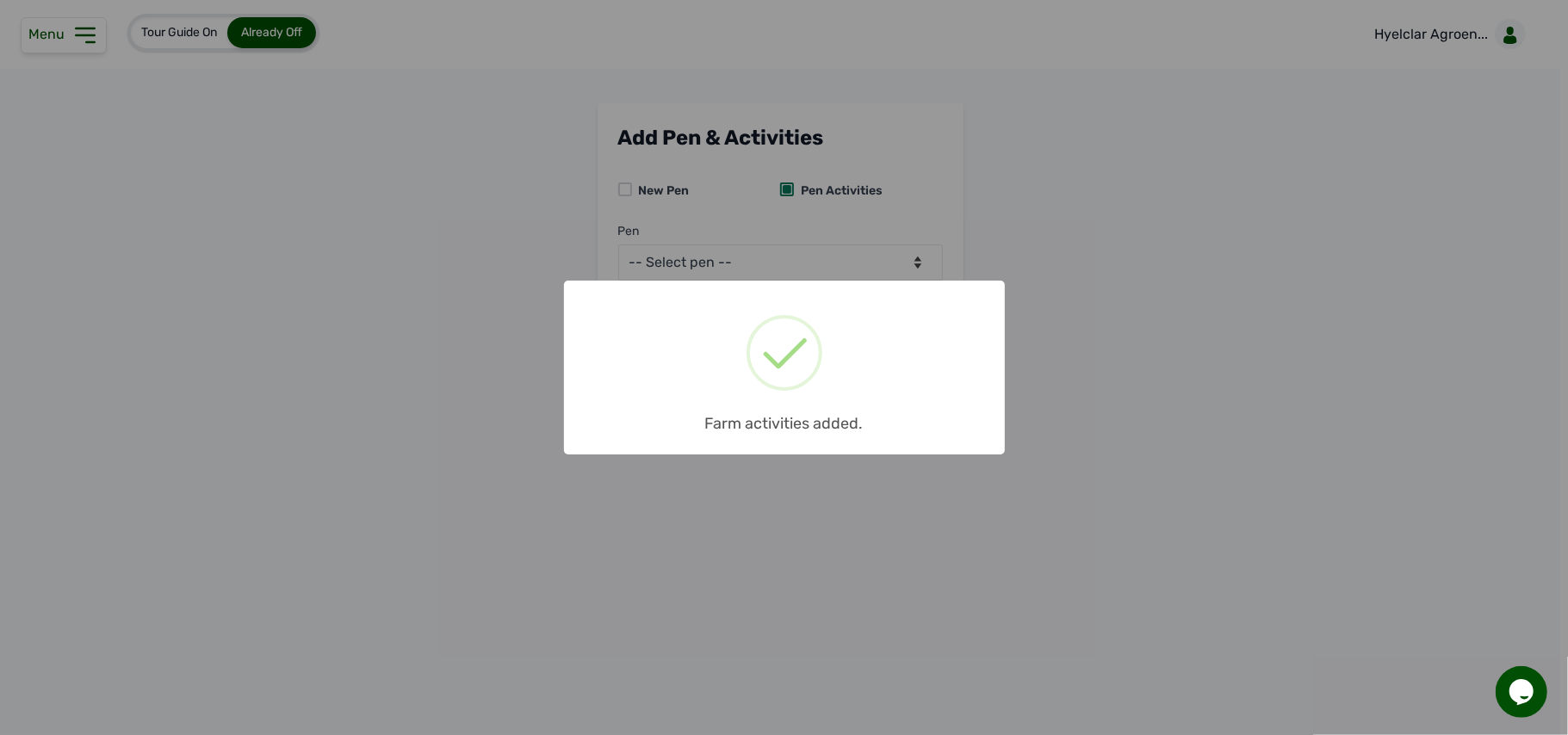 scroll, scrollTop: 0, scrollLeft: 0, axis: both 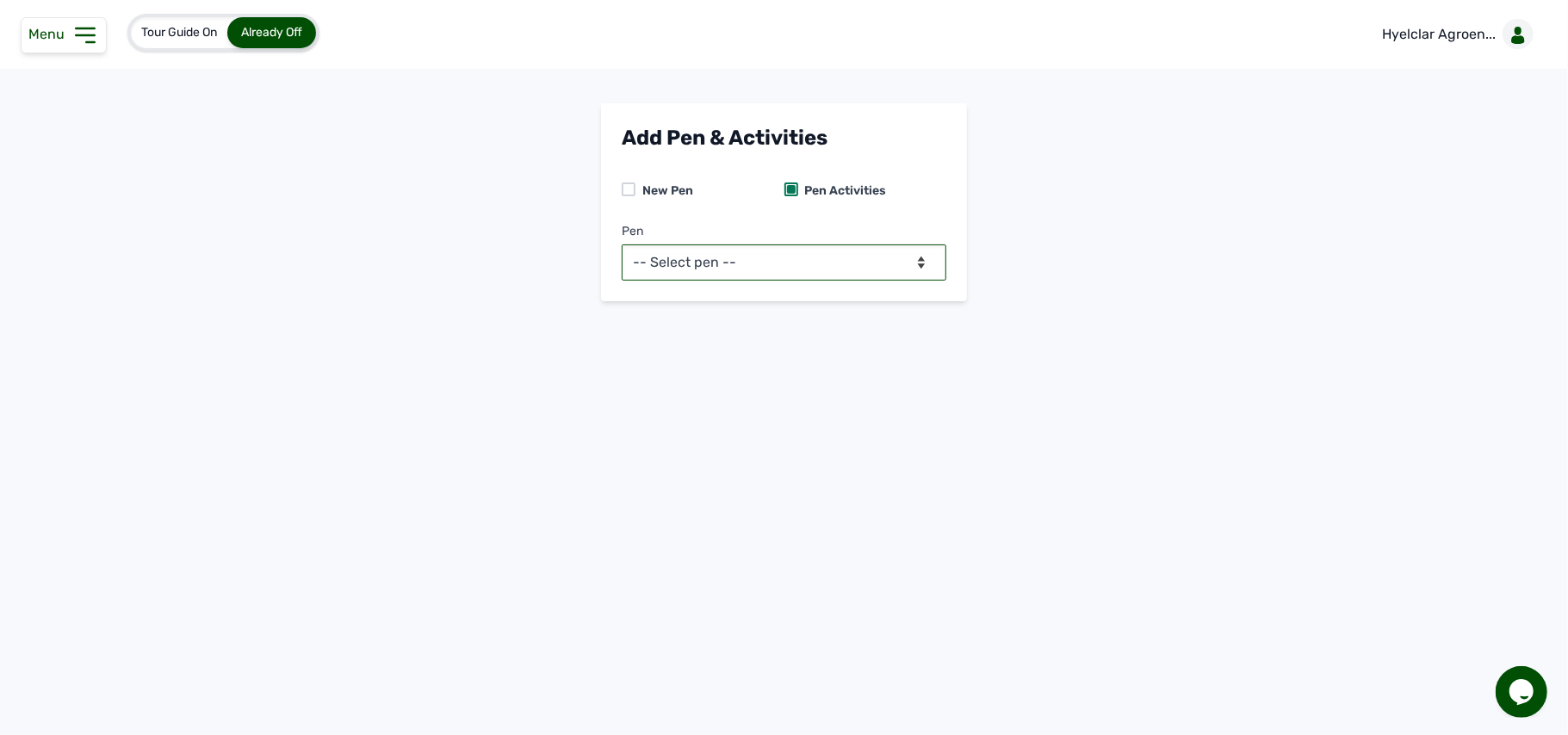 click on "-- Select pen -- Pen A (Broilers)" at bounding box center (784, 262) 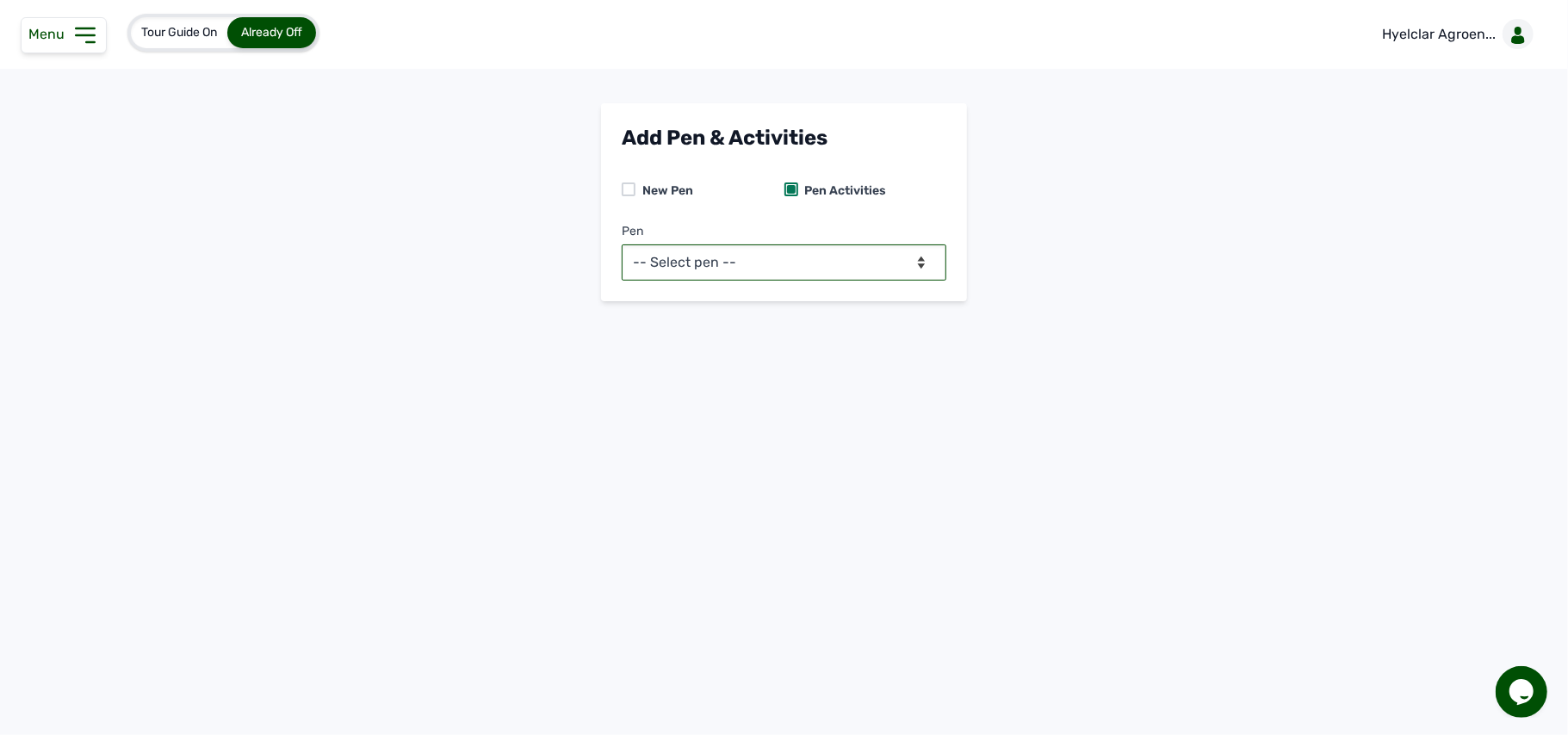 select on "mcov4m369436" 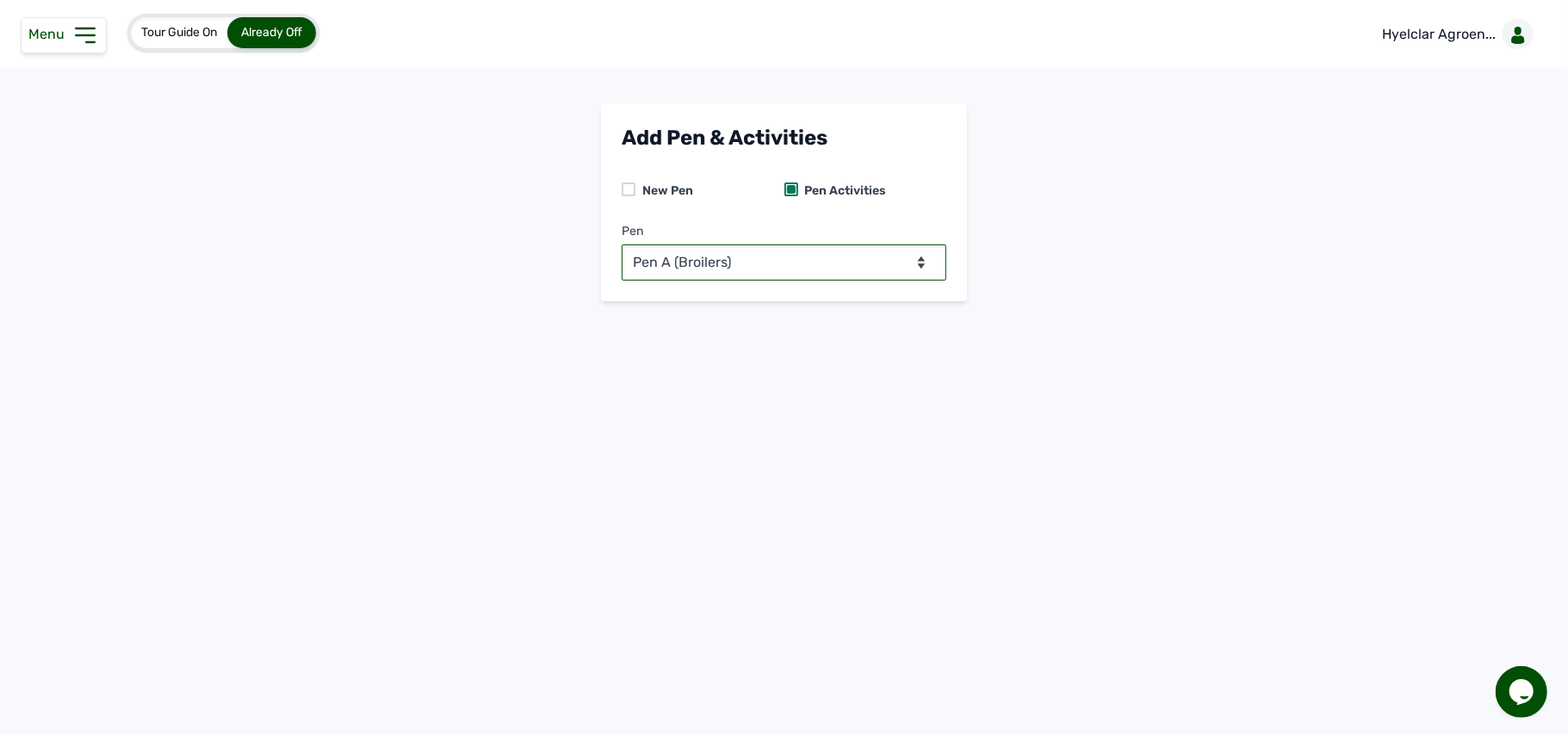 click on "-- Select pen -- Pen A (Broilers)" at bounding box center [784, 262] 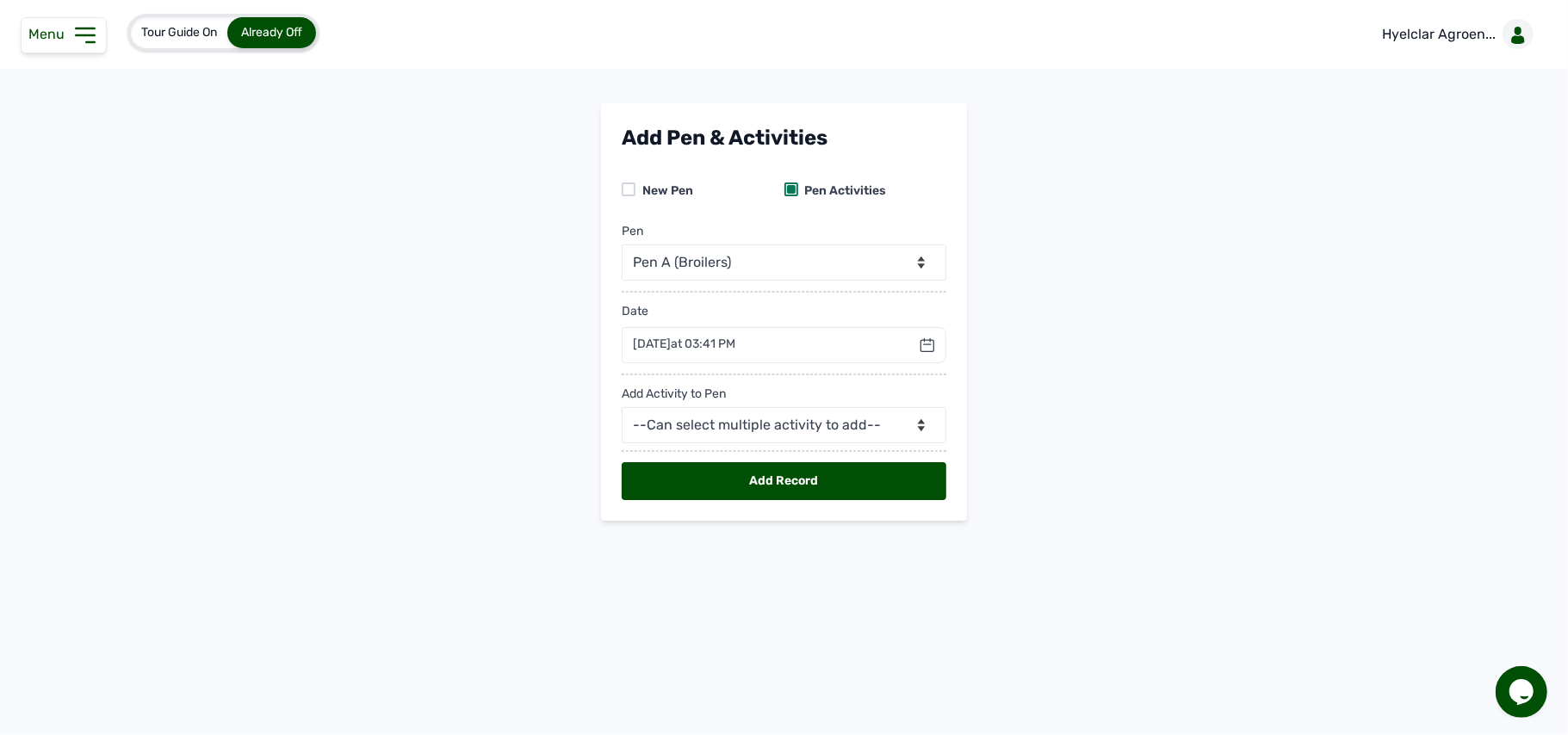click at bounding box center (927, 345) 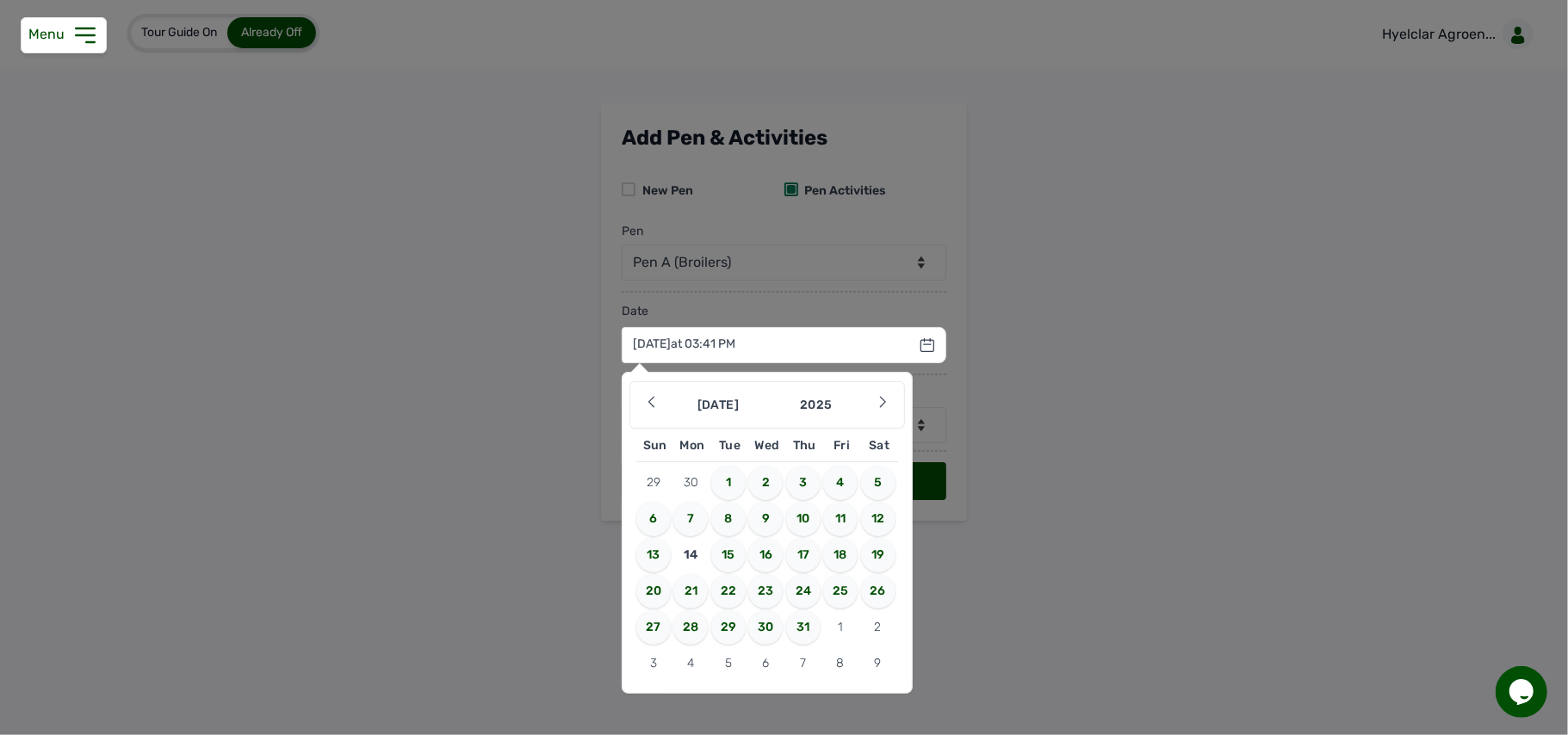 click on "12" at bounding box center (878, 519) 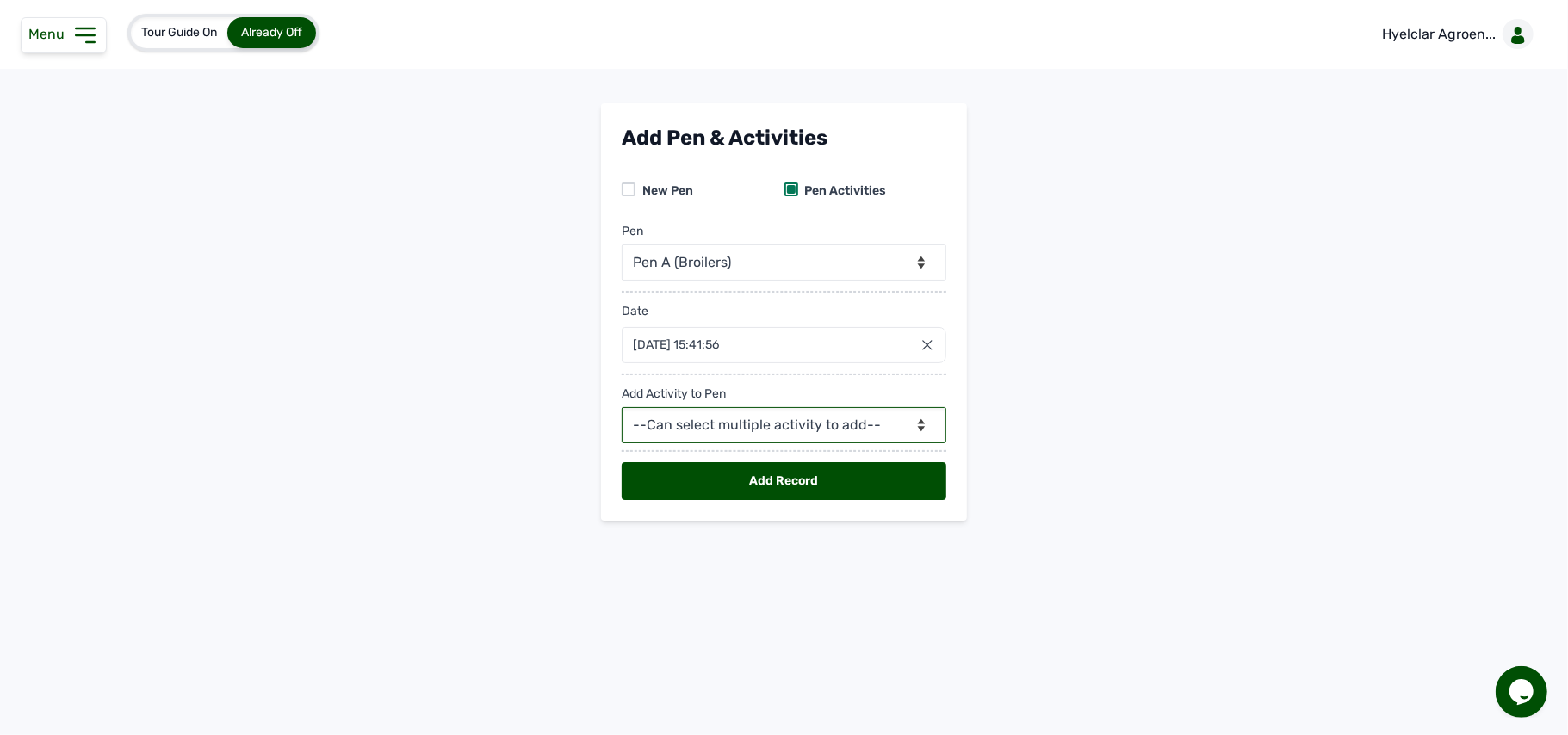click on "--Can select multiple activity to add-- Raw Material Losses Weight" at bounding box center (784, 425) 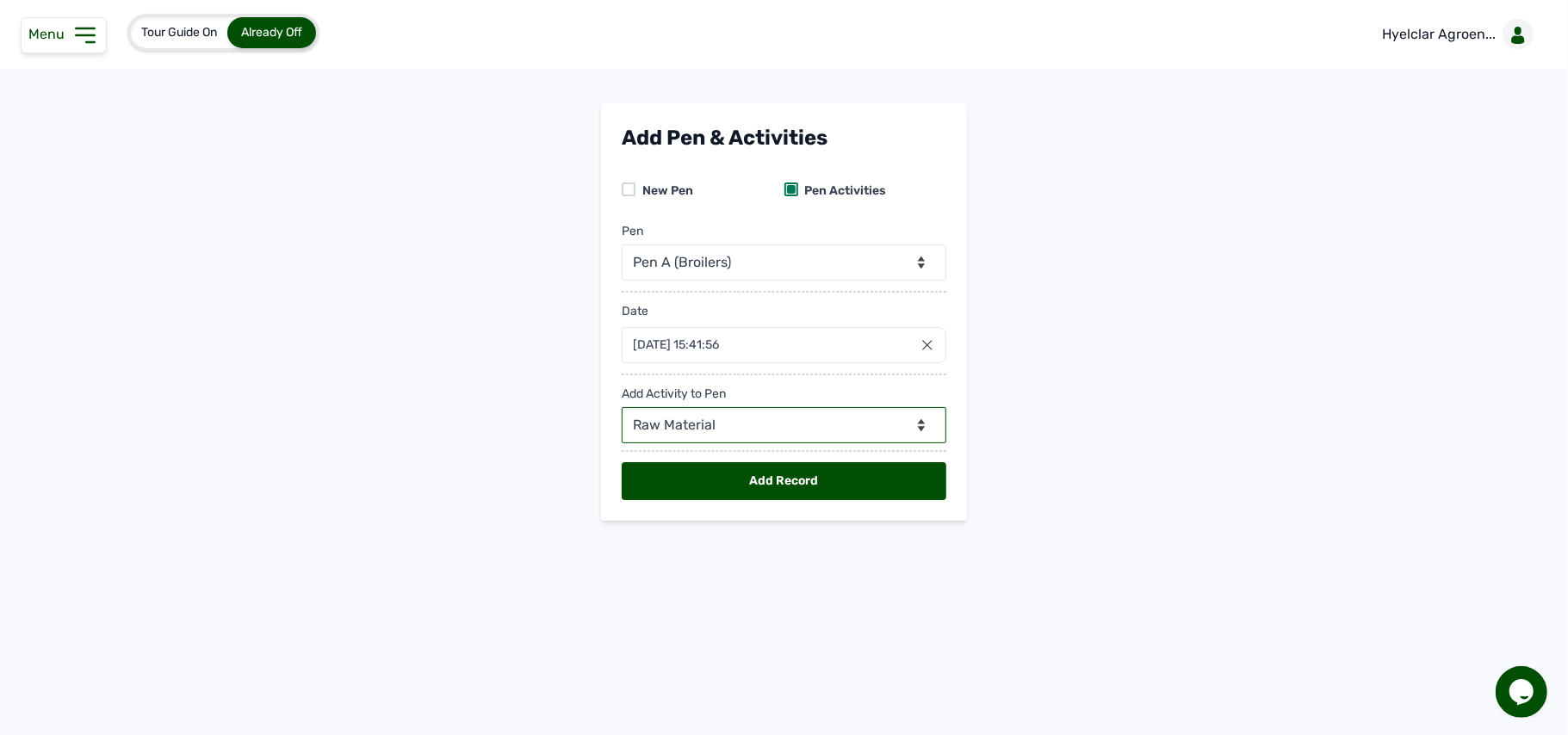 click on "--Can select multiple activity to add-- Raw Material Losses Weight" at bounding box center [784, 425] 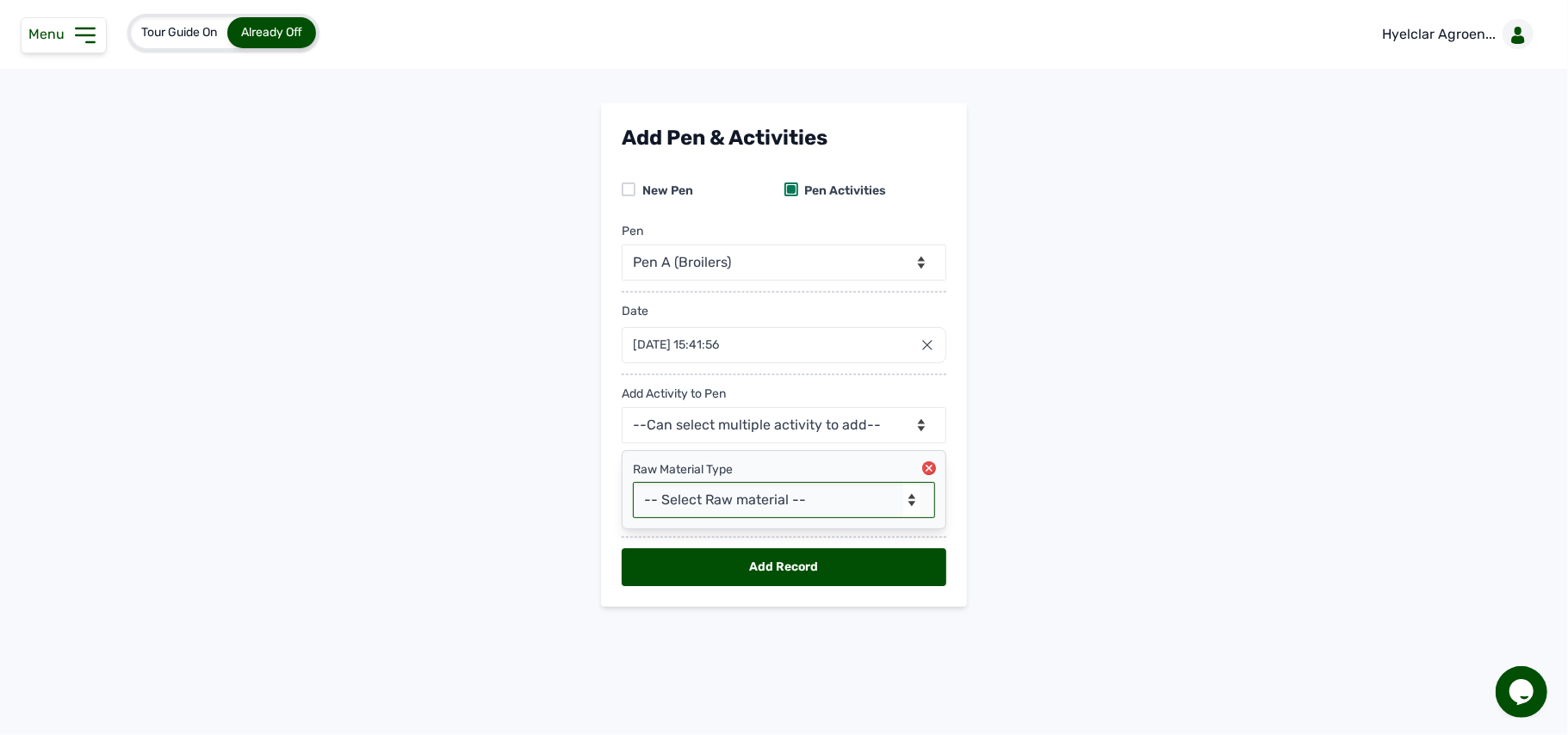 click on "-- Select Raw material -- feeds medications vaccines Biomass Fuel" at bounding box center (784, 500) 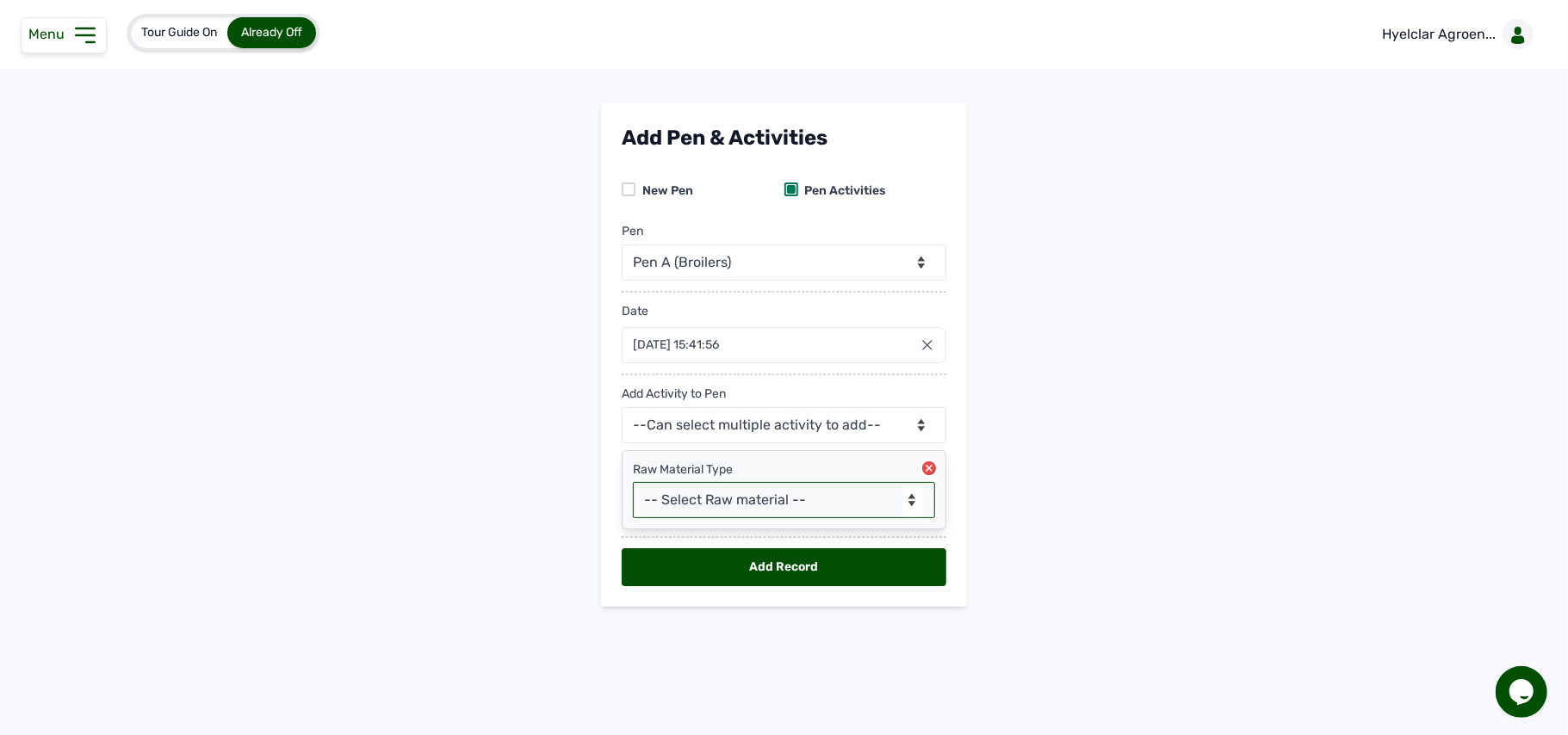 select on "feeds" 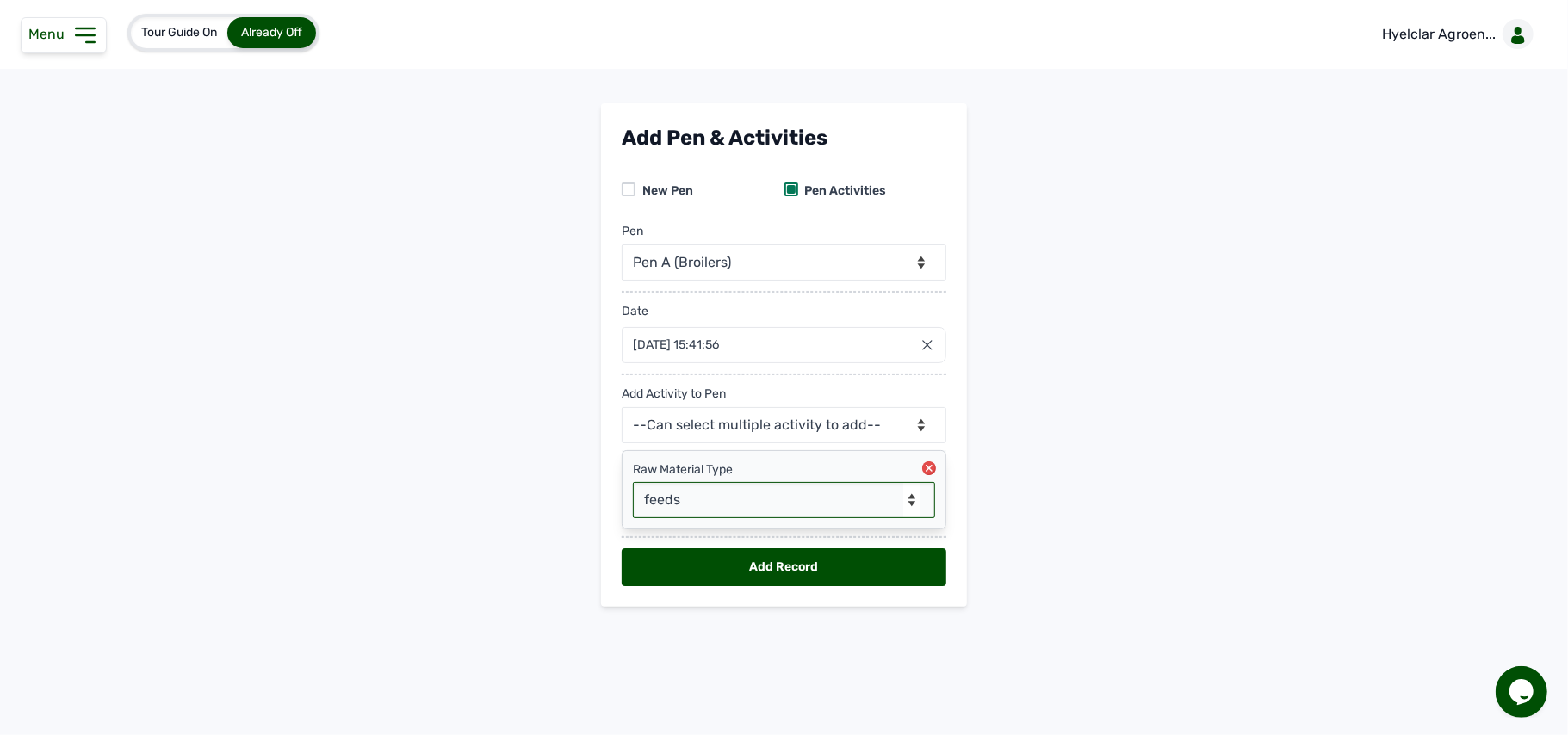 click on "-- Select Raw material -- feeds medications vaccines Biomass Fuel" at bounding box center (784, 500) 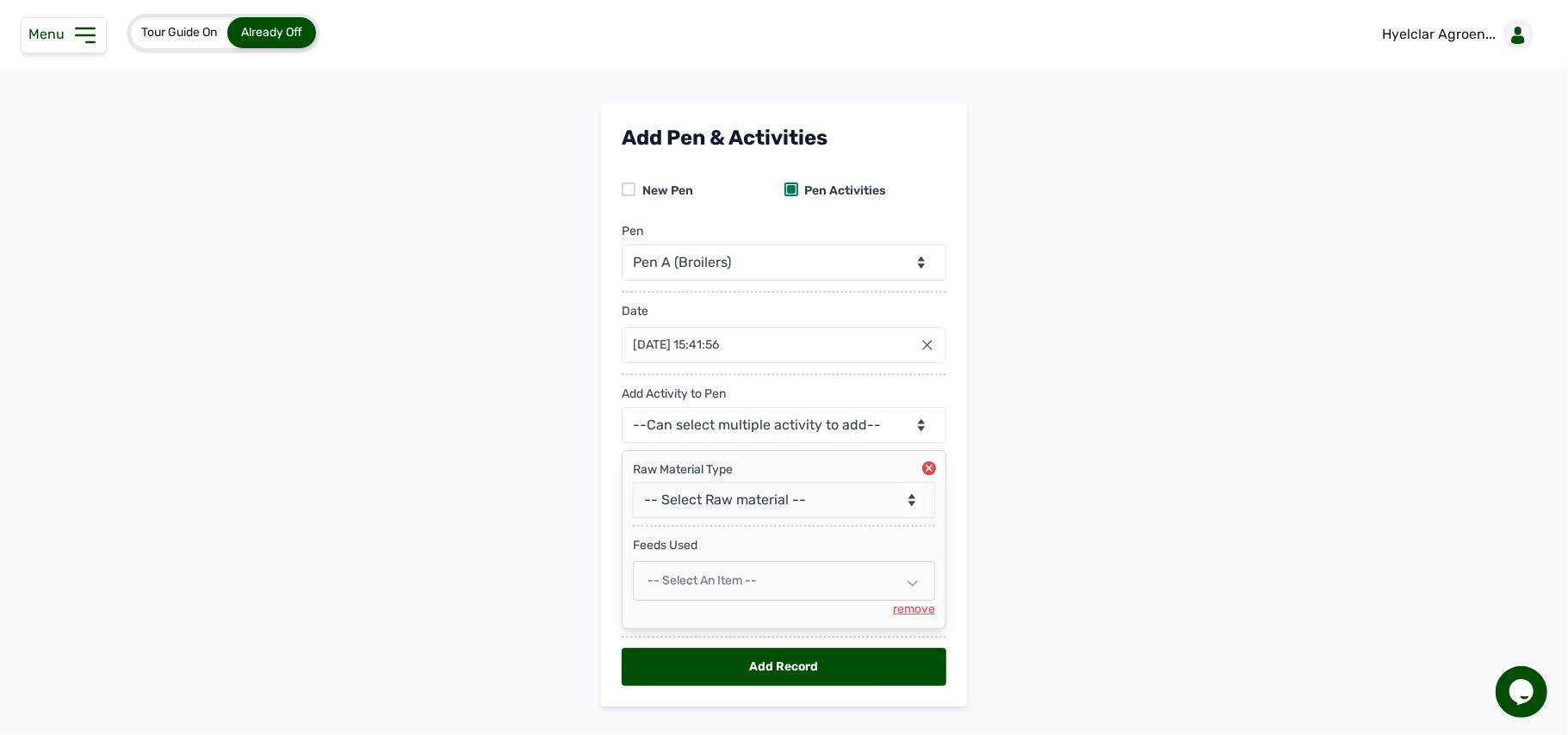 click on "-- Select an Item --" at bounding box center (702, 580) 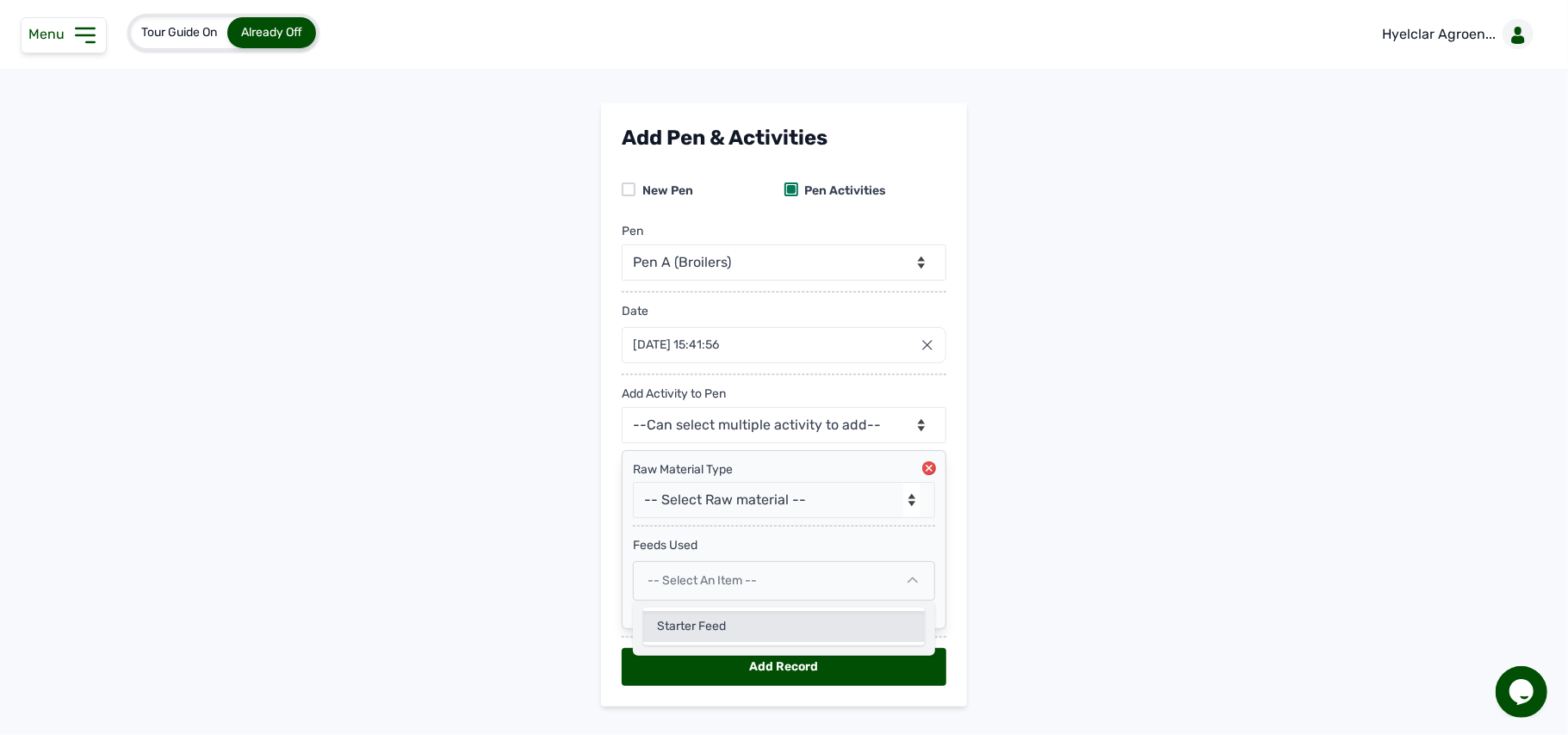 click on "Starter Feed" 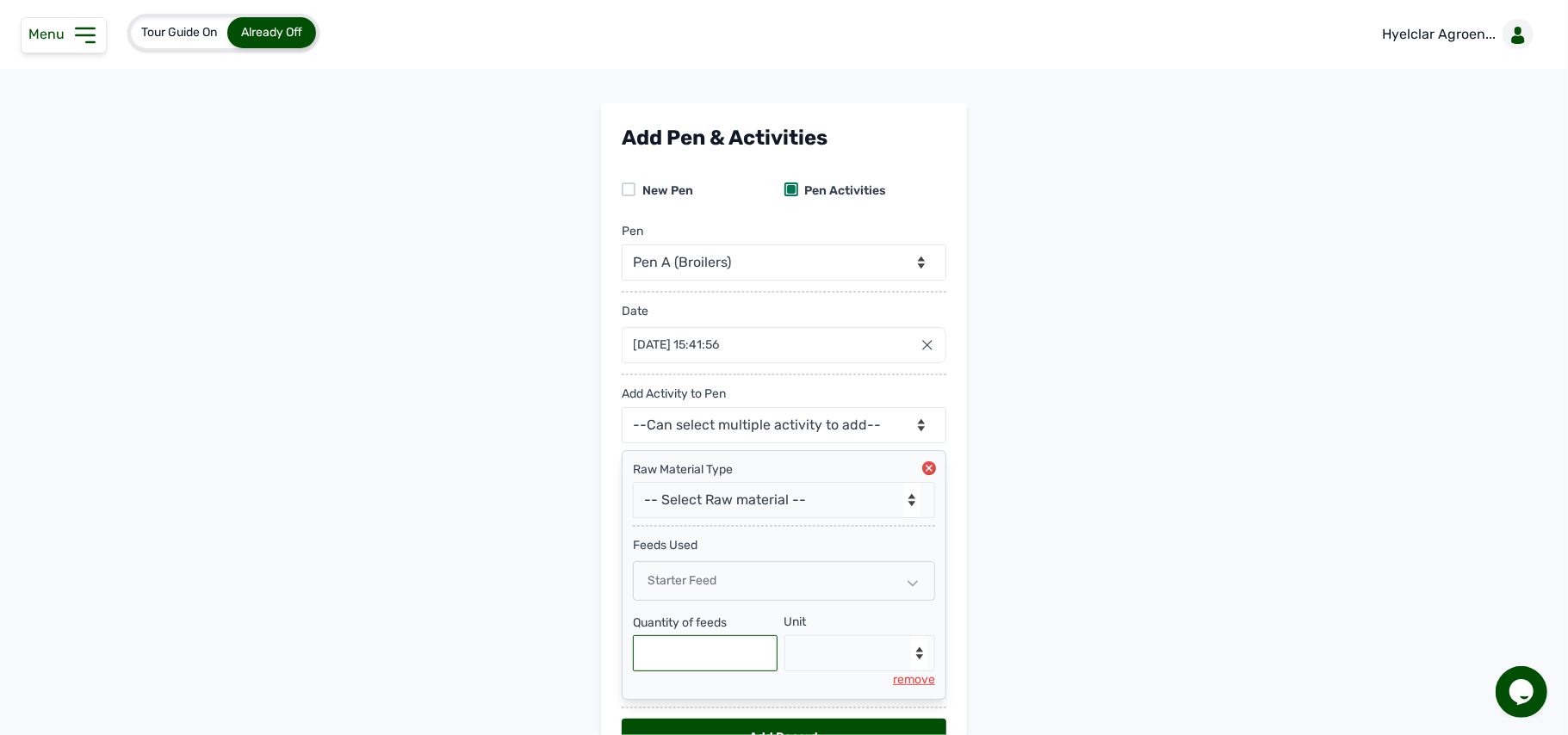 click at bounding box center [705, 653] 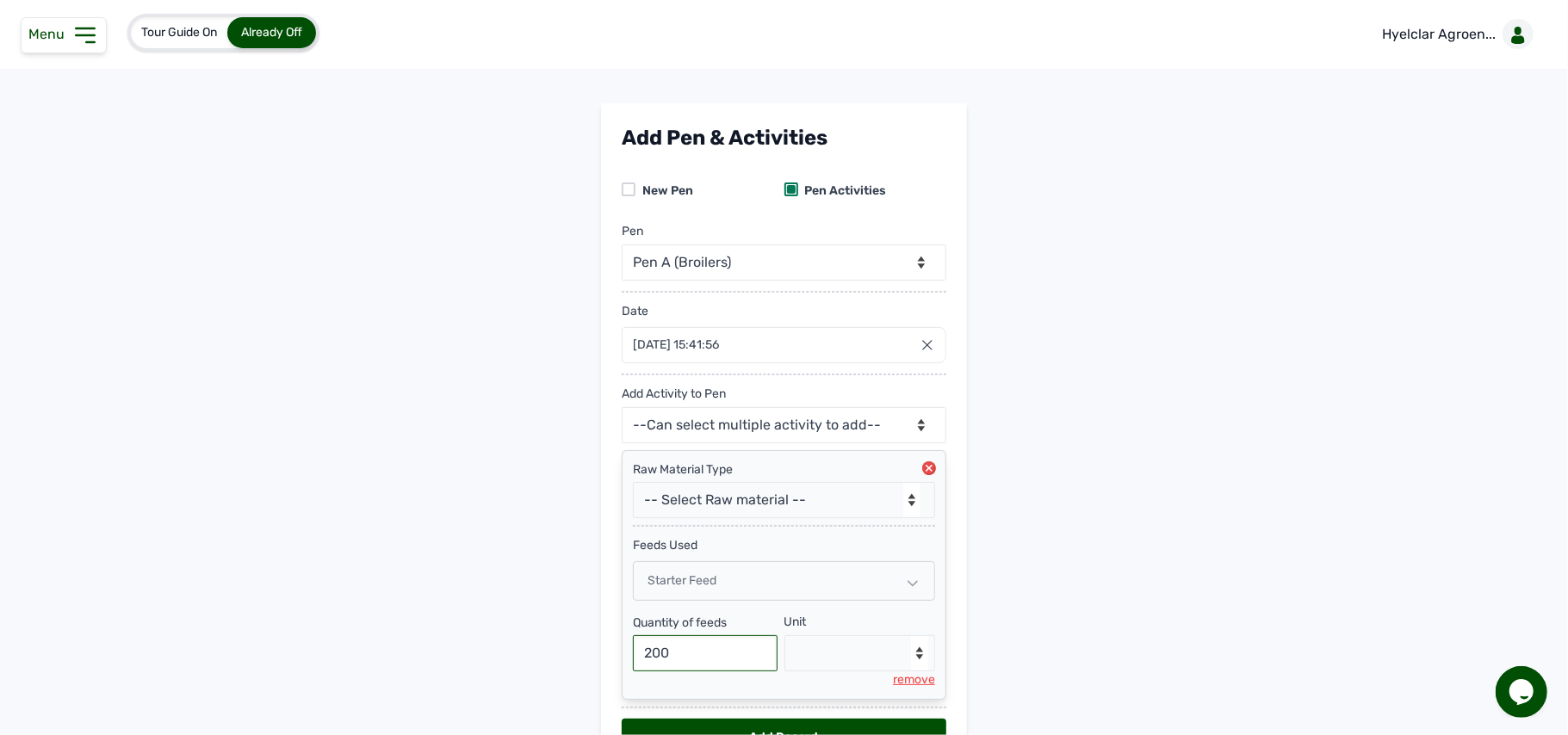 type on "200" 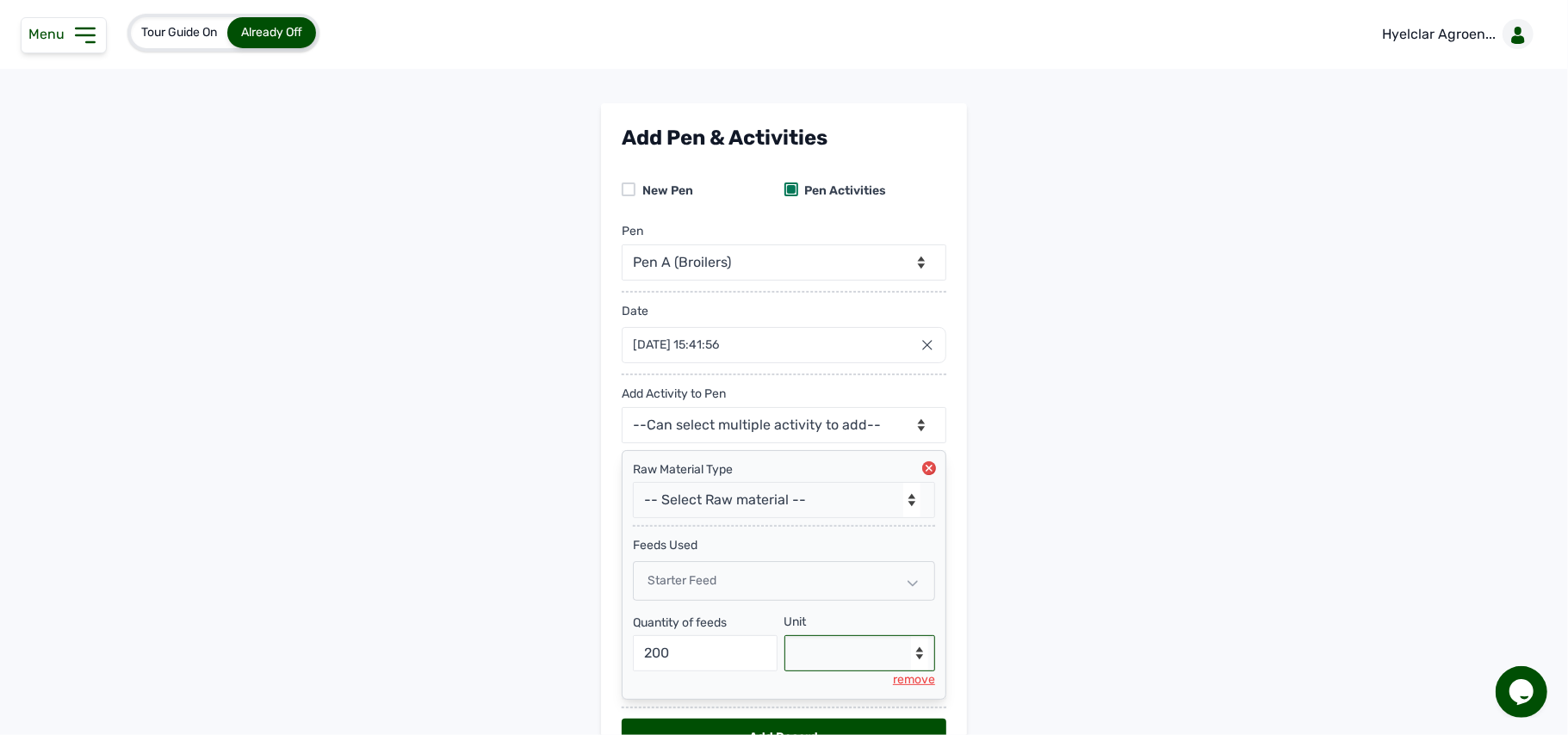 click on "--Select unit-- Bag(s) Kg" at bounding box center (860, 653) 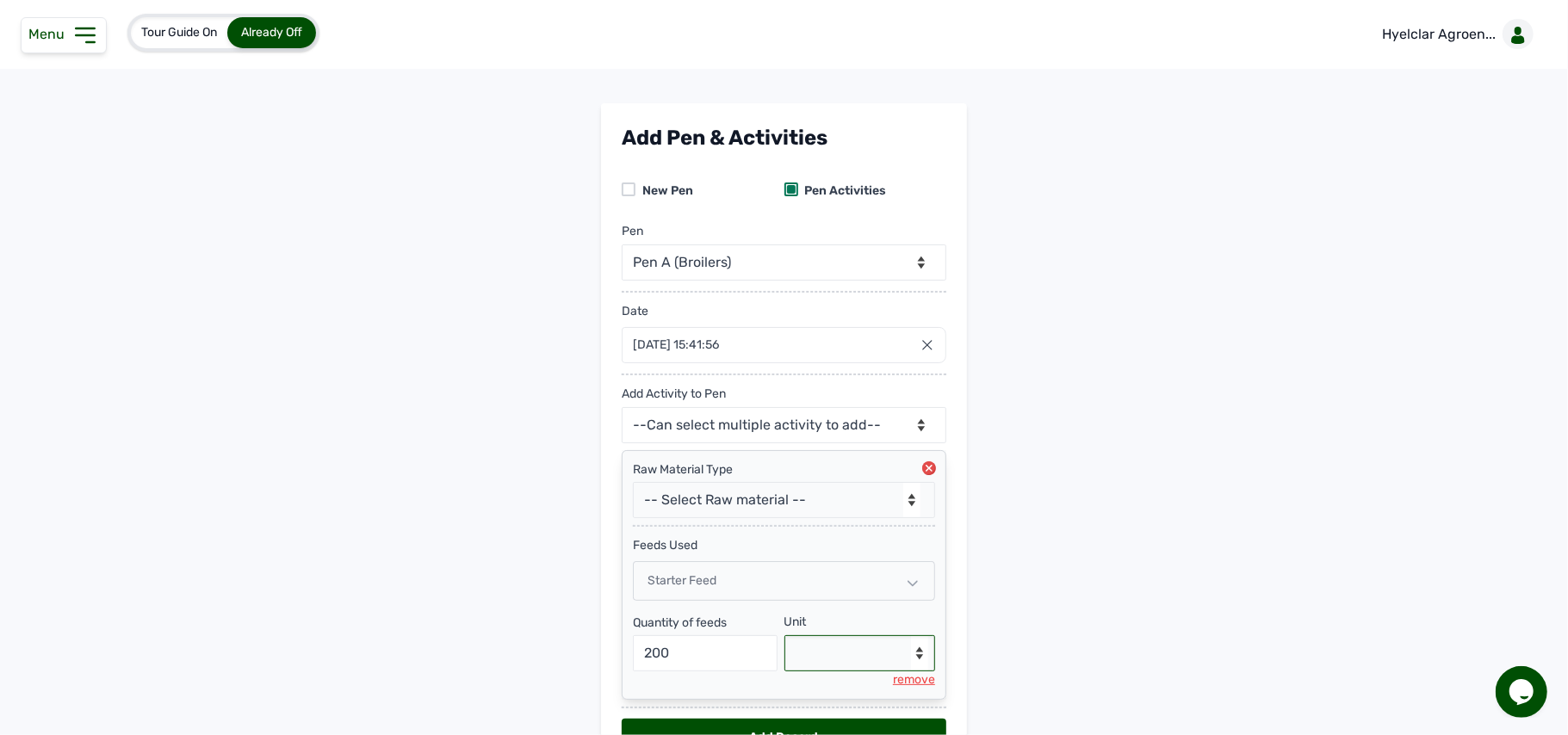 select on "Kg" 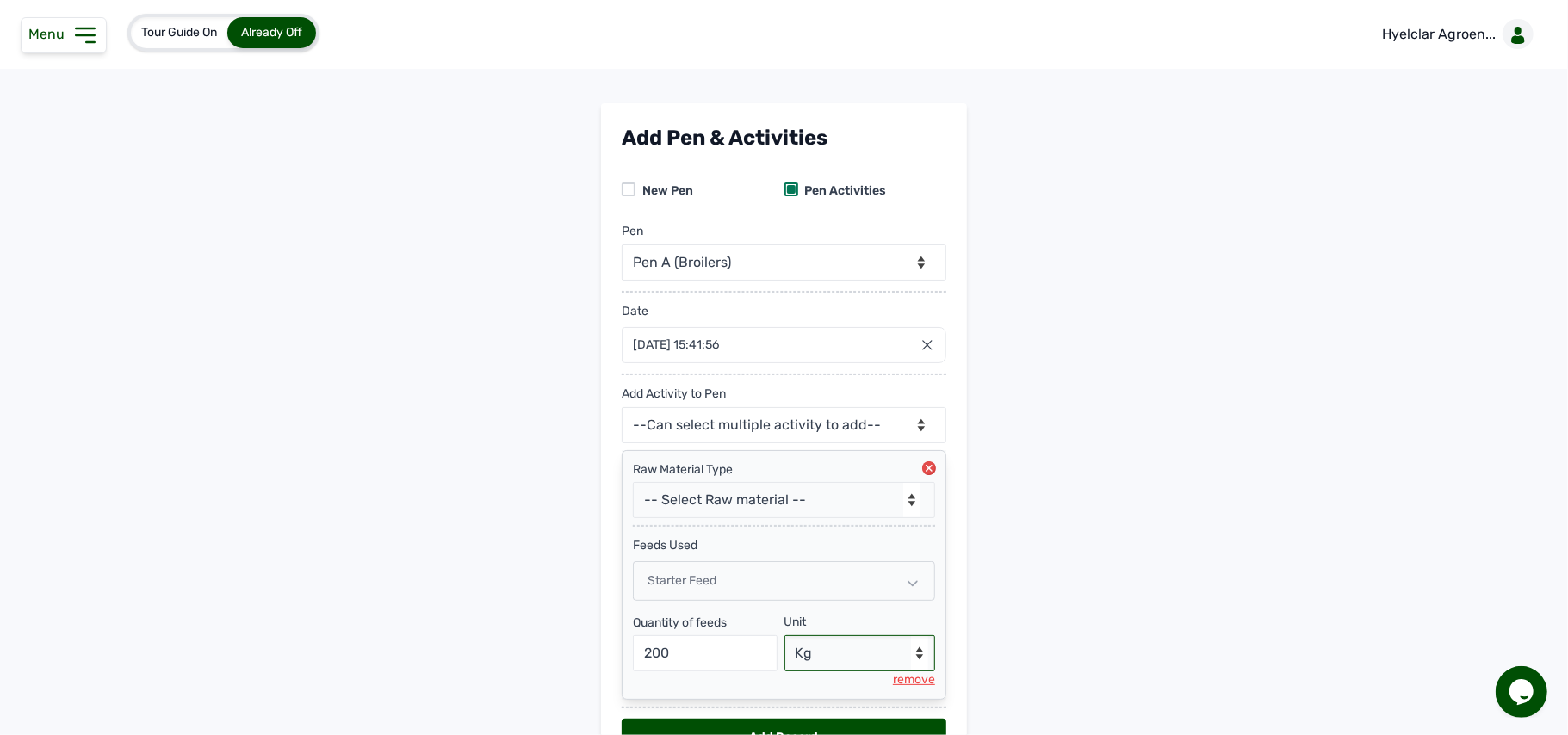 click on "--Select unit-- Bag(s) Kg" at bounding box center (860, 653) 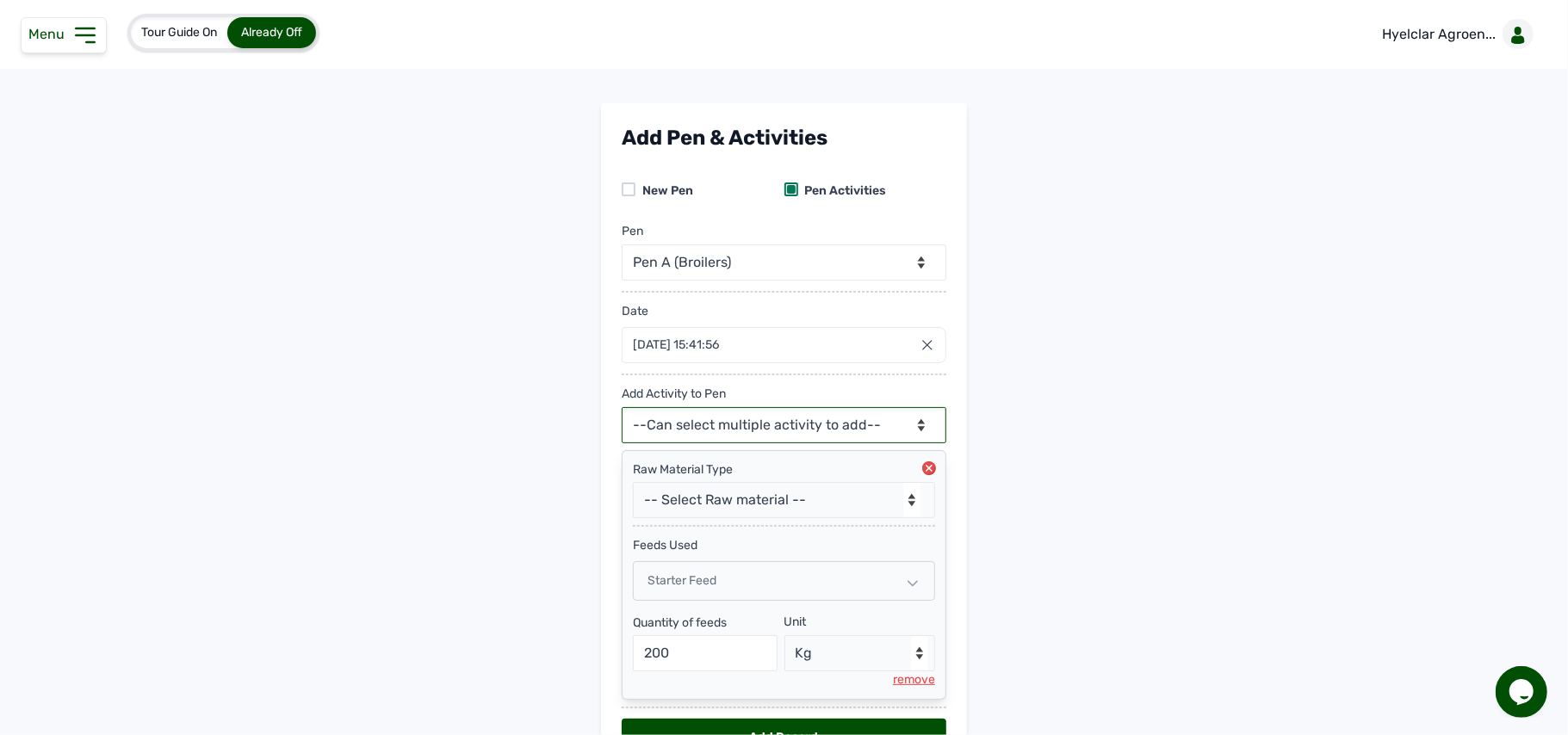 click on "--Can select multiple activity to add-- Raw Material Losses Weight" at bounding box center [784, 425] 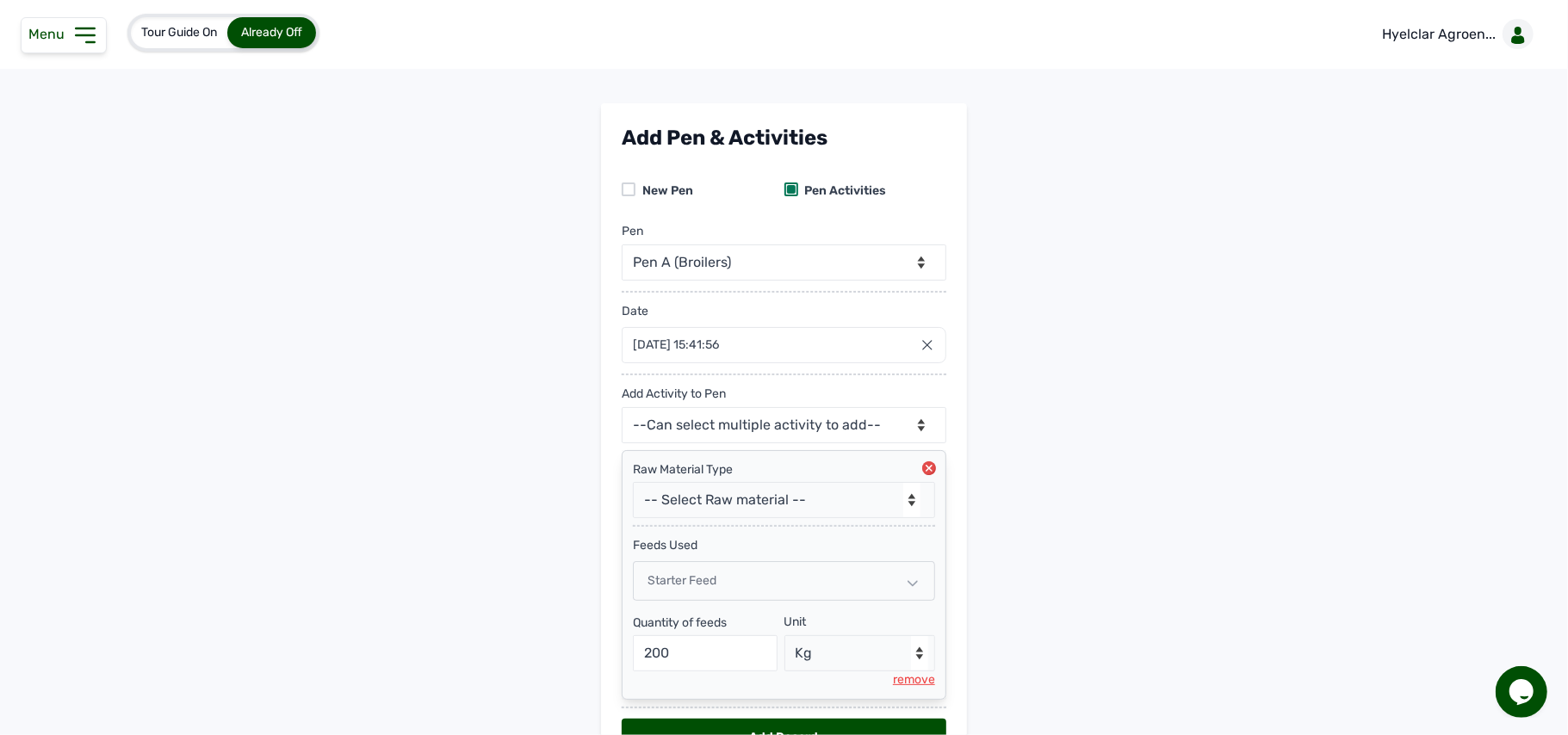 click on "Add Pen & Activities New Pen Pen Activities Pen -- Select pen -- Pen A (Broilers) Date [DATE] 15:41:56 [DATE] Jan Feb Mar Apr May Jun [DATE] Aug Sep Oct Nov [DATE] 2026 2027 2028 2029 2030 2031 2032 2033 2034 2035 2036 Sun Mon Tue Wed Thu Fri Sat 29 30 1 2 3 4 5 6 7 8 9 10 11 12 13 14 15 16 17 18 19 20 21 22 23 24 25 26 27 28 29 30 31 1 2 3 4 5 6 7 8 9 Cancel Add Activity to Pen --Can select multiple activity to add-- Raw Material Losses Weight Raw Material Type -- Select Raw material -- feeds medications vaccines Biomass Fuel feeds Used Starter Feed Quantity of feeds 200 Unit --Select unit-- Bag(s) Kg remove  Add Record" at bounding box center (784, 454) 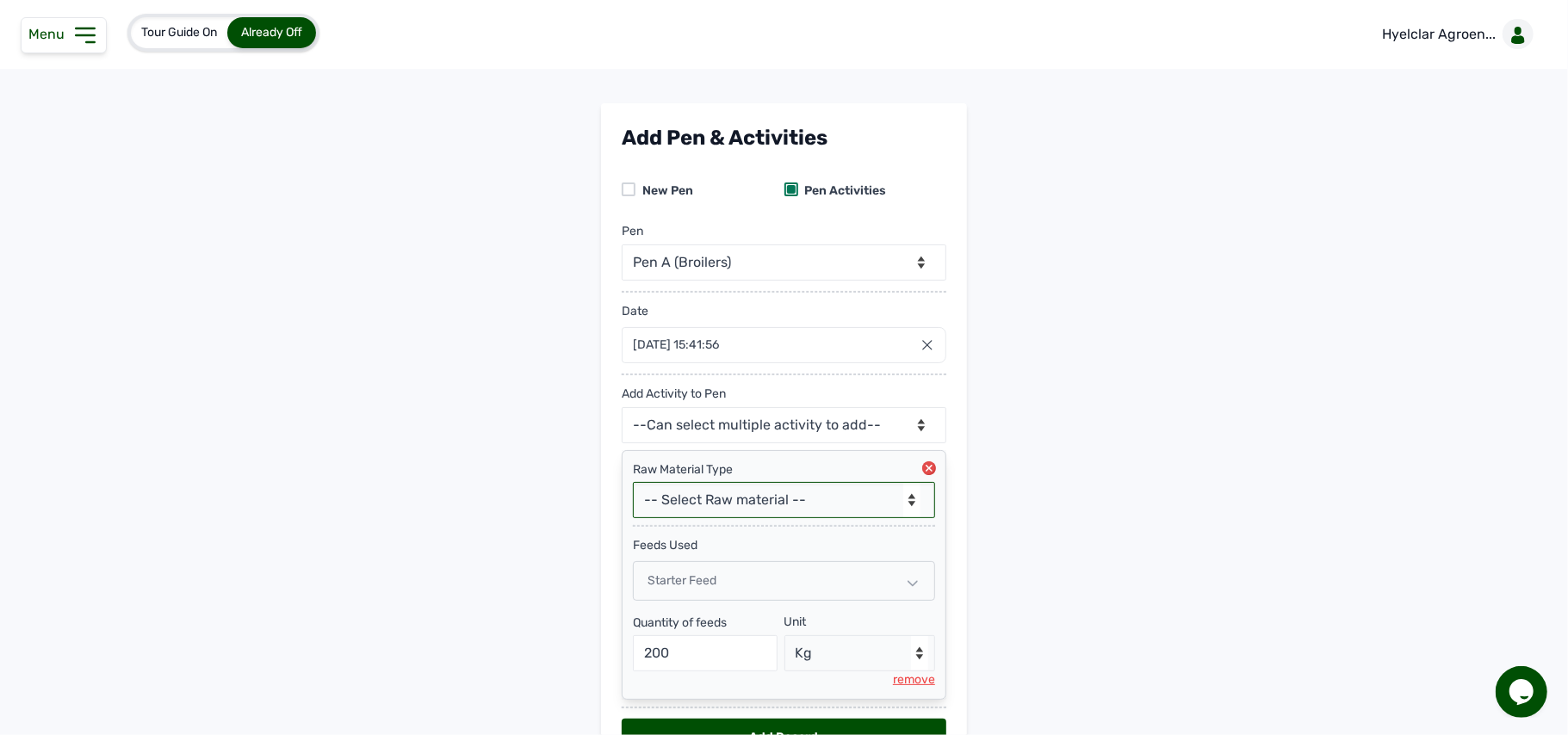 click on "-- Select Raw material -- feeds medications vaccines Biomass Fuel" at bounding box center [784, 500] 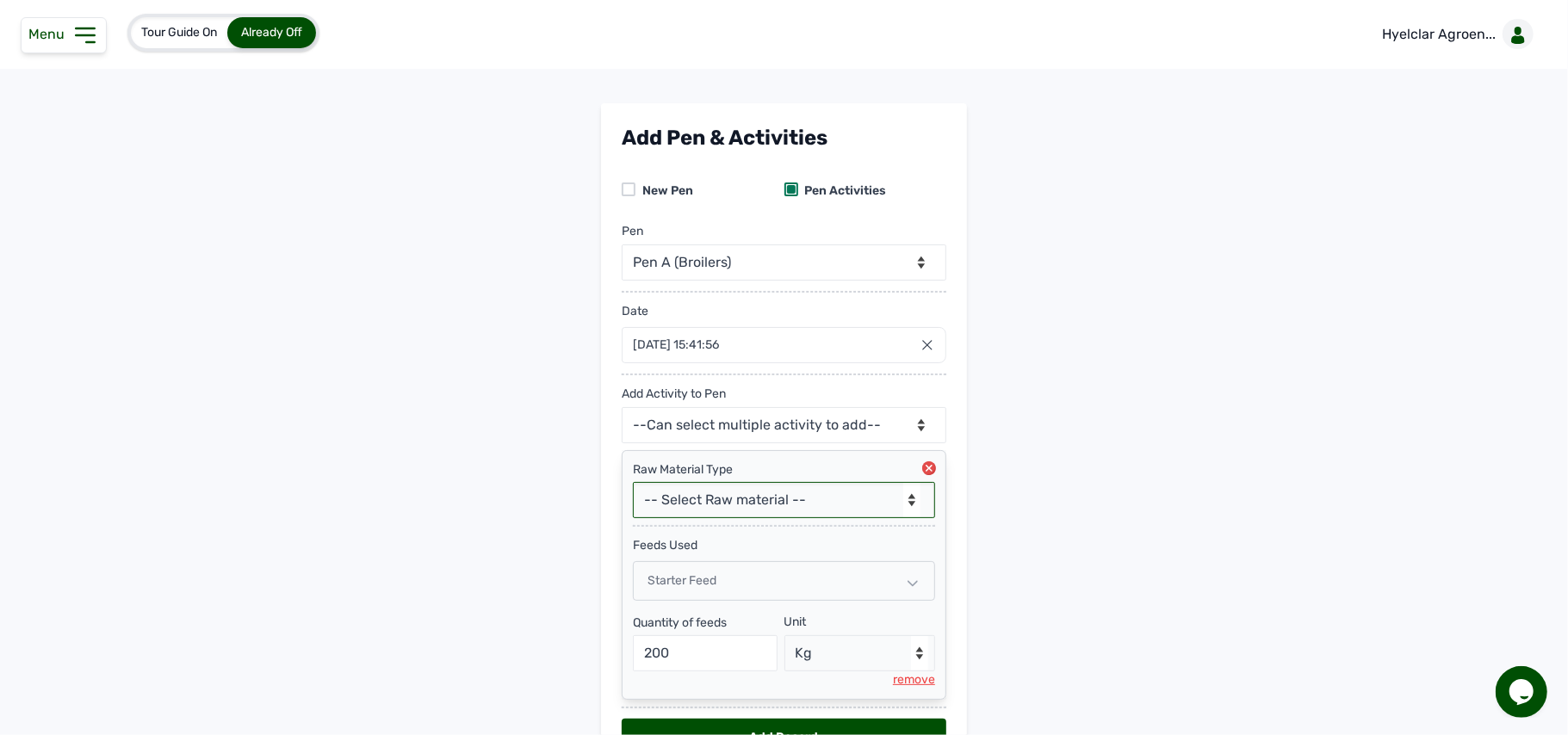 select on "medications" 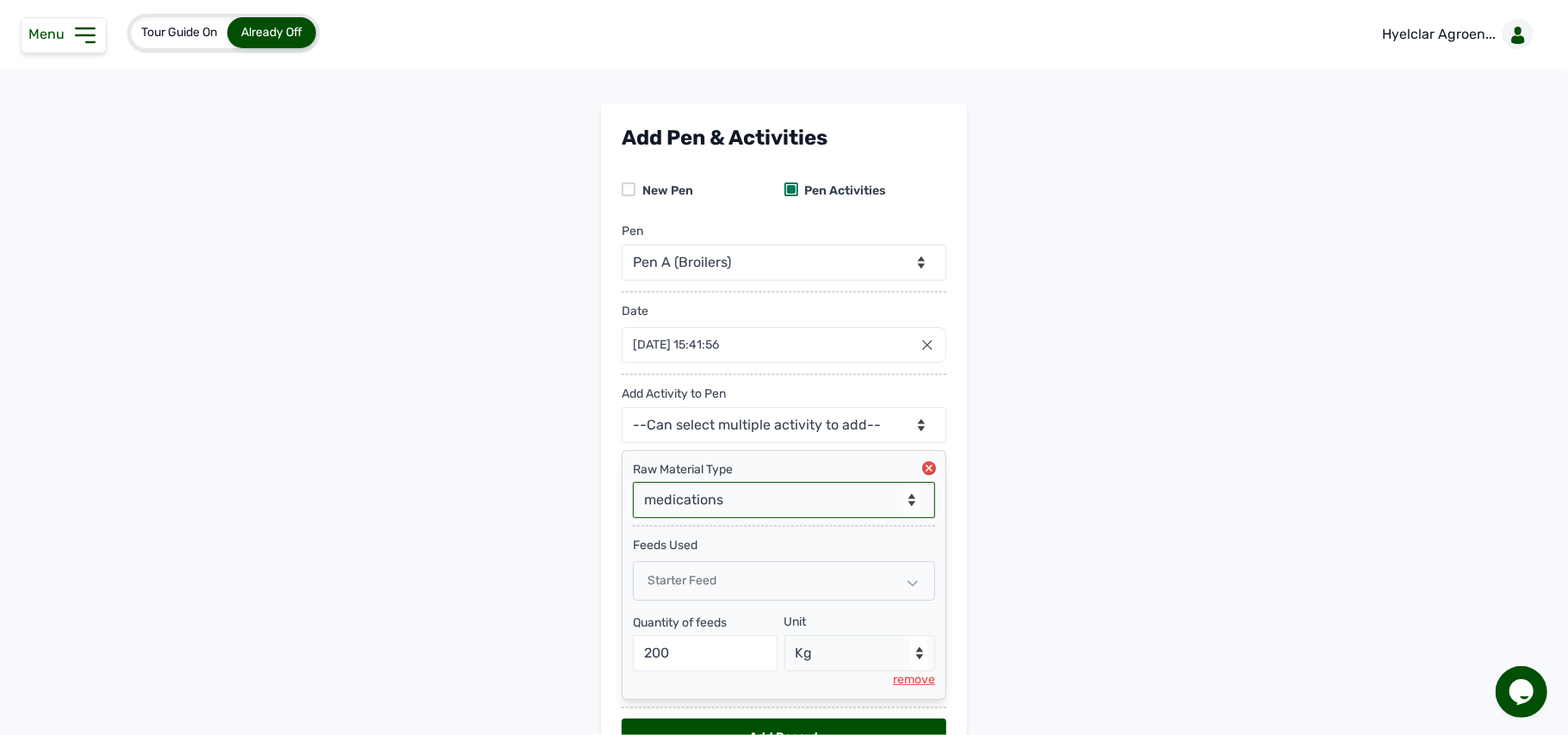 click on "-- Select Raw material -- feeds medications vaccines Biomass Fuel" at bounding box center (784, 500) 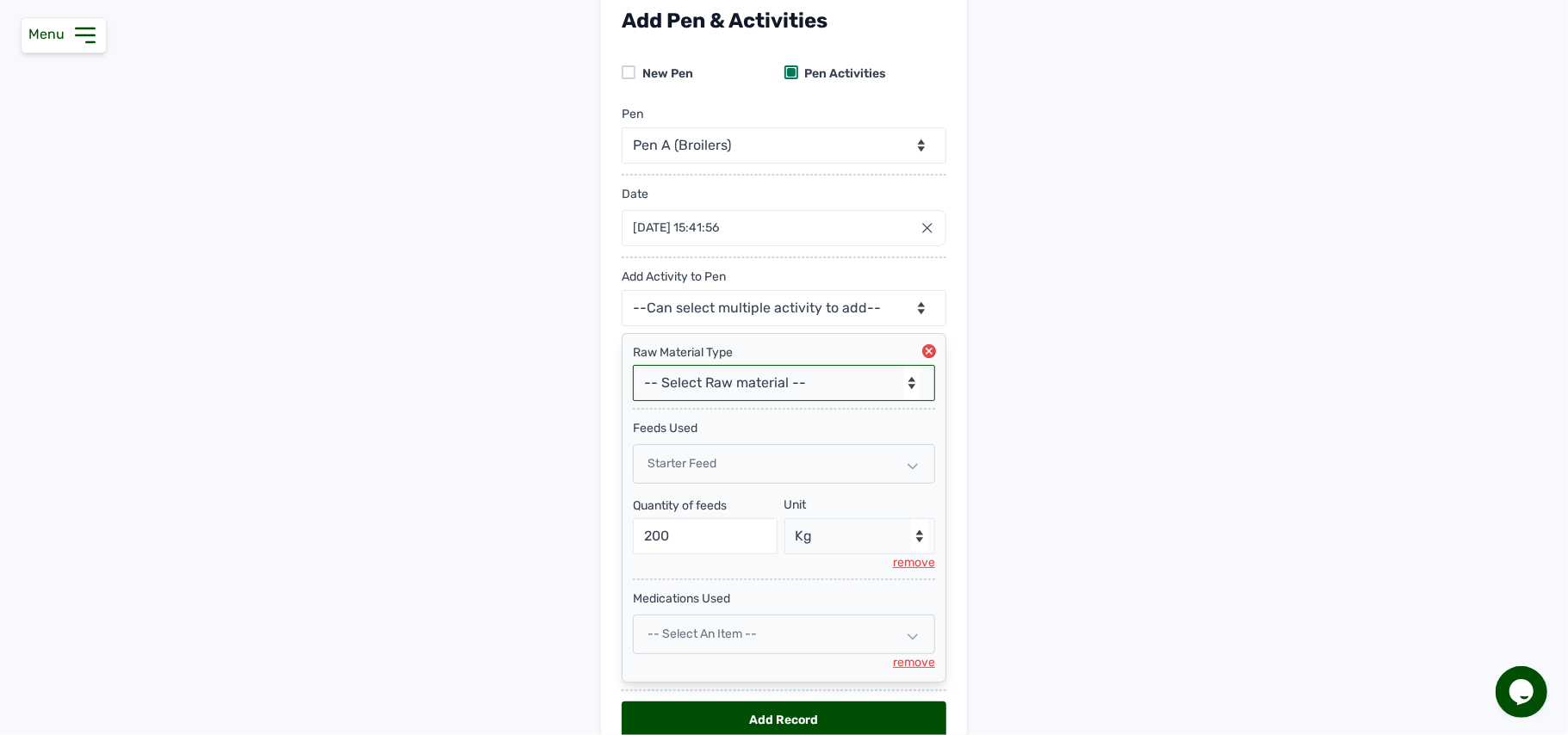 scroll, scrollTop: 211, scrollLeft: 0, axis: vertical 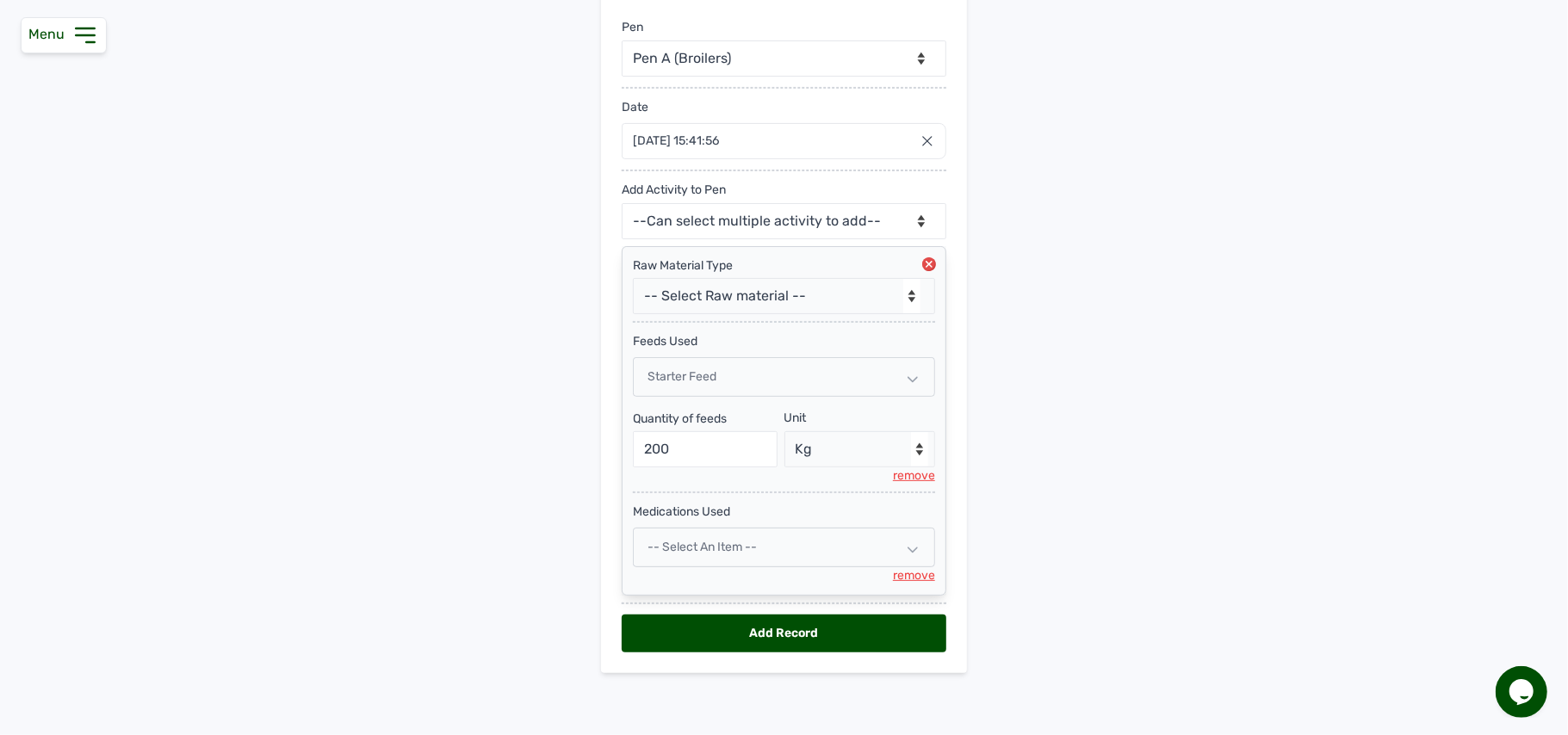 click on "-- Select an Item --" at bounding box center [784, 547] 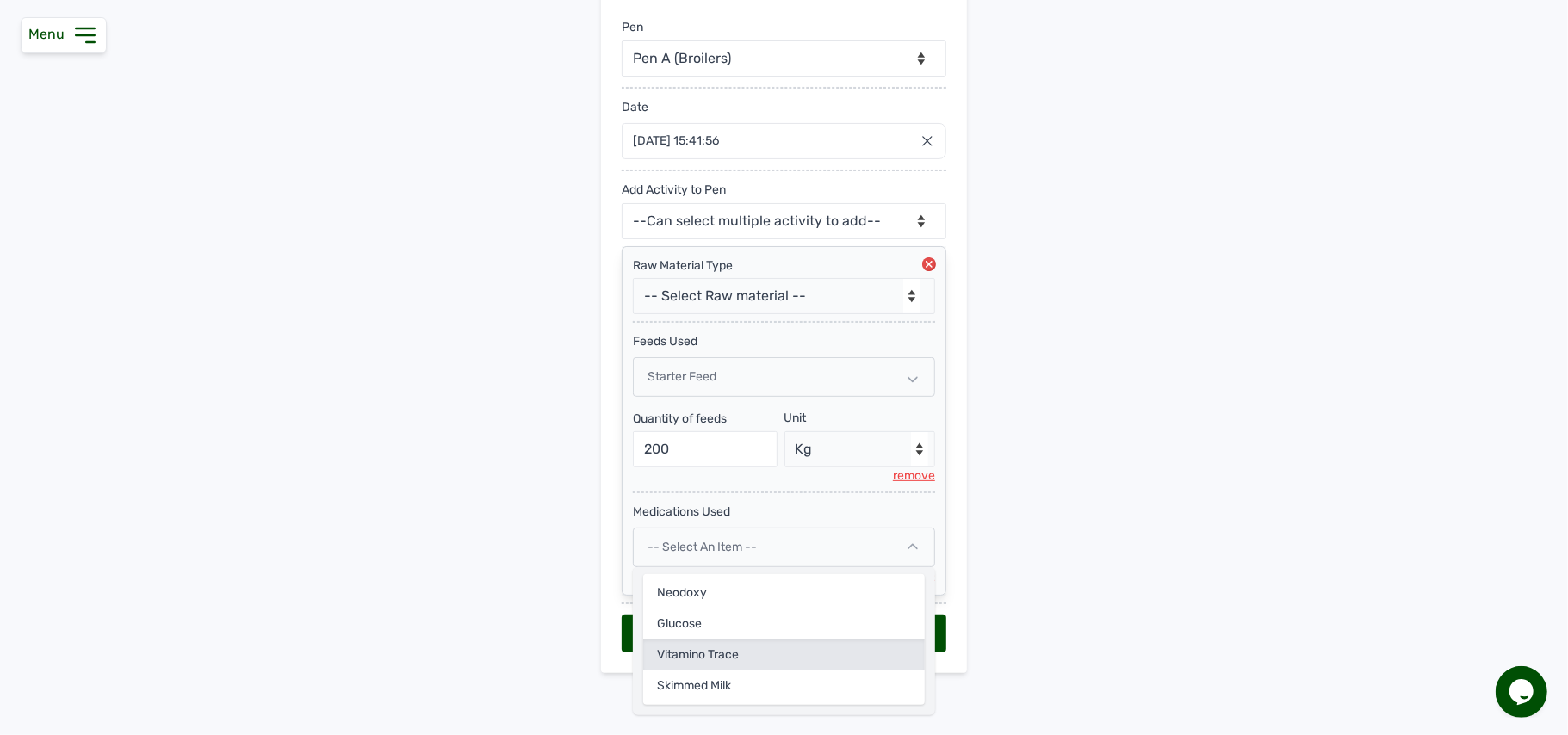 click on "Vitamino Trace" 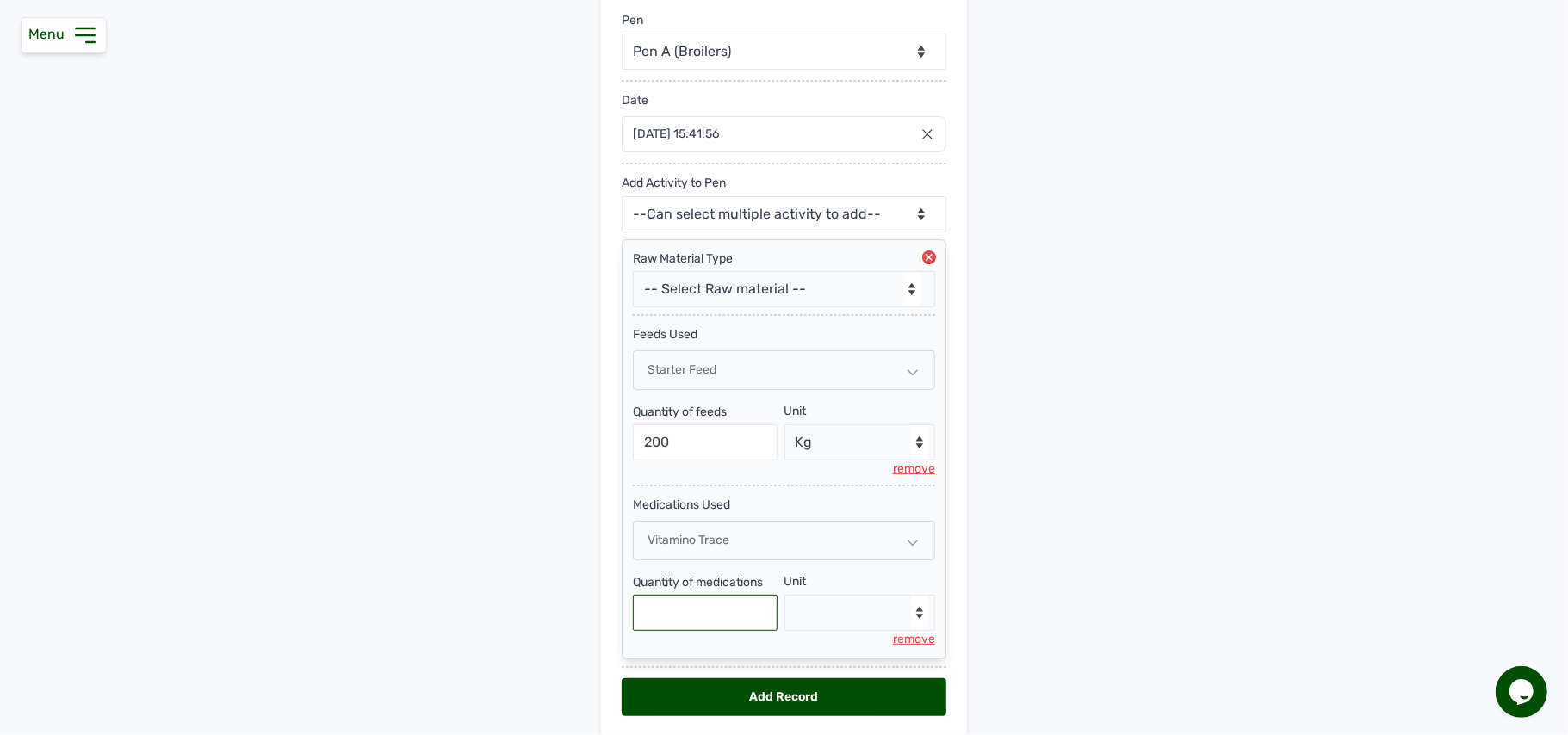 click at bounding box center [705, 613] 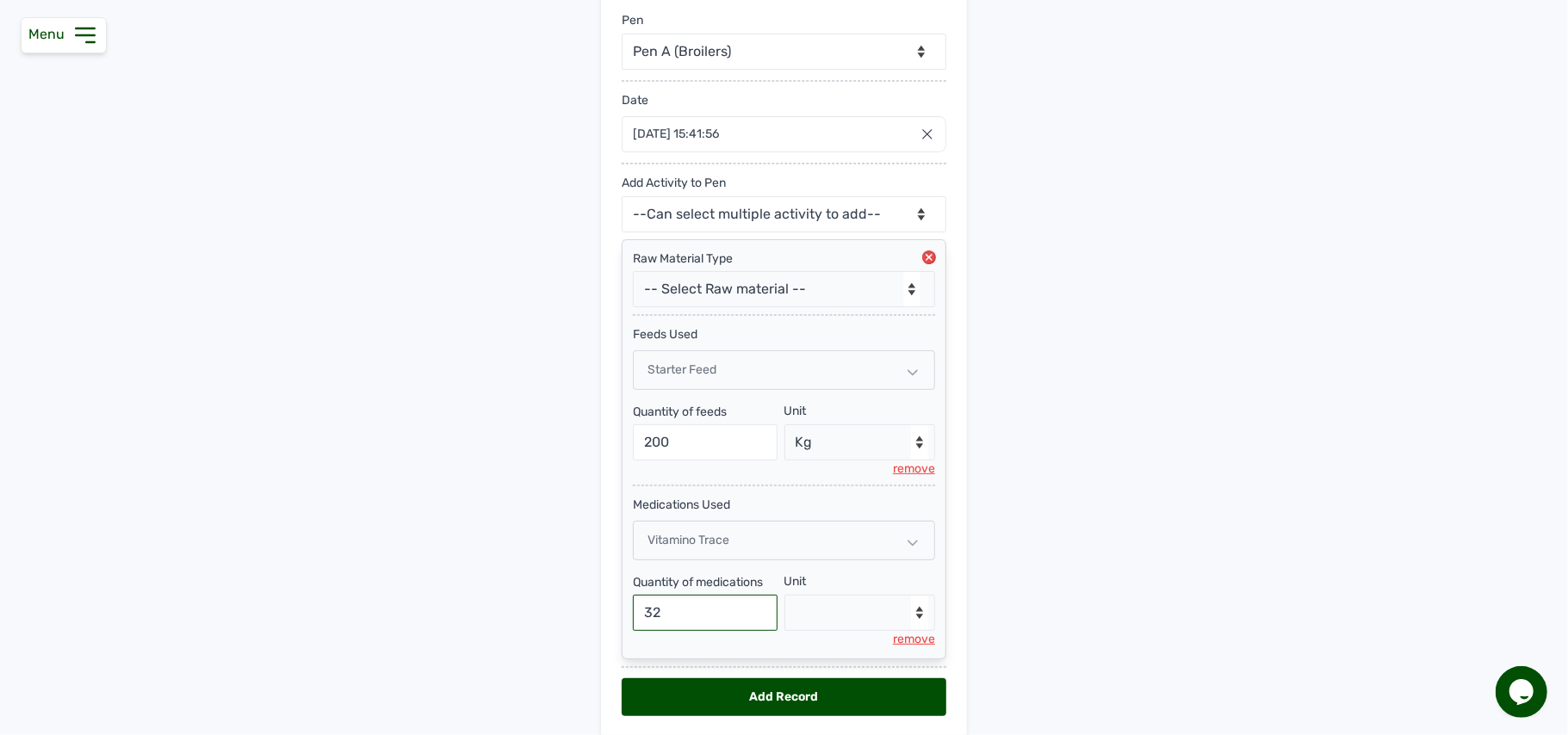 type on "32" 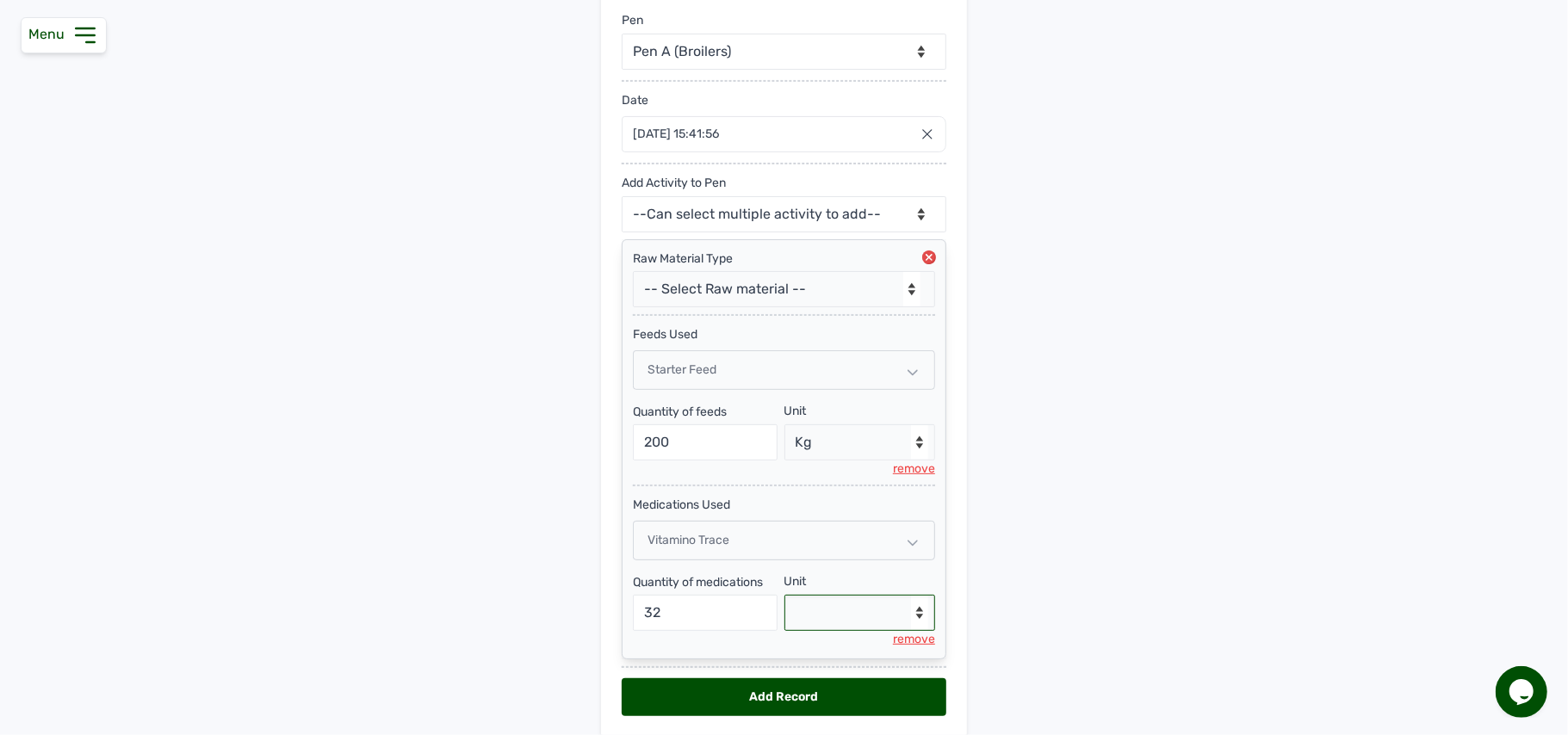 click on "--Select unit-- g" at bounding box center (860, 613) 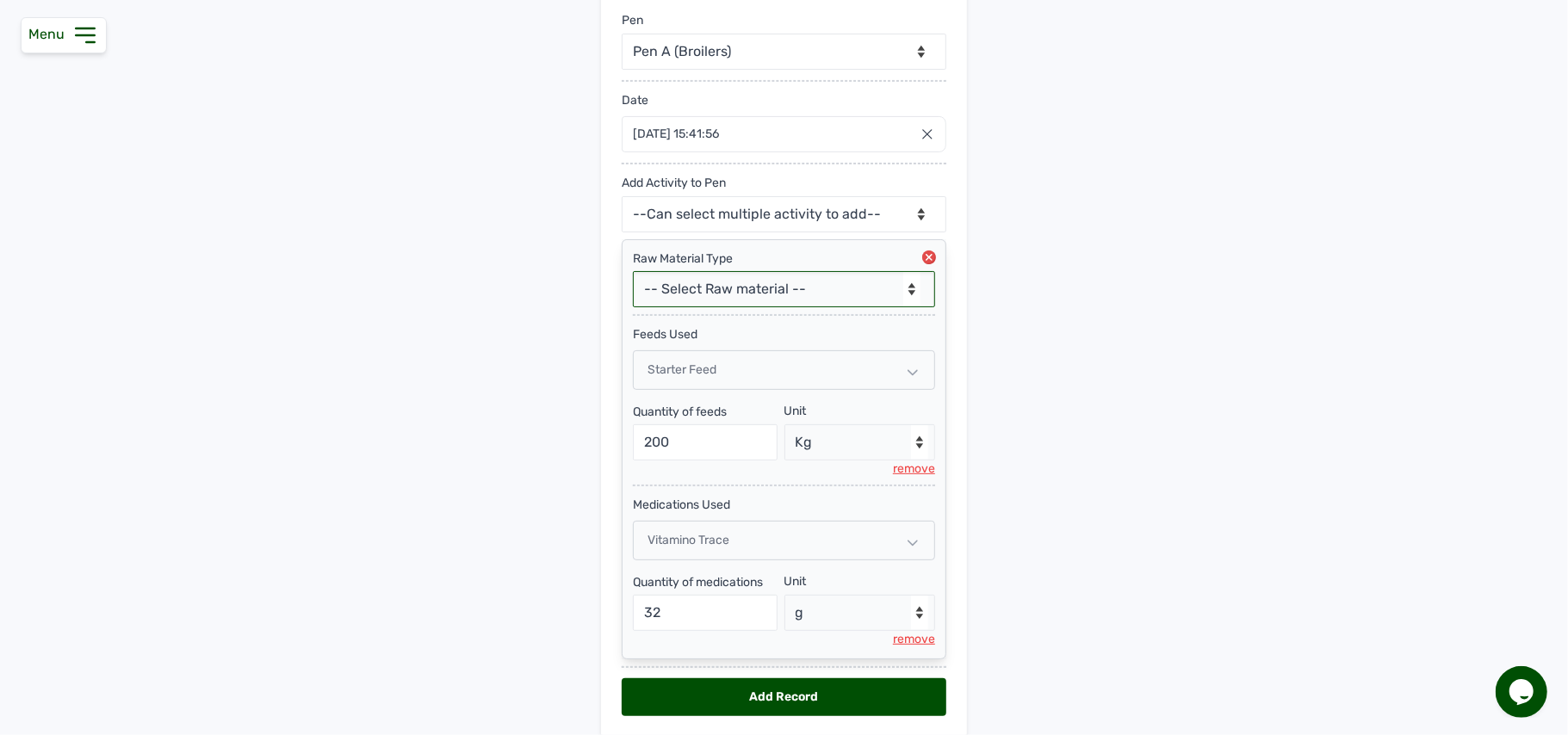 click on "-- Select Raw material -- feeds medications vaccines Biomass Fuel" at bounding box center (784, 289) 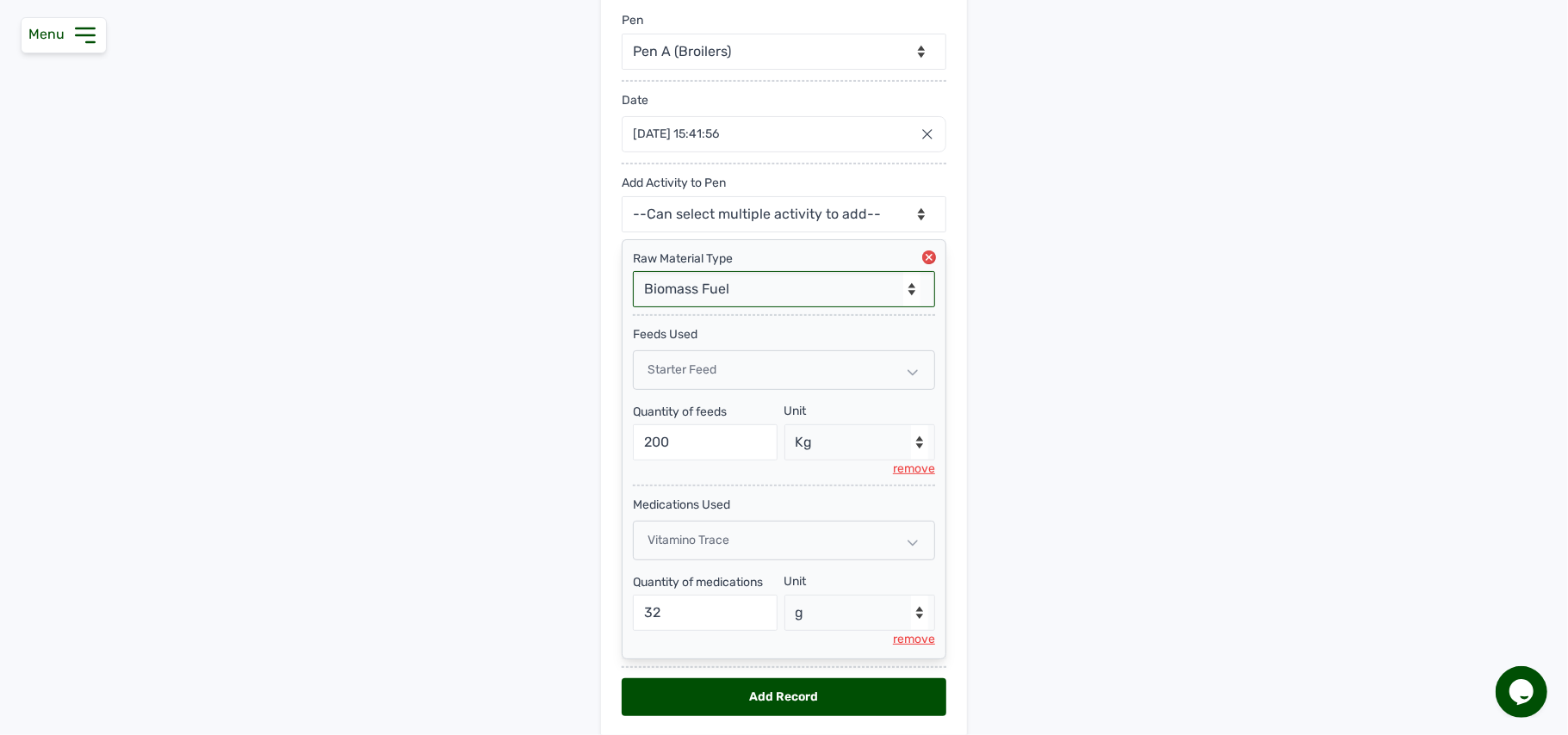 click on "-- Select Raw material -- feeds medications vaccines Biomass Fuel" at bounding box center (784, 289) 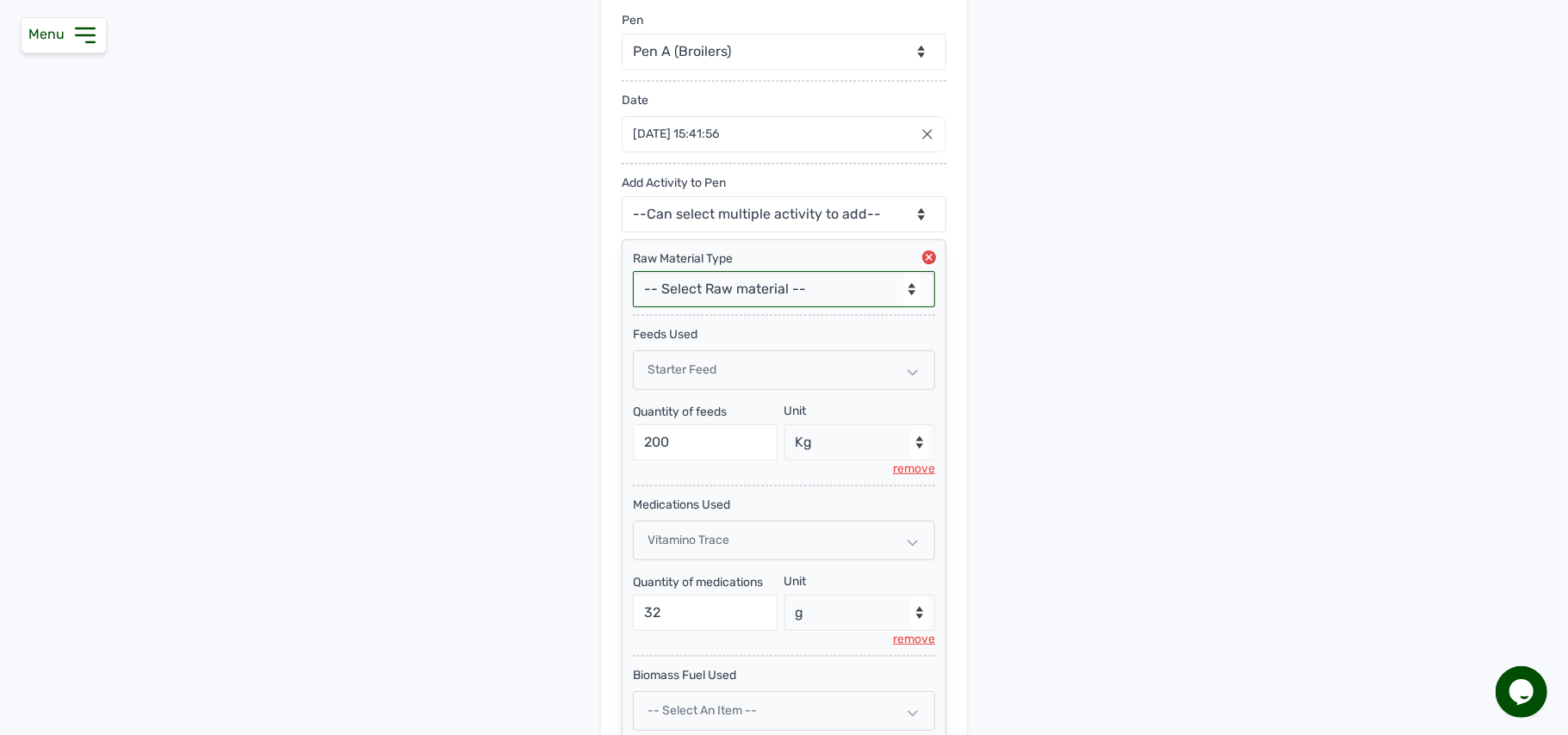 scroll, scrollTop: 383, scrollLeft: 0, axis: vertical 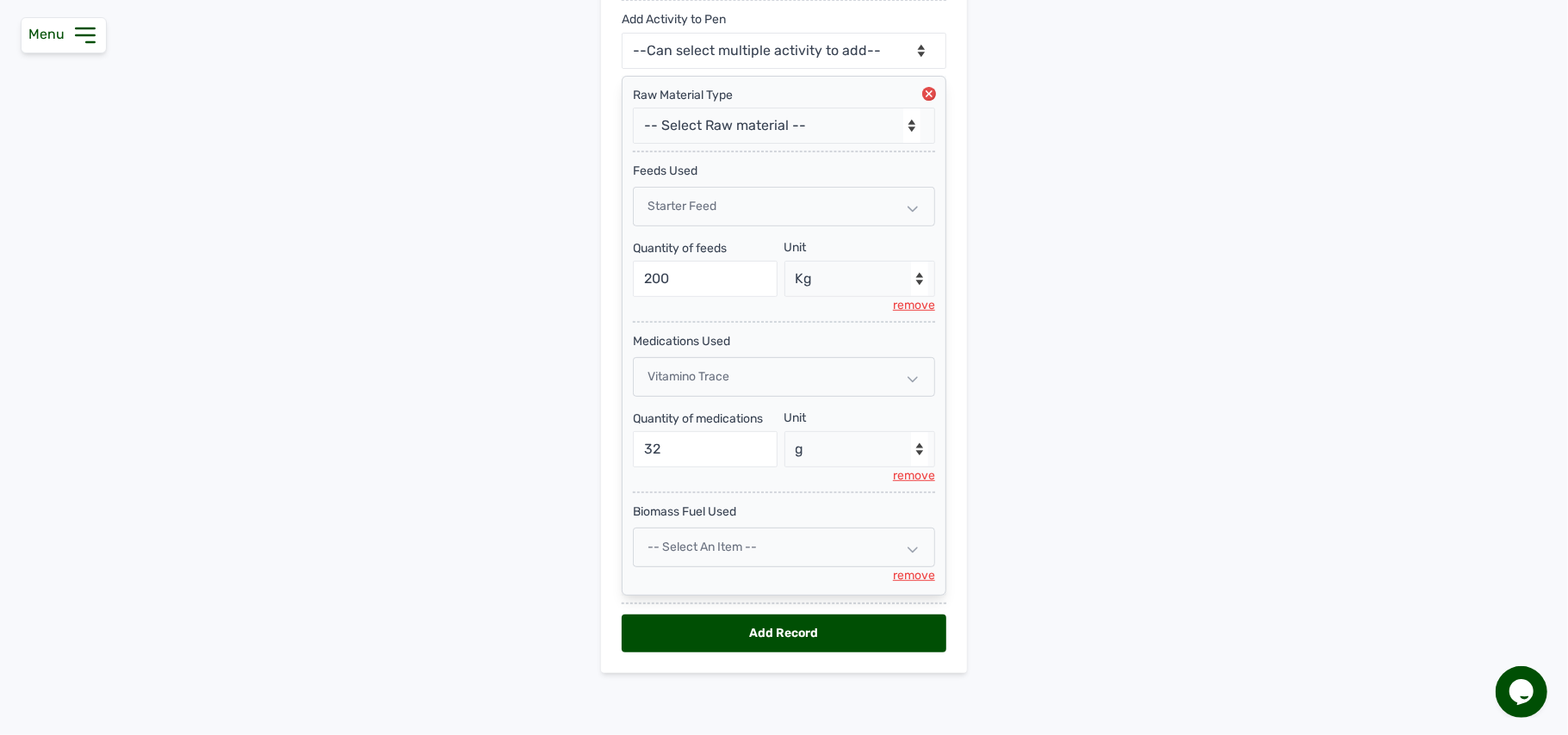 click on "-- Select an Item --" at bounding box center [702, 547] 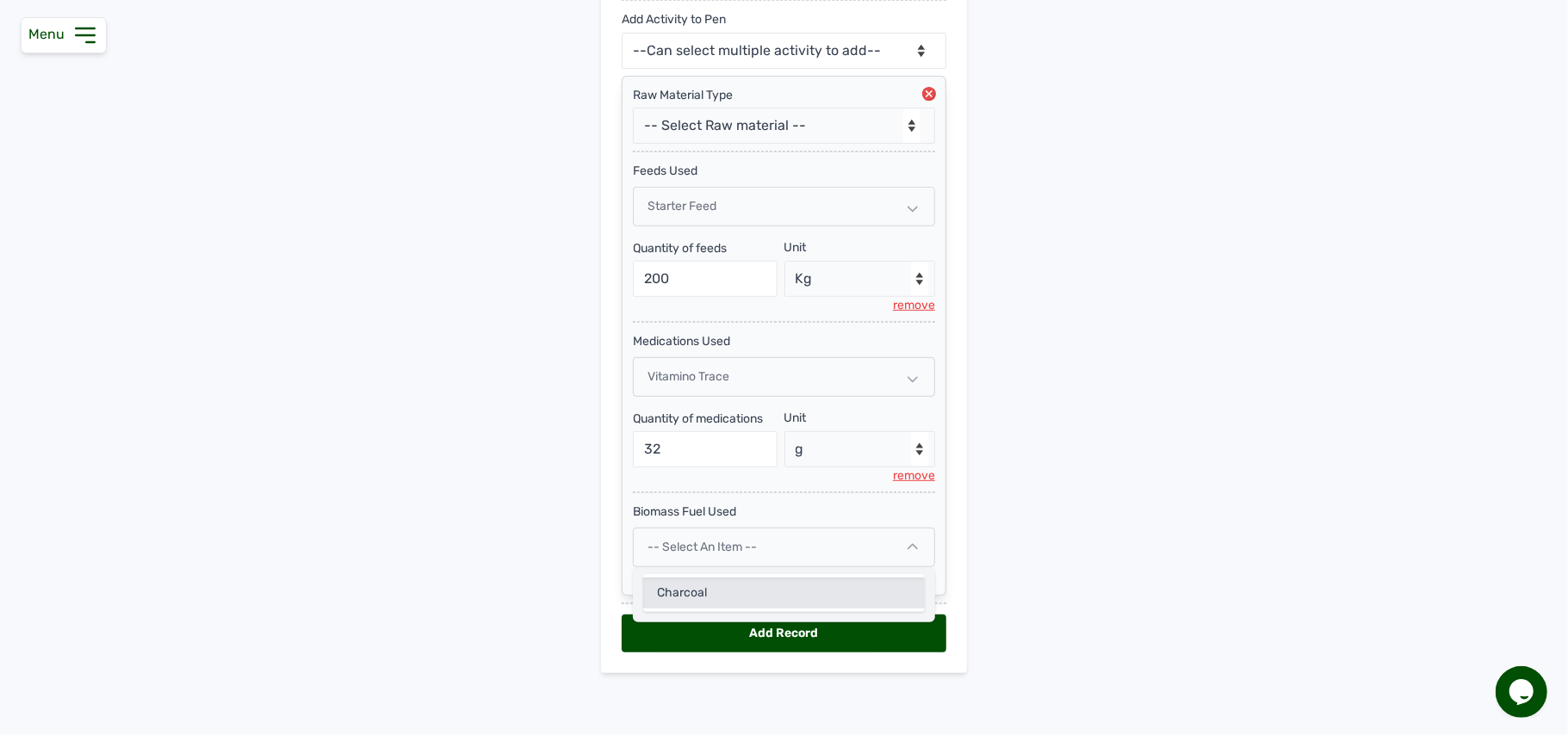 click on "Charcoal" 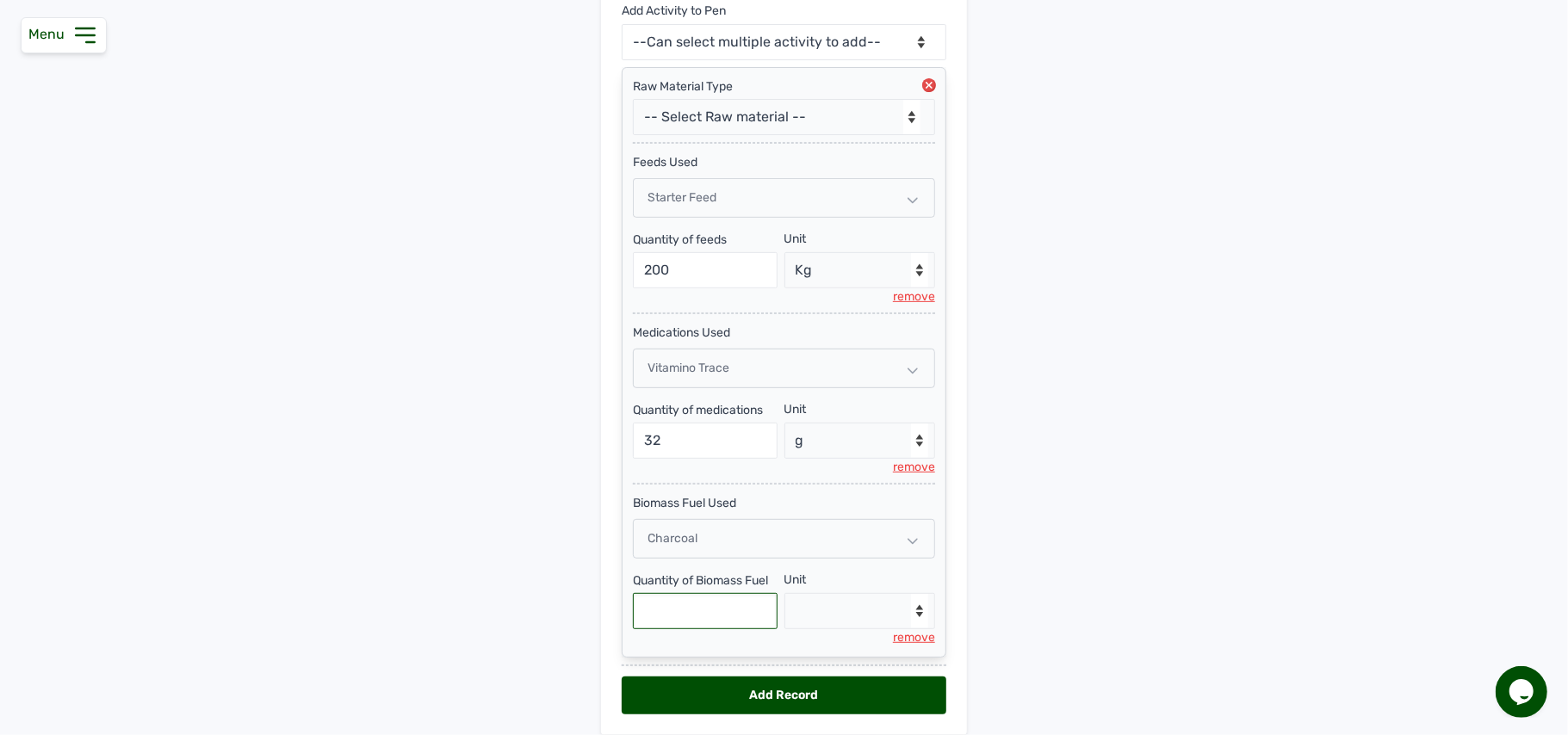 click at bounding box center [705, 611] 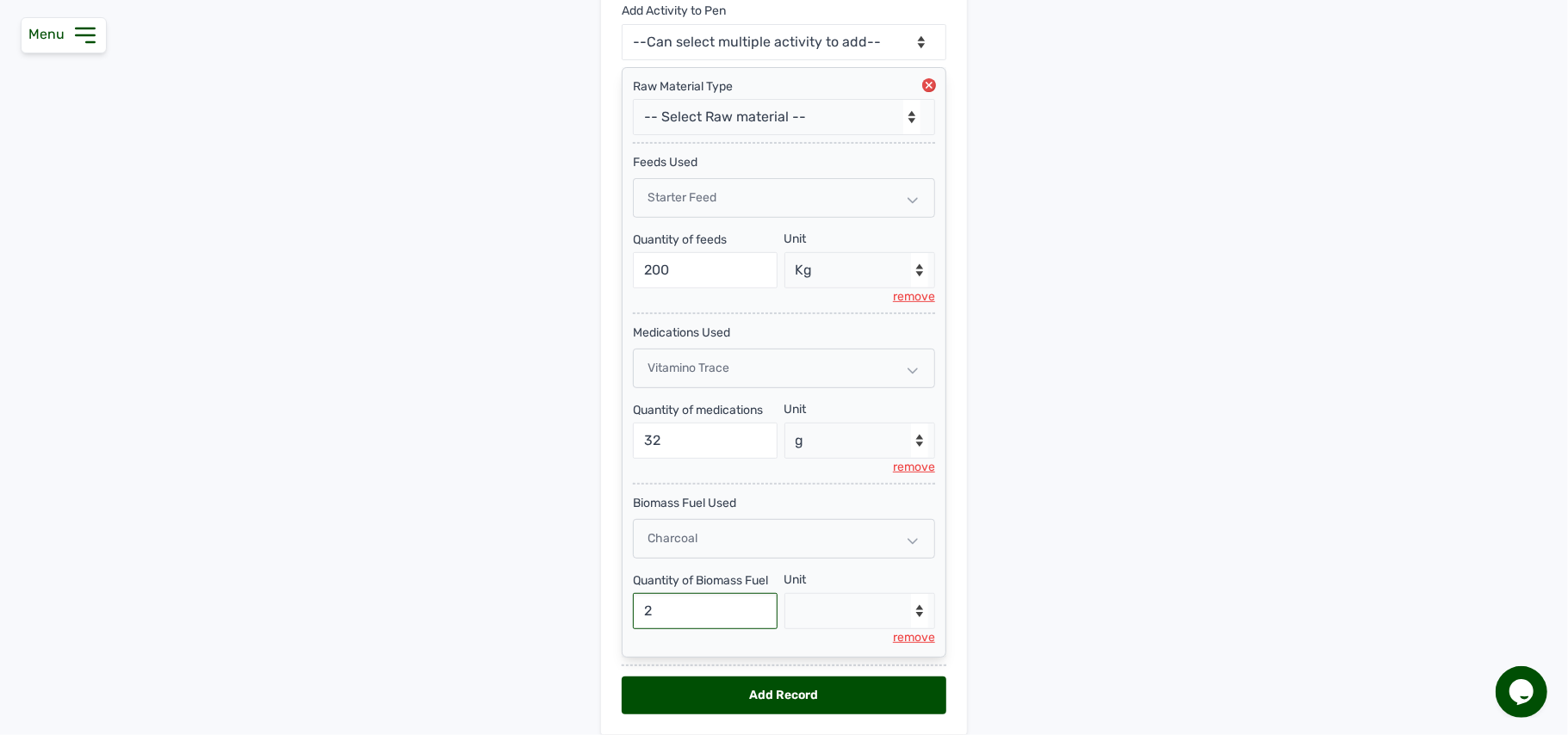 type on "2" 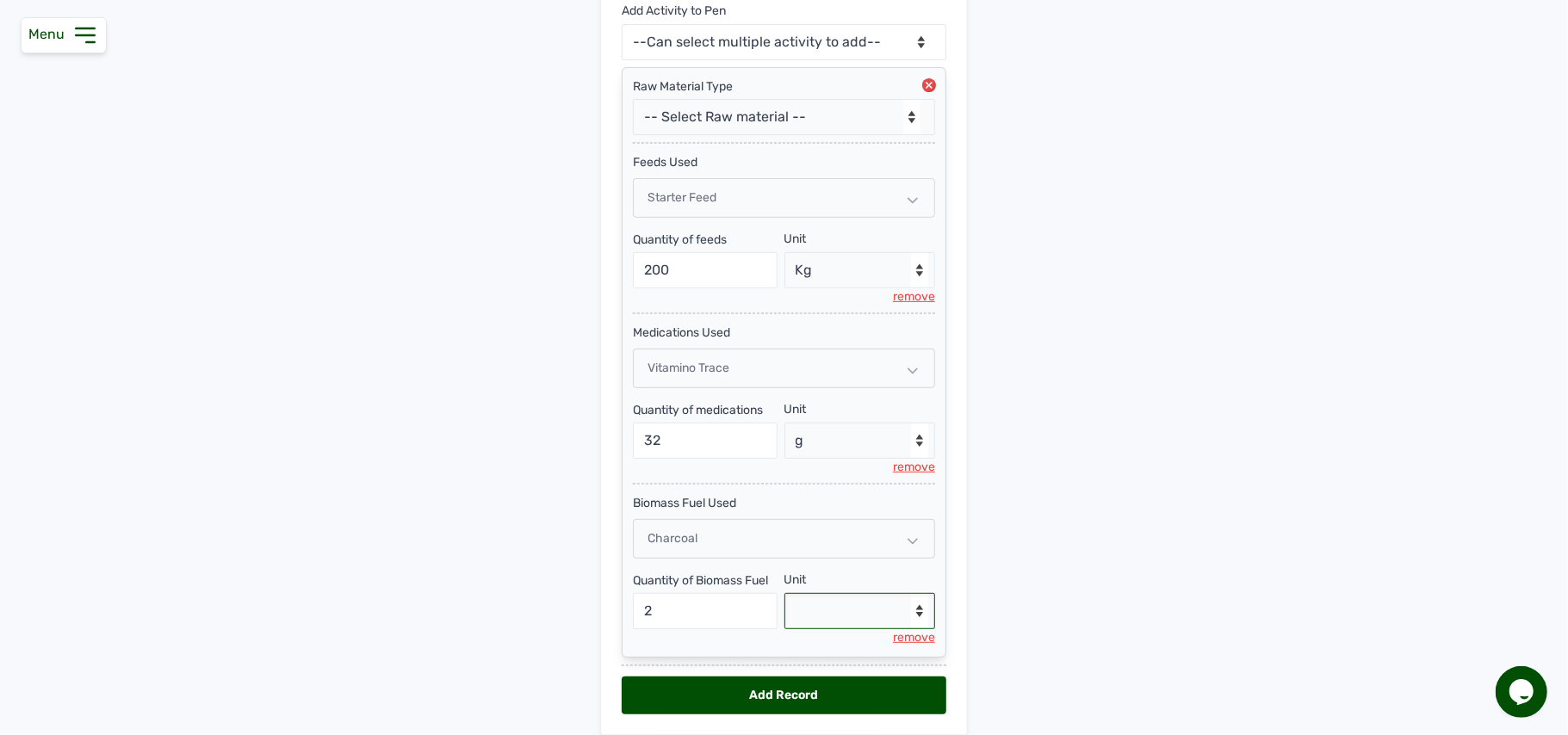 click on "--Select unit-- Bag(s)" at bounding box center [860, 611] 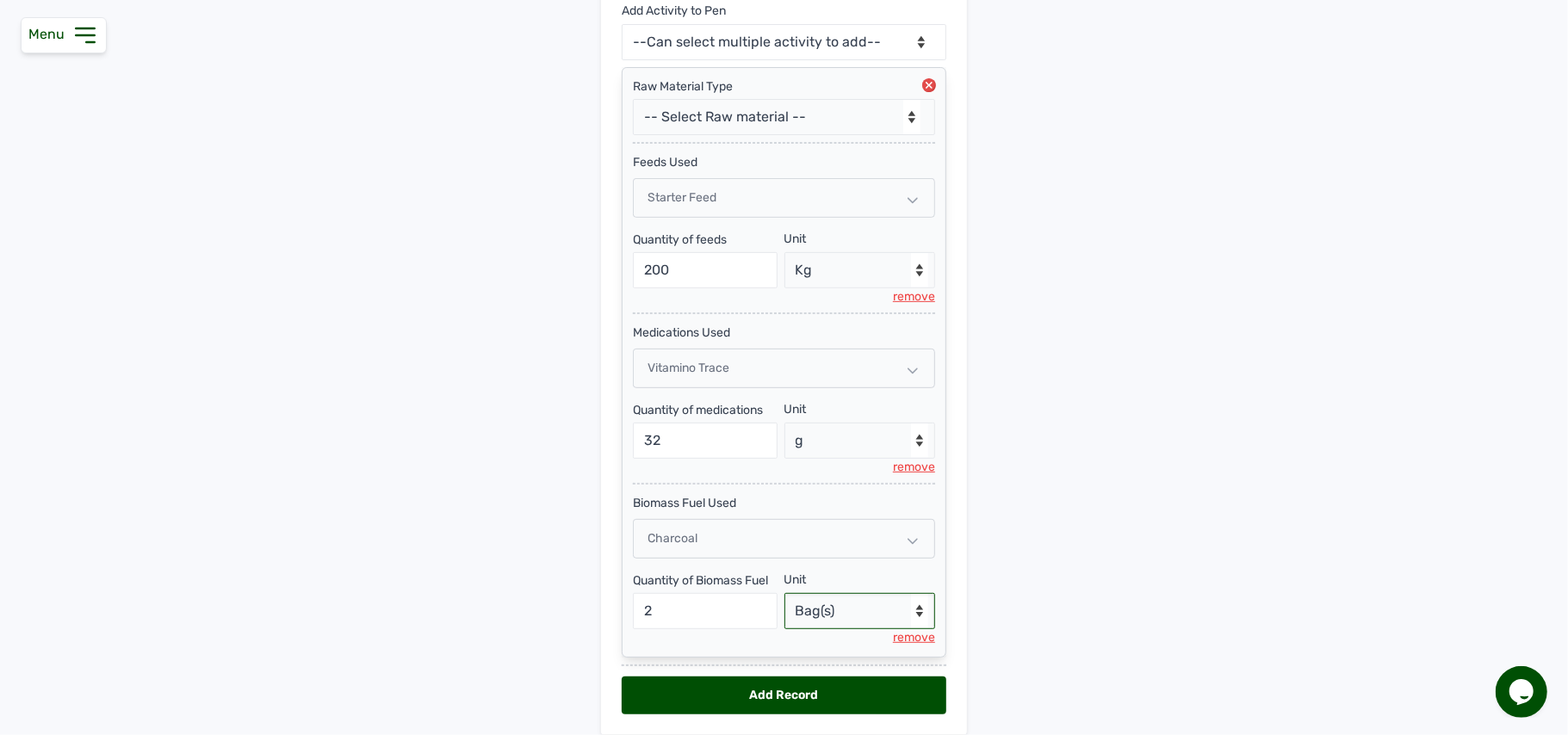 click on "--Select unit-- Bag(s)" at bounding box center [860, 611] 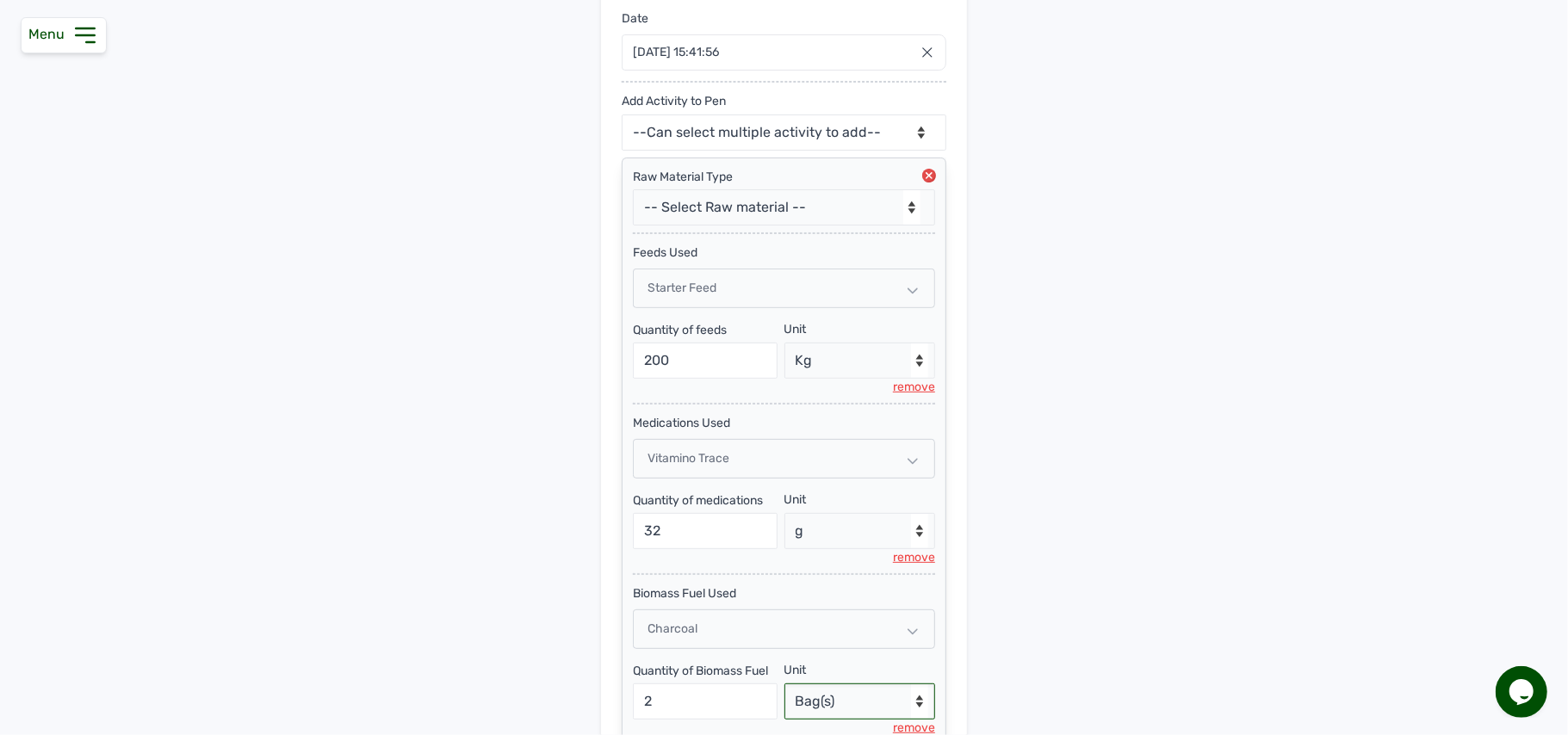 scroll, scrollTop: 0, scrollLeft: 0, axis: both 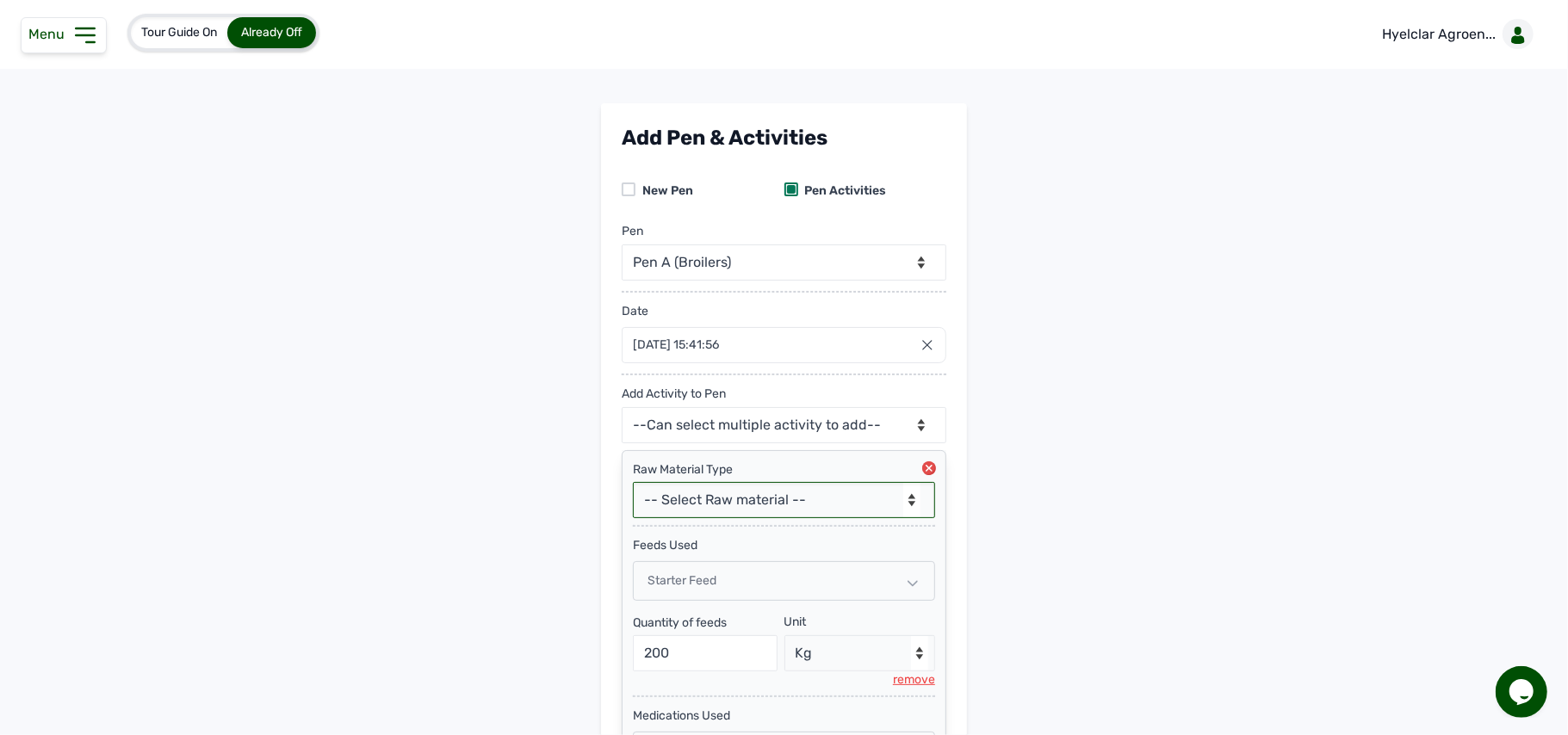 click on "-- Select Raw material -- feeds medications vaccines Biomass Fuel" at bounding box center [784, 500] 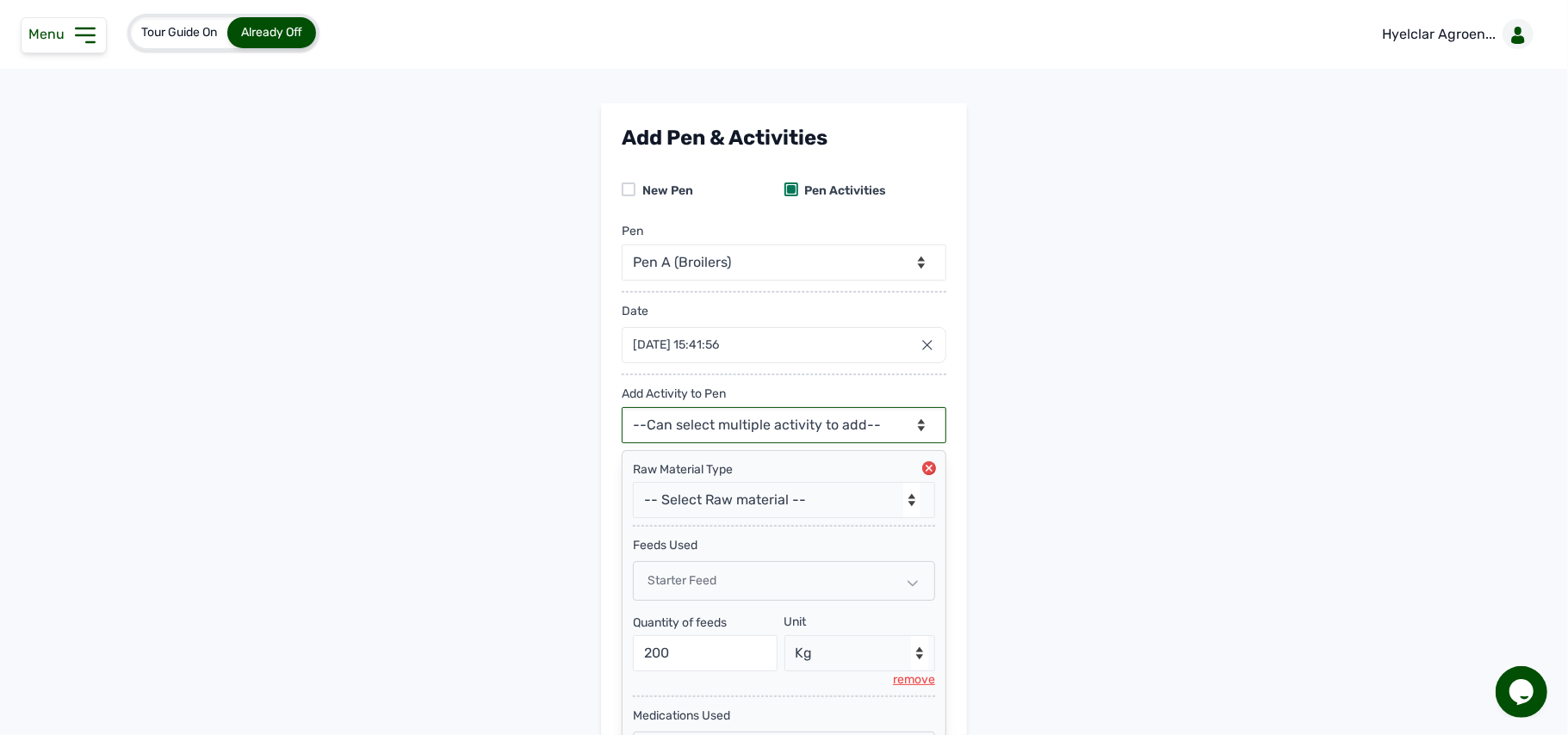 click on "--Can select multiple activity to add-- Raw Material Losses Weight" at bounding box center [784, 425] 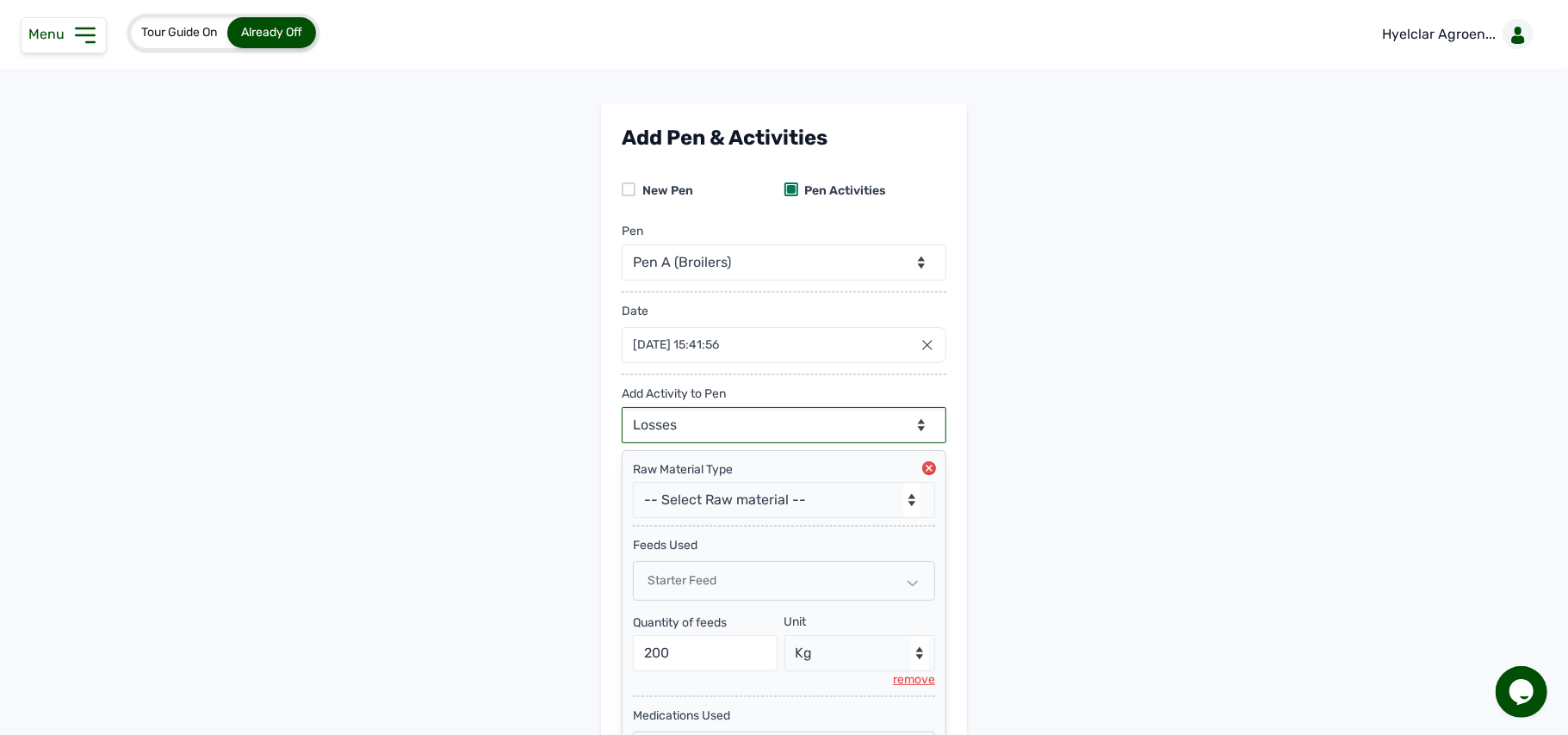 click on "--Can select multiple activity to add-- Raw Material Losses Weight" at bounding box center (784, 425) 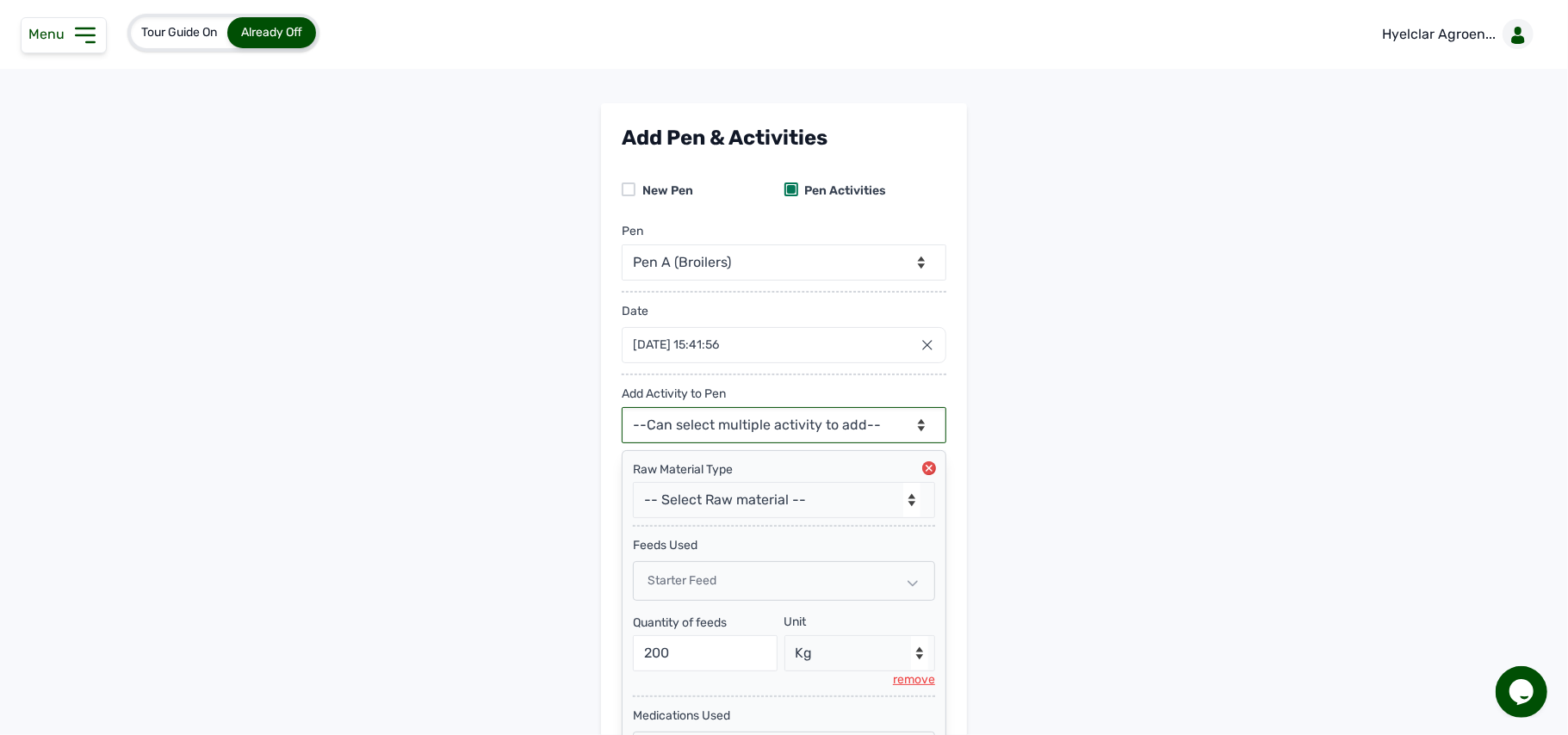 scroll, scrollTop: 541, scrollLeft: 0, axis: vertical 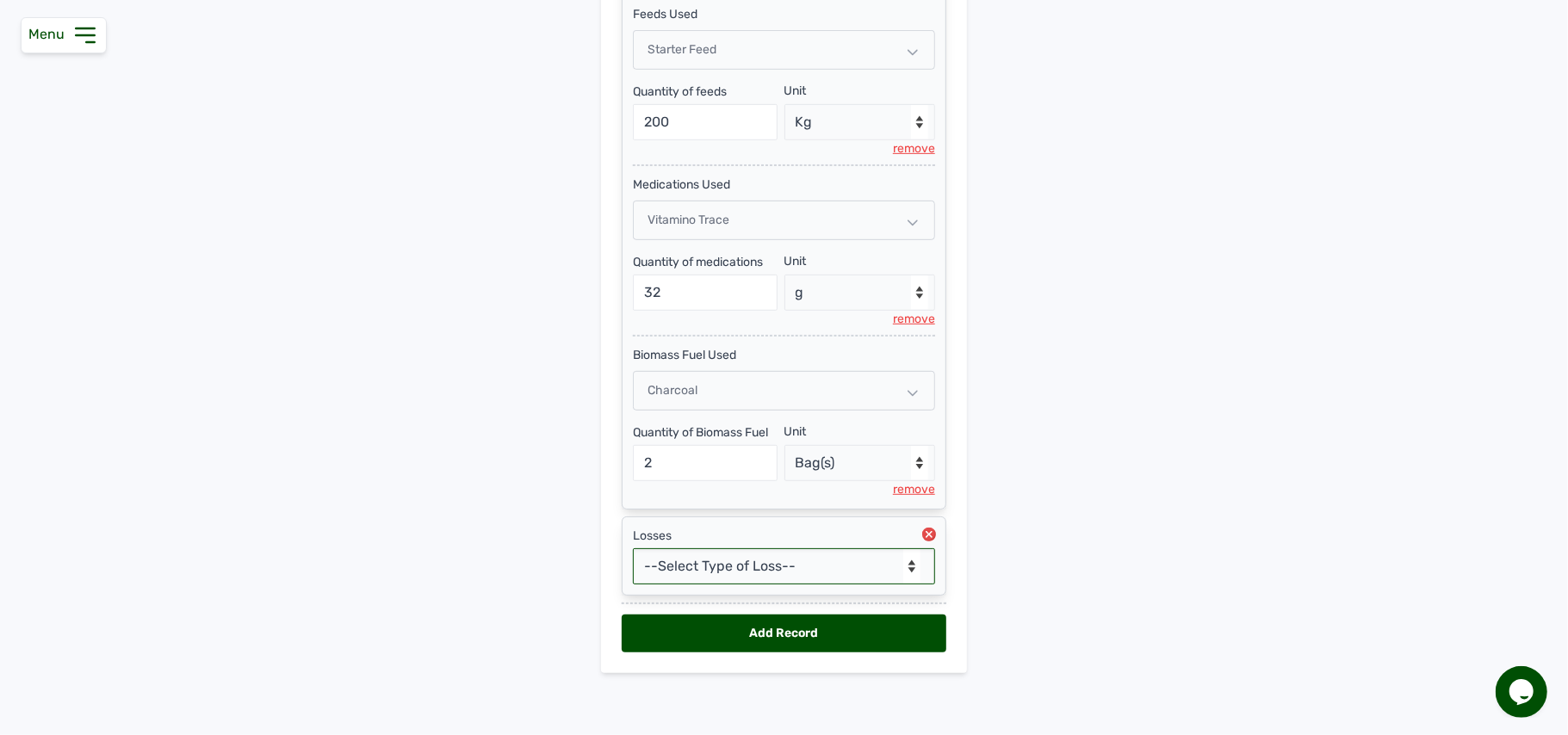 click on "--Select Type of Loss-- Mortality Culled Theft" at bounding box center [784, 566] 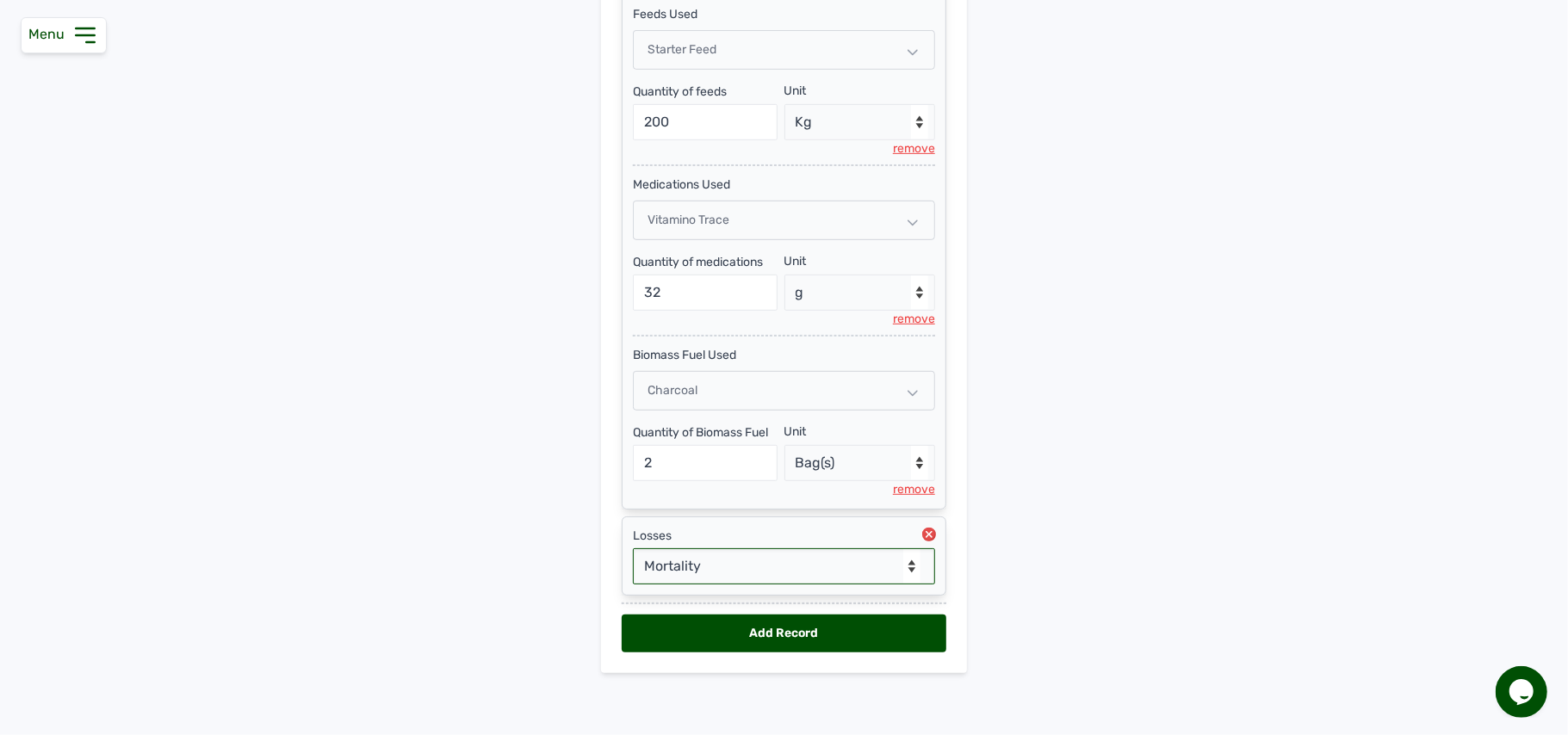 click on "--Select Type of Loss-- Mortality Culled Theft" at bounding box center [784, 566] 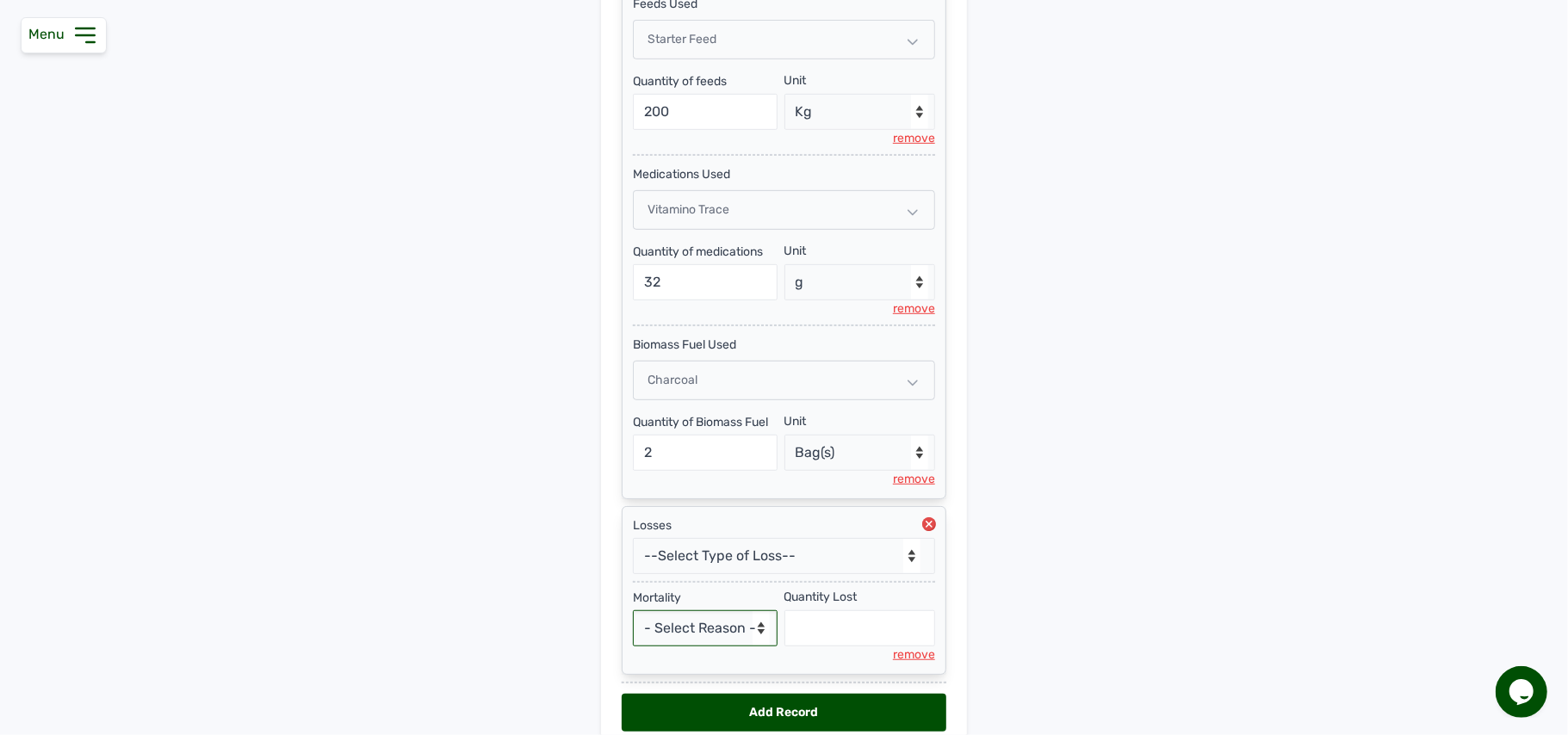 click on "- Select Reason - Disease Late Vaccination Wrong Vaccination Heat [MEDICAL_DATA] Others" at bounding box center (705, 628) 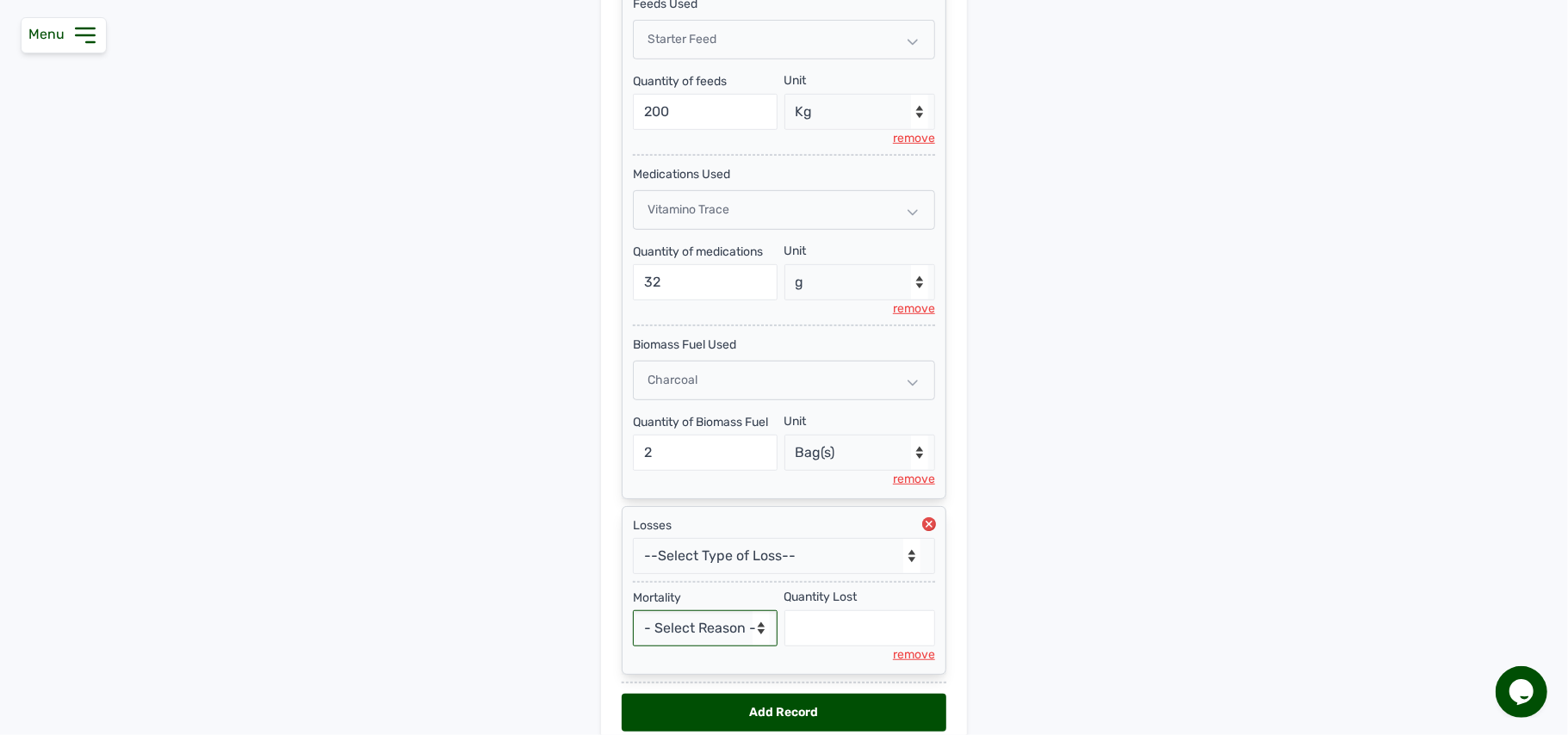 select on "Others" 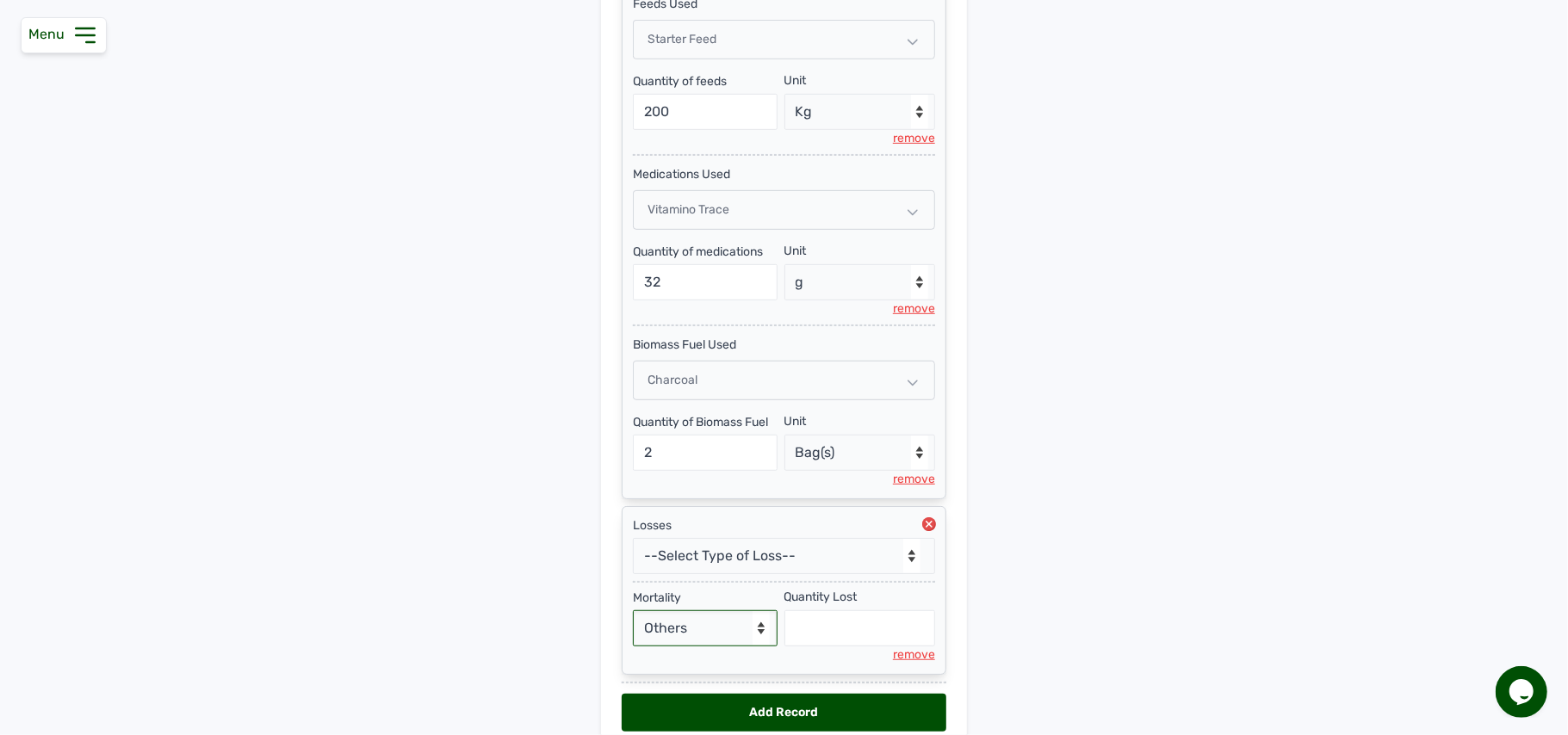 click on "- Select Reason - Disease Late Vaccination Wrong Vaccination Heat [MEDICAL_DATA] Others" at bounding box center [705, 628] 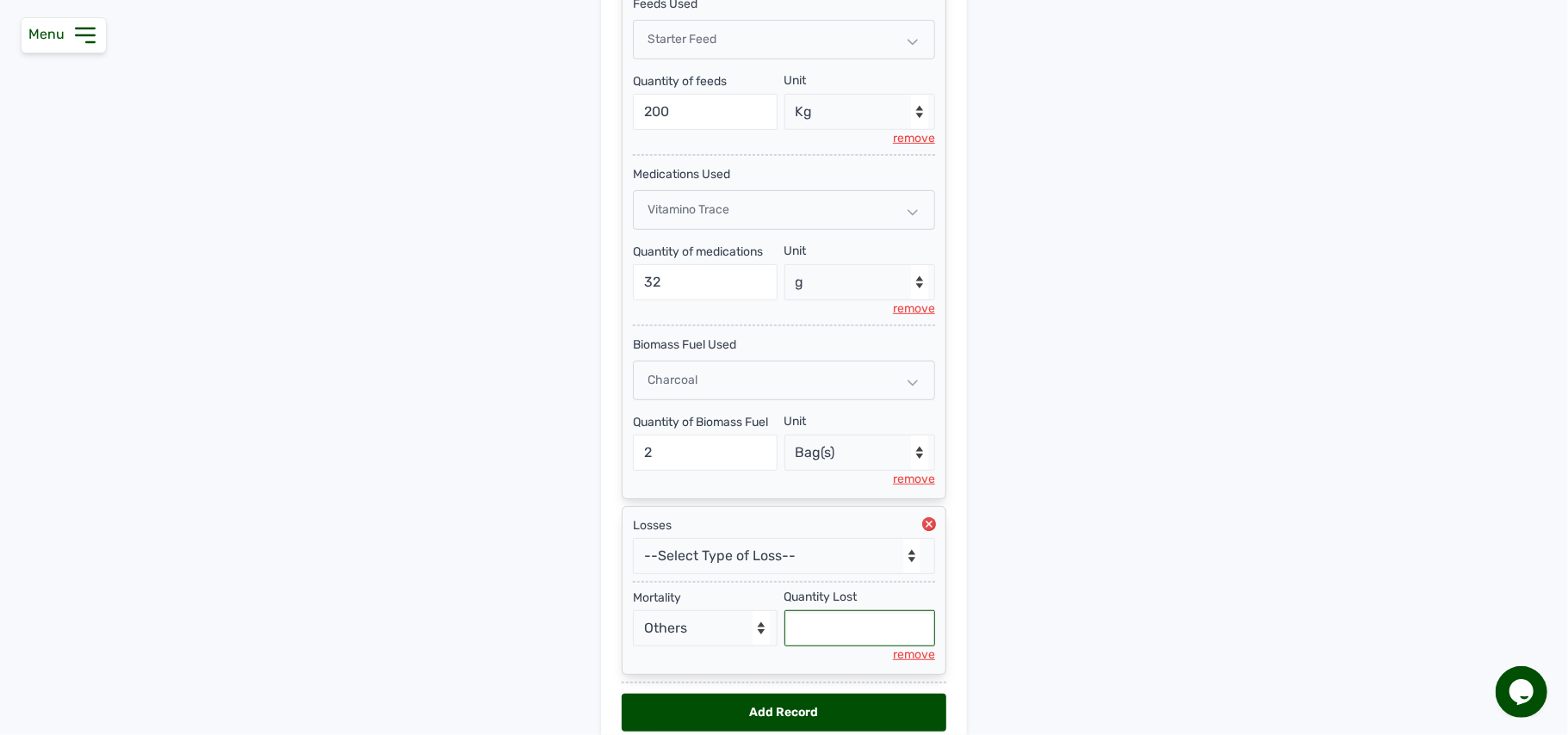 click at bounding box center (860, 628) 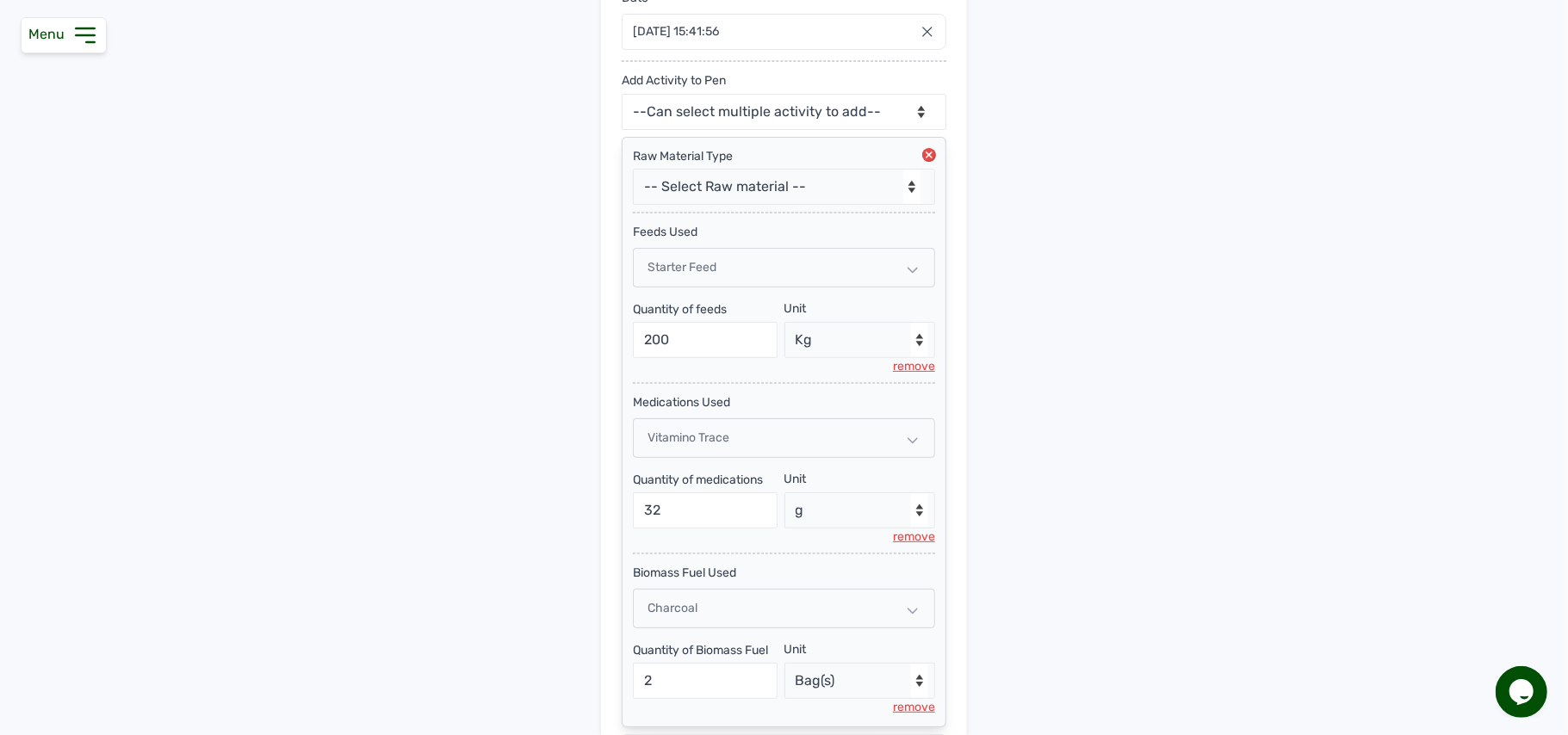 scroll, scrollTop: 307, scrollLeft: 0, axis: vertical 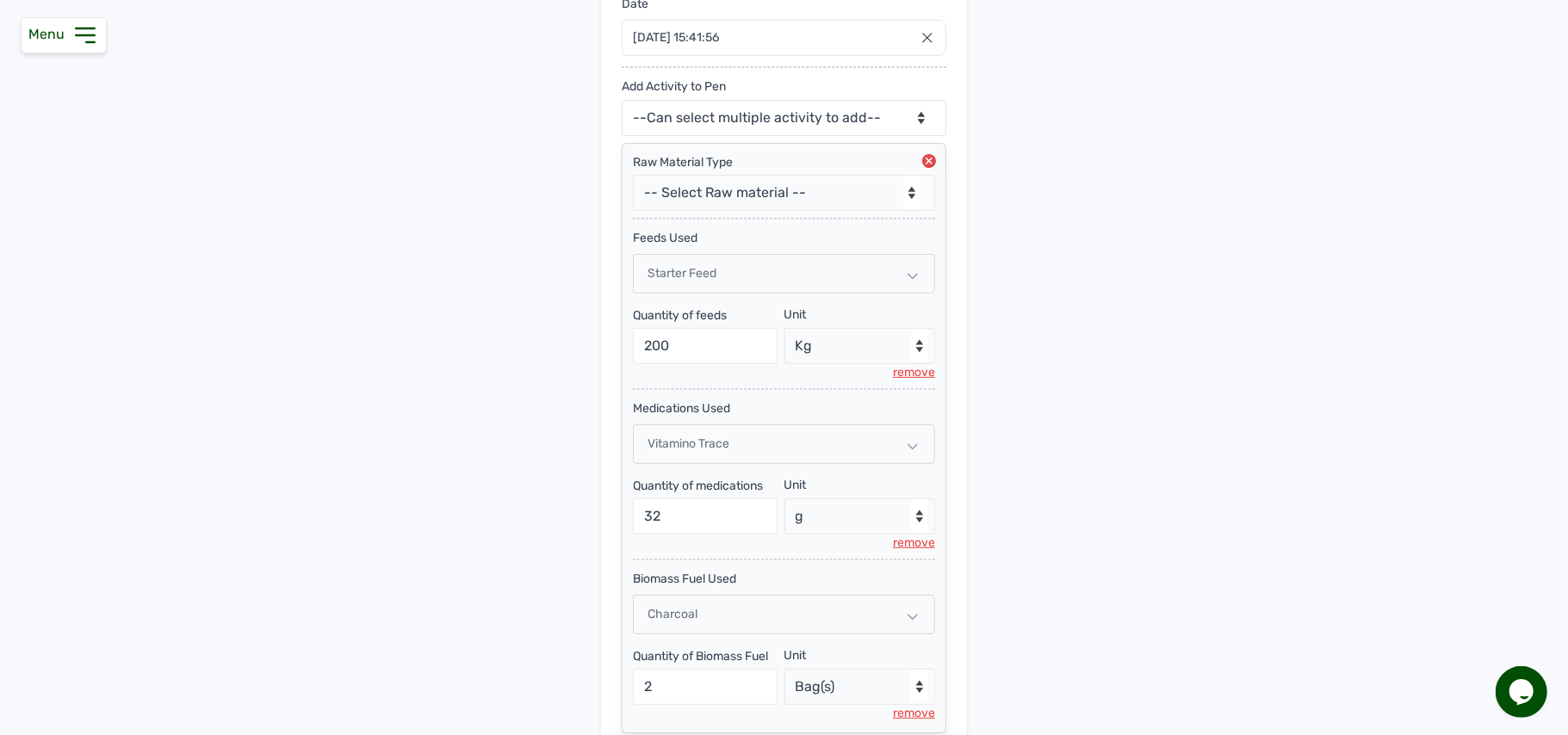 type on "3" 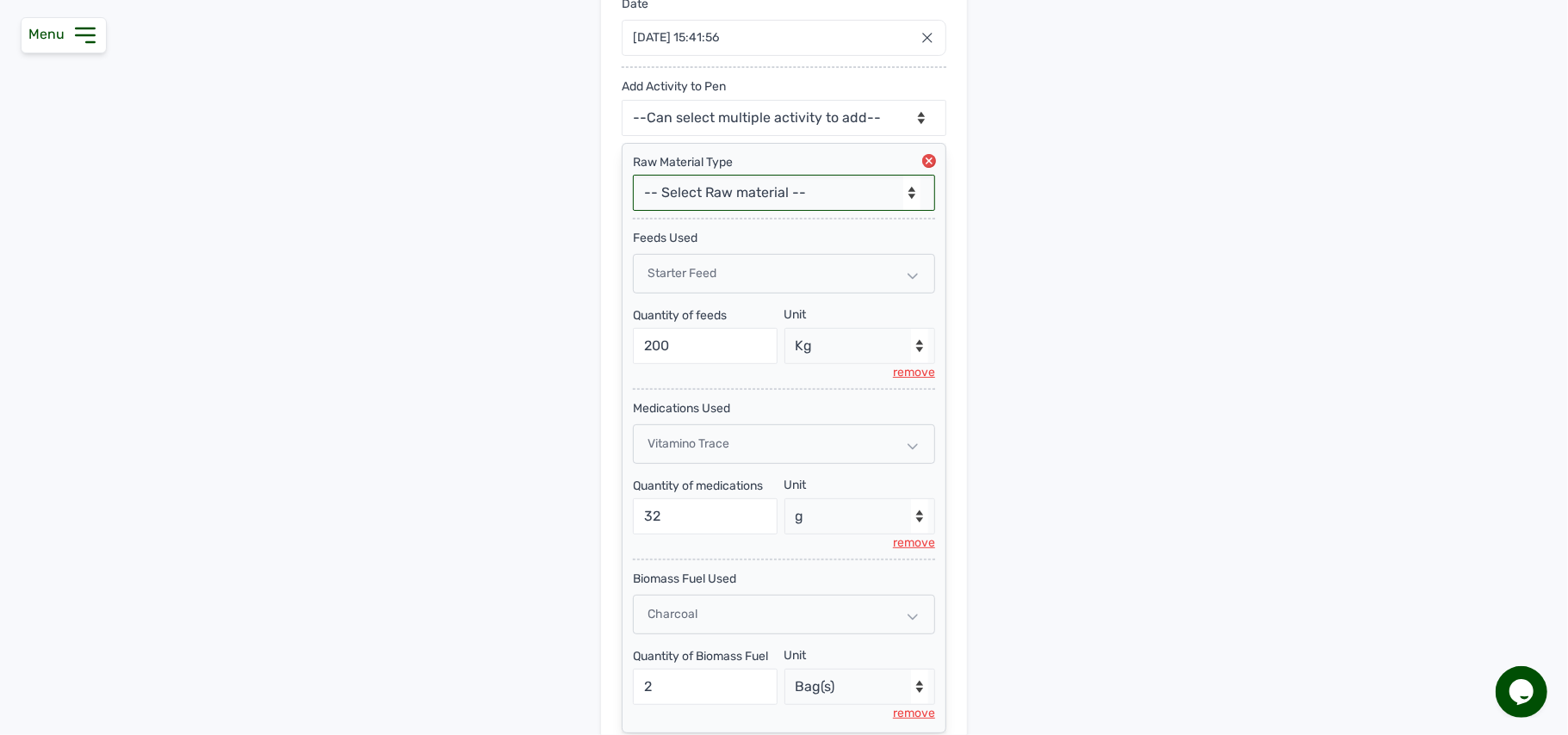 click on "-- Select Raw material -- feeds medications vaccines Biomass Fuel" at bounding box center (784, 193) 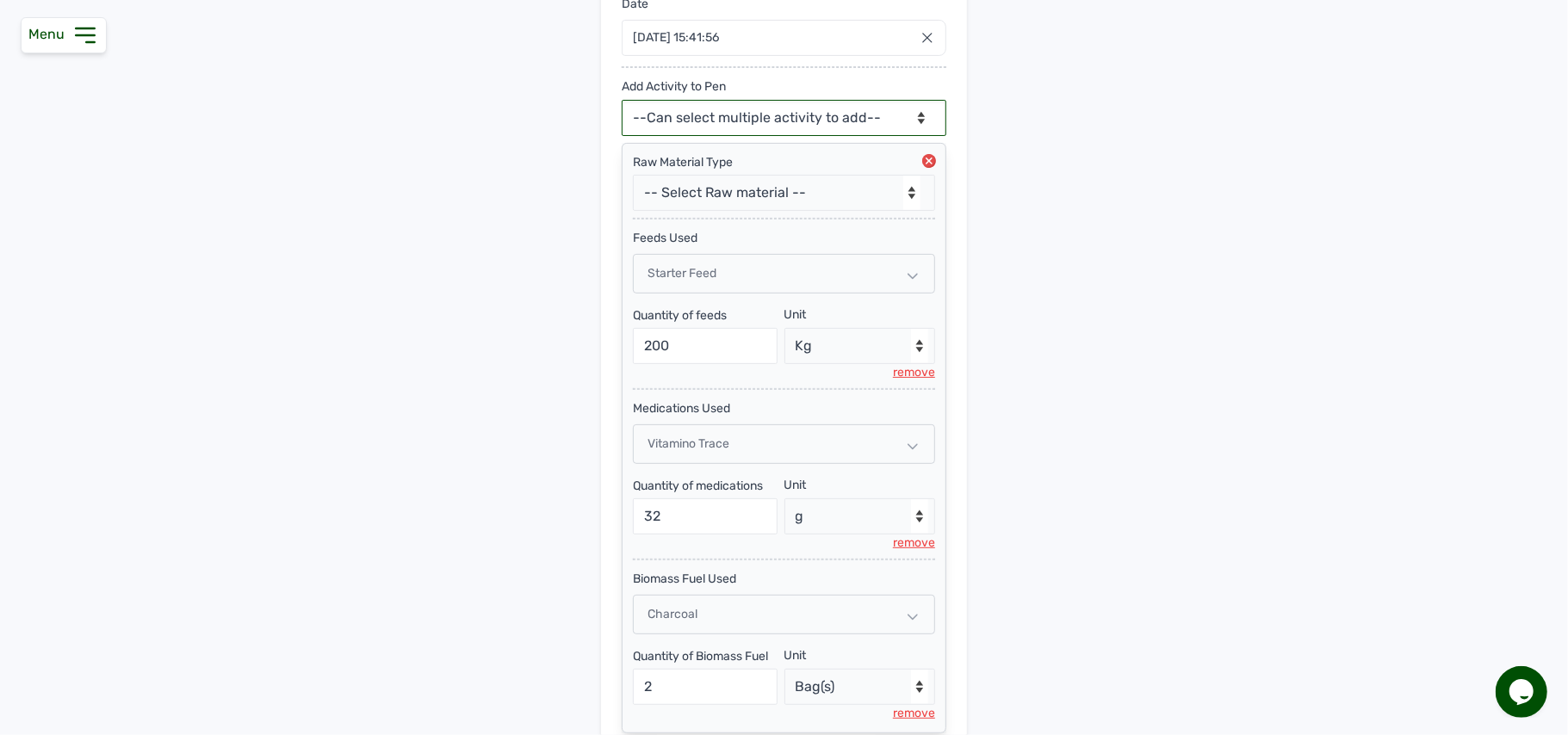 click on "--Can select multiple activity to add-- Raw Material Losses Weight" at bounding box center [784, 118] 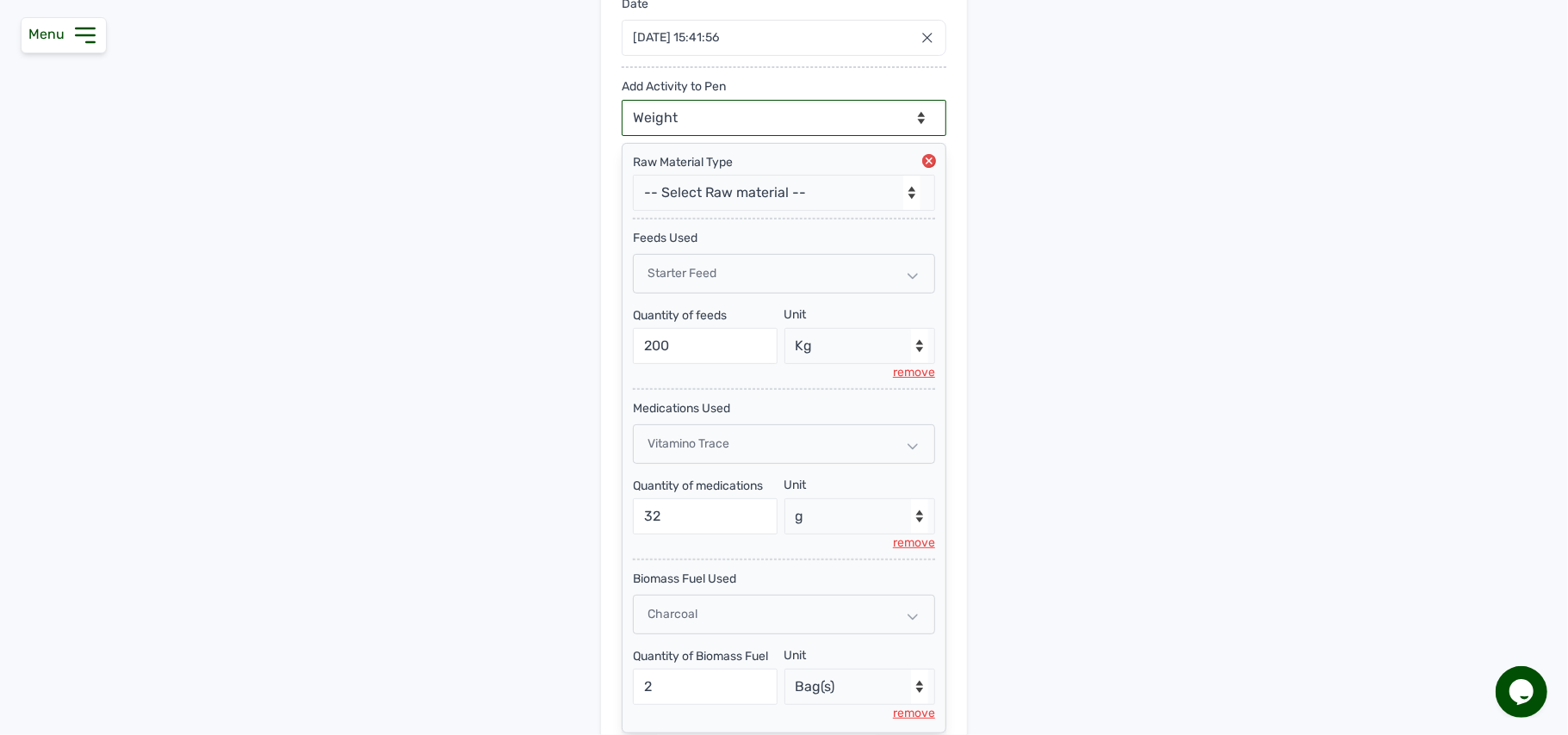 click on "--Can select multiple activity to add-- Raw Material Losses Weight" at bounding box center (784, 118) 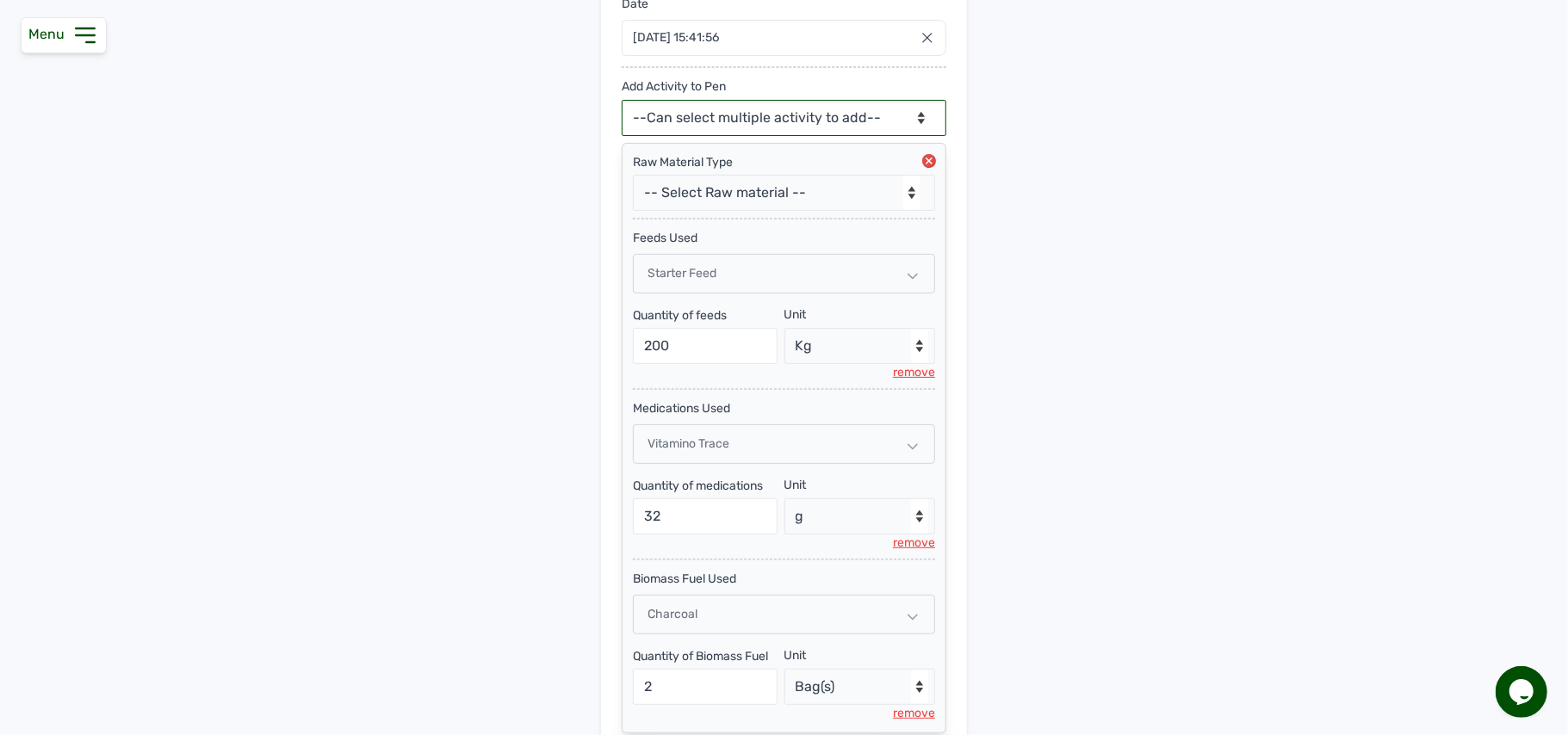 scroll, scrollTop: 720, scrollLeft: 0, axis: vertical 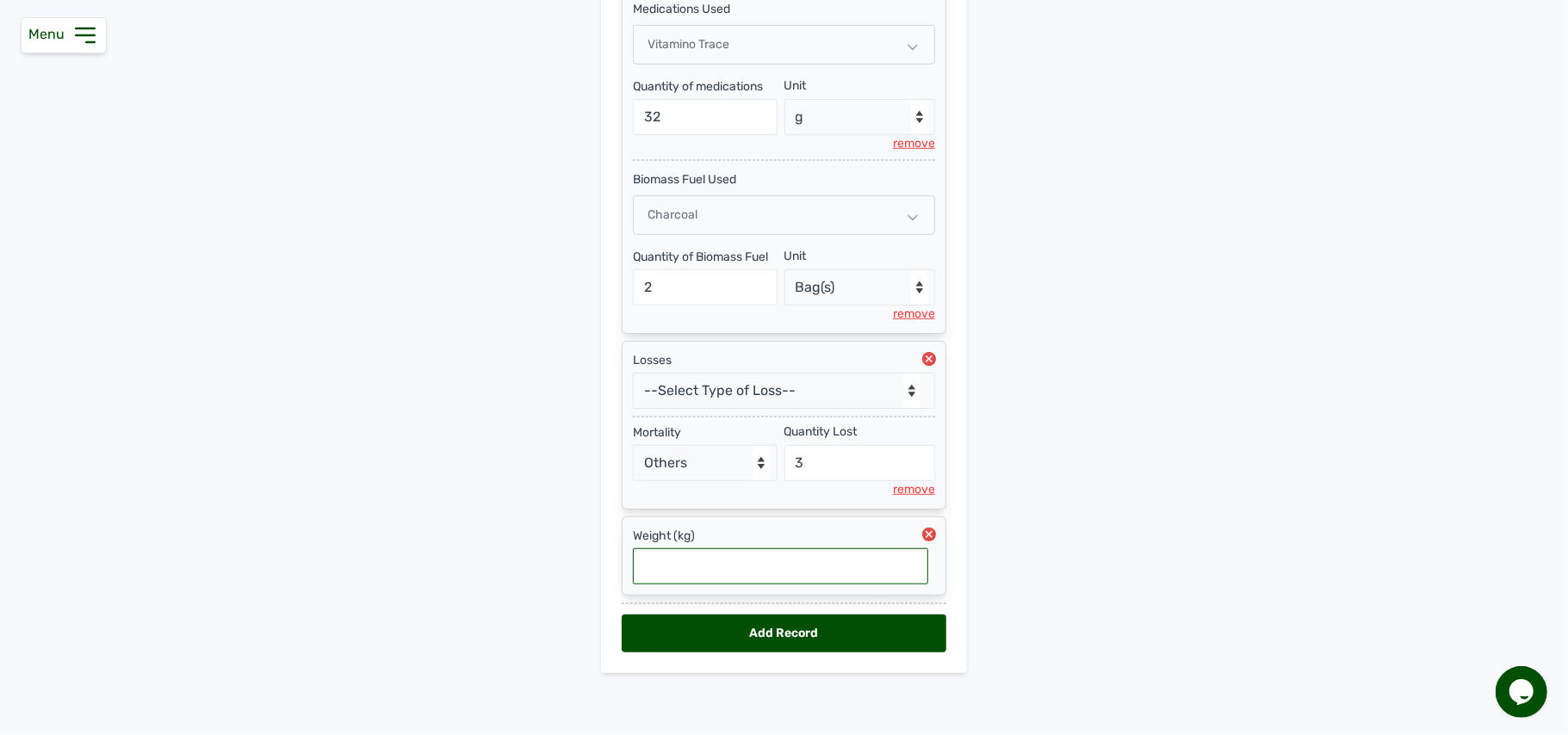 click at bounding box center (780, 566) 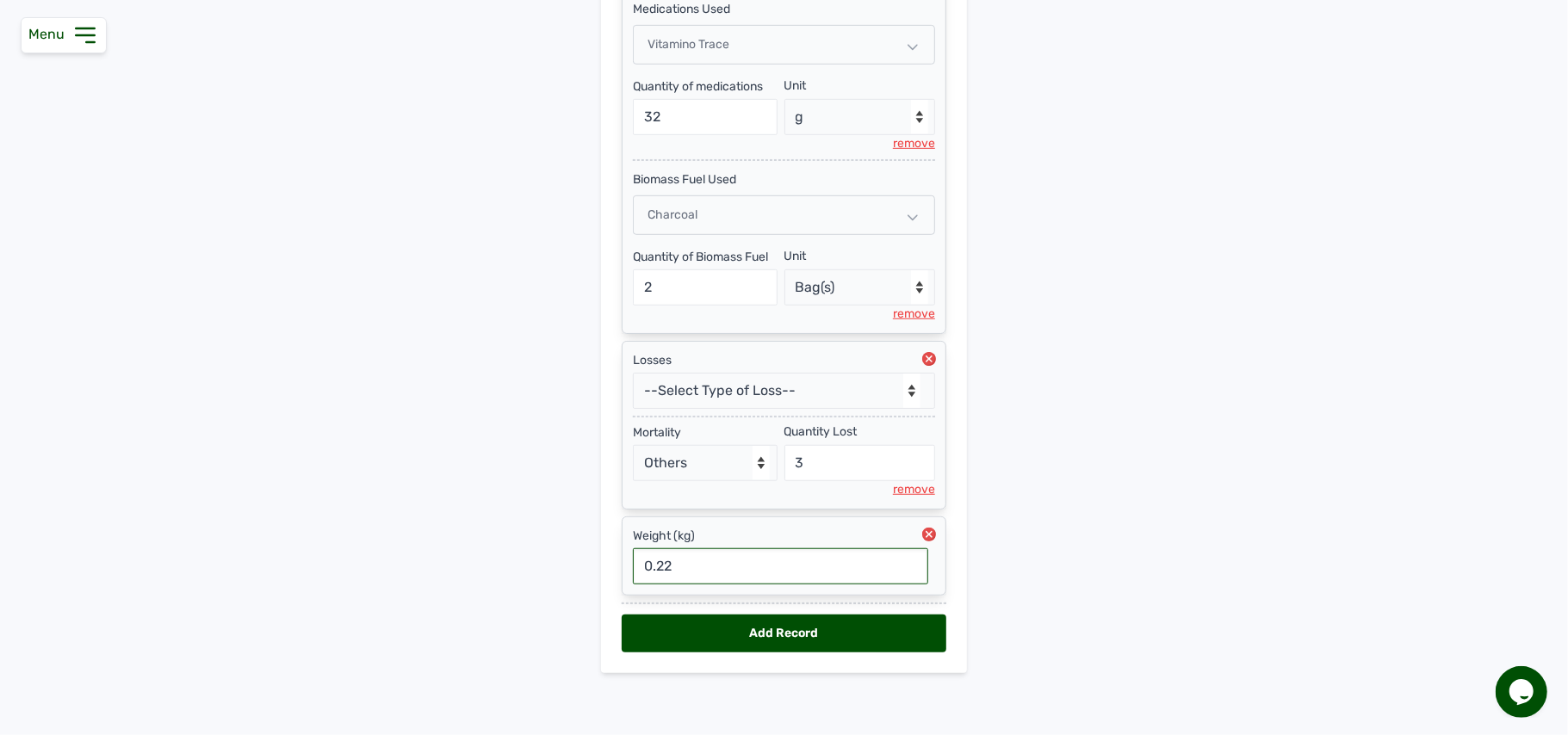 type on "0.228" 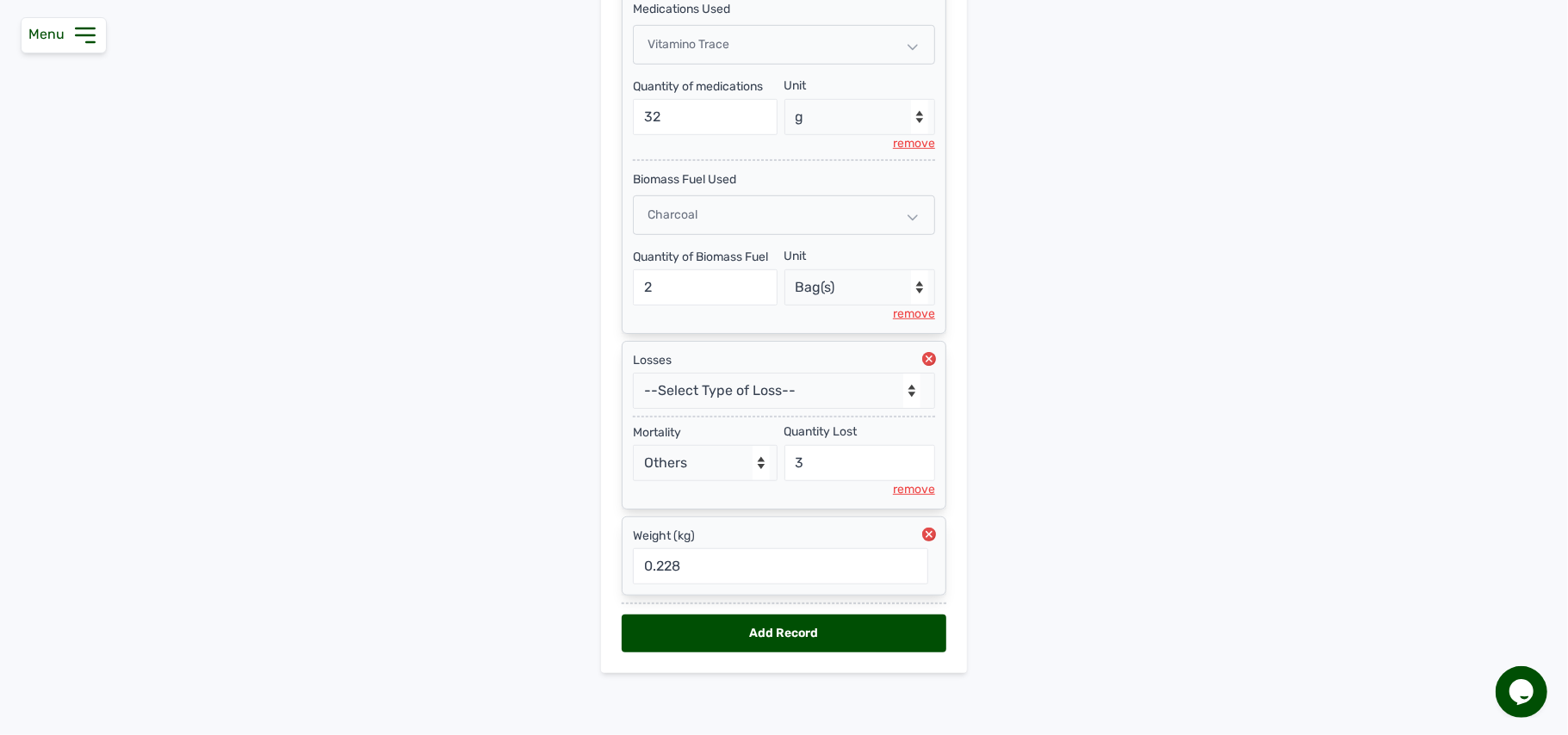 click on "Add Record" at bounding box center [784, 633] 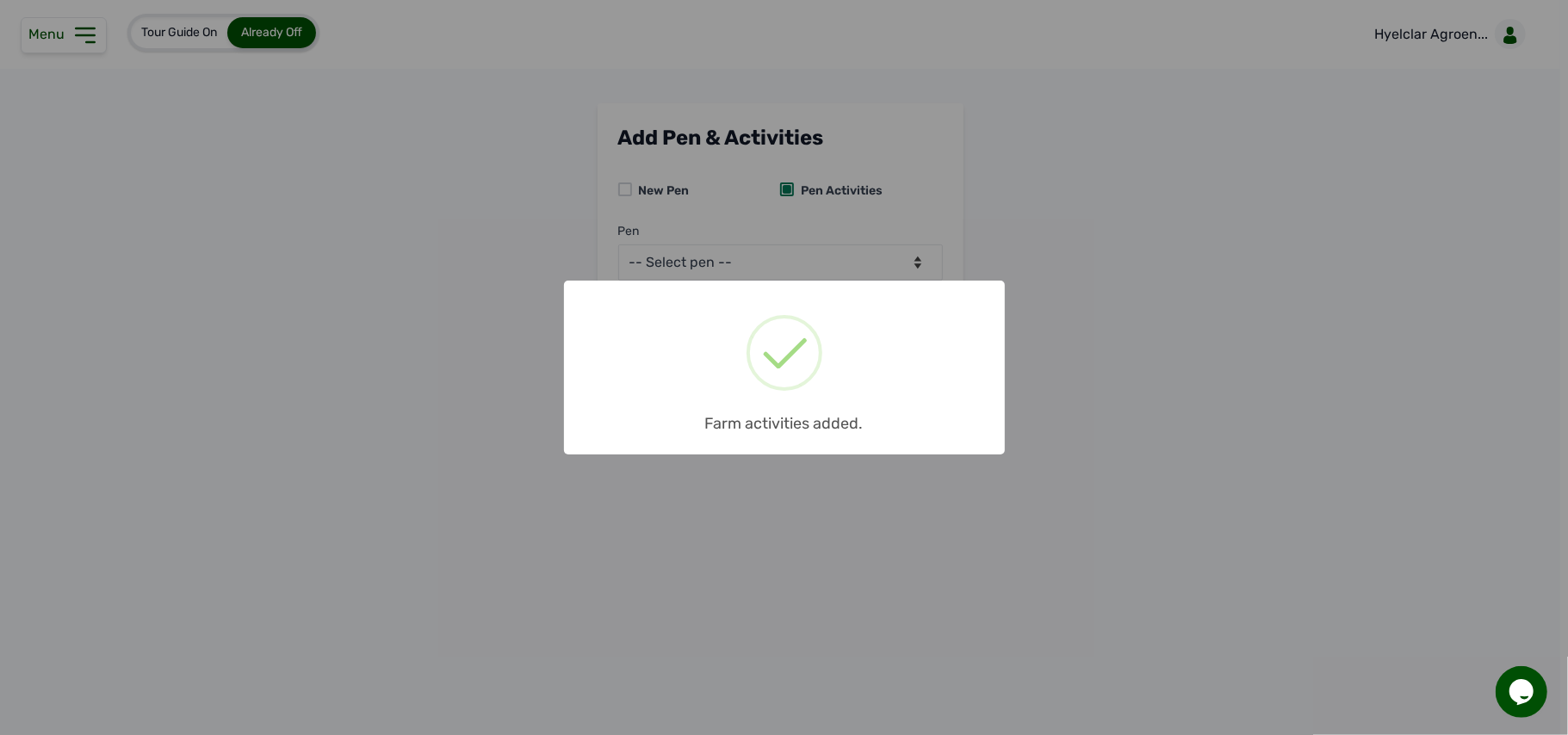 scroll, scrollTop: 0, scrollLeft: 0, axis: both 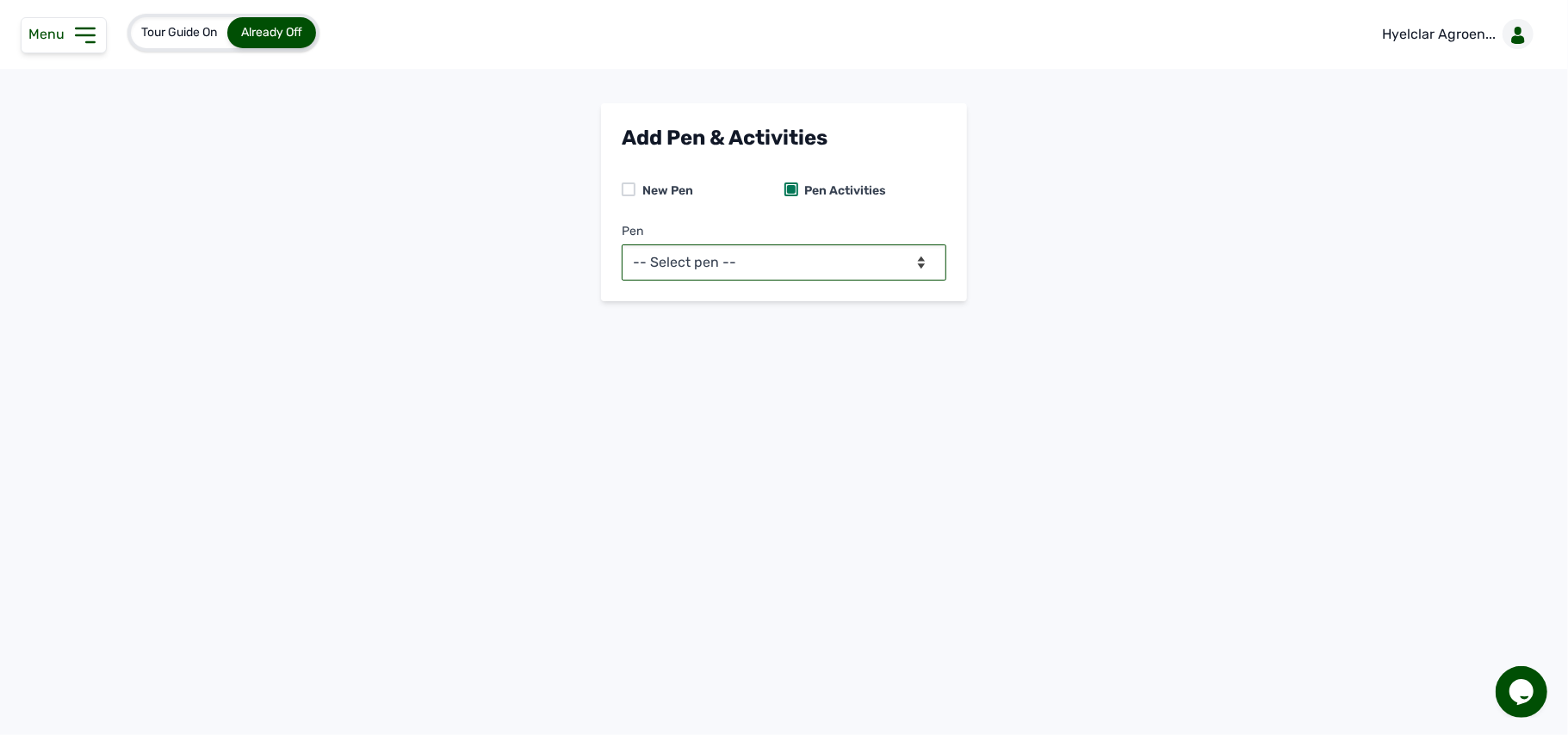 click on "-- Select pen -- Pen A (Broilers)" at bounding box center [784, 262] 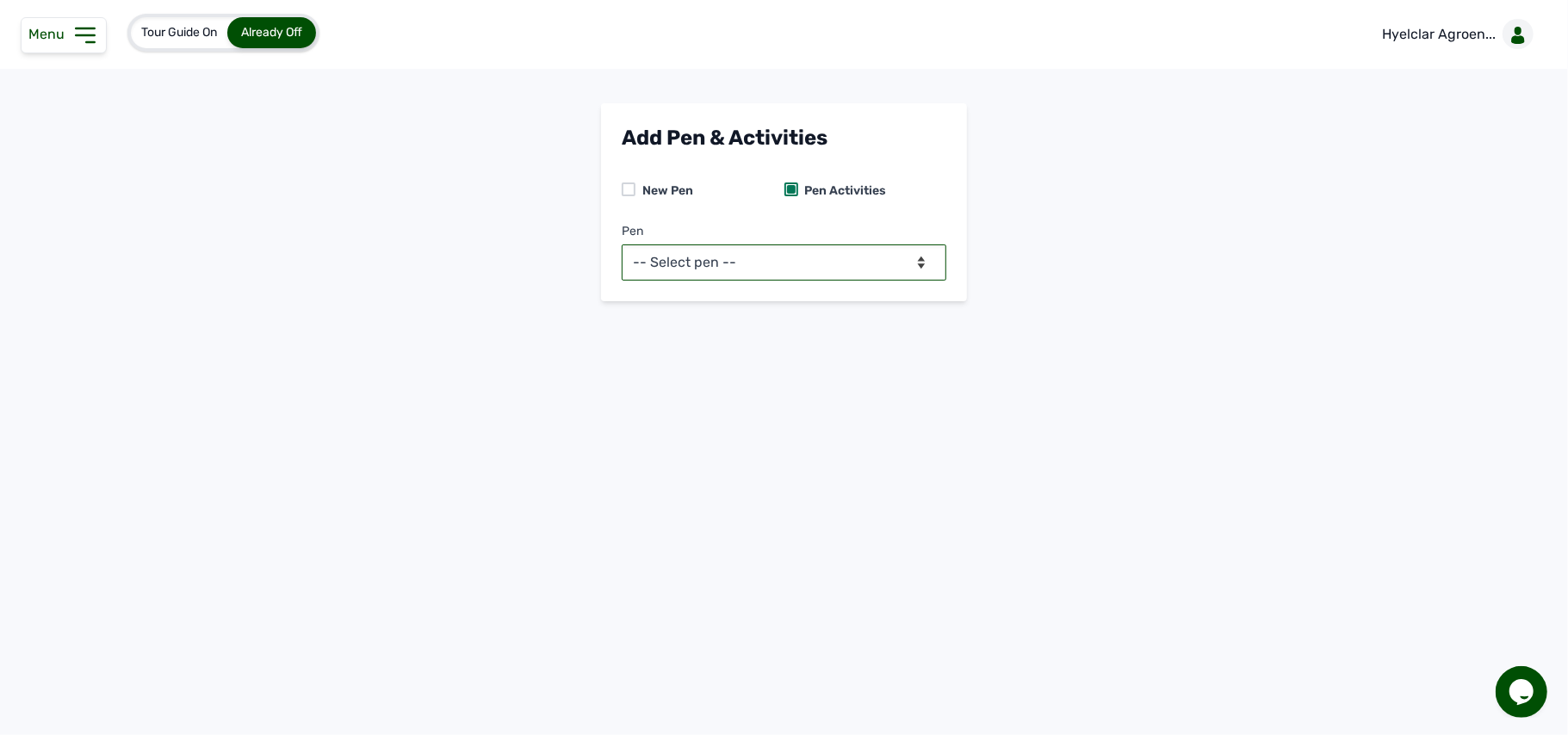 select on "mcov4m369436" 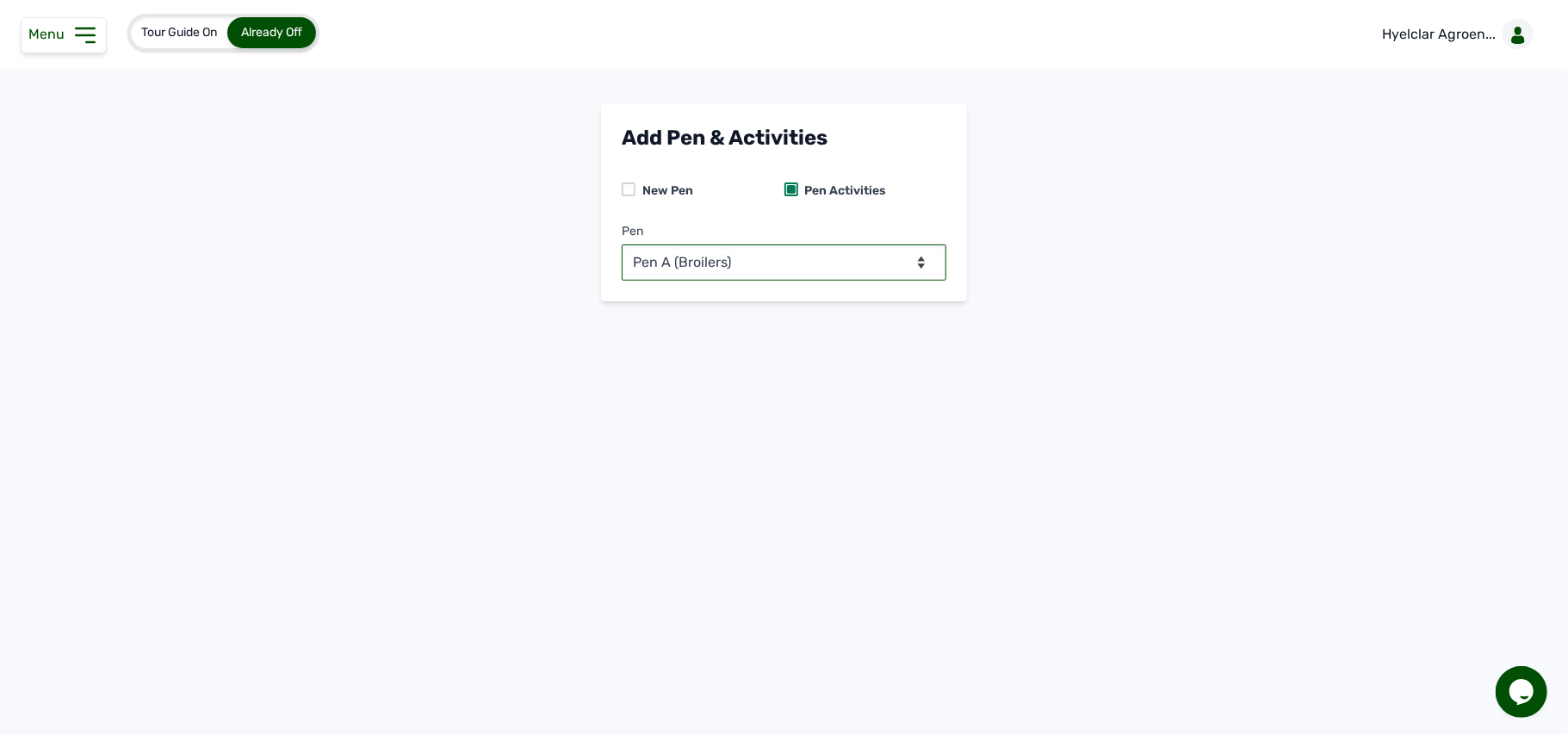 click on "-- Select pen -- Pen A (Broilers)" at bounding box center [784, 262] 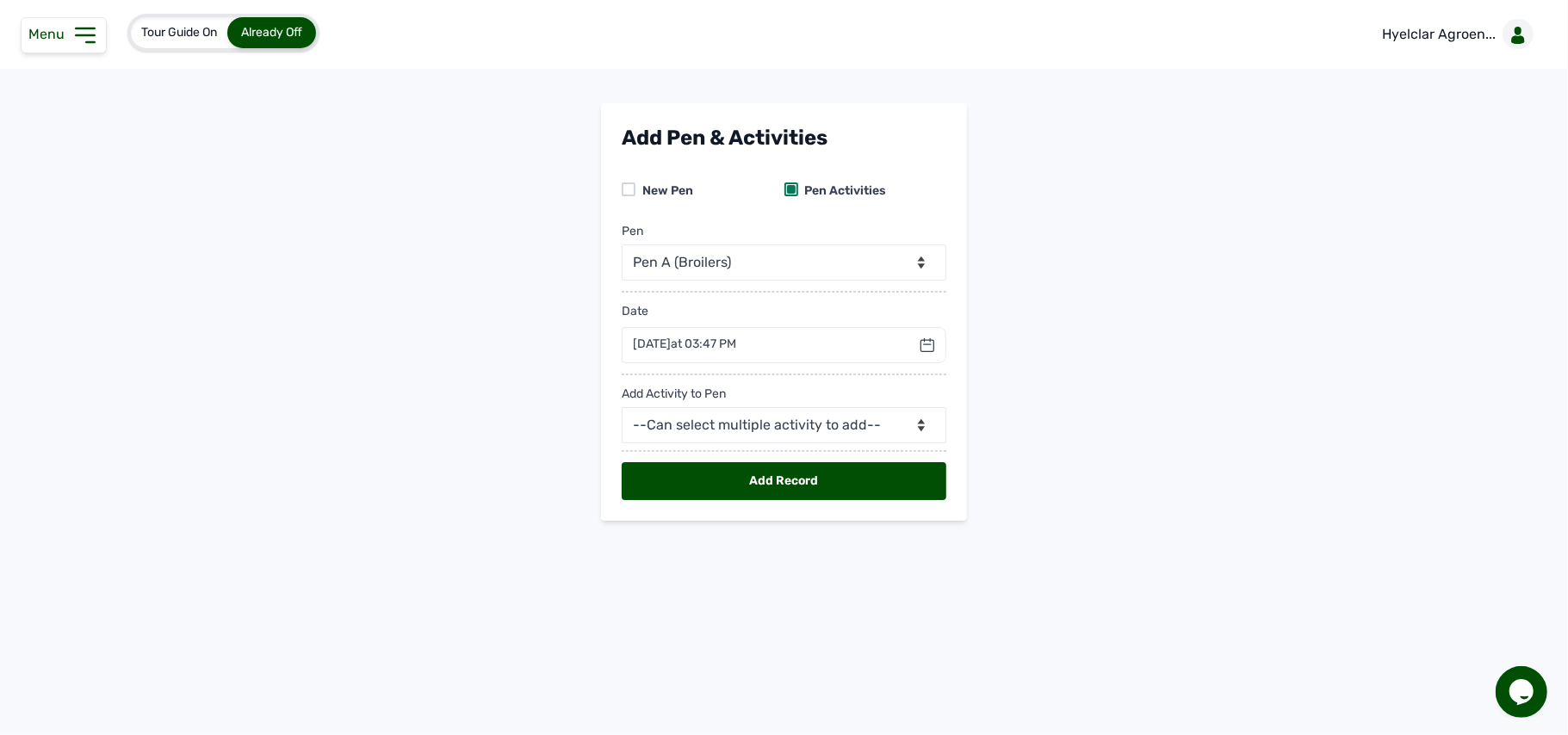 click at bounding box center (927, 345) 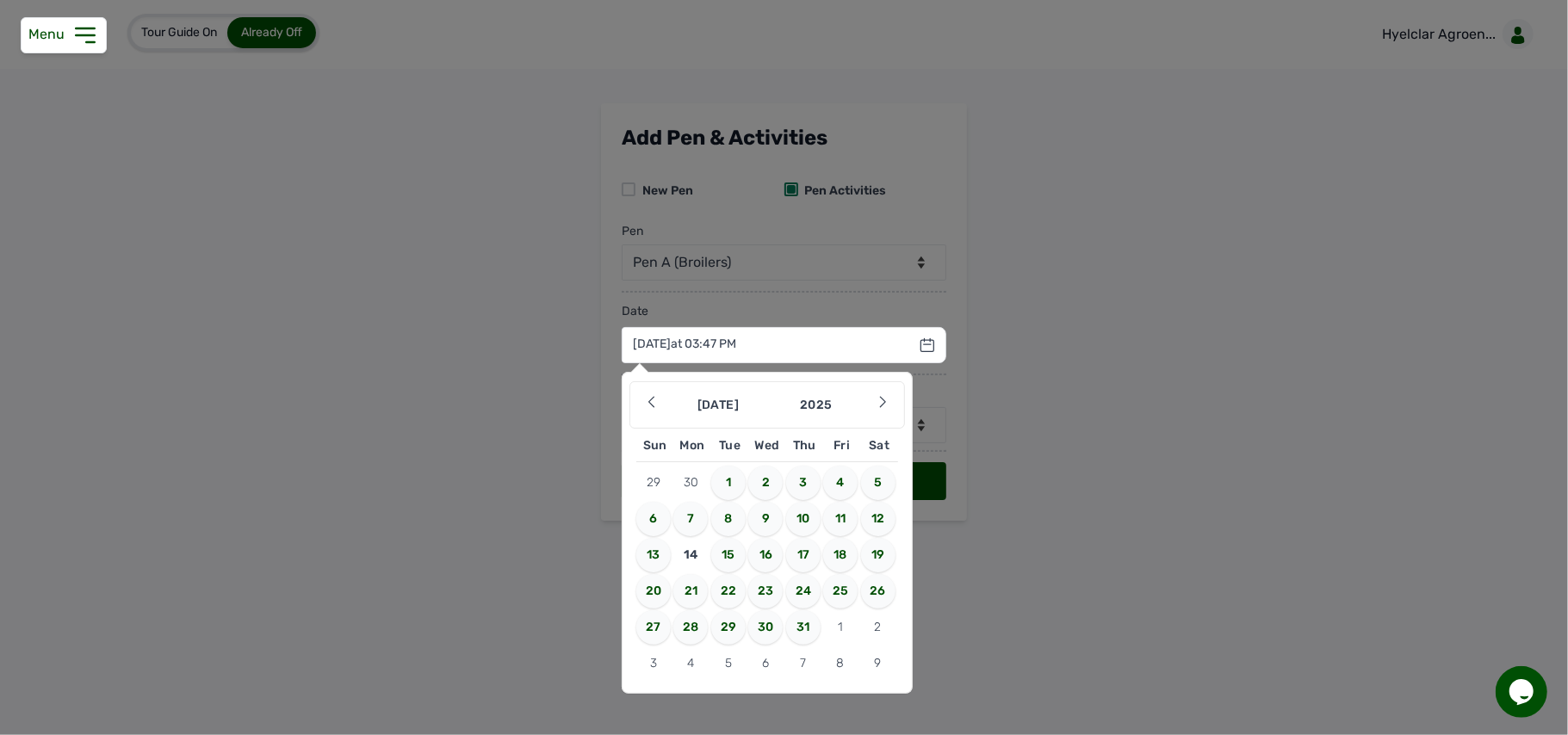 click on "13" at bounding box center (654, 555) 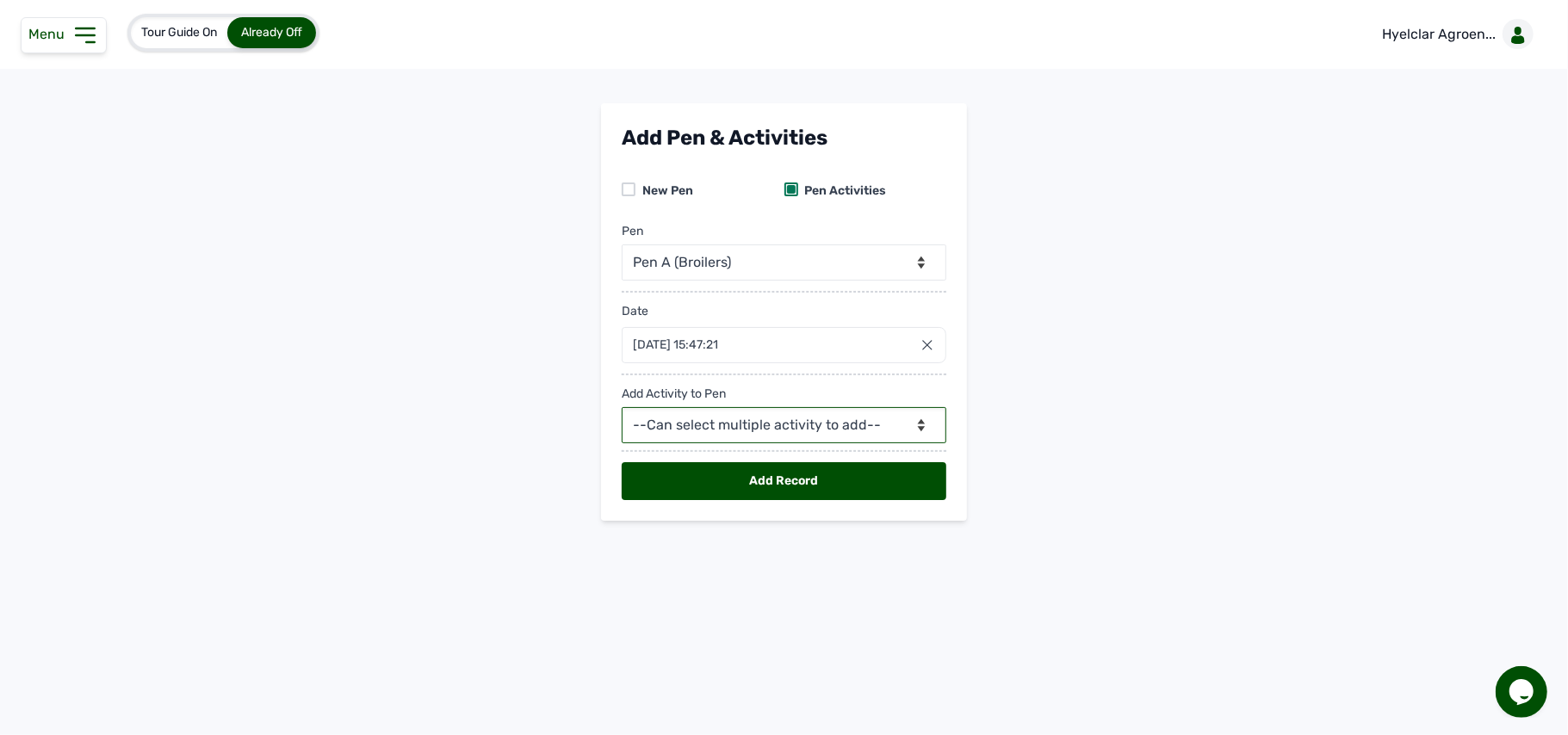 click on "--Can select multiple activity to add-- Raw Material Losses Weight" at bounding box center [784, 425] 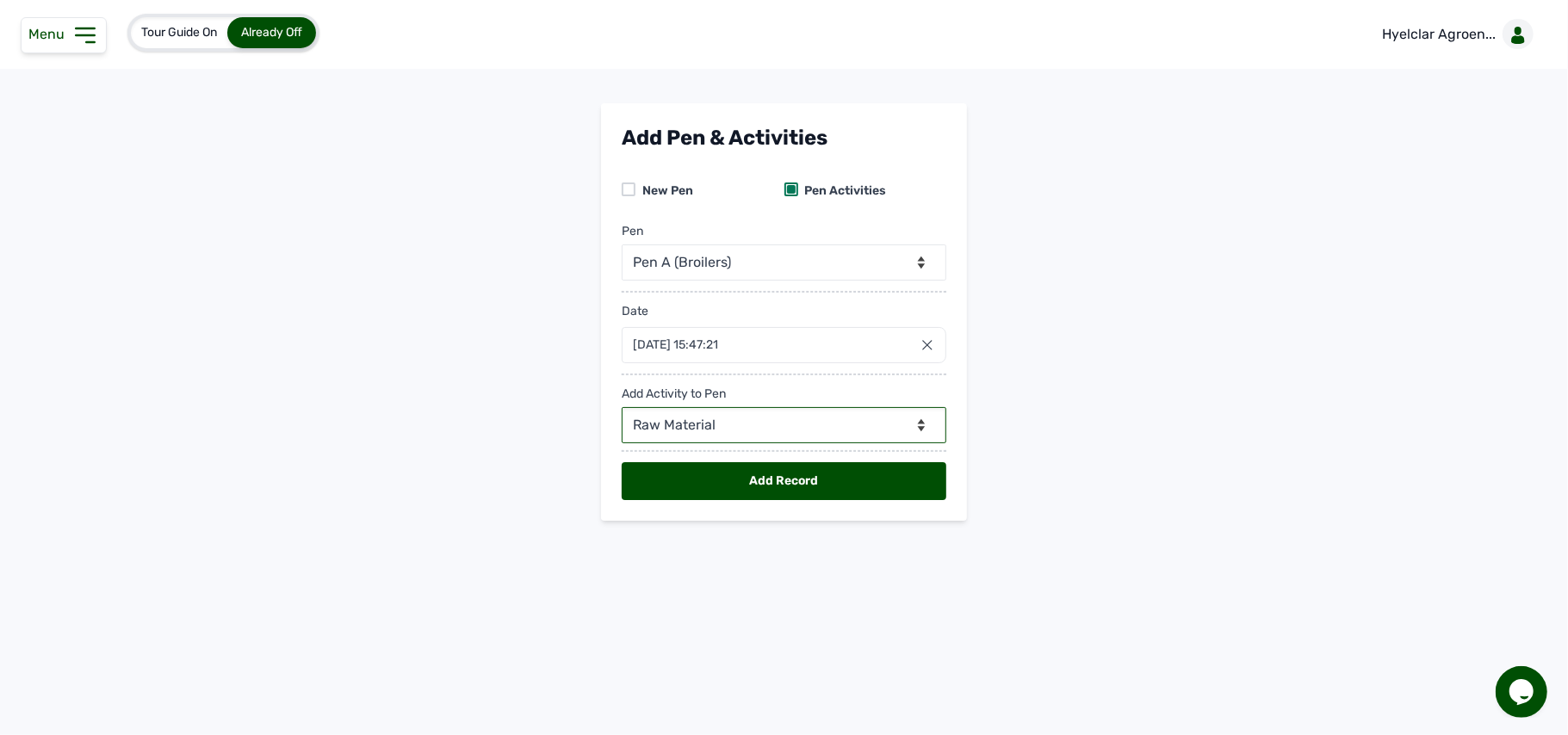 click on "--Can select multiple activity to add-- Raw Material Losses Weight" at bounding box center [784, 425] 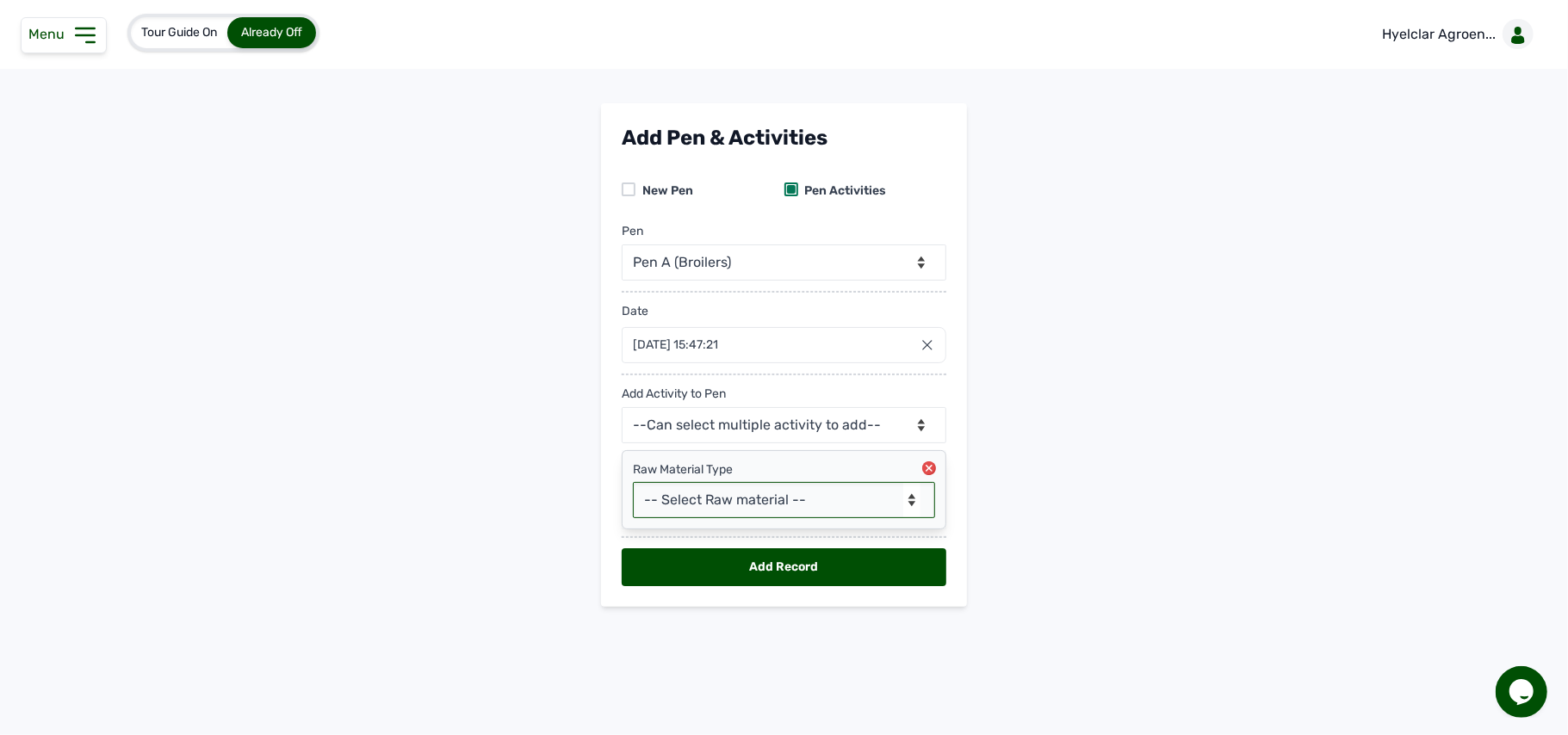 click on "-- Select Raw material -- feeds medications vaccines Biomass Fuel" at bounding box center (784, 500) 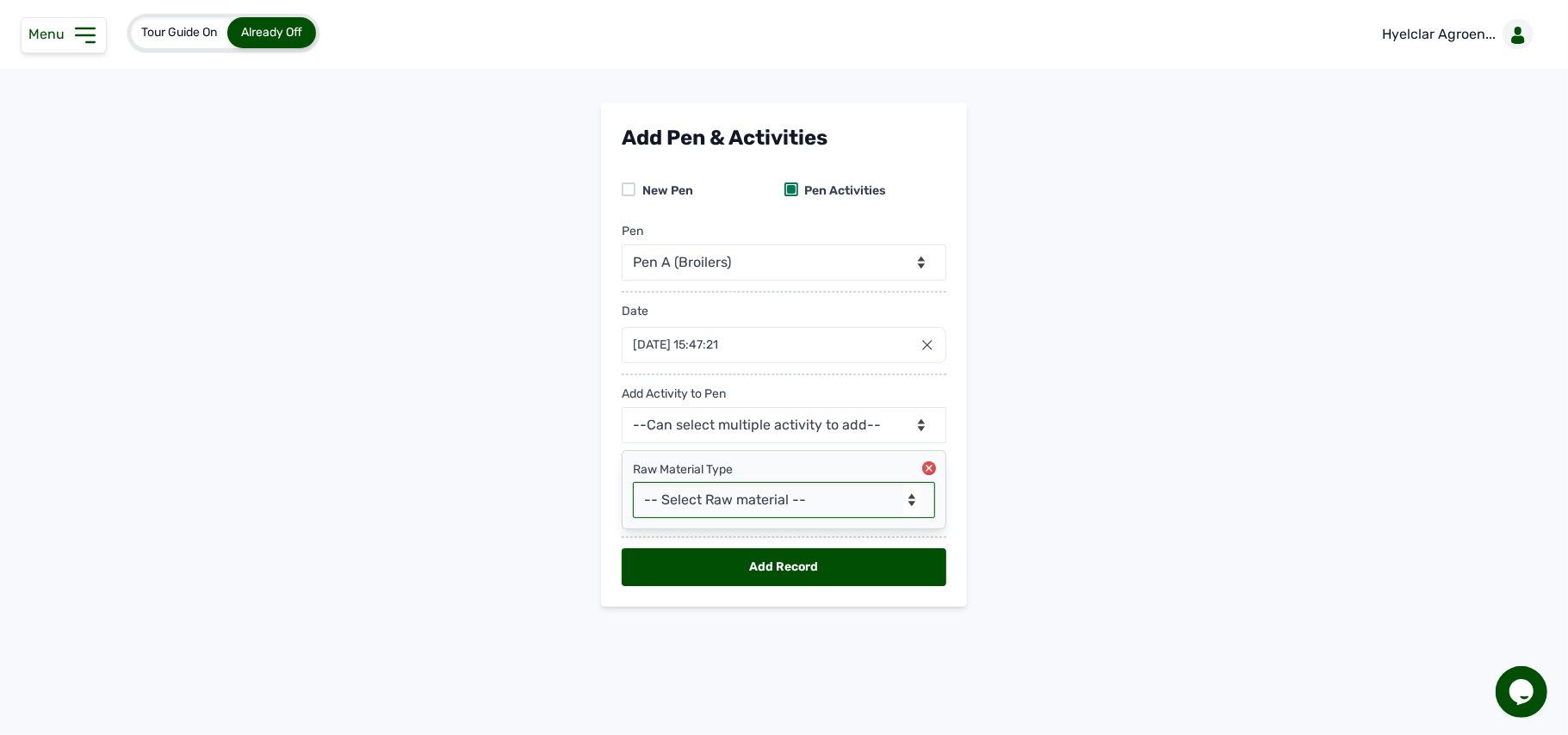 select on "feeds" 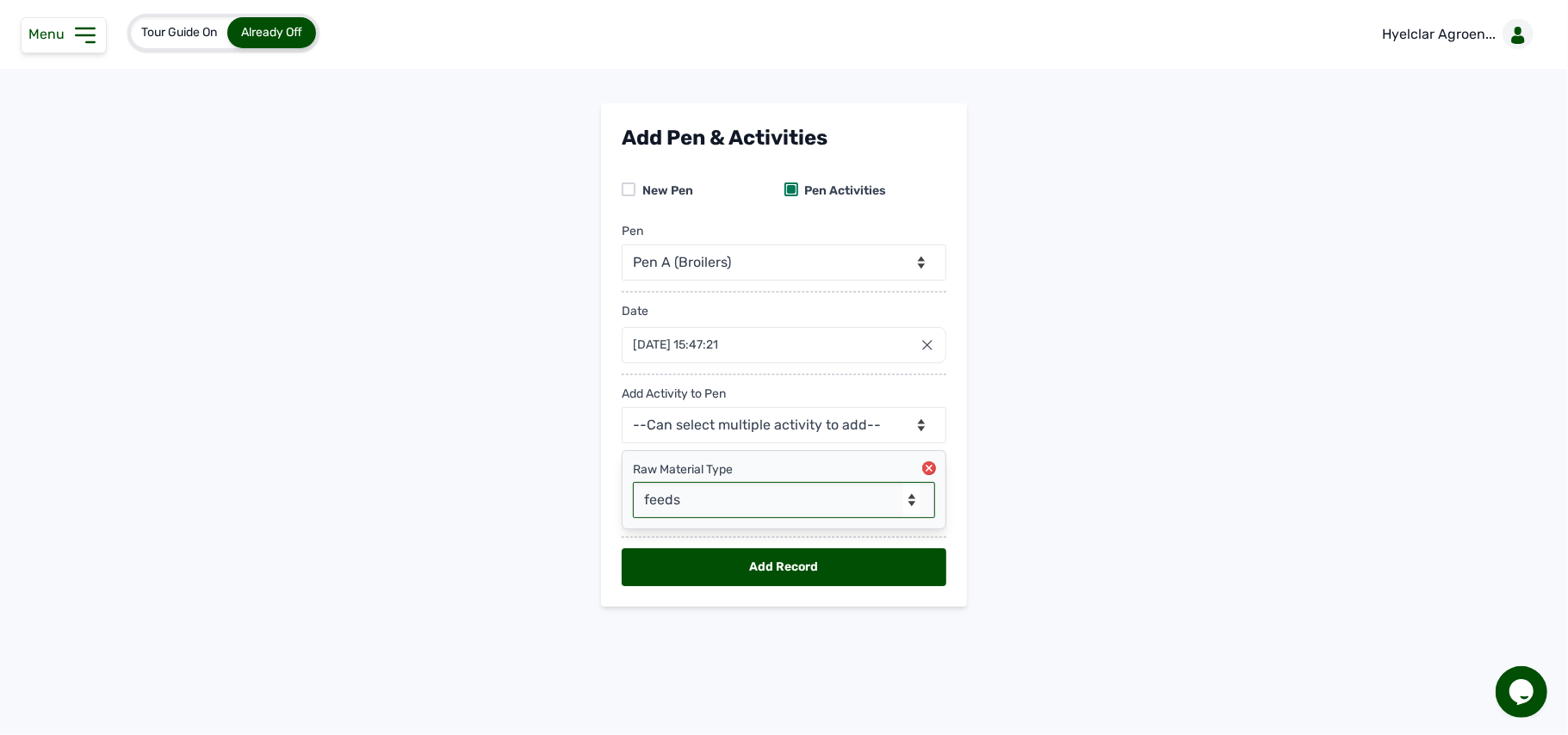 click on "-- Select Raw material -- feeds medications vaccines Biomass Fuel" at bounding box center (784, 500) 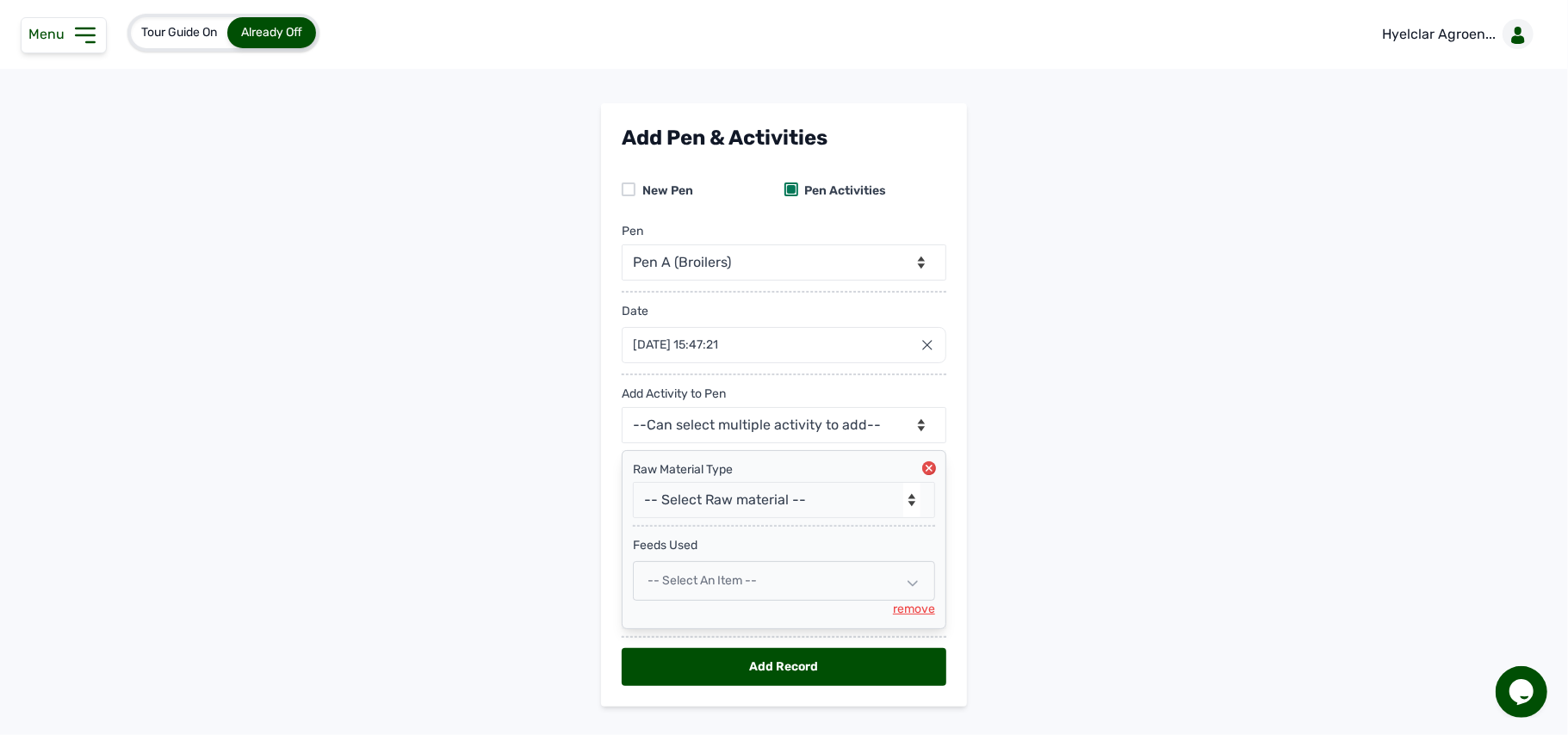 click on "-- Select an Item --" at bounding box center [784, 581] 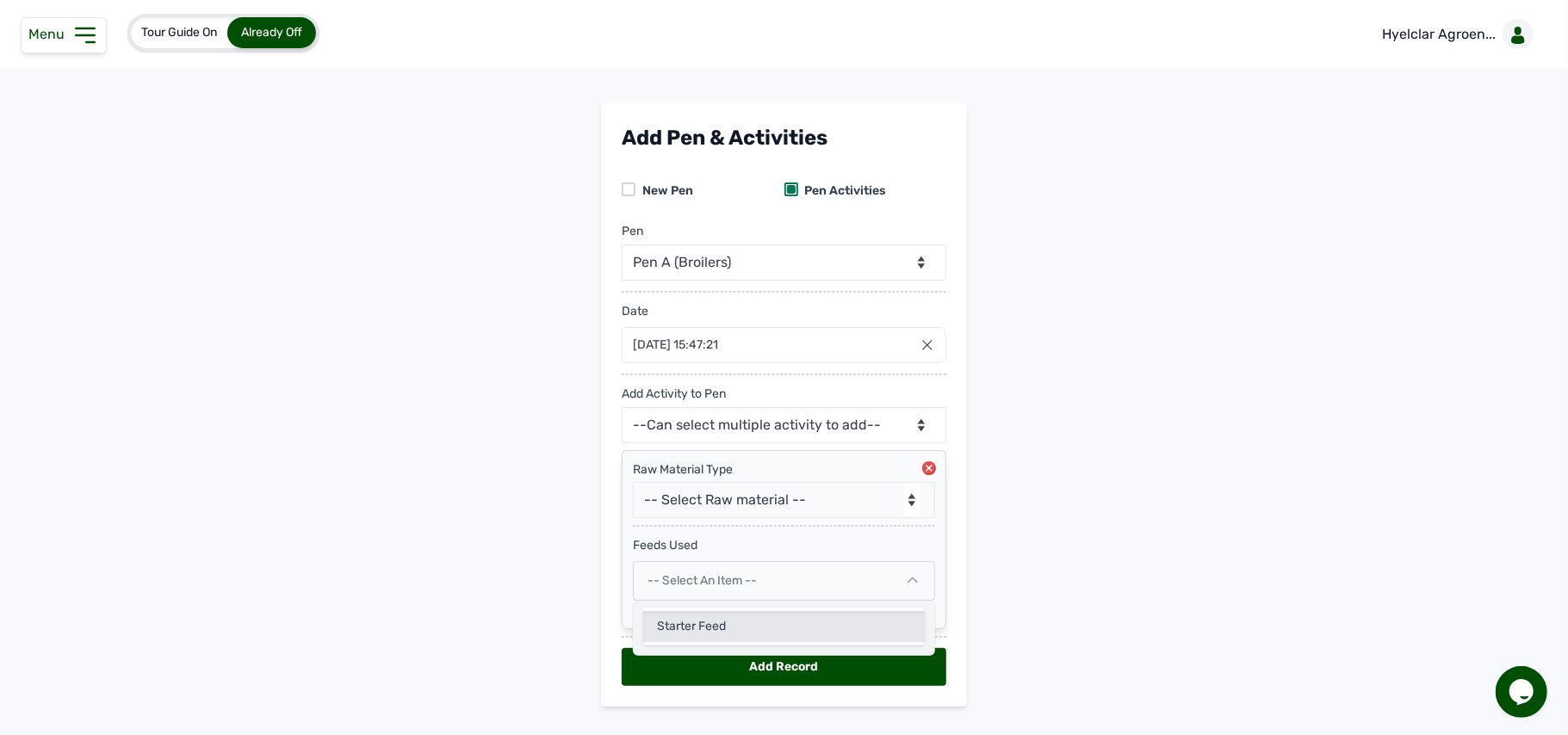 click on "Starter Feed" 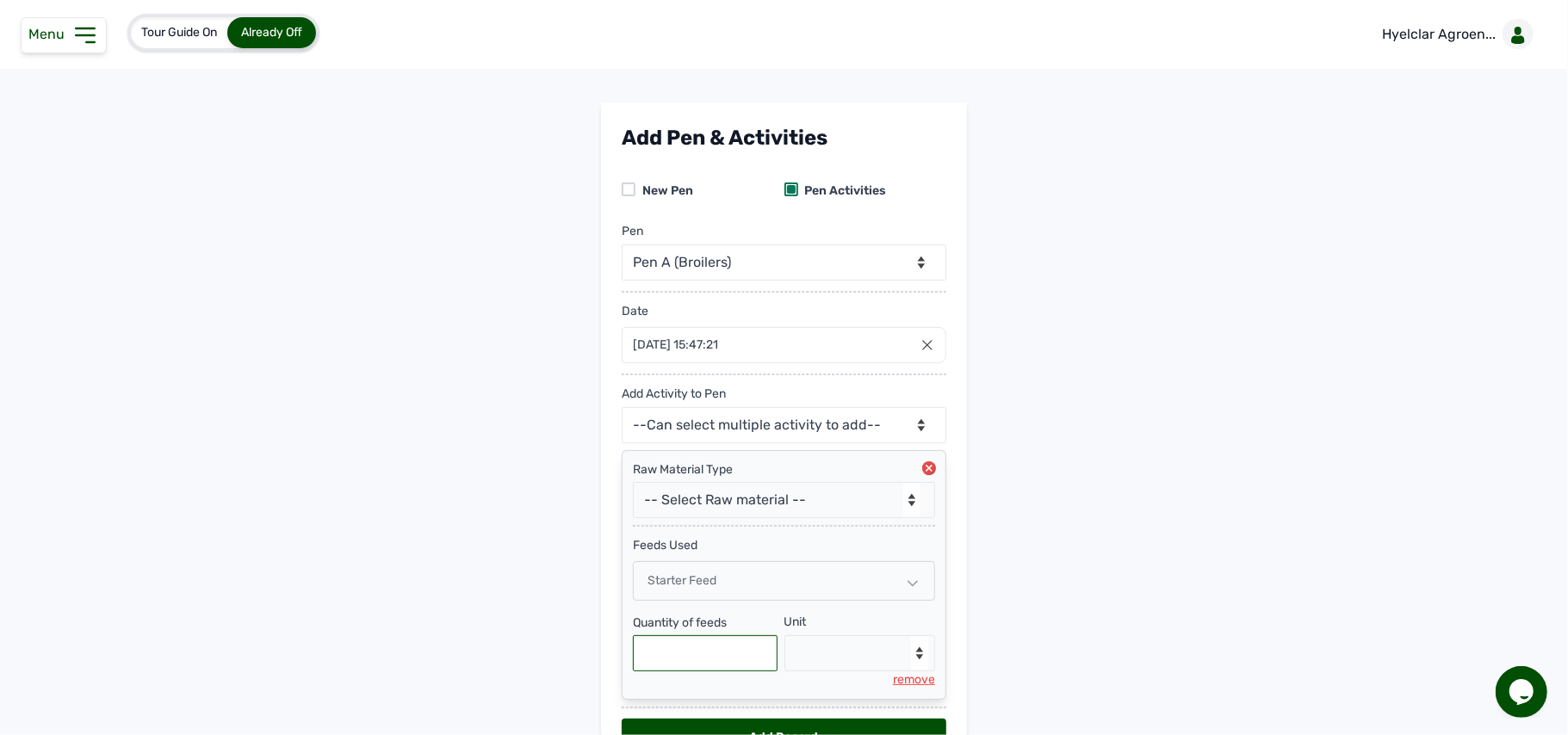 click at bounding box center [705, 653] 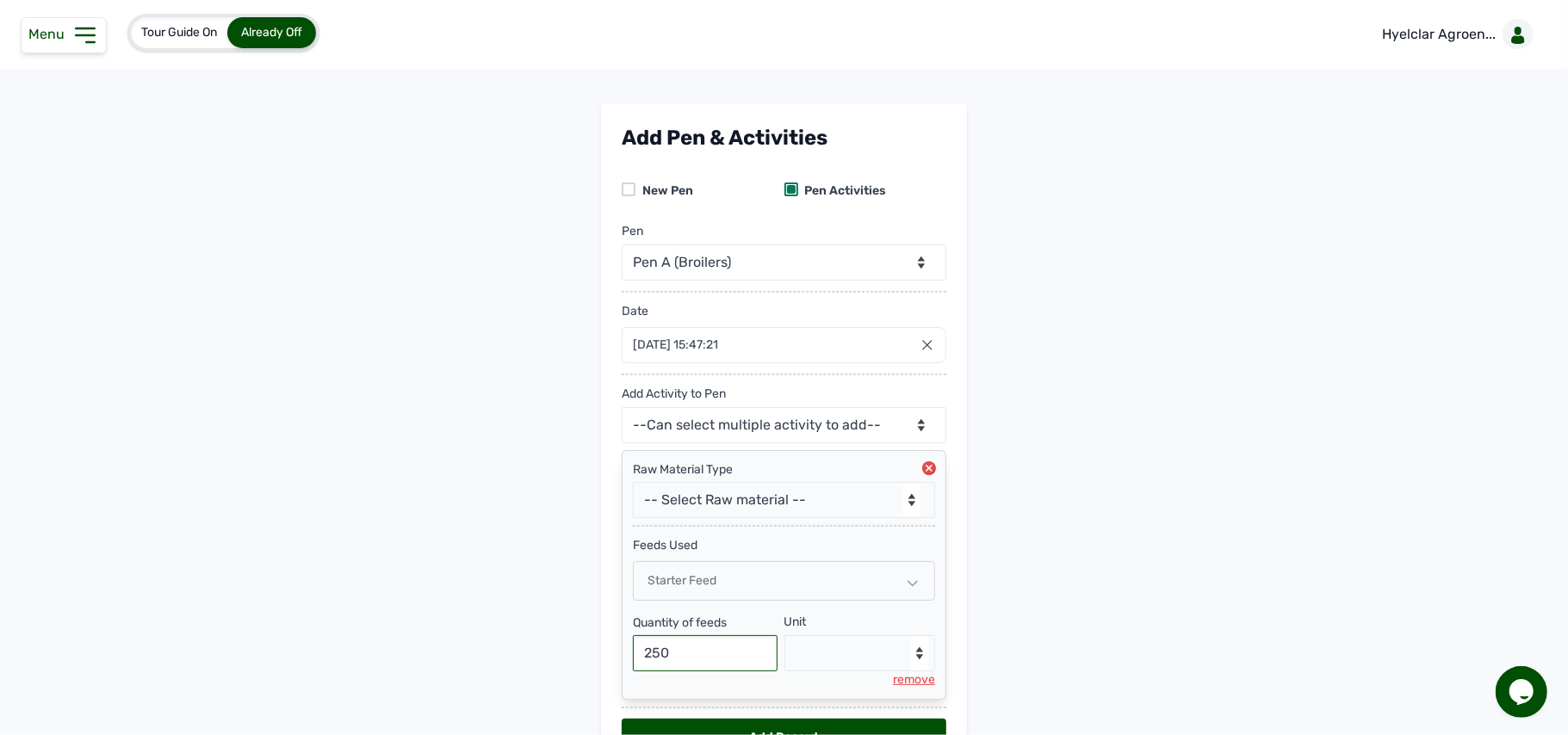 type on "250" 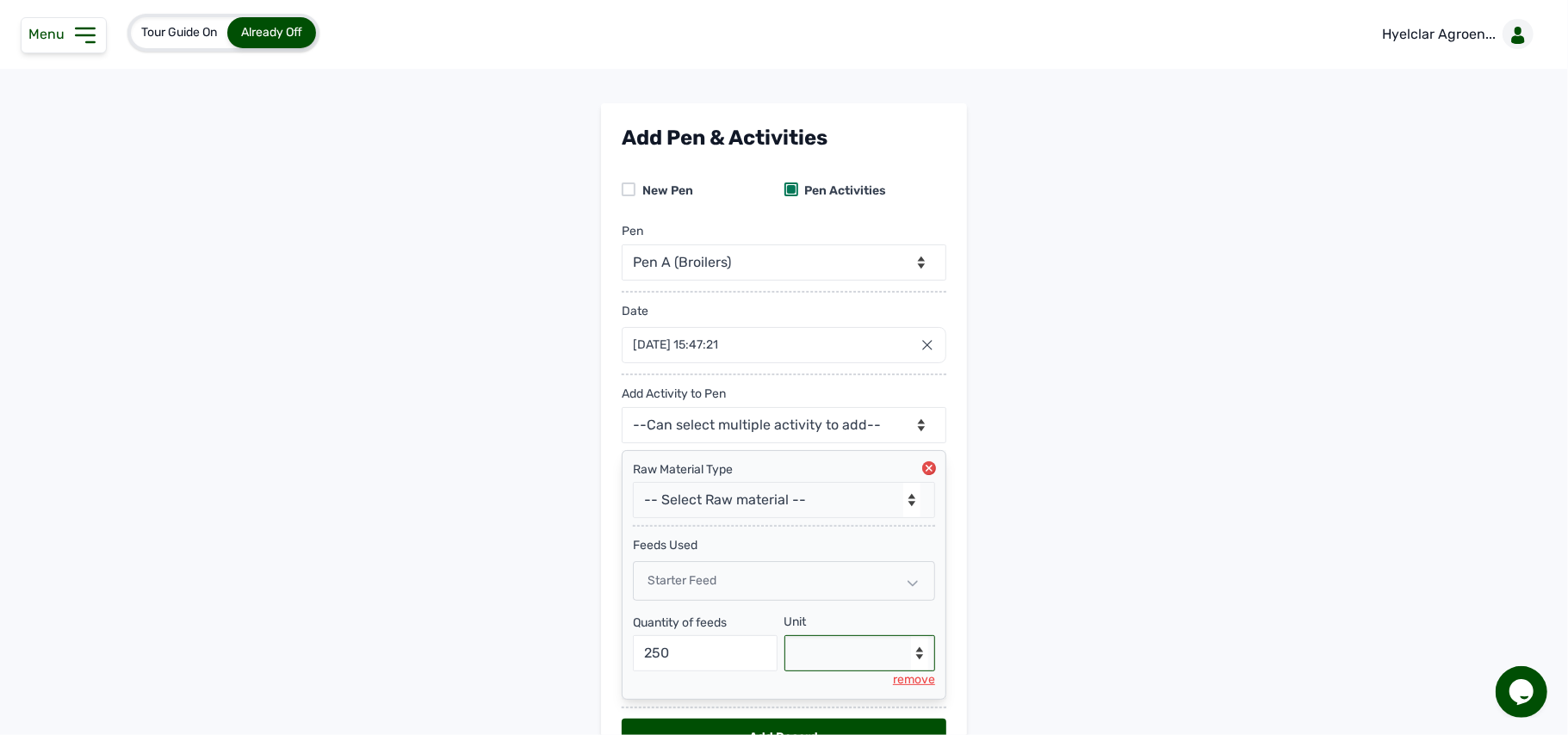 click on "--Select unit-- Bag(s) Kg" at bounding box center (860, 653) 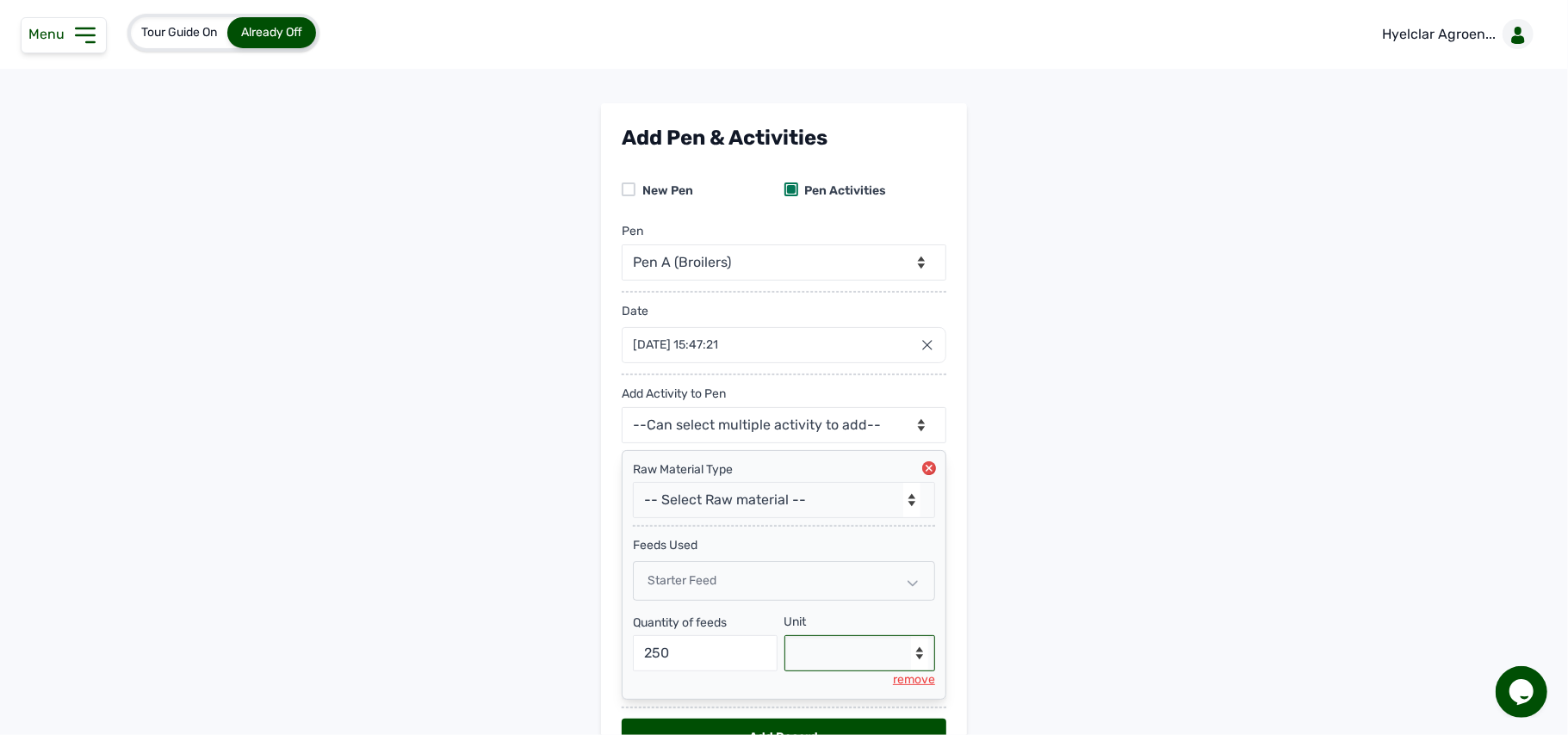 select on "Kg" 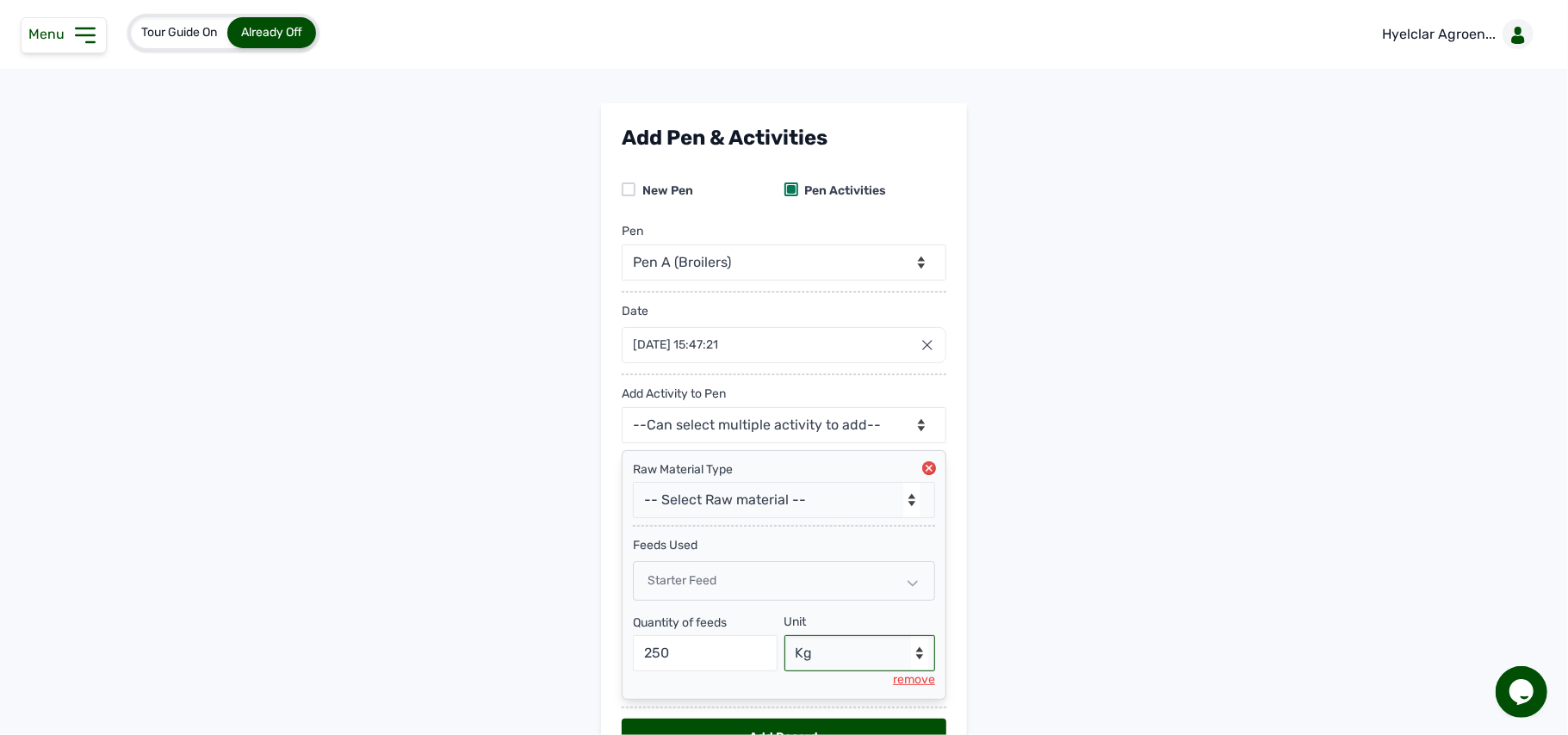 click on "--Select unit-- Bag(s) Kg" at bounding box center [860, 653] 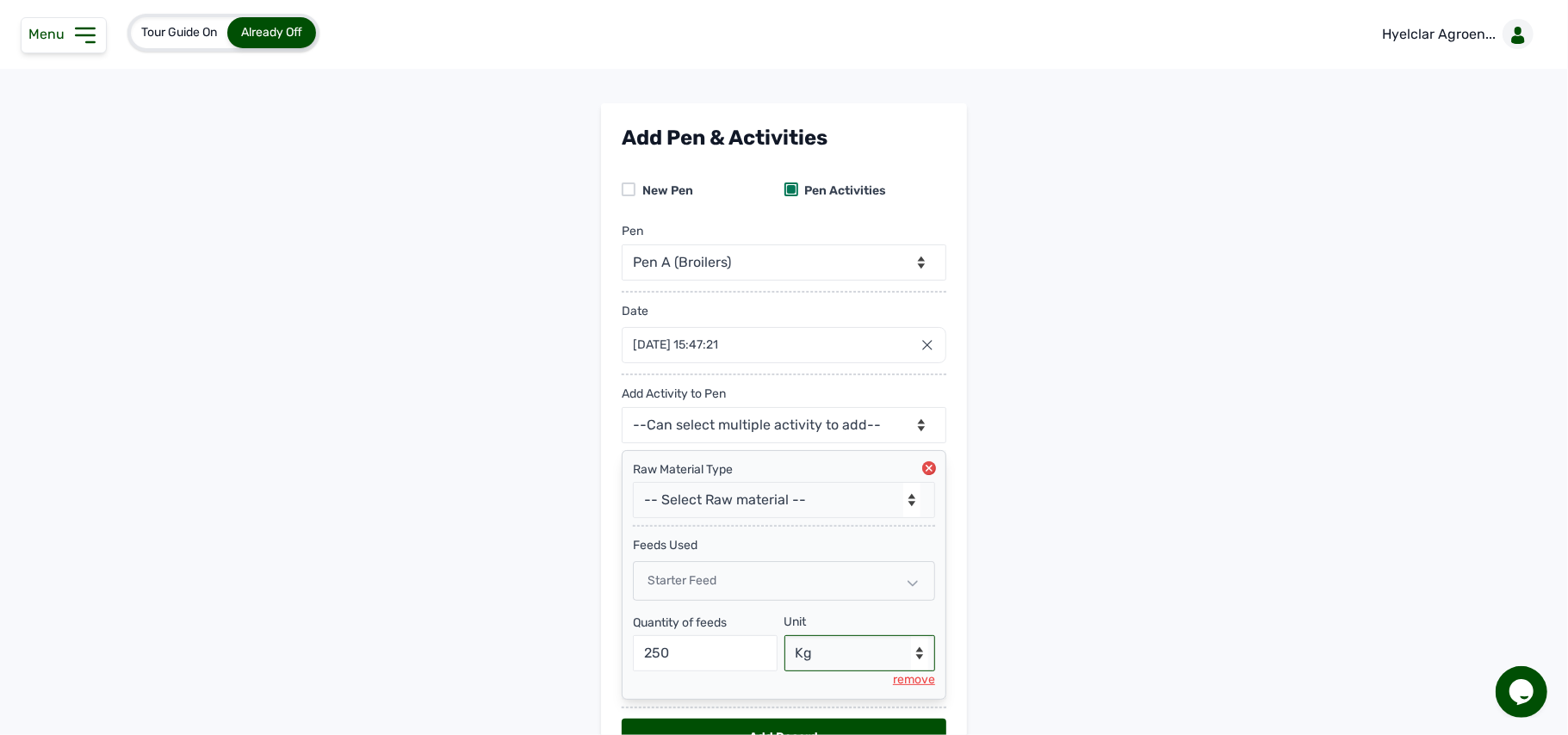 scroll, scrollTop: 110, scrollLeft: 0, axis: vertical 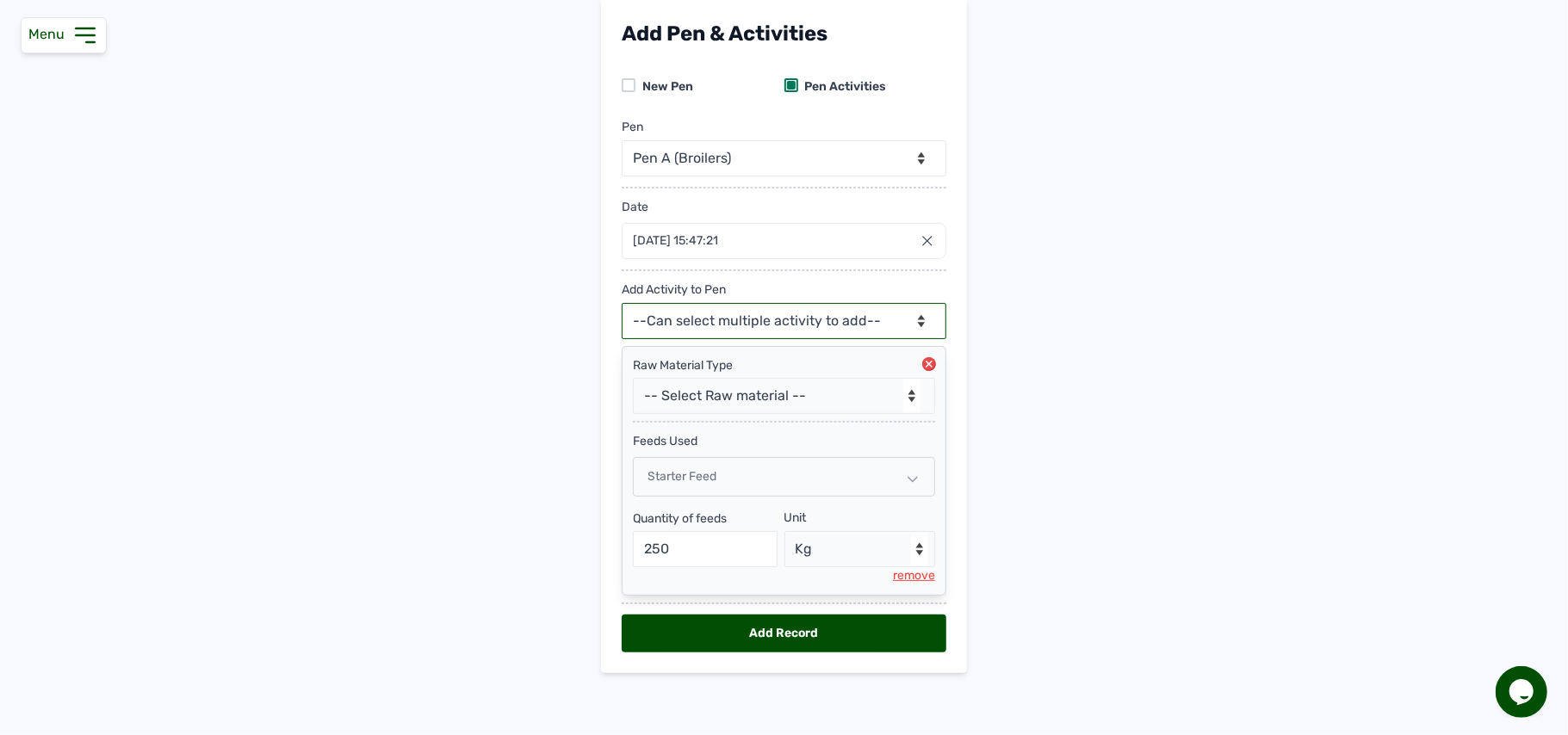 click on "--Can select multiple activity to add-- Raw Material Losses Weight" at bounding box center (784, 321) 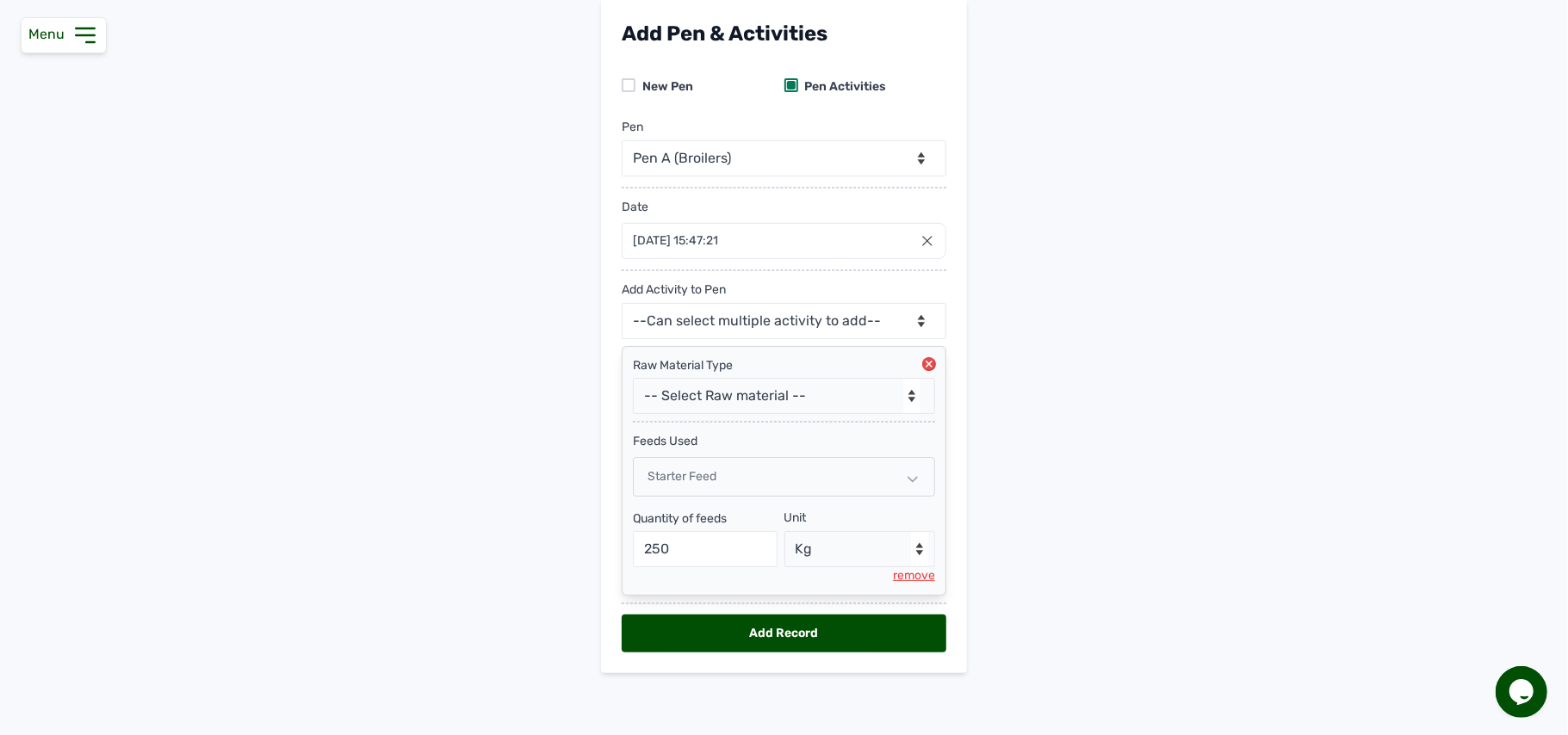 click on "Add Pen & Activities New Pen Pen Activities Pen -- Select pen -- Pen A (Broilers) Date [DATE] 15:47:21 [DATE] [DATE] Feb Mar Apr May Jun [DATE] Aug Sep Oct Nov [DATE] 2026 2027 2028 2029 2030 2031 2032 2033 2034 2035 2036 Sun Mon Tue Wed Thu Fri Sat 29 30 1 2 3 4 5 6 7 8 9 10 11 12 13 14 15 16 17 18 19 20 21 22 23 24 25 26 27 28 29 30 31 1 2 3 4 5 6 7 8 9 Cancel Add Activity to Pen --Can select multiple activity to add-- Raw Material Losses Weight Raw Material Type -- Select Raw material -- feeds medications vaccines Biomass Fuel feeds Used Starter Feed Quantity of feeds 250 Unit --Select unit-- Bag(s) Kg remove  Add Record" at bounding box center (784, 349) 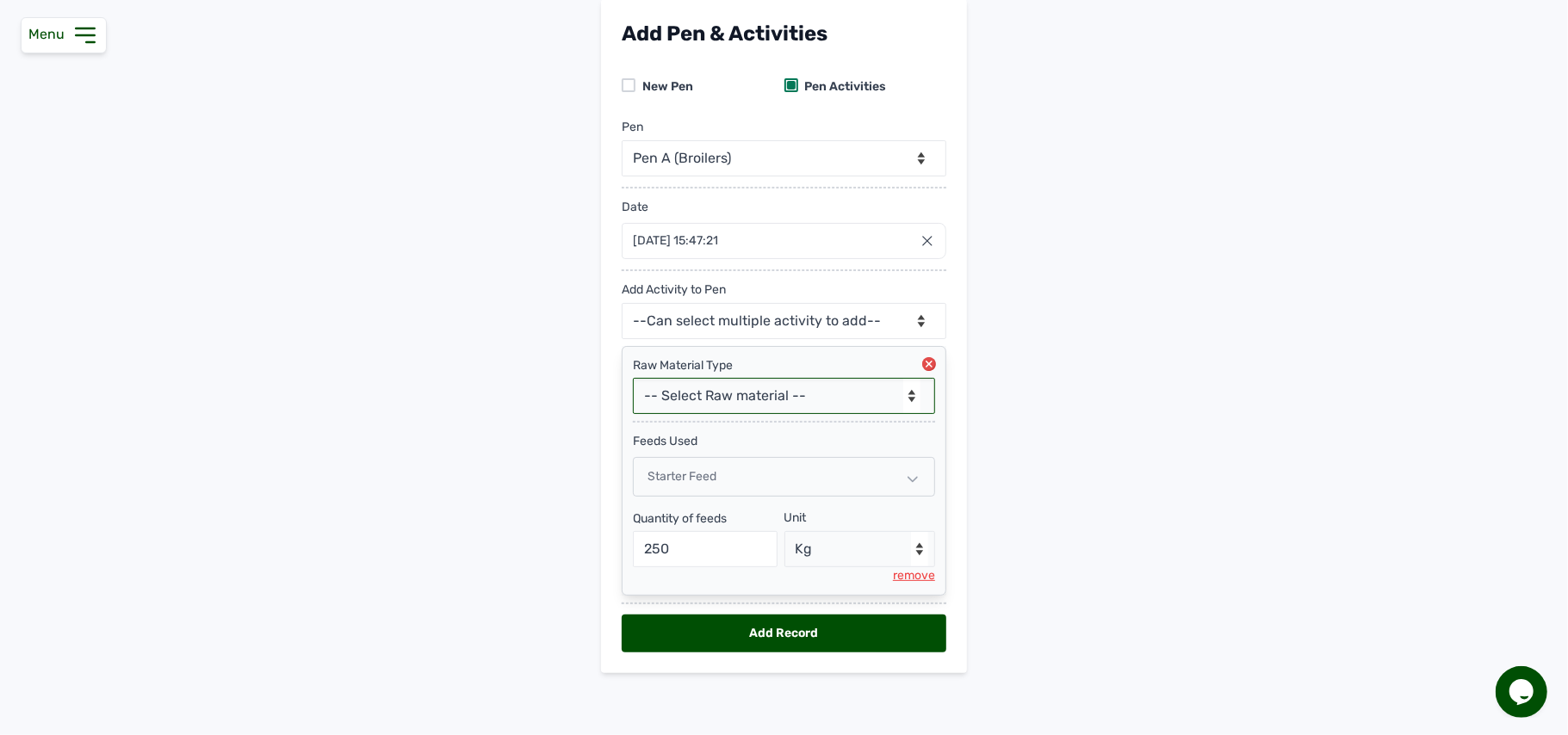 click on "-- Select Raw material -- feeds medications vaccines Biomass Fuel" at bounding box center (784, 396) 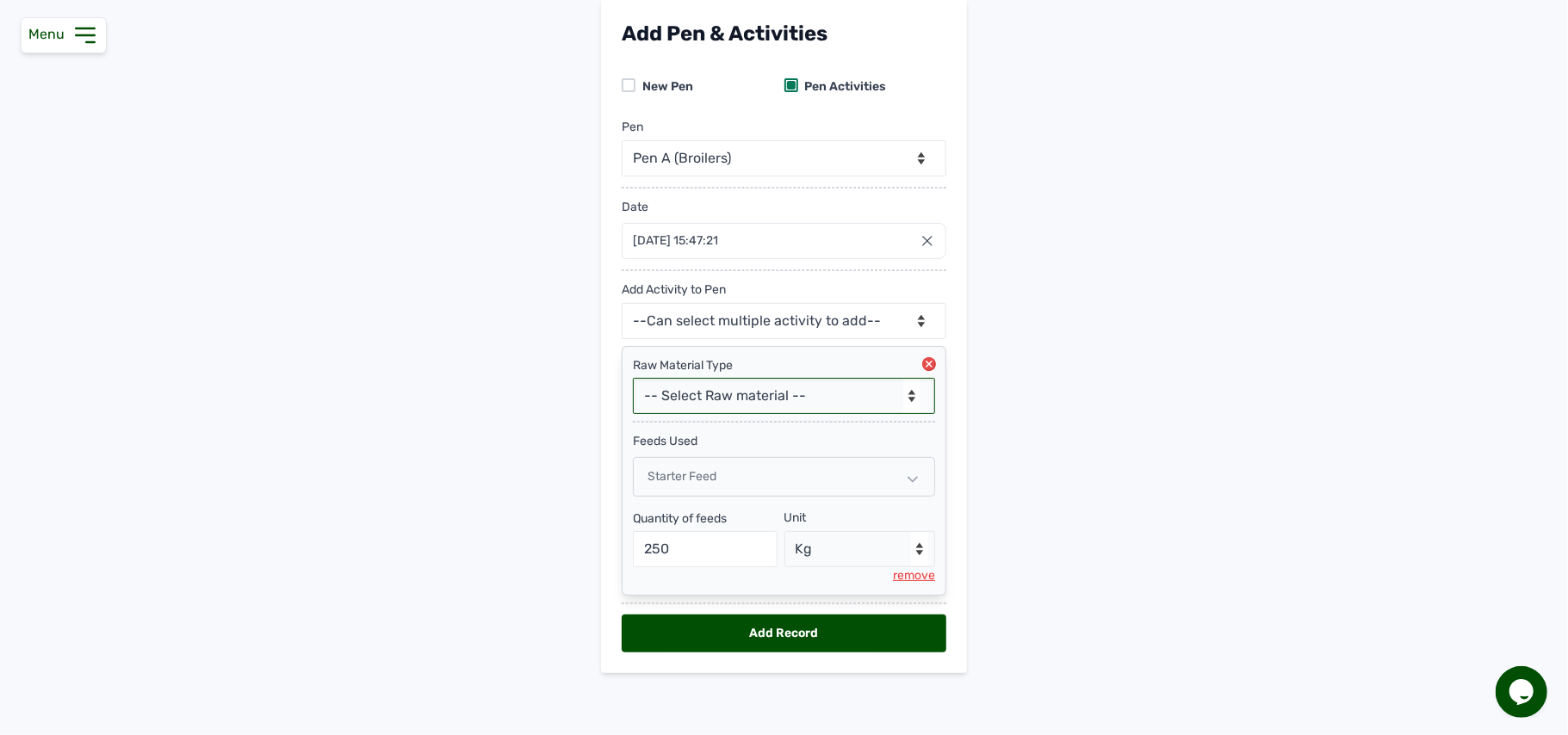 select on "medications" 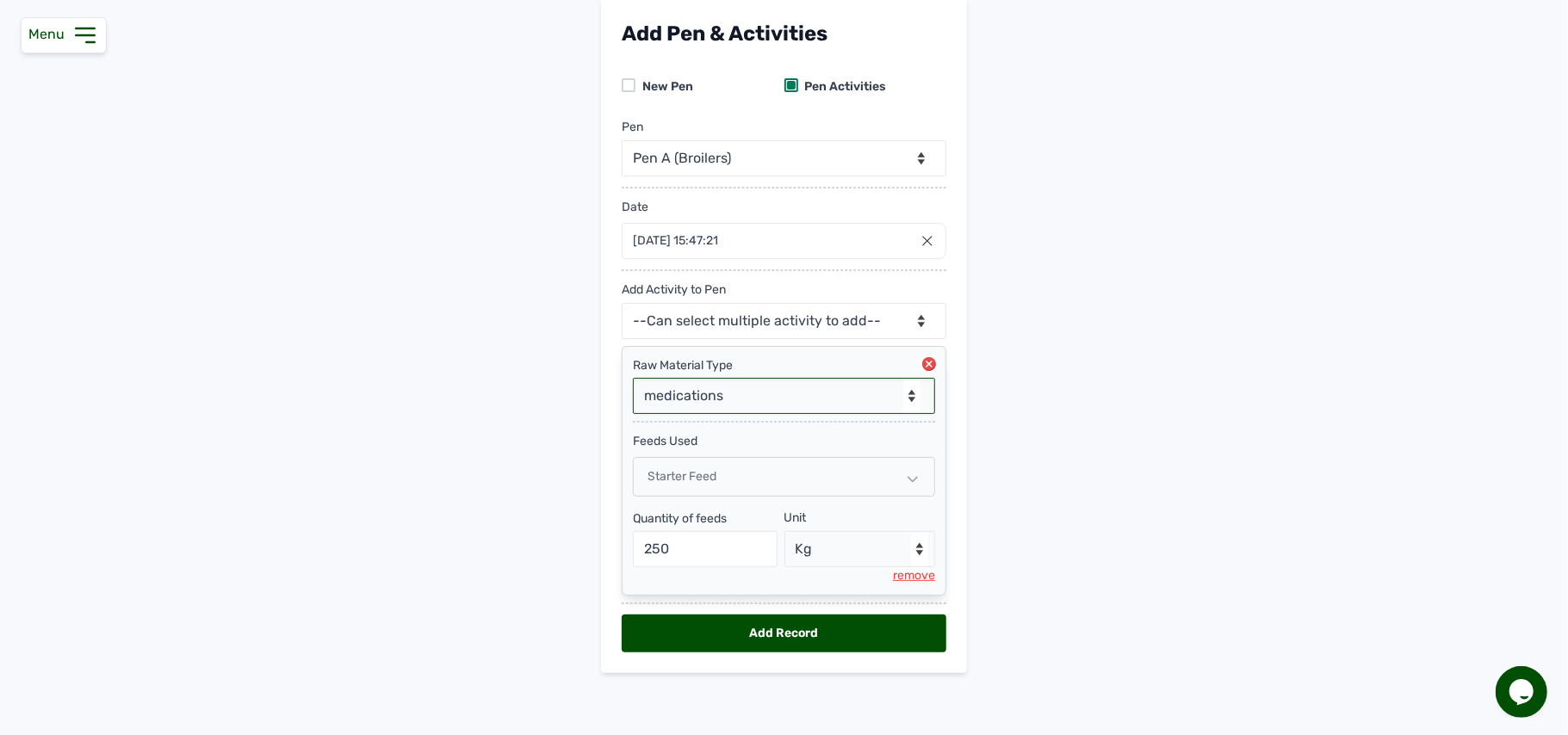 click on "-- Select Raw material -- feeds medications vaccines Biomass Fuel" at bounding box center (784, 396) 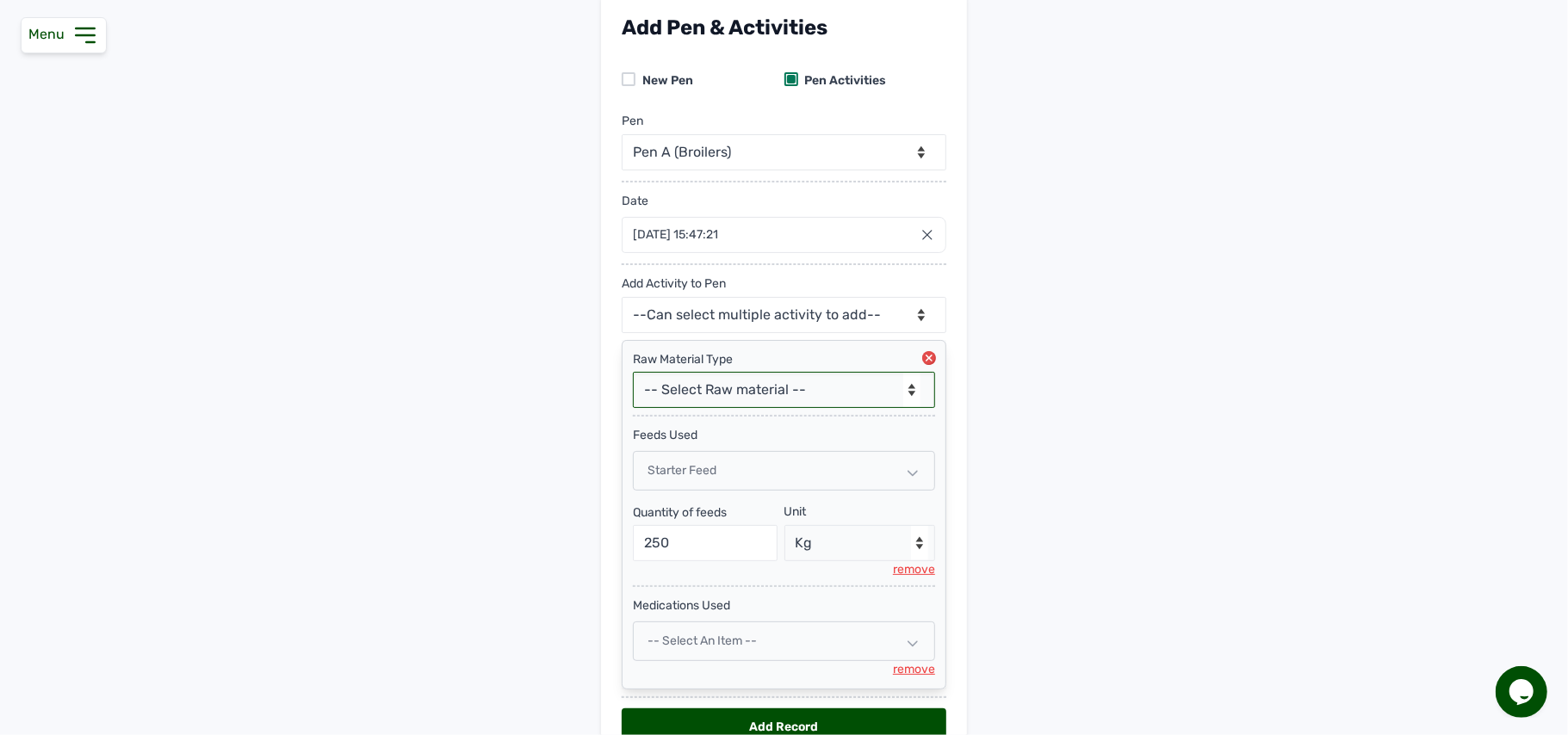 click on "-- Select an Item --" at bounding box center [784, 641] 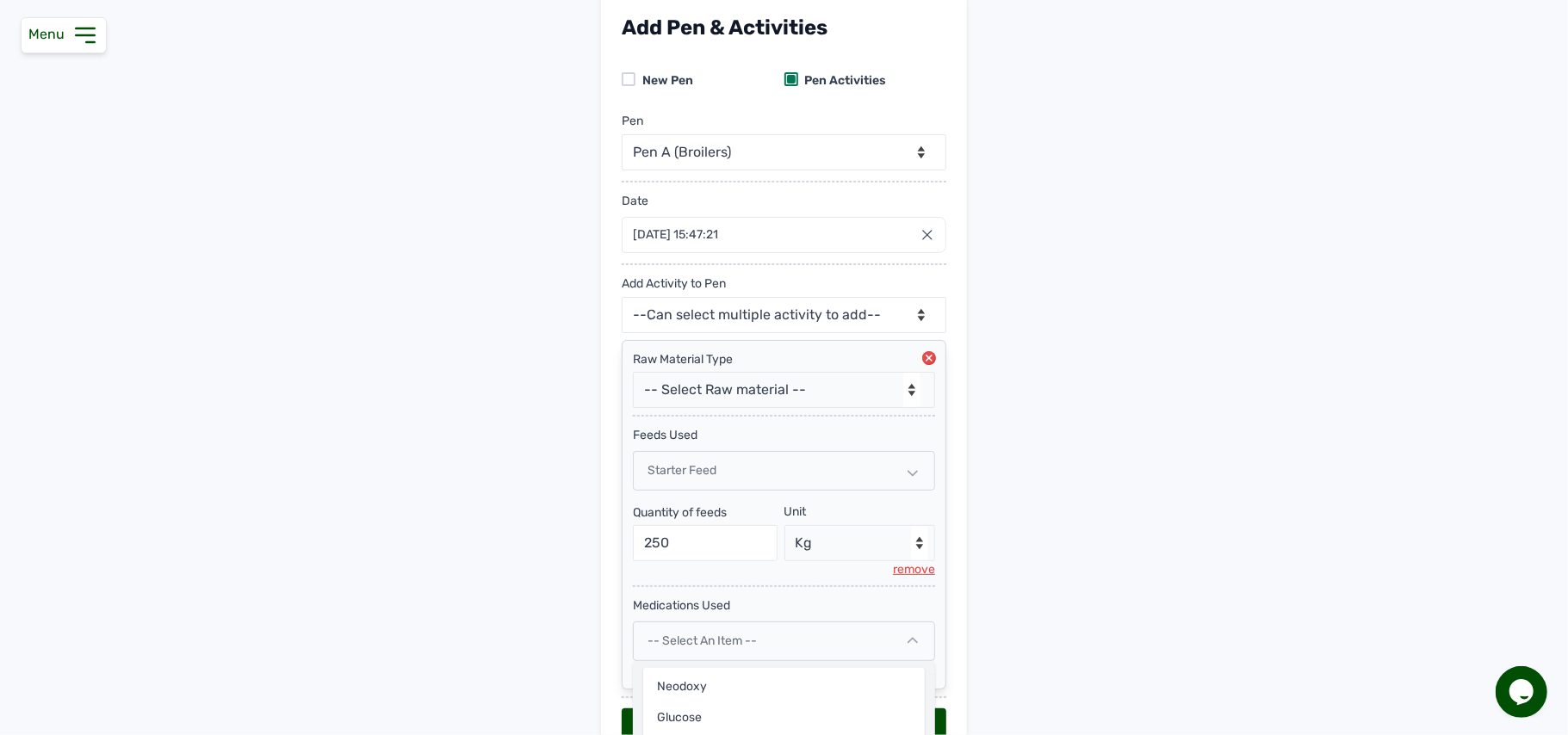 scroll, scrollTop: 211, scrollLeft: 0, axis: vertical 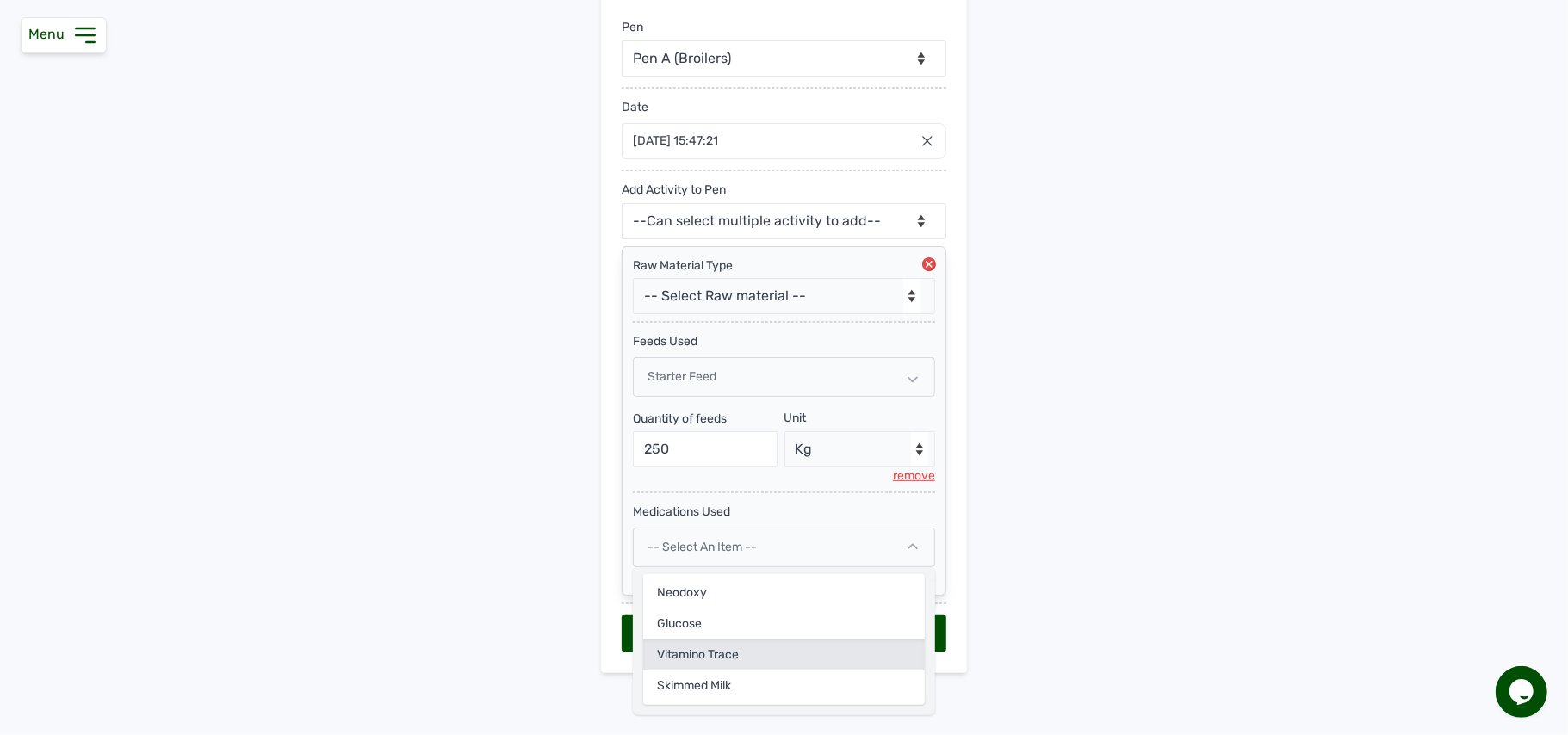 click on "Vitamino Trace" 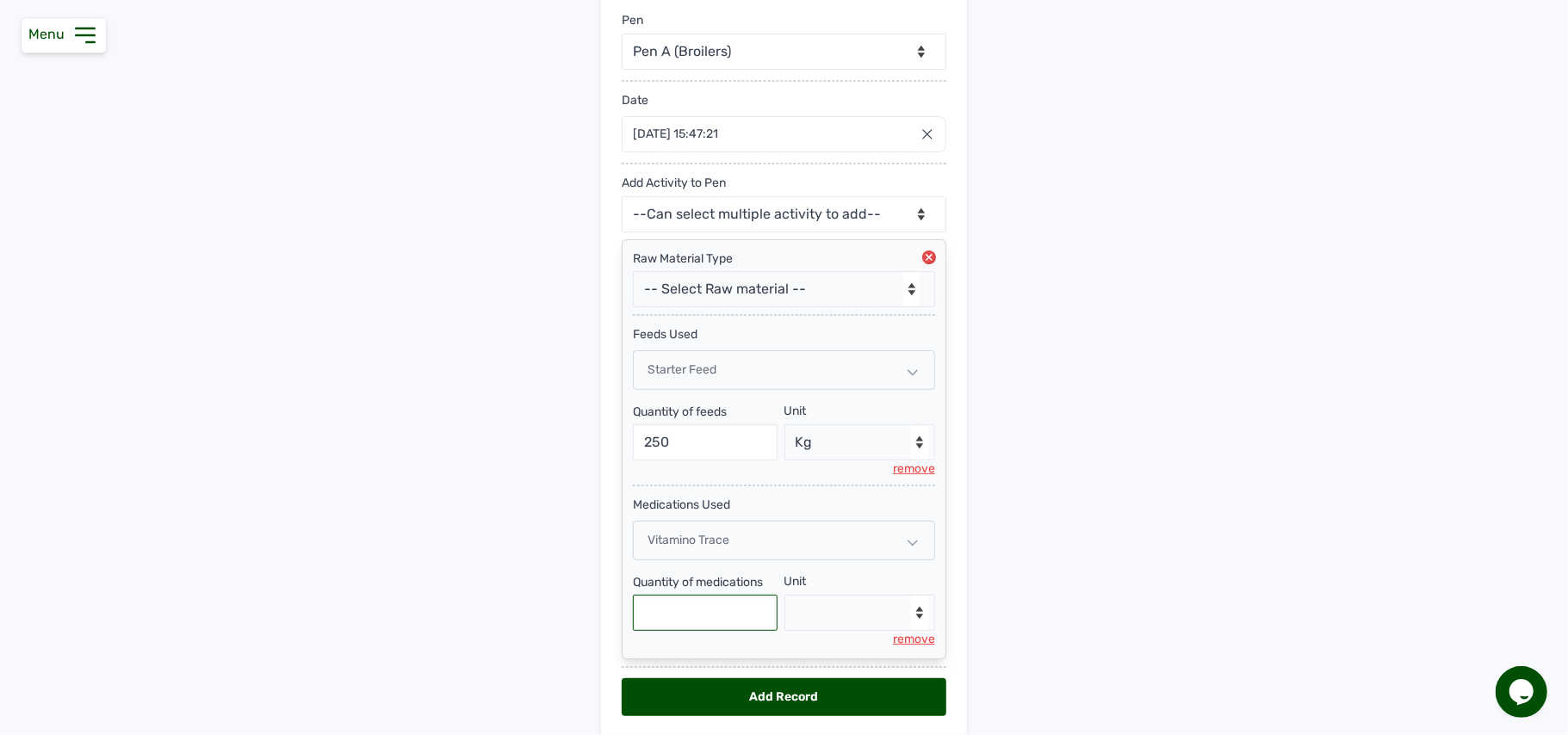 click at bounding box center [705, 613] 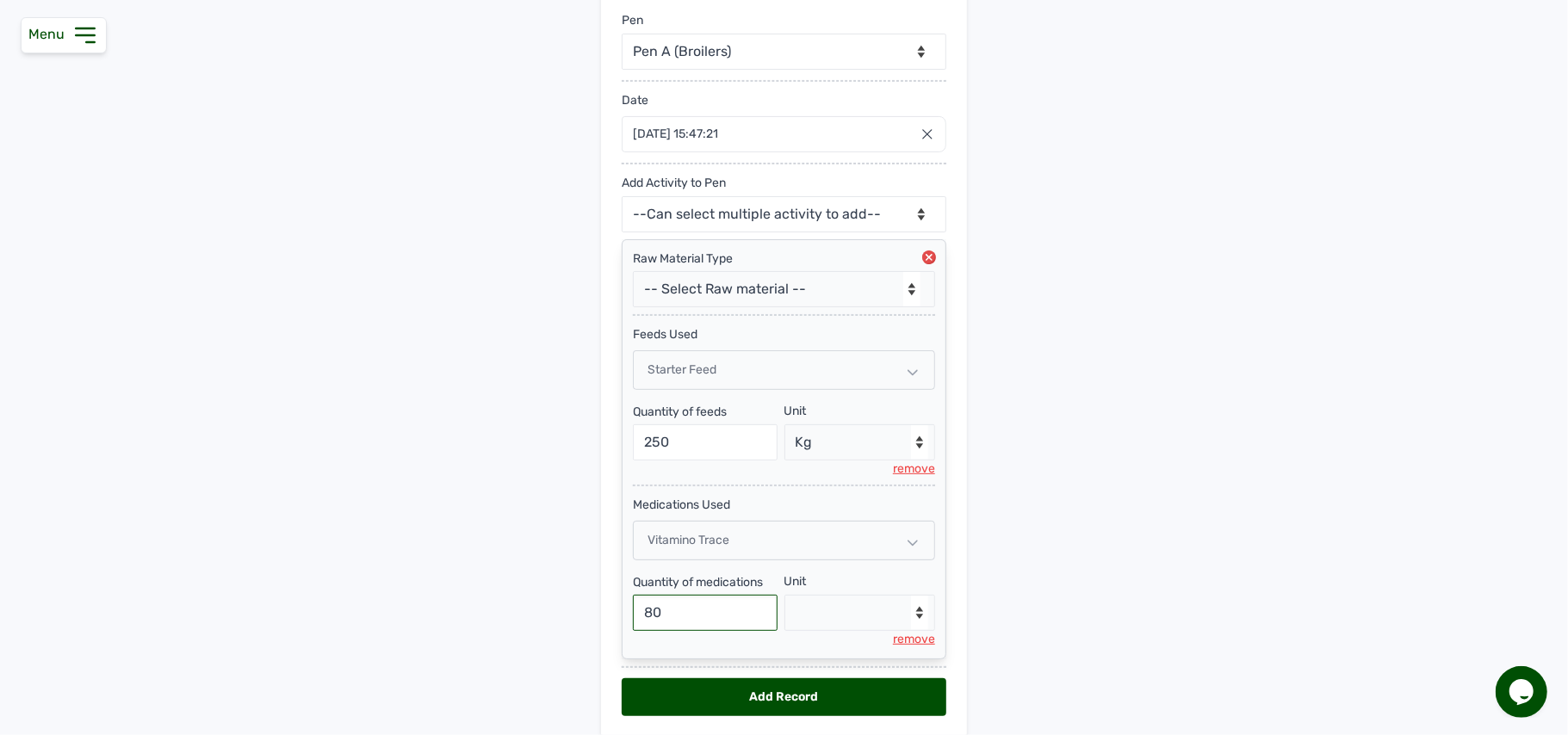 type on "80" 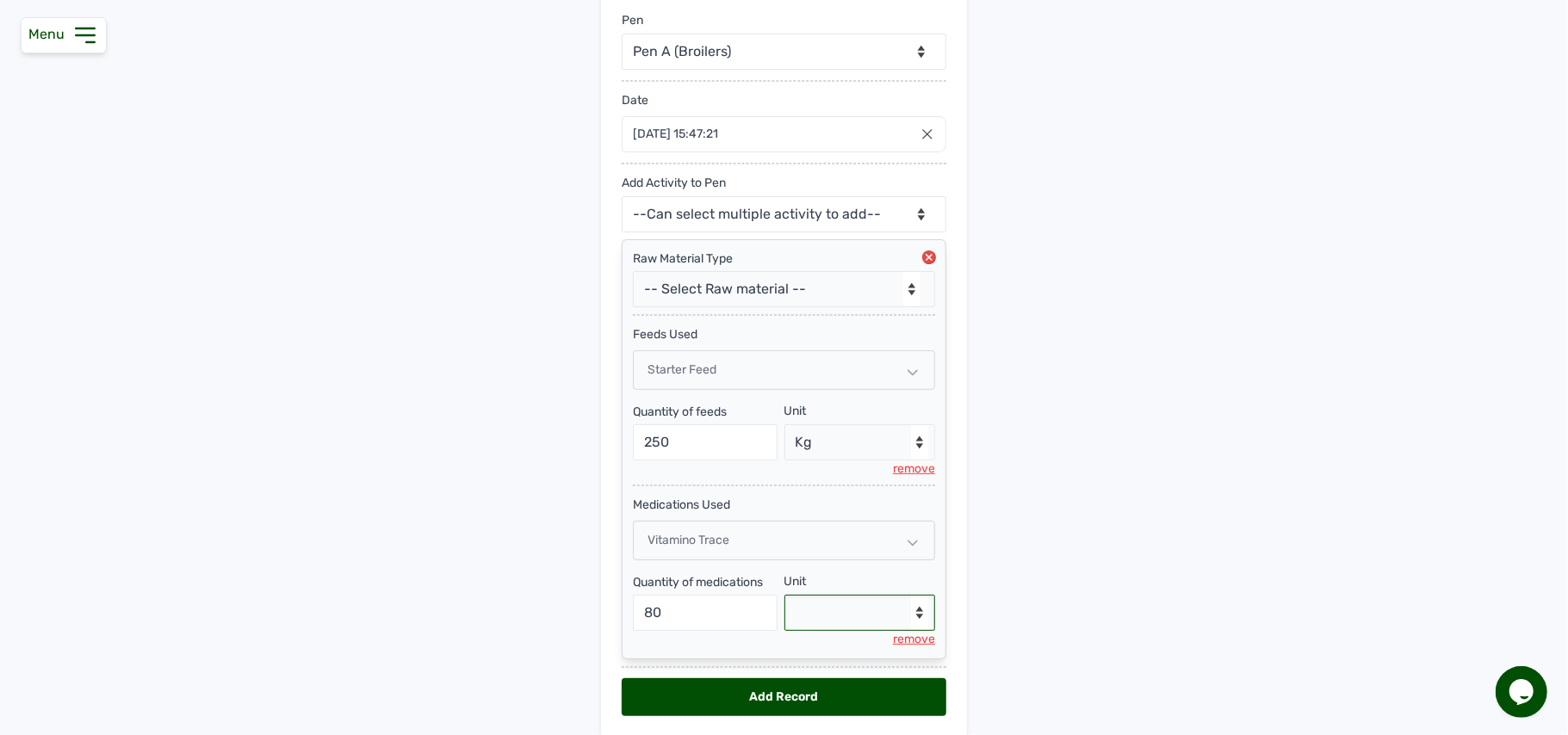 click on "--Select unit-- g" at bounding box center (860, 613) 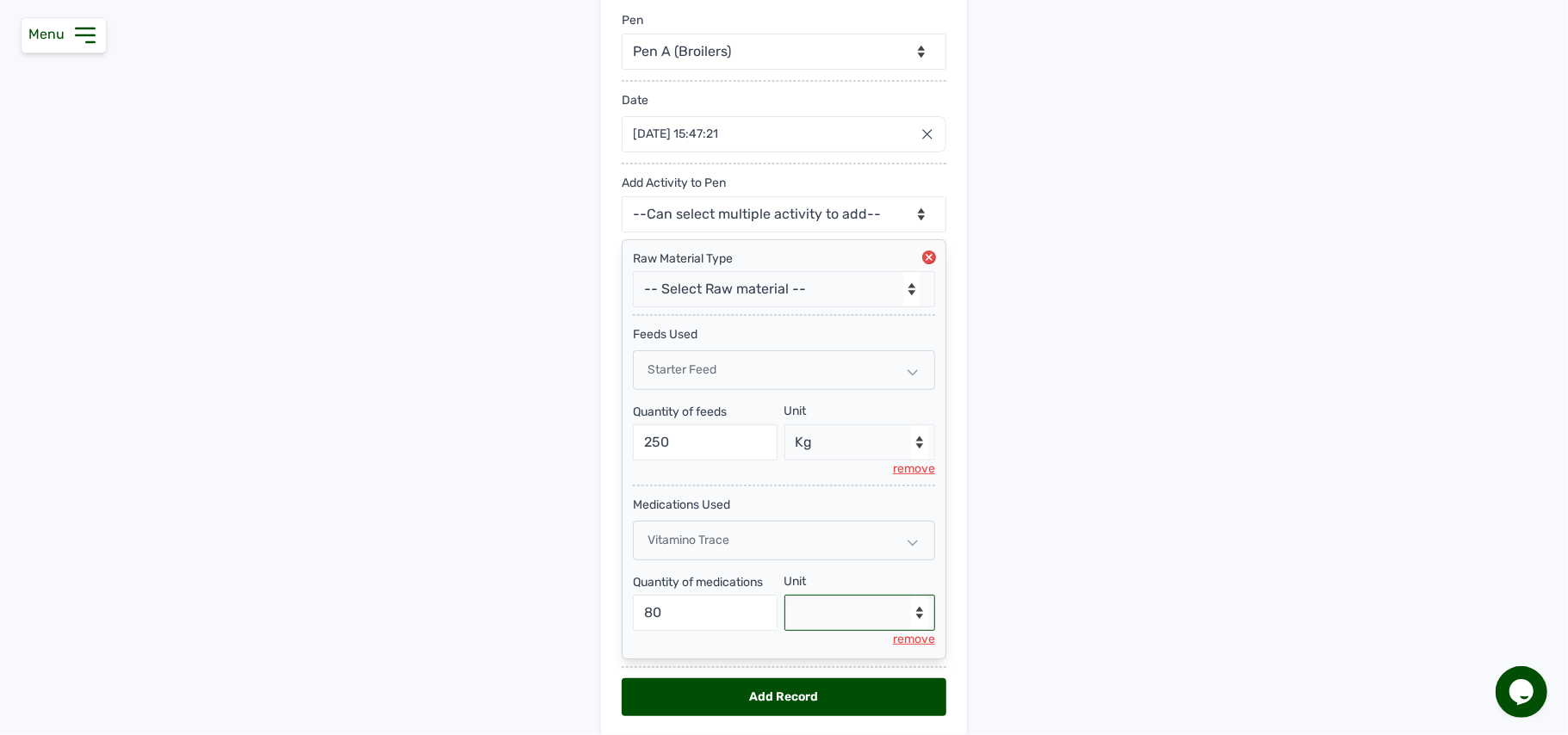 select on "g" 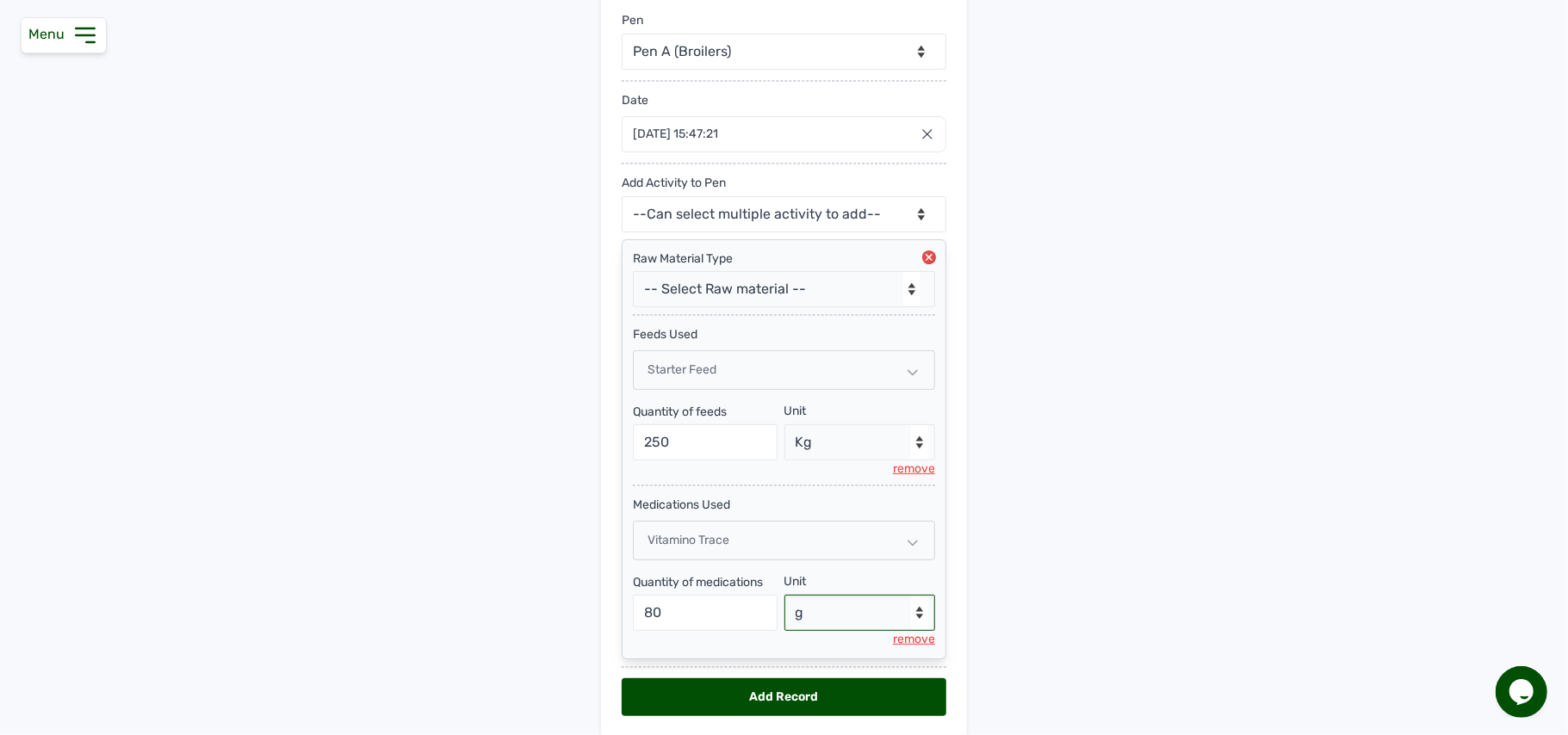 click on "--Select unit-- g" at bounding box center (860, 613) 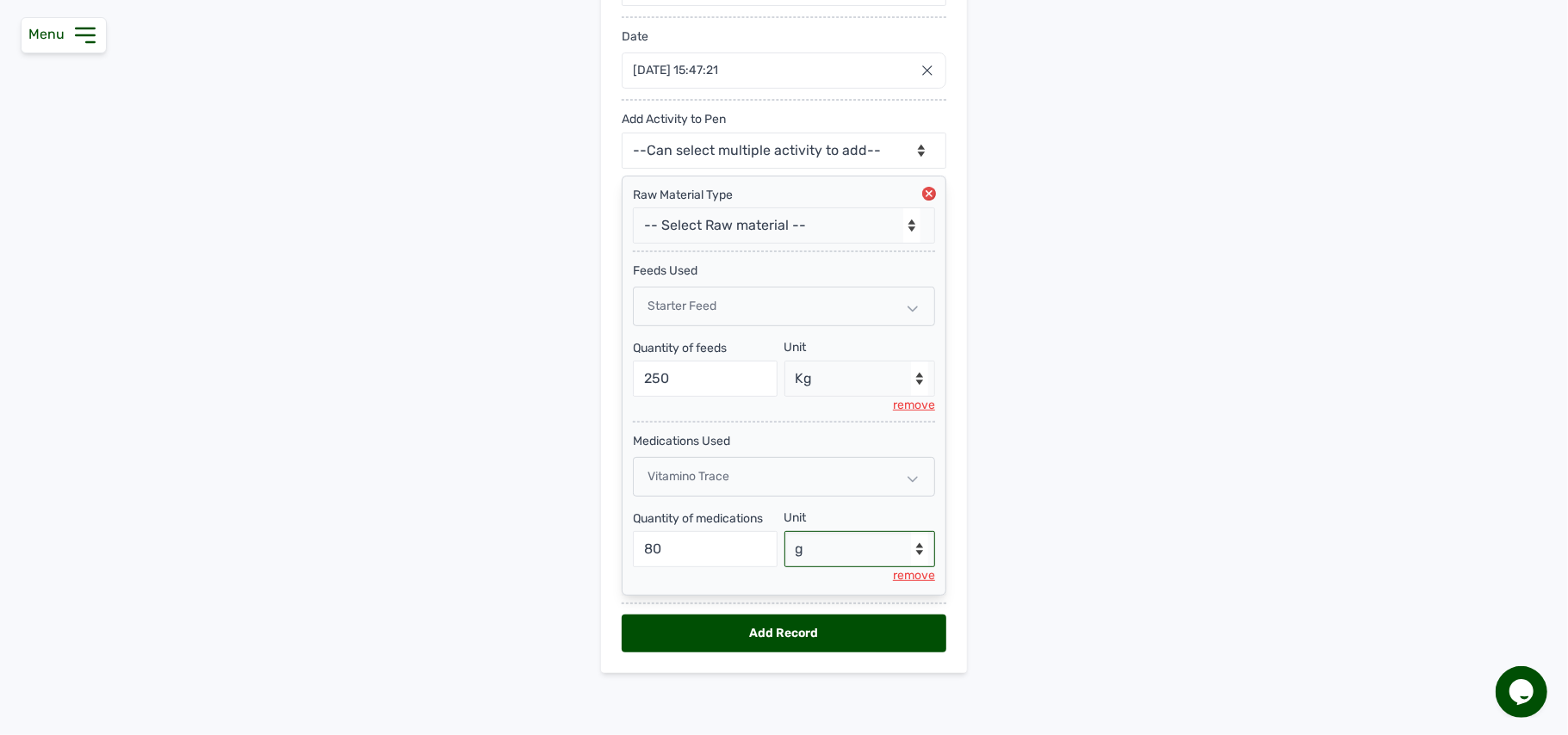 scroll, scrollTop: 282, scrollLeft: 0, axis: vertical 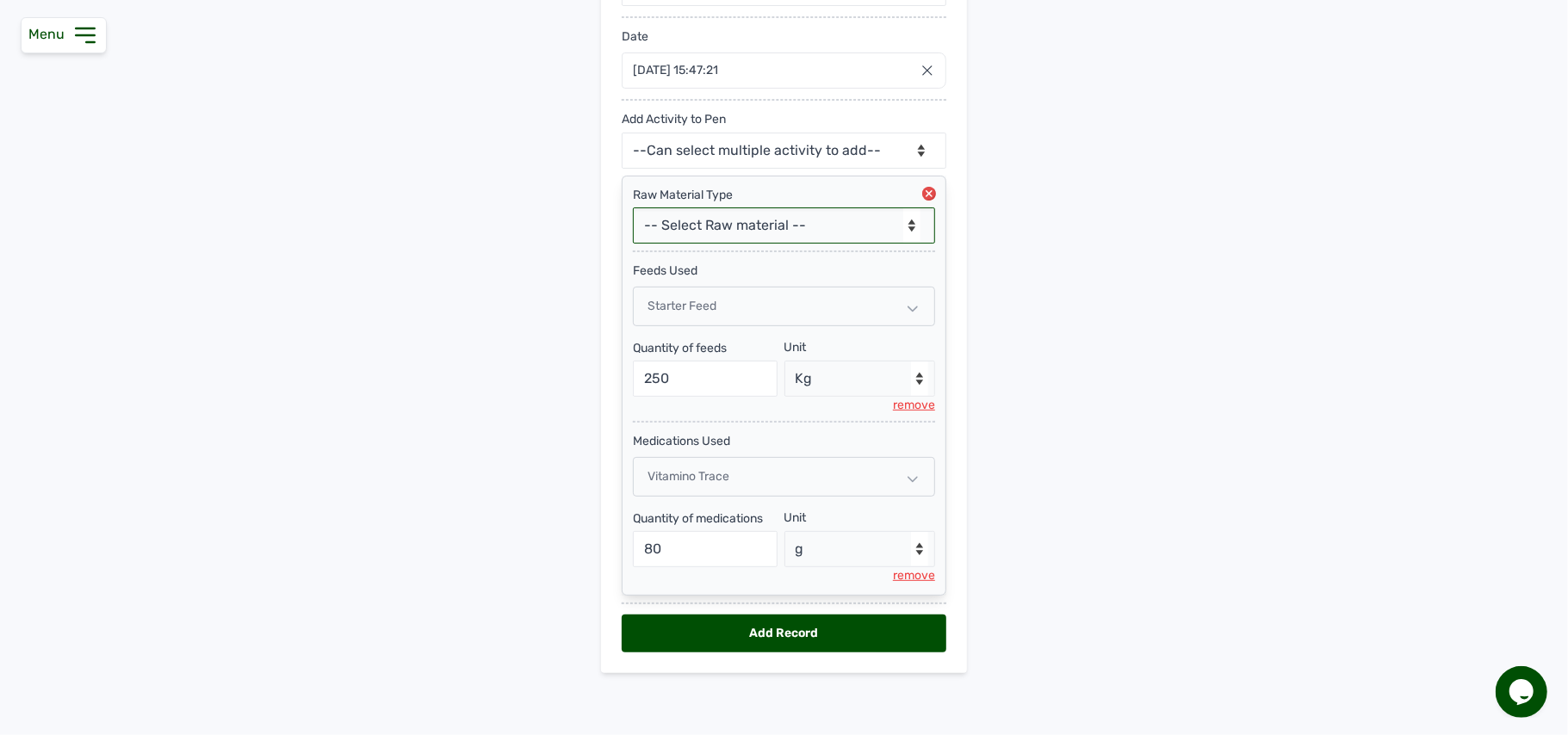 click on "-- Select Raw material -- feeds medications vaccines Biomass Fuel" at bounding box center [784, 225] 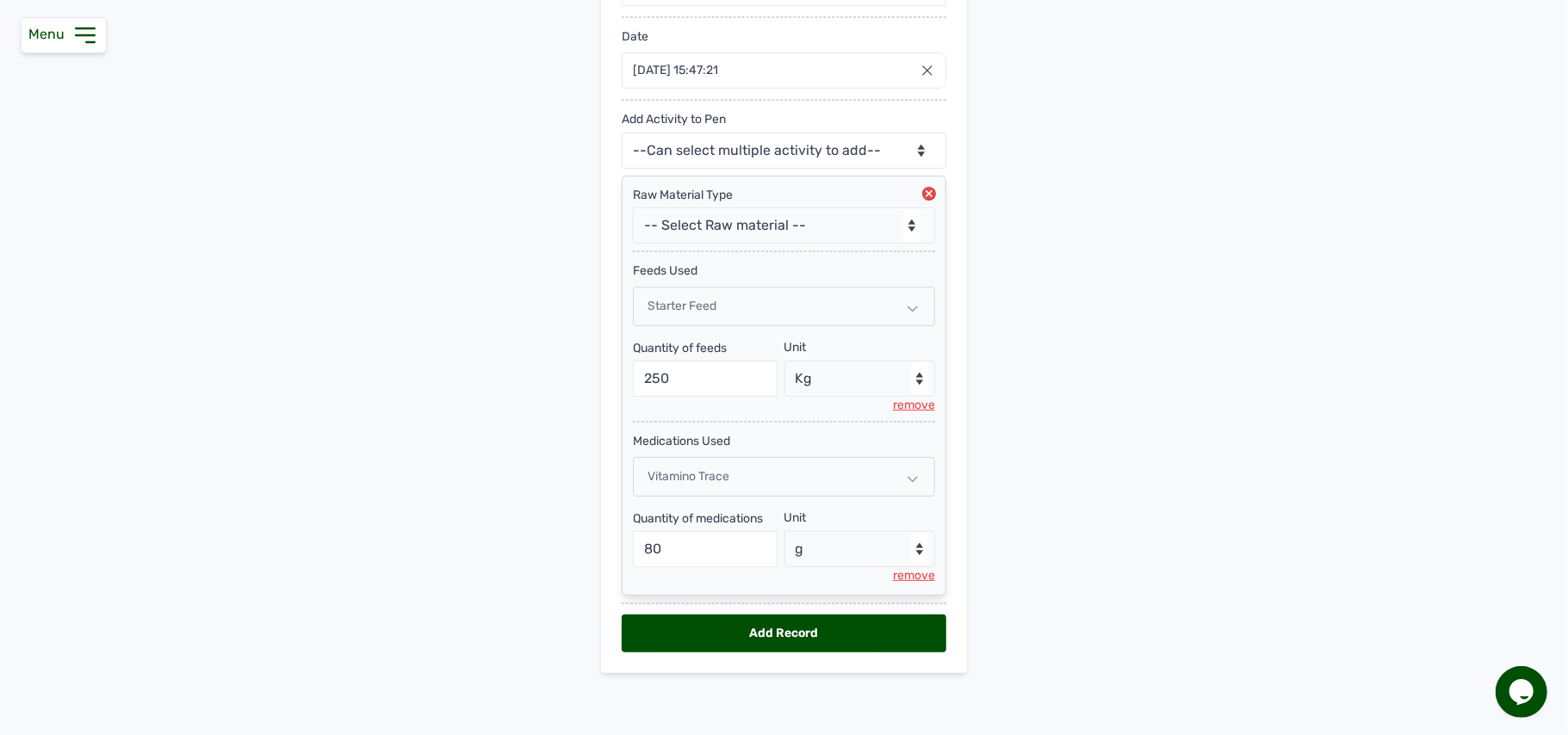click on "Add Pen & Activities New Pen Pen Activities Pen -- Select pen -- Pen A (Broilers) Date [DATE] 15:47:21 [DATE] [DATE] Feb Mar Apr May Jun [DATE] Aug Sep Oct Nov [DATE] 2026 2027 2028 2029 2030 2031 2032 2033 2034 2035 2036 Sun Mon Tue Wed Thu Fri Sat 29 30 1 2 3 4 5 6 7 8 9 10 11 12 13 14 15 16 17 18 19 20 21 22 23 24 25 26 27 28 29 30 31 1 2 3 4 5 6 7 8 9 Cancel Add Activity to Pen --Can select multiple activity to add-- Raw Material Losses Weight Raw Material Type -- Select Raw material -- feeds medications vaccines Biomass Fuel feeds Used Starter Feed Quantity of feeds 250 Unit --Select unit-- Bag(s) Kg remove medications Used Vitamino Trace Quantity of medications 80 Unit --Select unit-- g remove  Add Record" at bounding box center (784, 264) 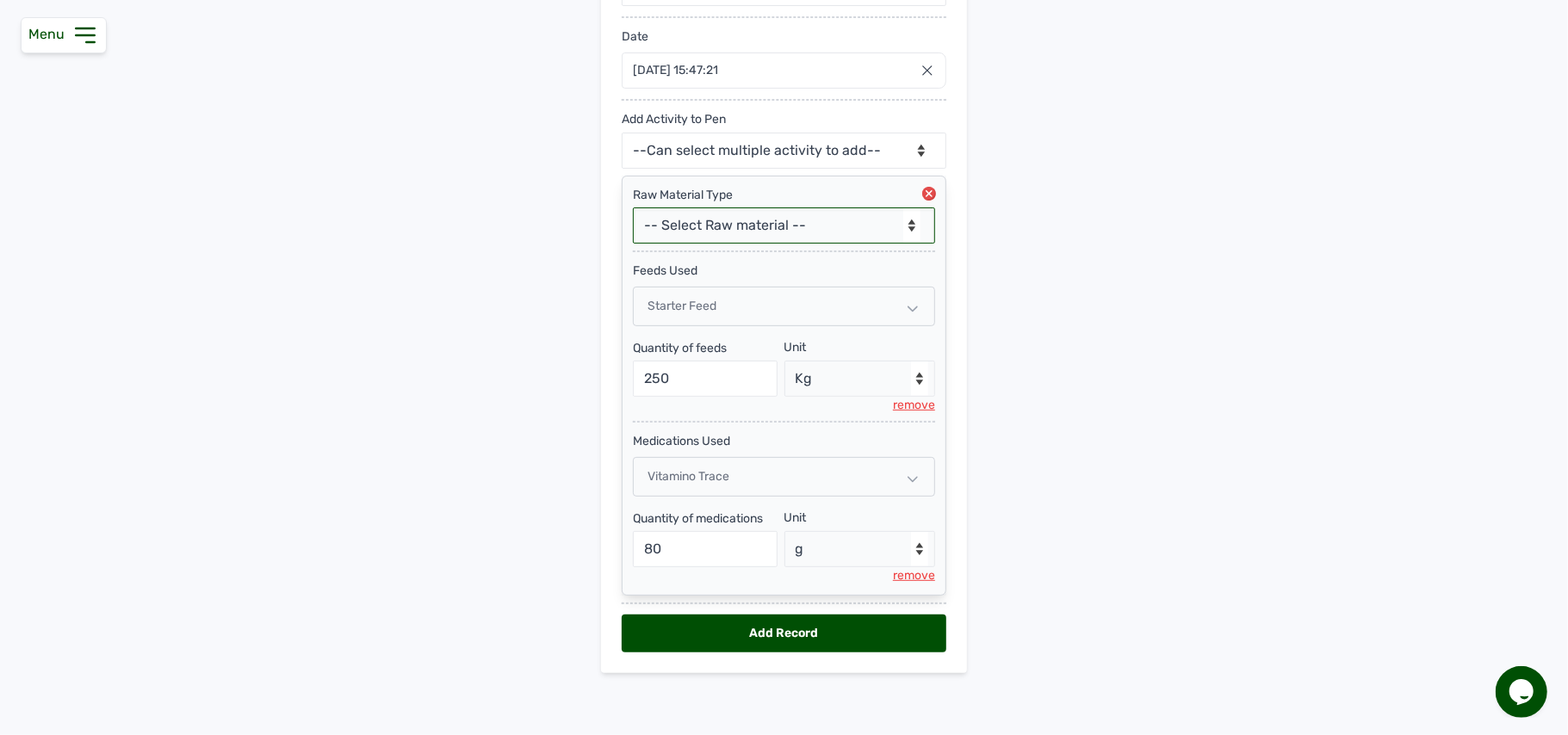 click on "-- Select Raw material -- feeds medications vaccines Biomass Fuel" at bounding box center (784, 225) 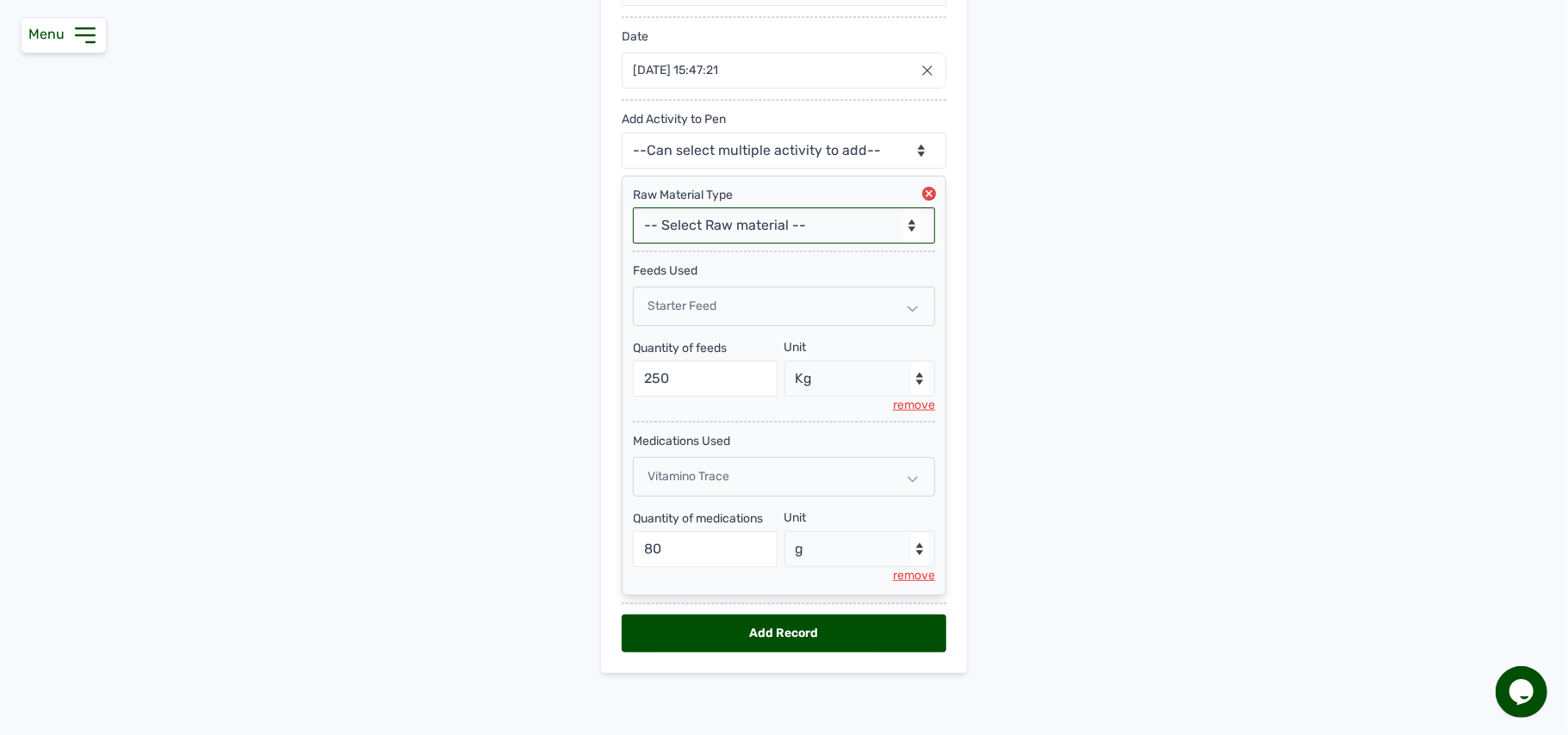 select on "Biomass Fuel" 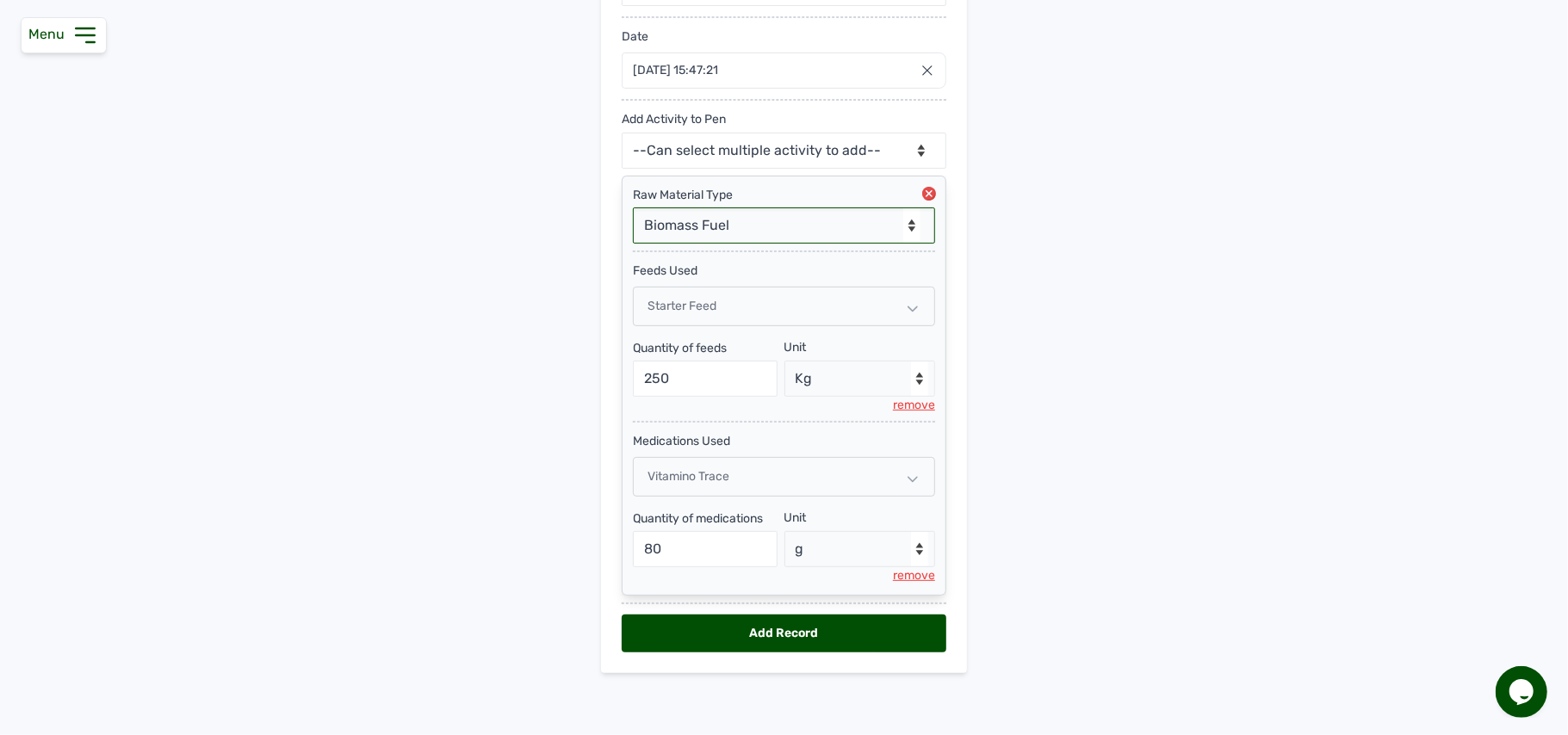 click on "-- Select Raw material -- feeds medications vaccines Biomass Fuel" at bounding box center [784, 225] 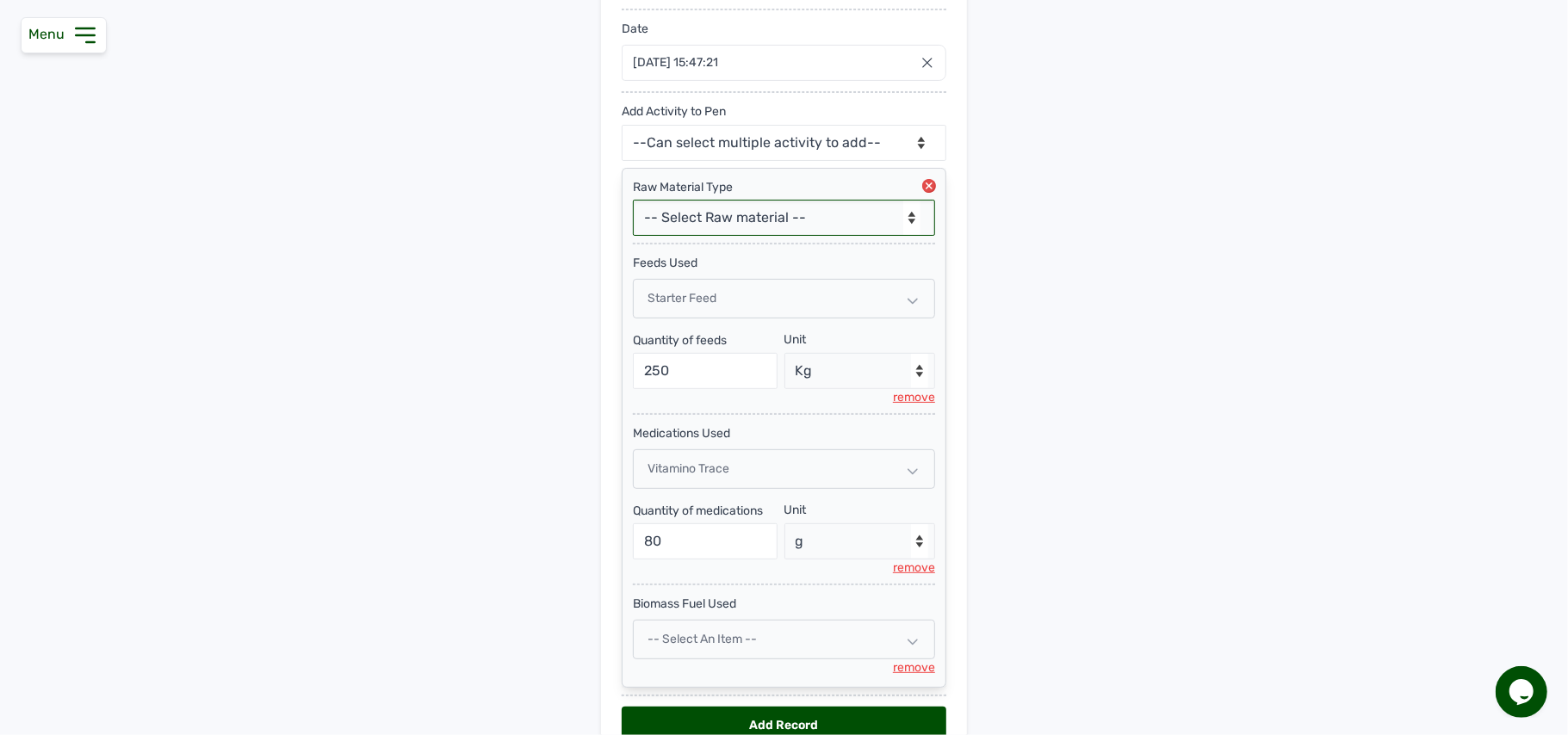 scroll, scrollTop: 383, scrollLeft: 0, axis: vertical 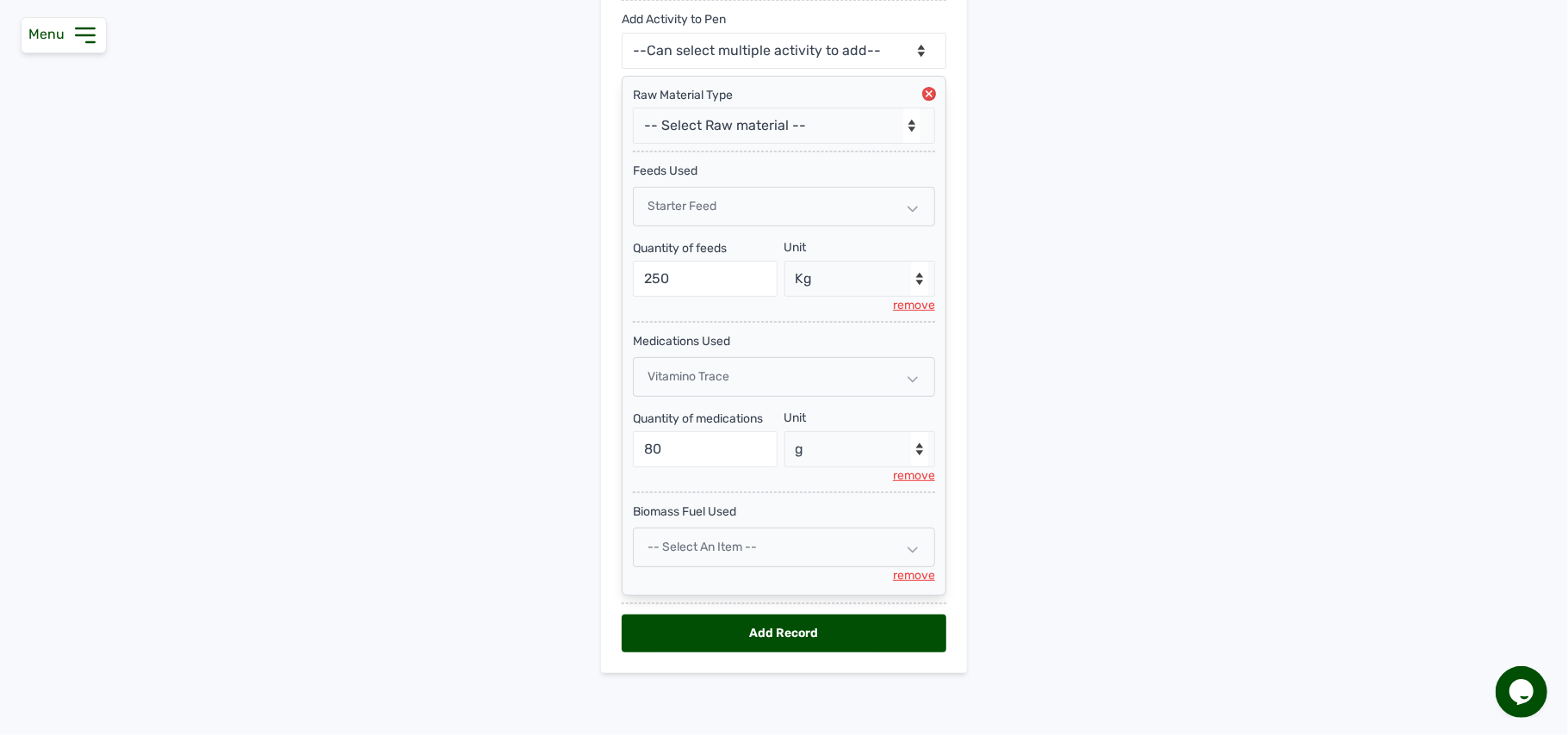 click on "-- Select an Item --" at bounding box center (702, 547) 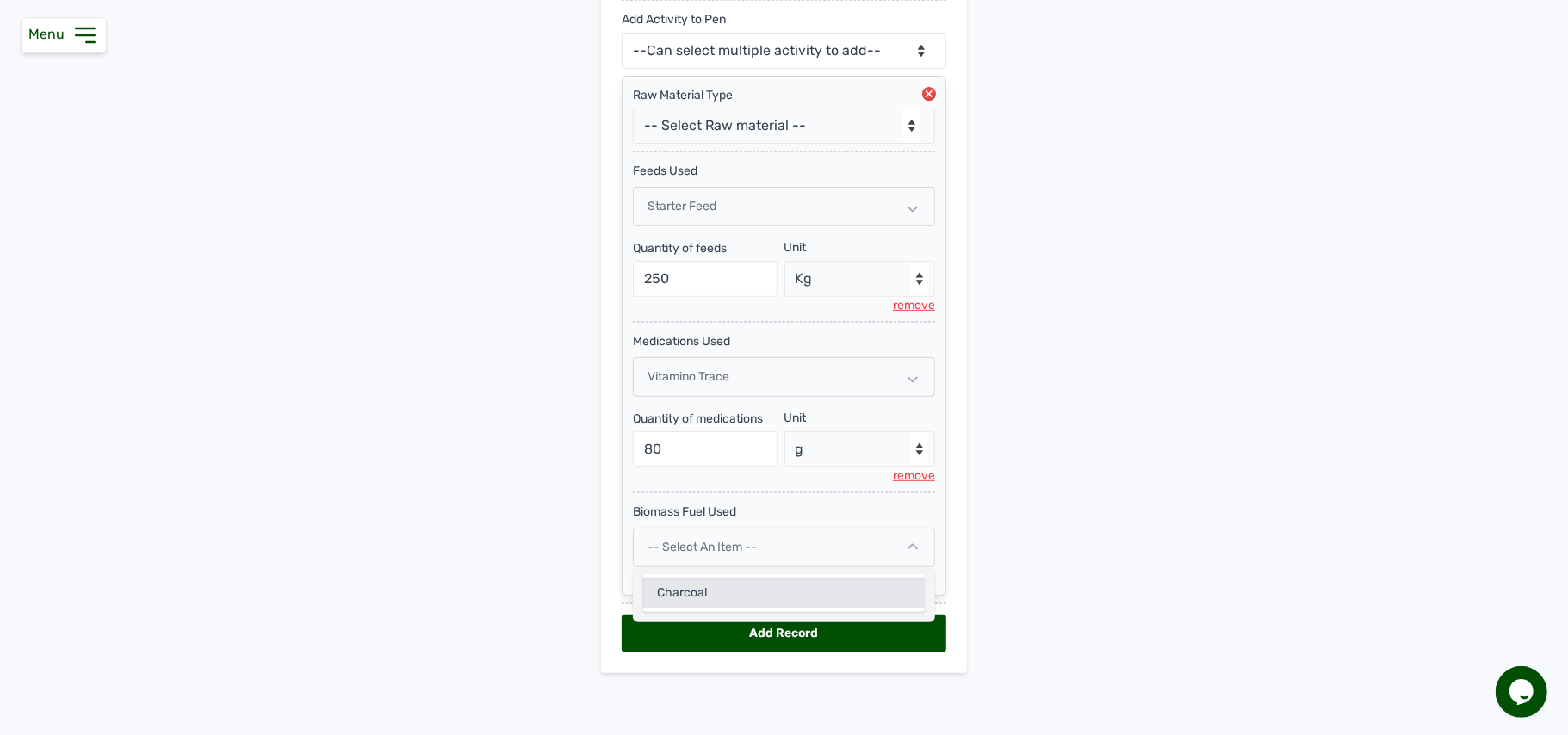 click on "Charcoal" 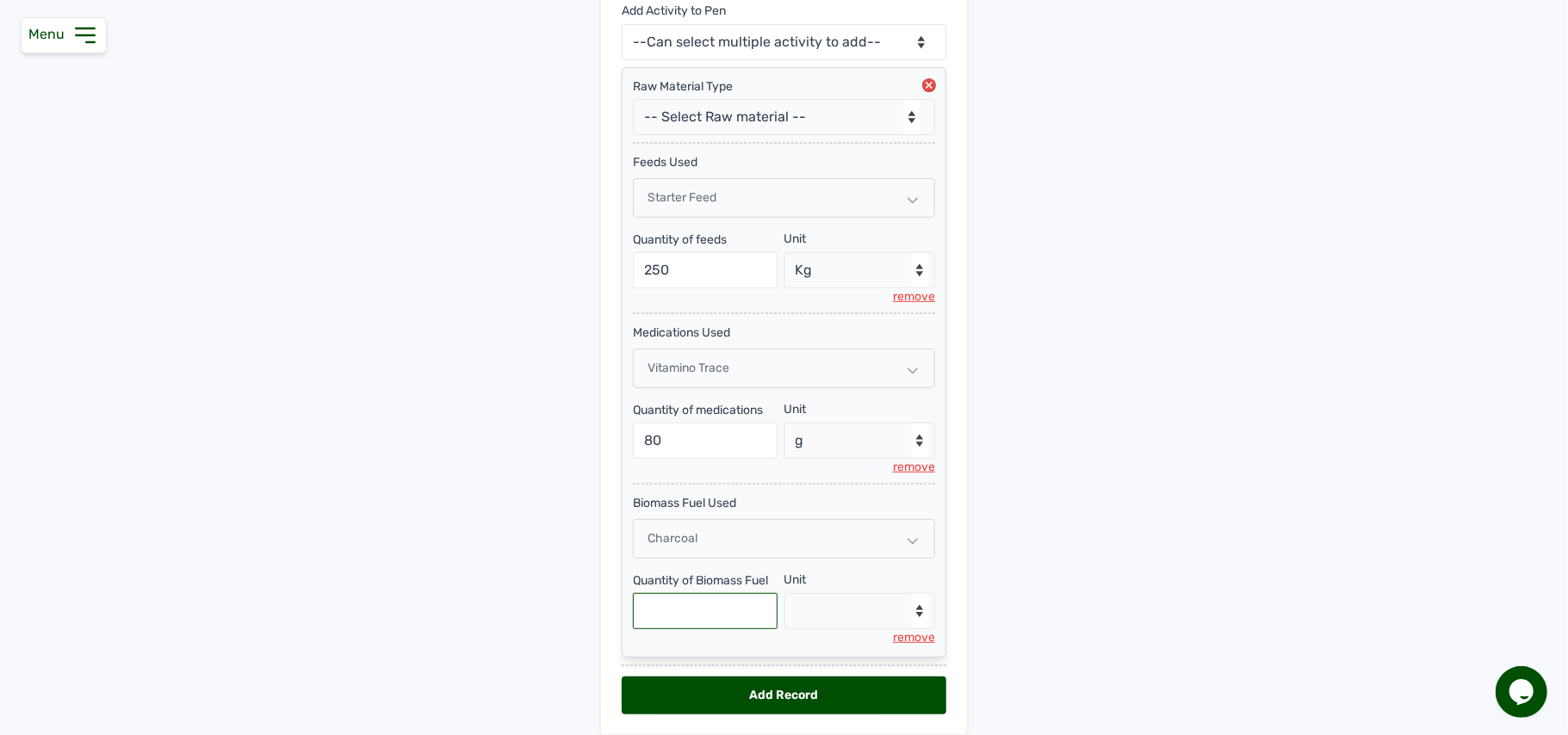 click at bounding box center (705, 611) 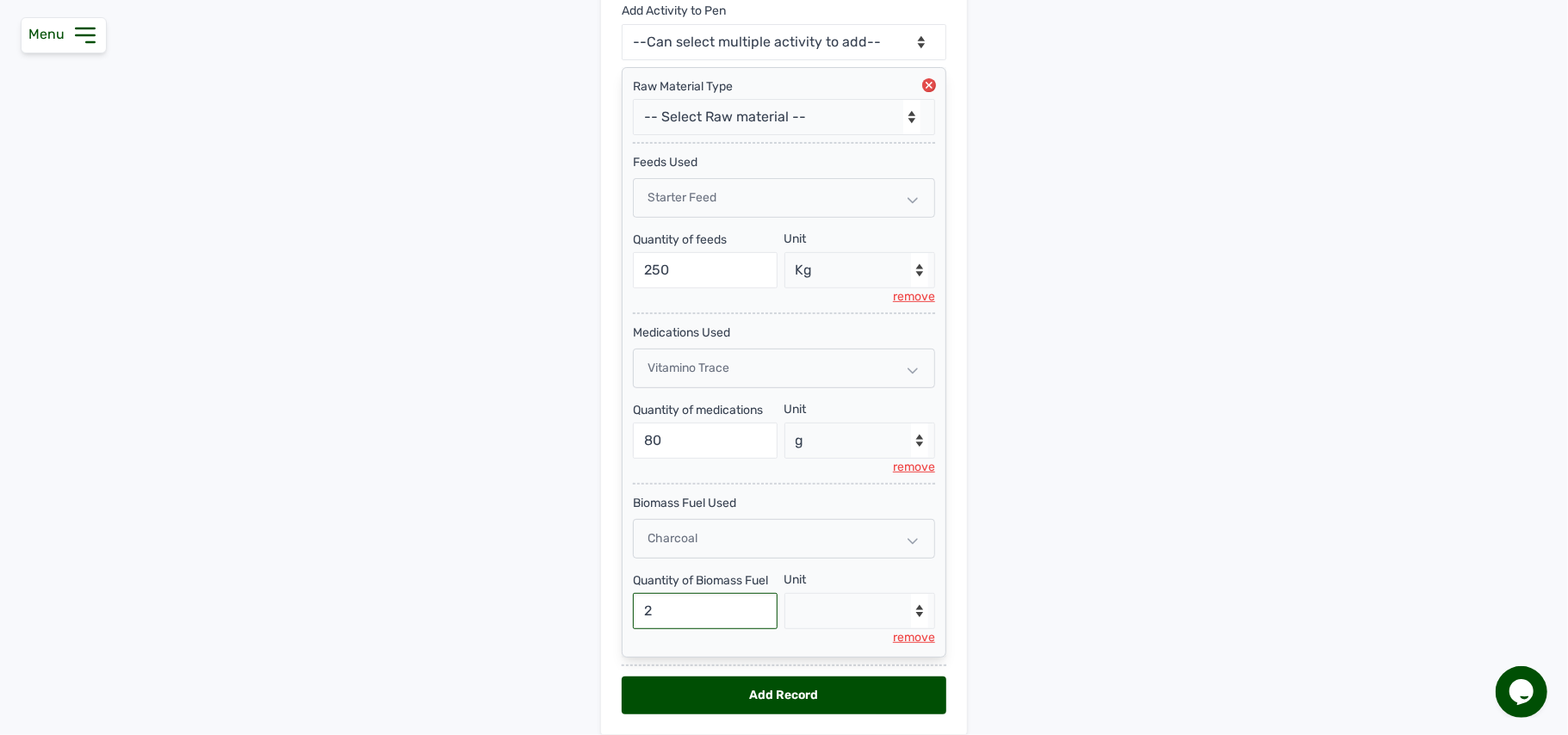 type on "2" 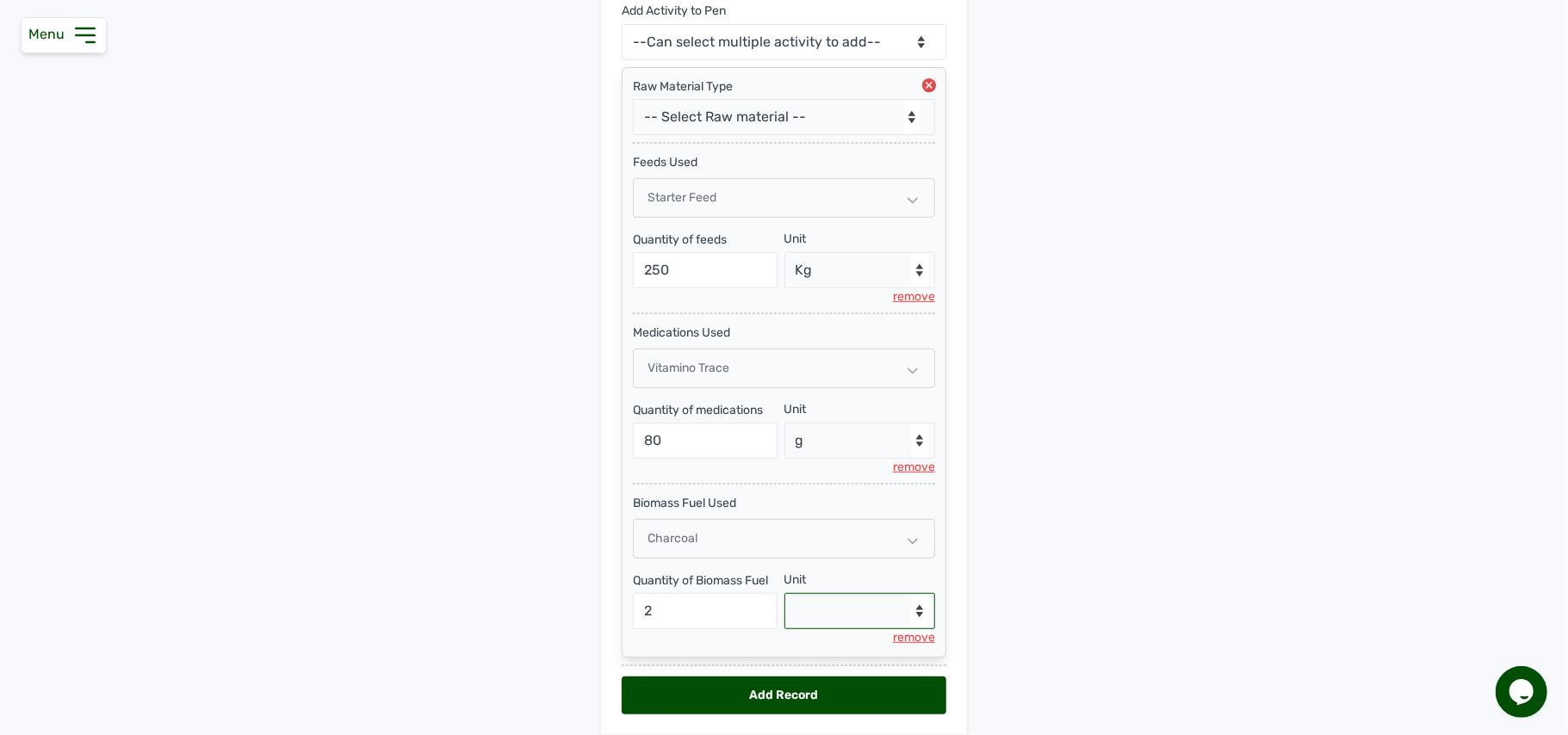 click on "--Select unit-- Bag(s)" at bounding box center (860, 611) 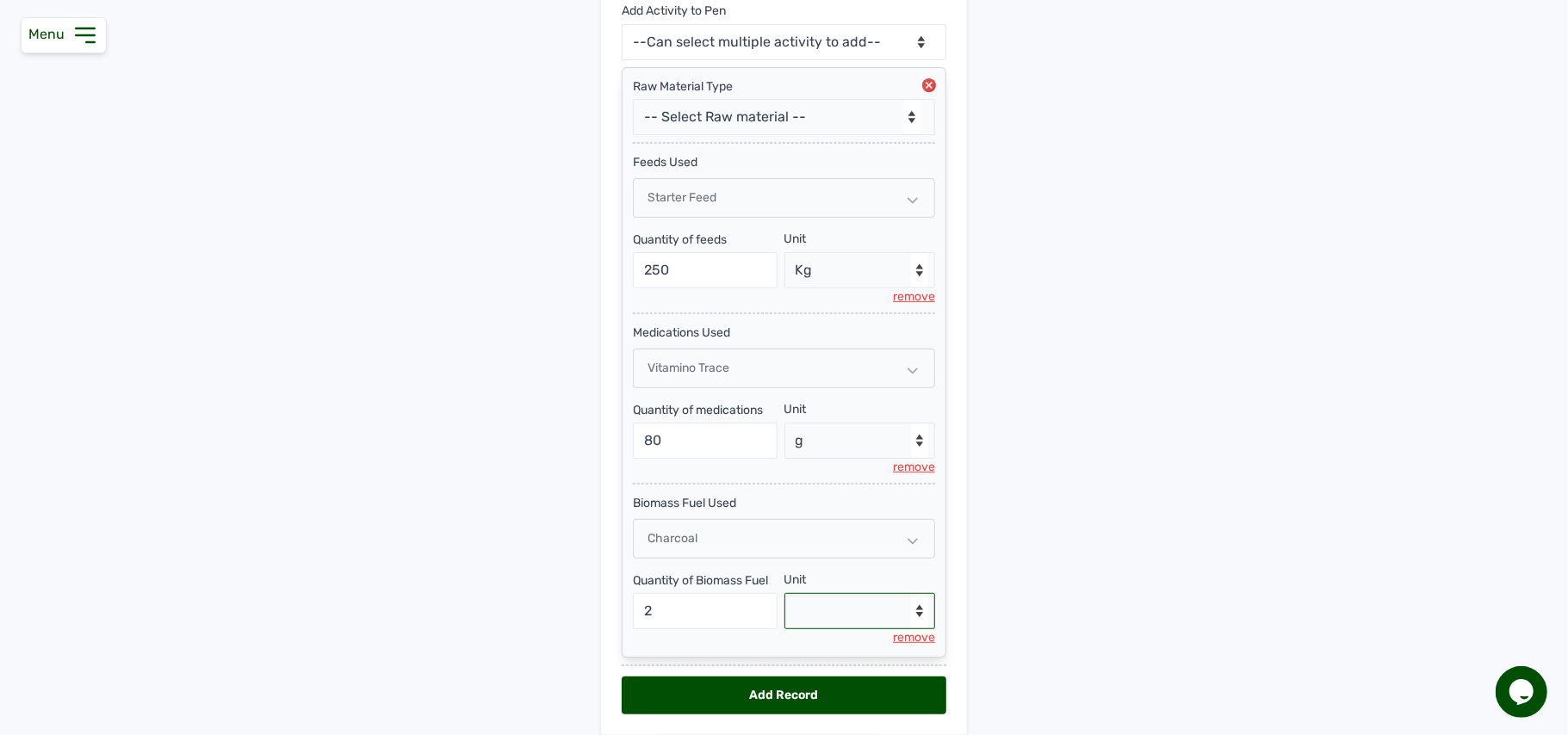 select on "Bag(s)" 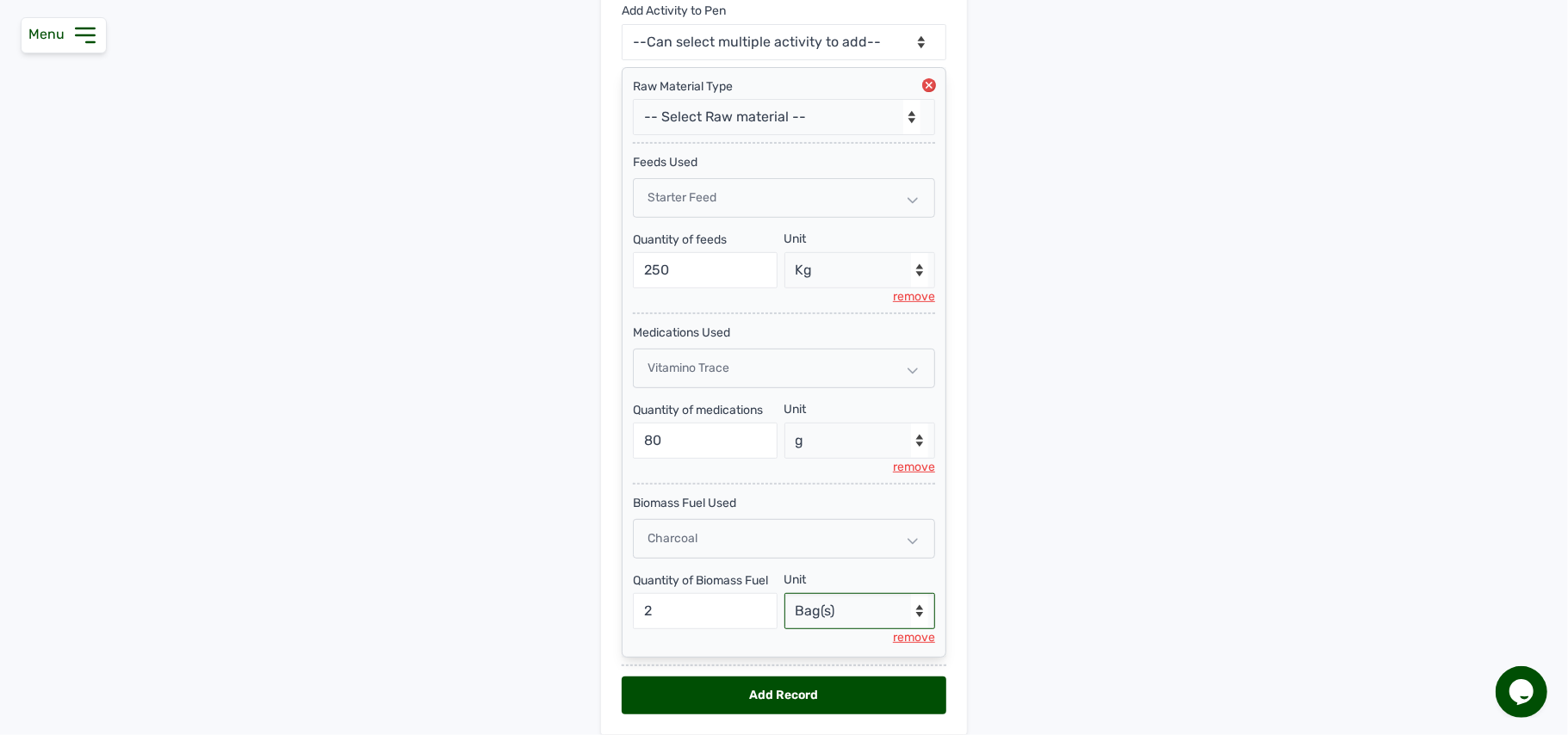 click on "--Select unit-- Bag(s)" at bounding box center (860, 611) 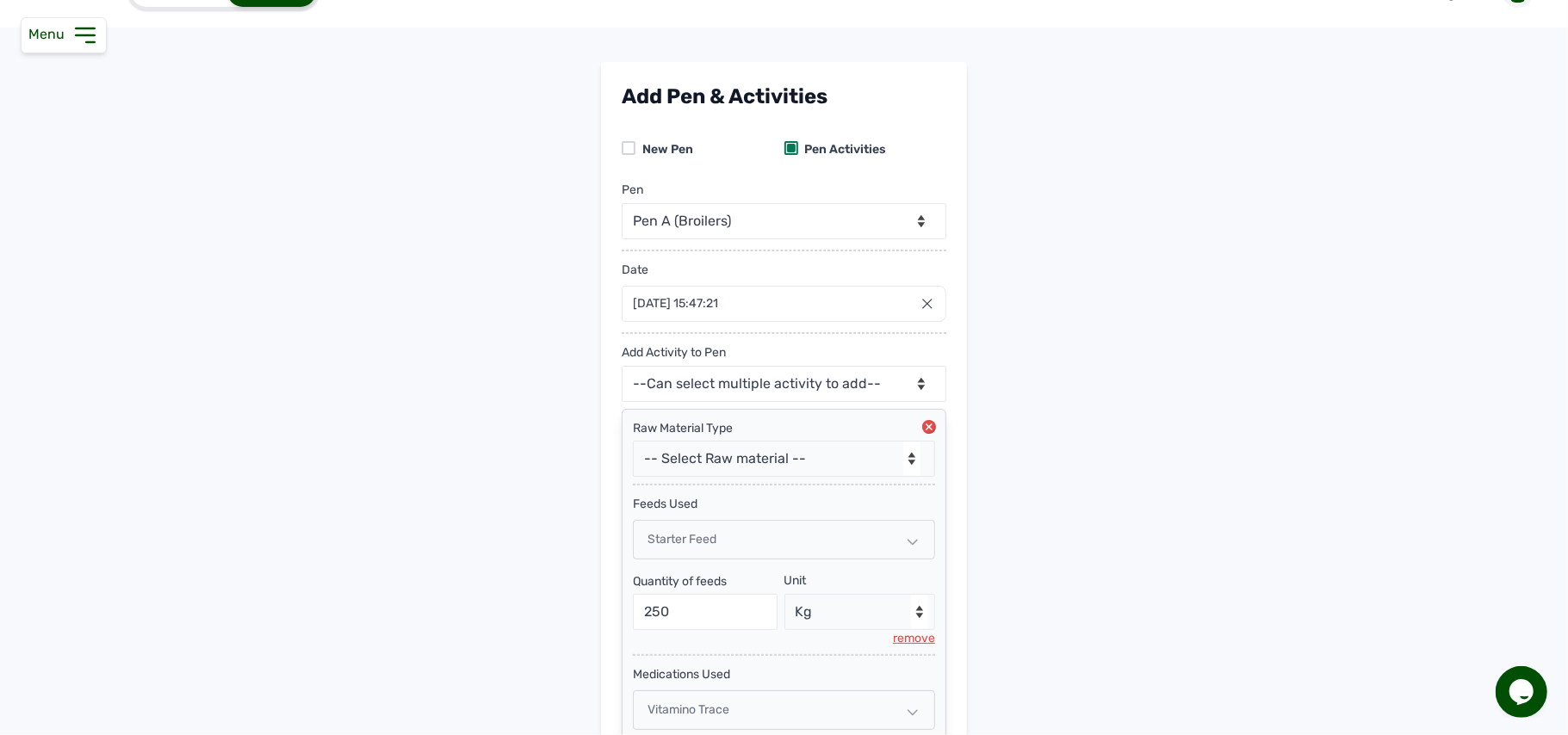scroll, scrollTop: 0, scrollLeft: 0, axis: both 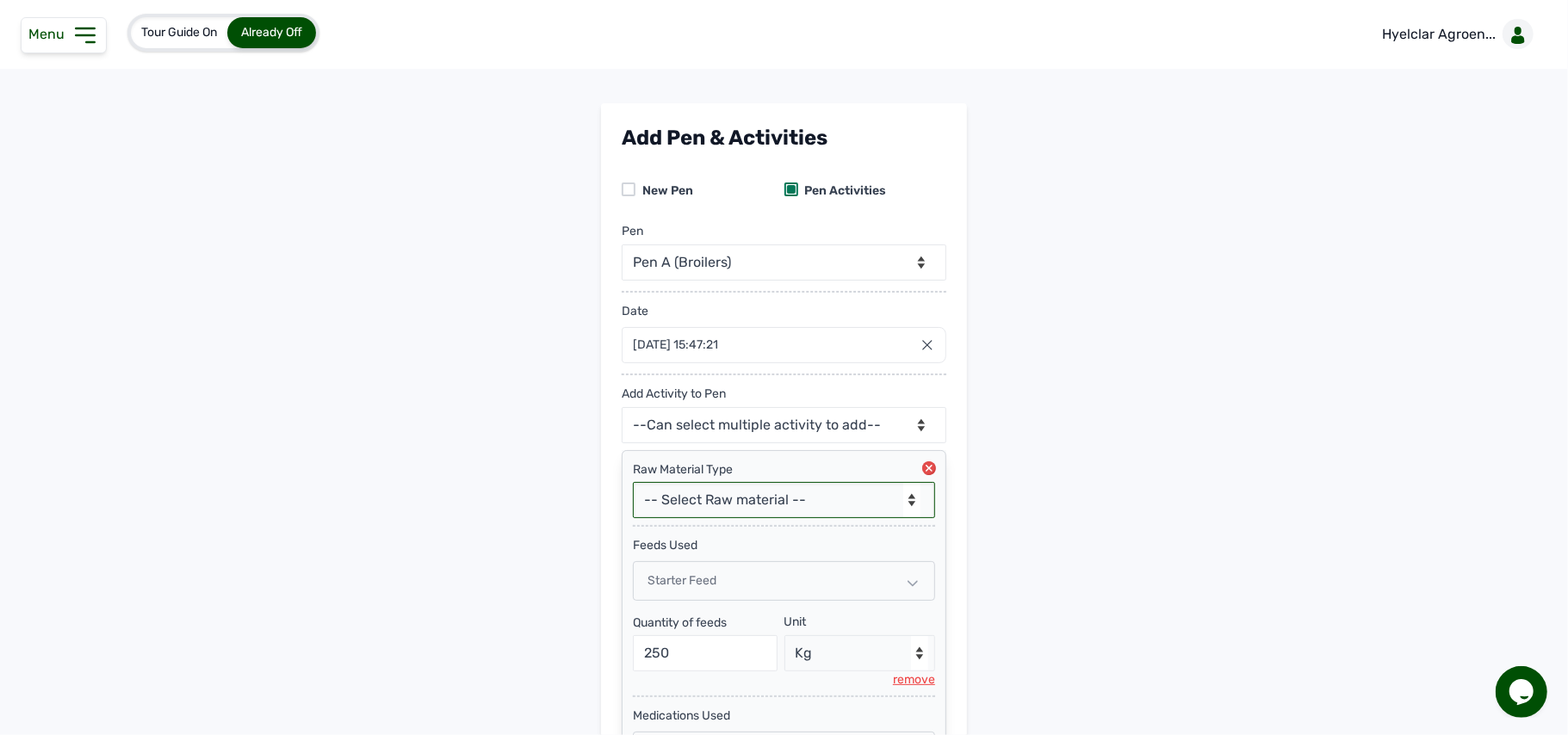 click on "-- Select Raw material -- feeds medications vaccines Biomass Fuel" at bounding box center [784, 500] 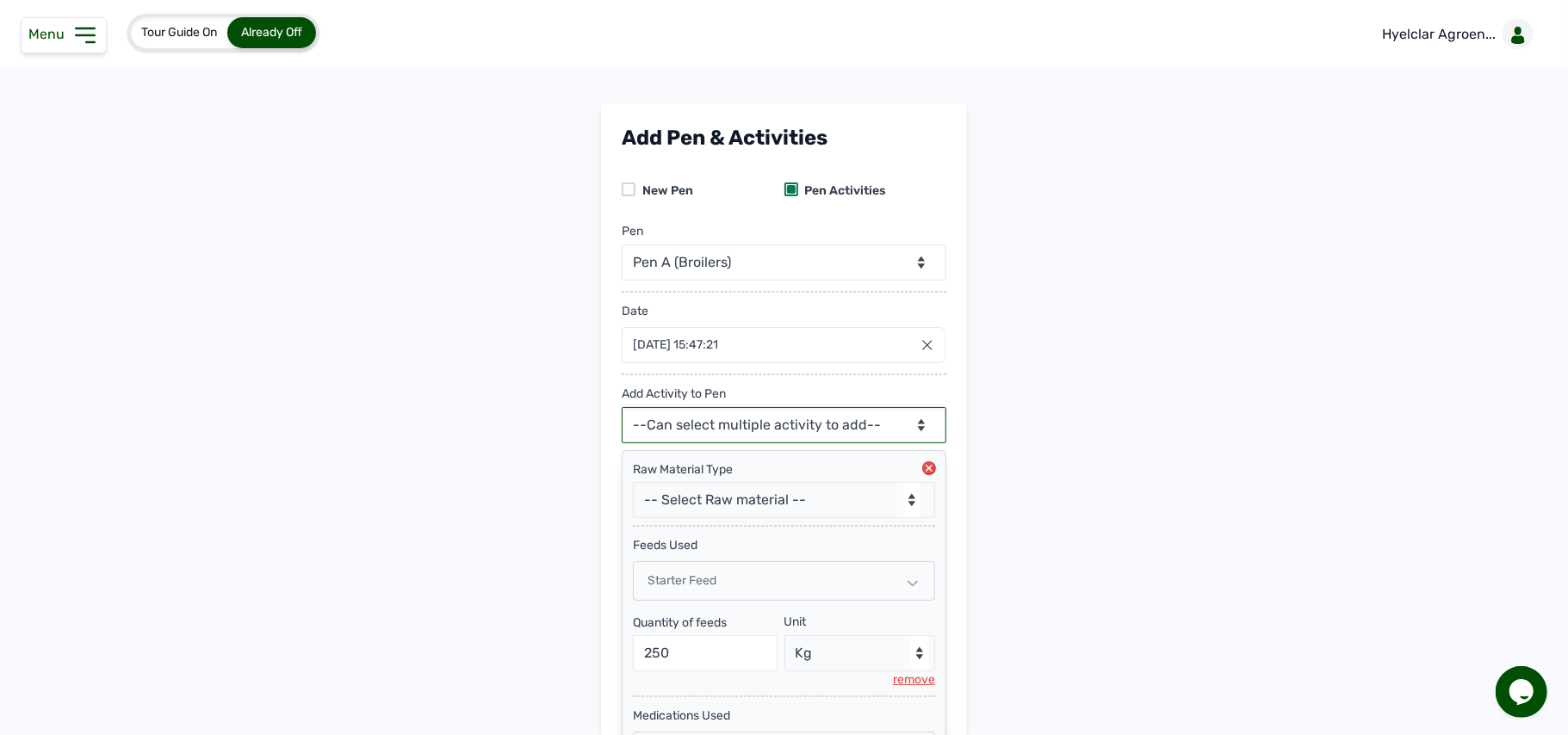 click on "--Can select multiple activity to add-- Raw Material Losses Weight" at bounding box center [784, 425] 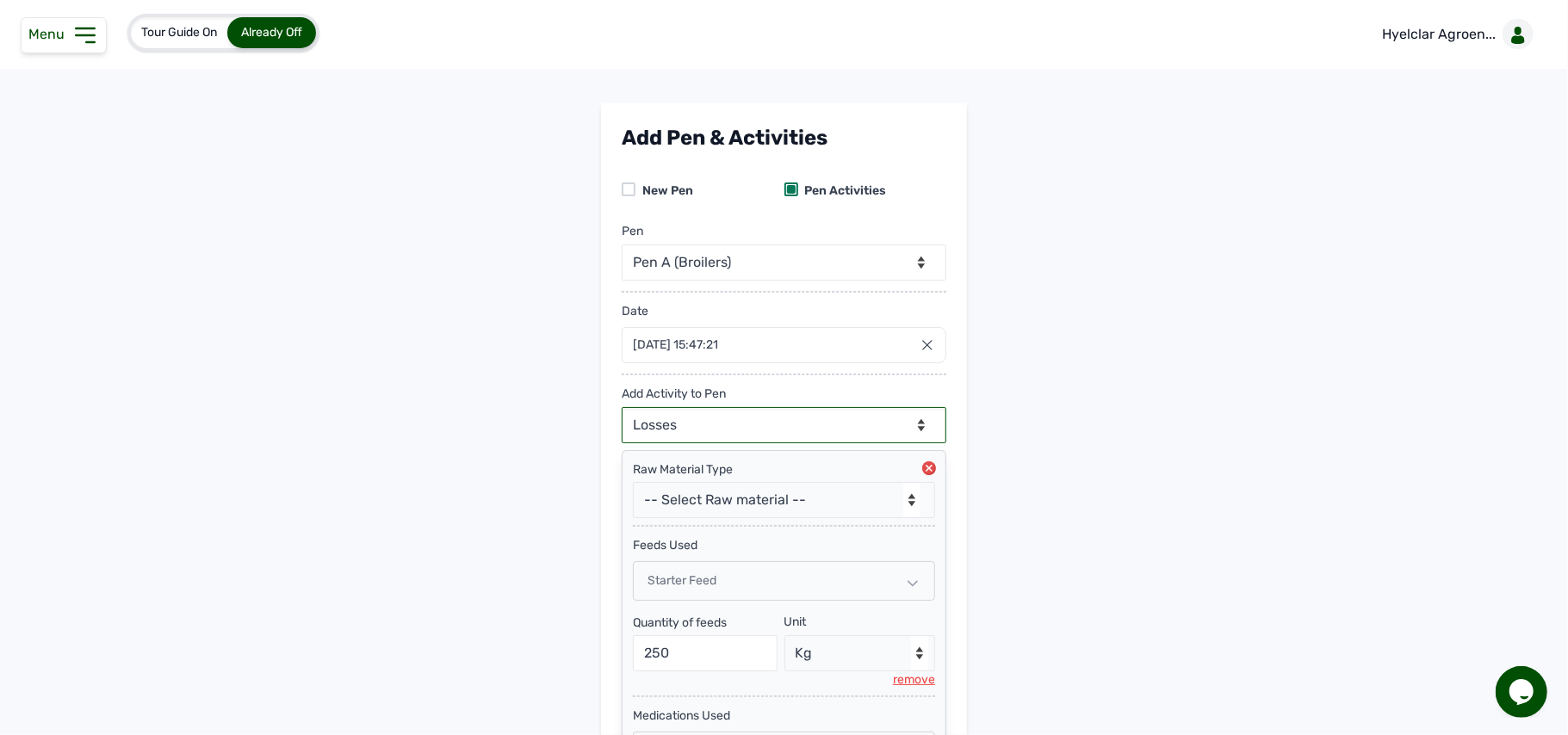 click on "--Can select multiple activity to add-- Raw Material Losses Weight" at bounding box center [784, 425] 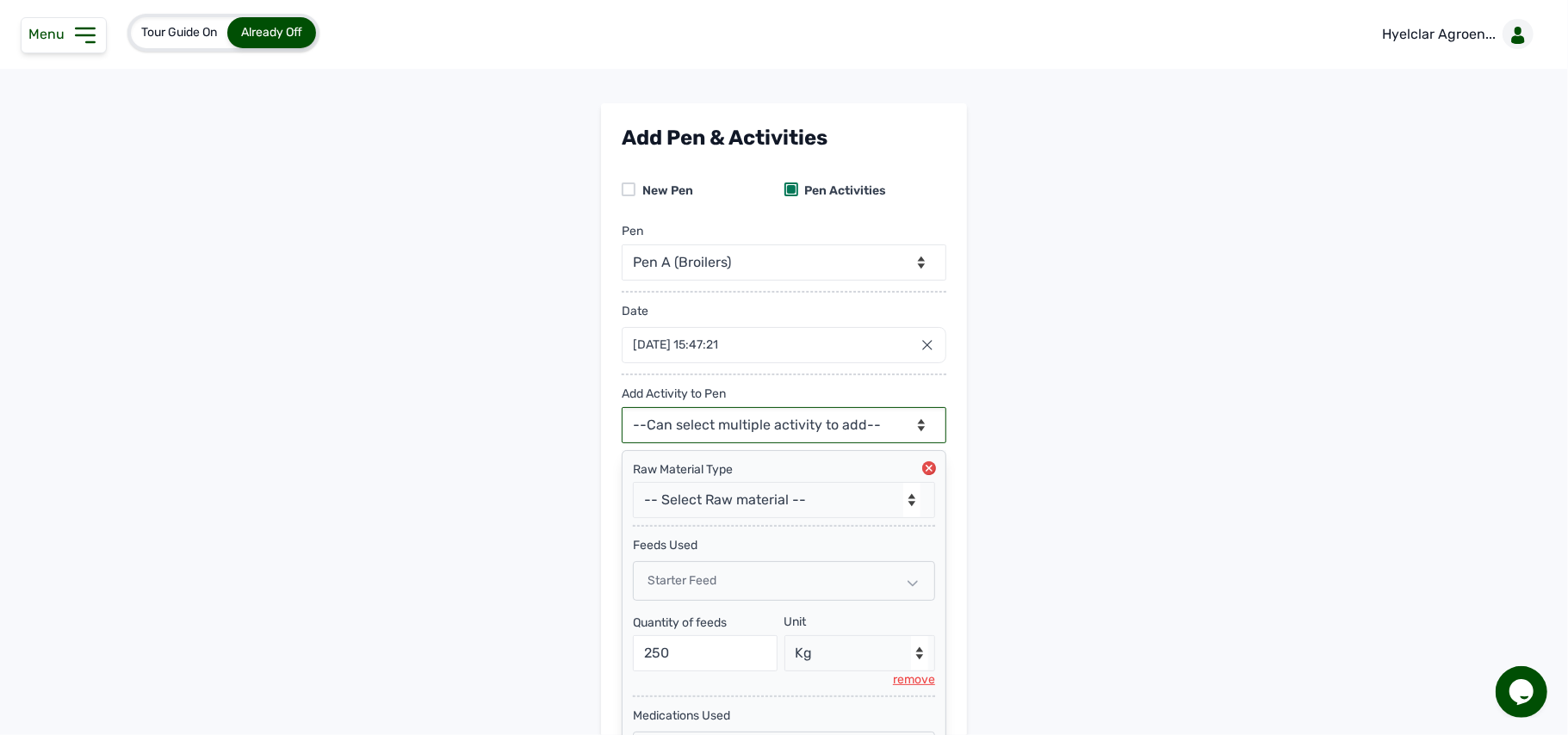 scroll, scrollTop: 541, scrollLeft: 0, axis: vertical 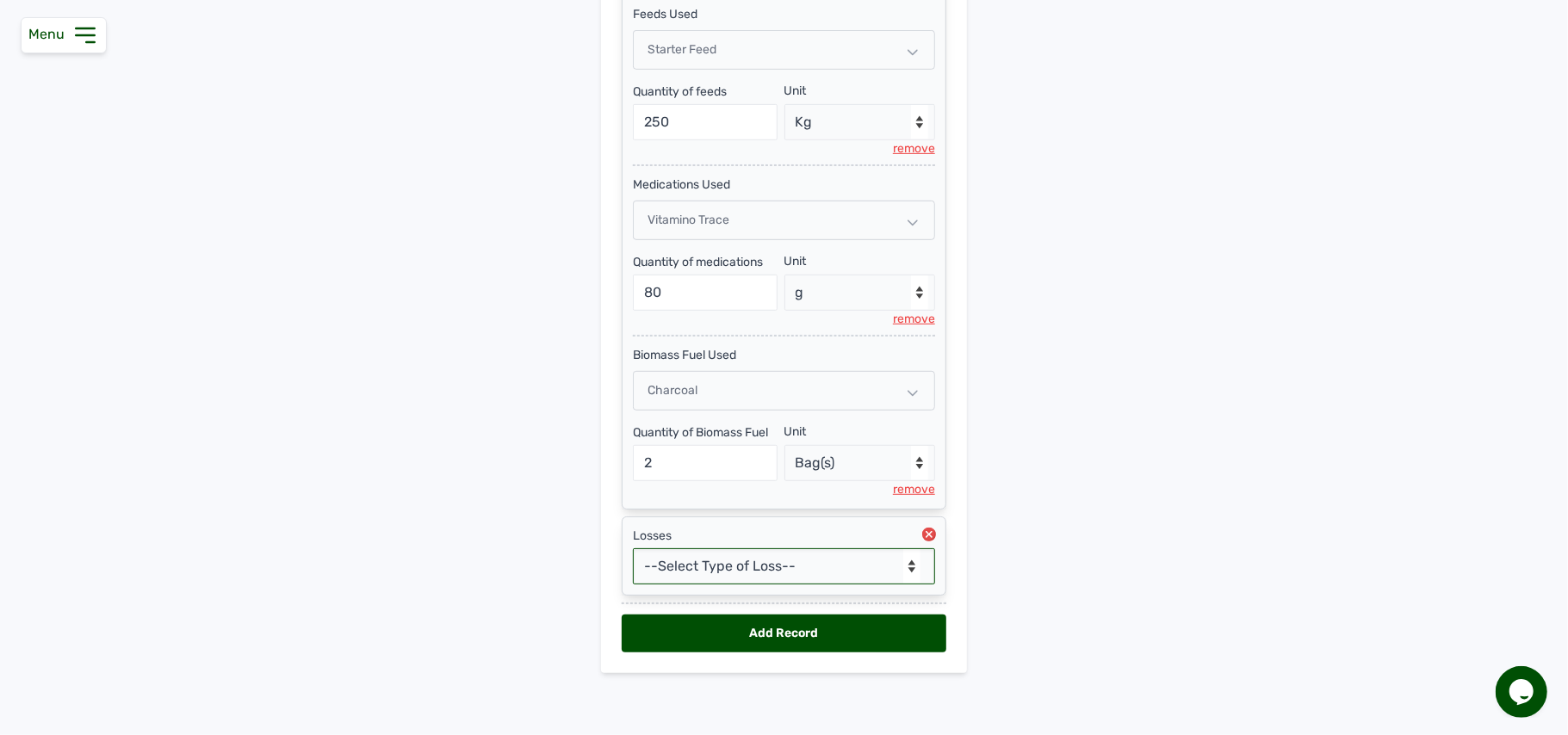 click on "--Select Type of Loss-- Mortality Culled Theft" at bounding box center [784, 566] 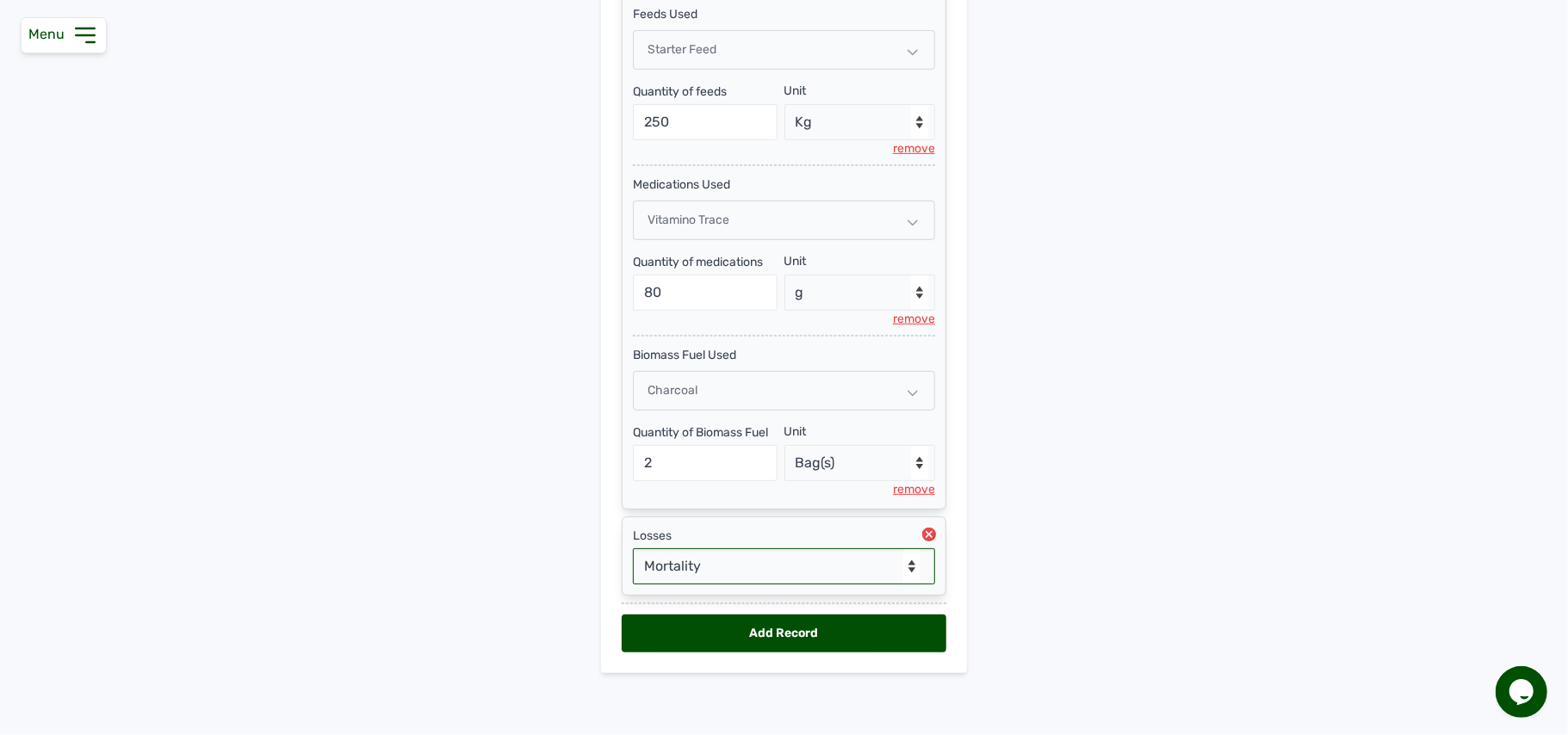 click on "--Select Type of Loss-- Mortality Culled Theft" at bounding box center (784, 566) 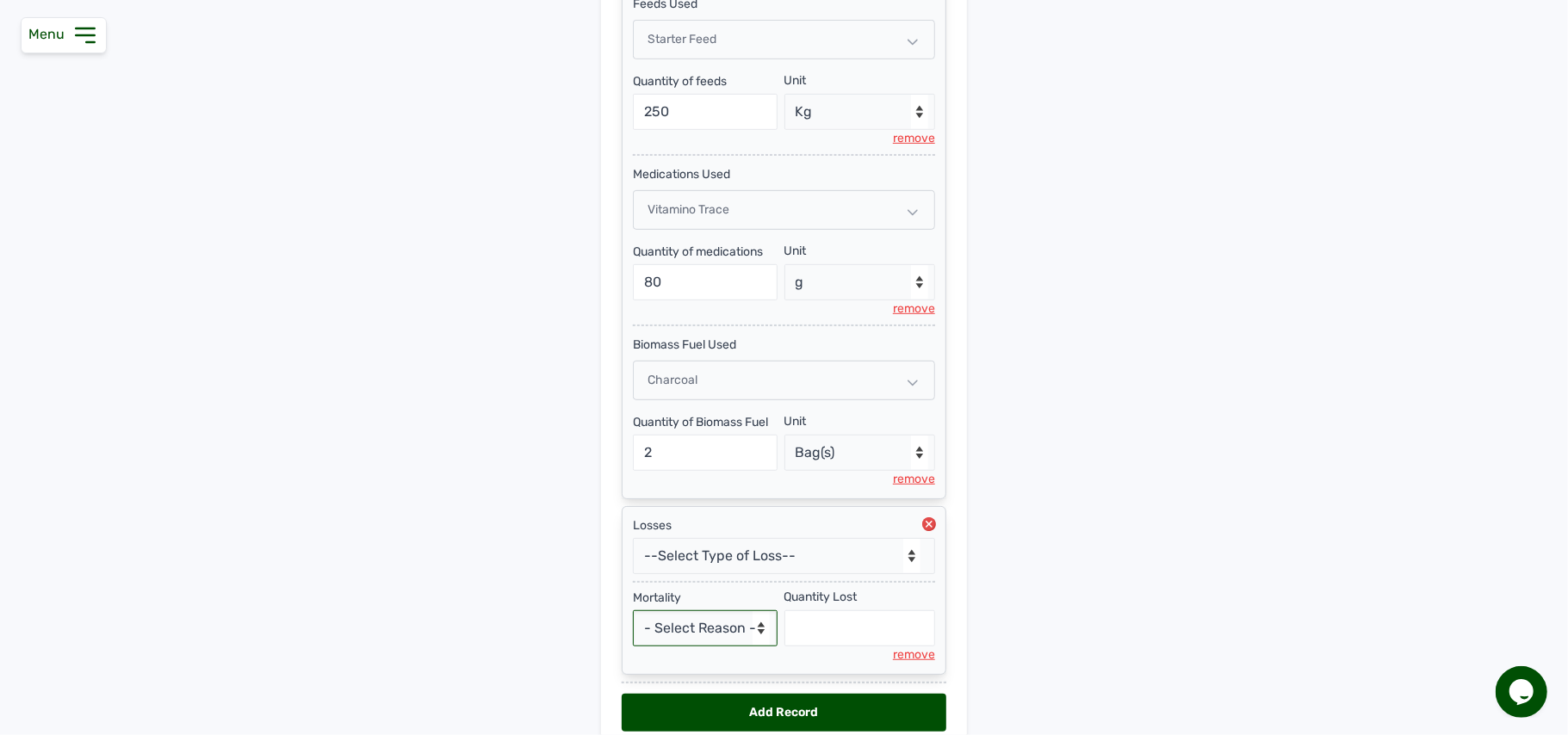 click on "- Select Reason - Disease Late Vaccination Wrong Vaccination Heat [MEDICAL_DATA] Others" at bounding box center [705, 628] 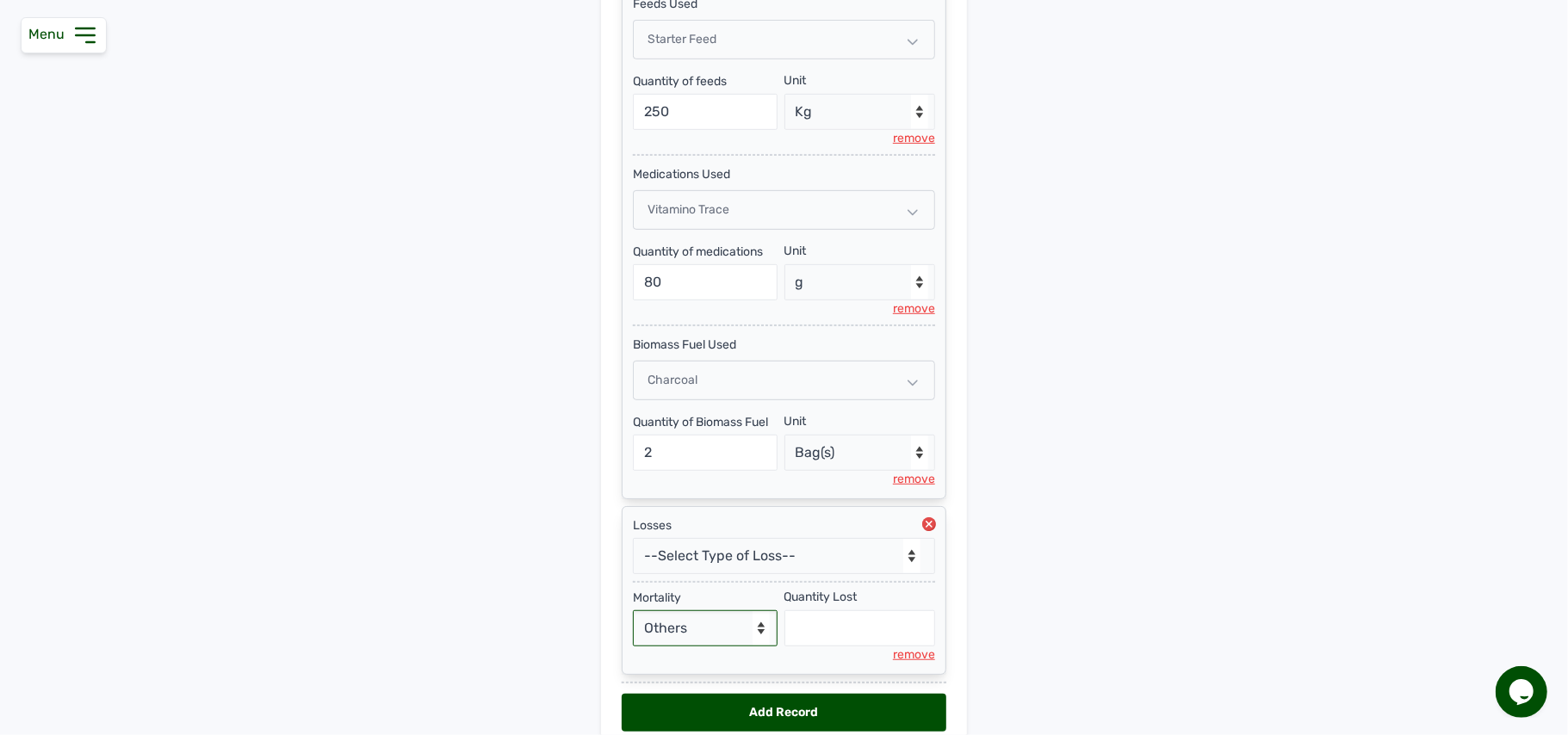 click on "- Select Reason - Disease Late Vaccination Wrong Vaccination Heat [MEDICAL_DATA] Others" at bounding box center (705, 628) 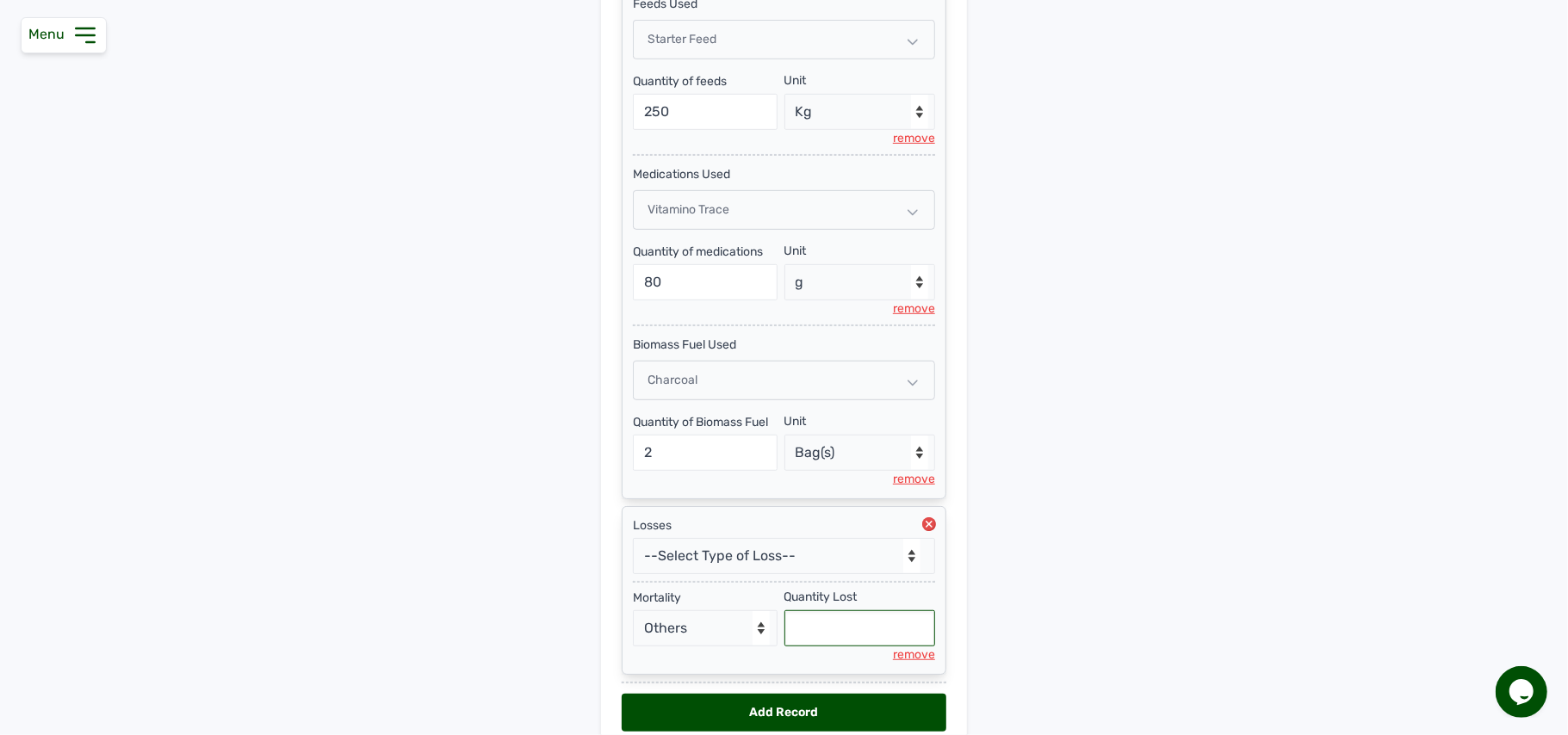 click at bounding box center [860, 628] 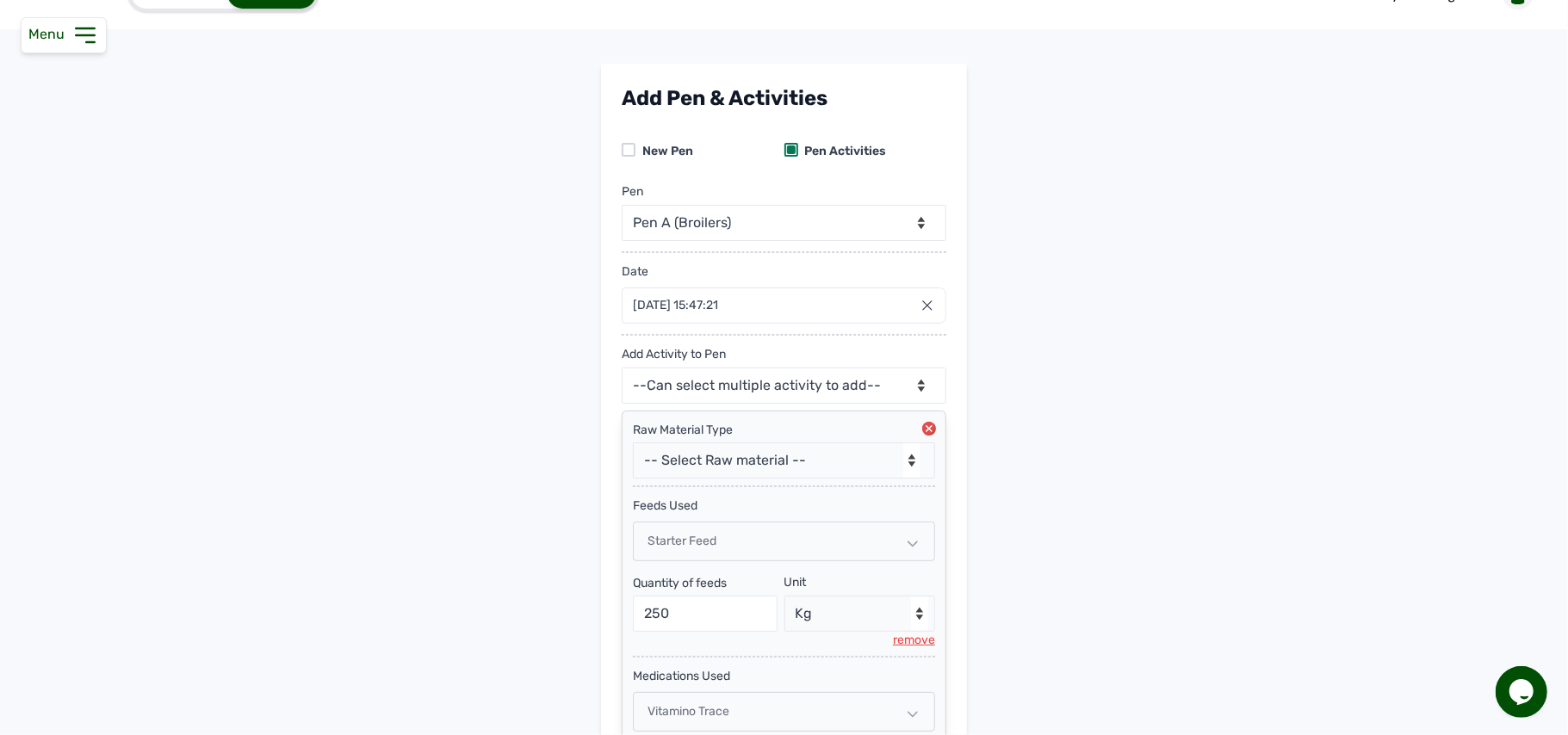 scroll, scrollTop: 39, scrollLeft: 0, axis: vertical 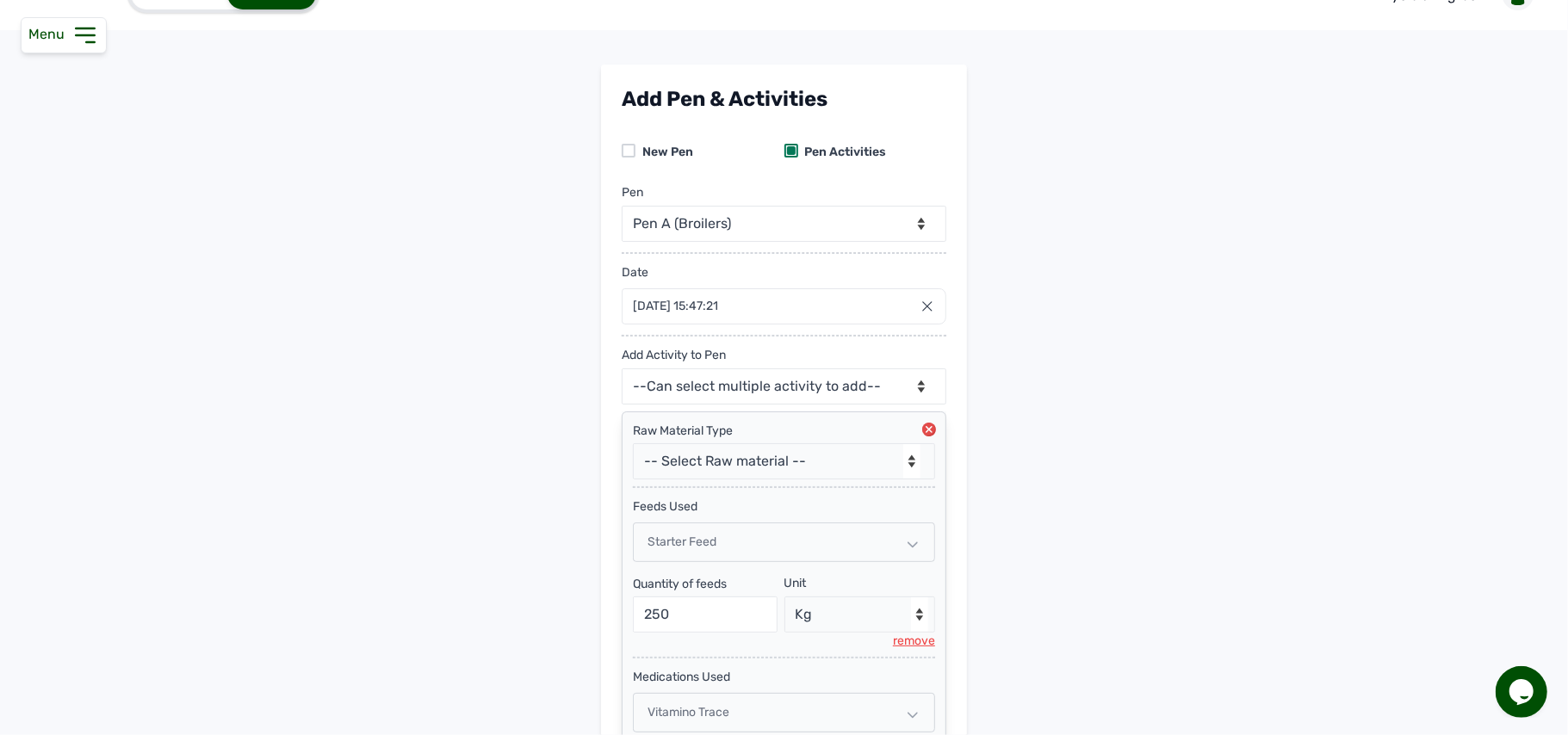 type on "2" 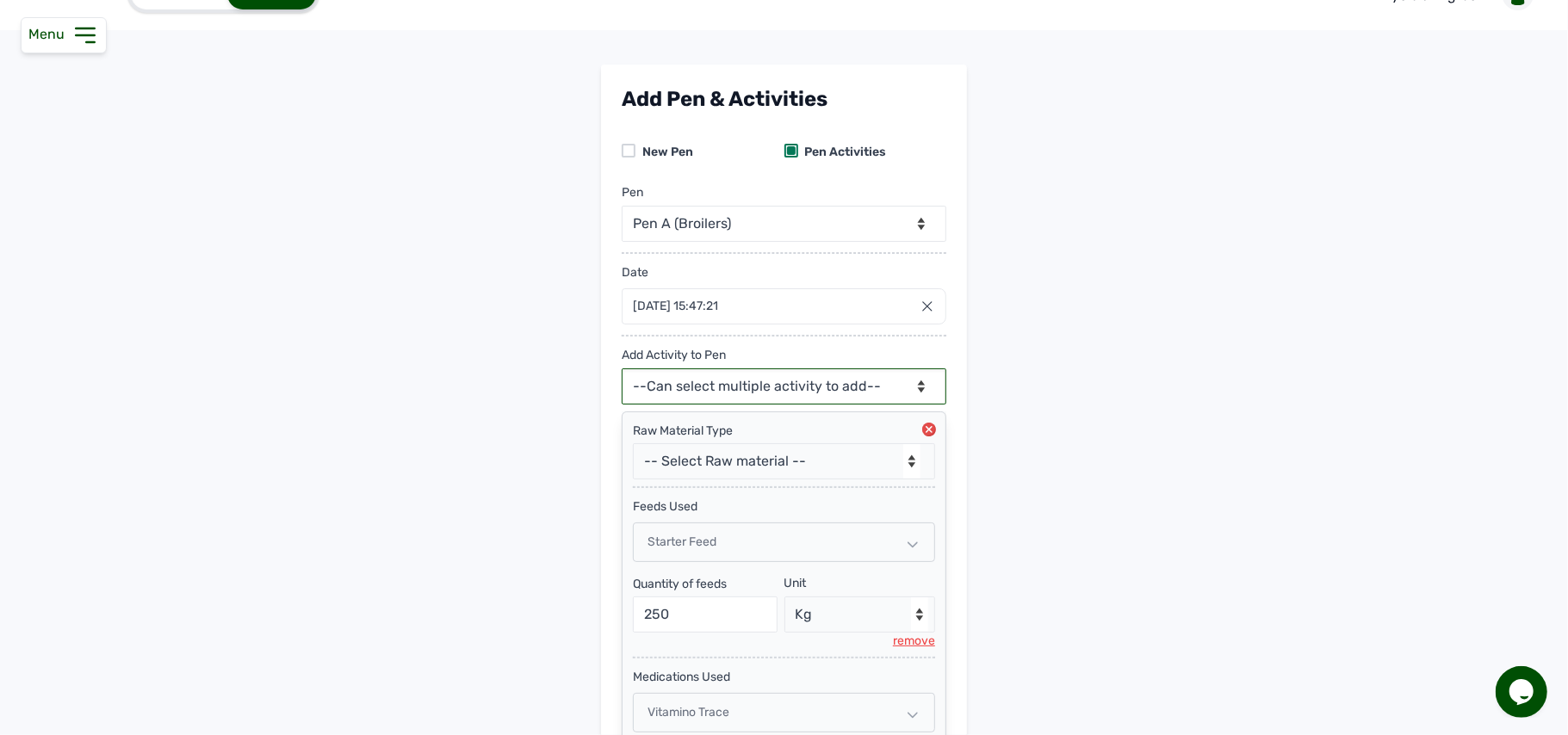 click on "--Can select multiple activity to add-- Raw Material Losses Weight" at bounding box center (784, 386) 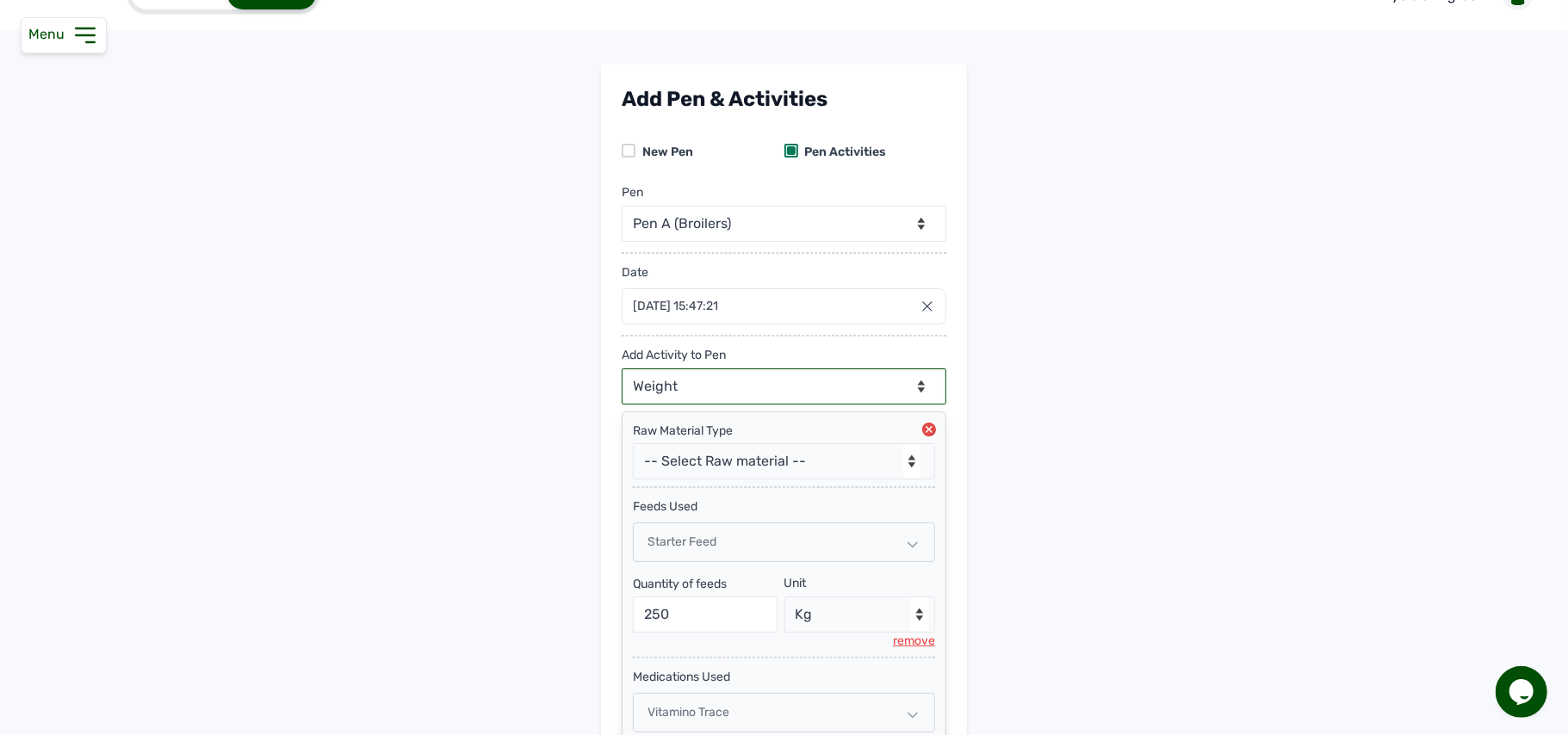 click on "--Can select multiple activity to add-- Raw Material Losses Weight" at bounding box center [784, 386] 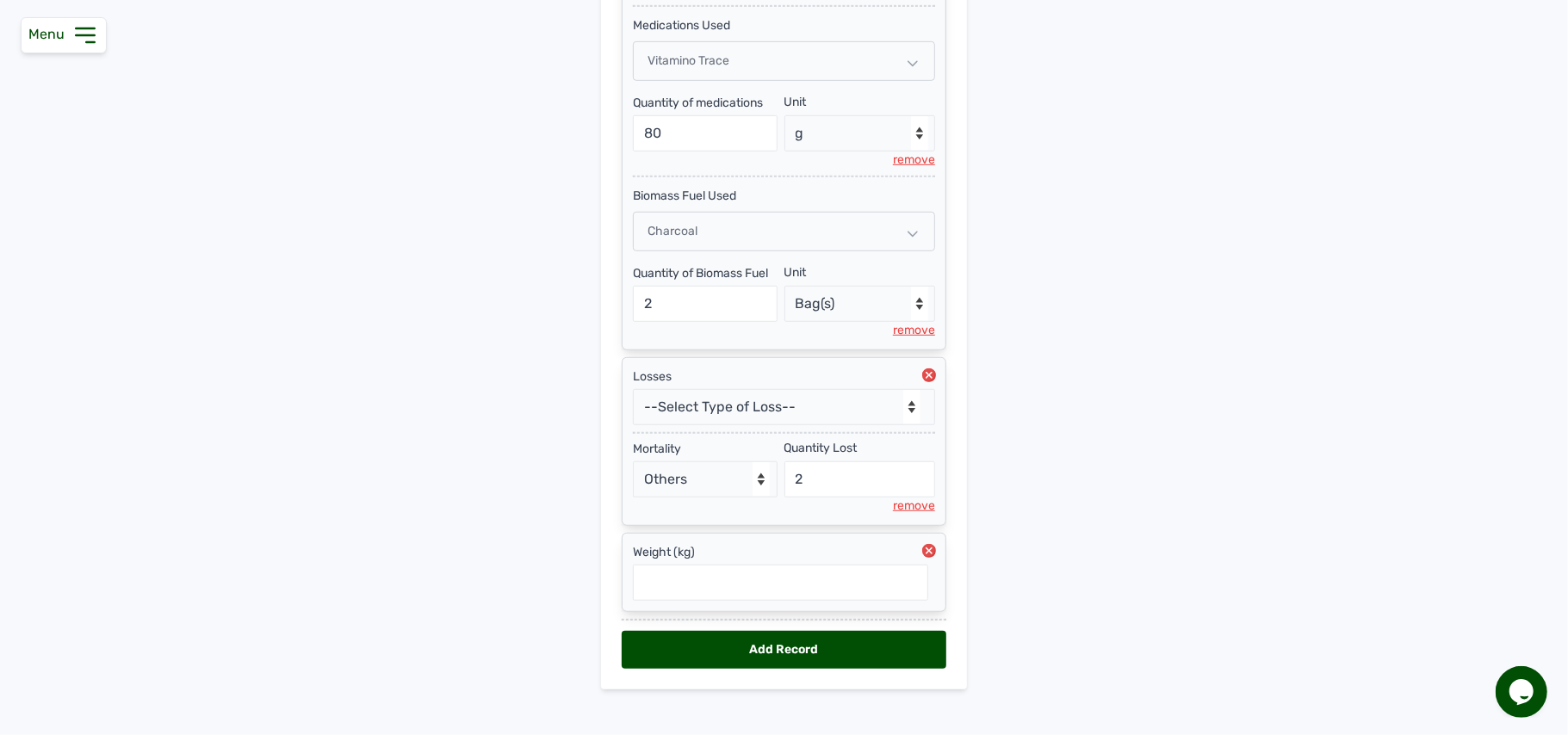 scroll, scrollTop: 720, scrollLeft: 0, axis: vertical 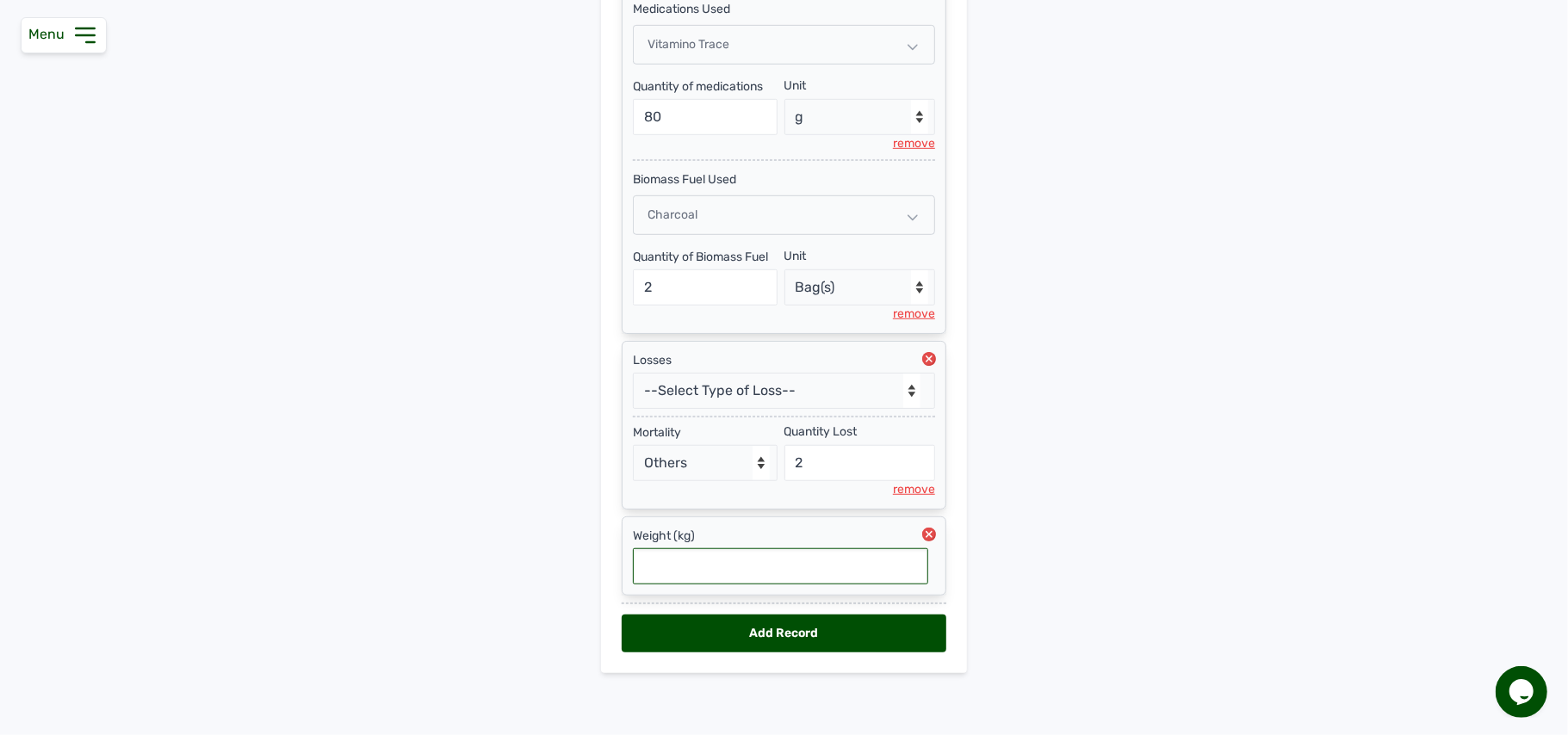 click at bounding box center (780, 566) 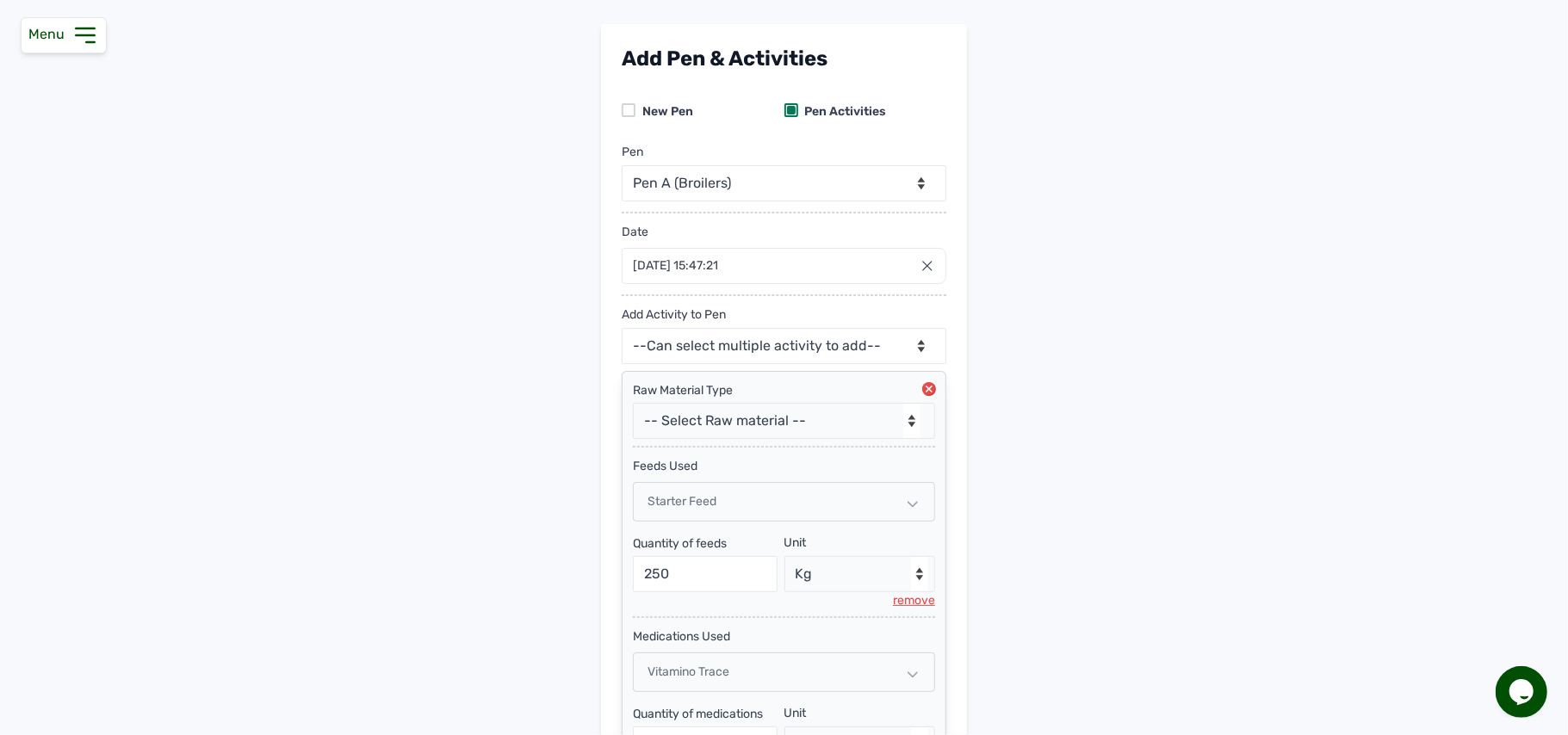 scroll, scrollTop: 0, scrollLeft: 0, axis: both 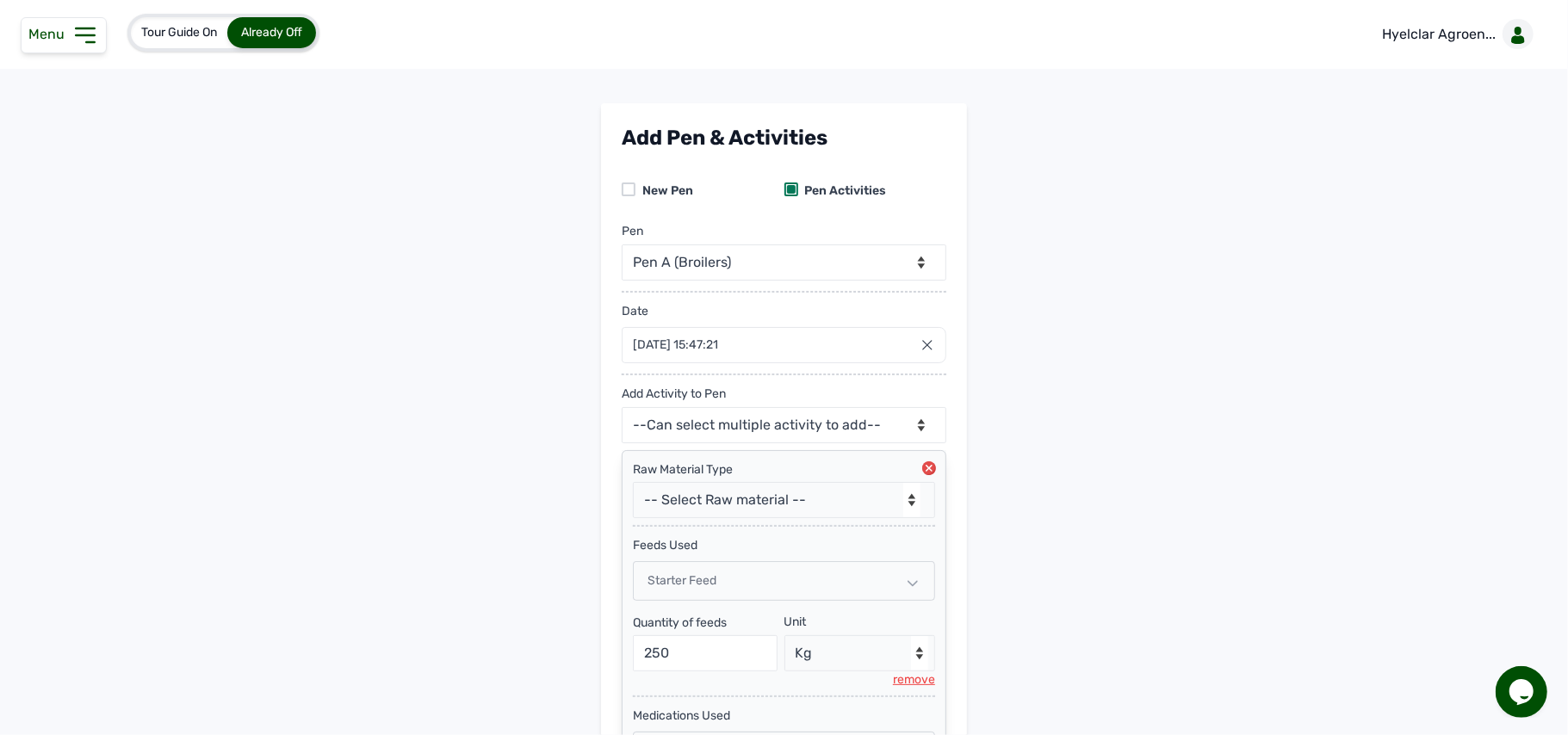type on "0.311" 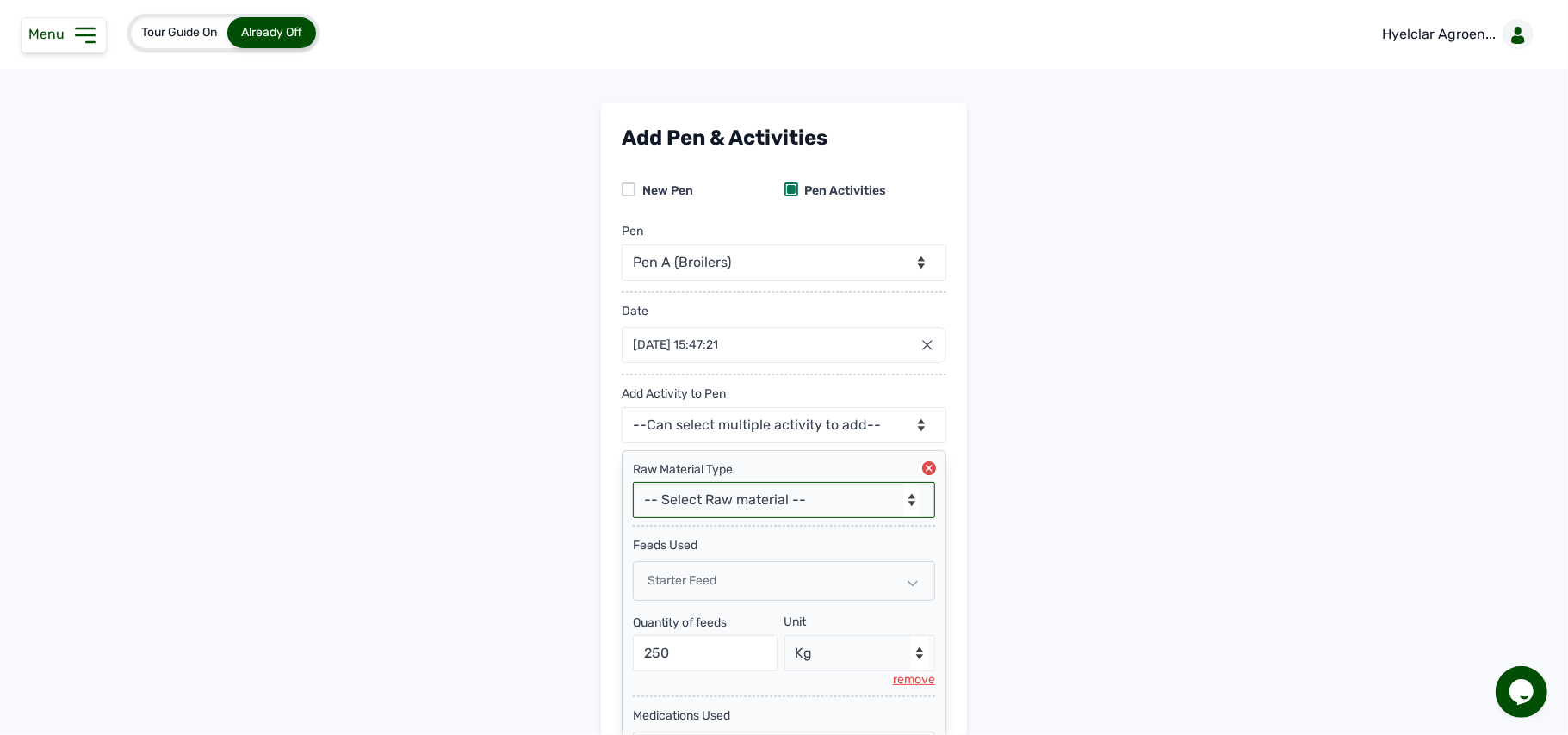 click on "-- Select Raw material -- feeds medications vaccines Biomass Fuel" at bounding box center [784, 500] 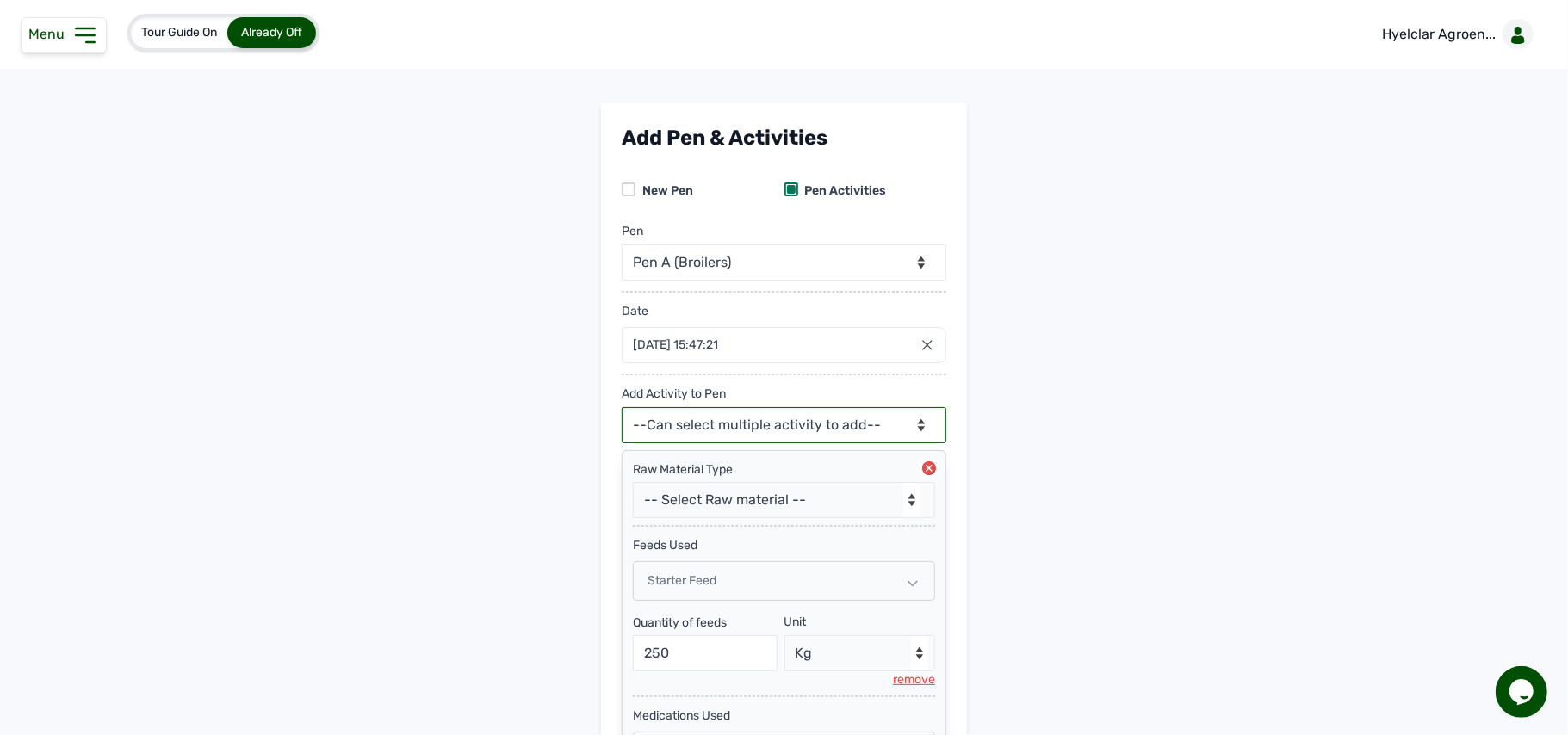 click on "--Can select multiple activity to add-- Raw Material Losses Weight" at bounding box center [784, 425] 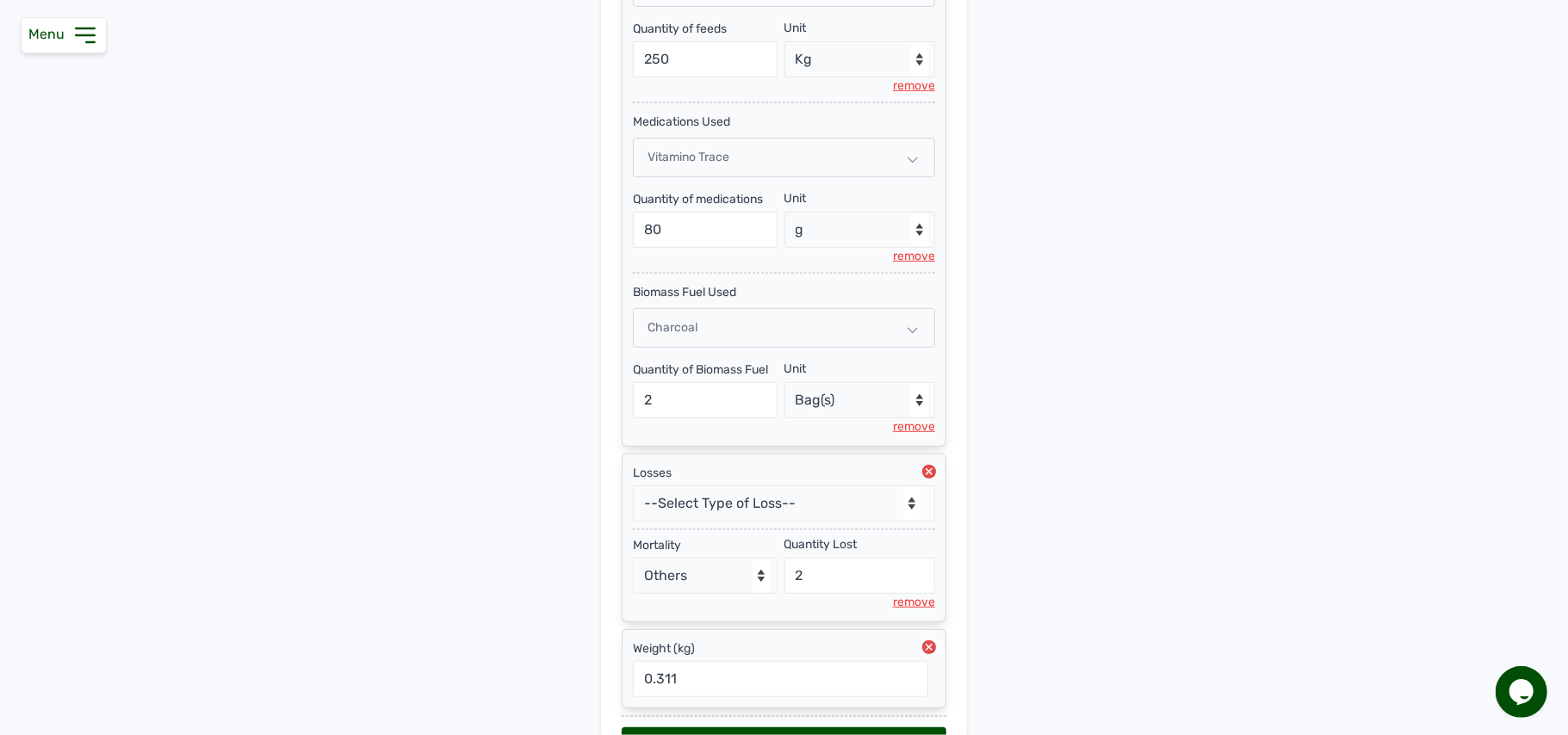 scroll, scrollTop: 720, scrollLeft: 0, axis: vertical 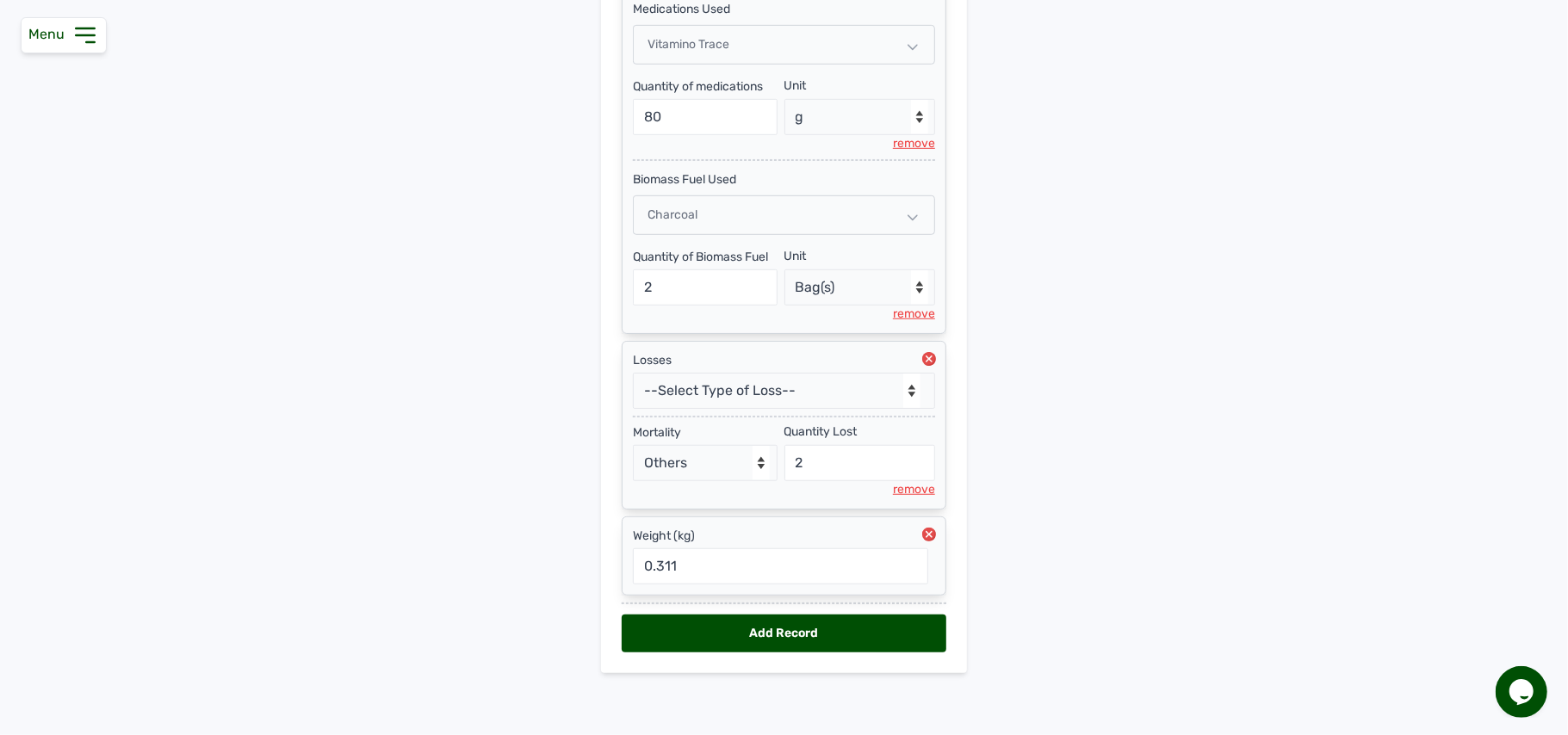click on "Add Record" at bounding box center (784, 633) 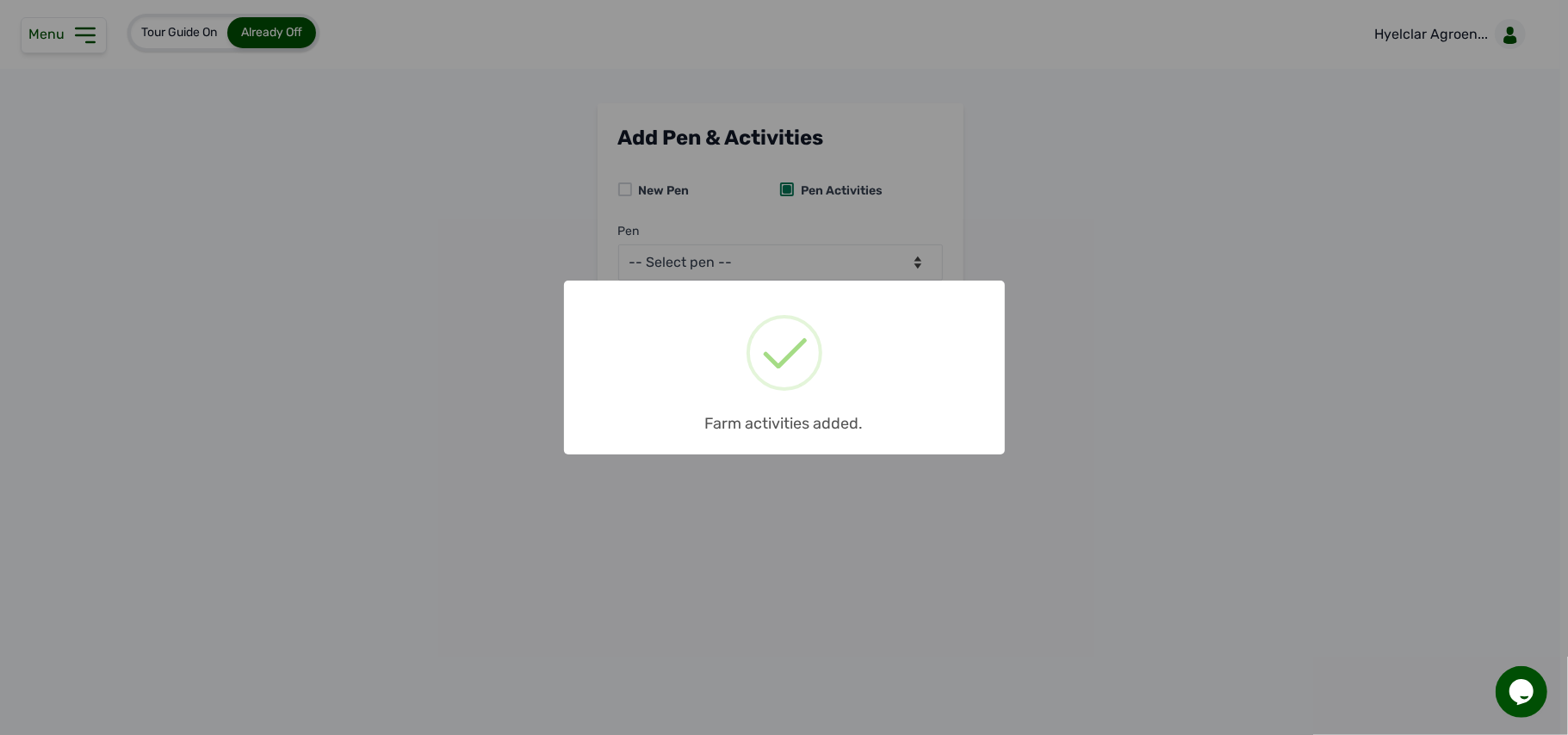 scroll, scrollTop: 0, scrollLeft: 0, axis: both 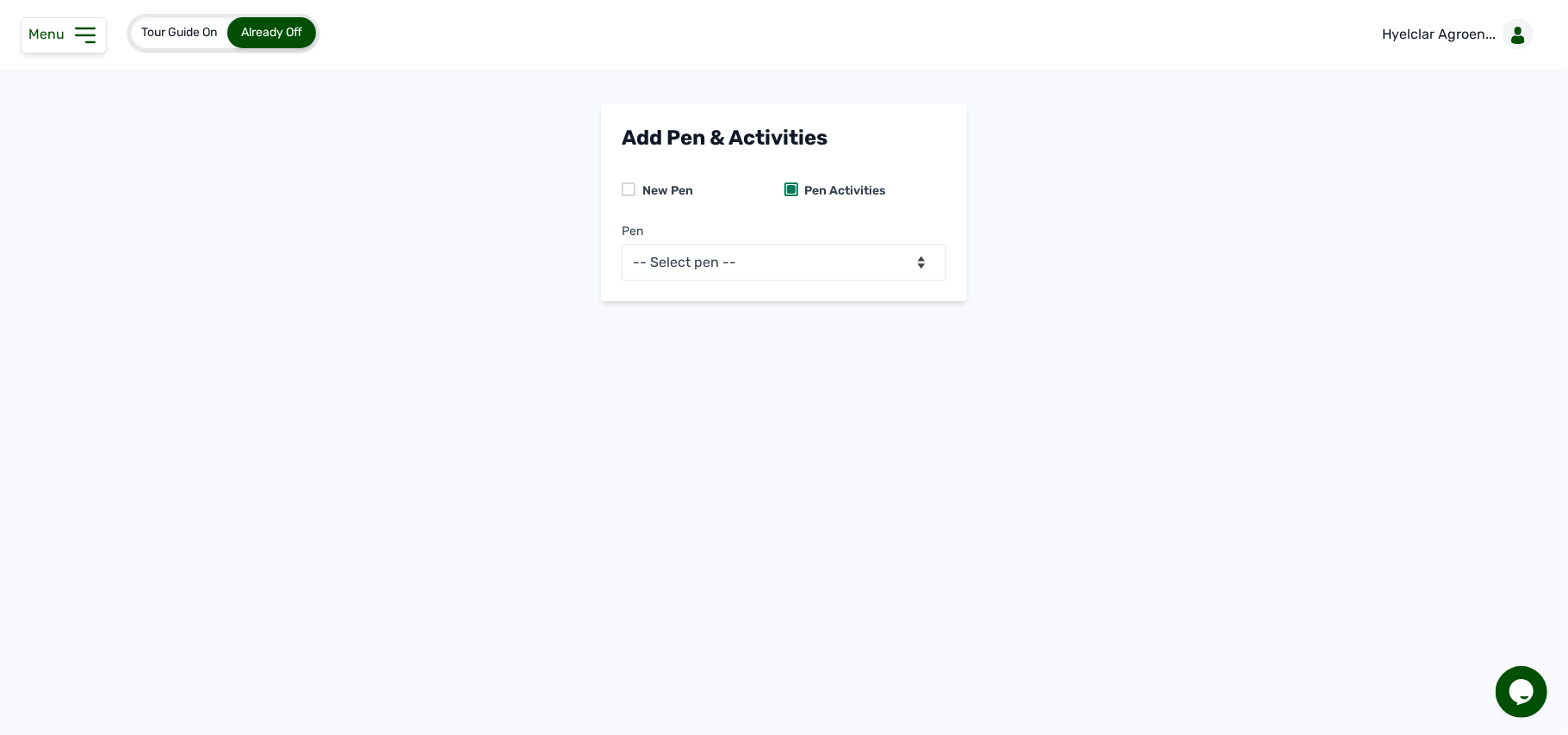 click 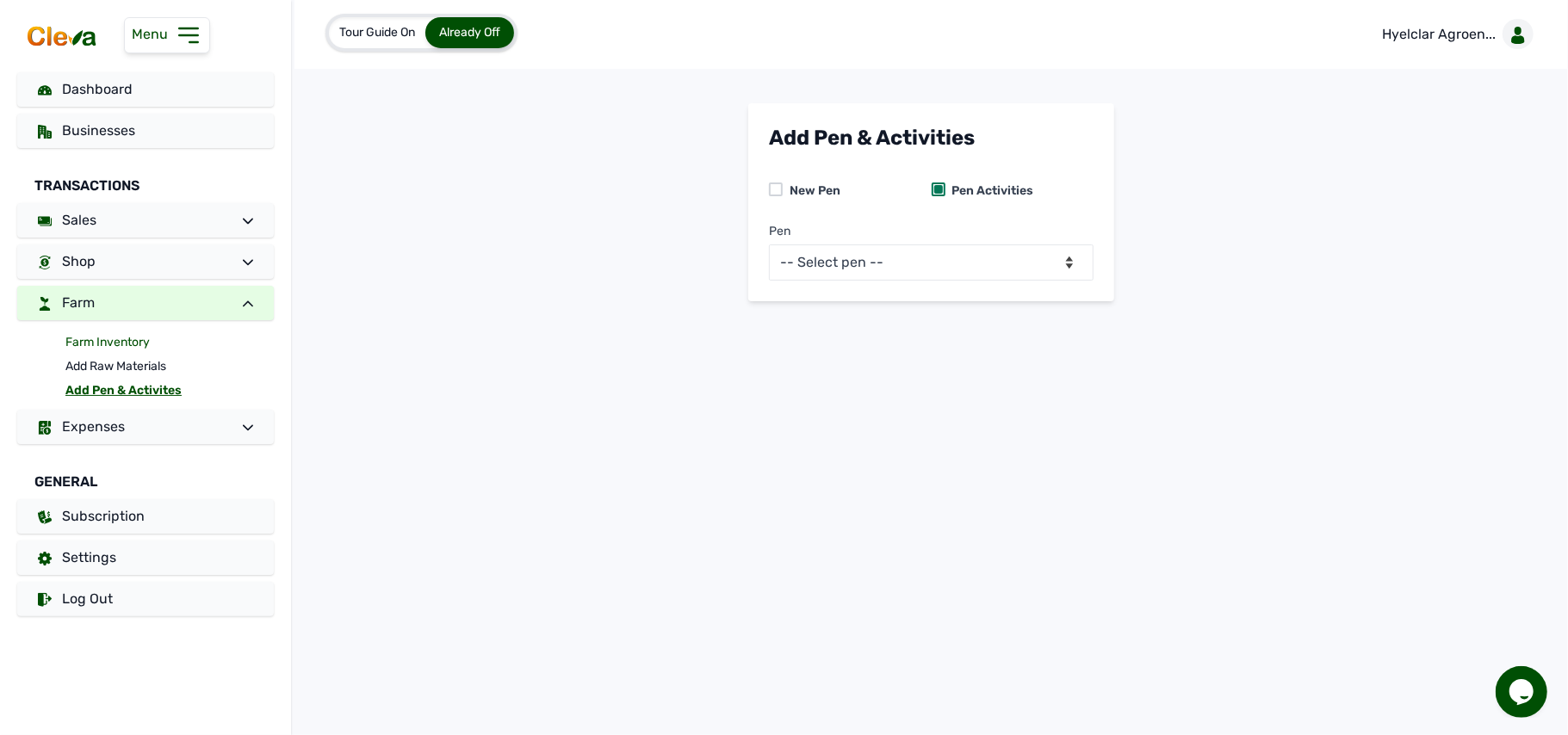 click on "Farm Inventory" at bounding box center [170, 343] 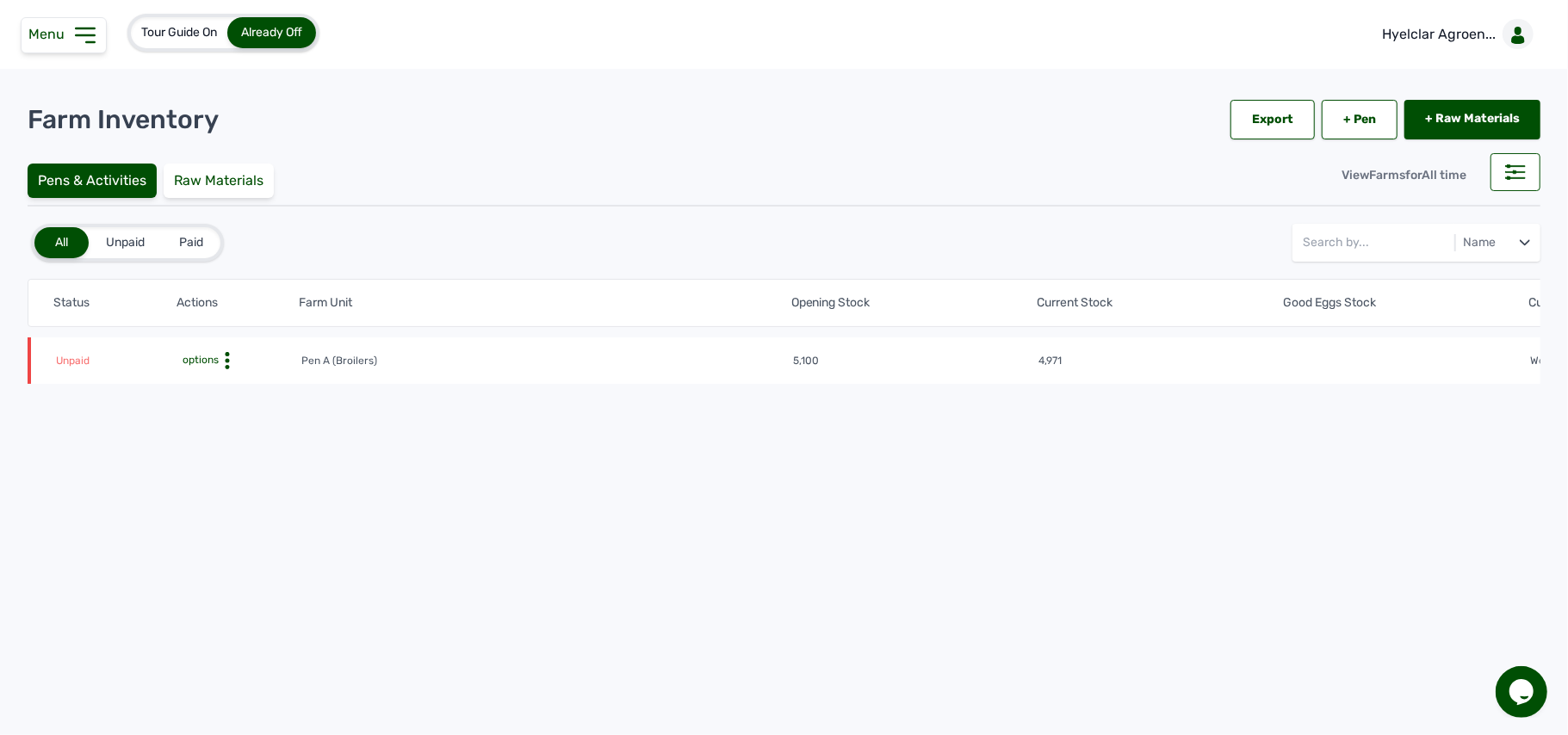 click 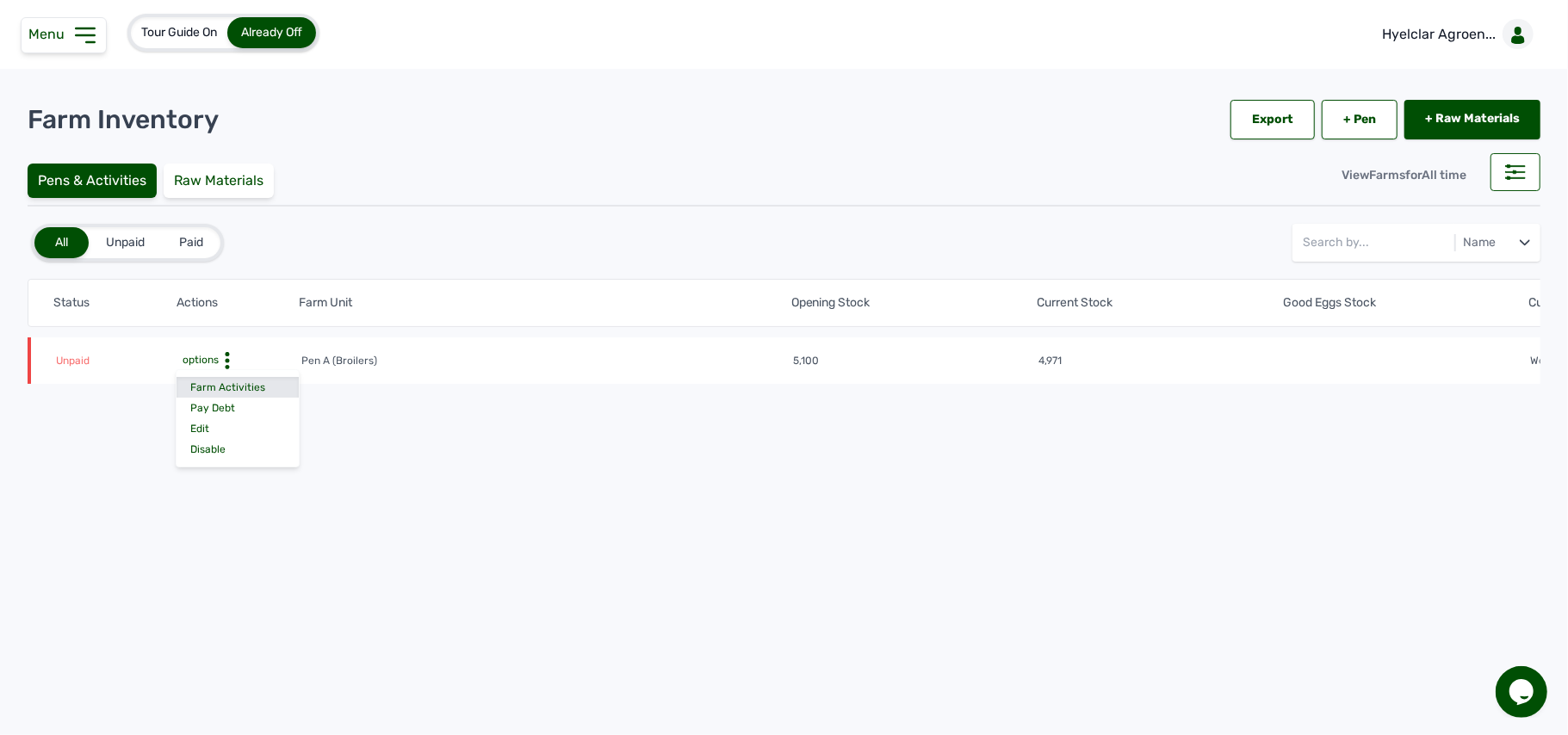 click on "Farm Activities" at bounding box center [238, 387] 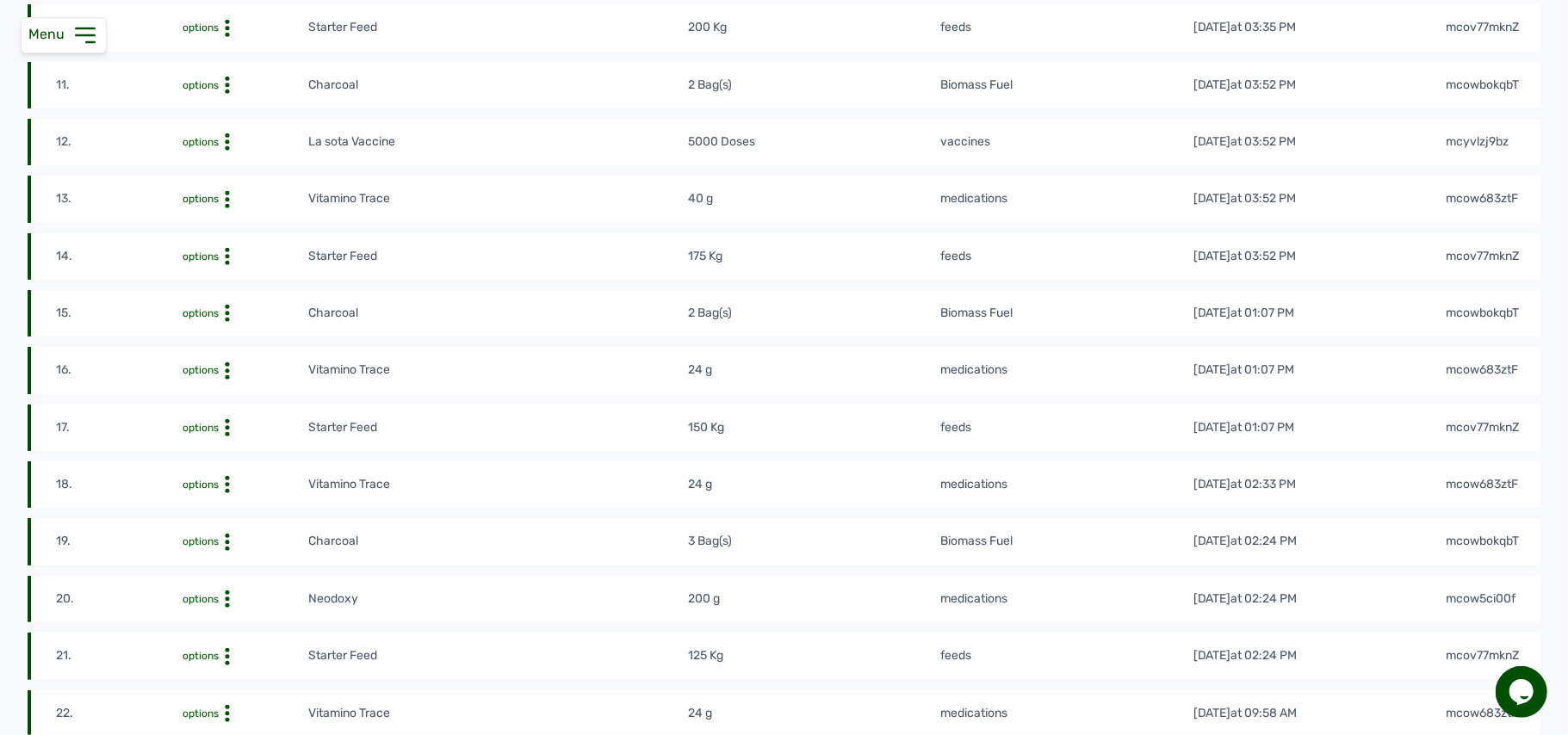 scroll, scrollTop: 0, scrollLeft: 0, axis: both 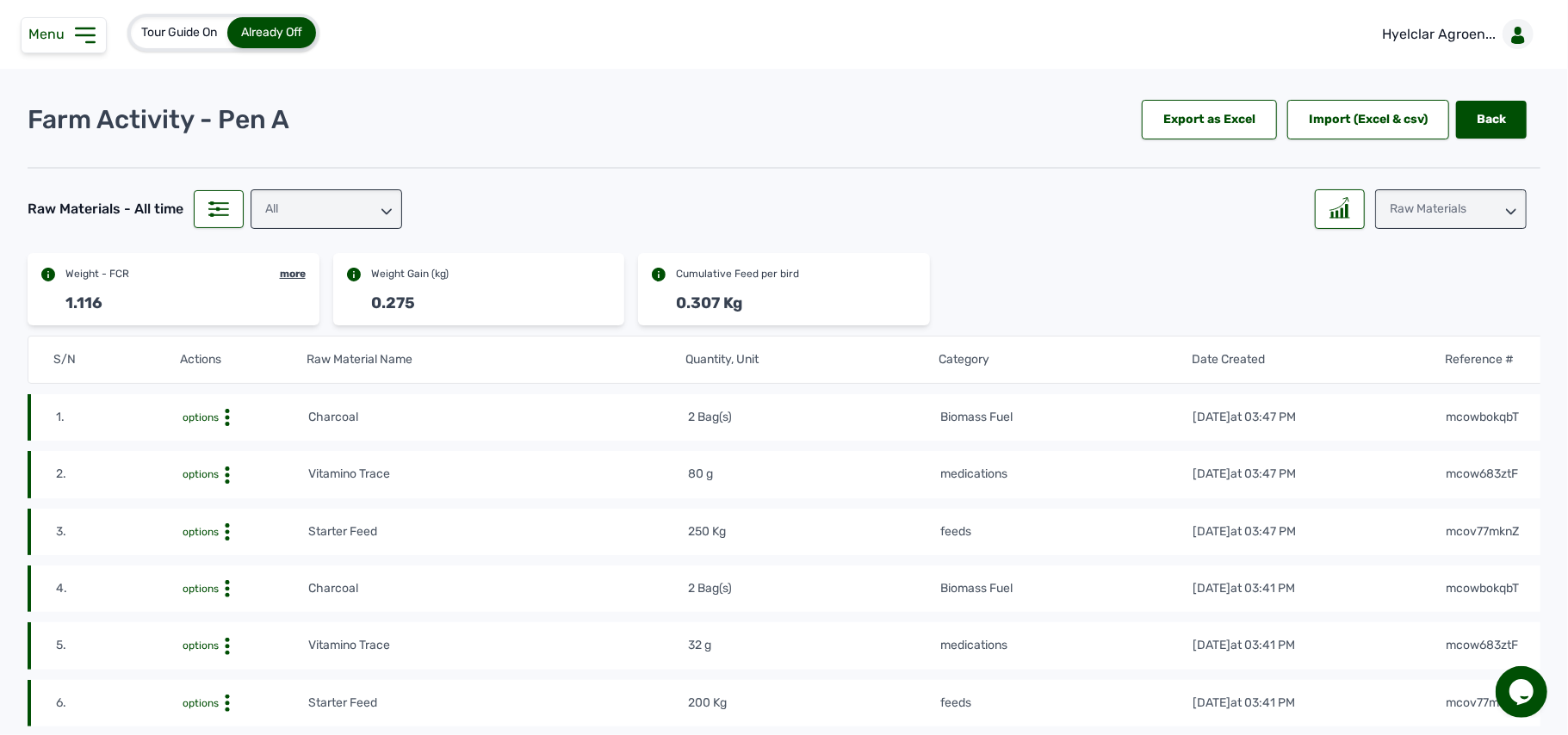 click 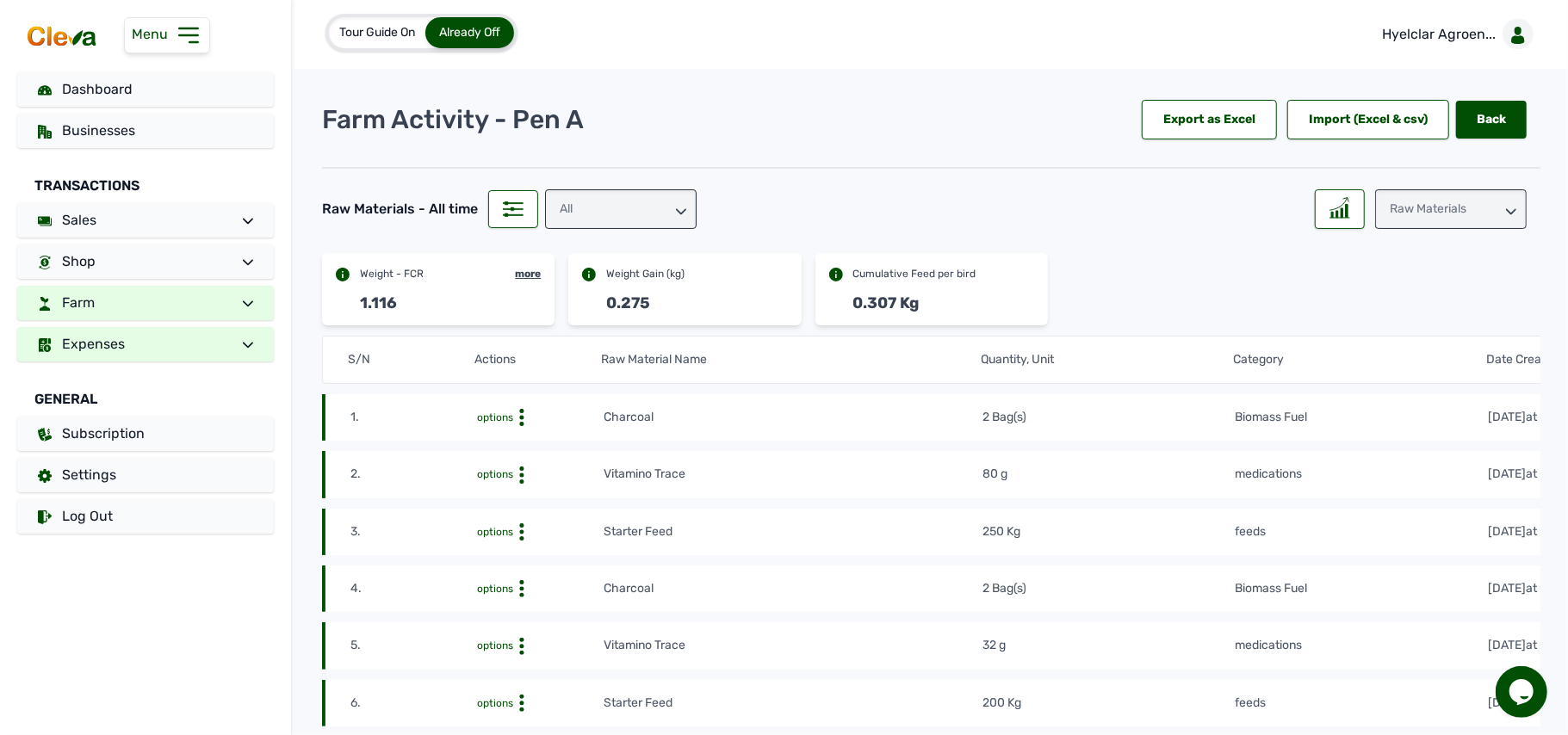 click on "Expenses" at bounding box center (93, 343) 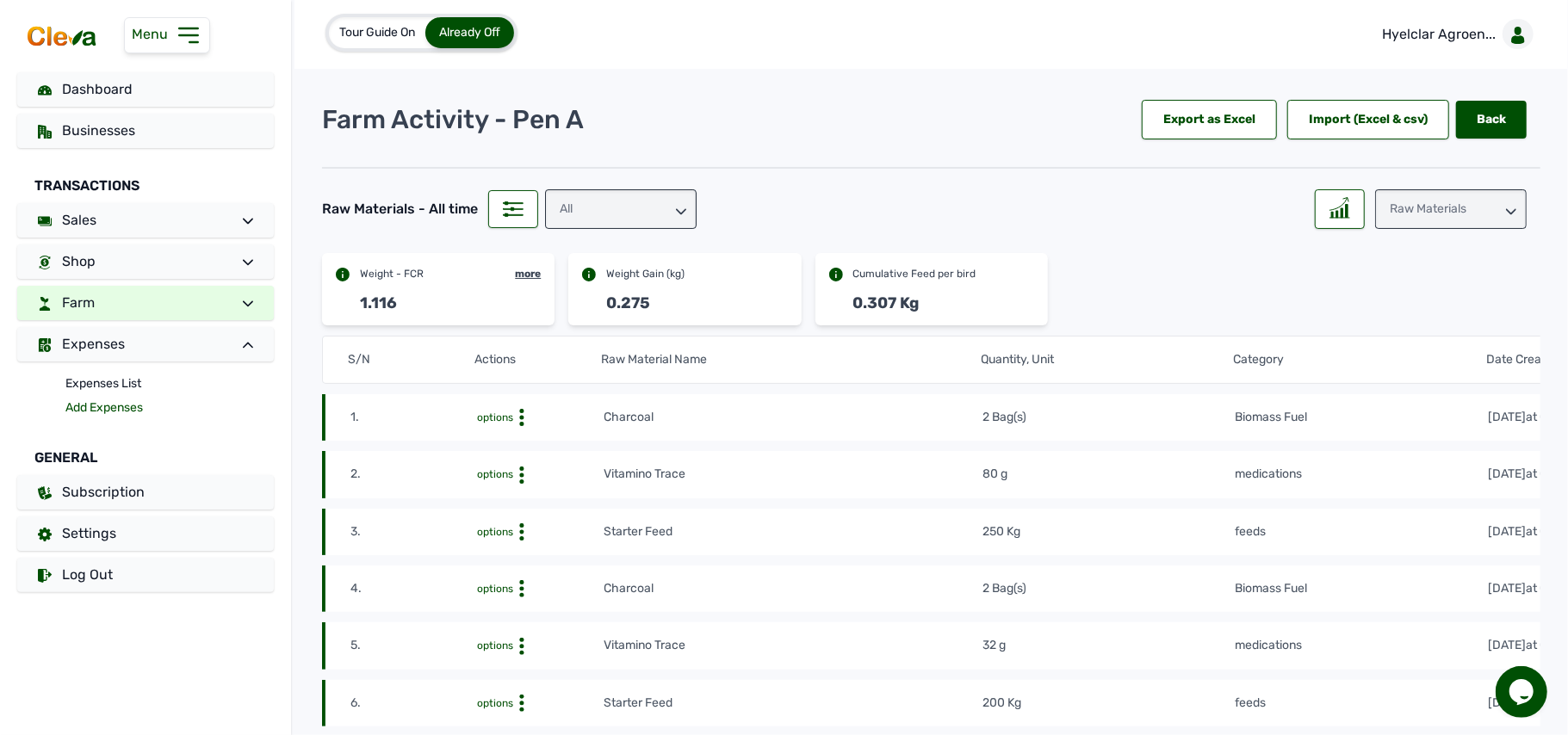 click on "Add Expenses" at bounding box center (170, 408) 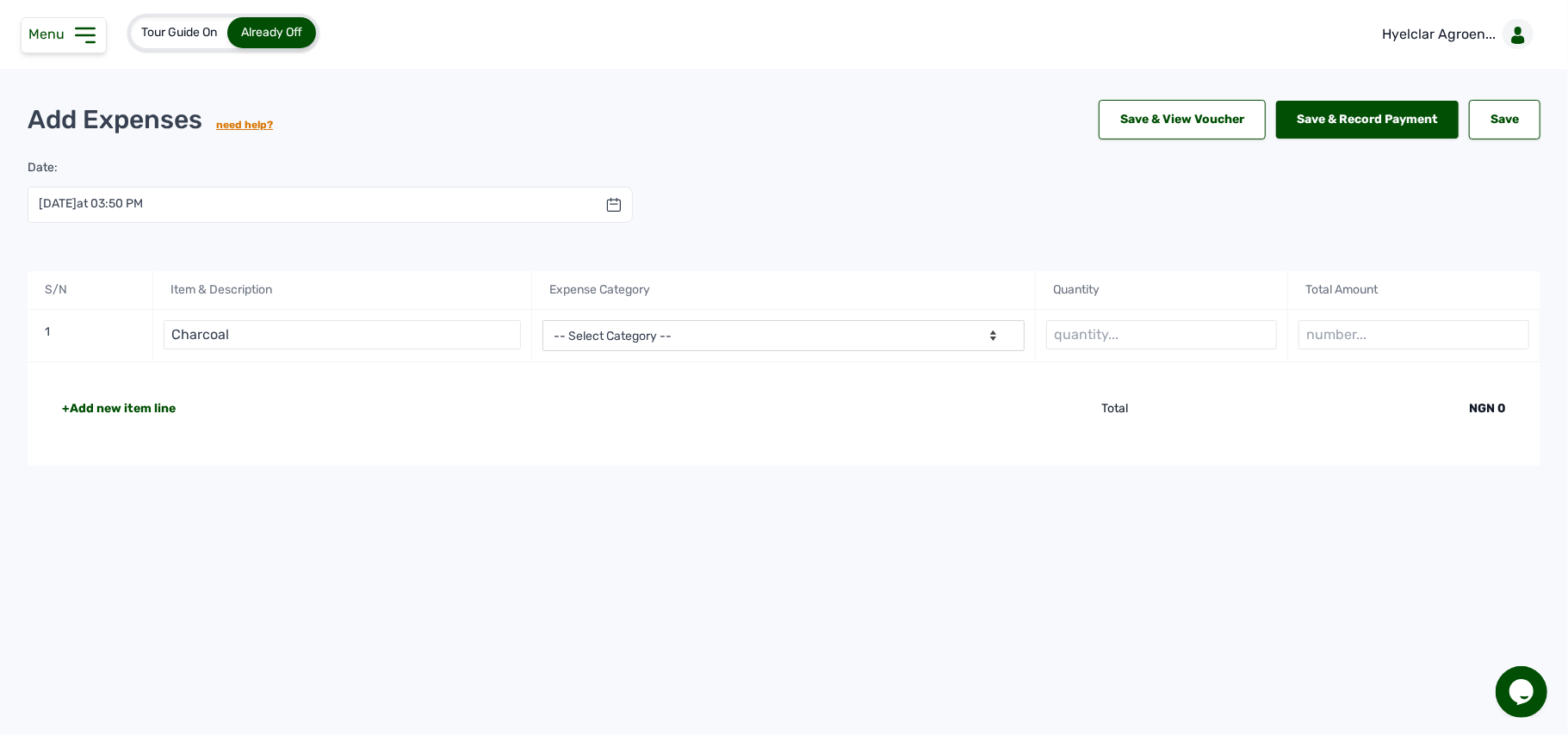 type on "Charcoal" 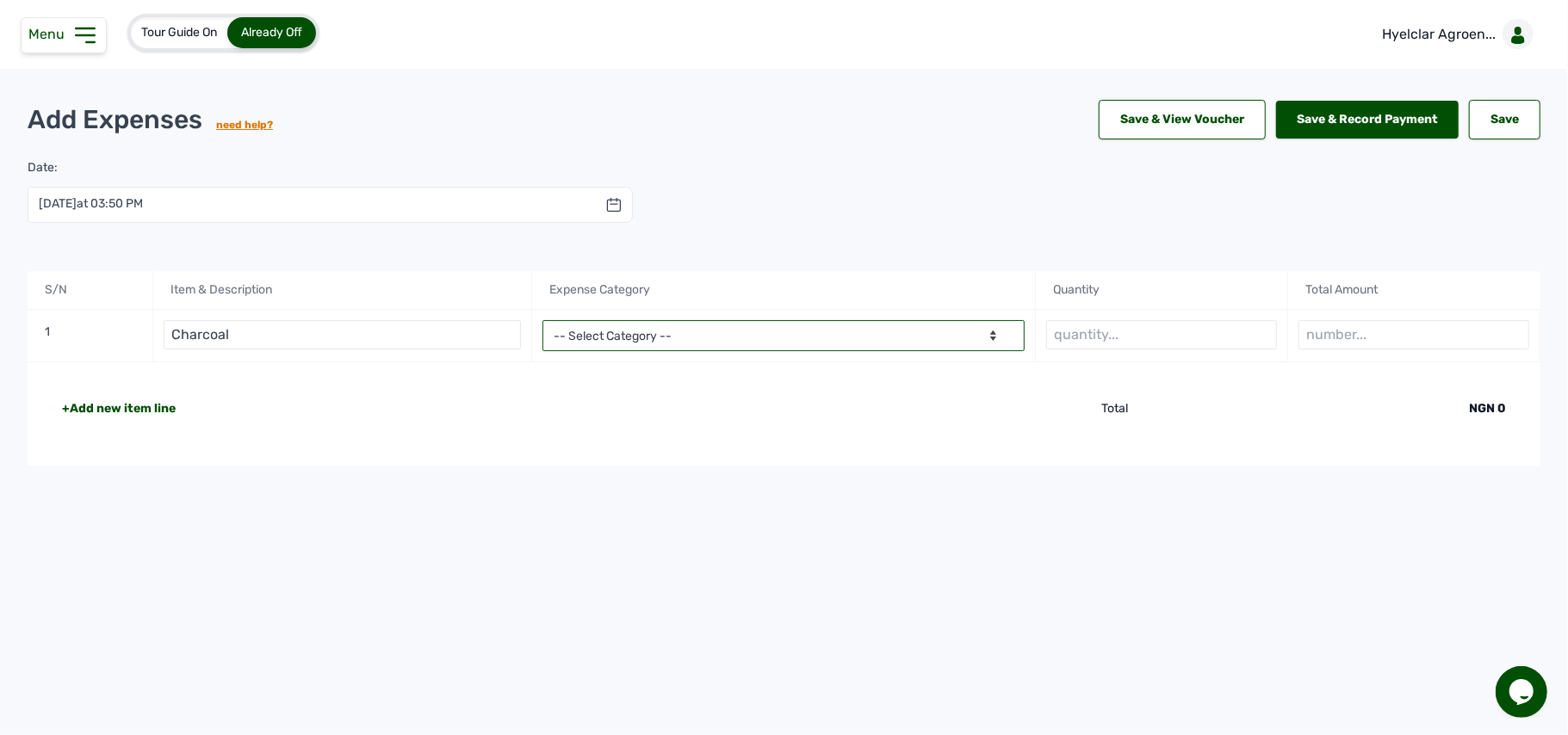 click on "-- Select Category -- Advertising Expenses Bank Charges Entertainment Expenses Insurance Expenses Legal Expenses Medical Expenses Office Equipments & Supplies Property Tax Rental Cost Repair & Maintenance Expenses Research Expenses Staff Salary Telephone Expenses Transportation Expenses Travelling Expenses Utility Expenses Others" at bounding box center (784, 336) 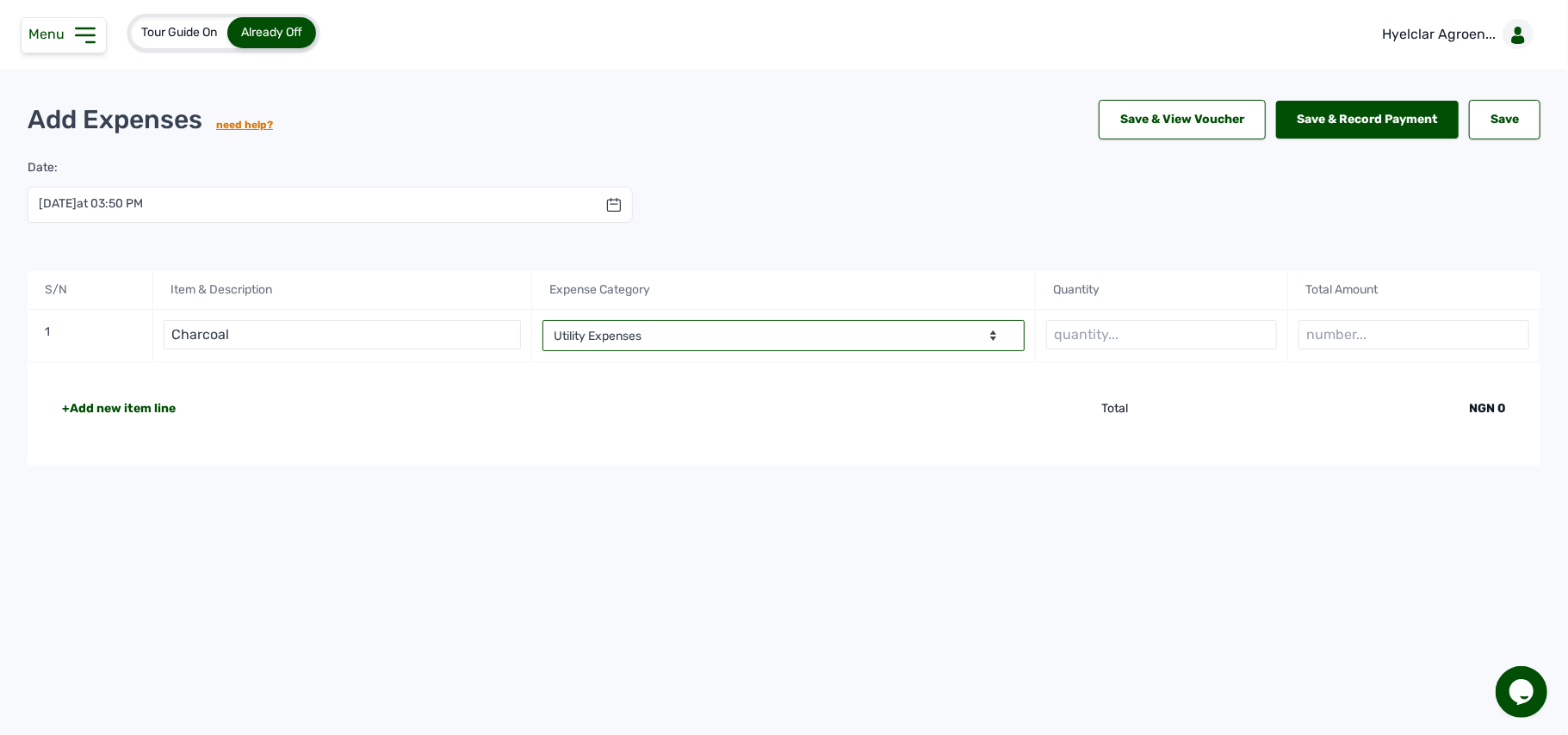 click on "-- Select Category -- Advertising Expenses Bank Charges Entertainment Expenses Insurance Expenses Legal Expenses Medical Expenses Office Equipments & Supplies Property Tax Rental Cost Repair & Maintenance Expenses Research Expenses Staff Salary Telephone Expenses Transportation Expenses Travelling Expenses Utility Expenses Others" at bounding box center (784, 336) 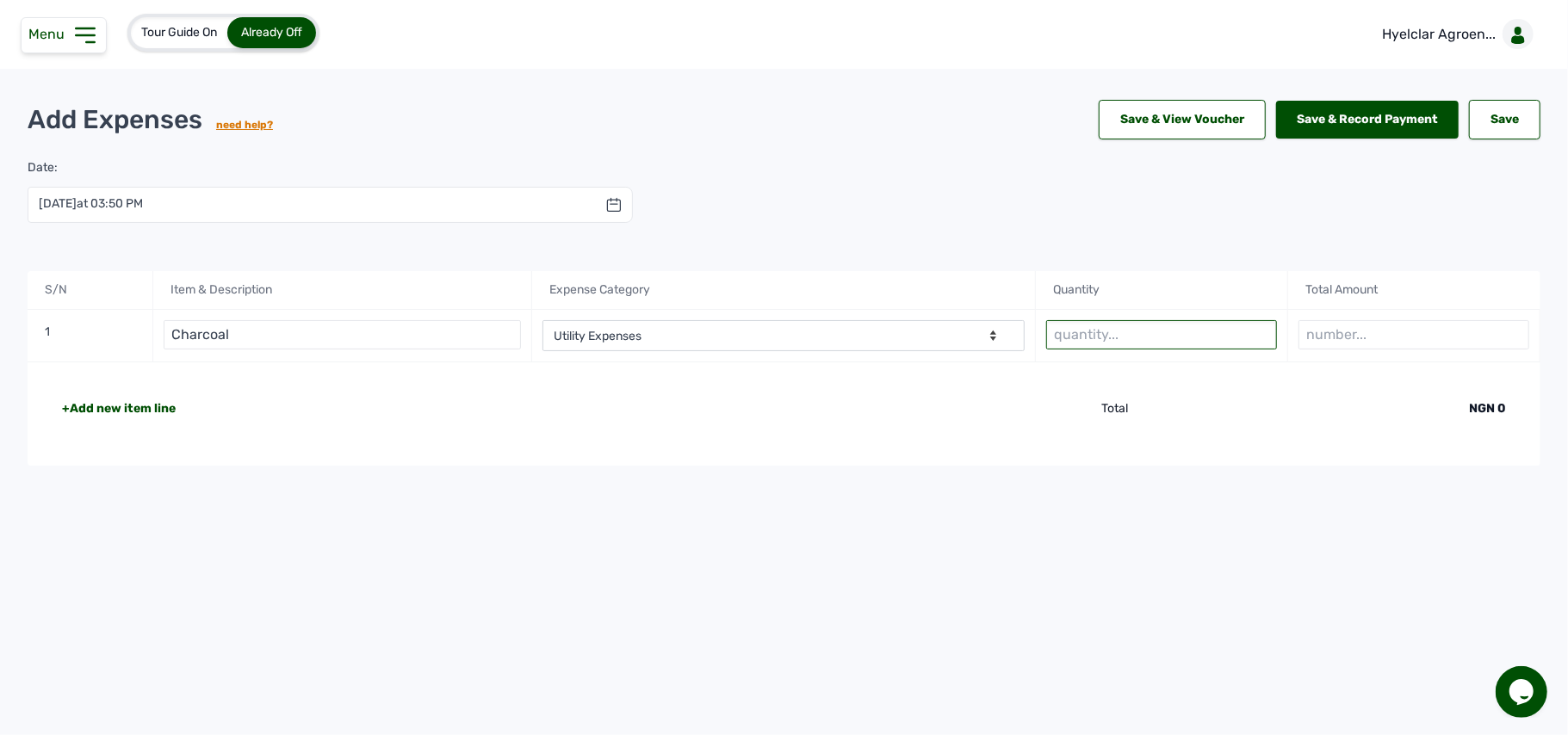 click at bounding box center (1162, 335) 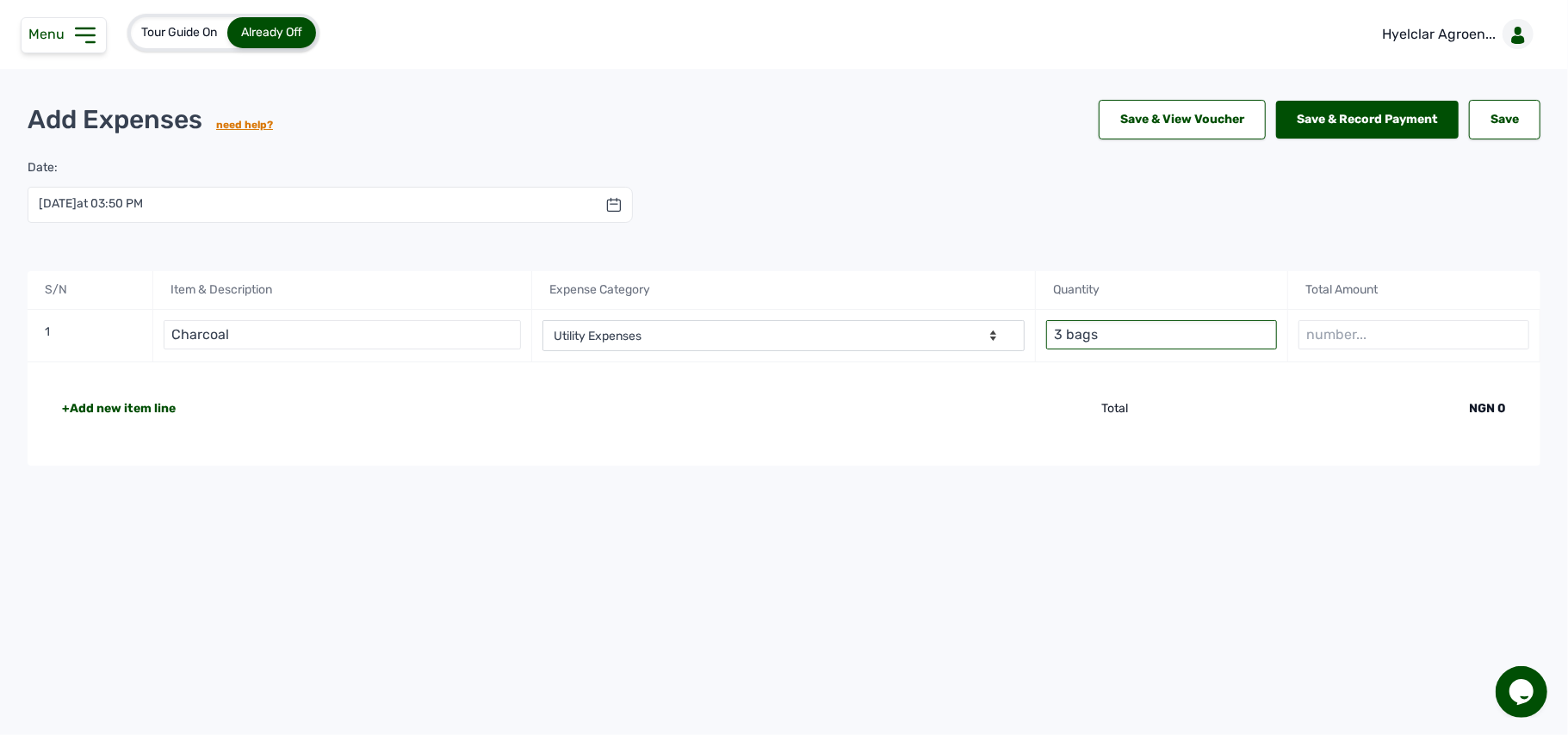 type on "3 bags" 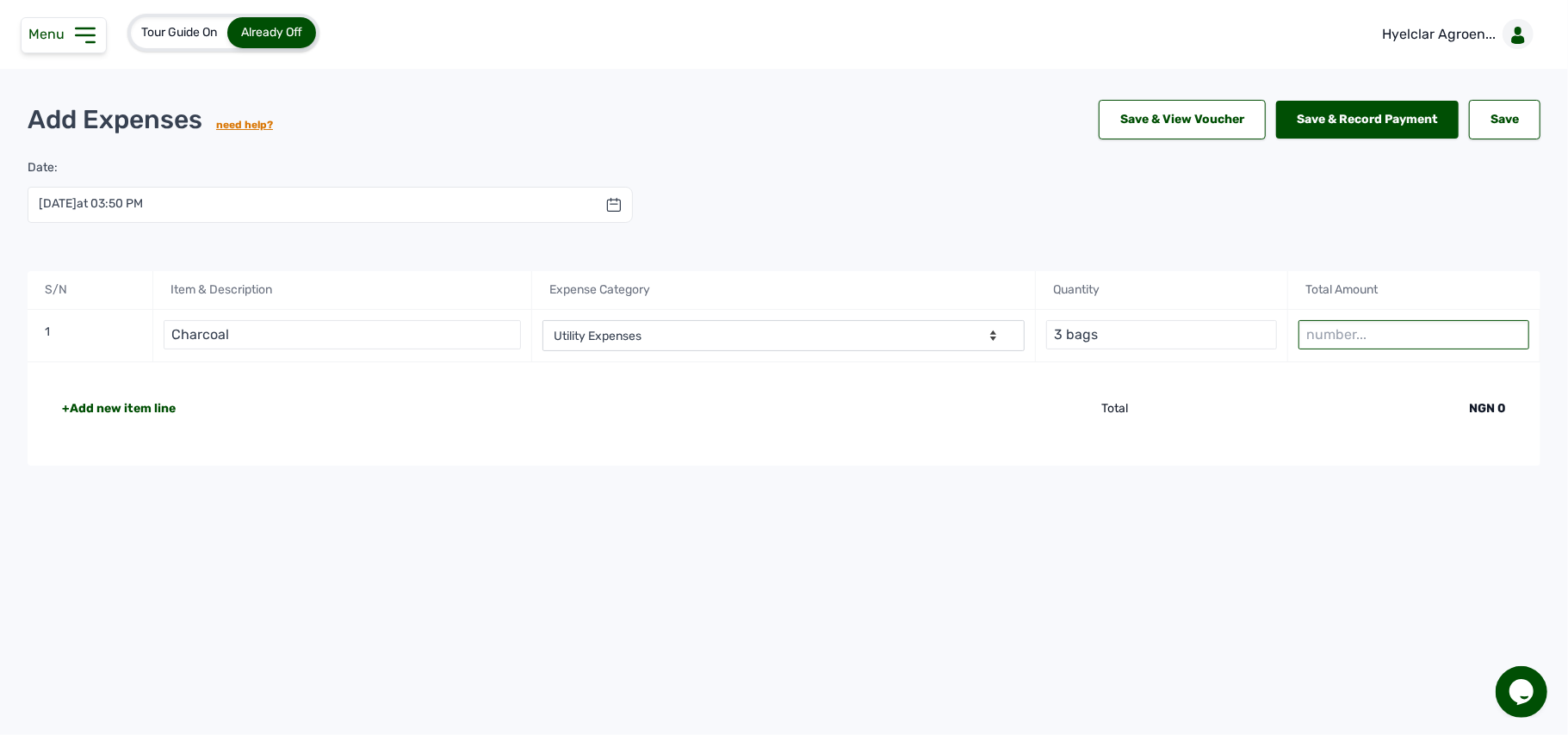 click at bounding box center (1414, 335) 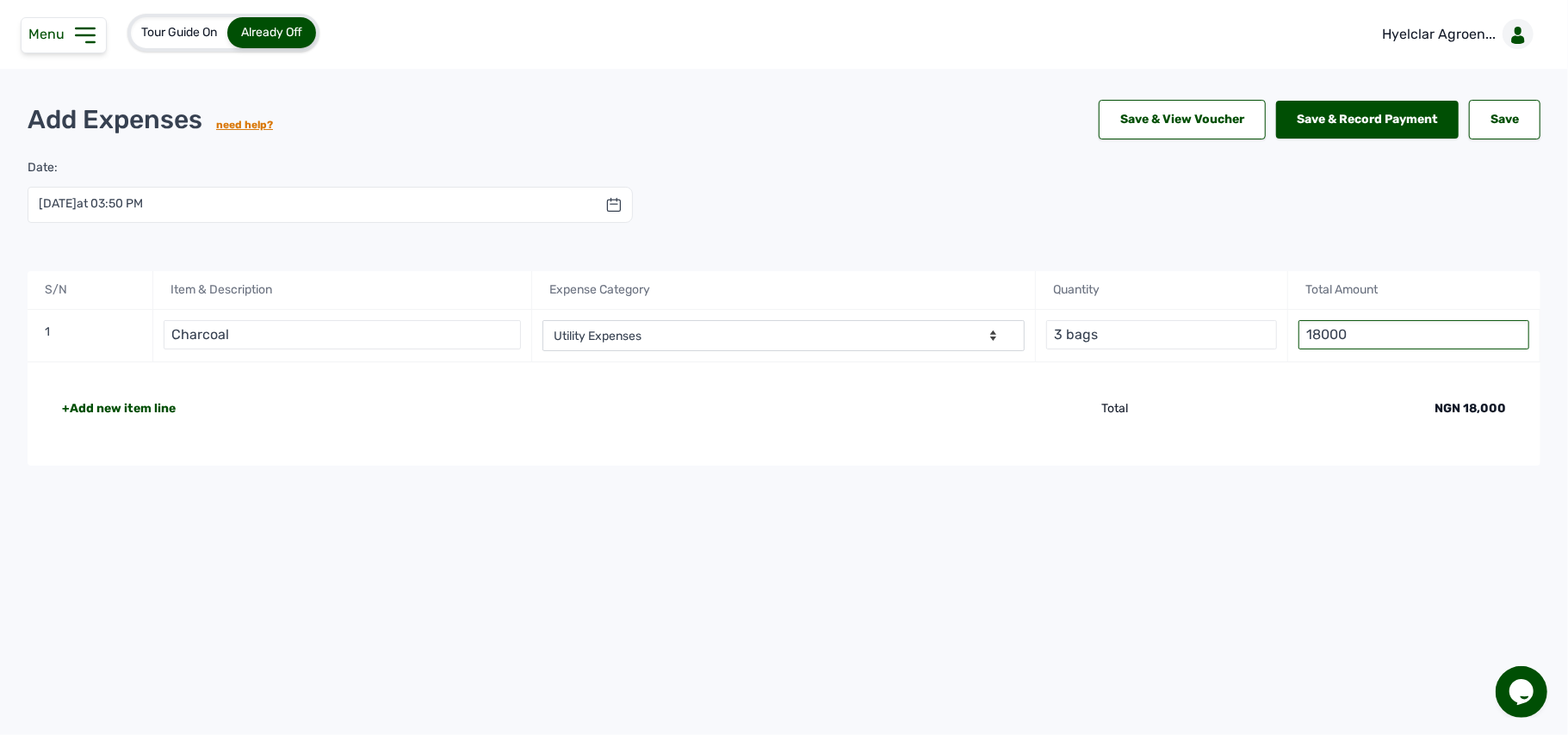 type on "18000" 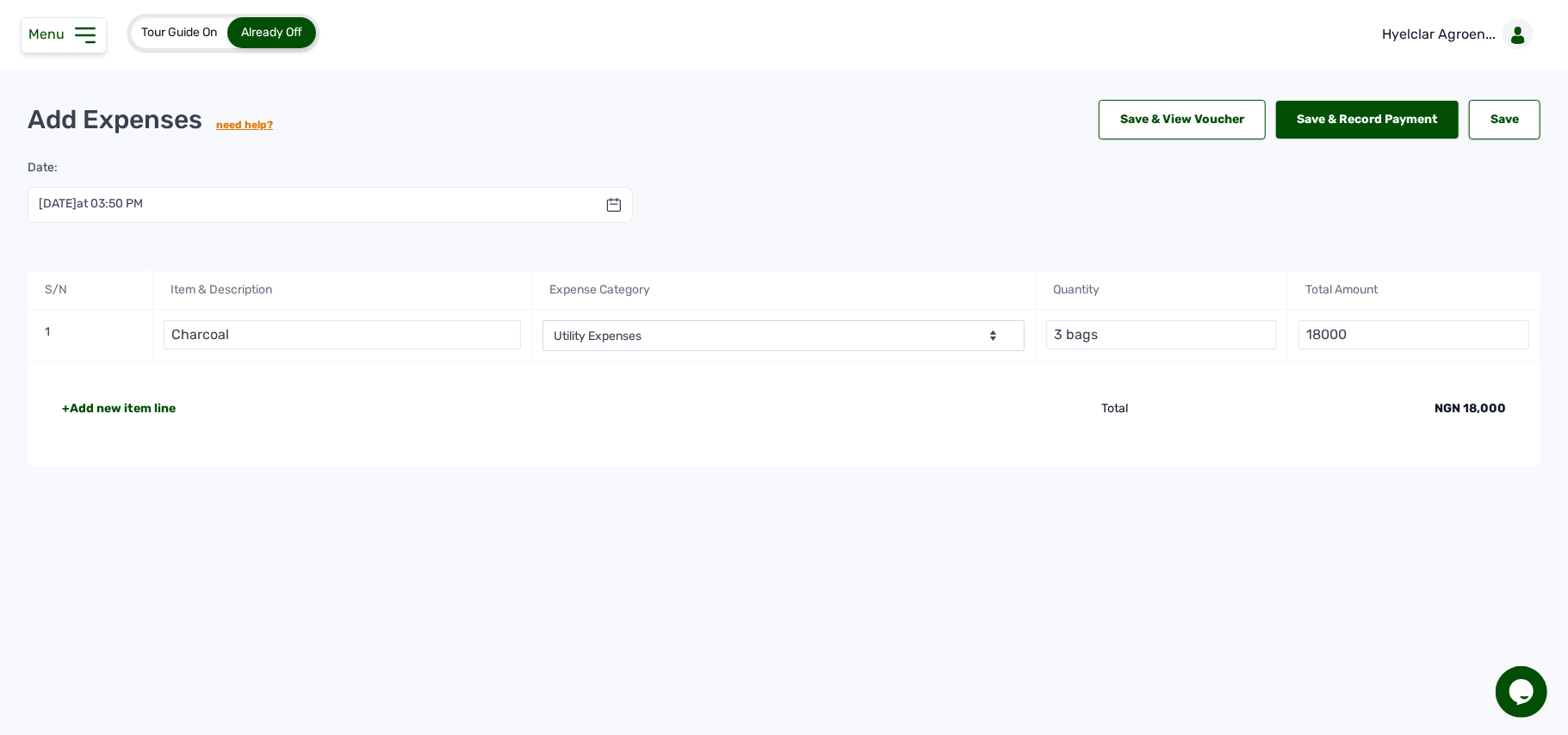 click 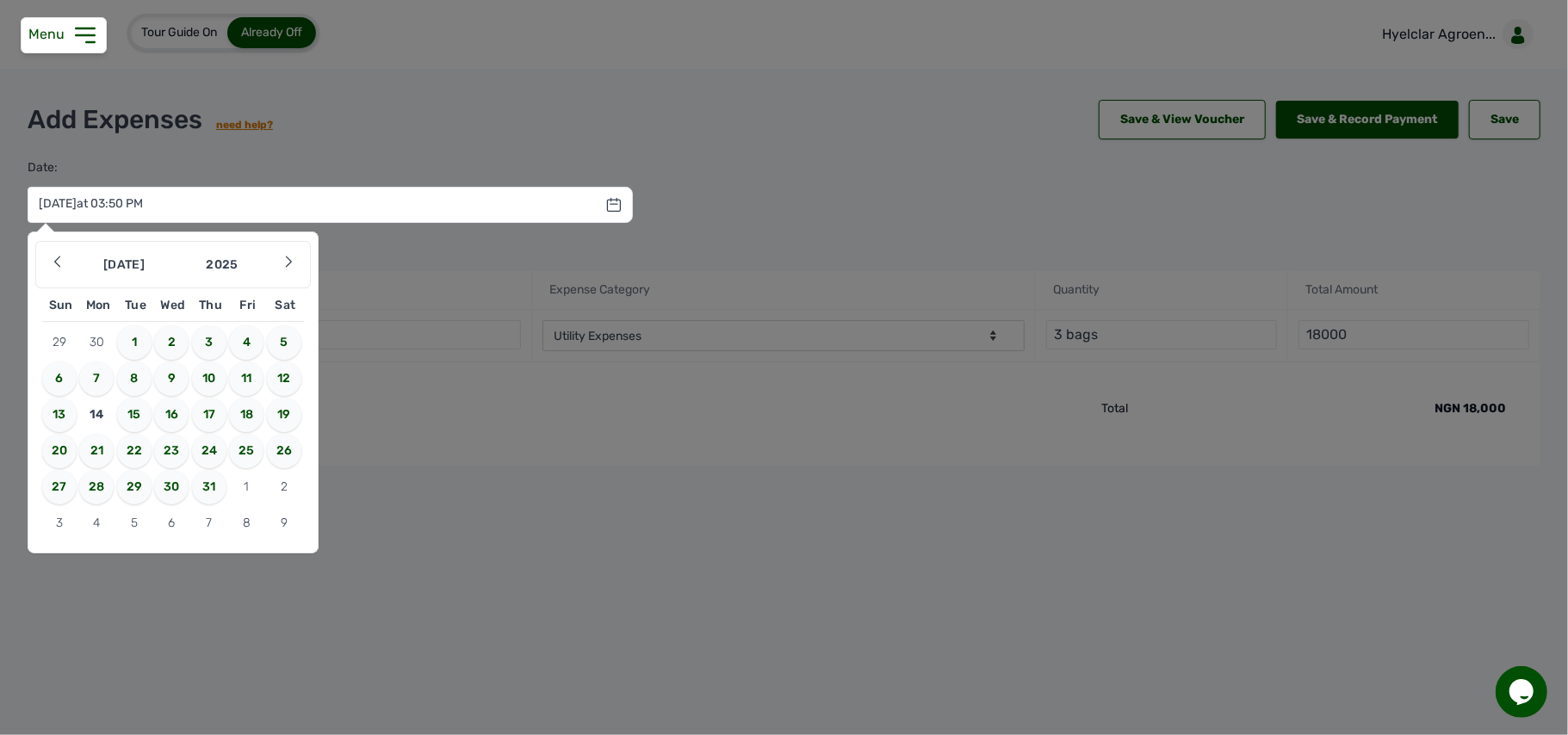 click on "11" at bounding box center (246, 379) 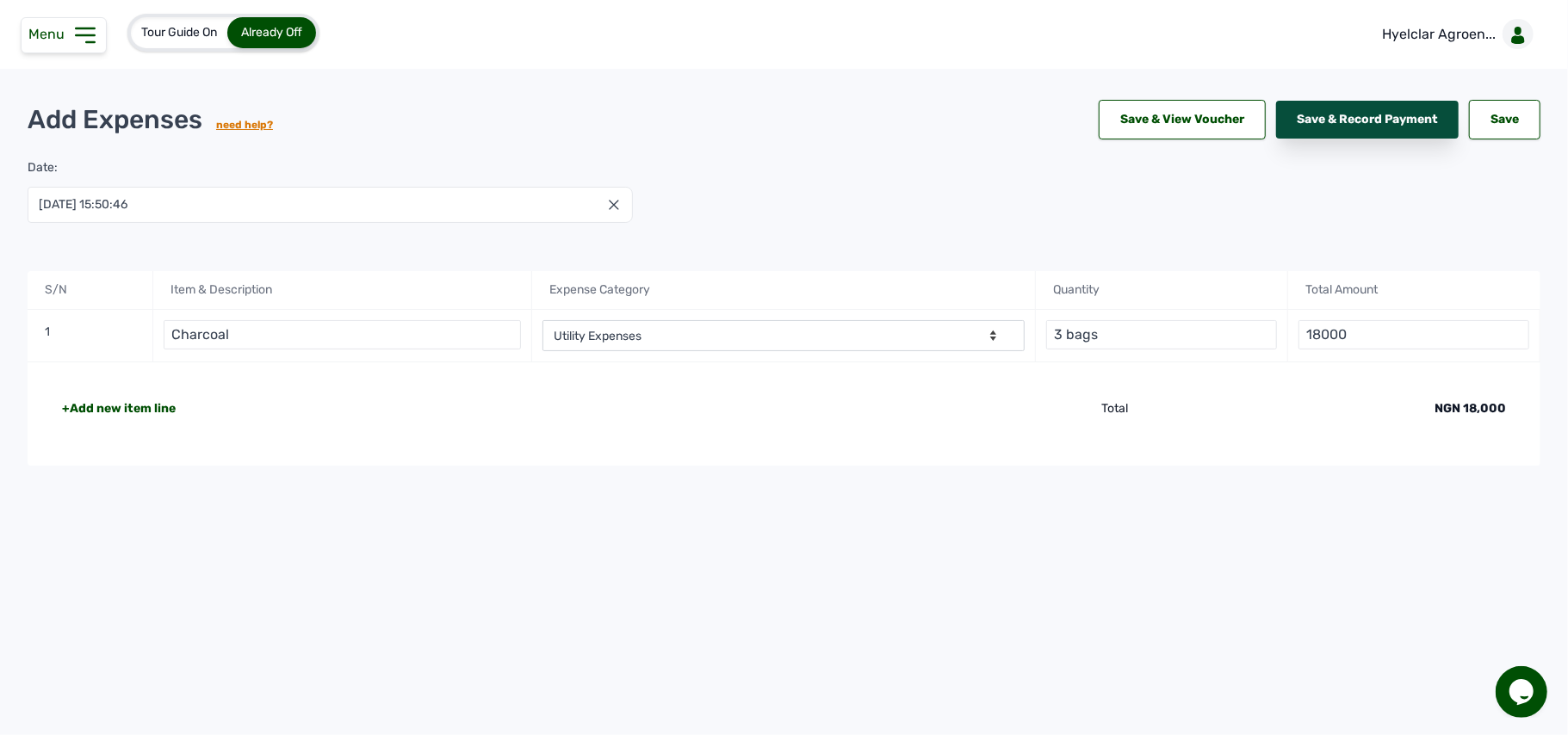 click on "Save & Record Payment" at bounding box center [1367, 120] 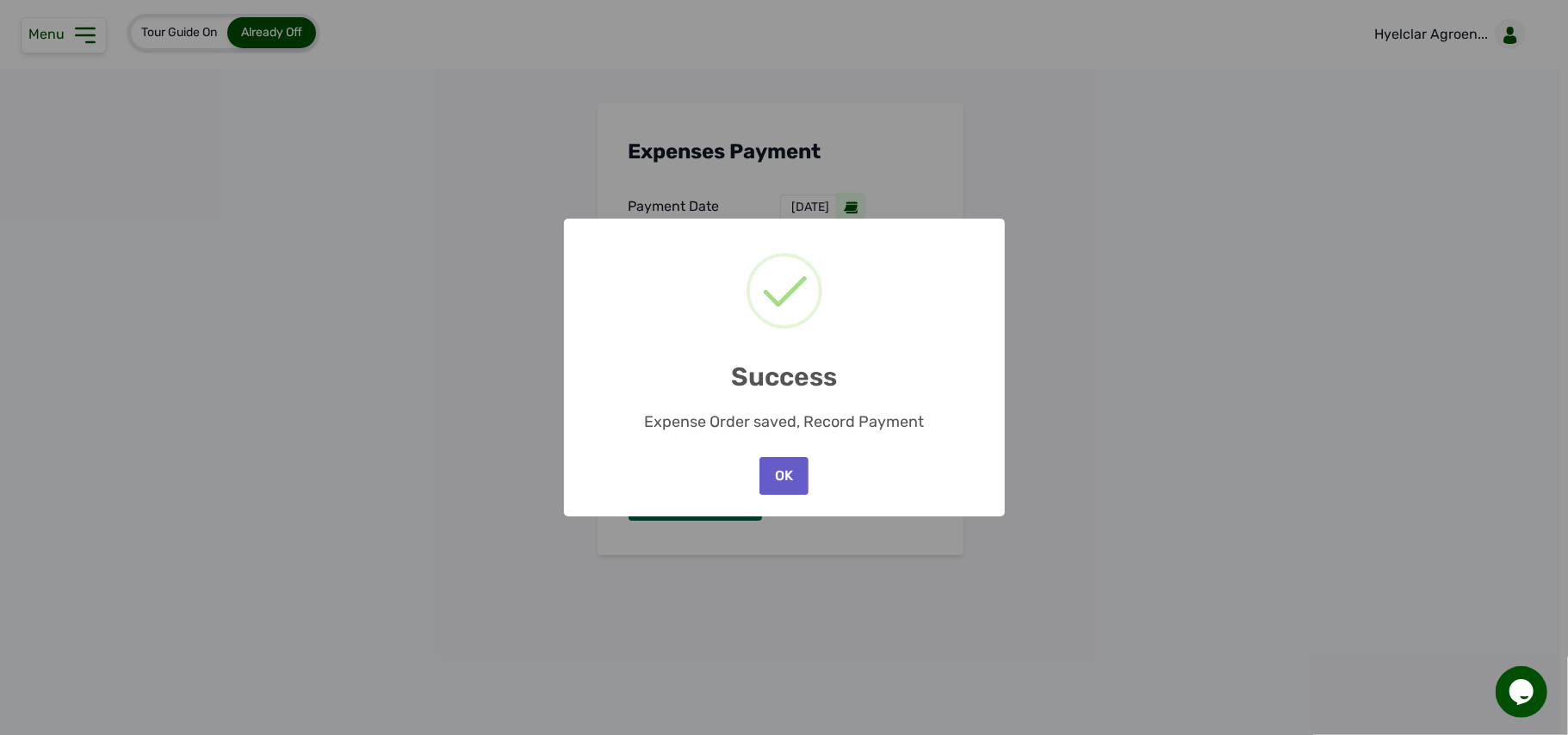 drag, startPoint x: 782, startPoint y: 455, endPoint x: 782, endPoint y: 470, distance: 15 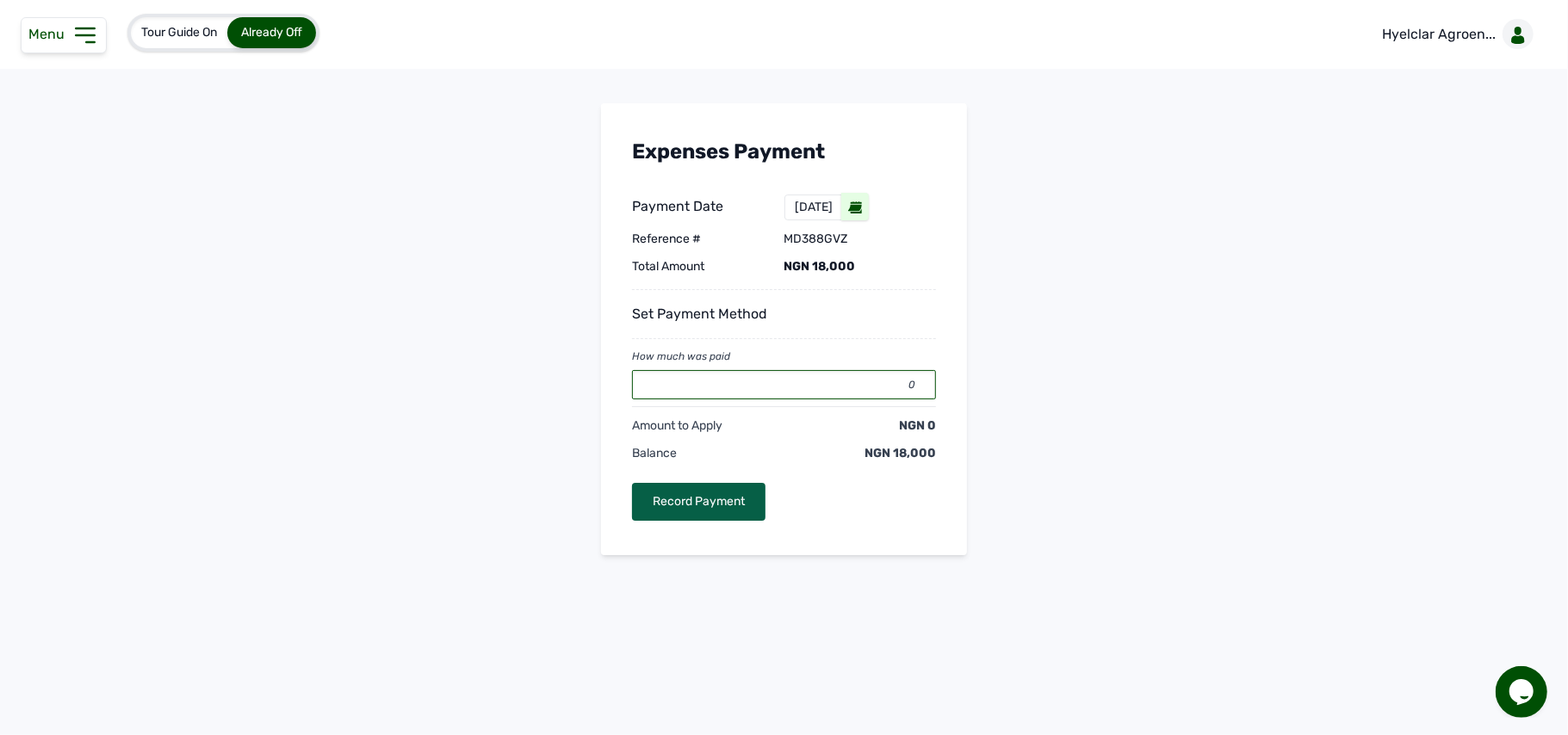 click on "0" at bounding box center (784, 385) 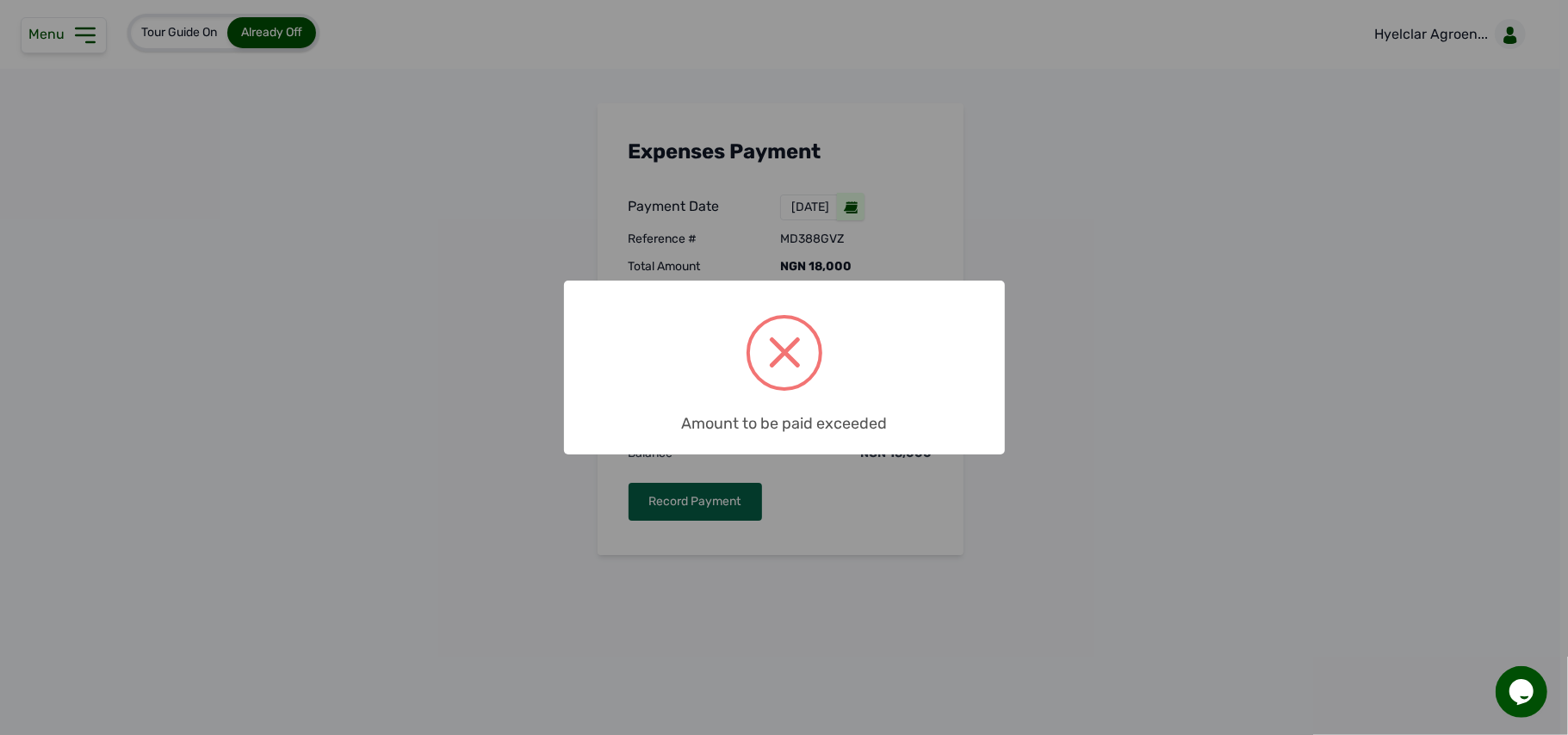click on "×
Amount to be paid exceeded OK No Cancel" at bounding box center [784, 368] 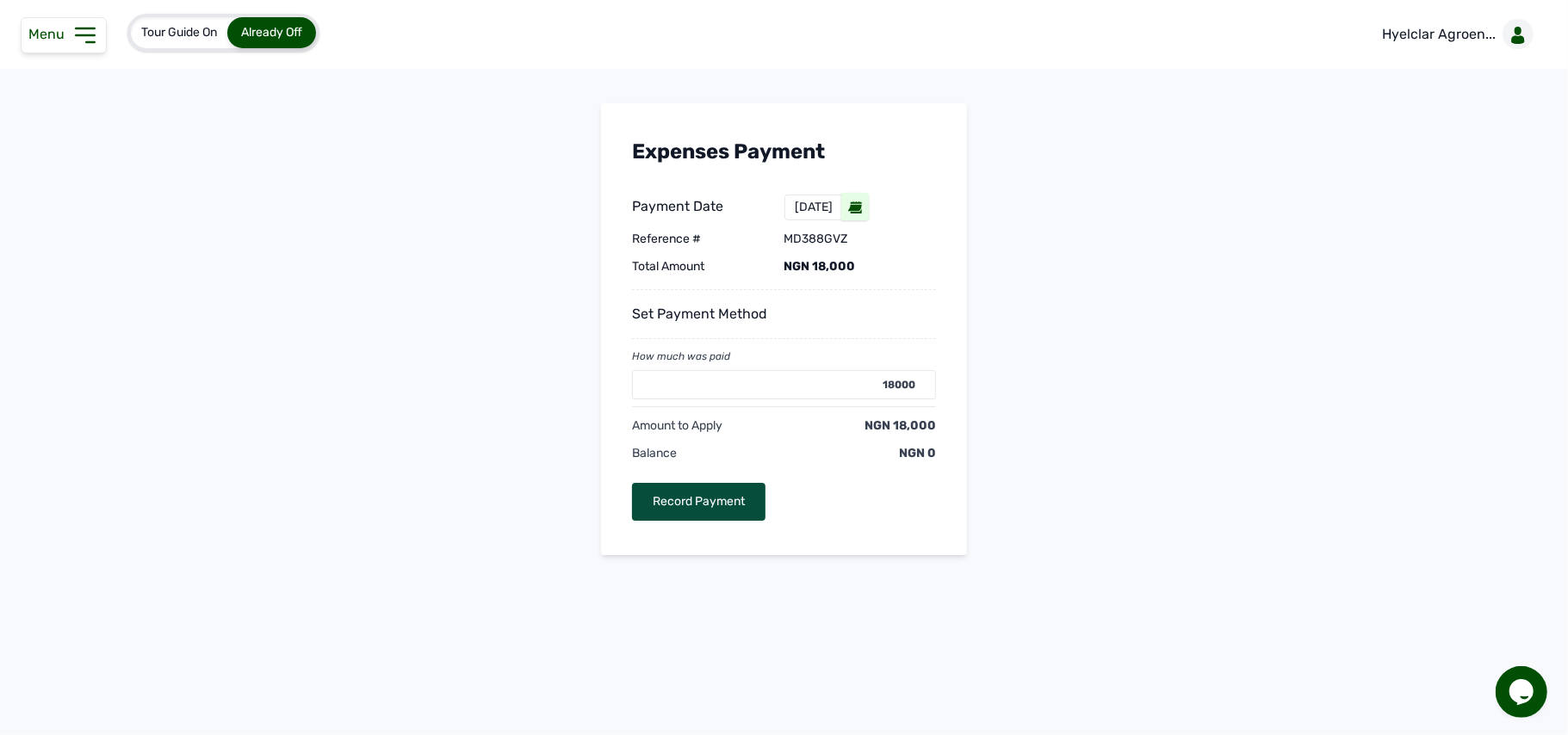click on "Record Payment" at bounding box center (698, 502) 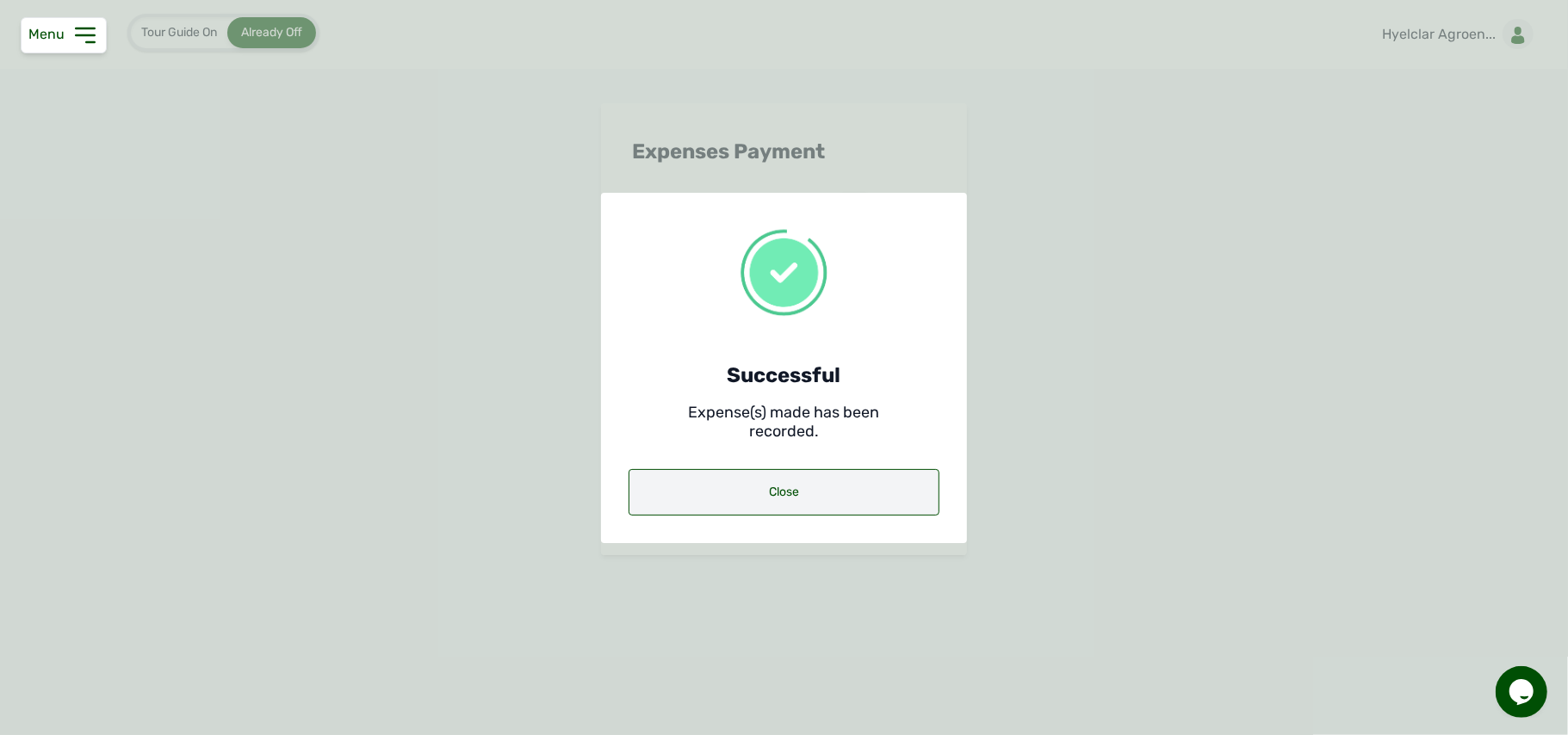 click on "Close" at bounding box center [784, 492] 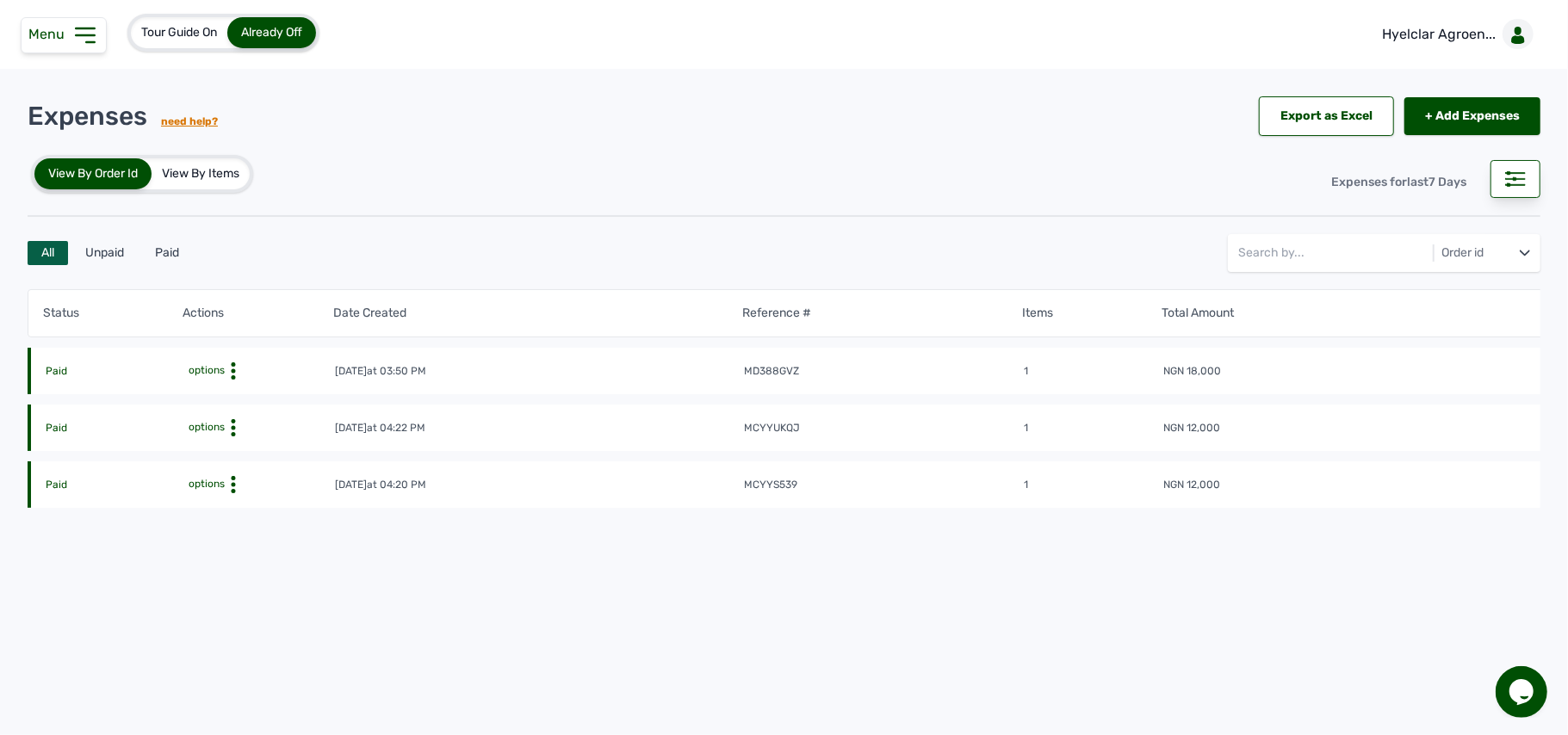 click 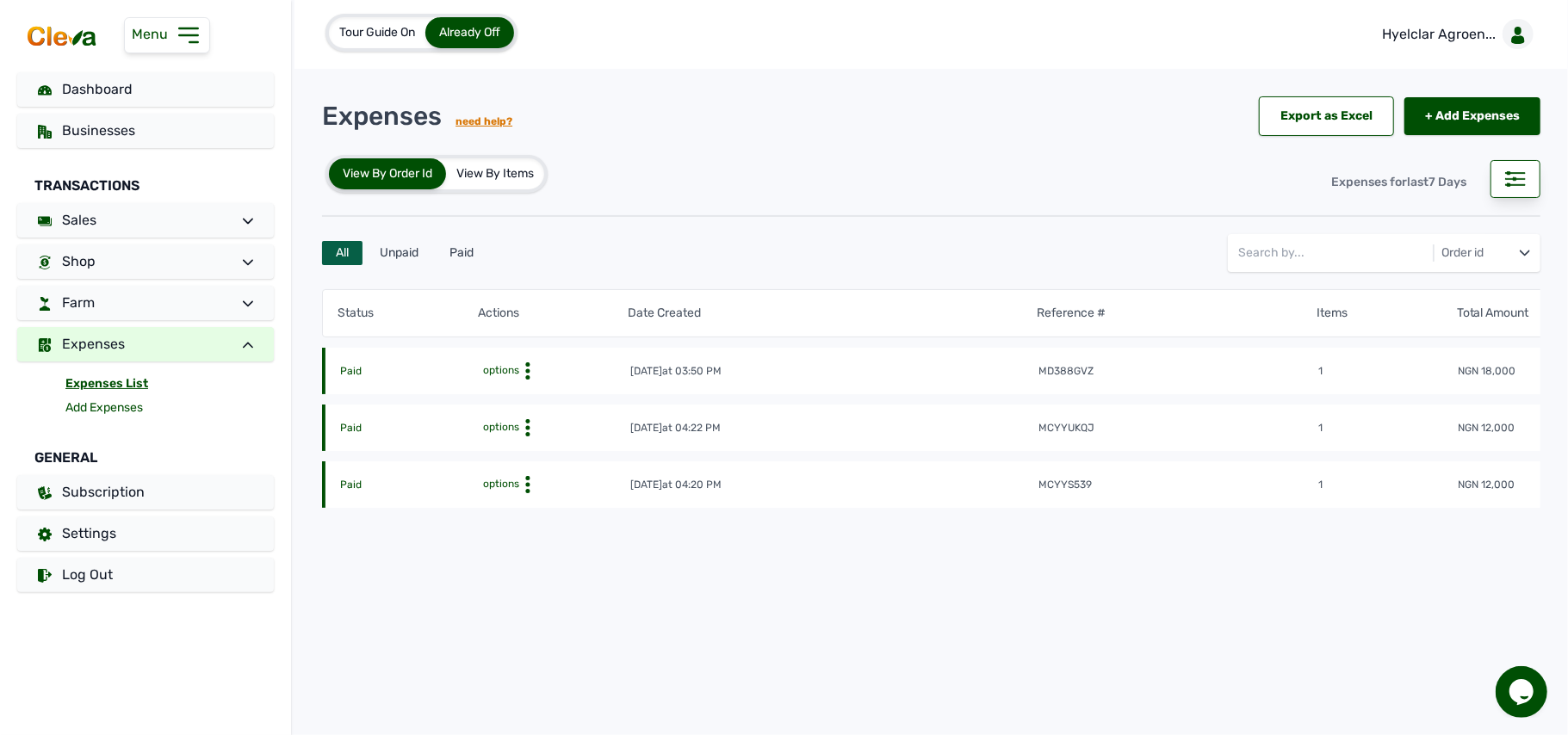 click on "Add Expenses" at bounding box center [170, 408] 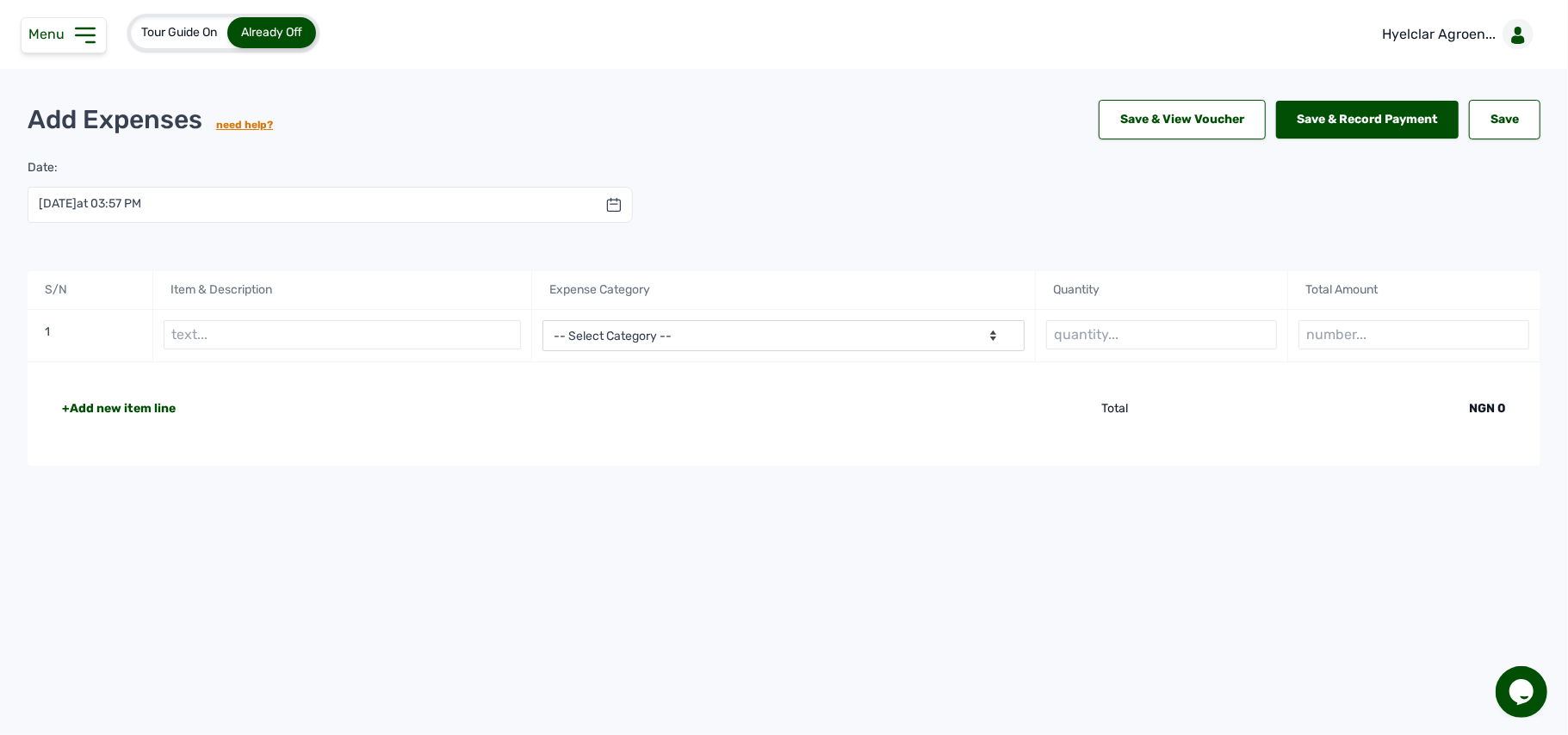 click 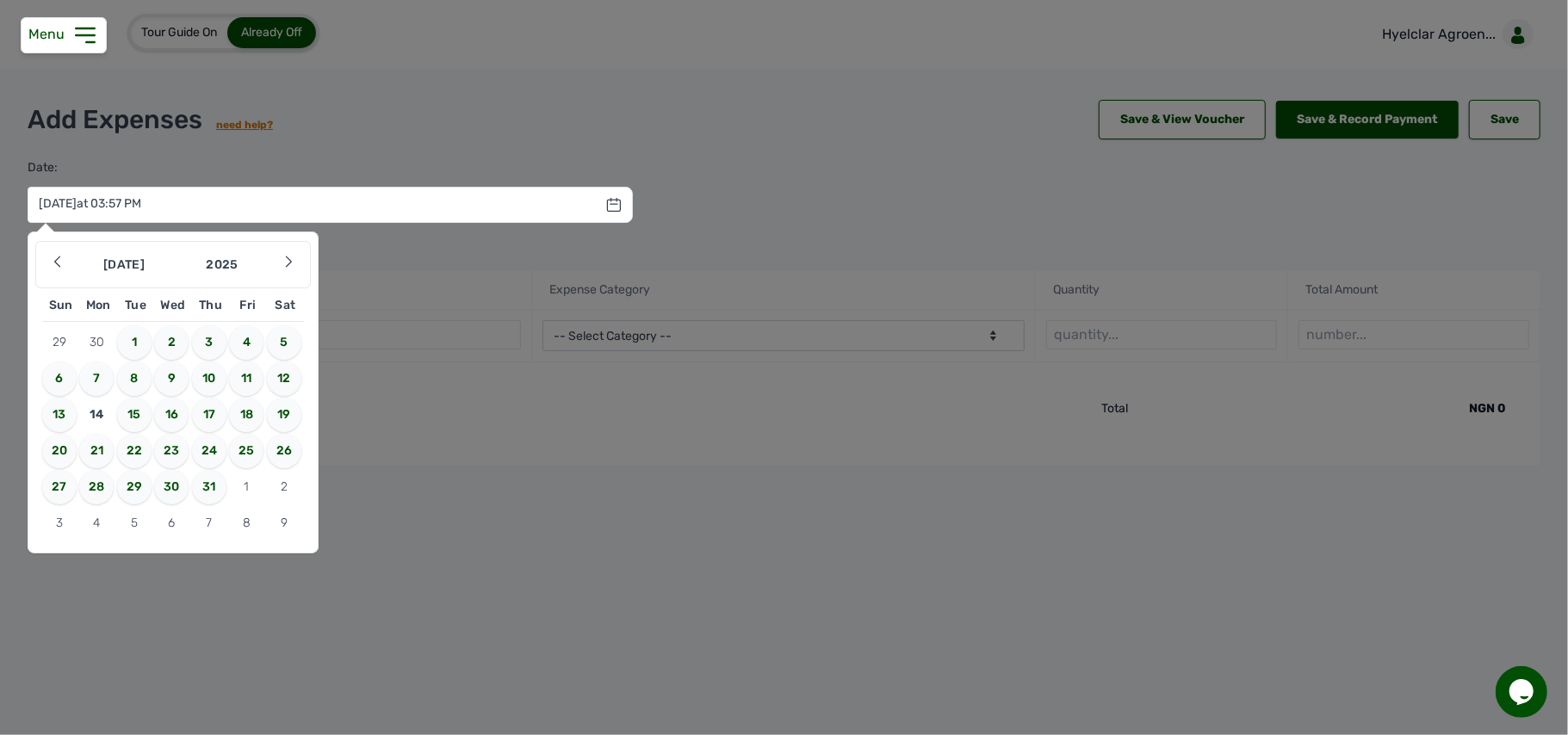 click on "12" at bounding box center (284, 379) 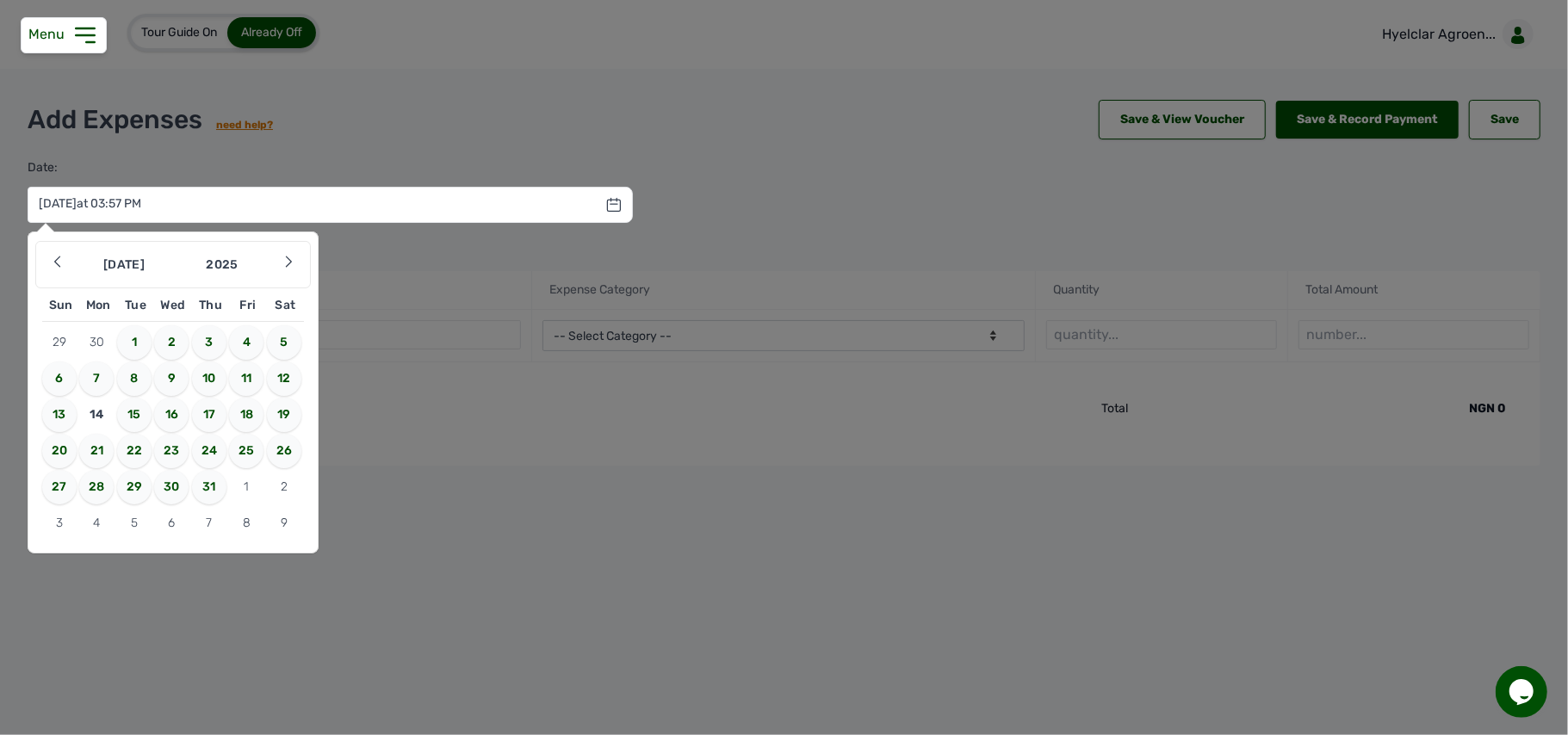 type on "[DATE] 15:57:15" 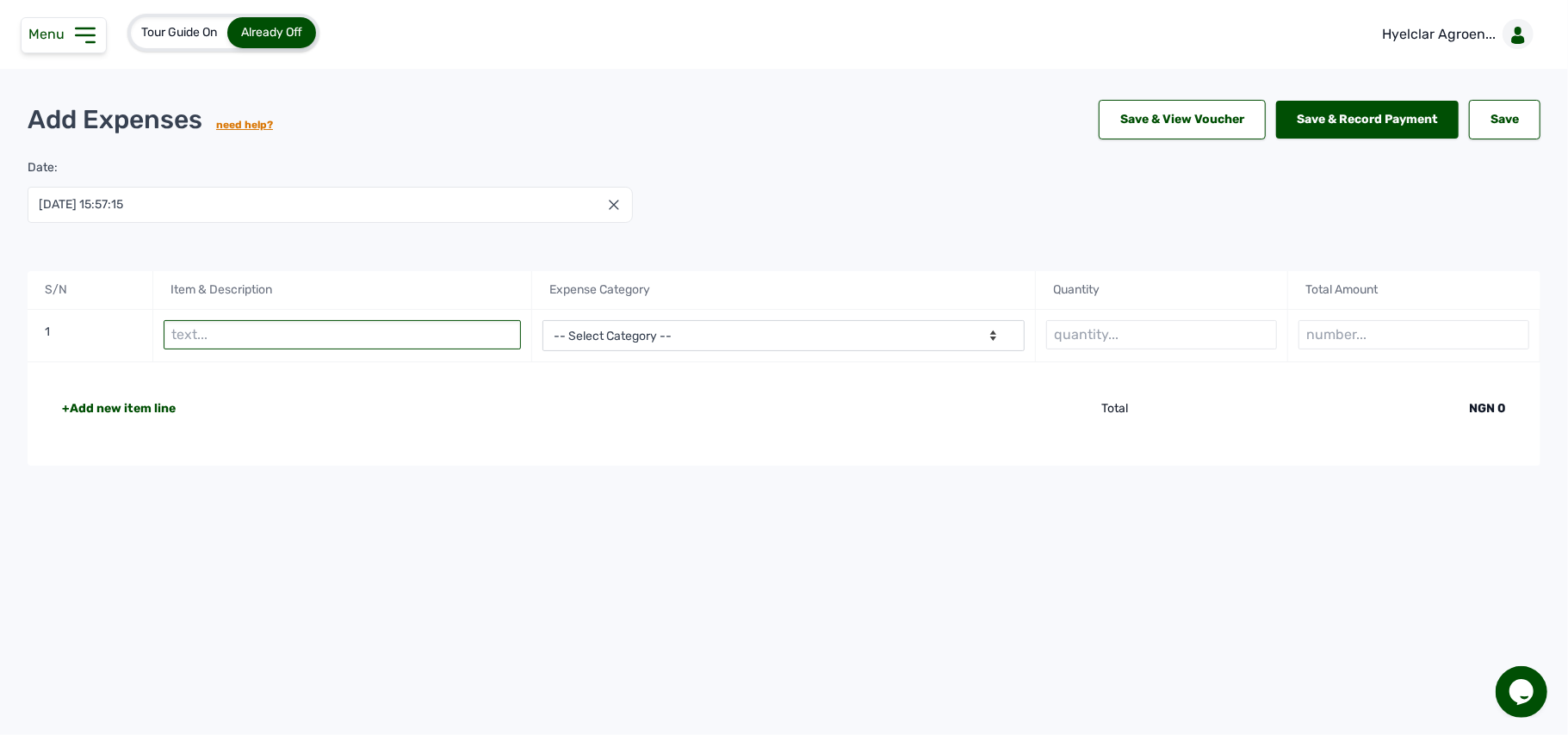 click at bounding box center (342, 335) 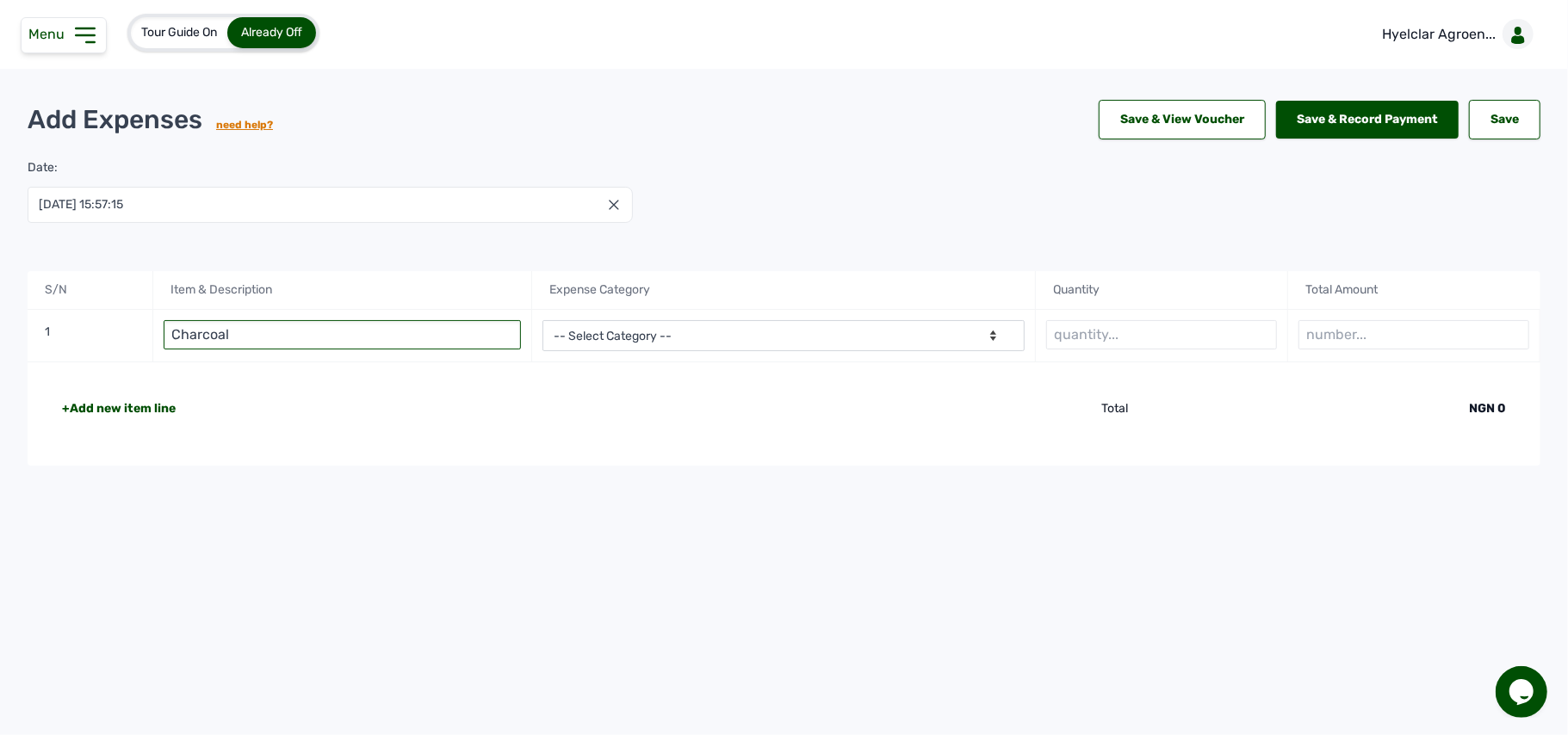 type on "Charcoal" 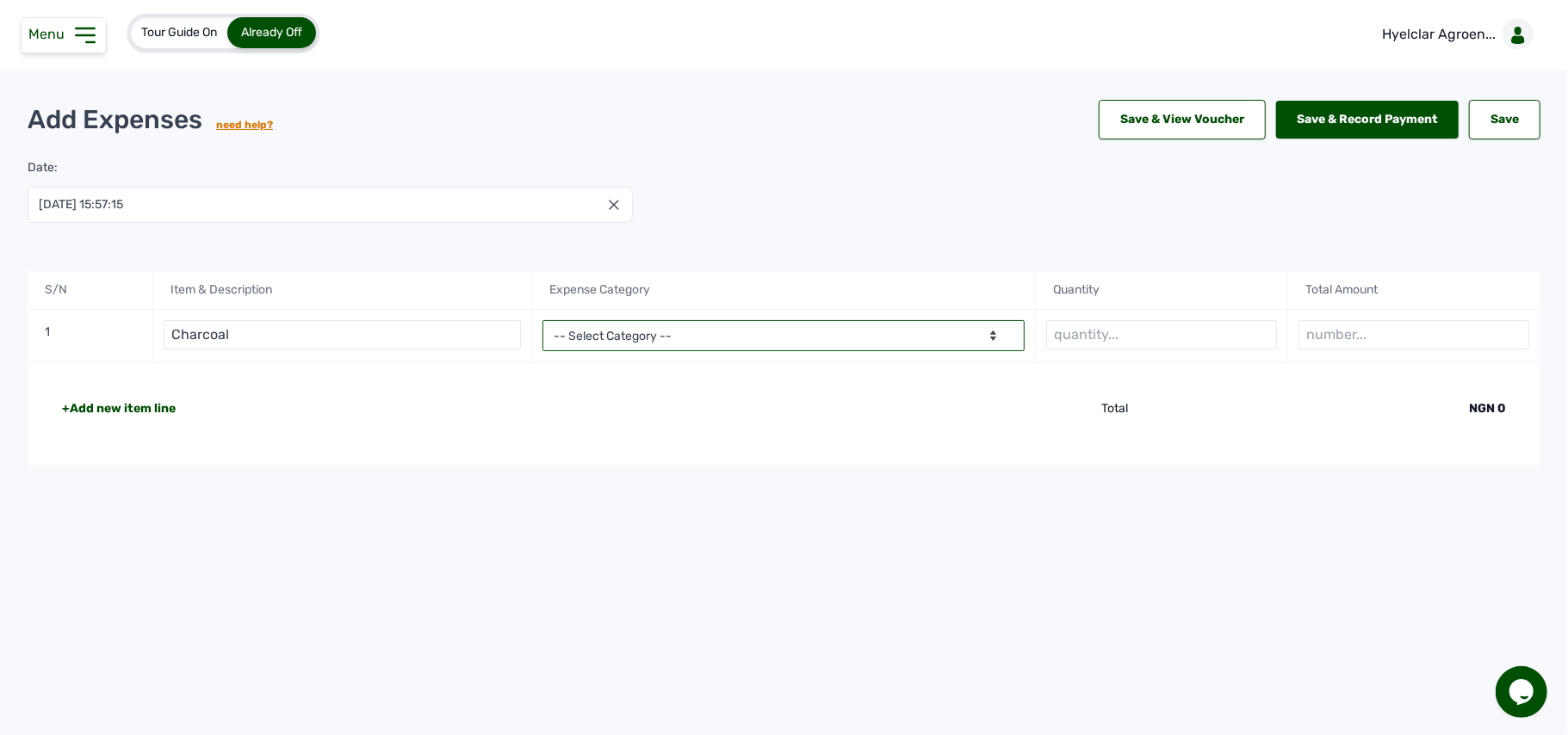 click on "-- Select Category -- Advertising Expenses Bank Charges Entertainment Expenses Insurance Expenses Legal Expenses Medical Expenses Office Equipments & Supplies Property Tax Rental Cost Repair & Maintenance Expenses Research Expenses Staff Salary Telephone Expenses Transportation Expenses Travelling Expenses Utility Expenses Others" at bounding box center (784, 336) 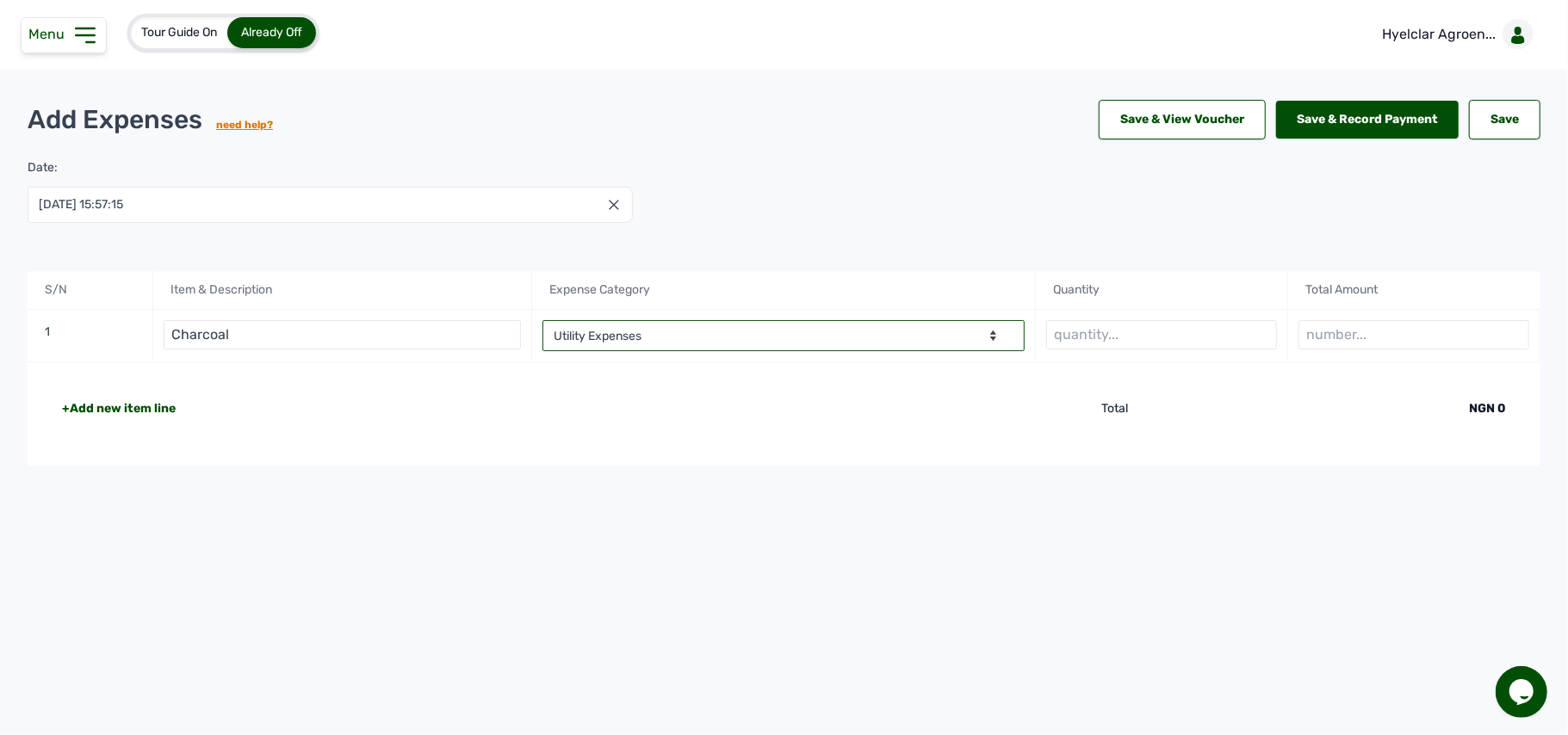 click on "-- Select Category -- Advertising Expenses Bank Charges Entertainment Expenses Insurance Expenses Legal Expenses Medical Expenses Office Equipments & Supplies Property Tax Rental Cost Repair & Maintenance Expenses Research Expenses Staff Salary Telephone Expenses Transportation Expenses Travelling Expenses Utility Expenses Others" at bounding box center [784, 336] 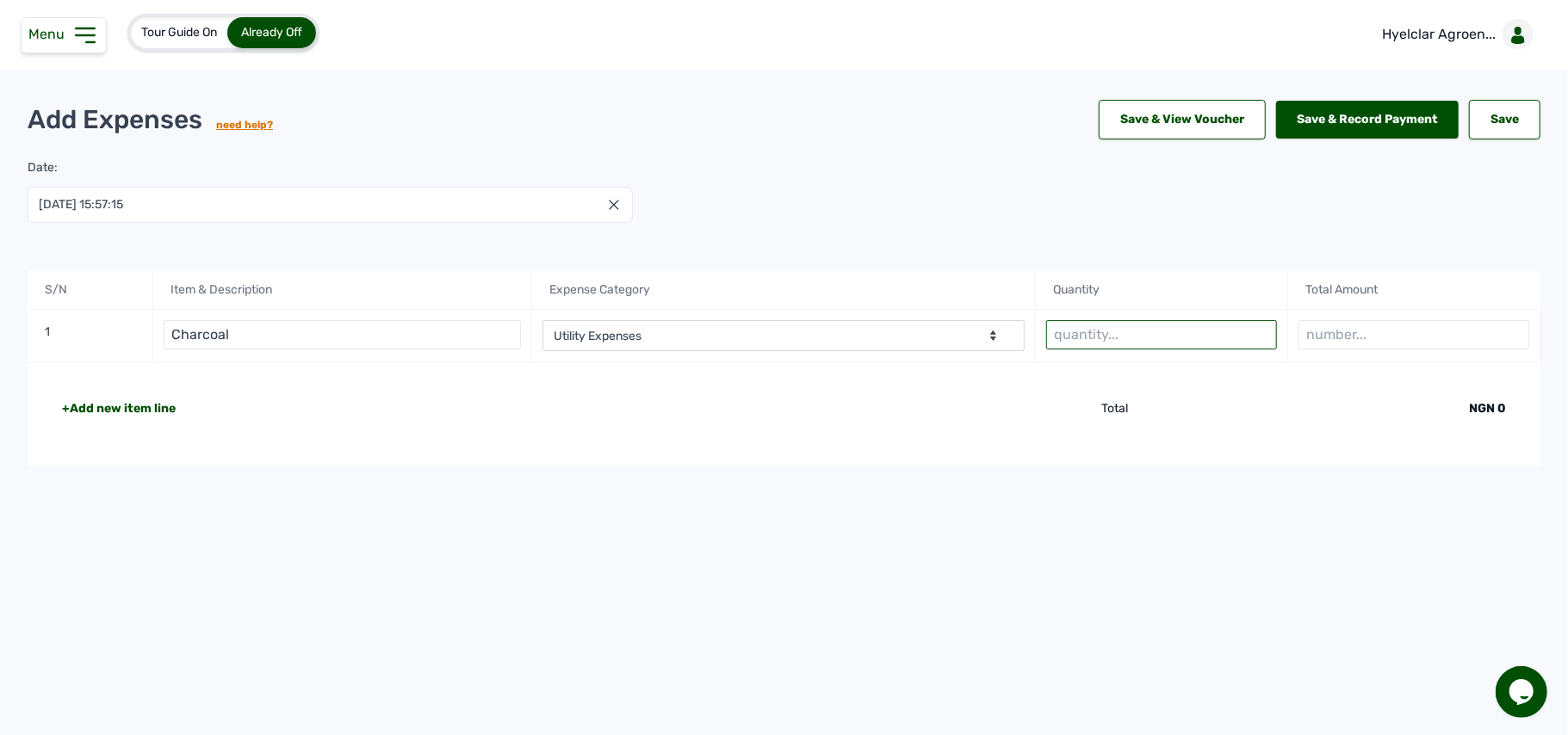 click at bounding box center (1162, 335) 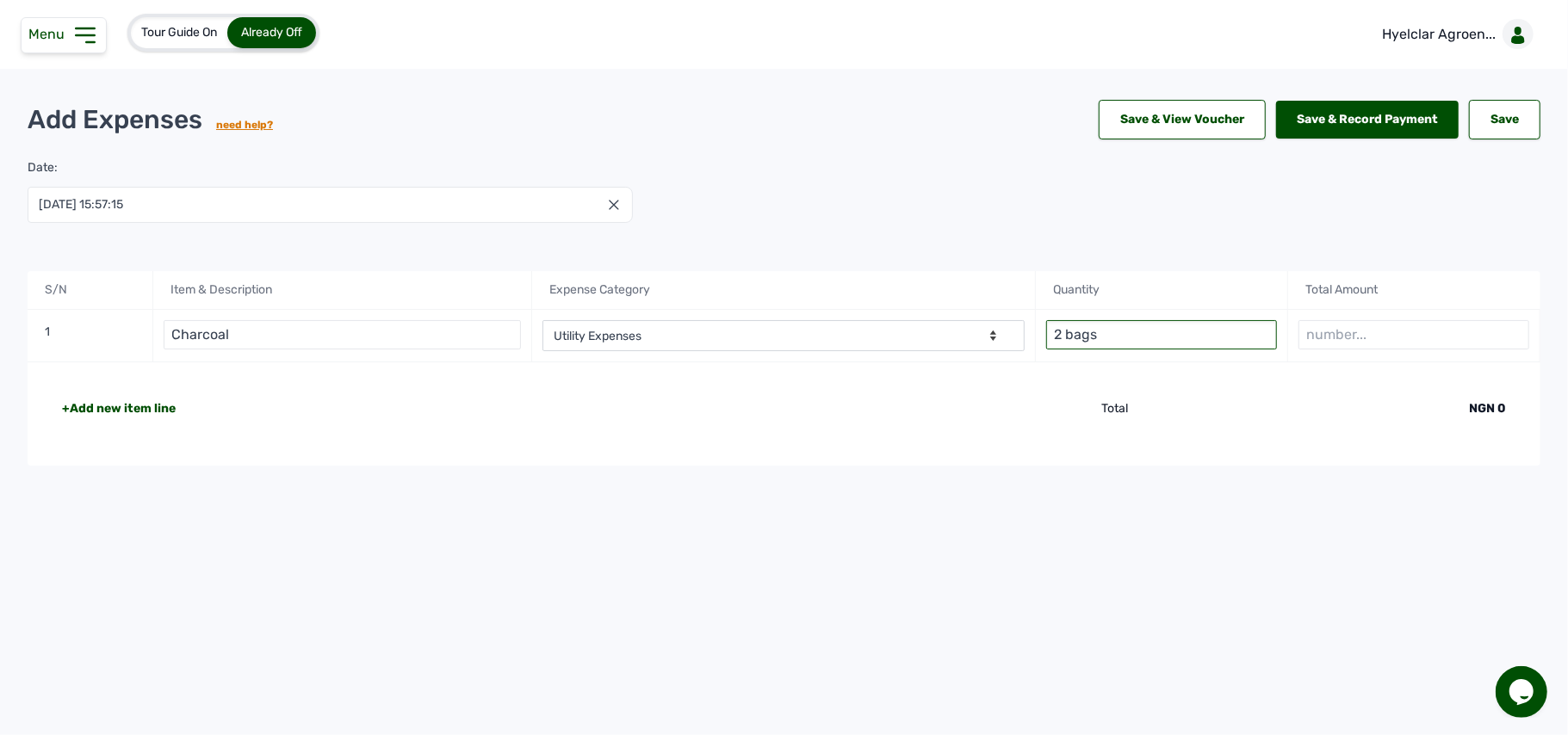 type on "2 bags" 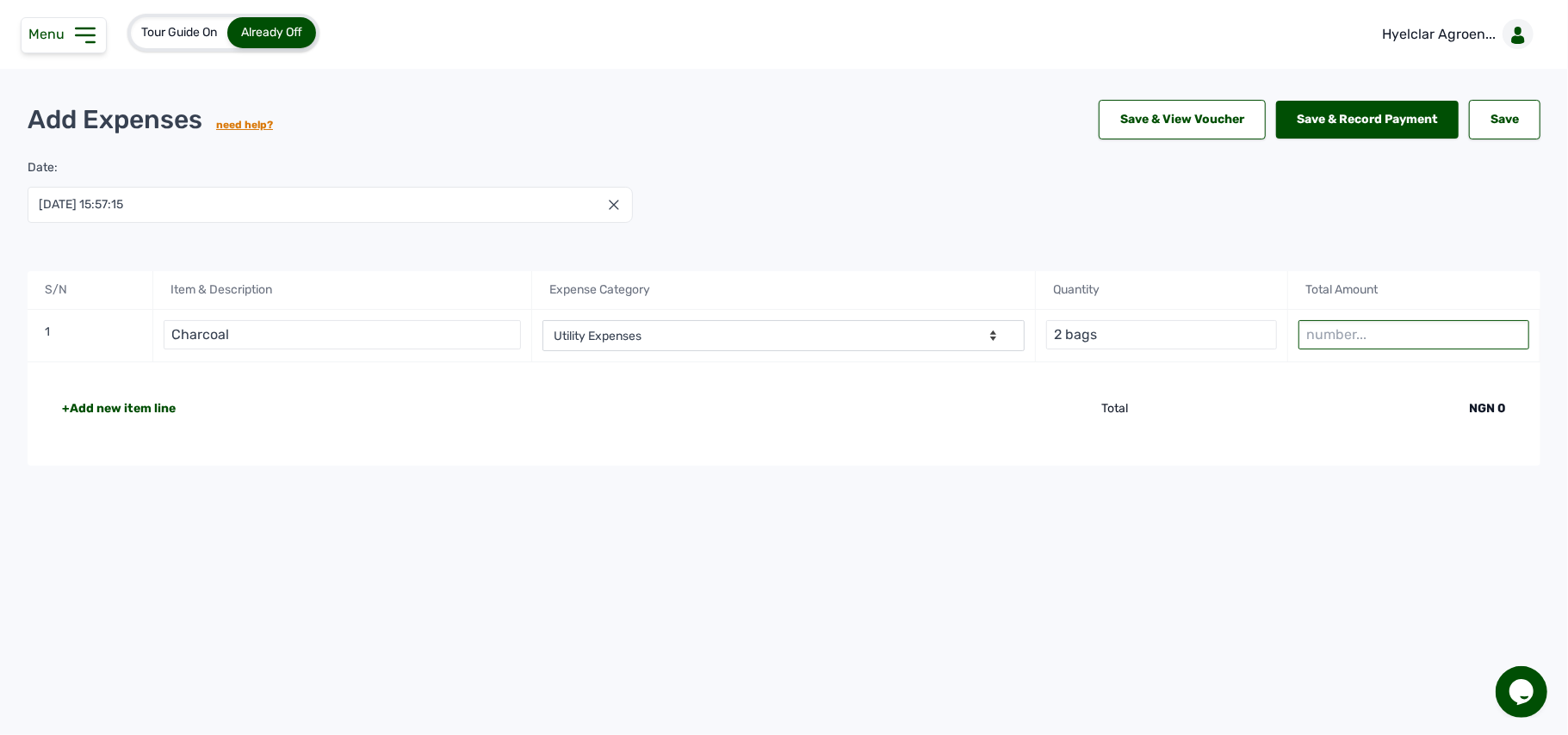 click at bounding box center (1414, 335) 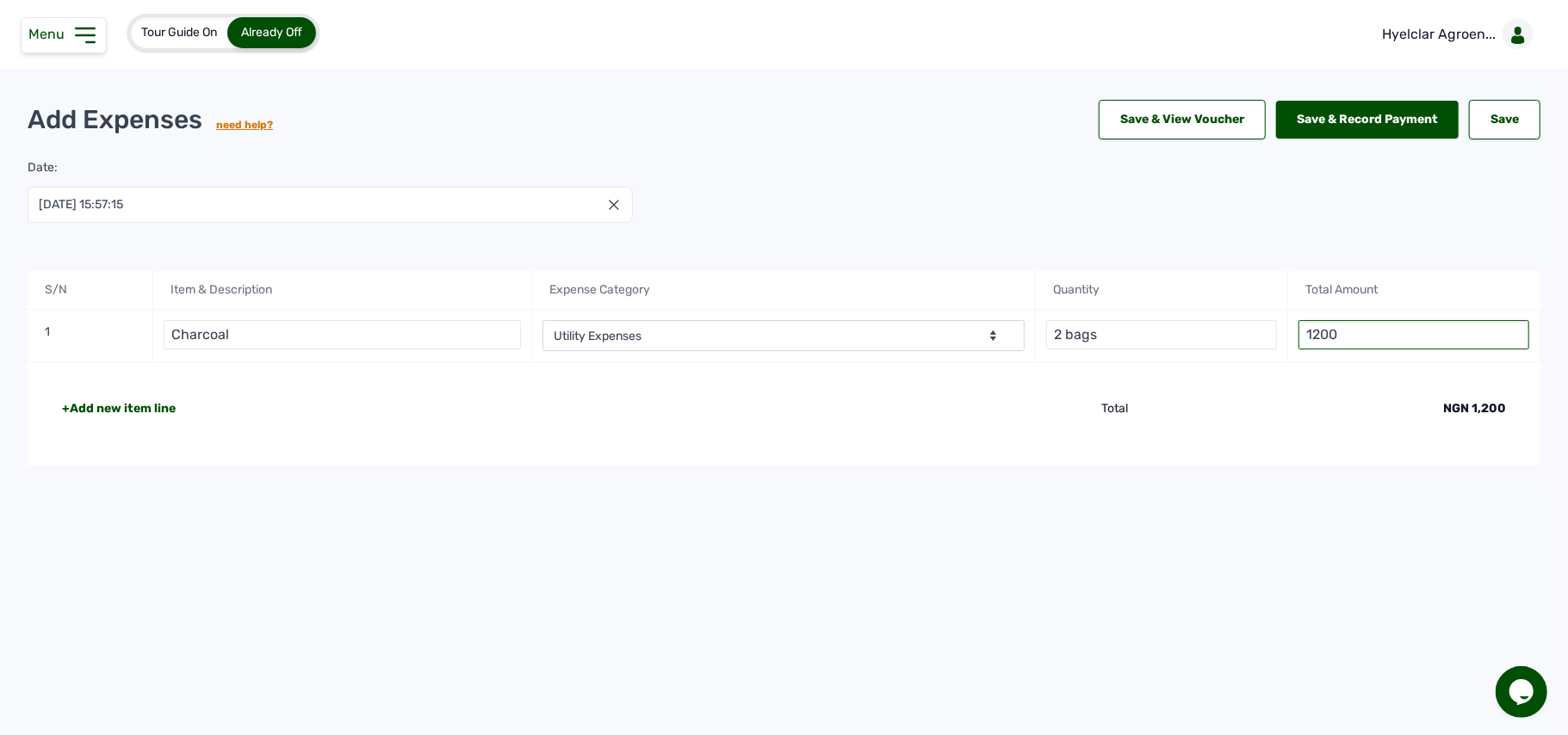 type on "12000" 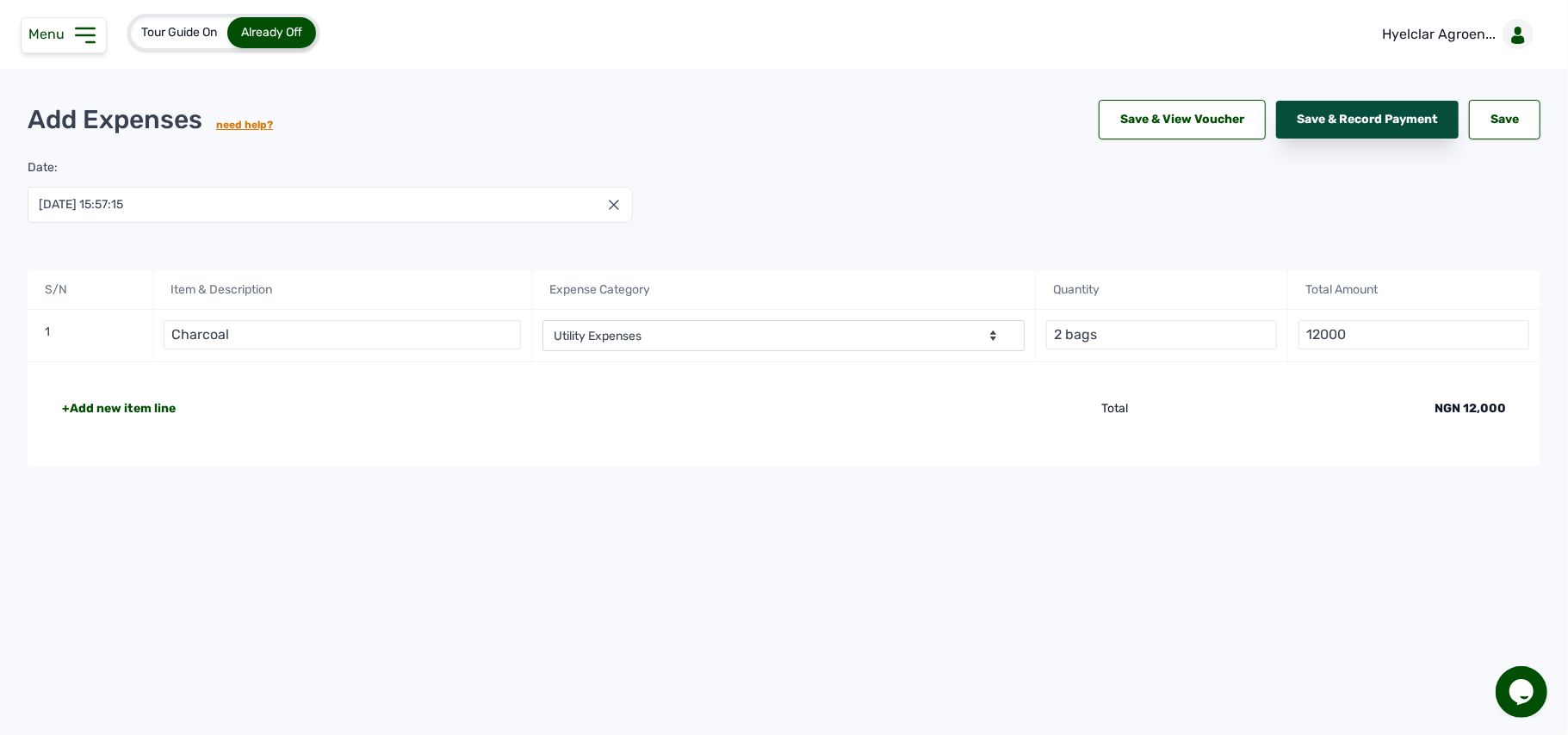 click on "Save & Record Payment" at bounding box center [1367, 120] 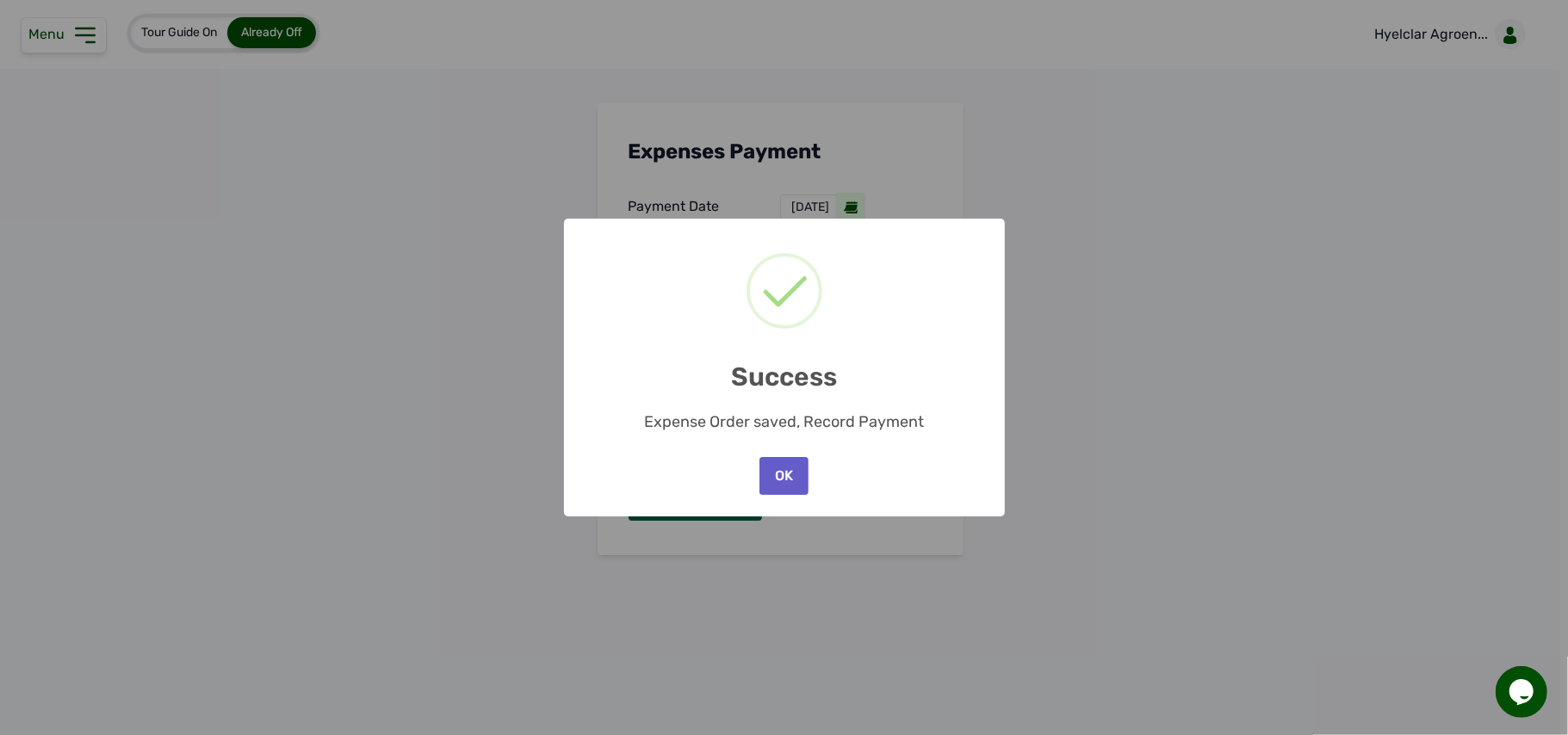 click on "OK" at bounding box center [784, 476] 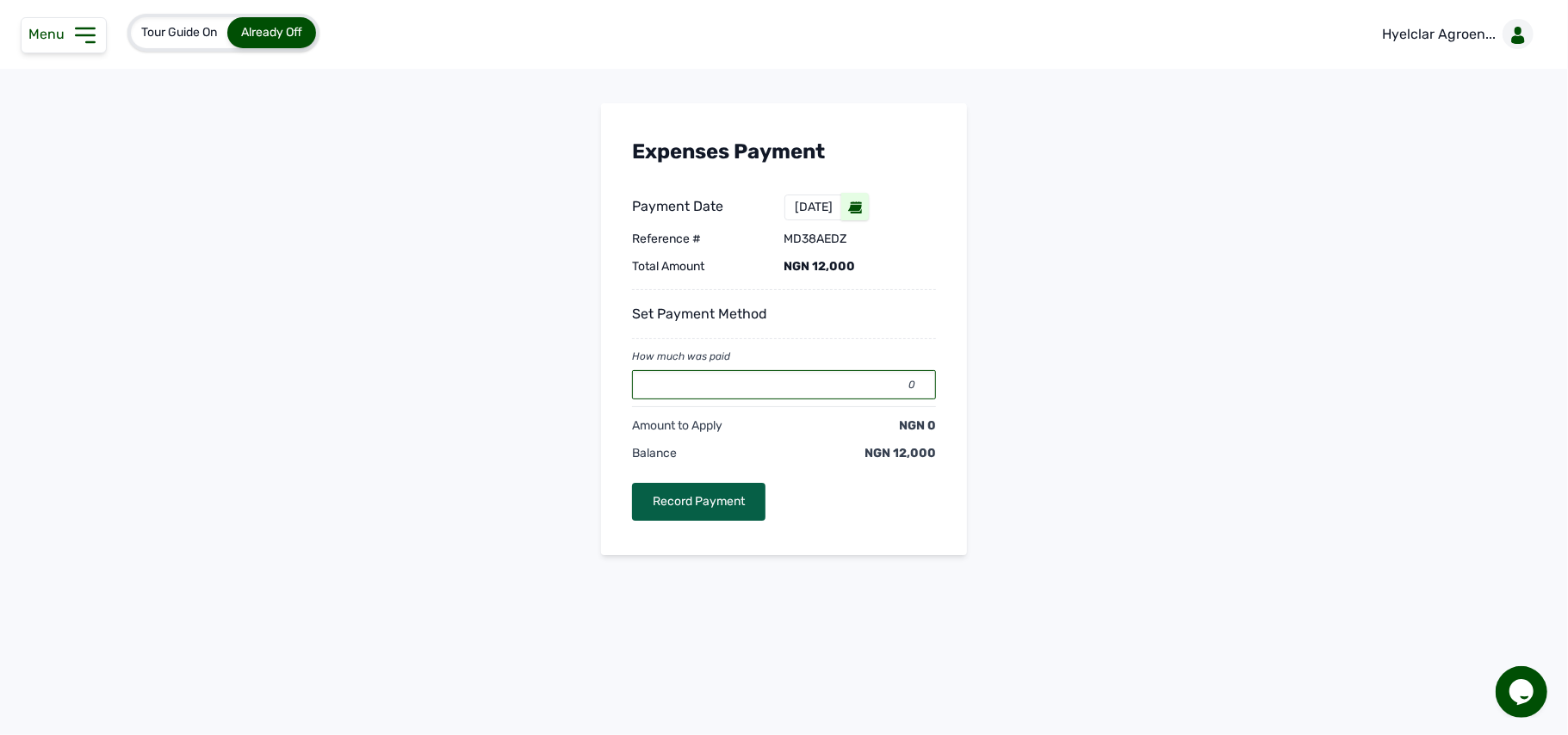 click on "0" at bounding box center [784, 385] 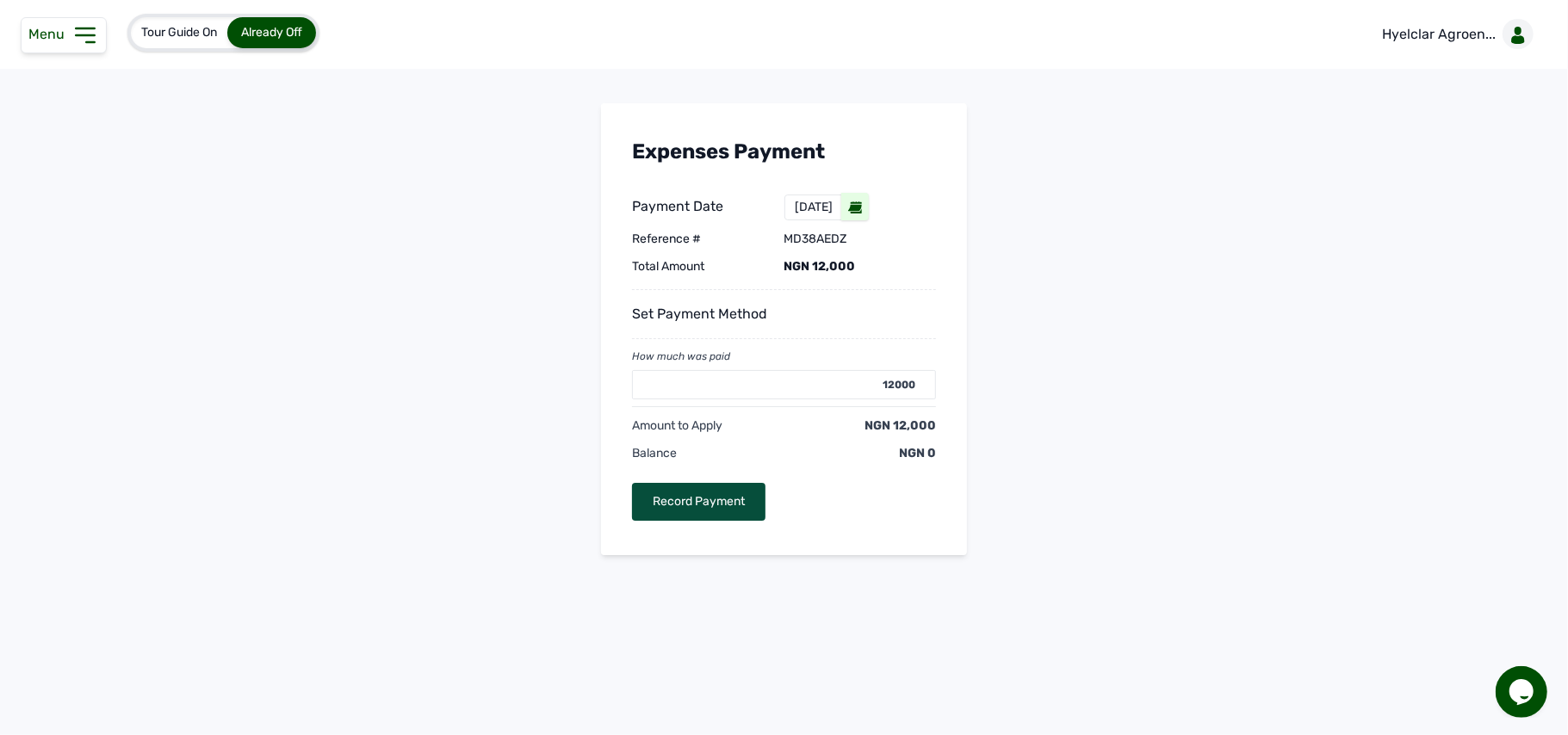 click on "Record Payment" at bounding box center (698, 502) 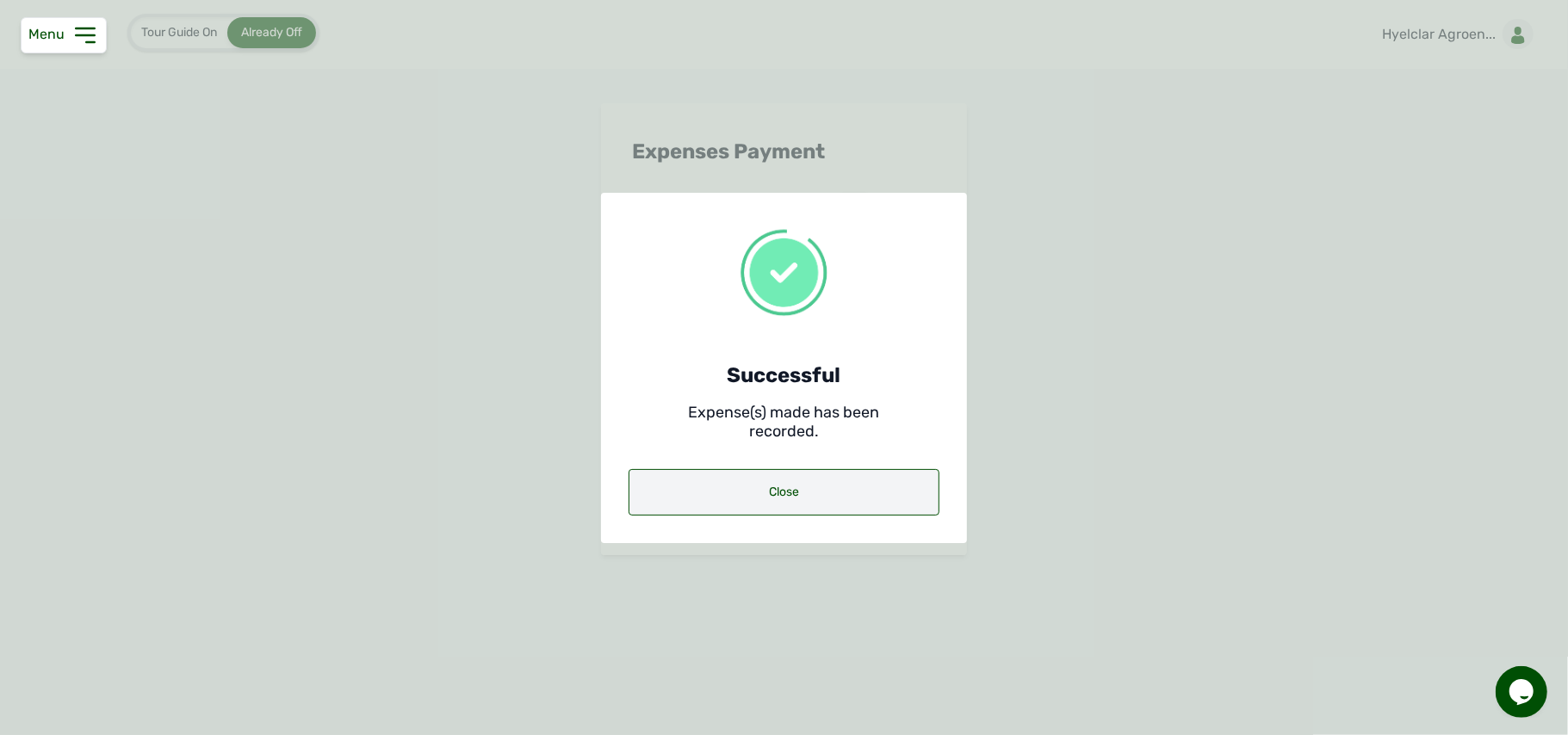 click on "Close" at bounding box center (784, 492) 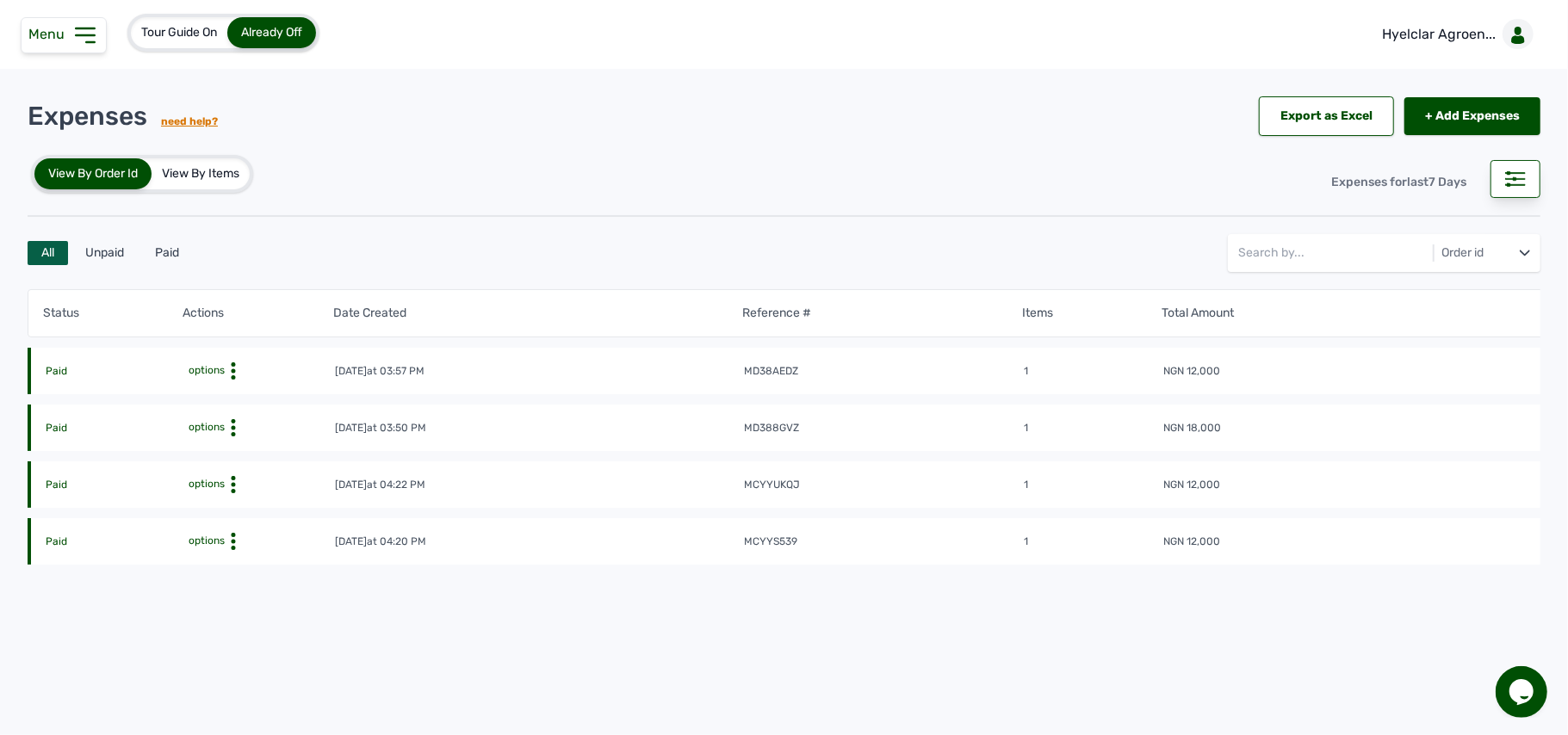 click 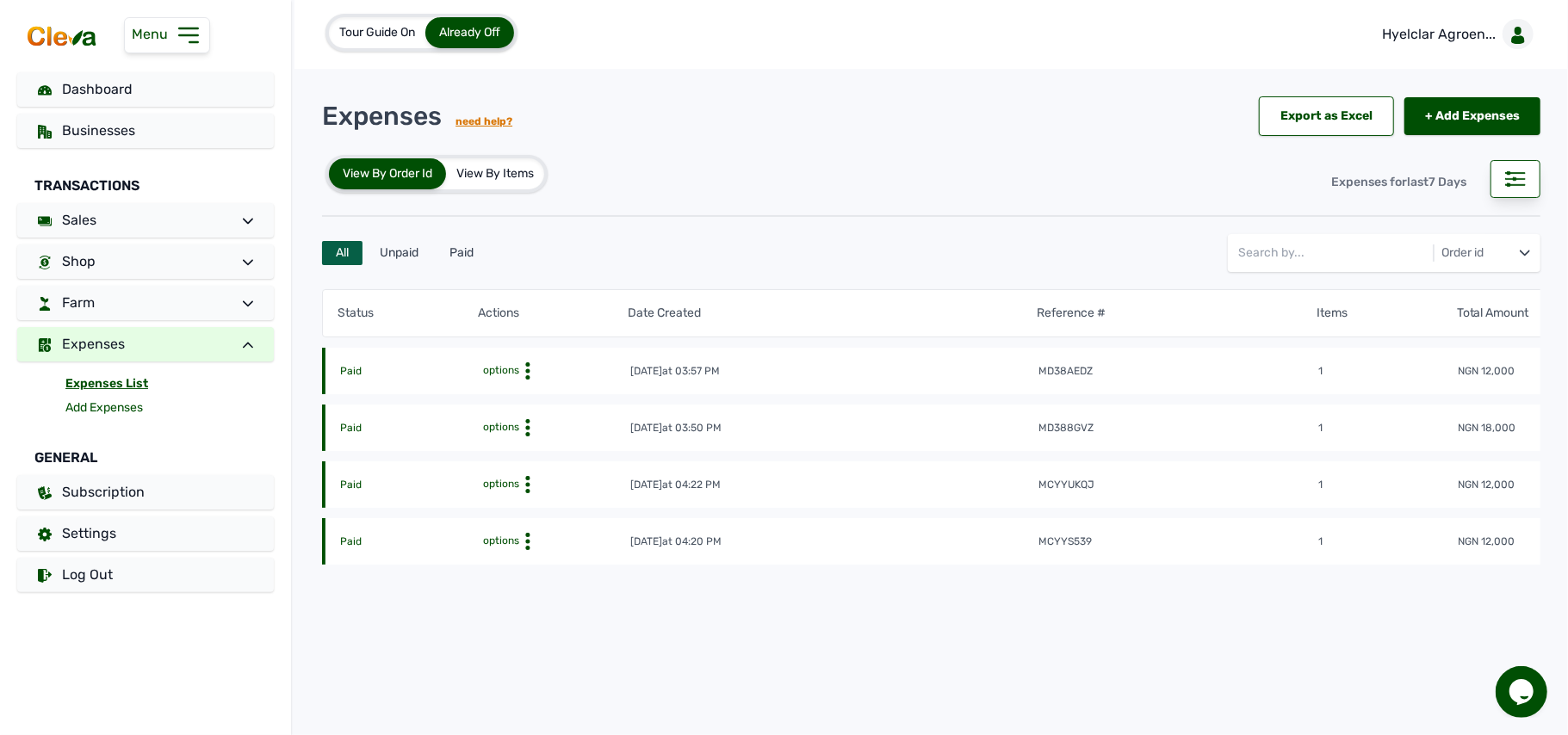click on "Add Expenses" at bounding box center [170, 408] 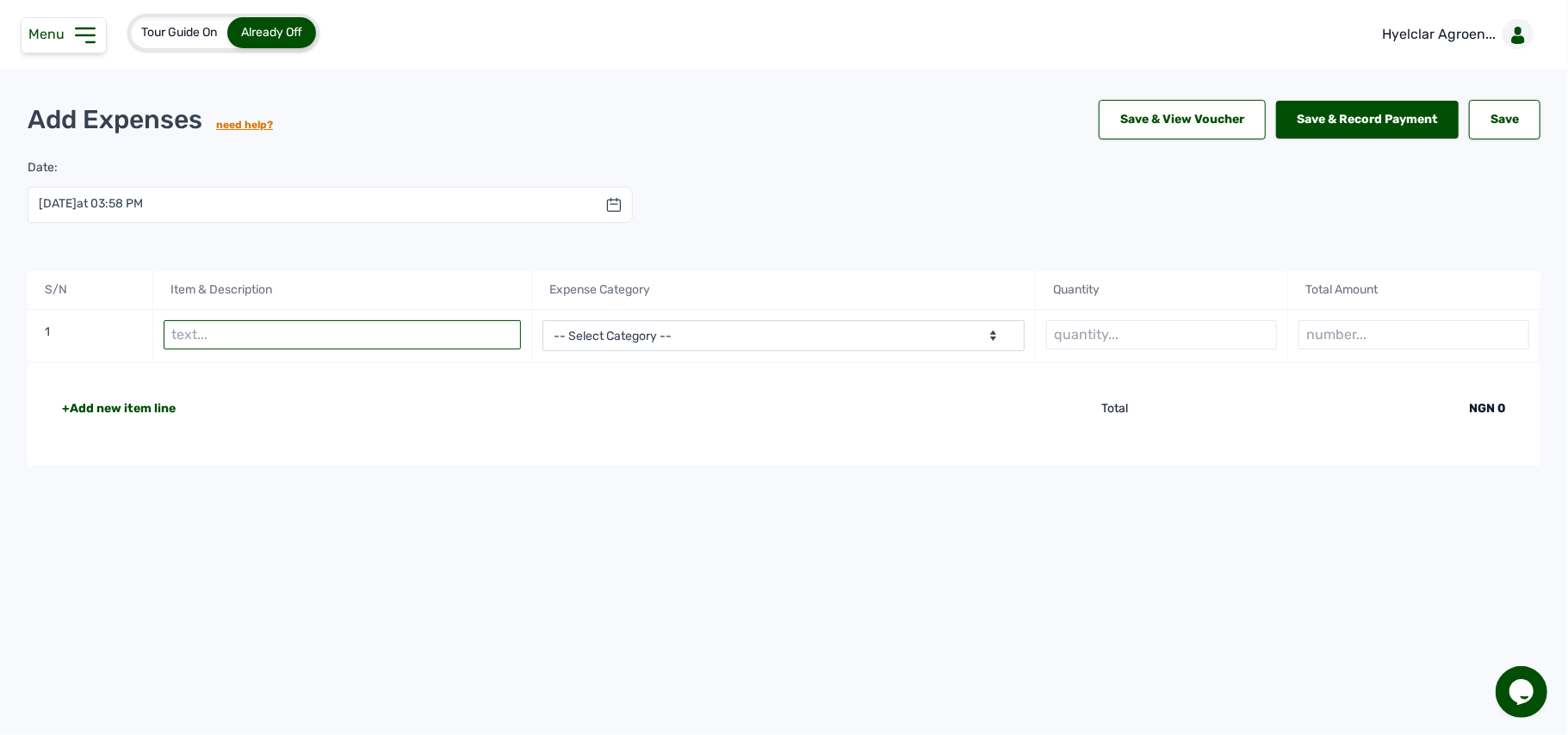 click at bounding box center (342, 335) 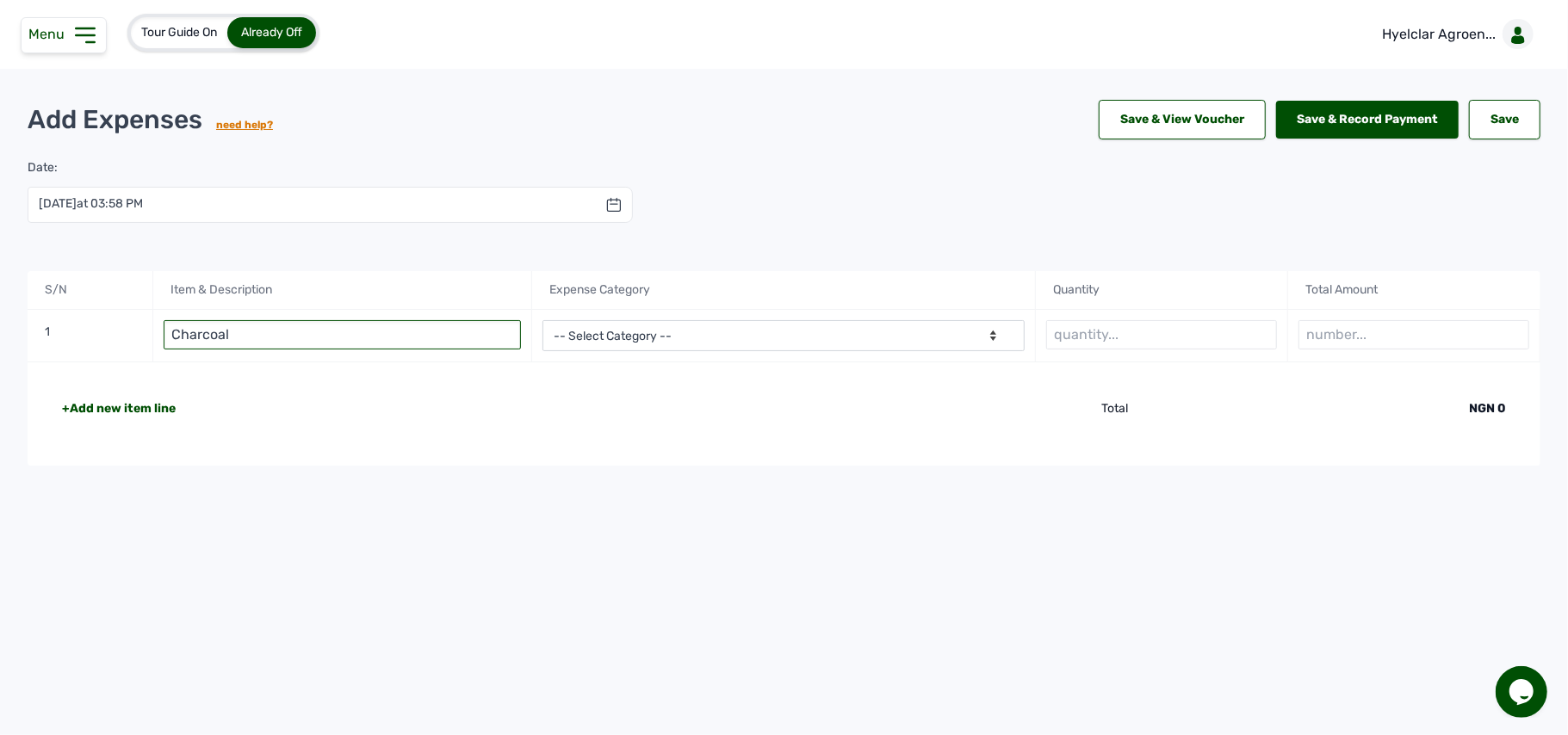 type on "Charcoal" 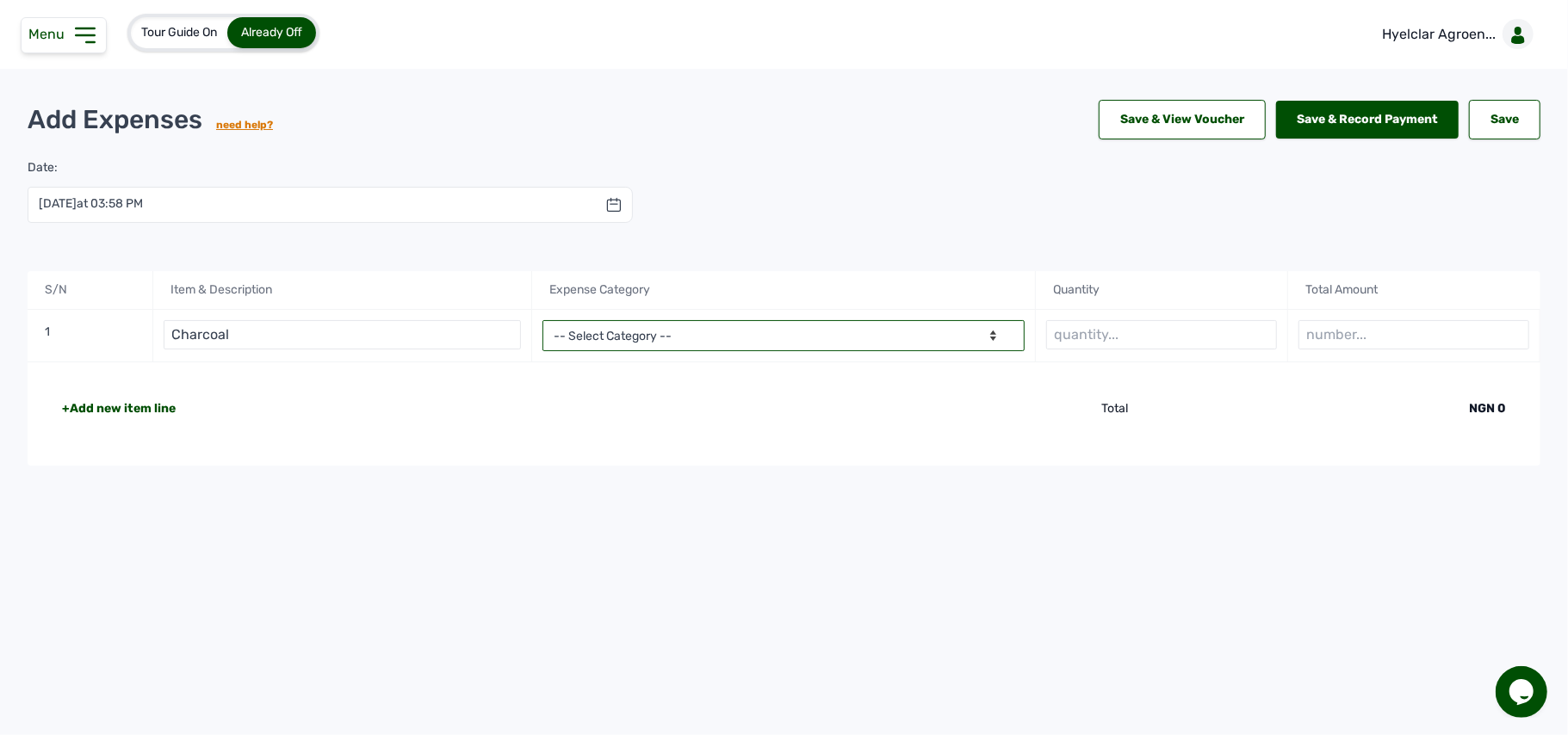 click on "-- Select Category -- Advertising Expenses Bank Charges Entertainment Expenses Insurance Expenses Legal Expenses Medical Expenses Office Equipments & Supplies Property Tax Rental Cost Repair & Maintenance Expenses Research Expenses Staff Salary Telephone Expenses Transportation Expenses Travelling Expenses Utility Expenses Others" at bounding box center (784, 336) 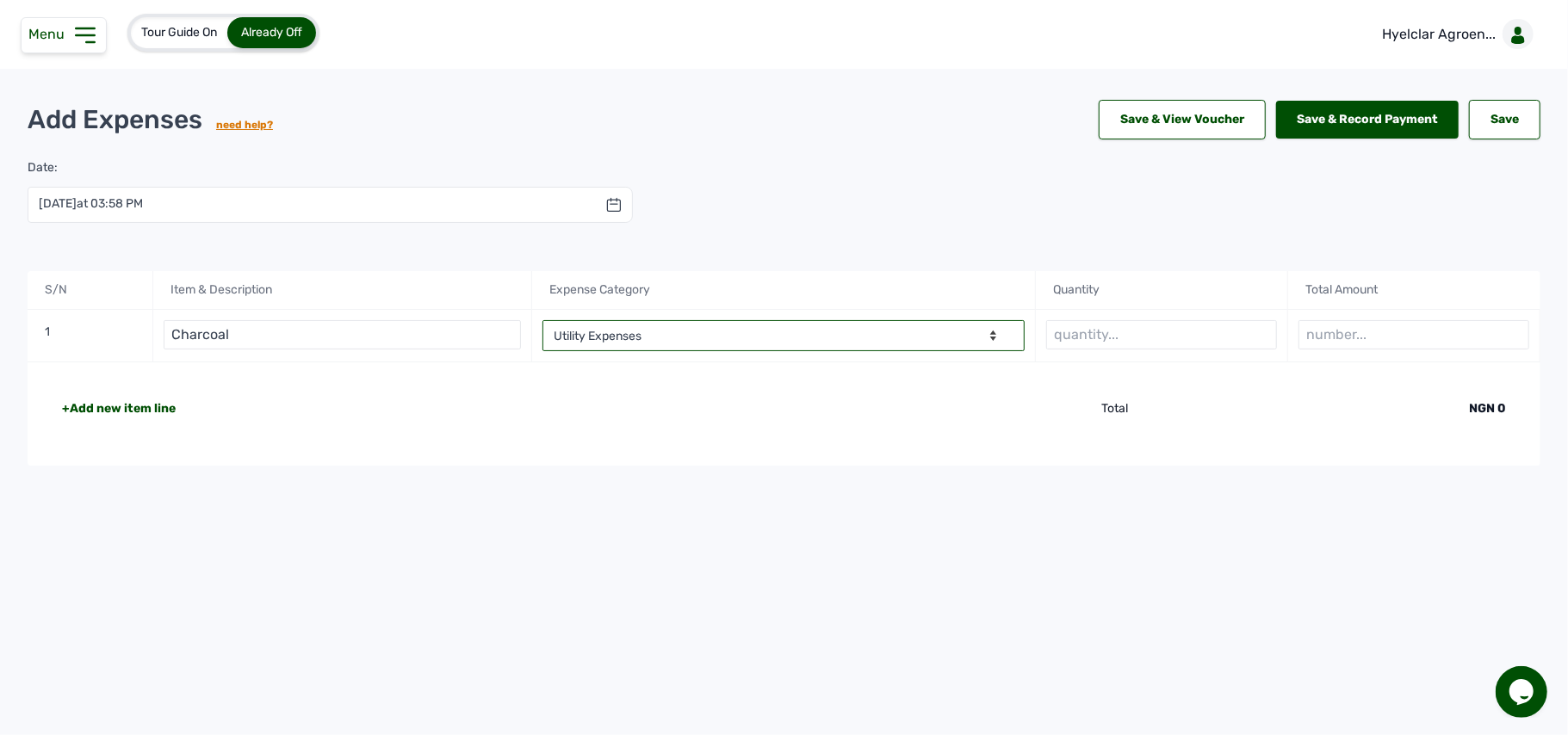 click on "-- Select Category -- Advertising Expenses Bank Charges Entertainment Expenses Insurance Expenses Legal Expenses Medical Expenses Office Equipments & Supplies Property Tax Rental Cost Repair & Maintenance Expenses Research Expenses Staff Salary Telephone Expenses Transportation Expenses Travelling Expenses Utility Expenses Others" at bounding box center [784, 336] 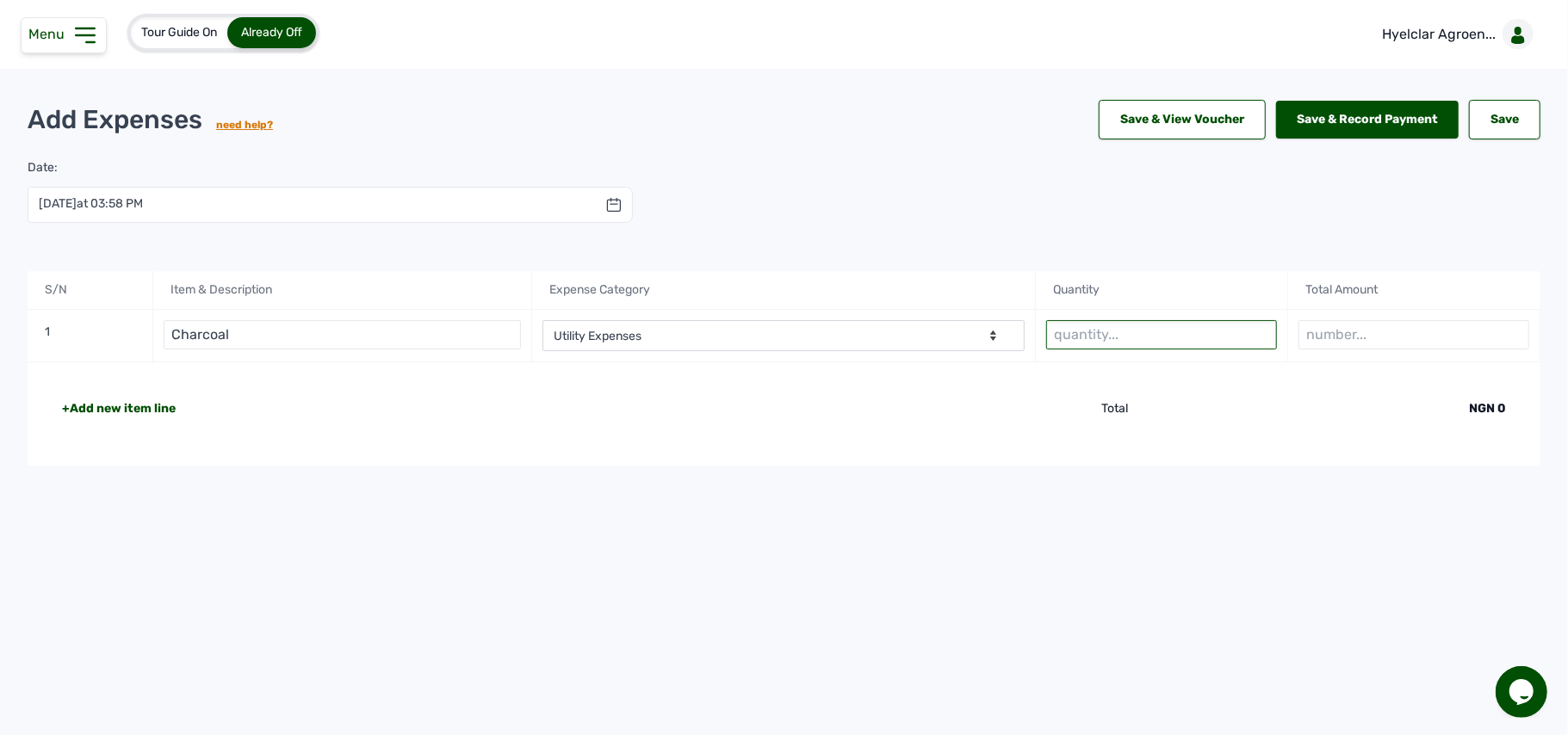 click at bounding box center [1162, 335] 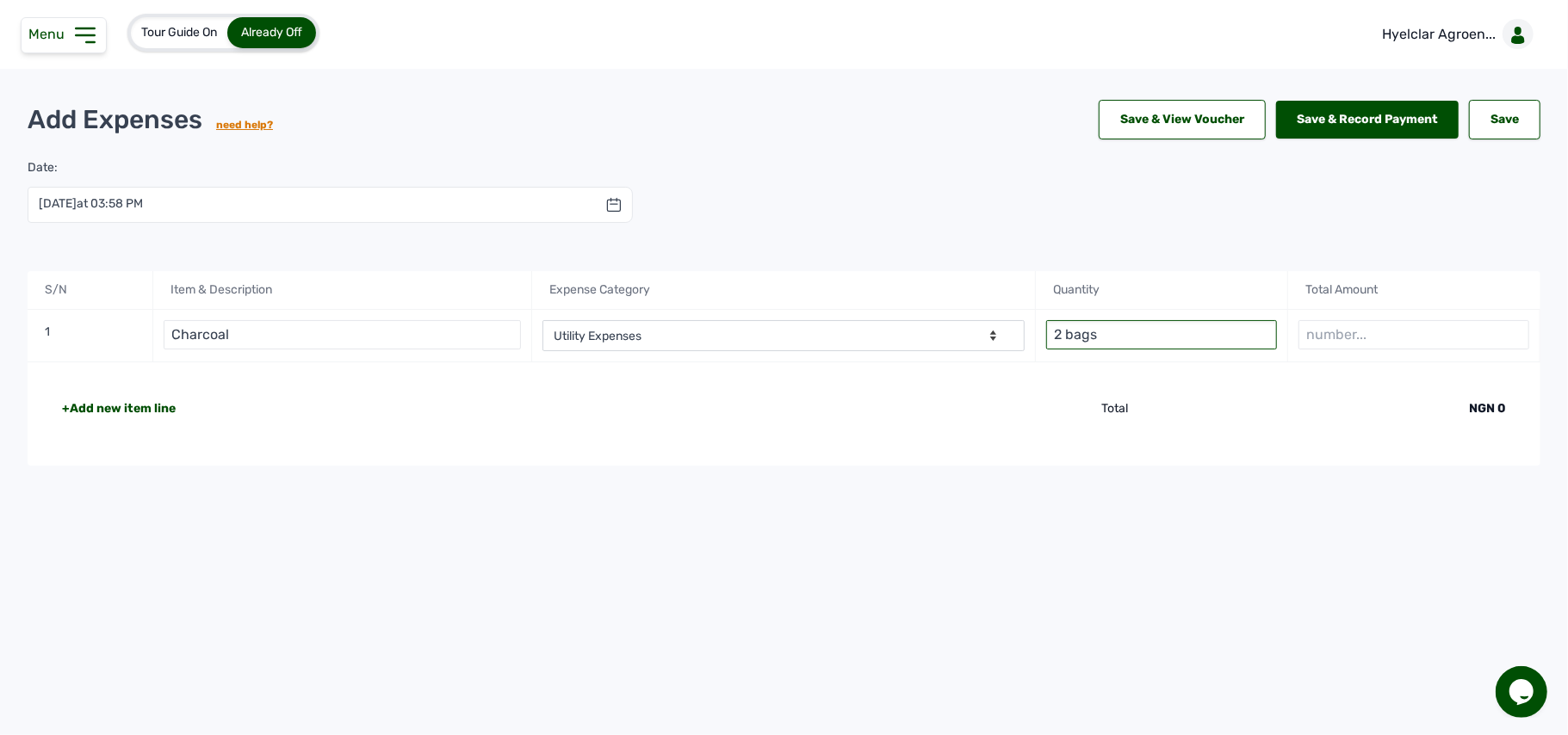 type on "2 bags" 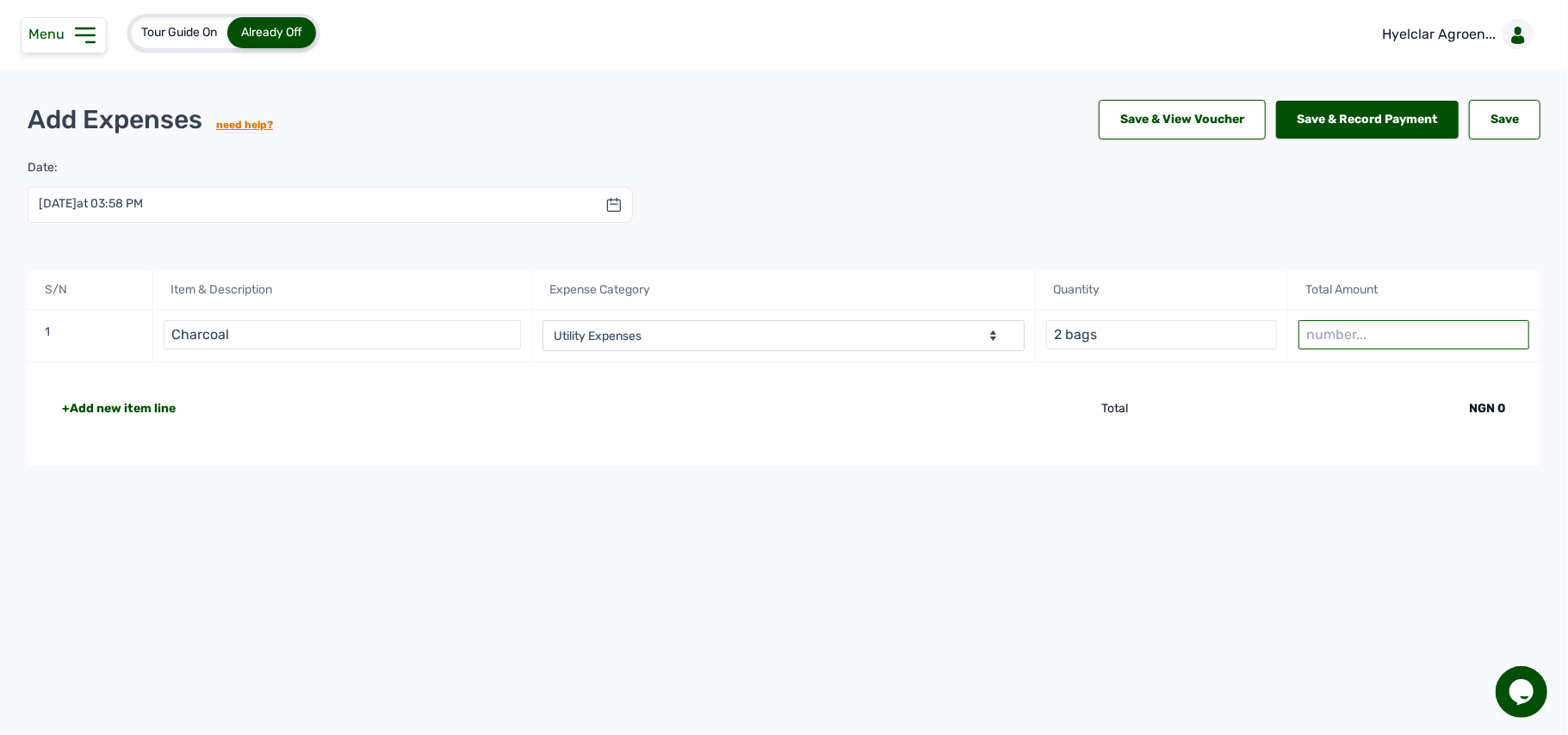 click at bounding box center (1414, 335) 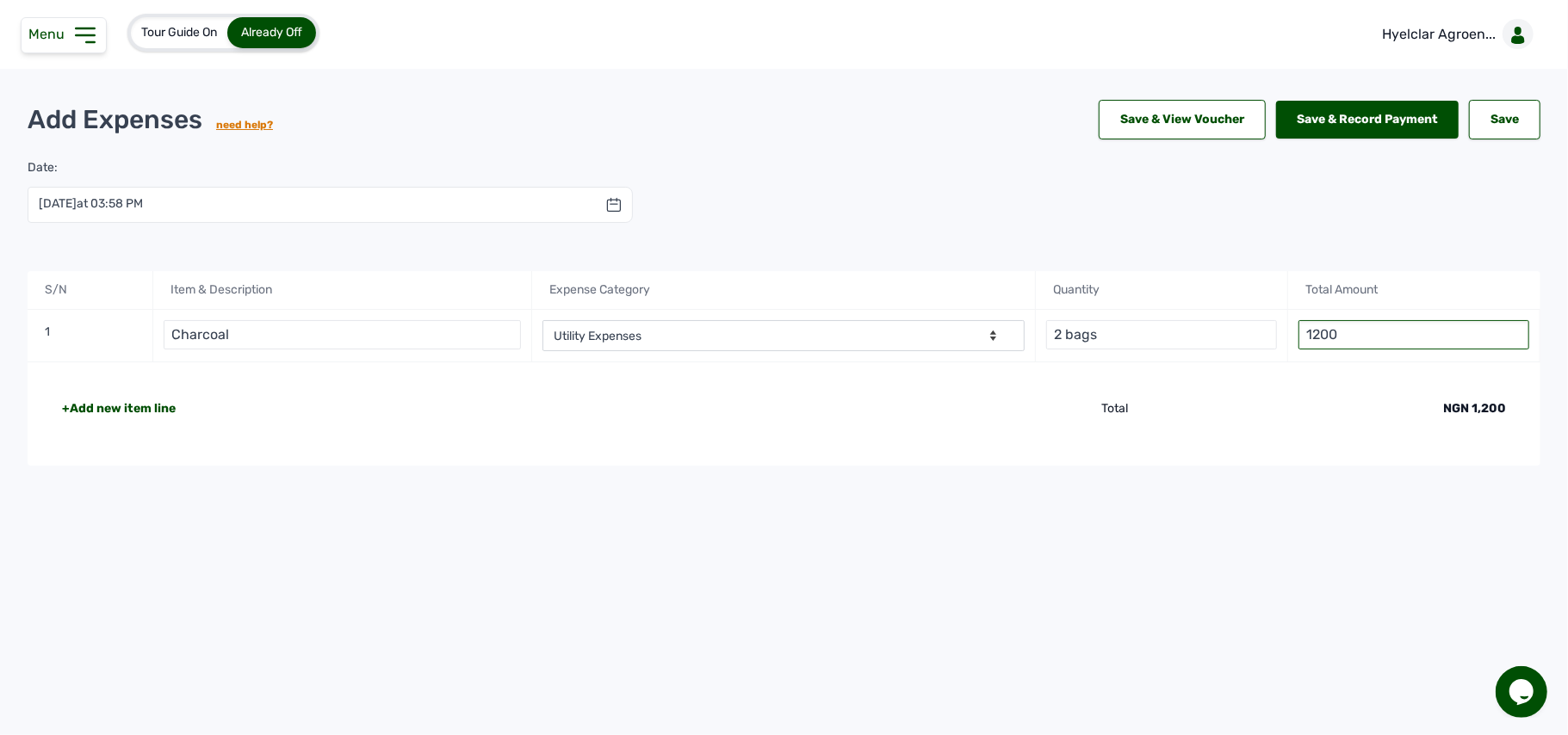 type on "12000" 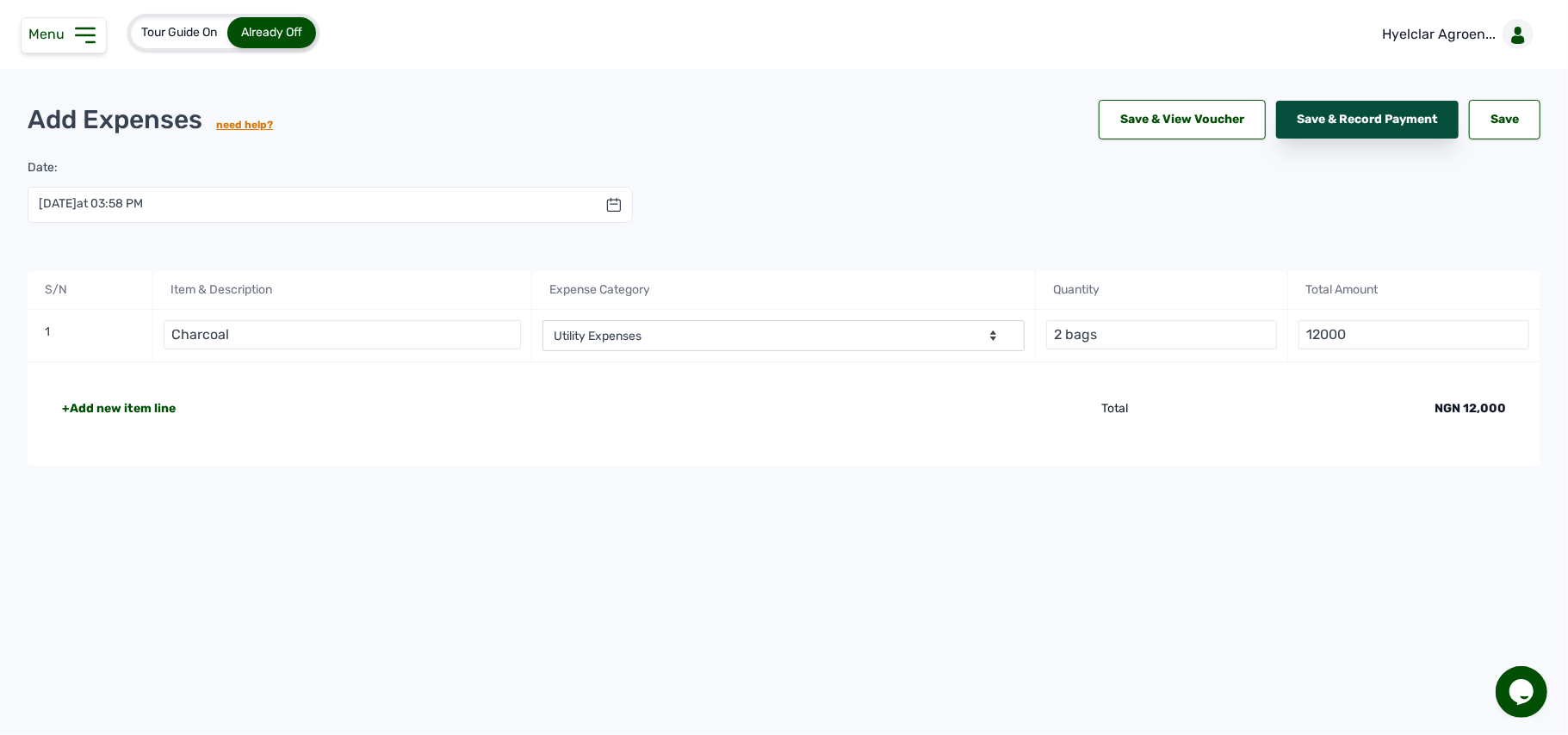 click on "Save & Record Payment" at bounding box center (1367, 120) 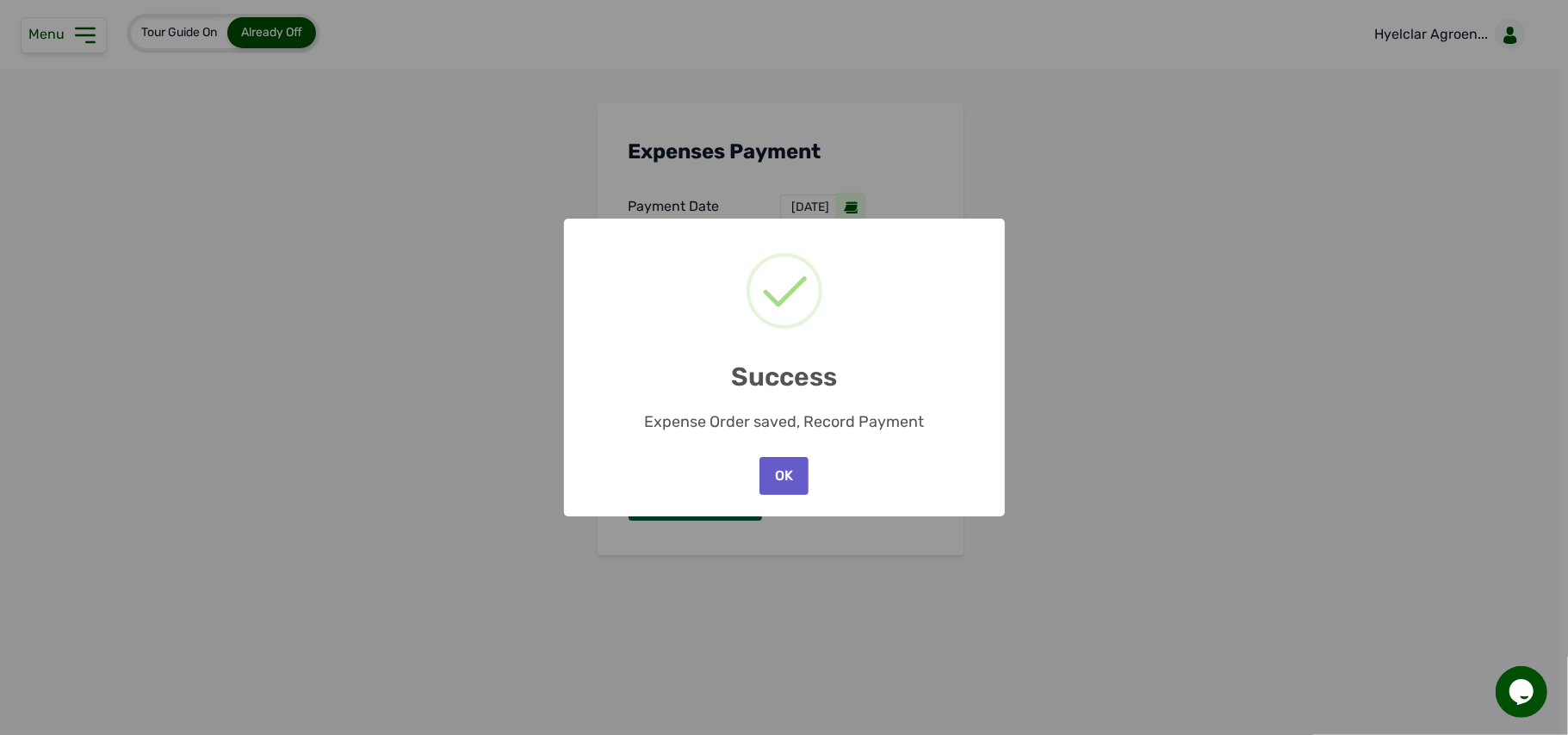 click on "OK" at bounding box center (784, 476) 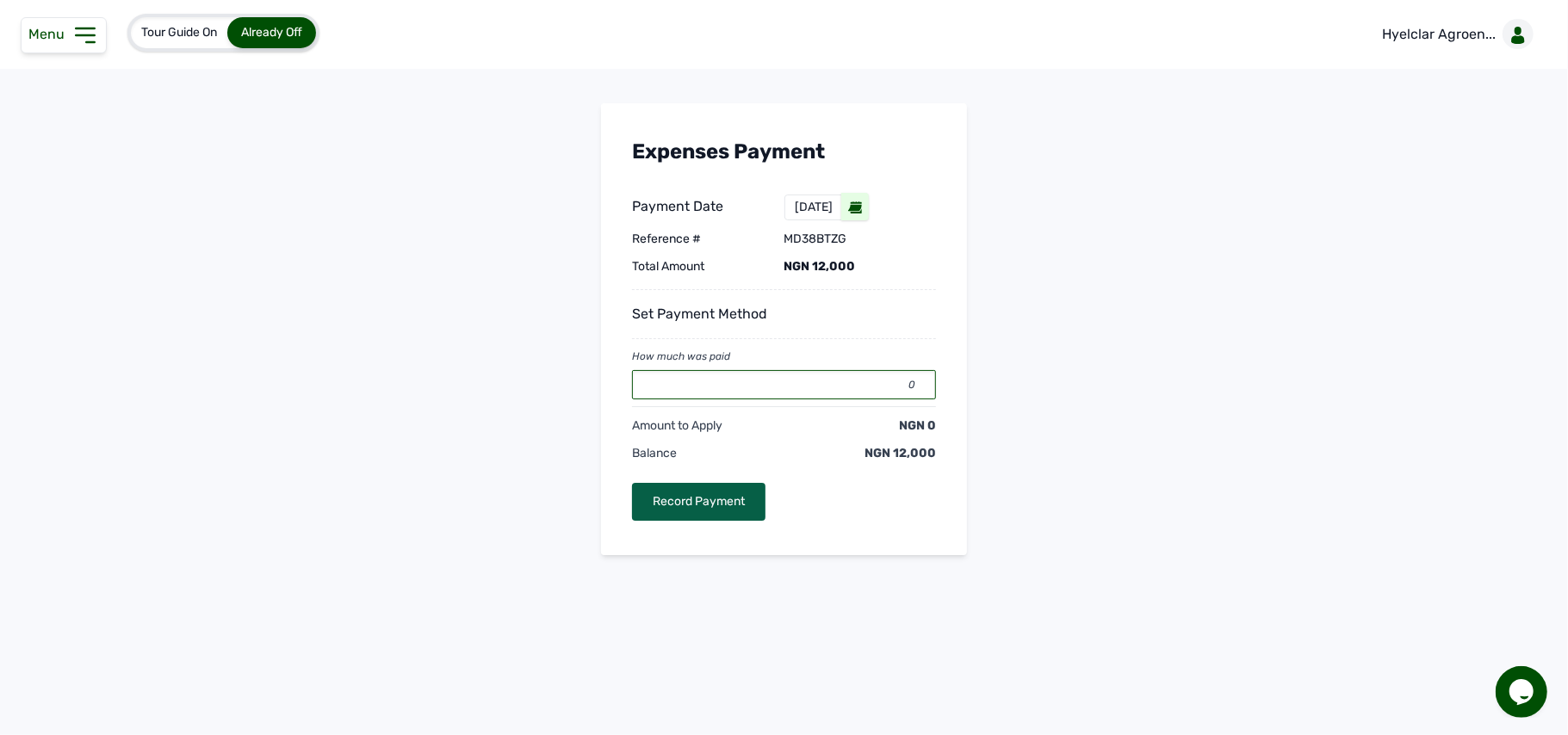 click on "0" at bounding box center [784, 385] 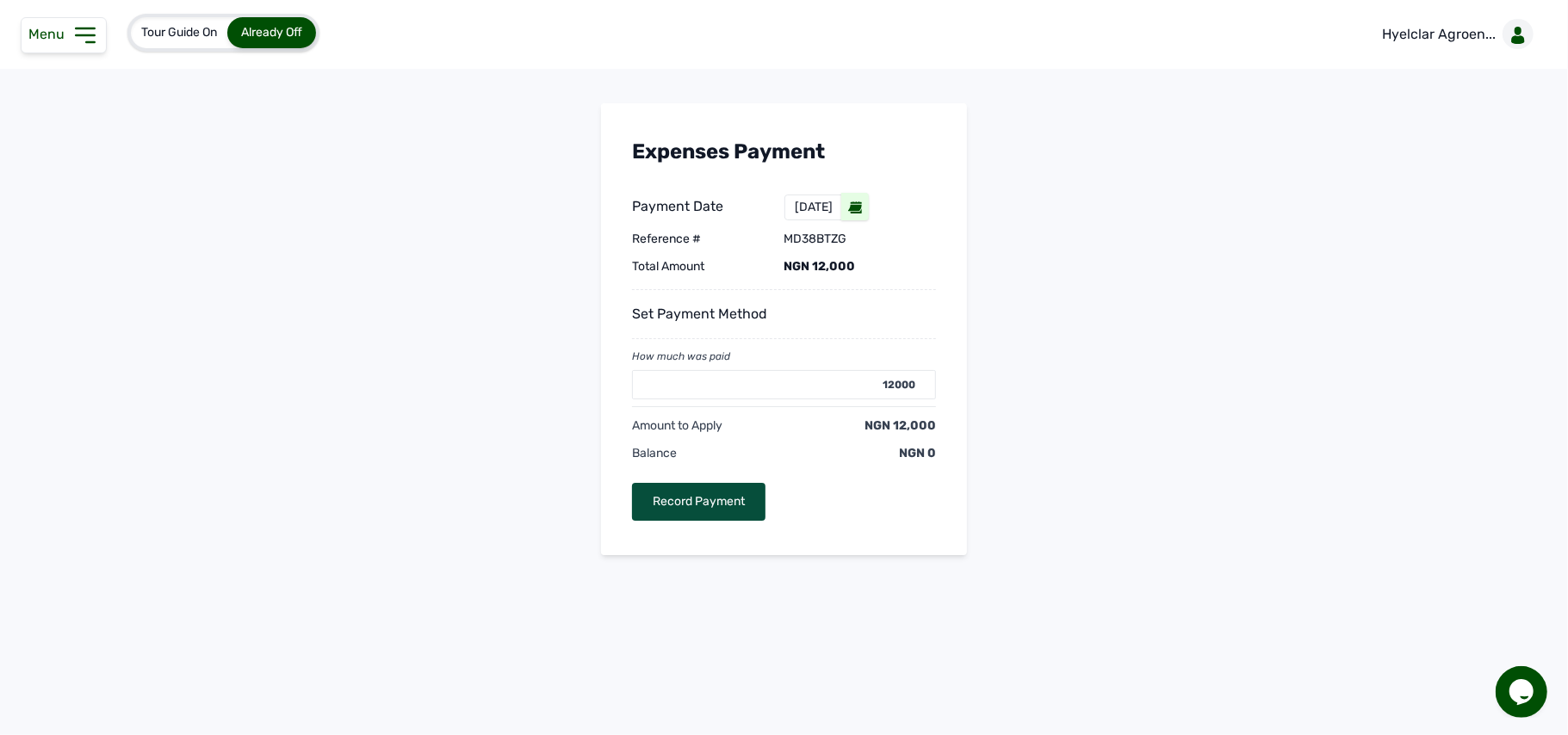 click on "Record Payment" at bounding box center (698, 502) 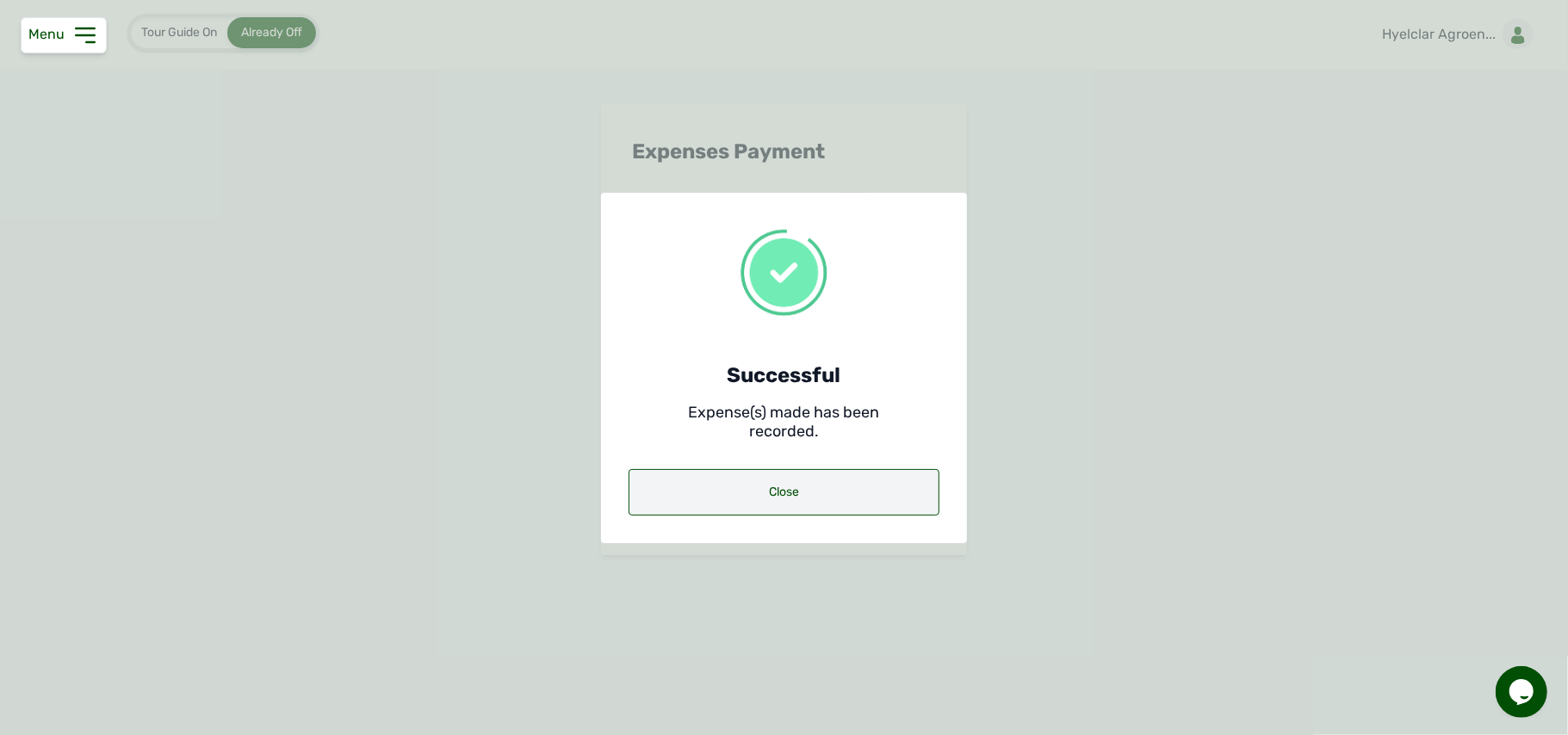 click on "Close" at bounding box center [784, 492] 